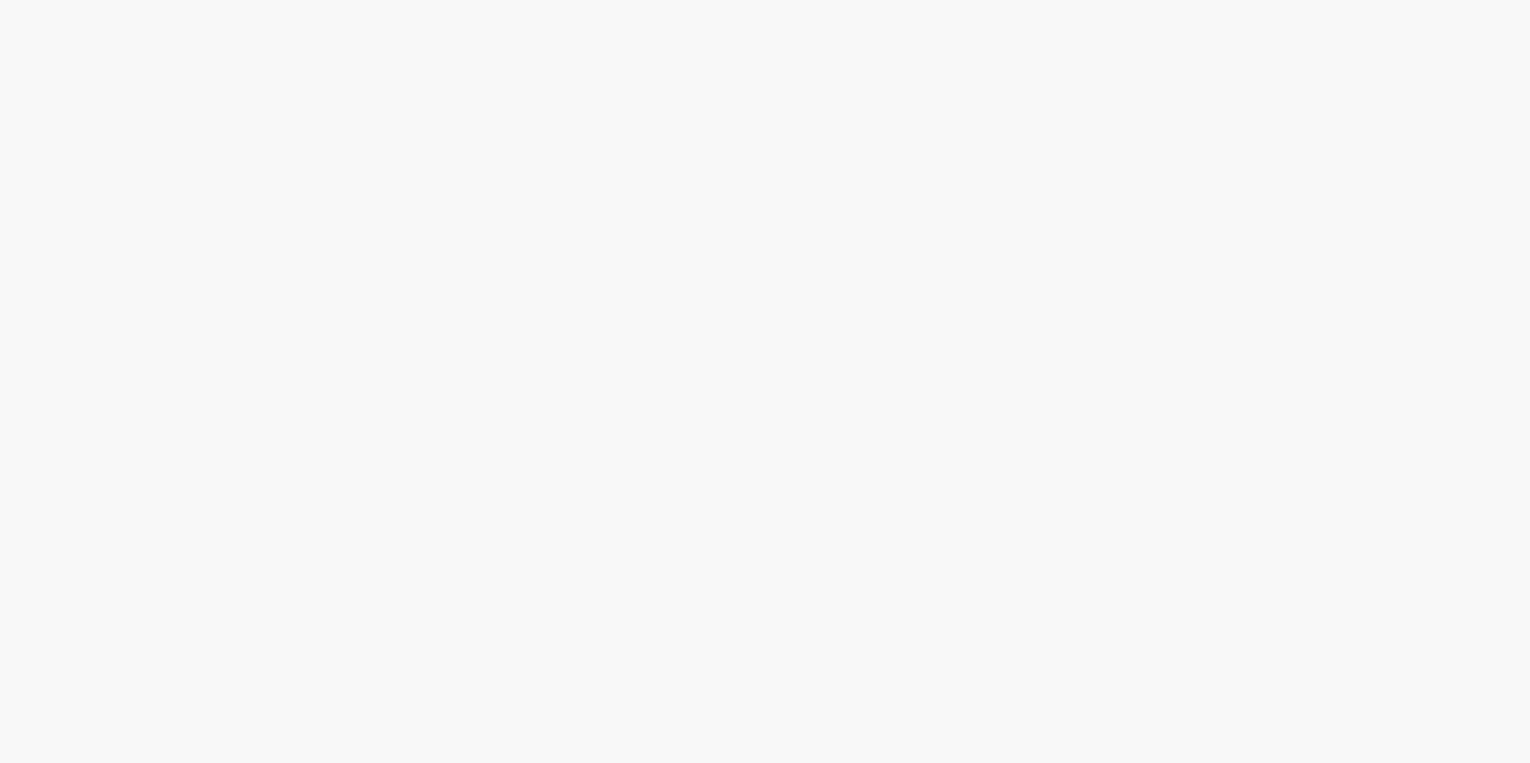 scroll, scrollTop: 0, scrollLeft: 0, axis: both 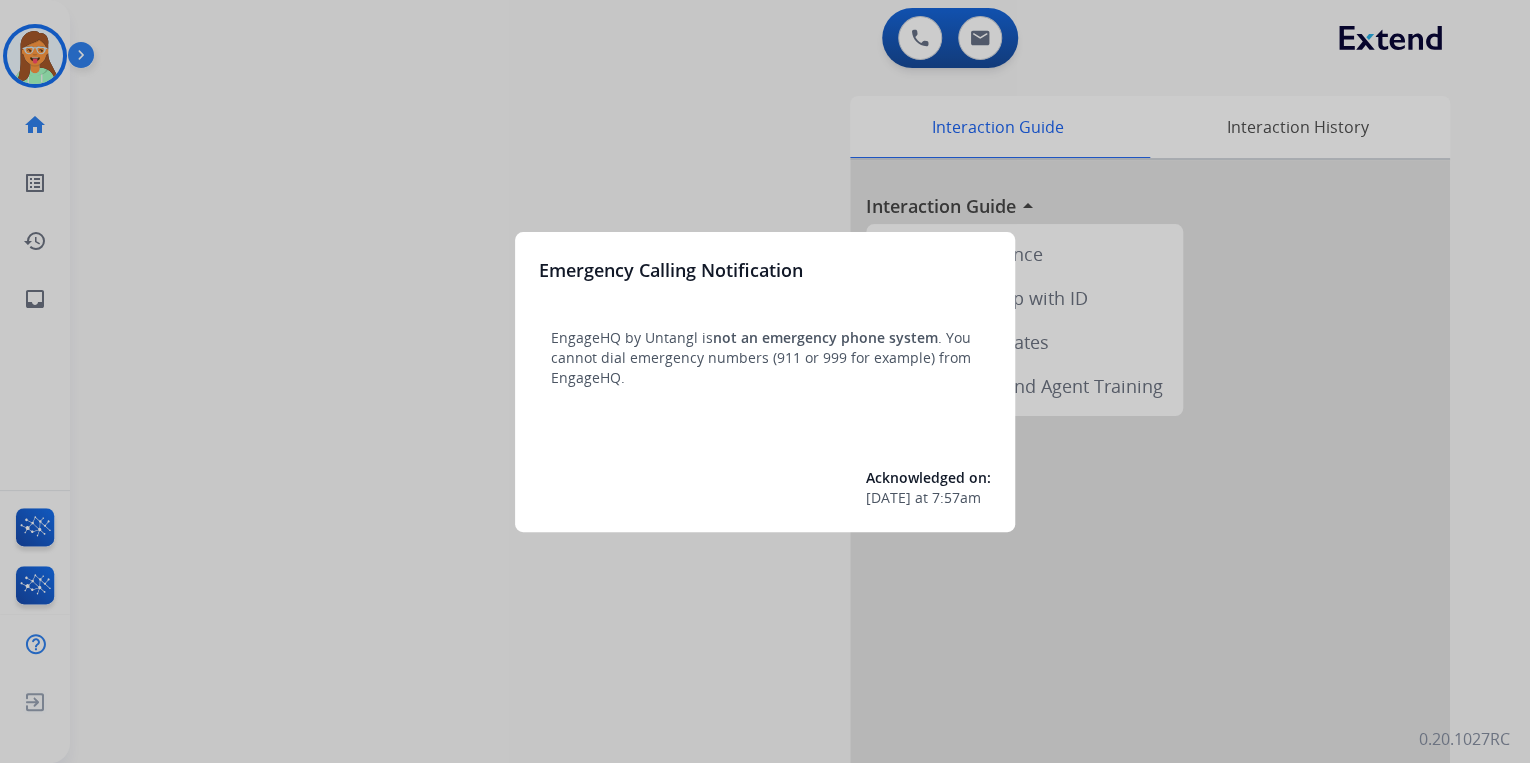 click at bounding box center (765, 381) 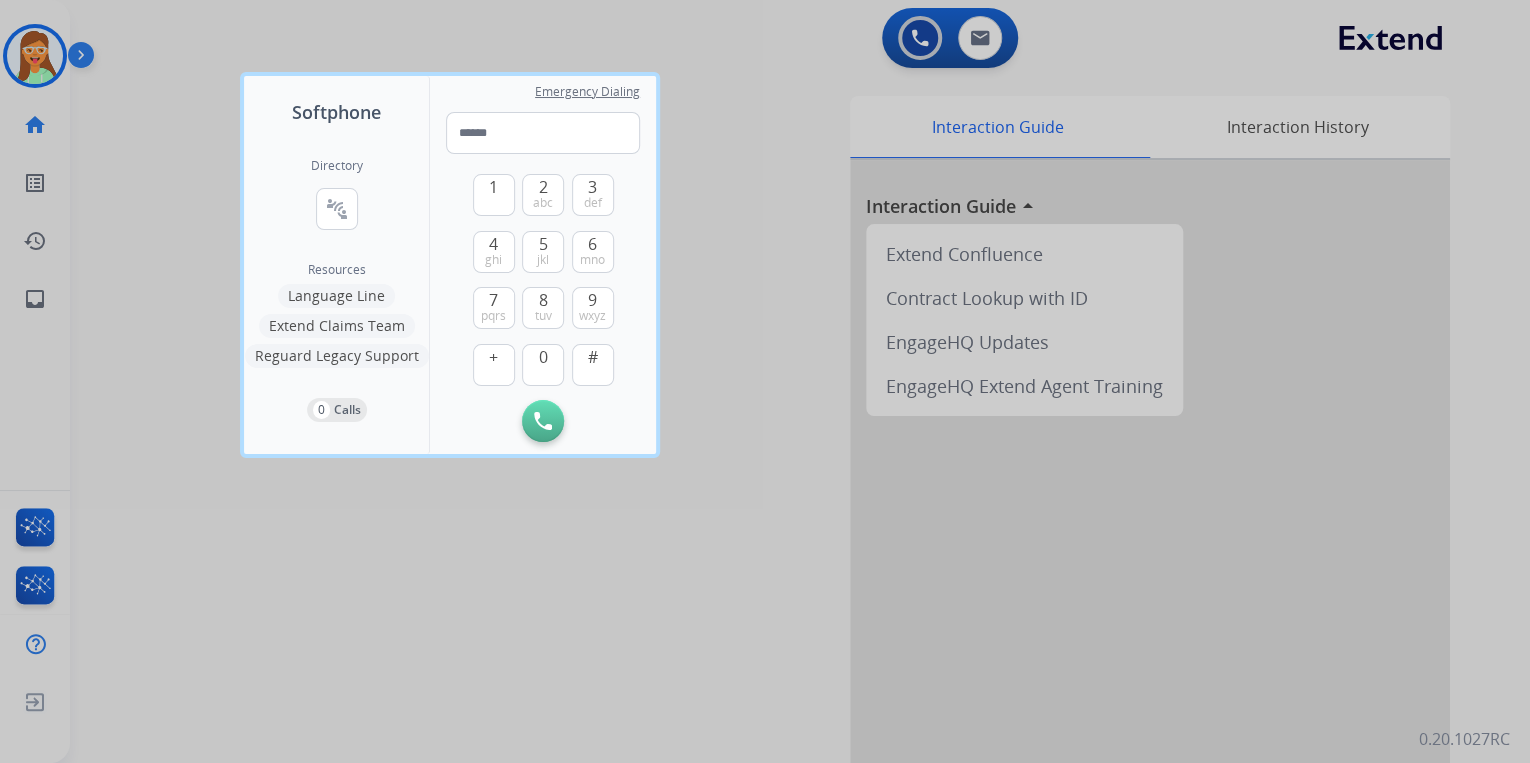 click at bounding box center [765, 381] 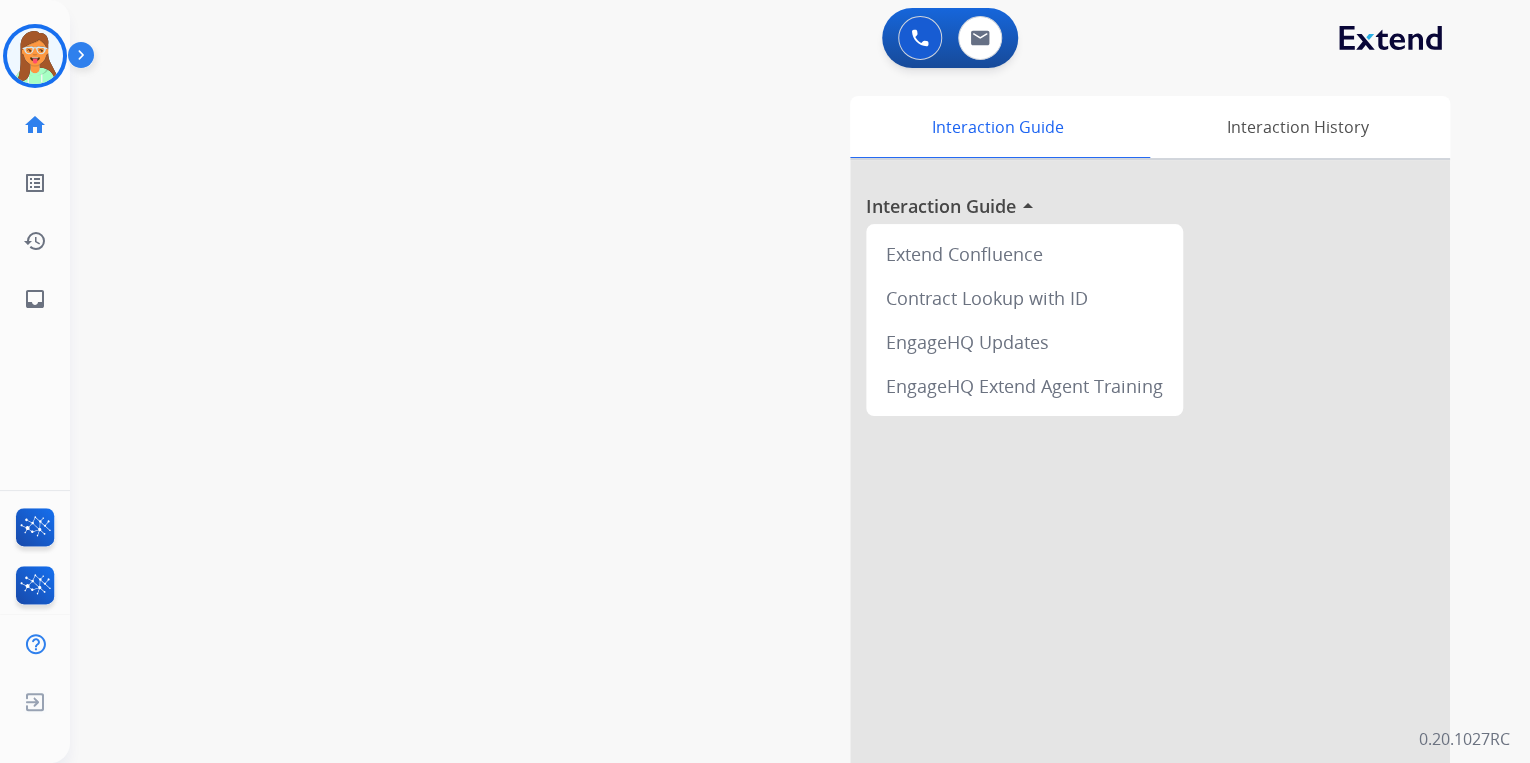 click on "0 Voice Interactions  0  Email Interactions" at bounding box center [788, 40] 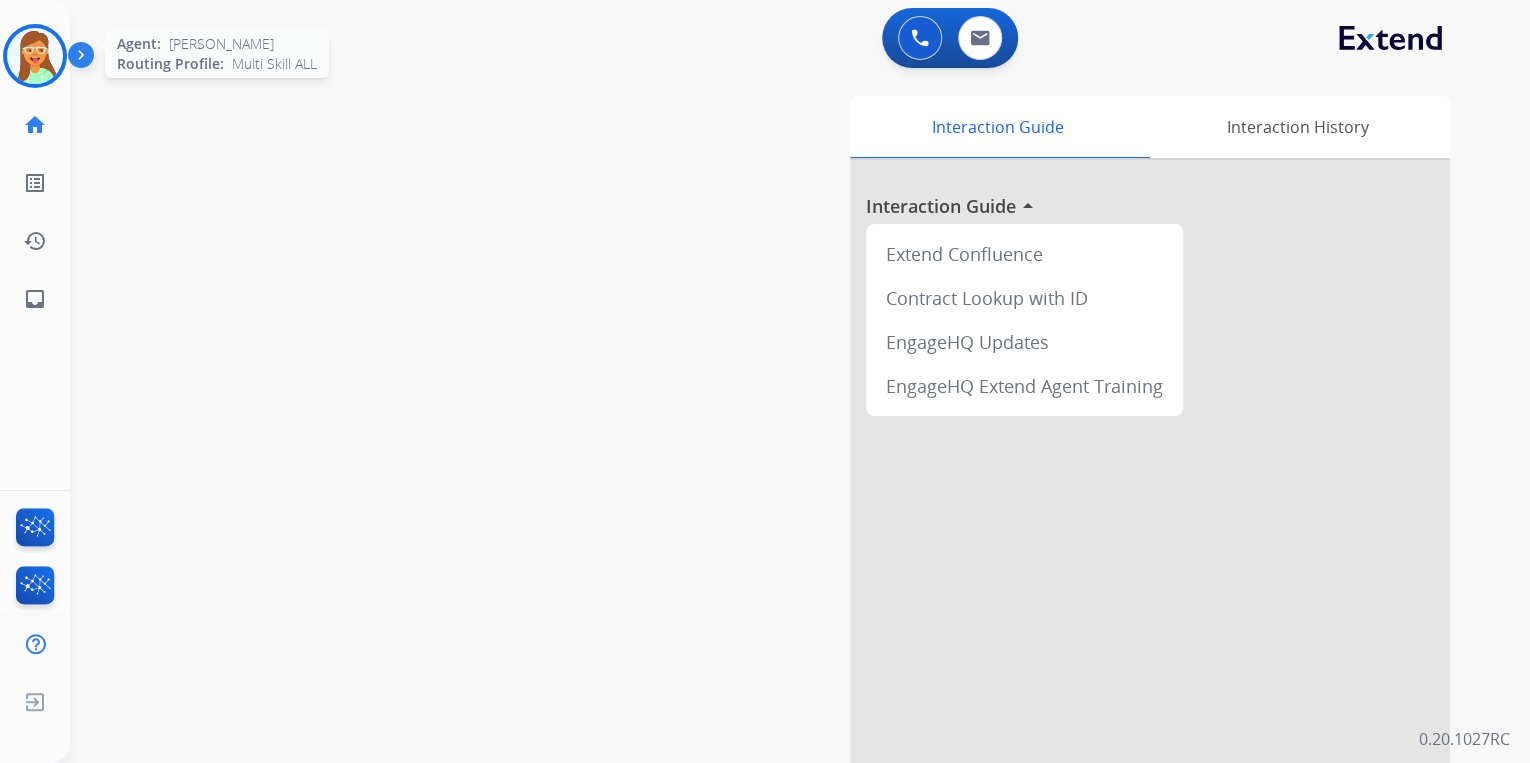 click at bounding box center [35, 56] 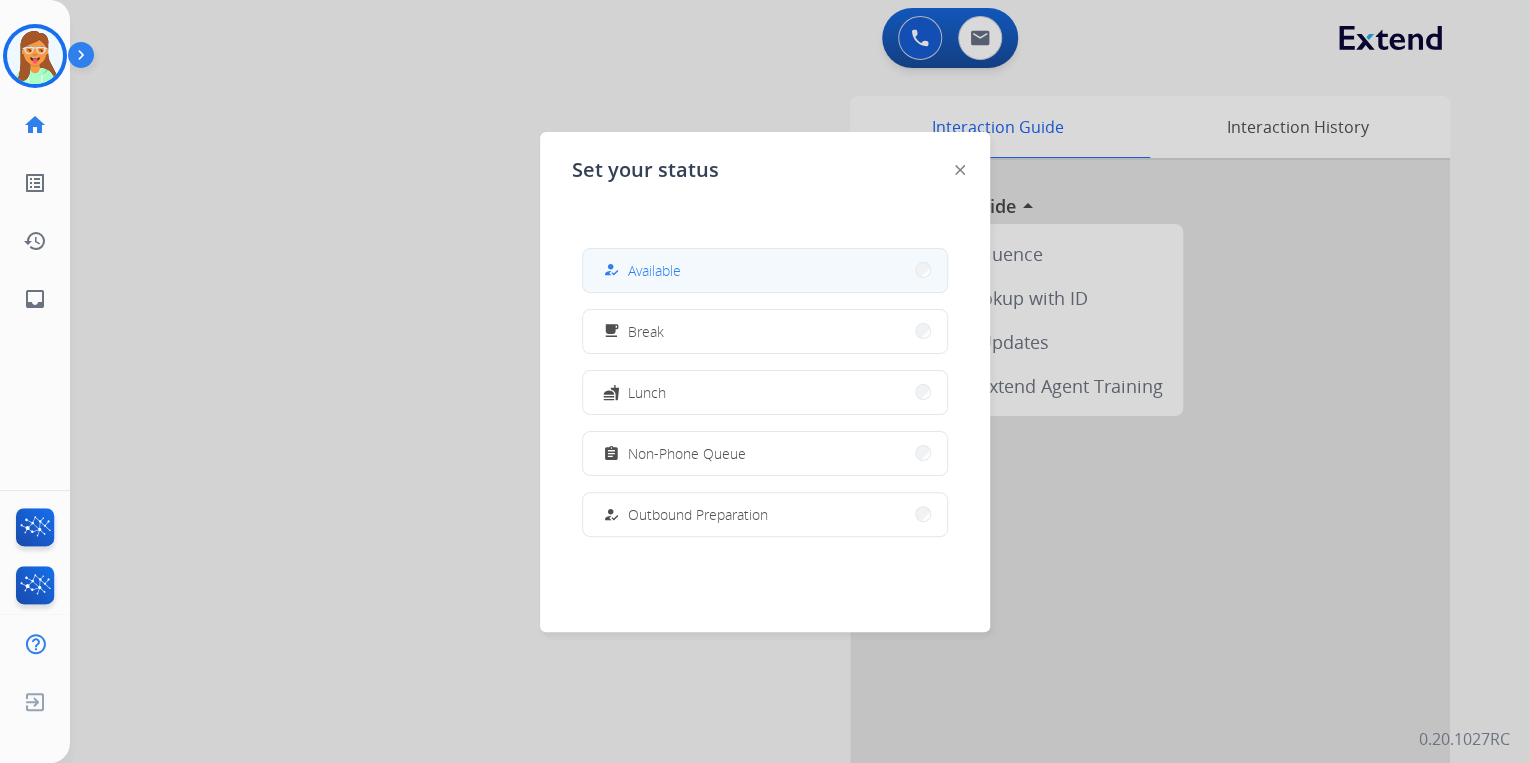 click on "how_to_reg Available" at bounding box center (765, 270) 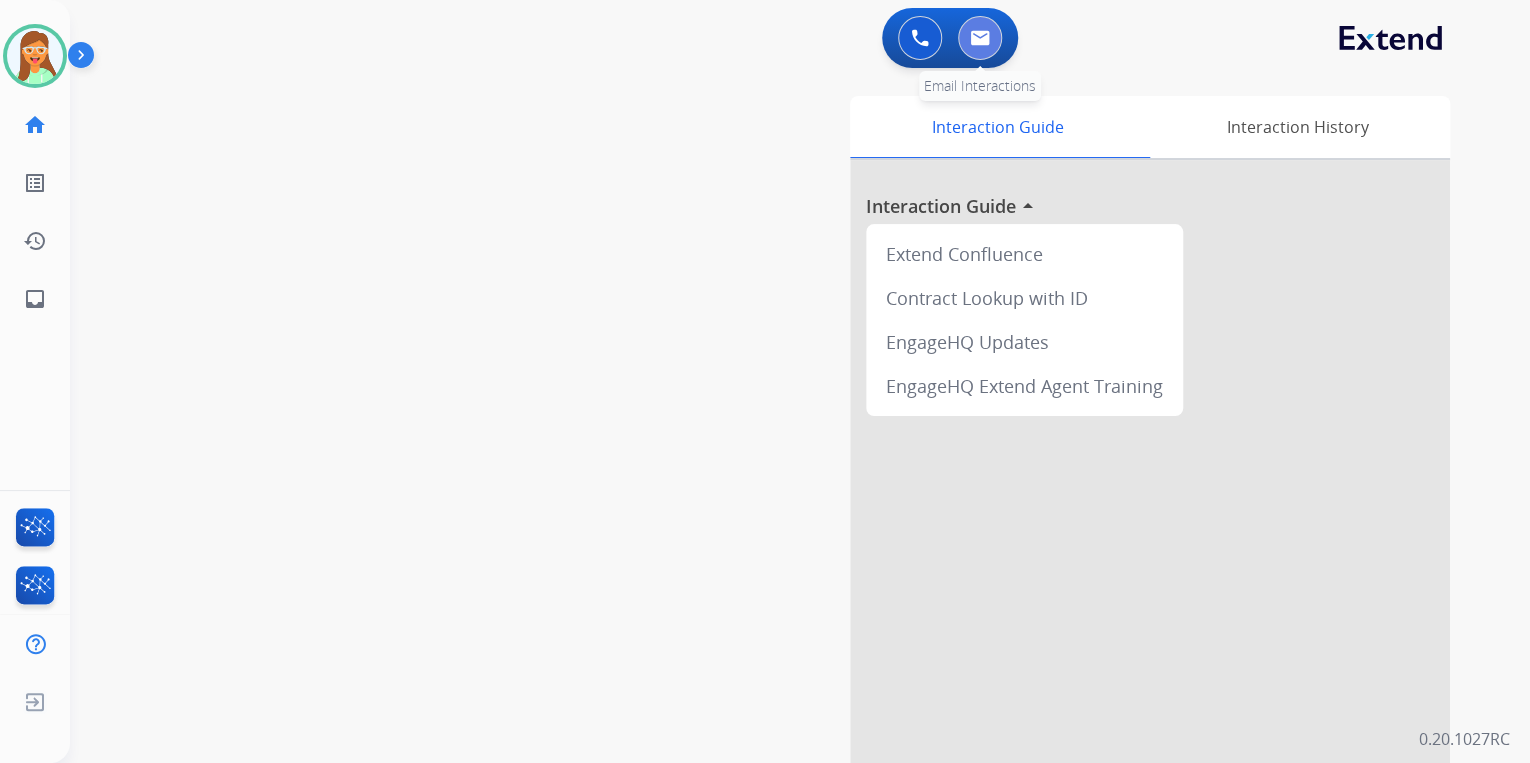 click at bounding box center (980, 38) 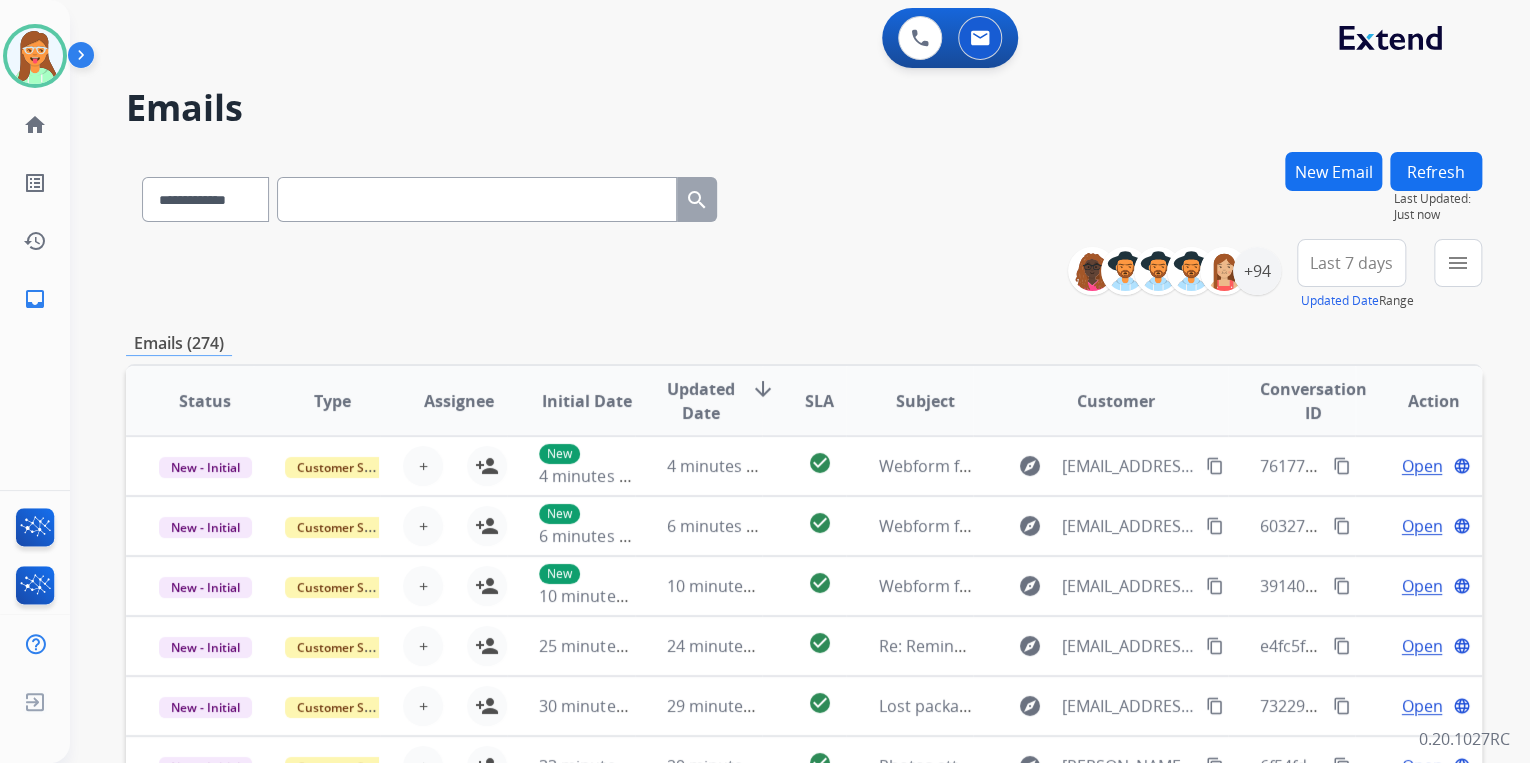 click at bounding box center [477, 199] 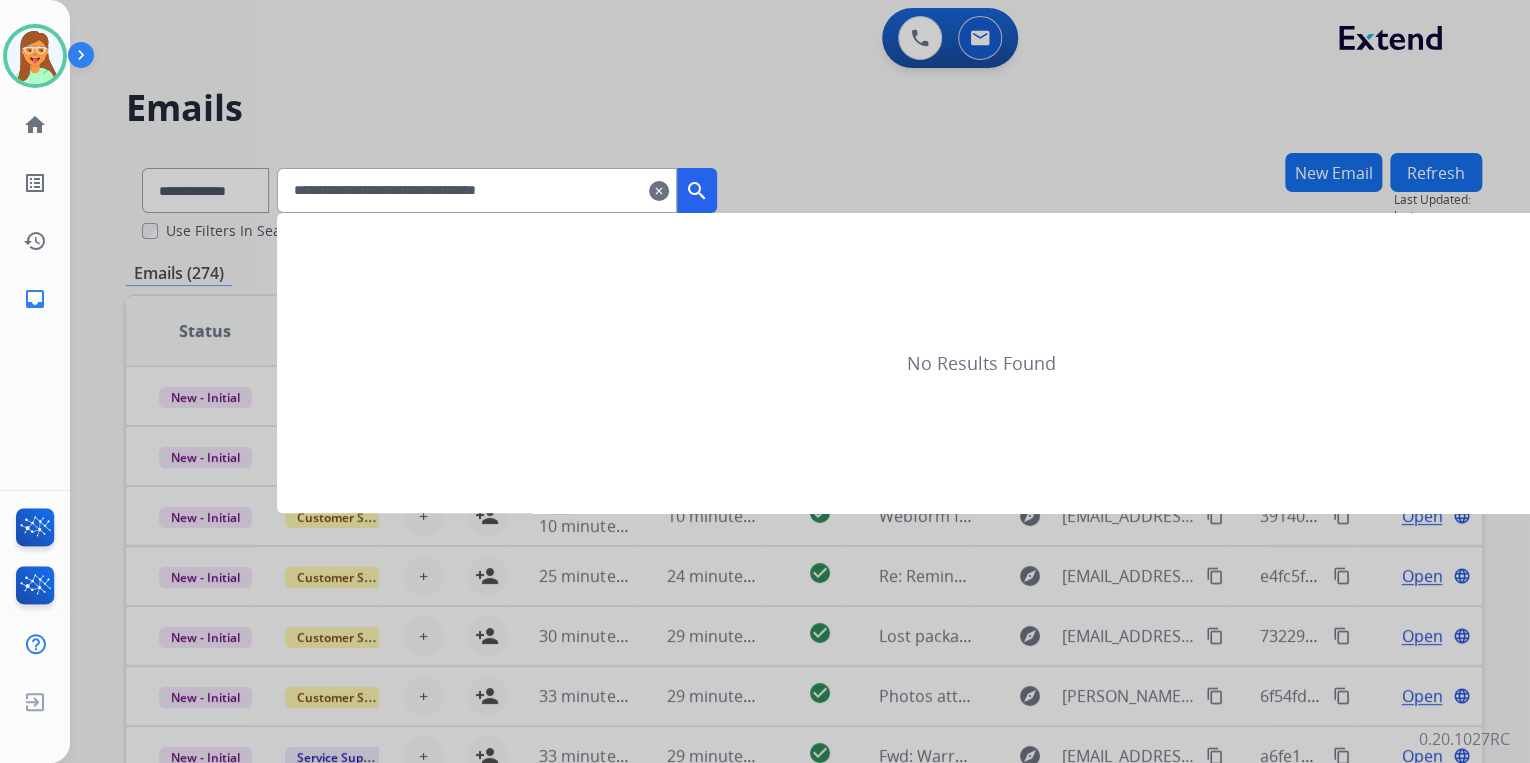 click on "**********" at bounding box center (477, 190) 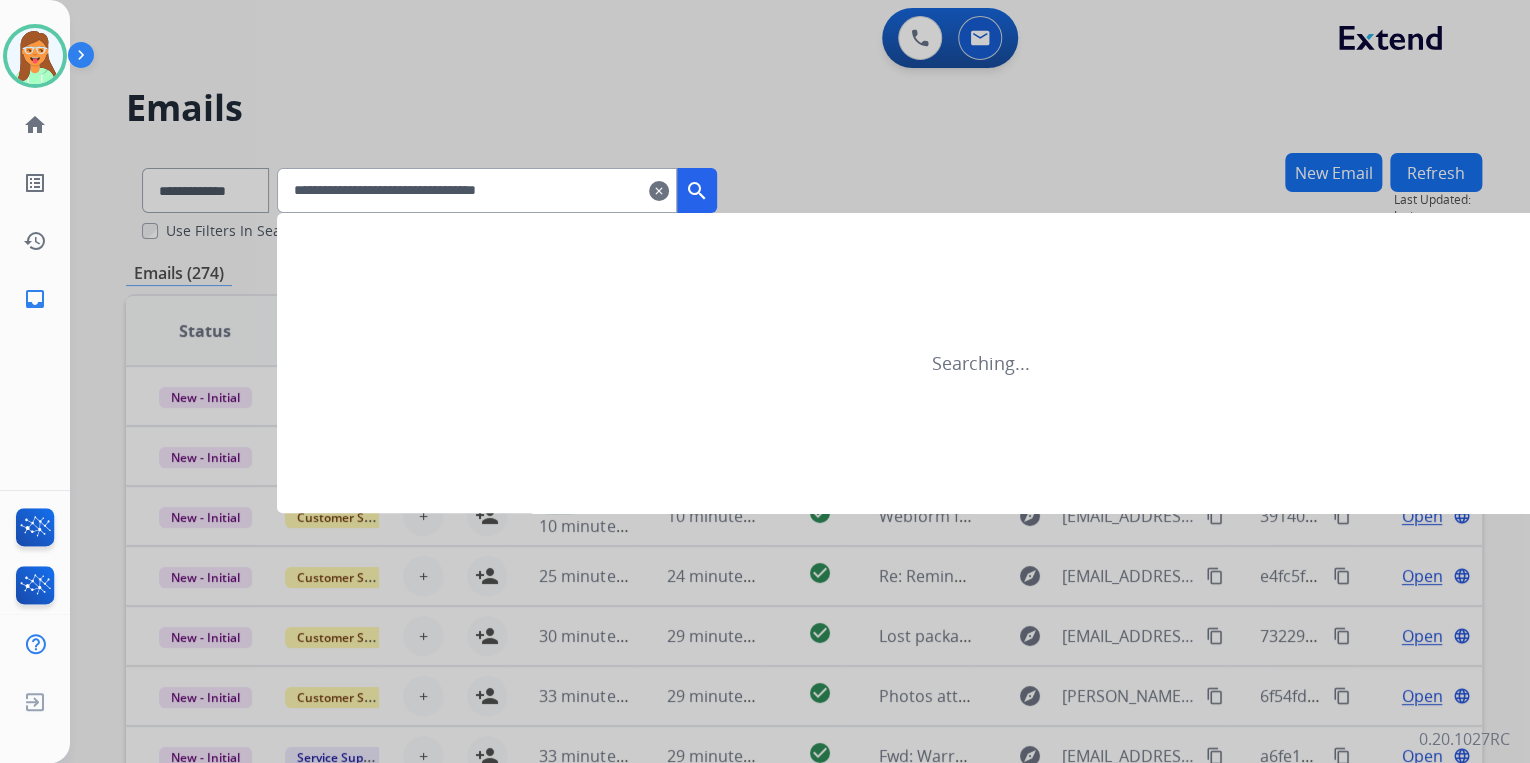 type on "**********" 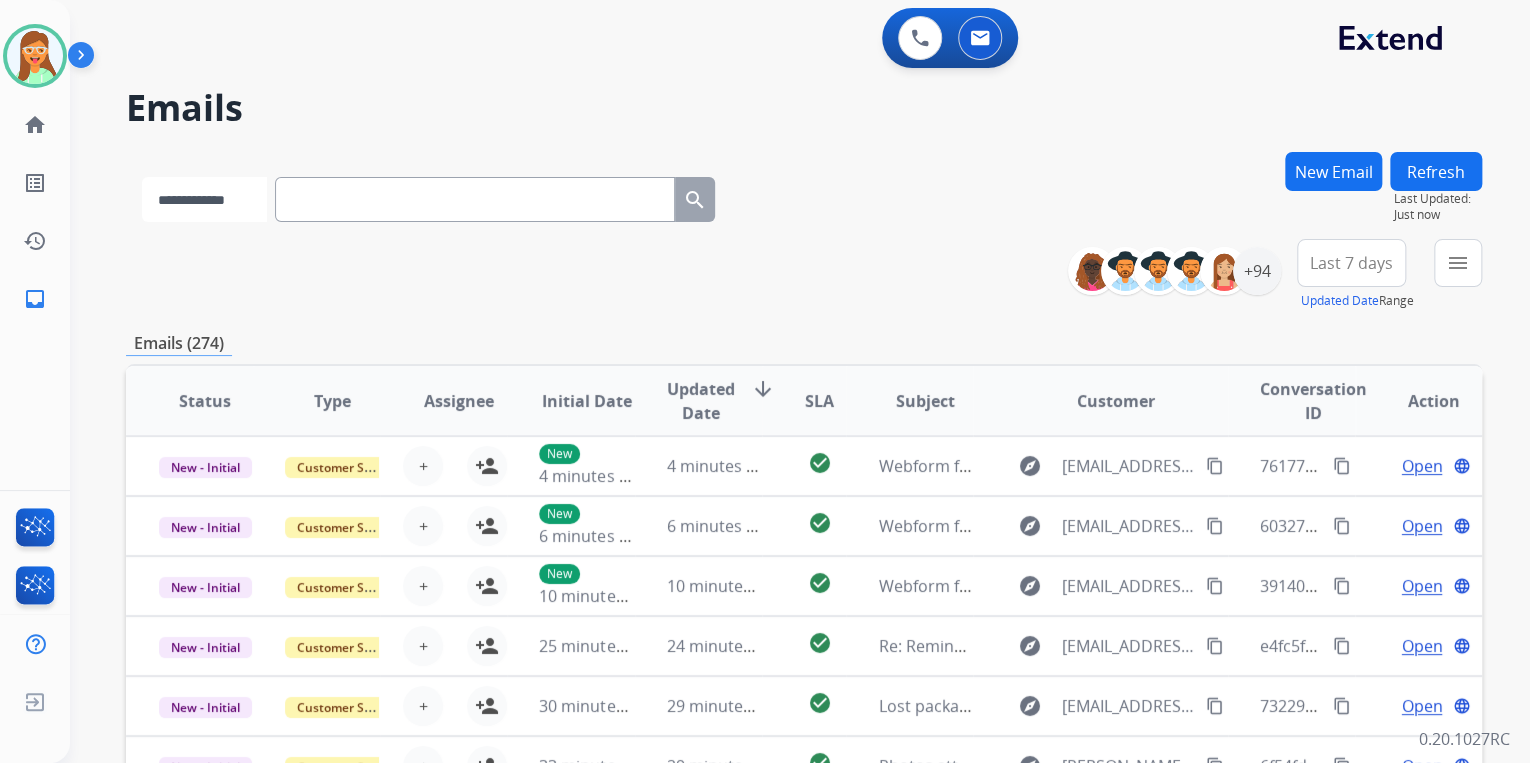 click on "**********" at bounding box center [204, 199] 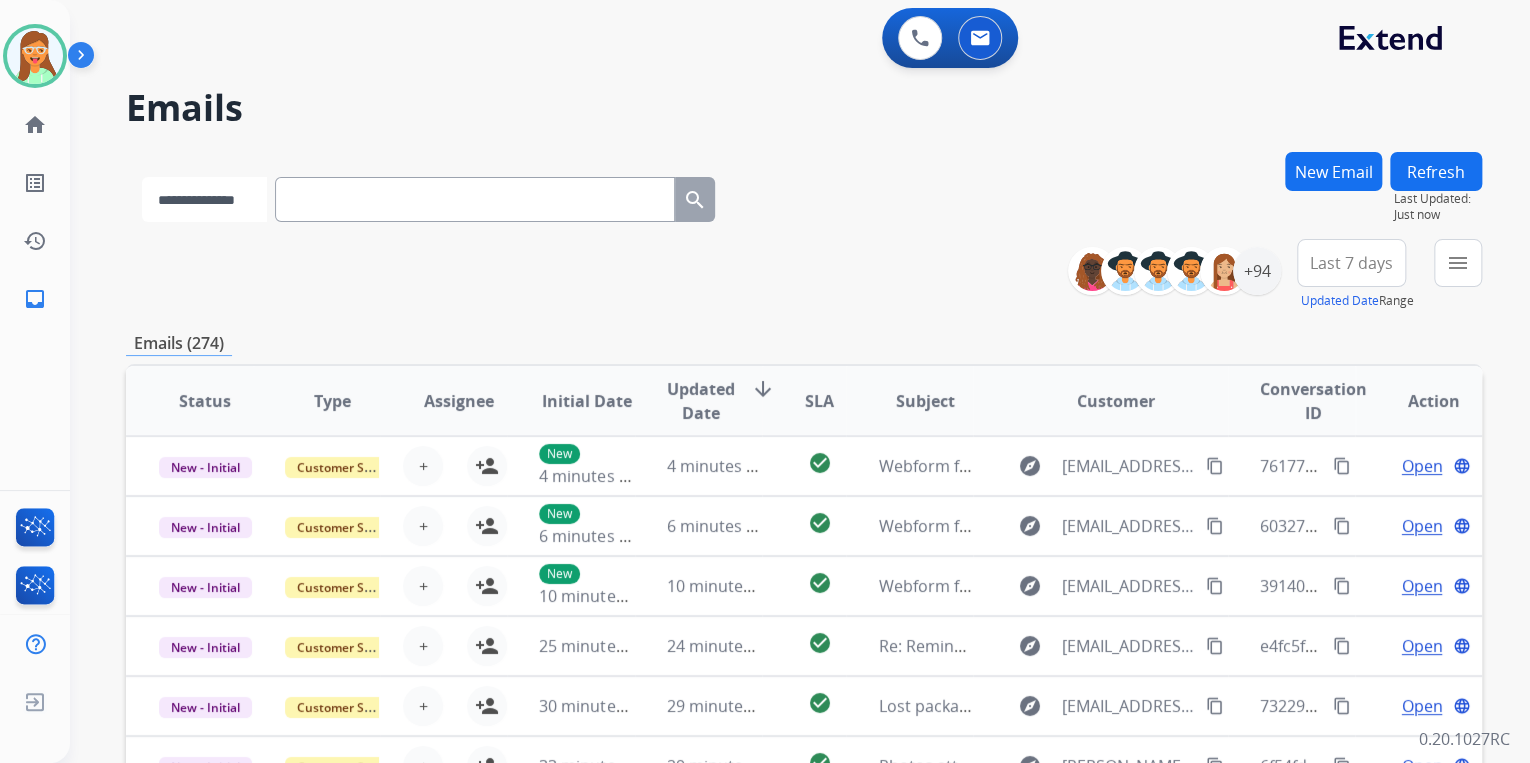 click on "**********" at bounding box center (204, 199) 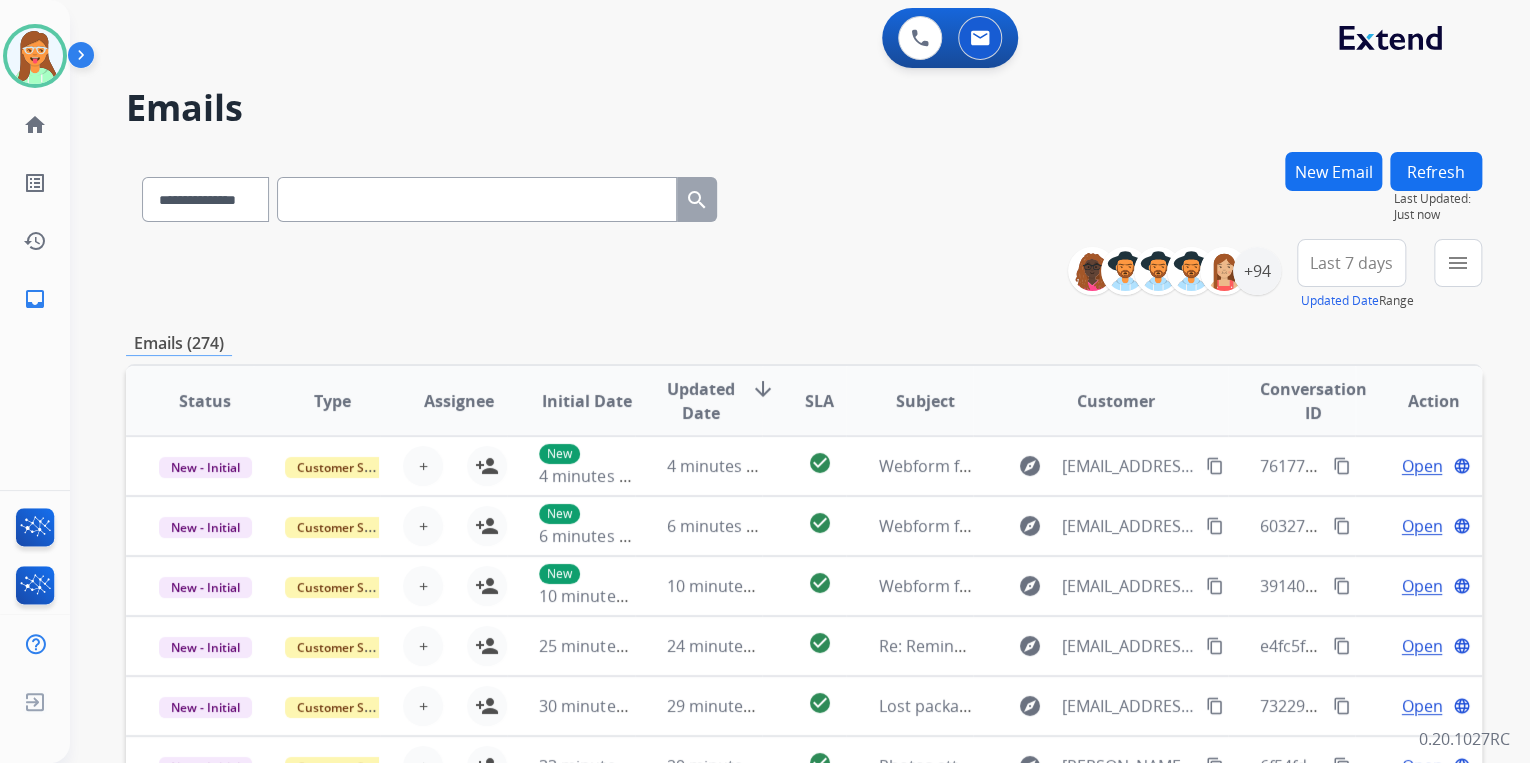 drag, startPoint x: 352, startPoint y: 188, endPoint x: 366, endPoint y: 181, distance: 15.652476 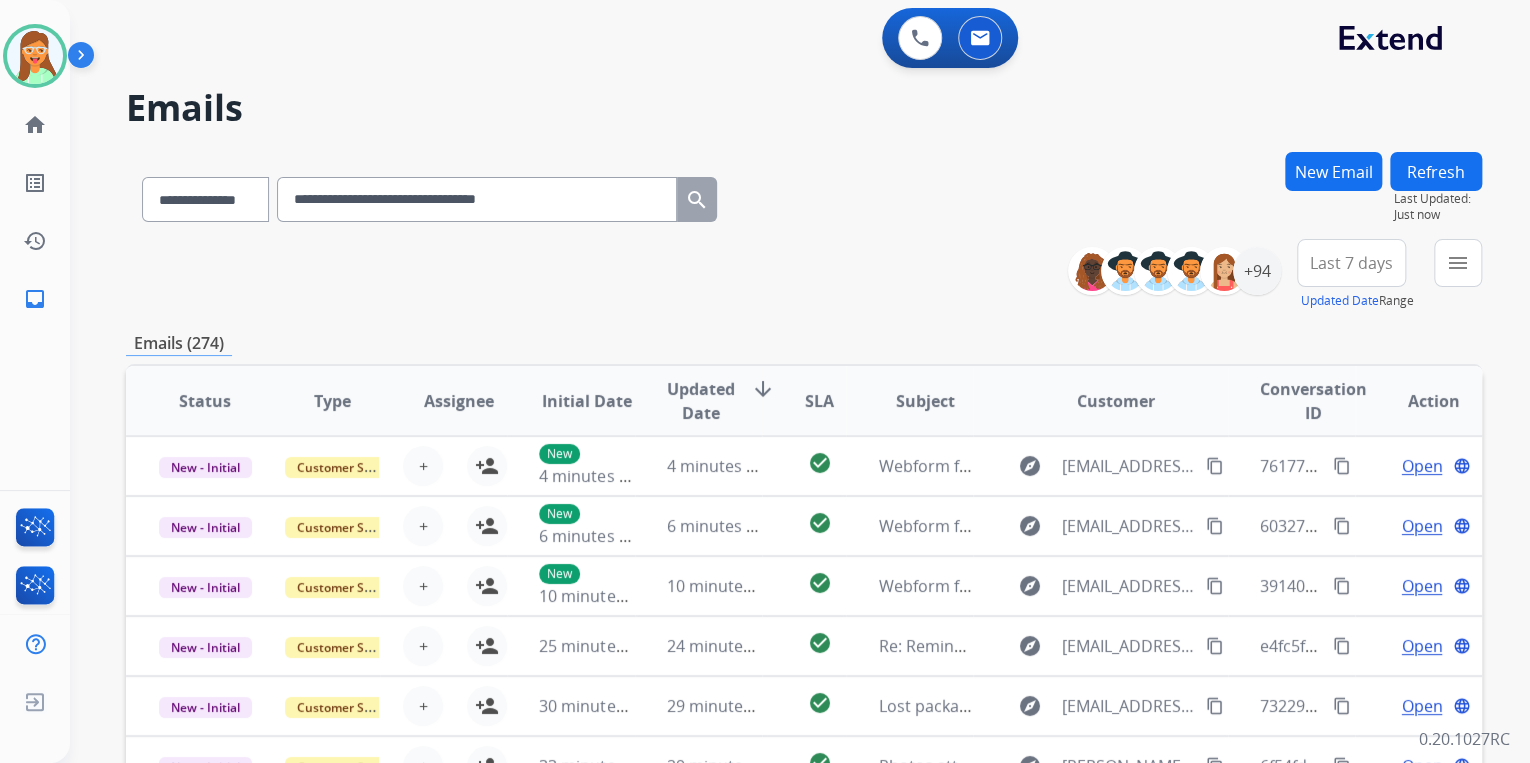 type on "**********" 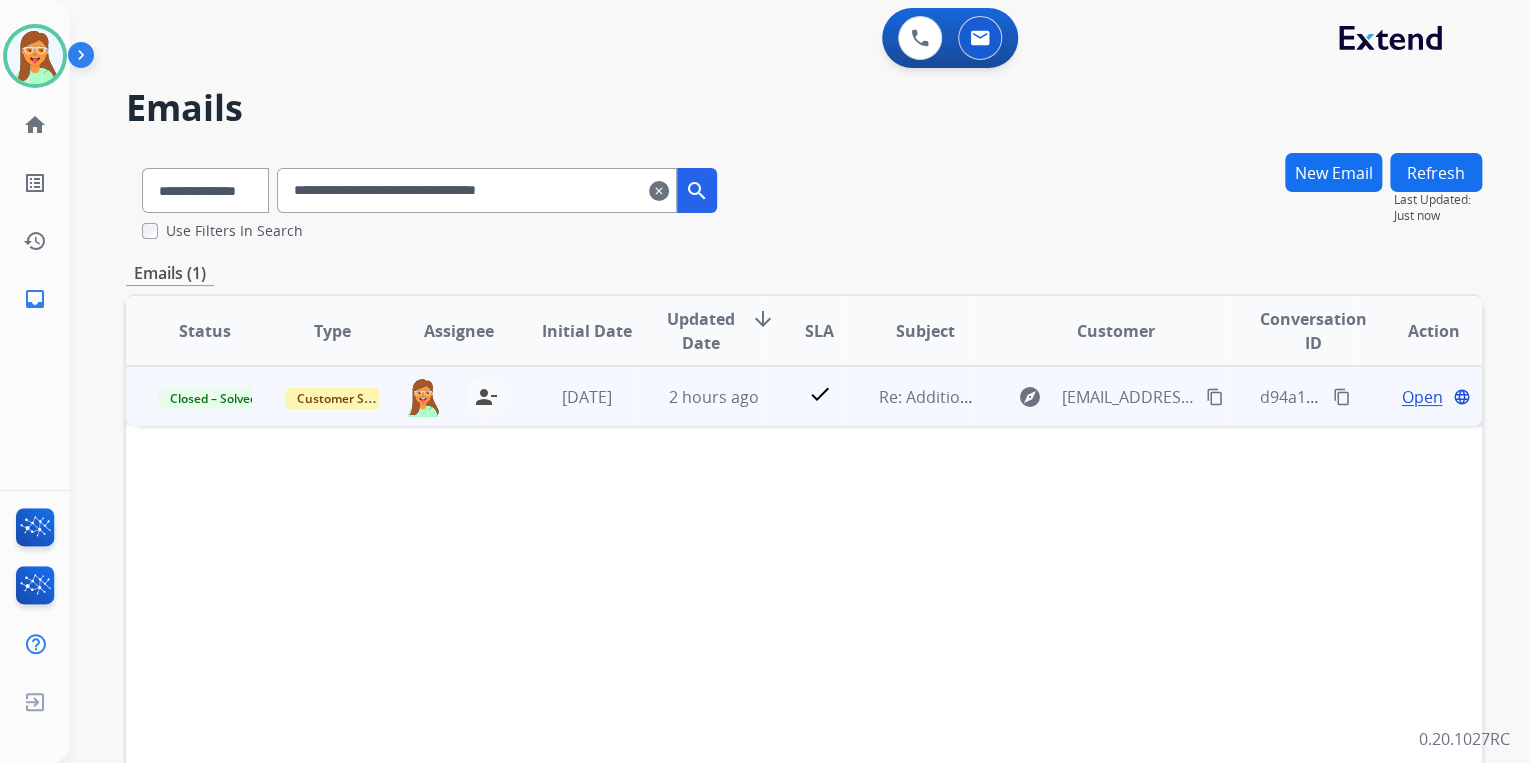 click on "Open" at bounding box center [1421, 397] 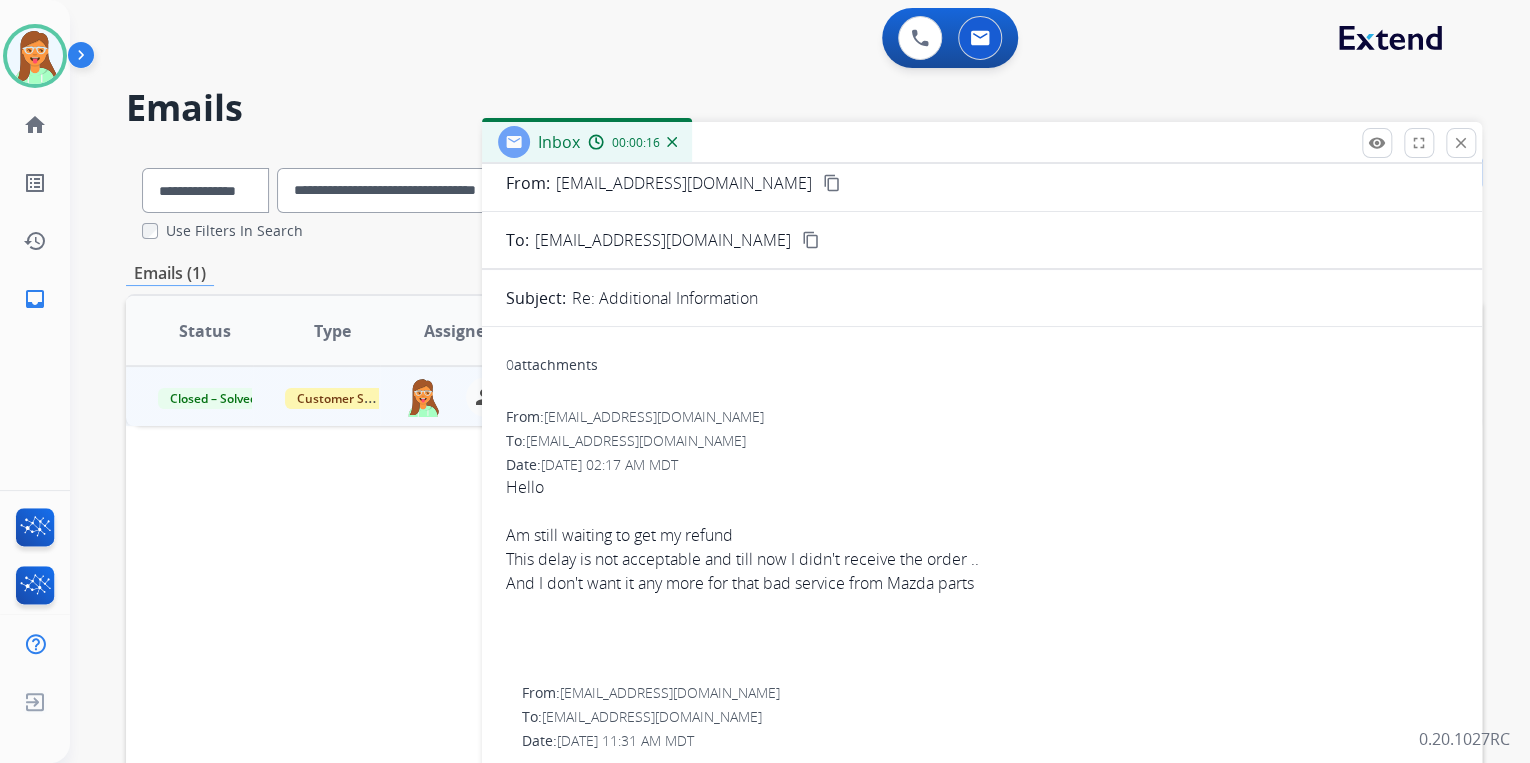 scroll, scrollTop: 0, scrollLeft: 0, axis: both 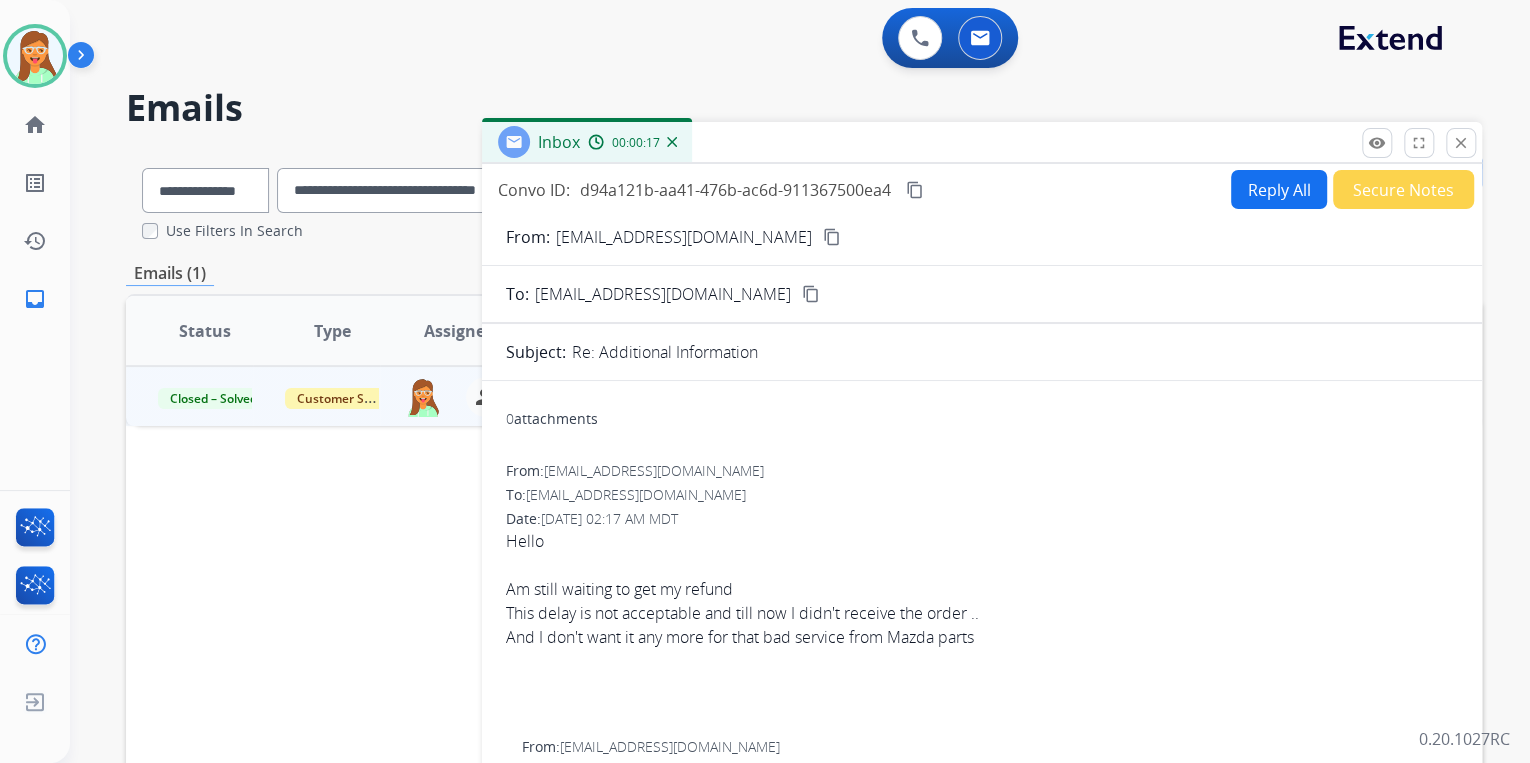 click on "content_copy" at bounding box center [832, 237] 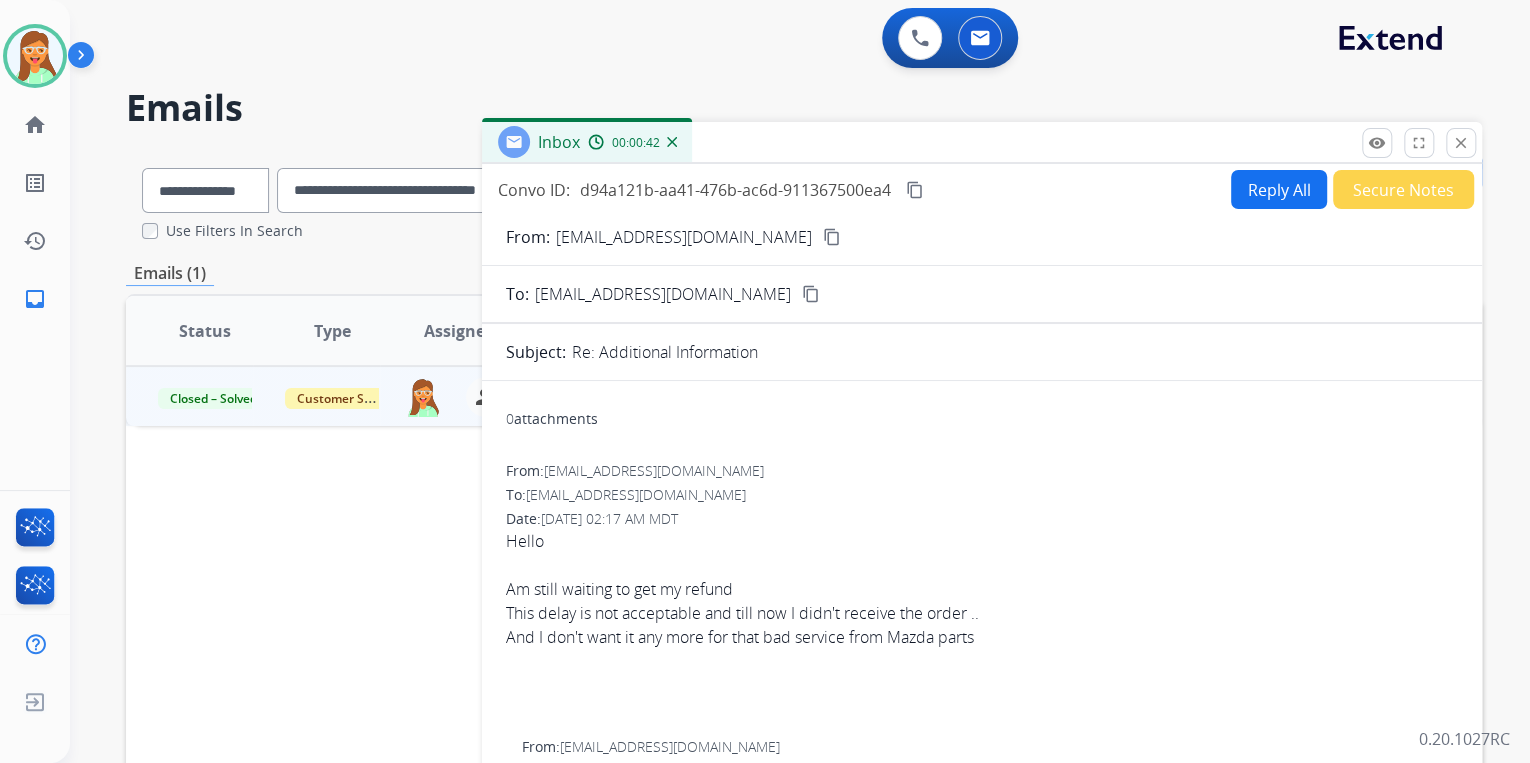 click on "Inbox  00:00:42" at bounding box center (982, 143) 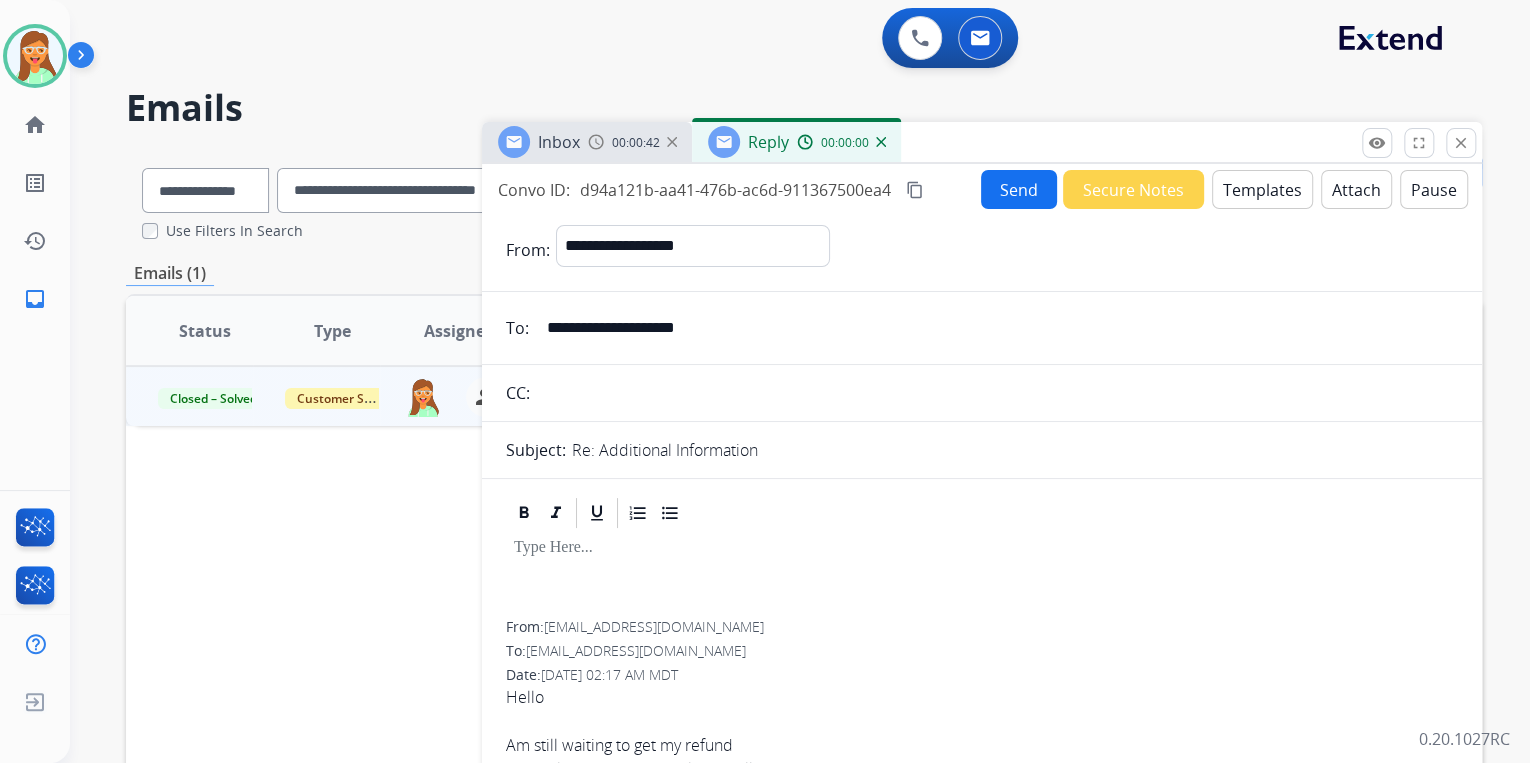 click on "Templates" at bounding box center [1262, 189] 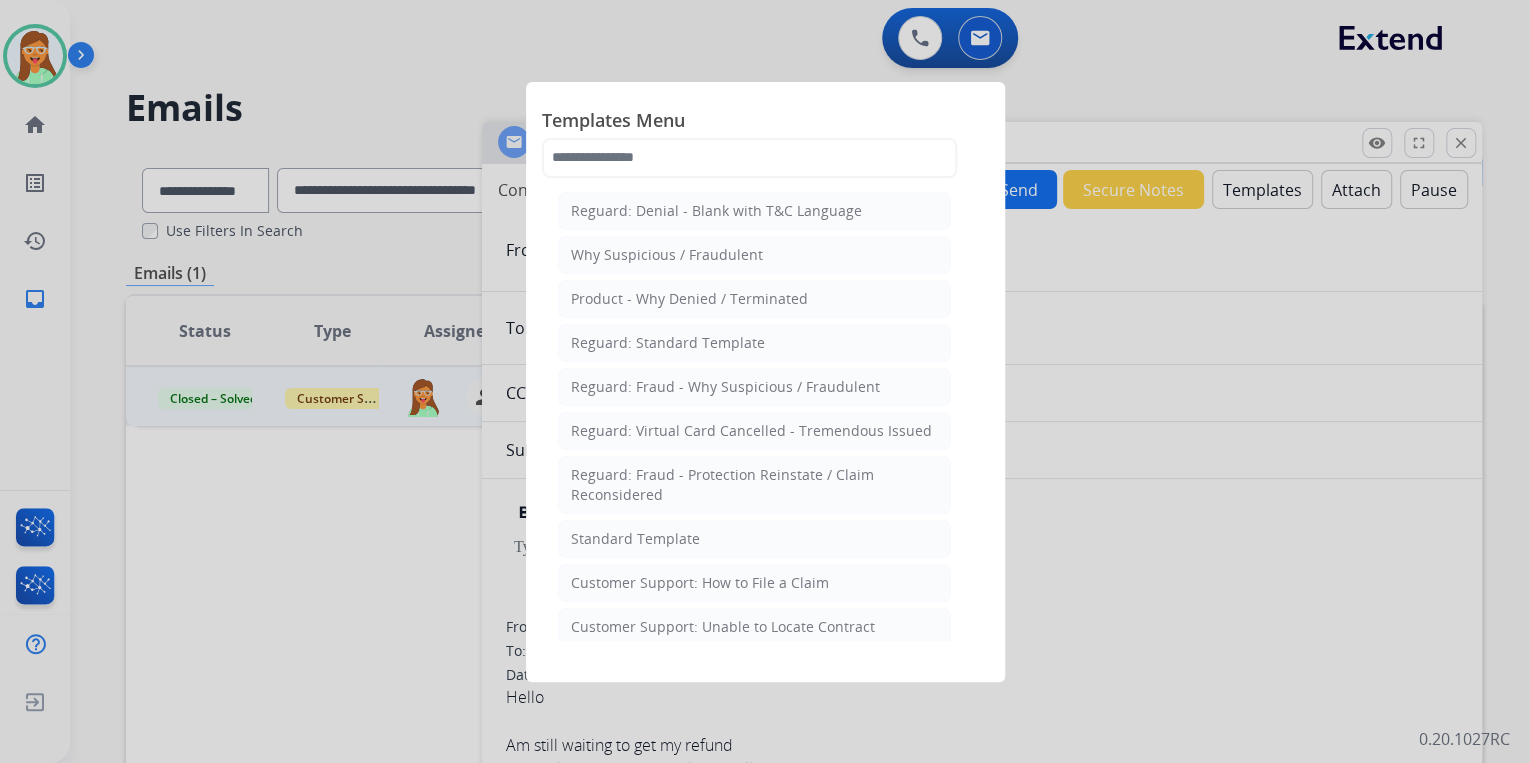 click on "Templates Menu  Reguard: Denial - Blank with T&C Language   Why Suspicious / Fraudulent   Product - Why Denied / Terminated   Reguard: Standard Template   Reguard: Fraud - Why Suspicious / Fraudulent   Reguard: Virtual Card Cancelled - Tremendous Issued   Reguard: Fraud - Protection Reinstate / Claim Reconsidered   Standard Template    Customer Support: How to File a Claim    Customer Support: Unable to Locate Contract    Product Protection: Denial-Blank with T&C Language    Shipping Protection: Need Additional Information    Product Protection: Tire & Wheel: Need Additional Information    Customer Support: Virtual Card Troubleshooting    Shipping Protection: Virtual Card SP Fulfillment (To Customer)   Product Protection Follow Up Process: 1st Follow Up (Pursuing Claim)    Product Protection: Manufacturer Defect Denial    Tremendous Fulfillment (Customer)   Product Protection: On the Spot Stain Cleaning Kit    Product Protection:Wheel Photo Request   Canada Contract Cancels and Refunds (English)" 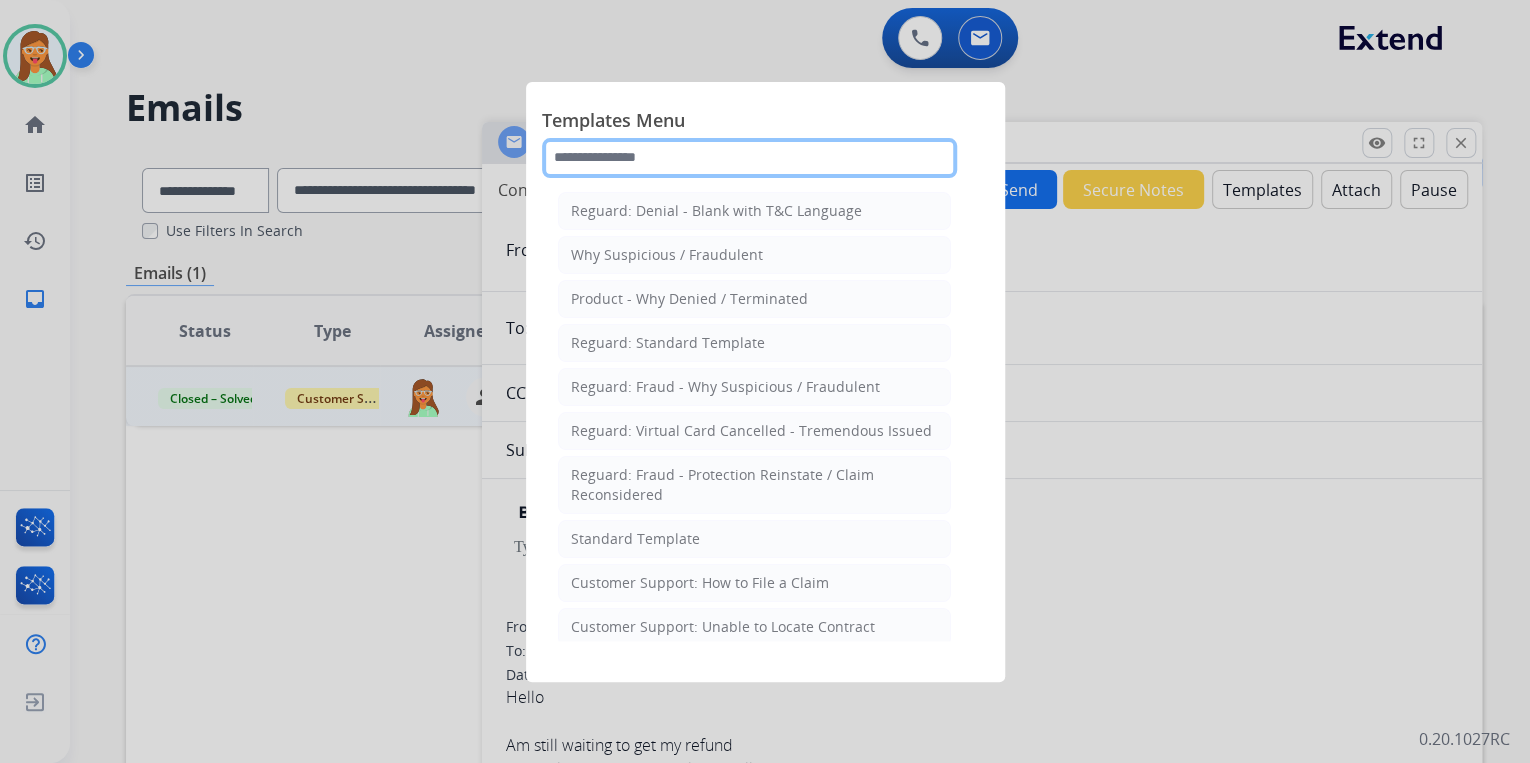 click 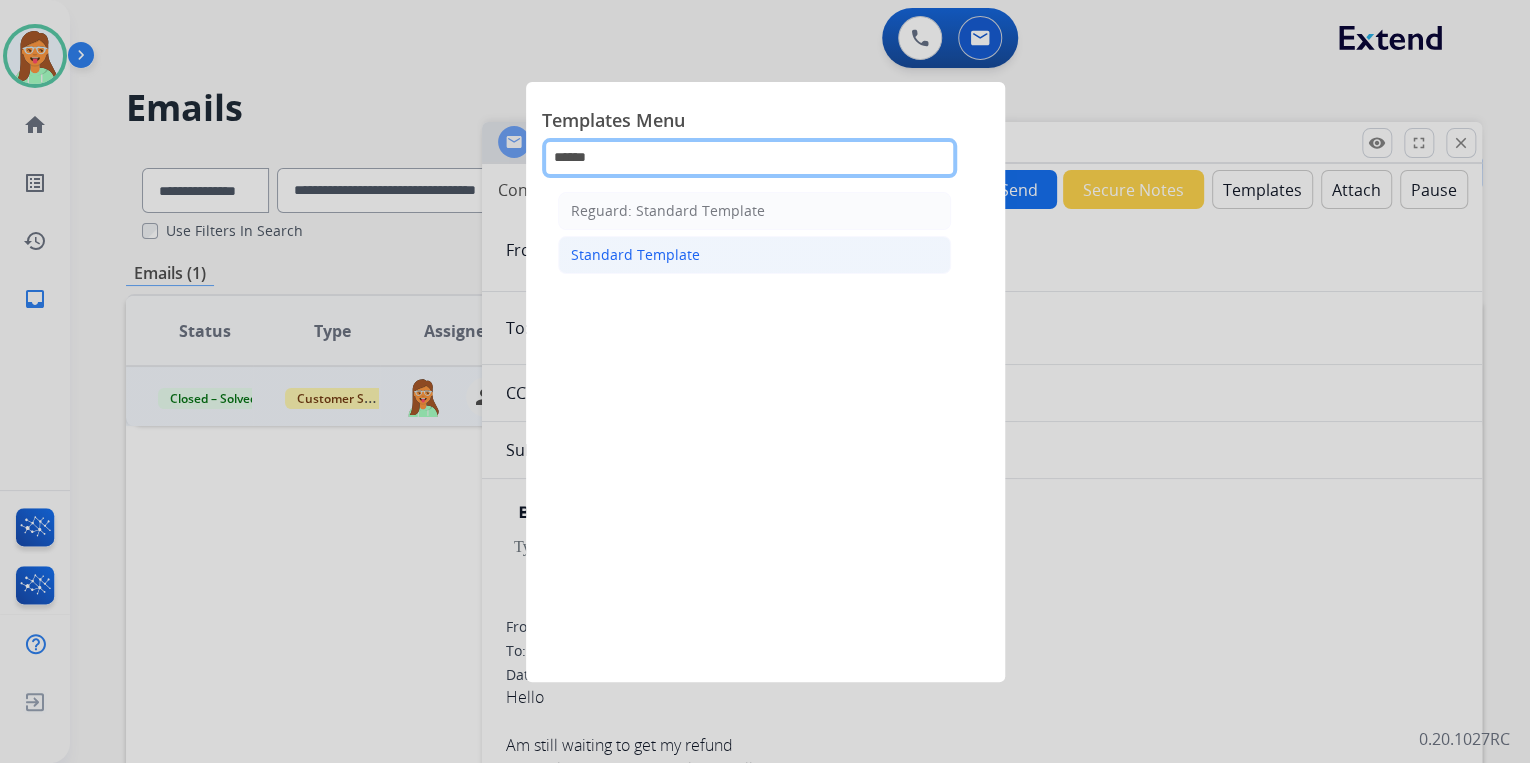 type on "******" 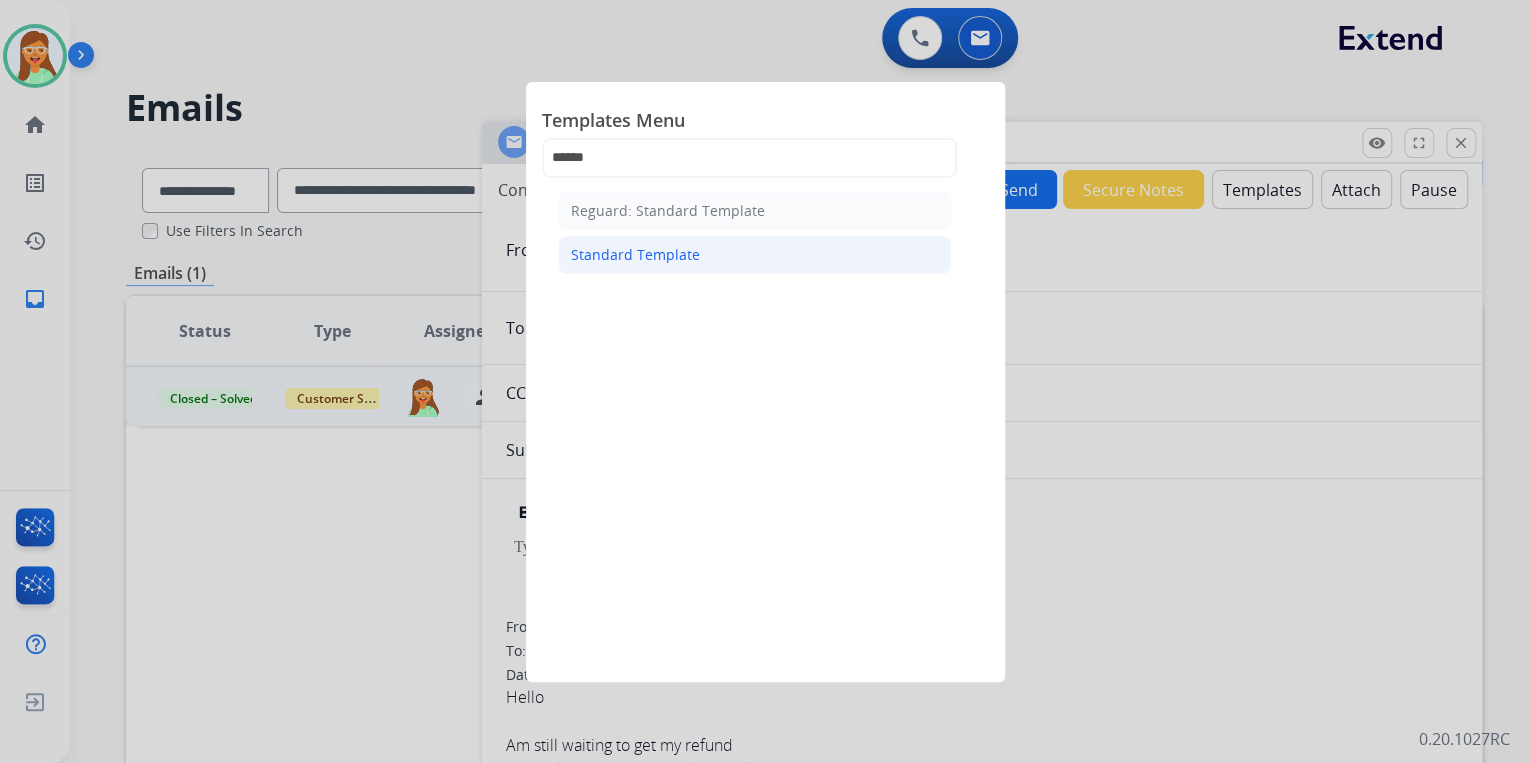click on "Standard Template" 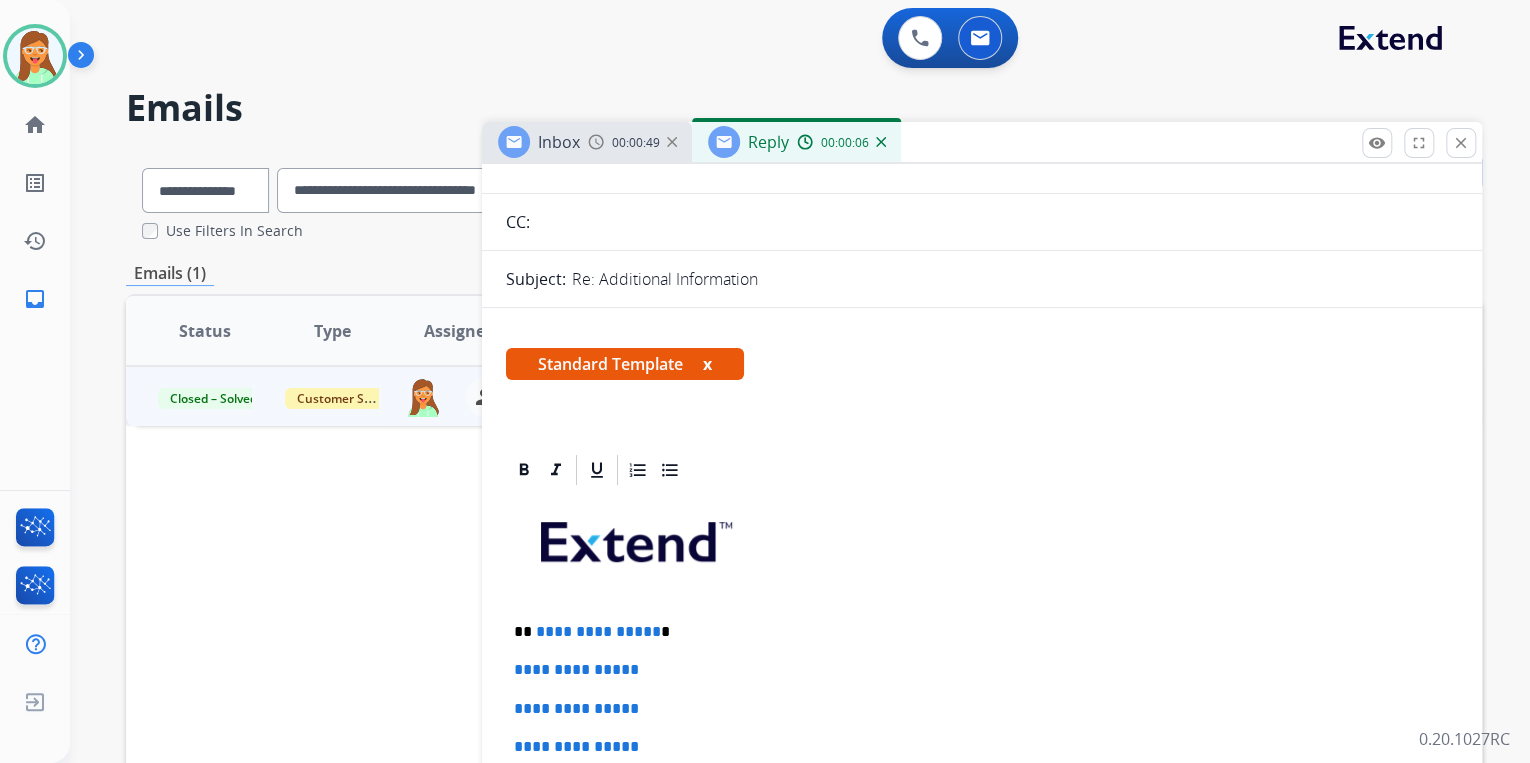 scroll, scrollTop: 480, scrollLeft: 0, axis: vertical 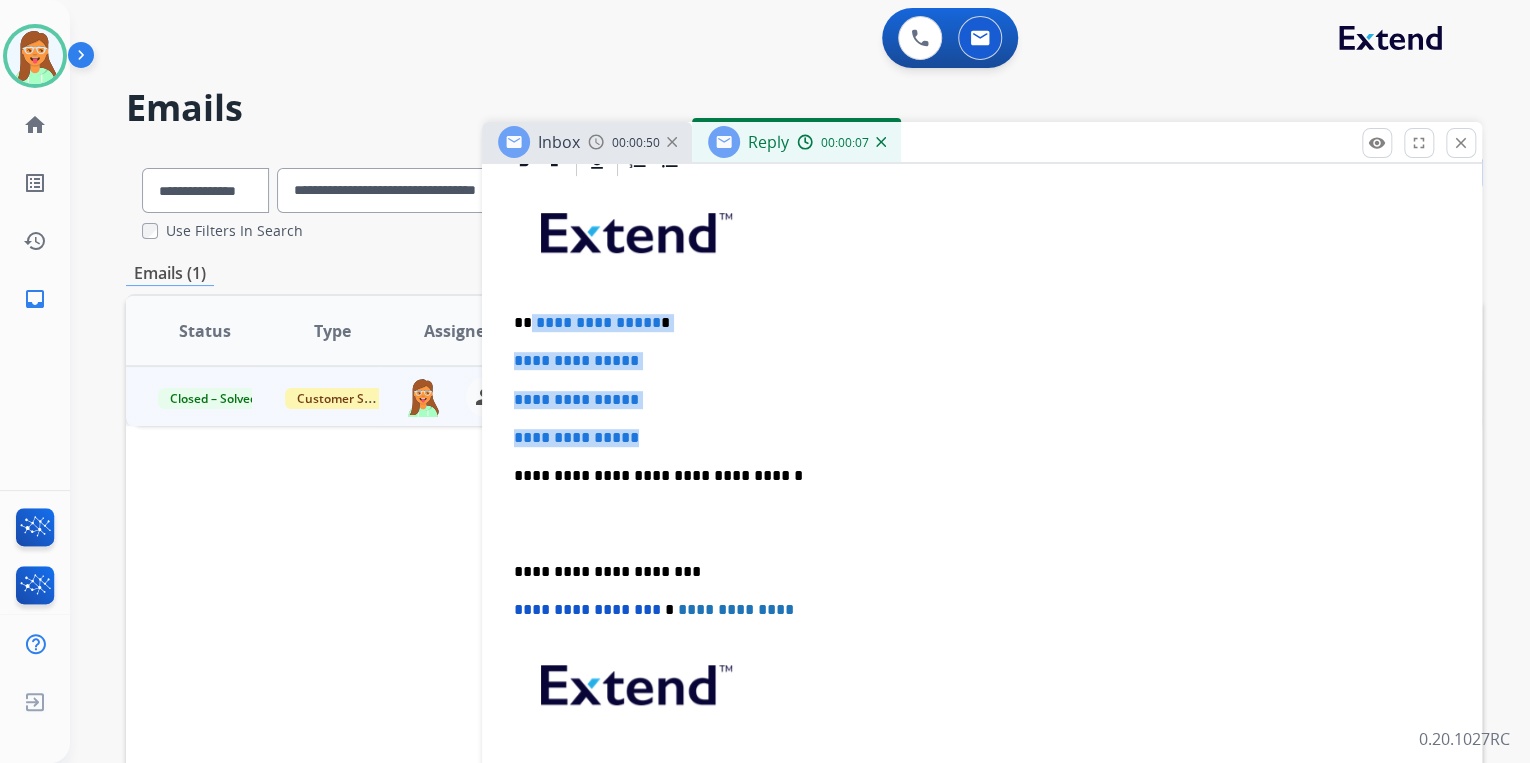 drag, startPoint x: 540, startPoint y: 354, endPoint x: 528, endPoint y: 313, distance: 42.72002 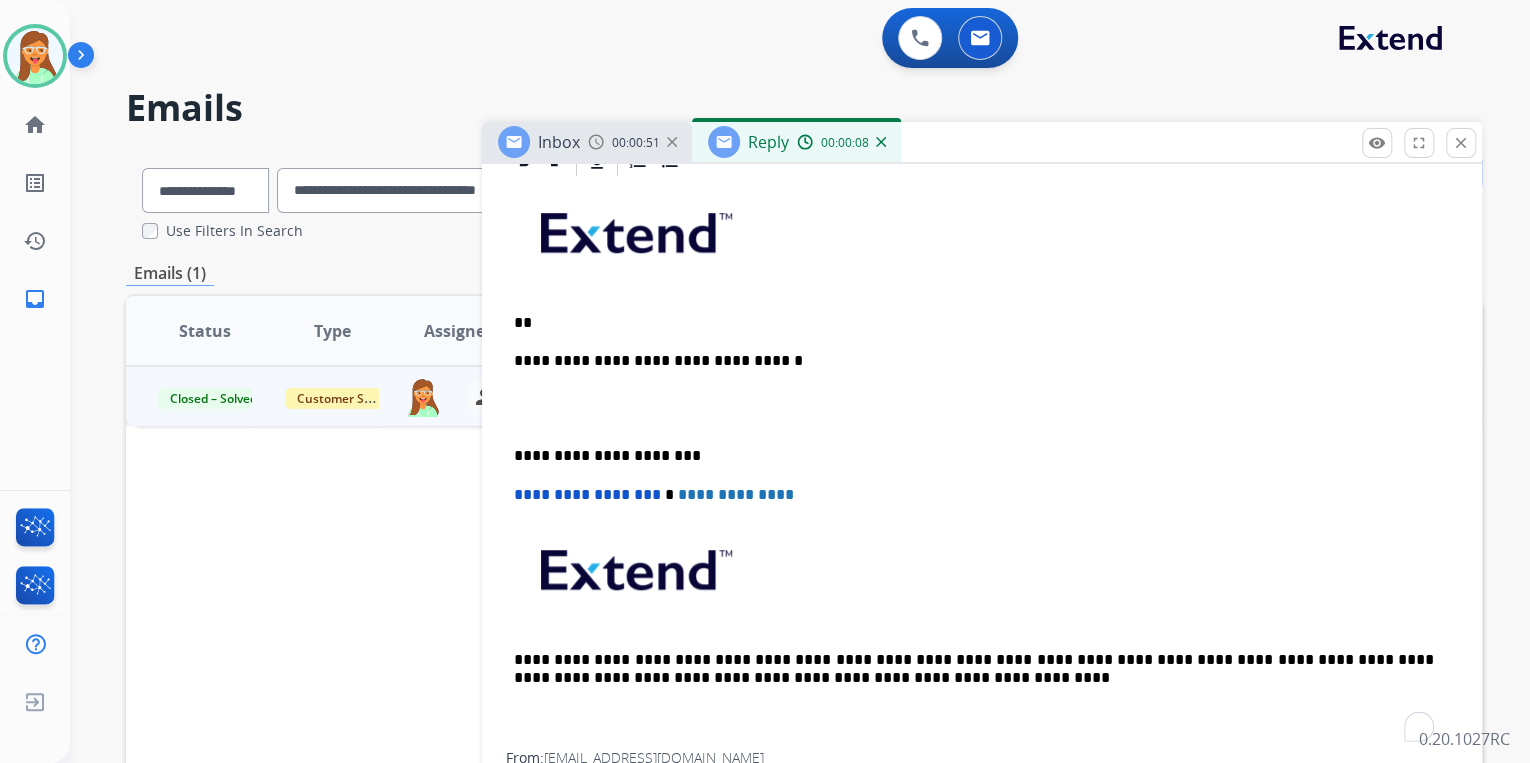 type 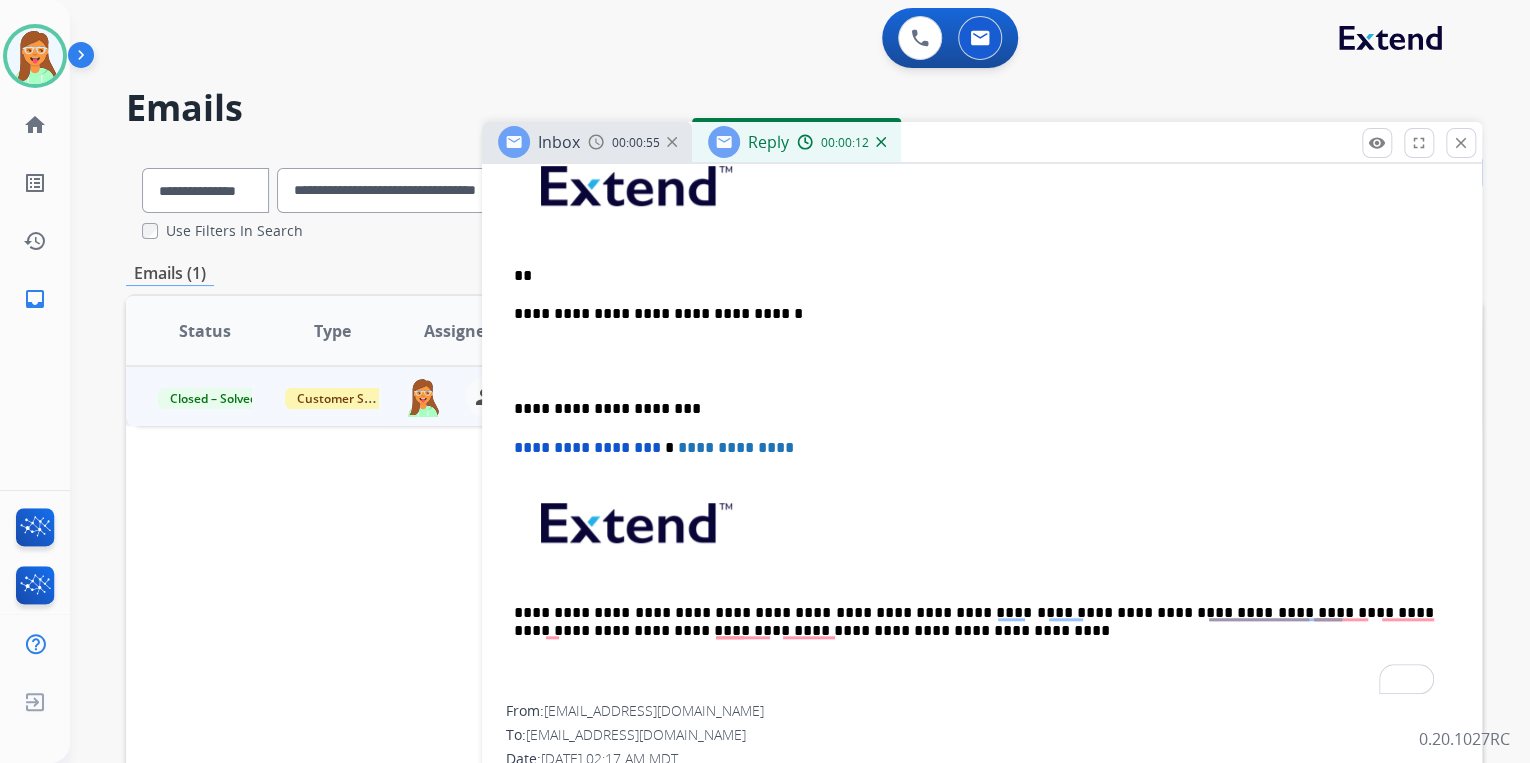 scroll, scrollTop: 400, scrollLeft: 0, axis: vertical 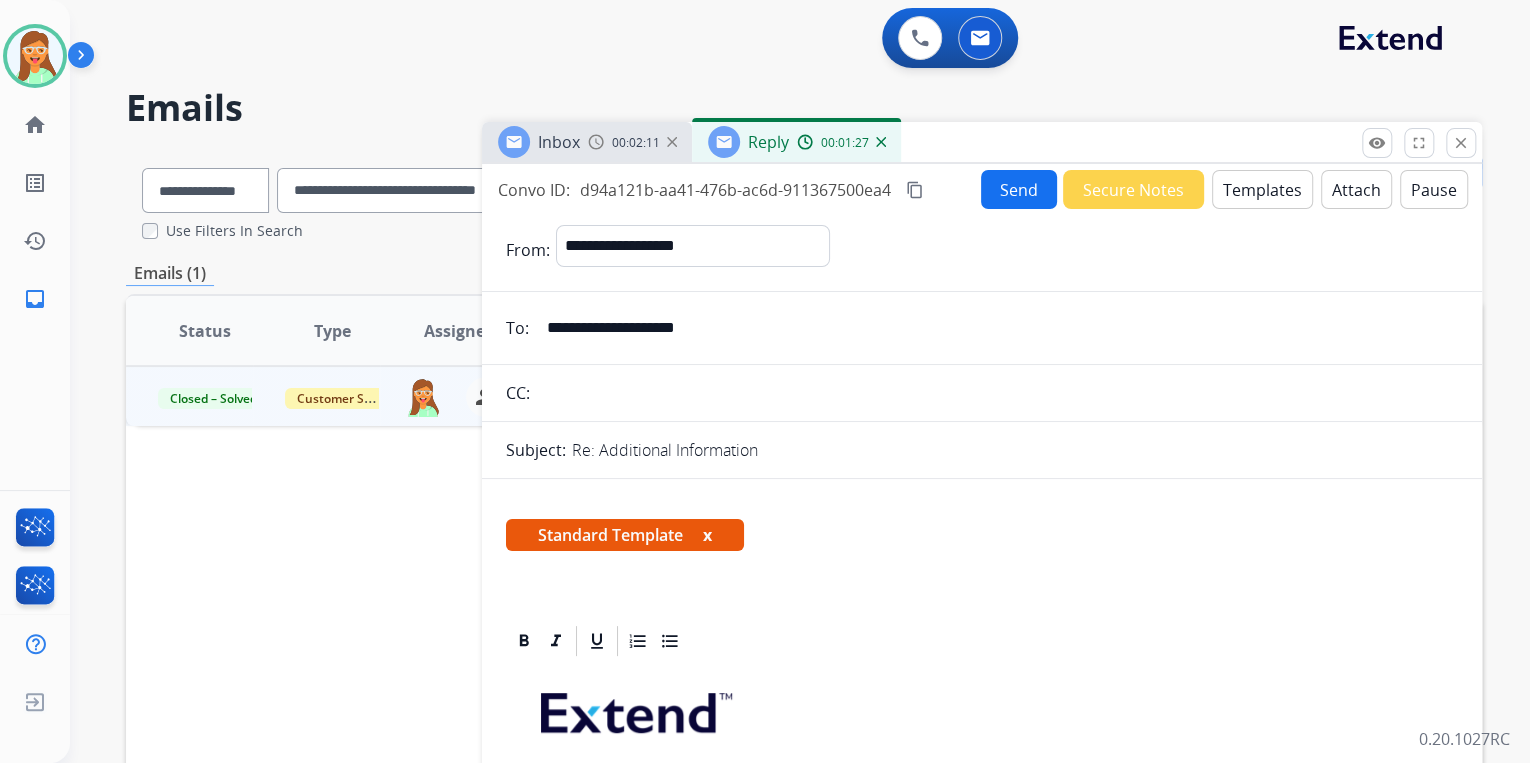click on "Send" at bounding box center (1019, 189) 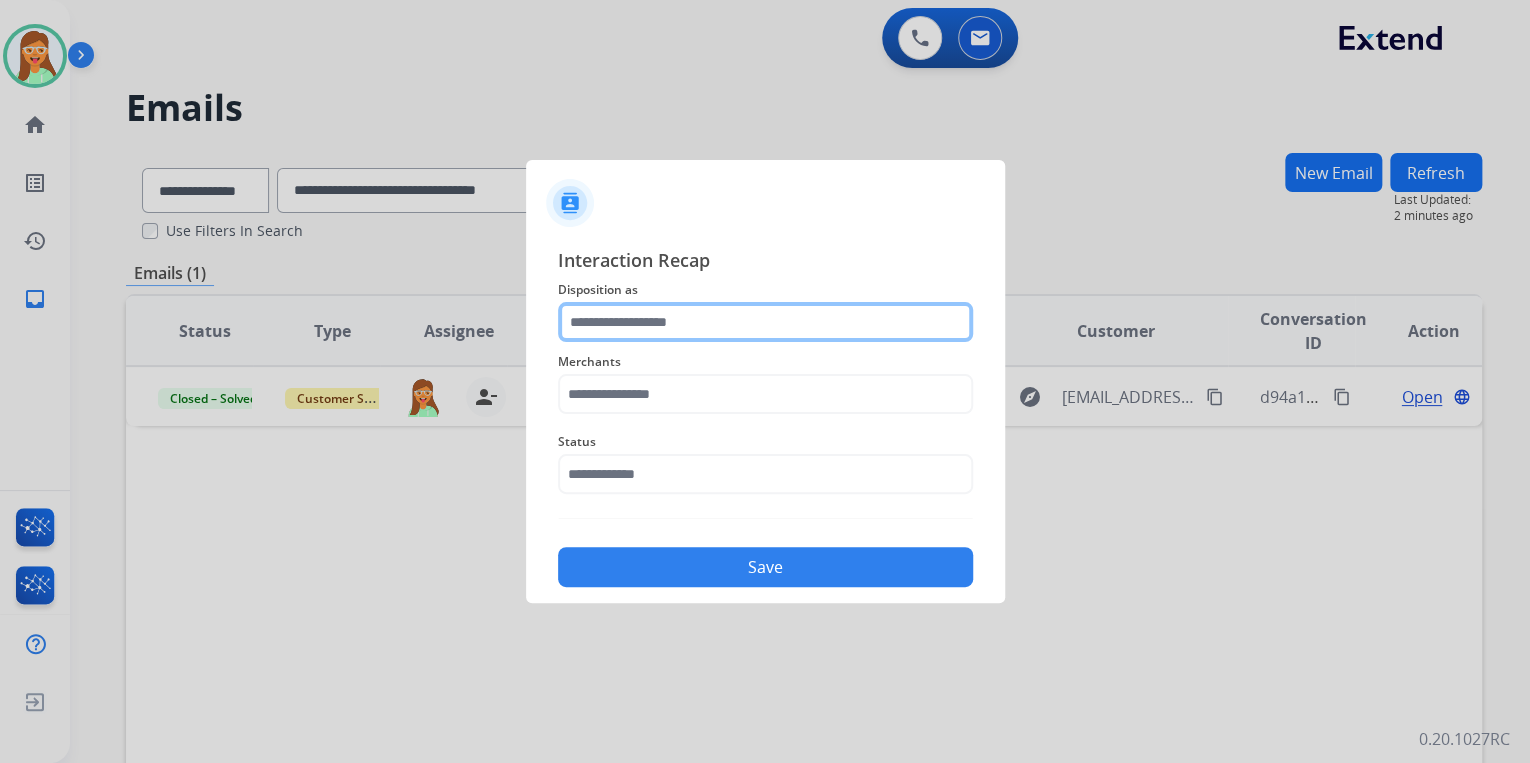 click 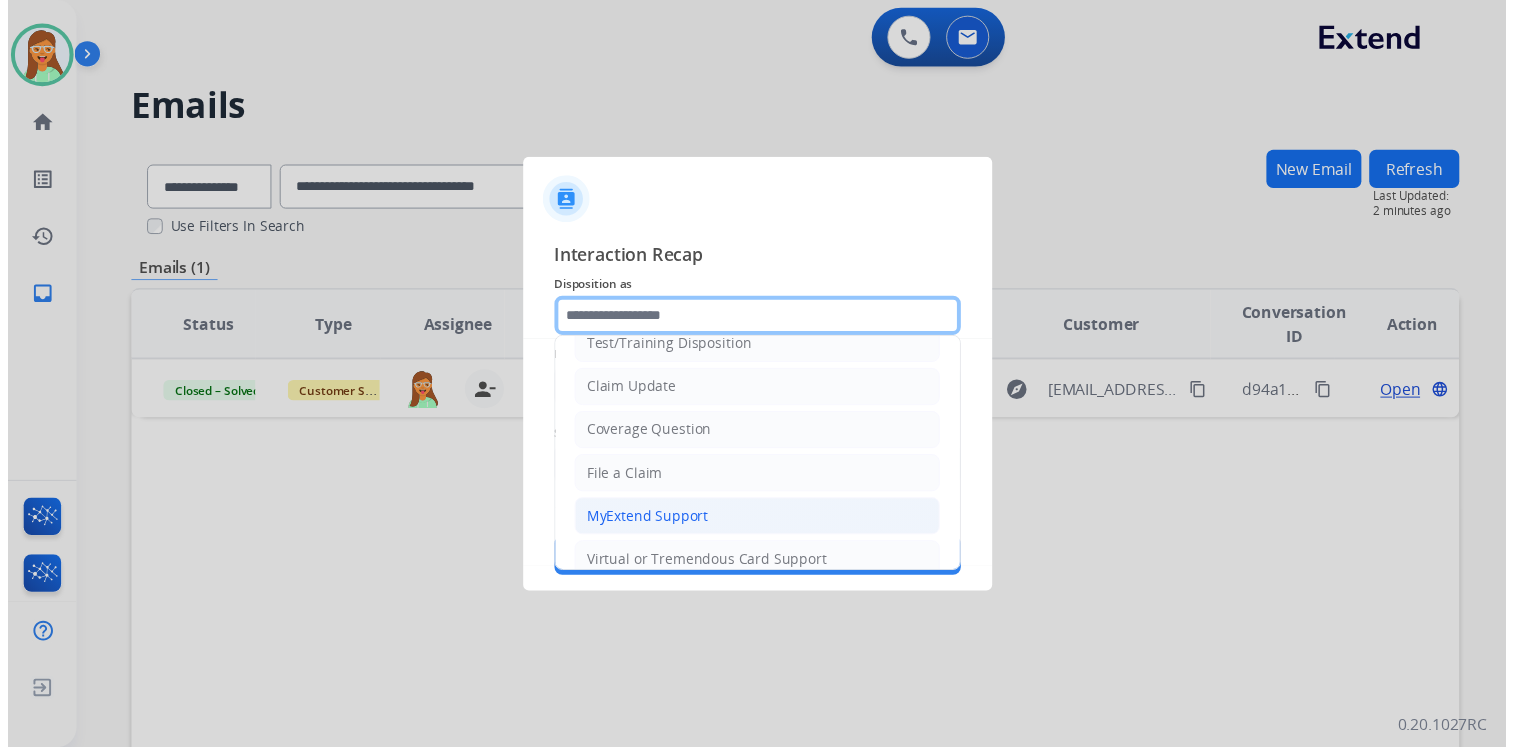scroll, scrollTop: 160, scrollLeft: 0, axis: vertical 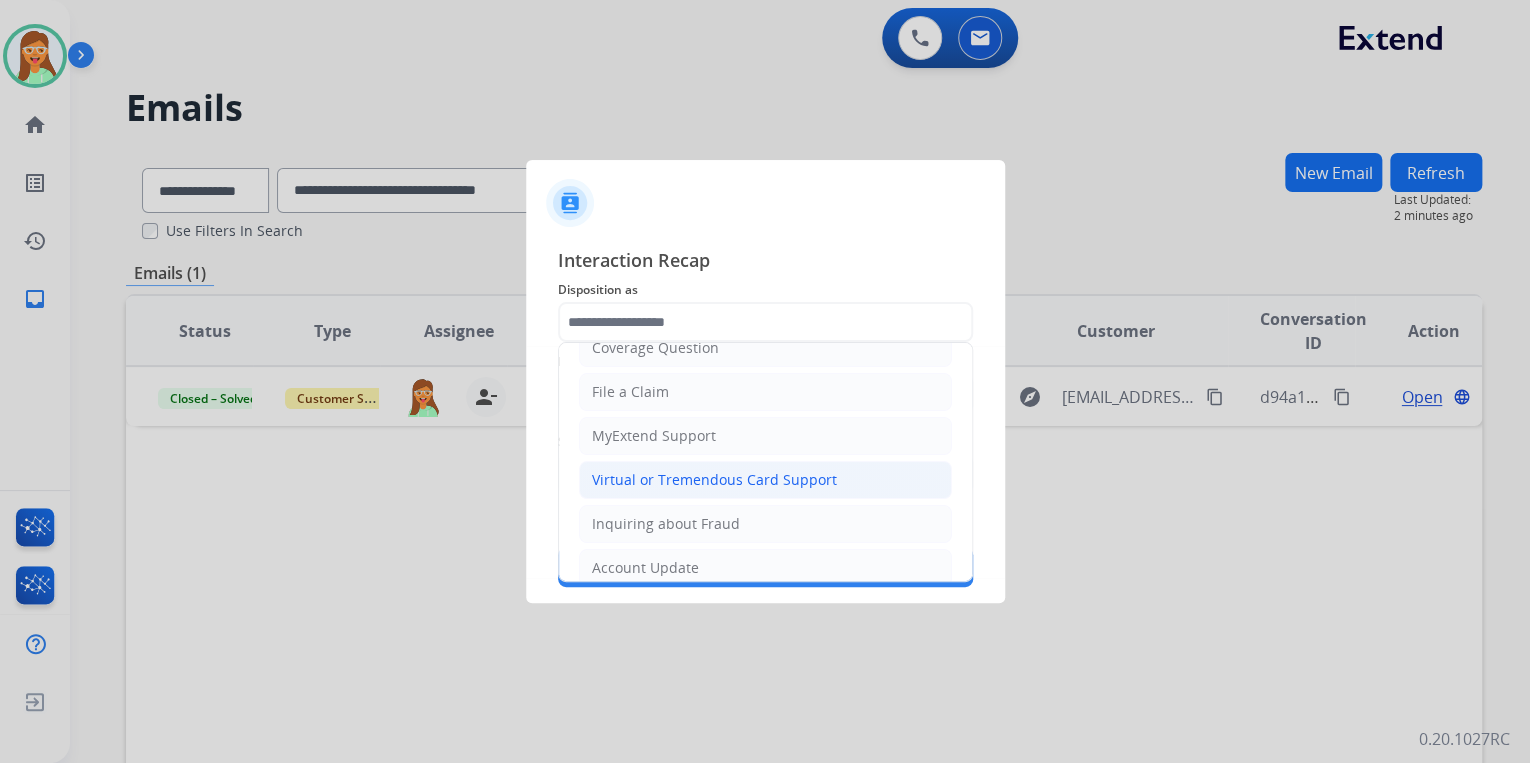 click on "Virtual or Tremendous Card Support" 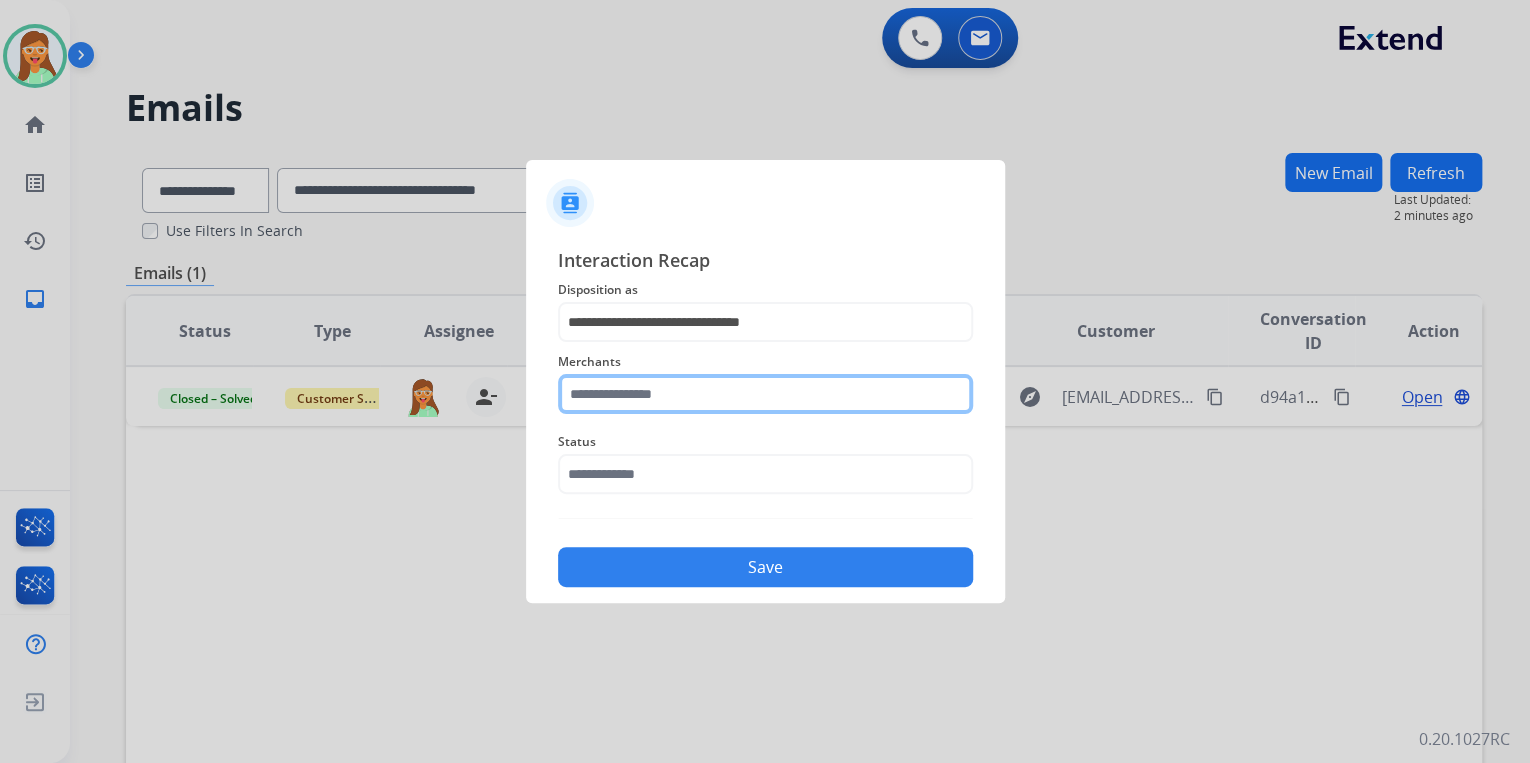 click 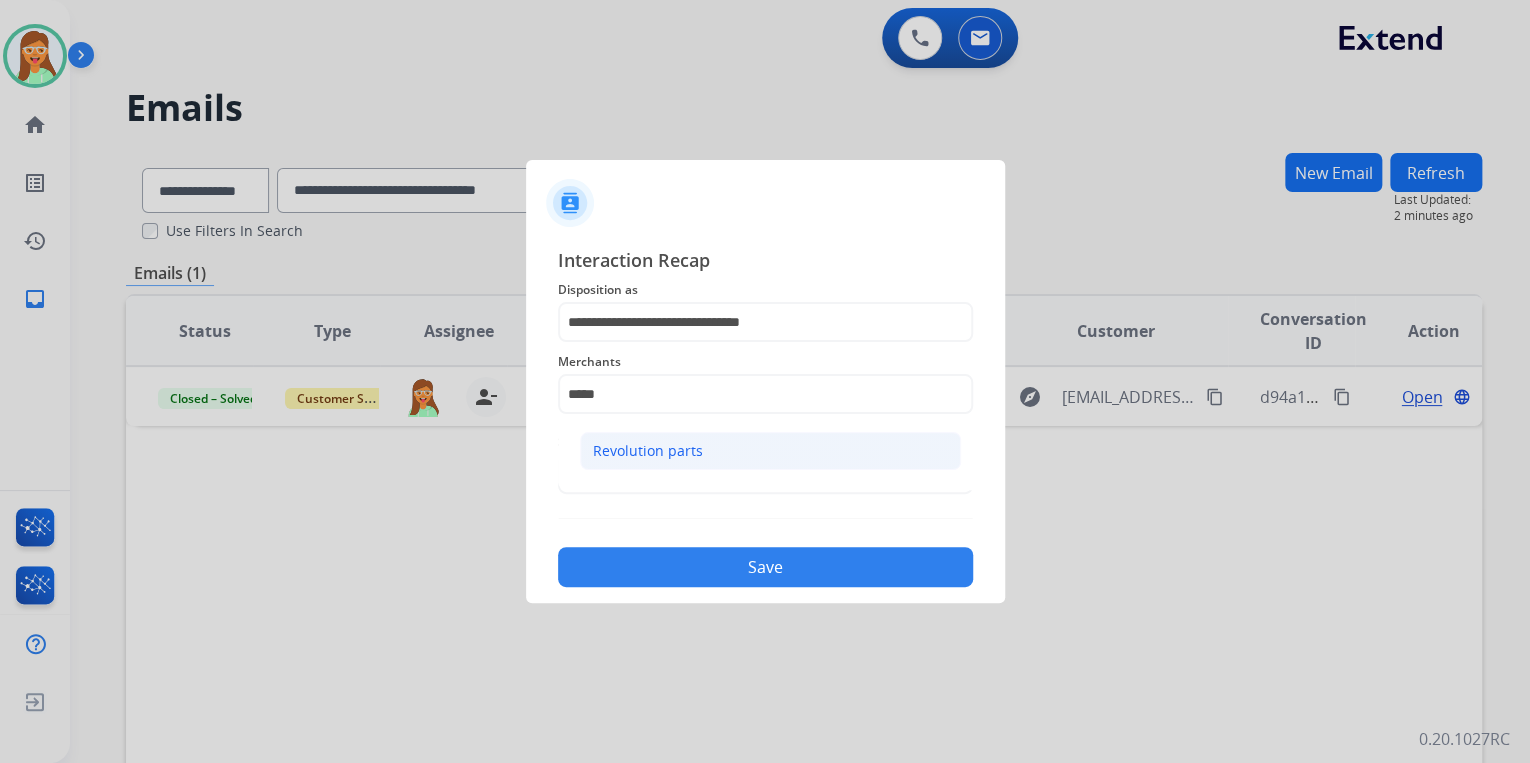 click on "Revolution parts" 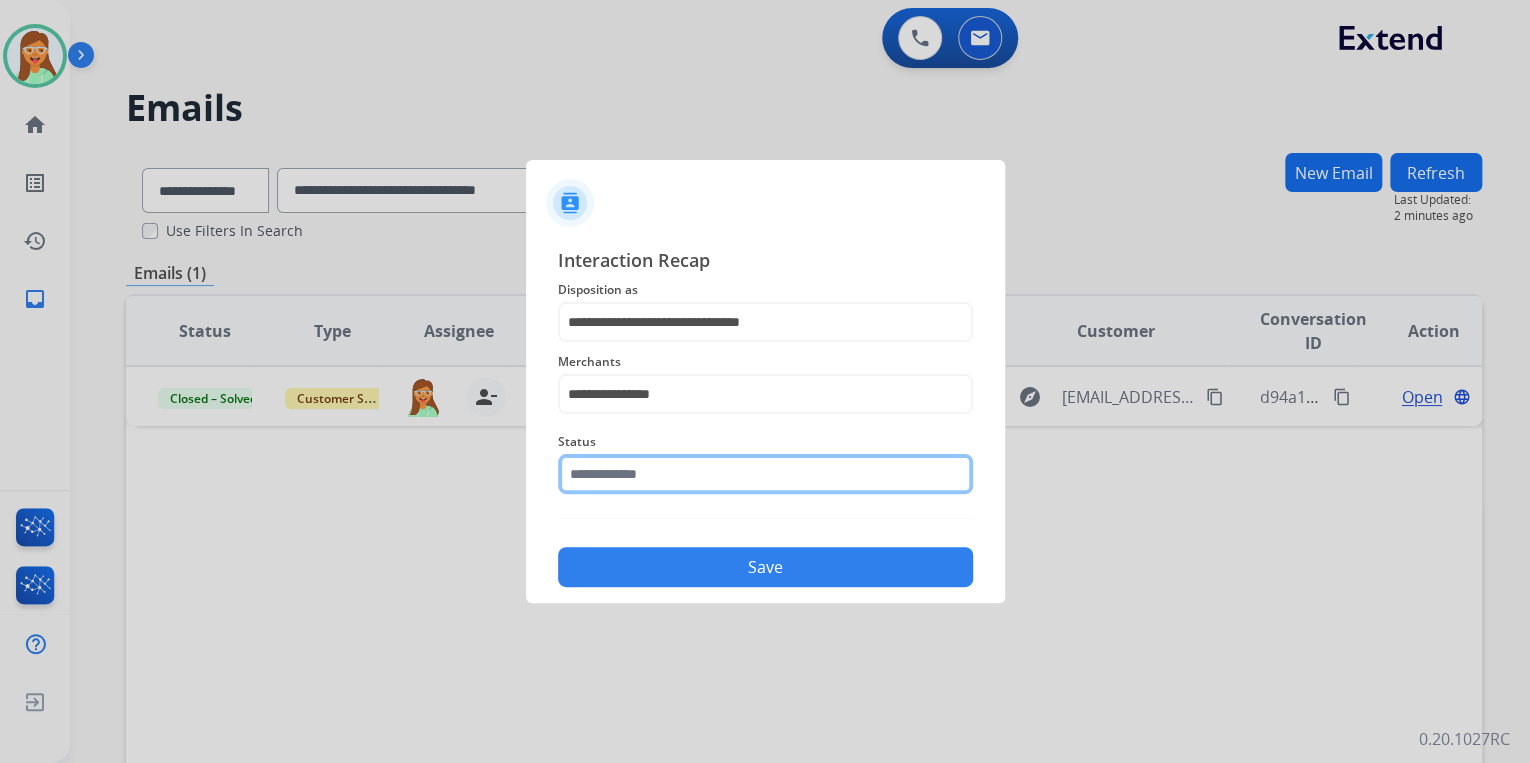 click 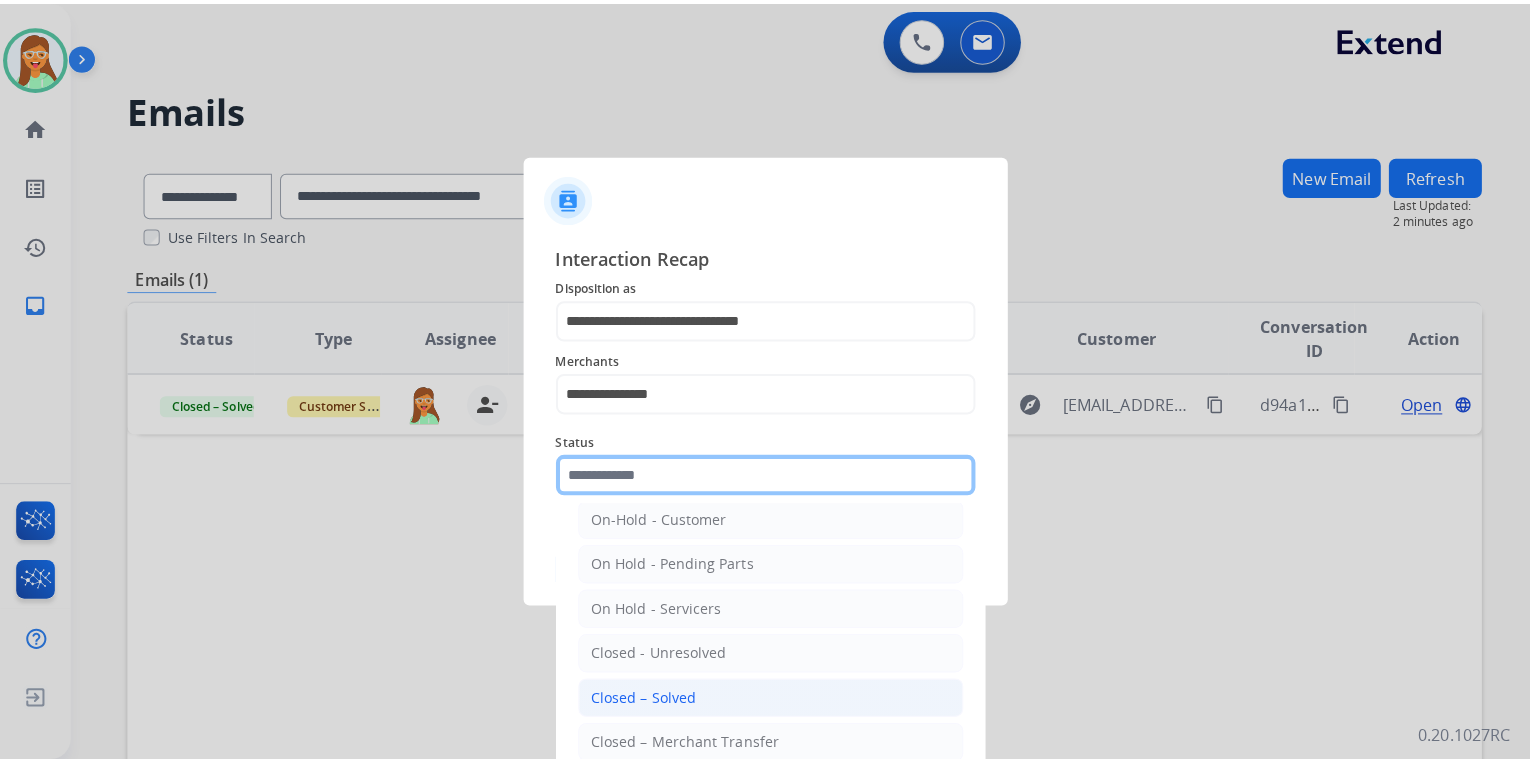 scroll, scrollTop: 116, scrollLeft: 0, axis: vertical 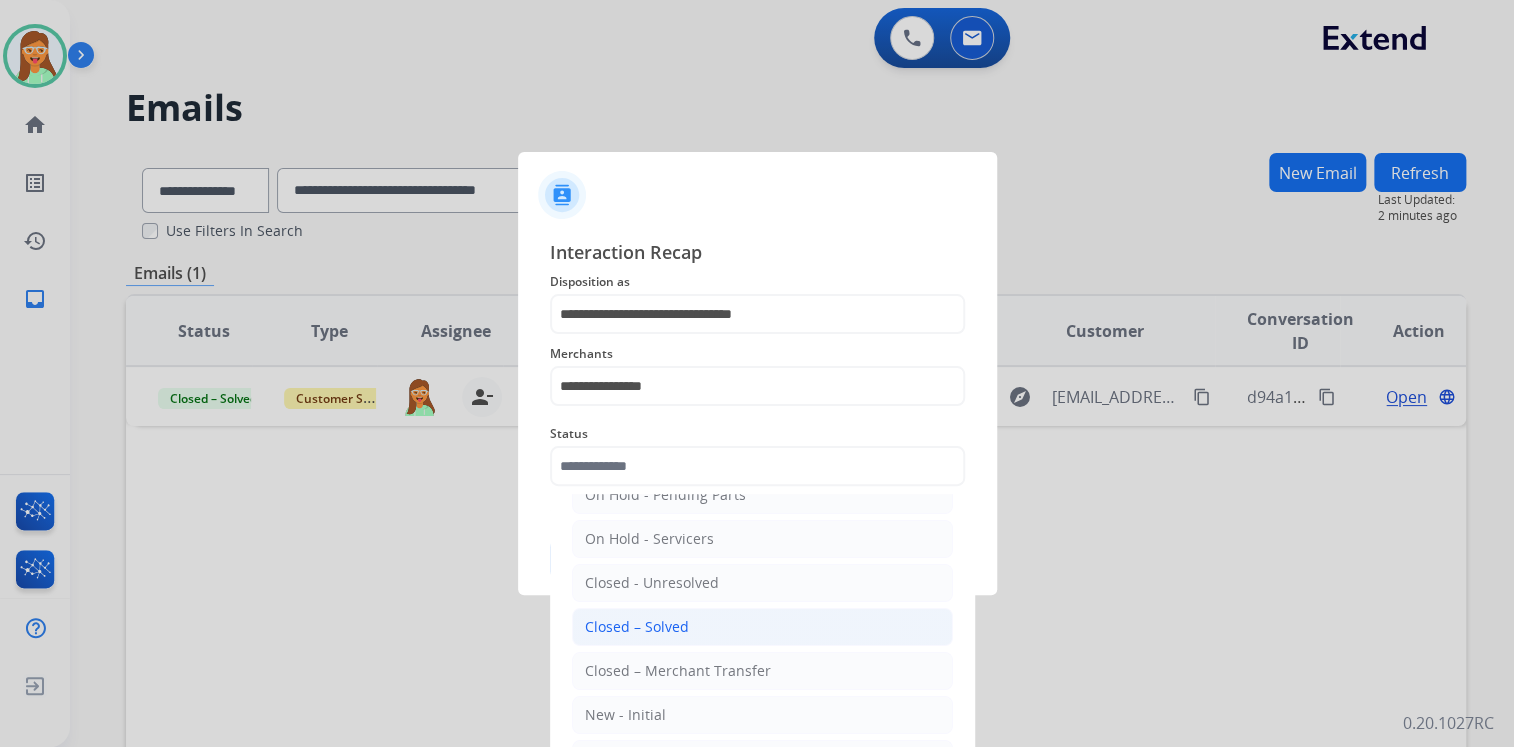click on "Closed – Solved" 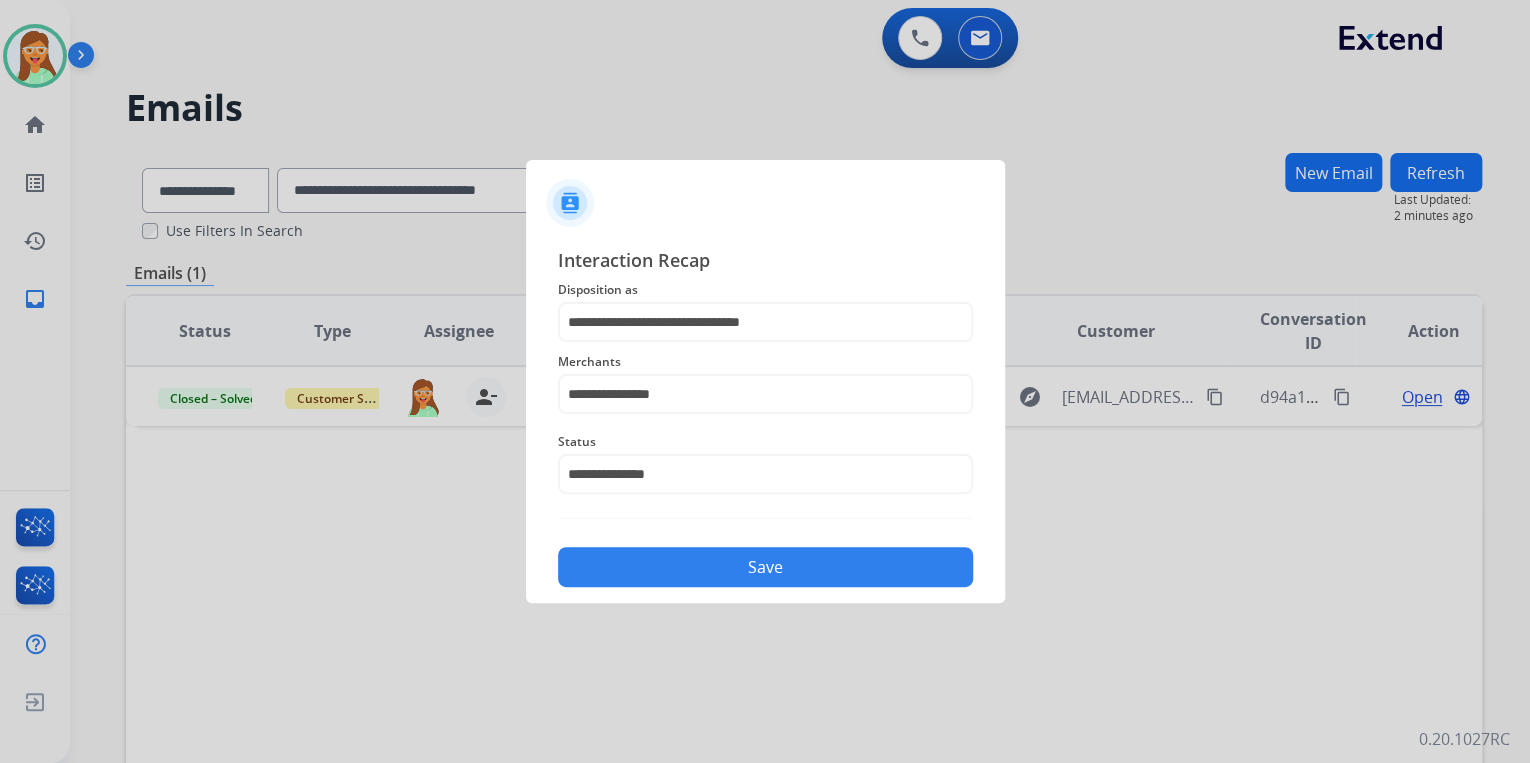 click on "Save" 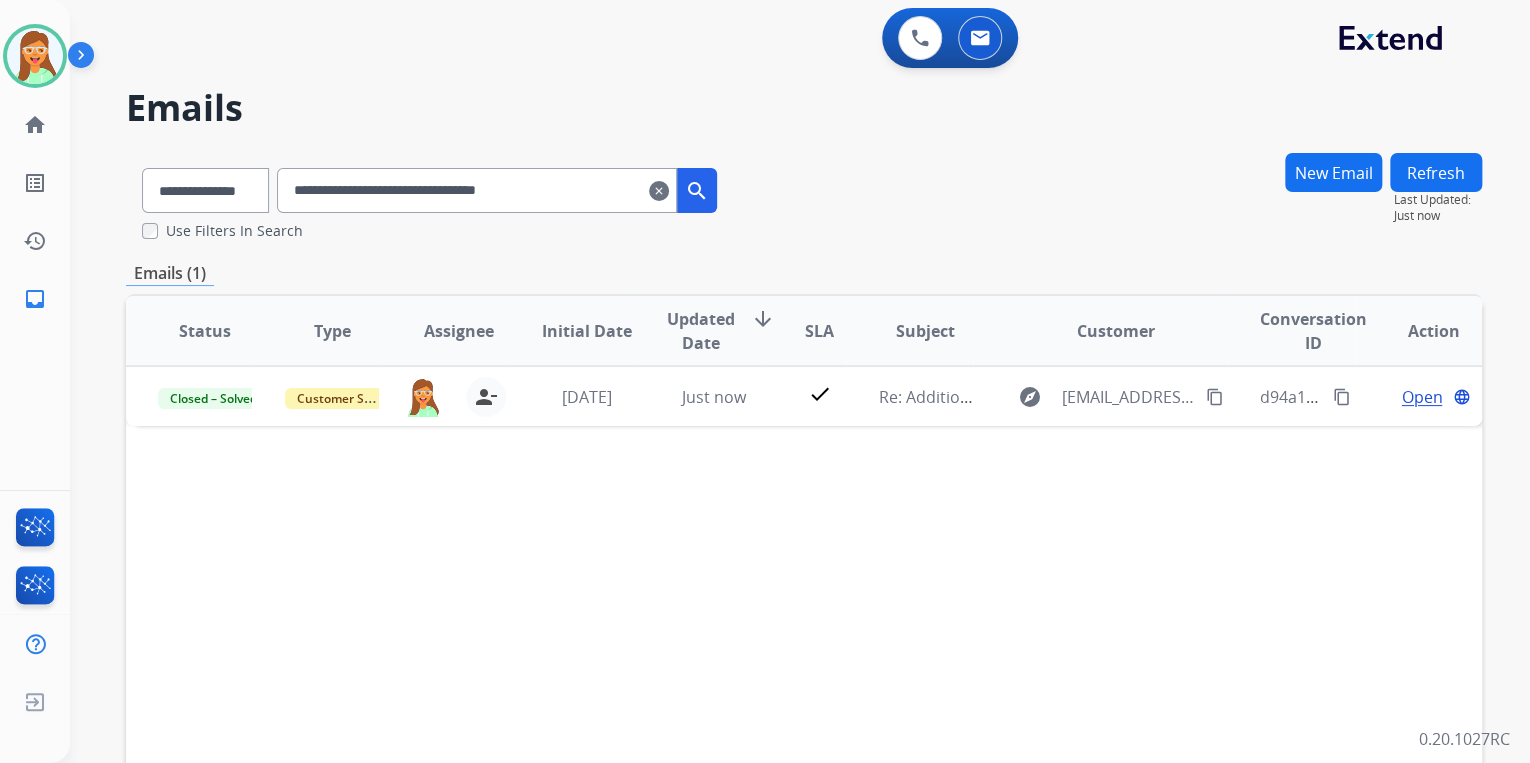 drag, startPoint x: 617, startPoint y: 177, endPoint x: 276, endPoint y: 182, distance: 341.03665 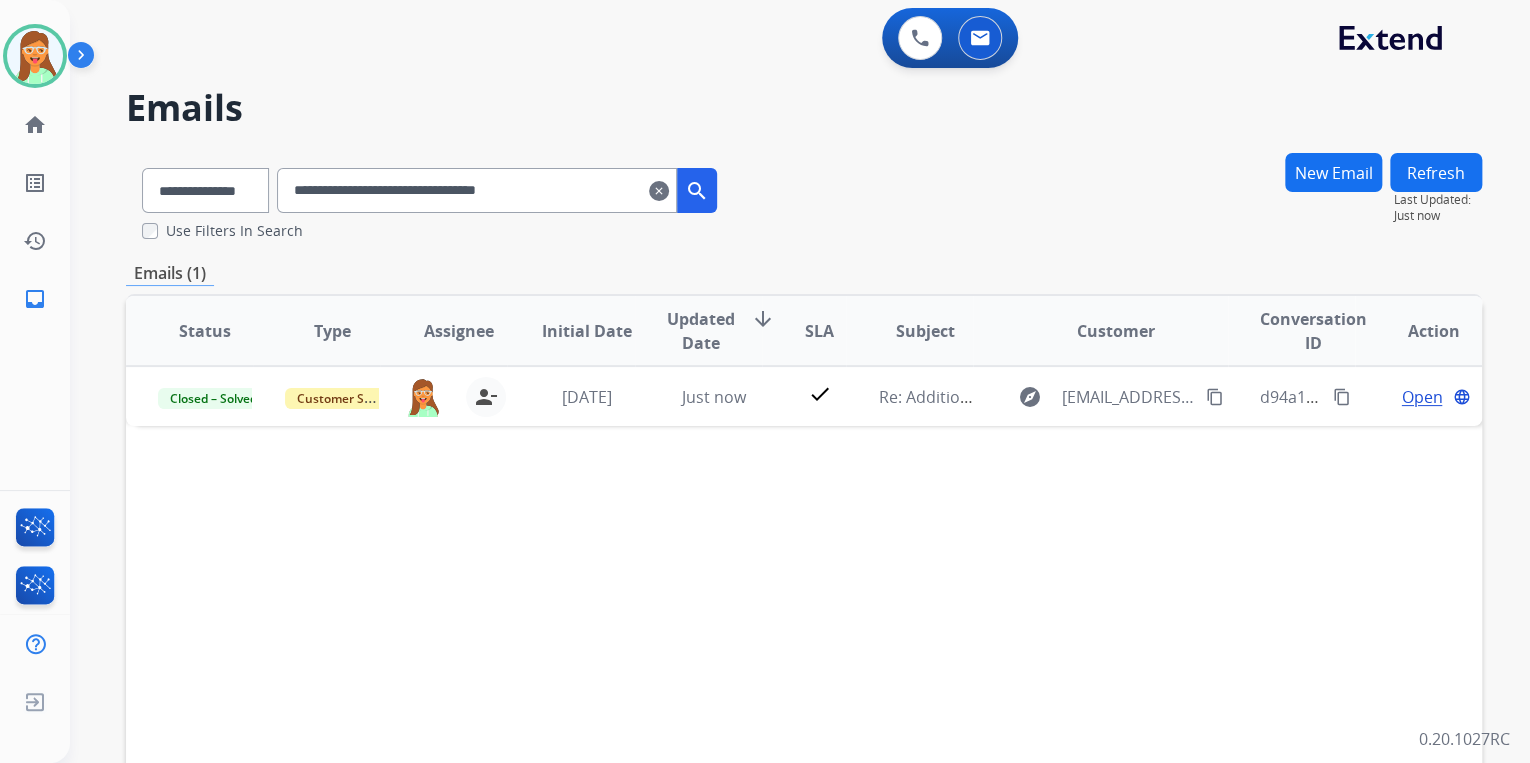 paste 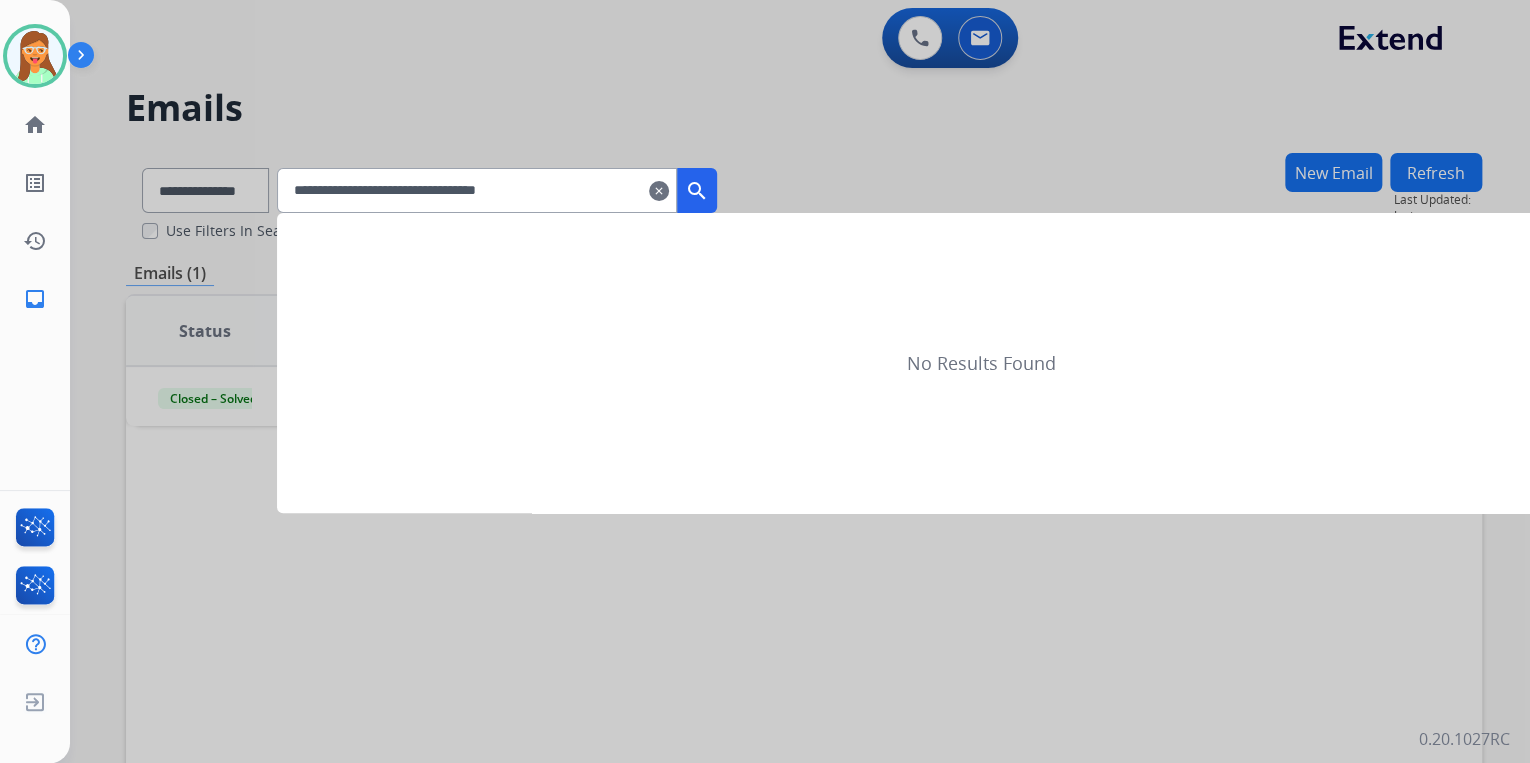 type on "**********" 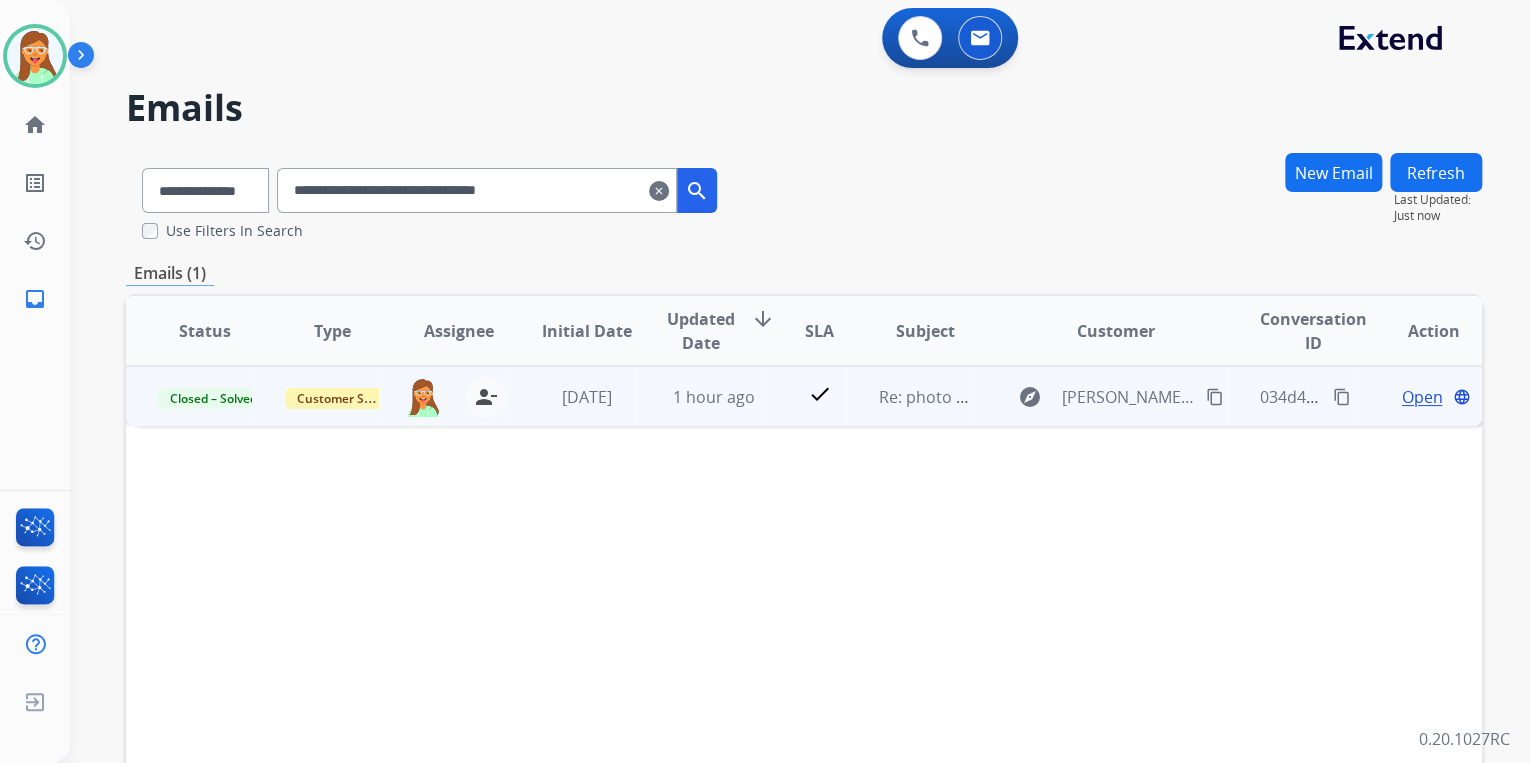 click on "Open" at bounding box center [1421, 397] 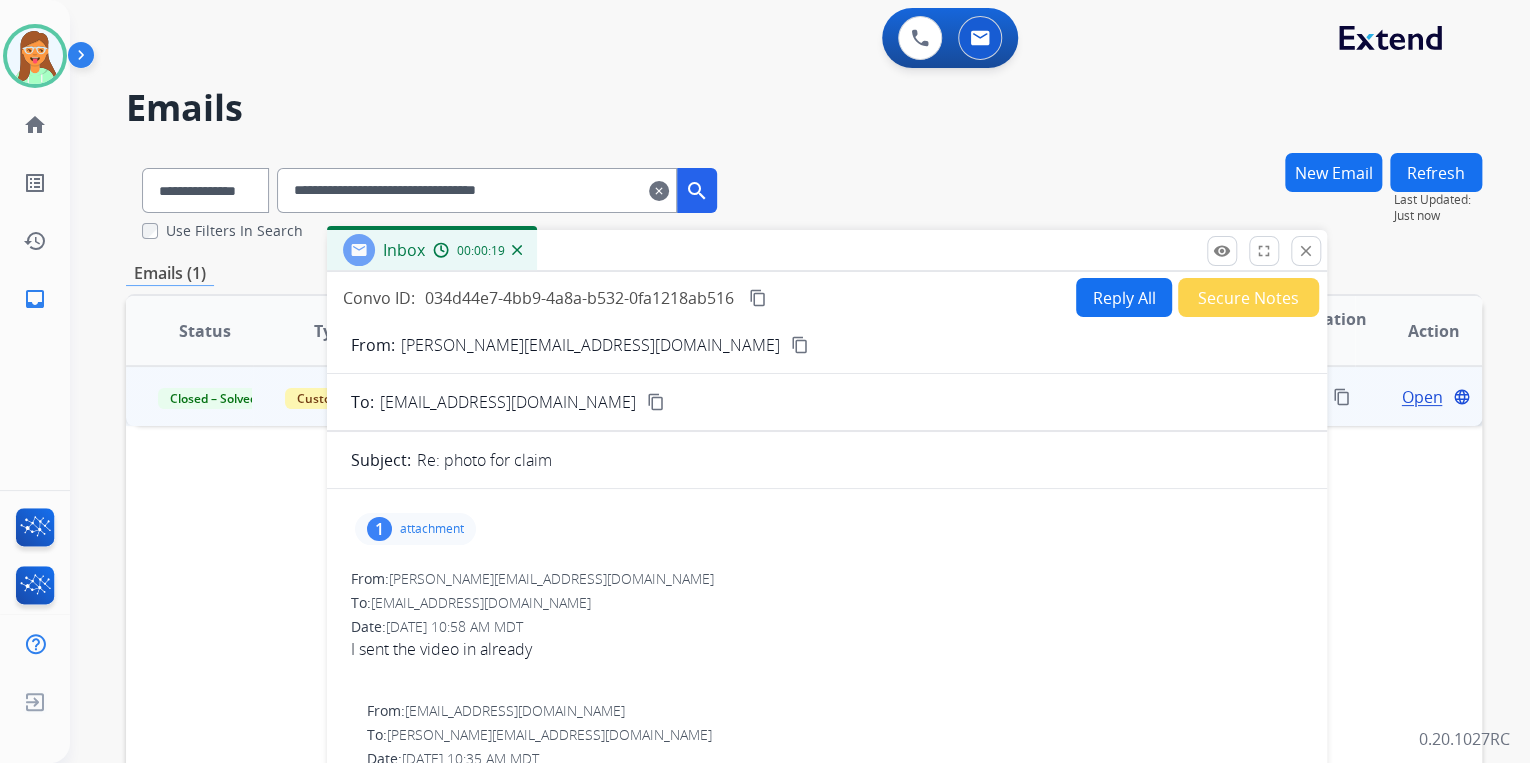 drag, startPoint x: 1011, startPoint y: 154, endPoint x: 780, endPoint y: 258, distance: 253.3318 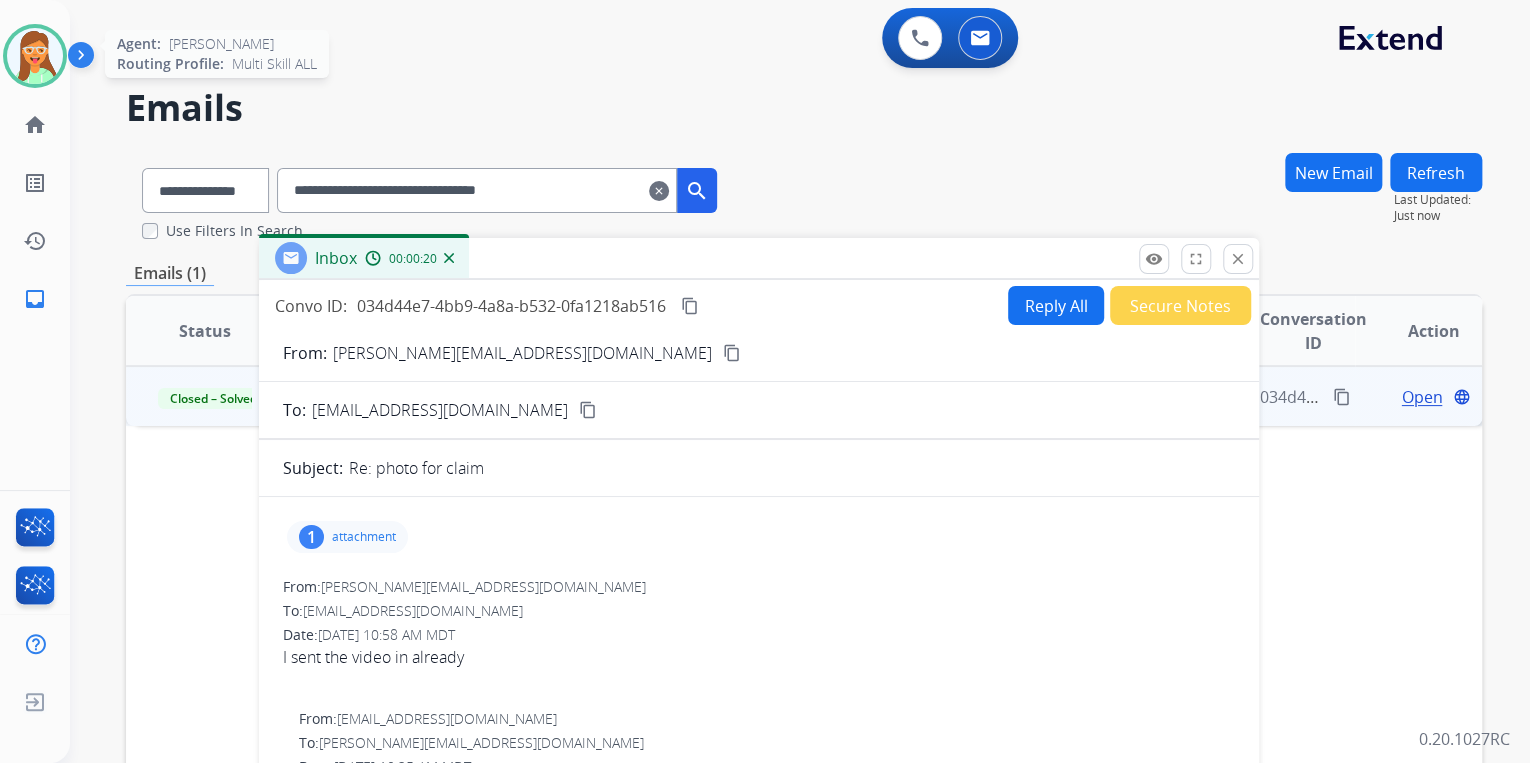 click at bounding box center [35, 56] 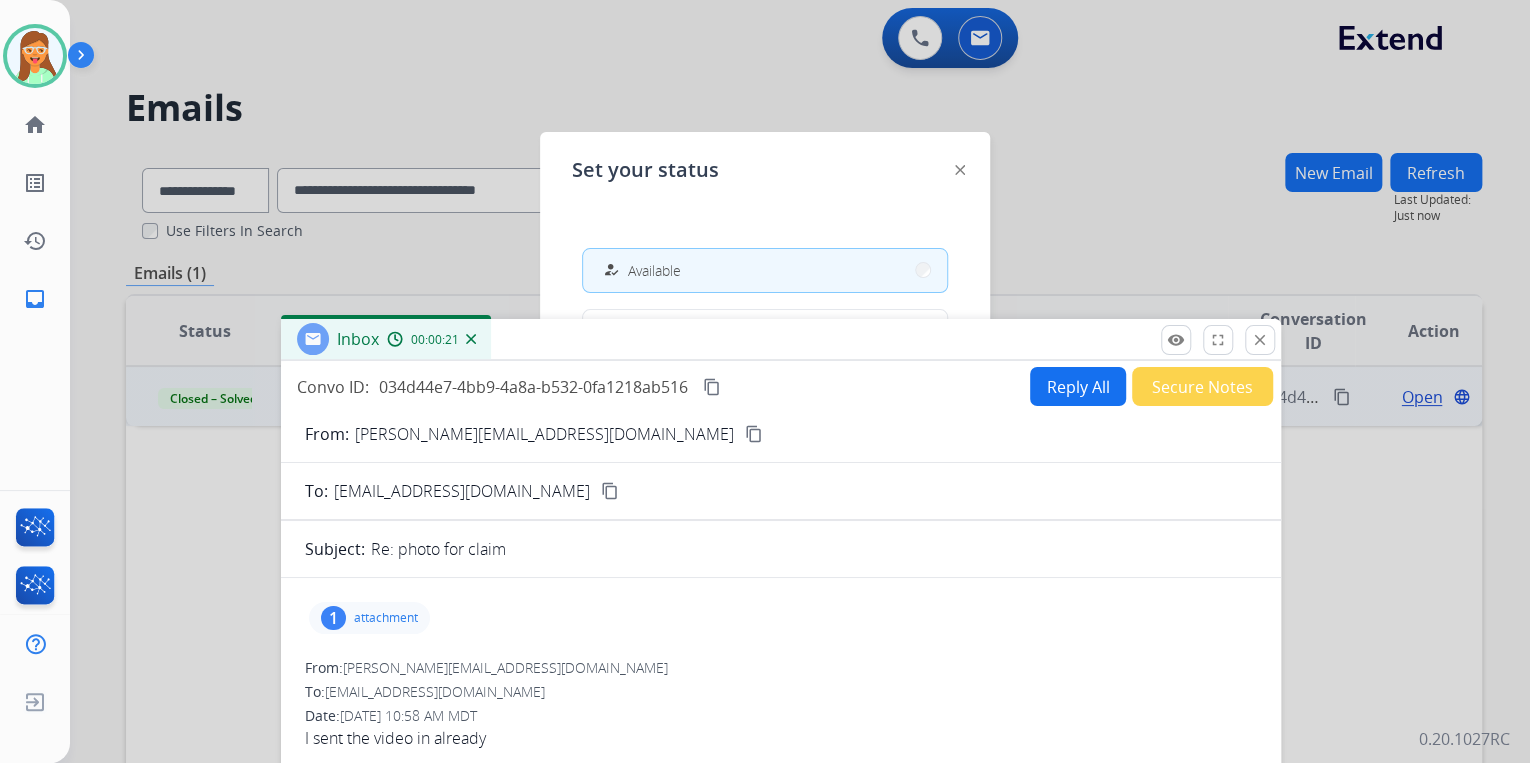 drag, startPoint x: 811, startPoint y: 281, endPoint x: 828, endPoint y: 432, distance: 151.95393 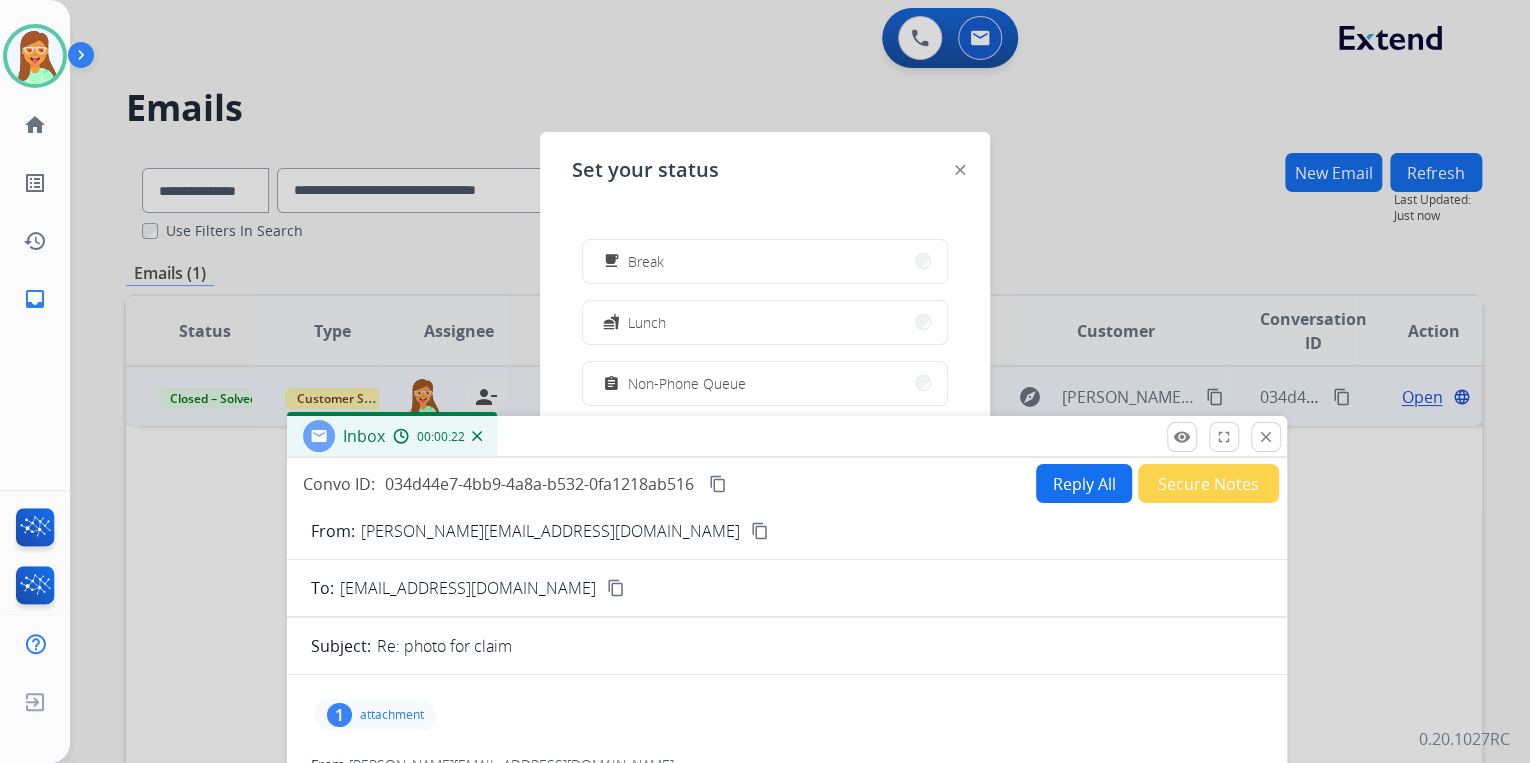 scroll, scrollTop: 160, scrollLeft: 0, axis: vertical 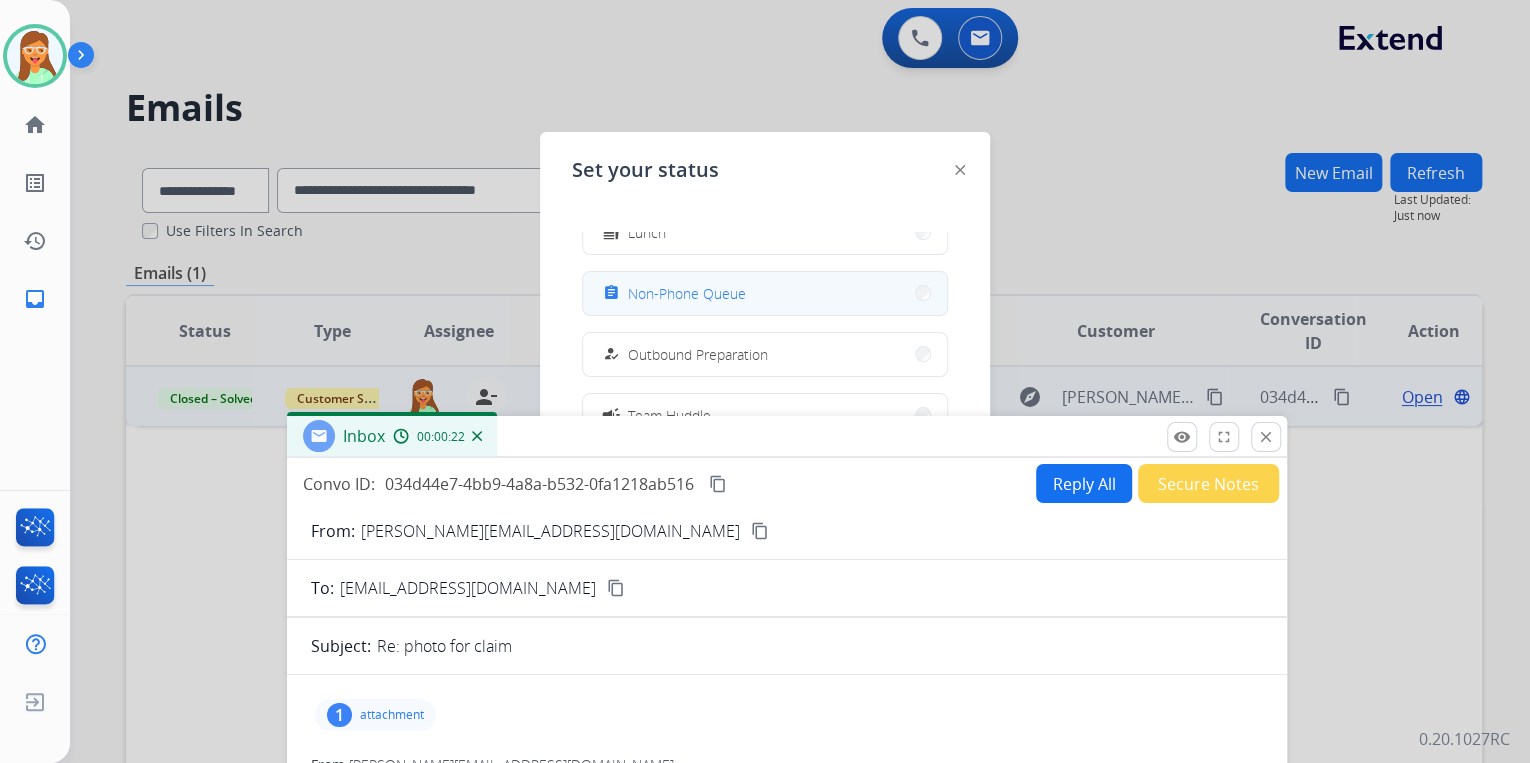 click on "Non-Phone Queue" at bounding box center (687, 293) 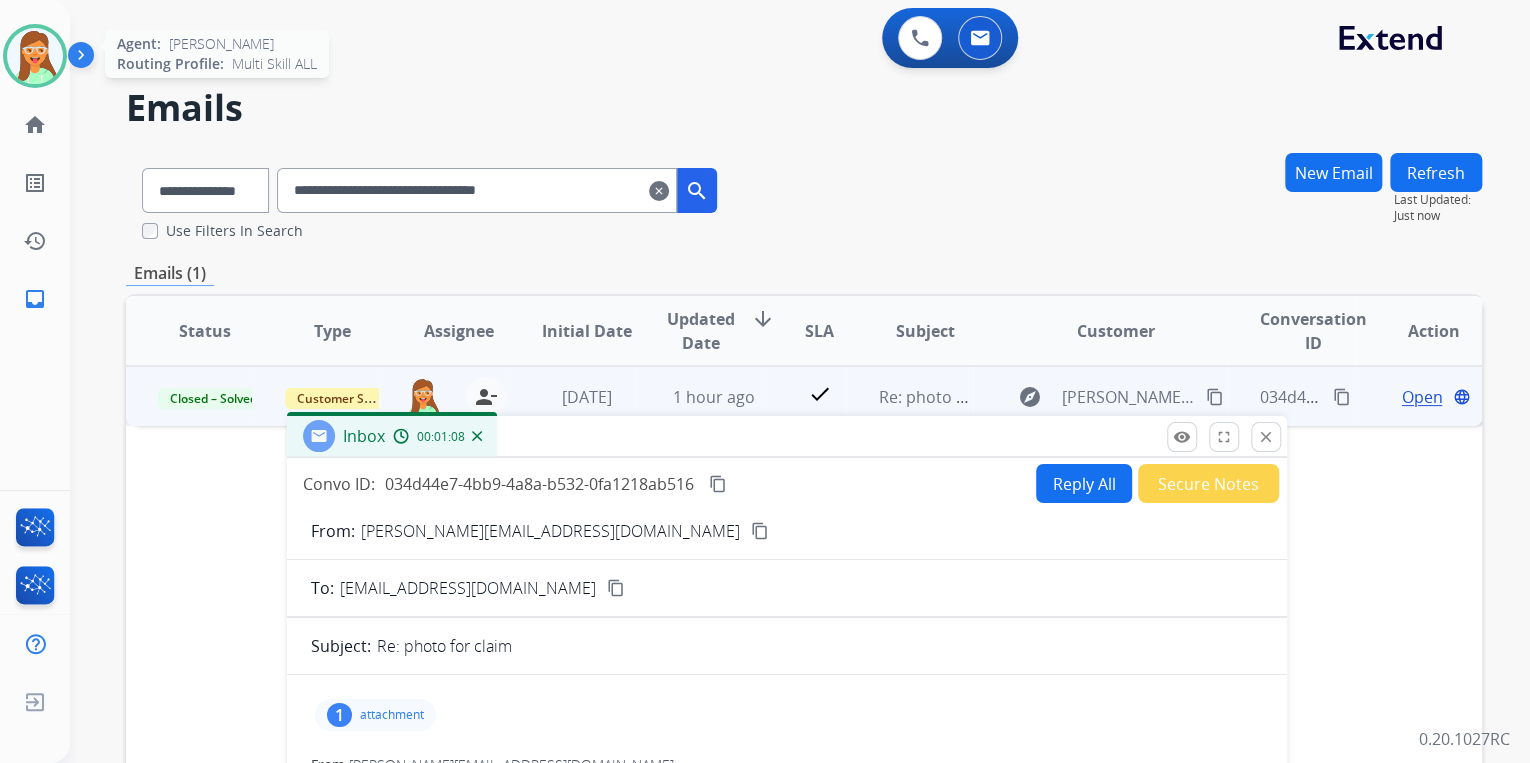 click at bounding box center (35, 56) 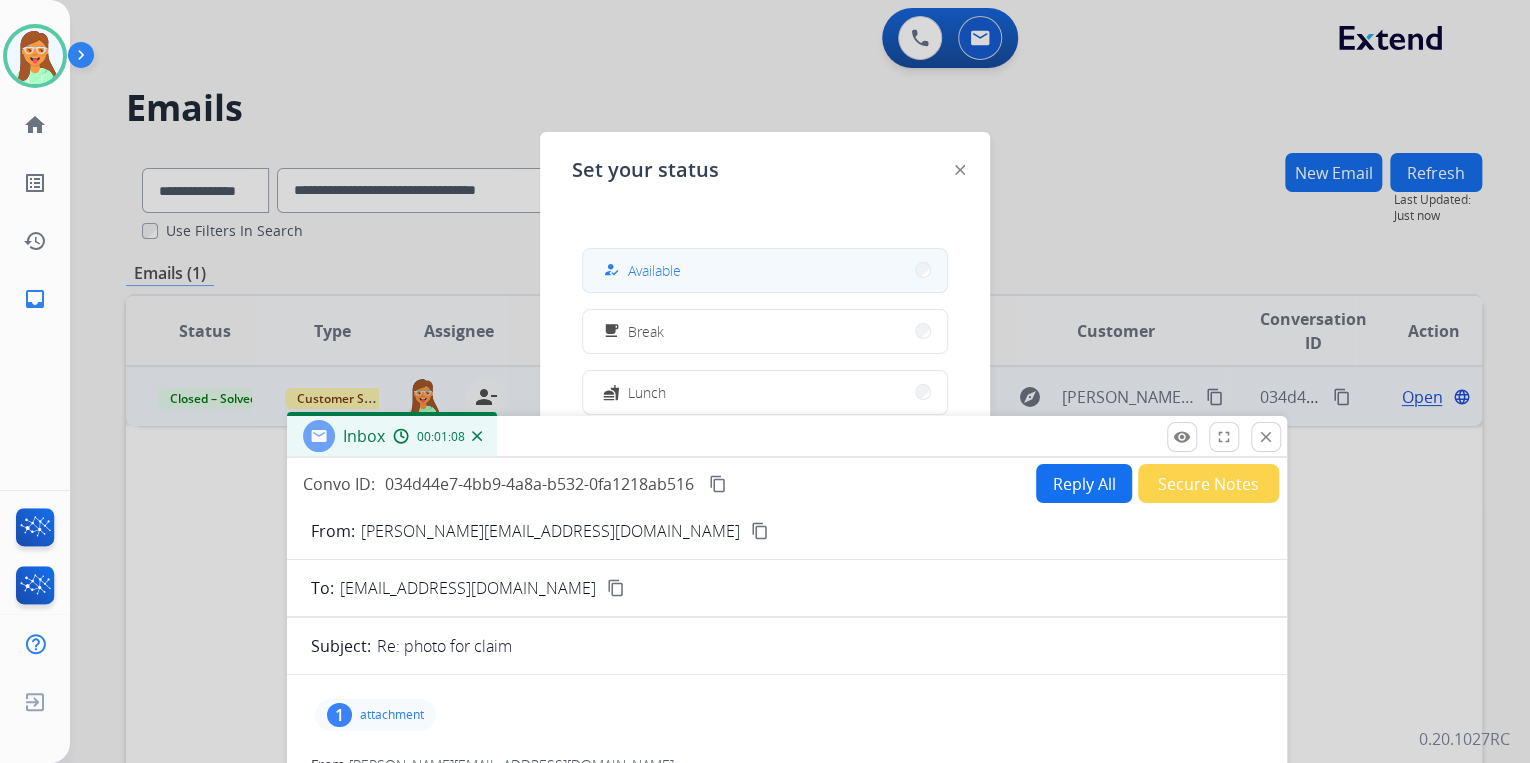 click on "how_to_reg Available" at bounding box center (765, 270) 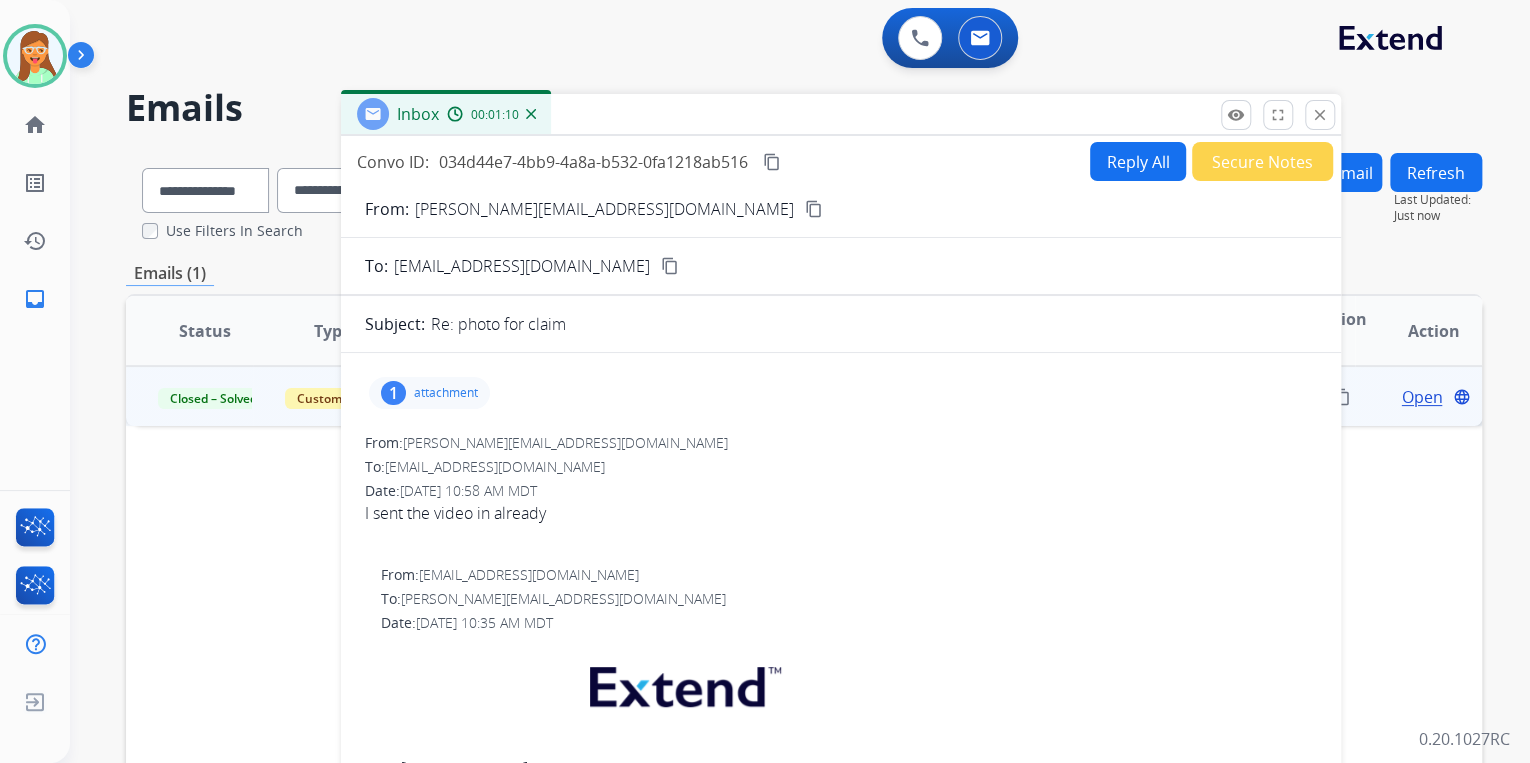 drag, startPoint x: 793, startPoint y: 443, endPoint x: 848, endPoint y: 113, distance: 334.55194 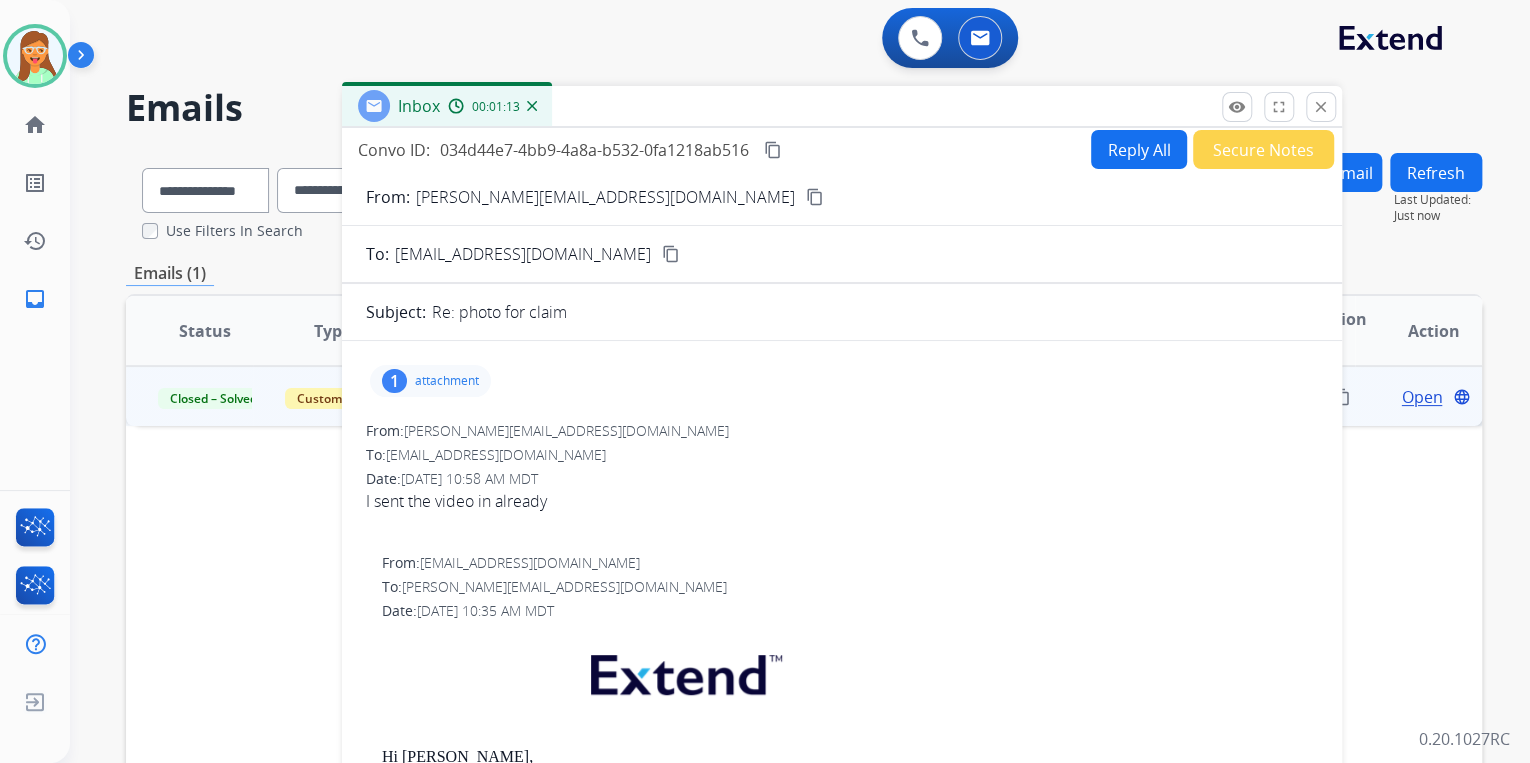 scroll, scrollTop: 0, scrollLeft: 0, axis: both 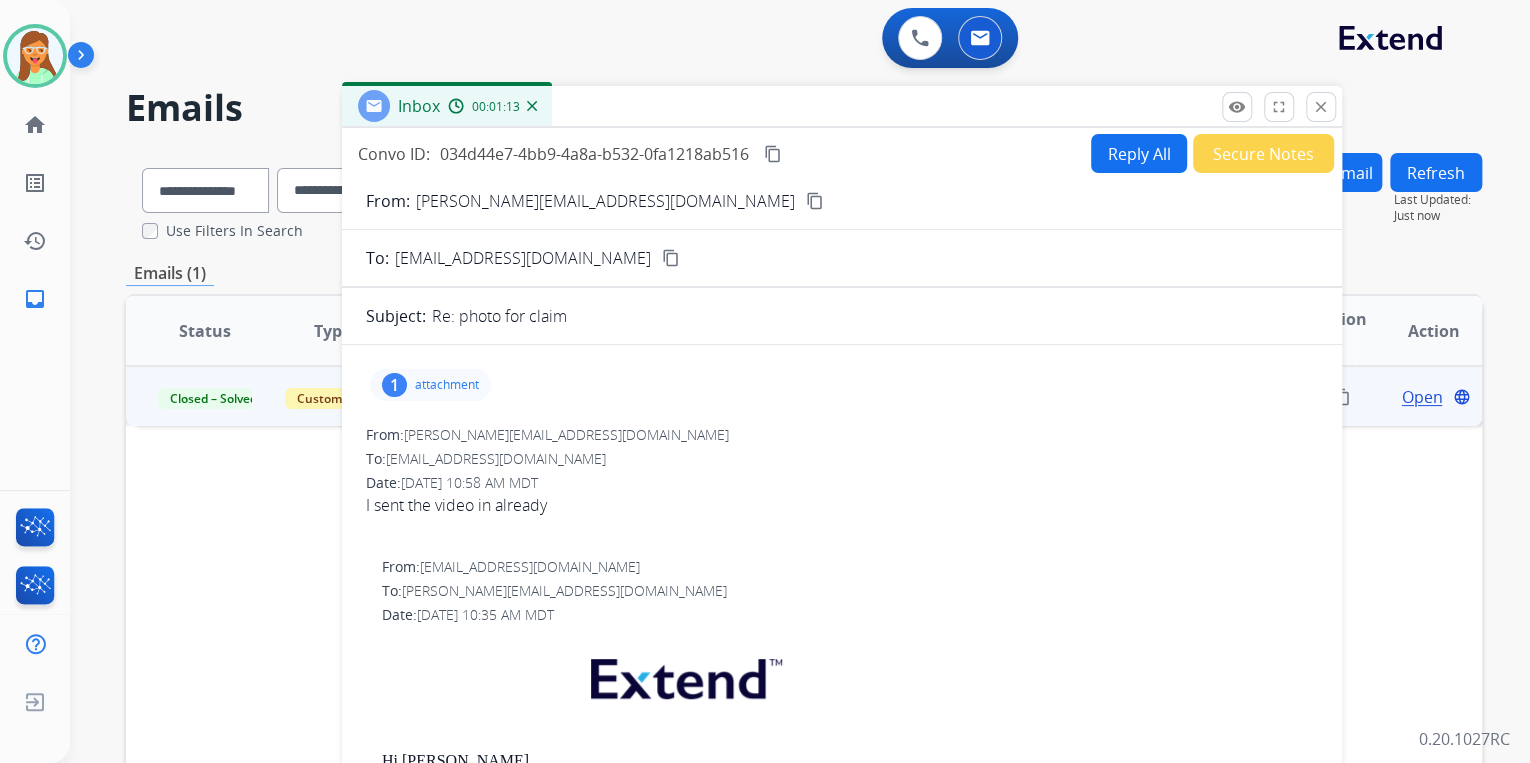 click on "attachment" at bounding box center (447, 385) 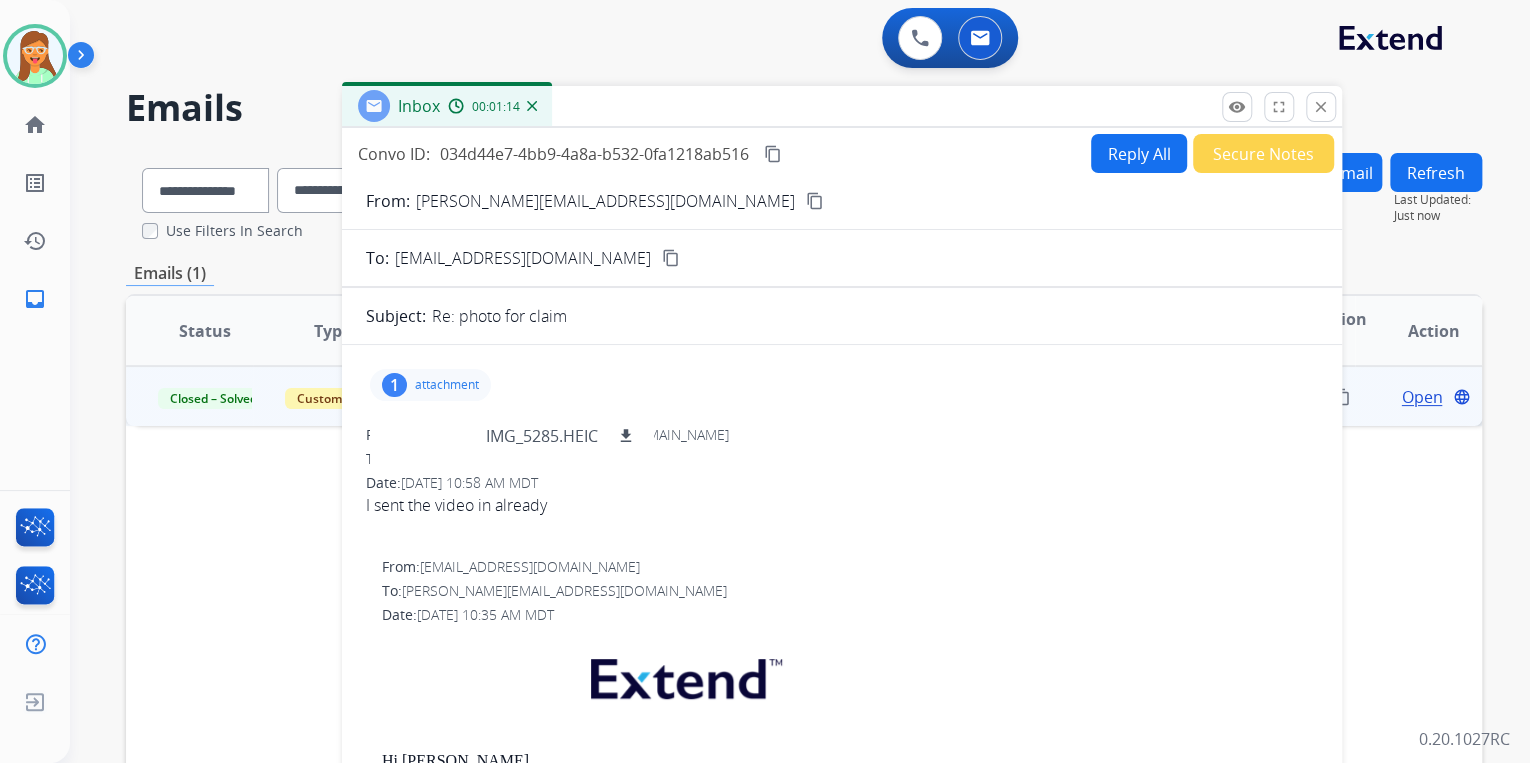 click on "1 attachment  IMG_5285.HEIC  download" at bounding box center [430, 385] 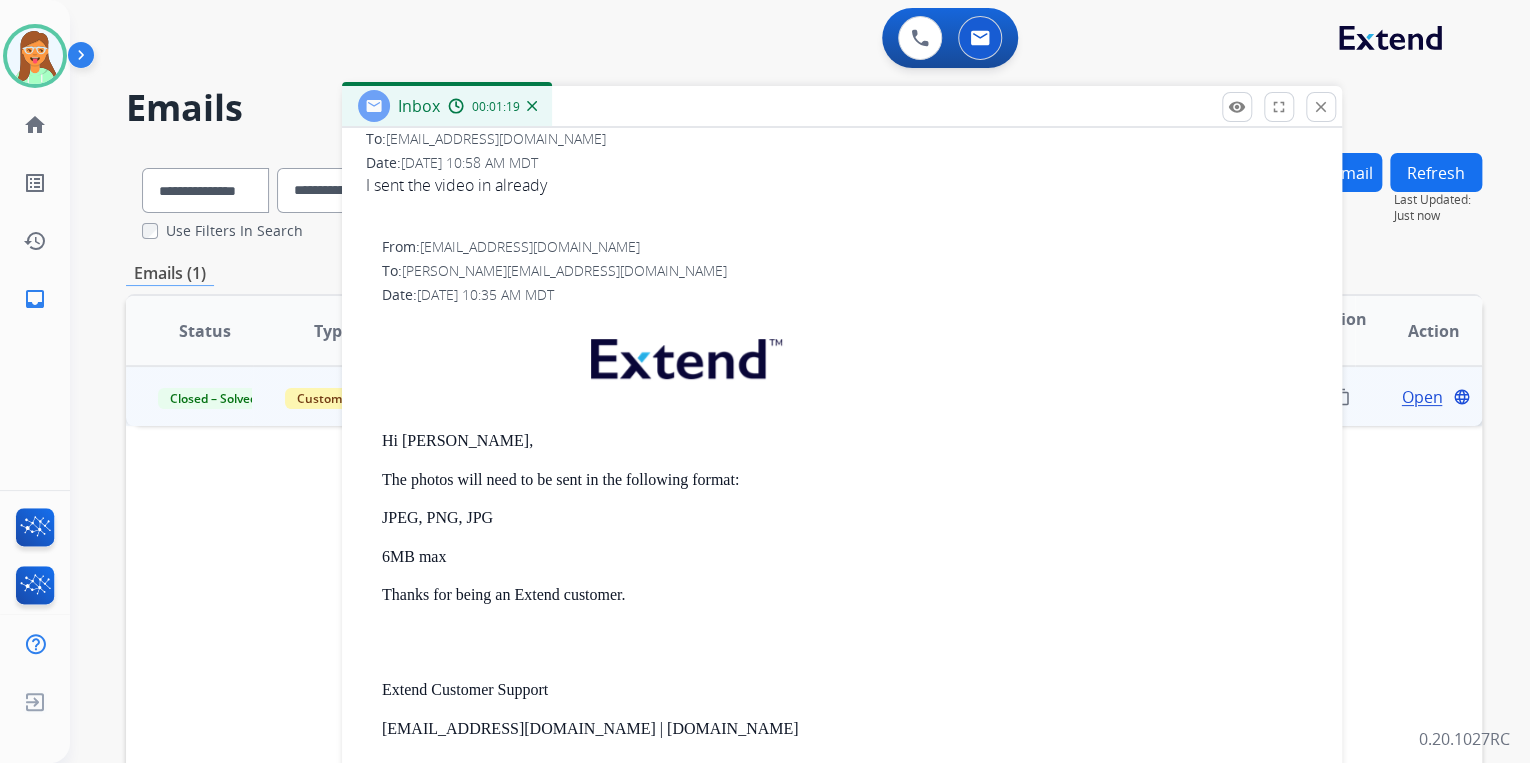 scroll, scrollTop: 0, scrollLeft: 0, axis: both 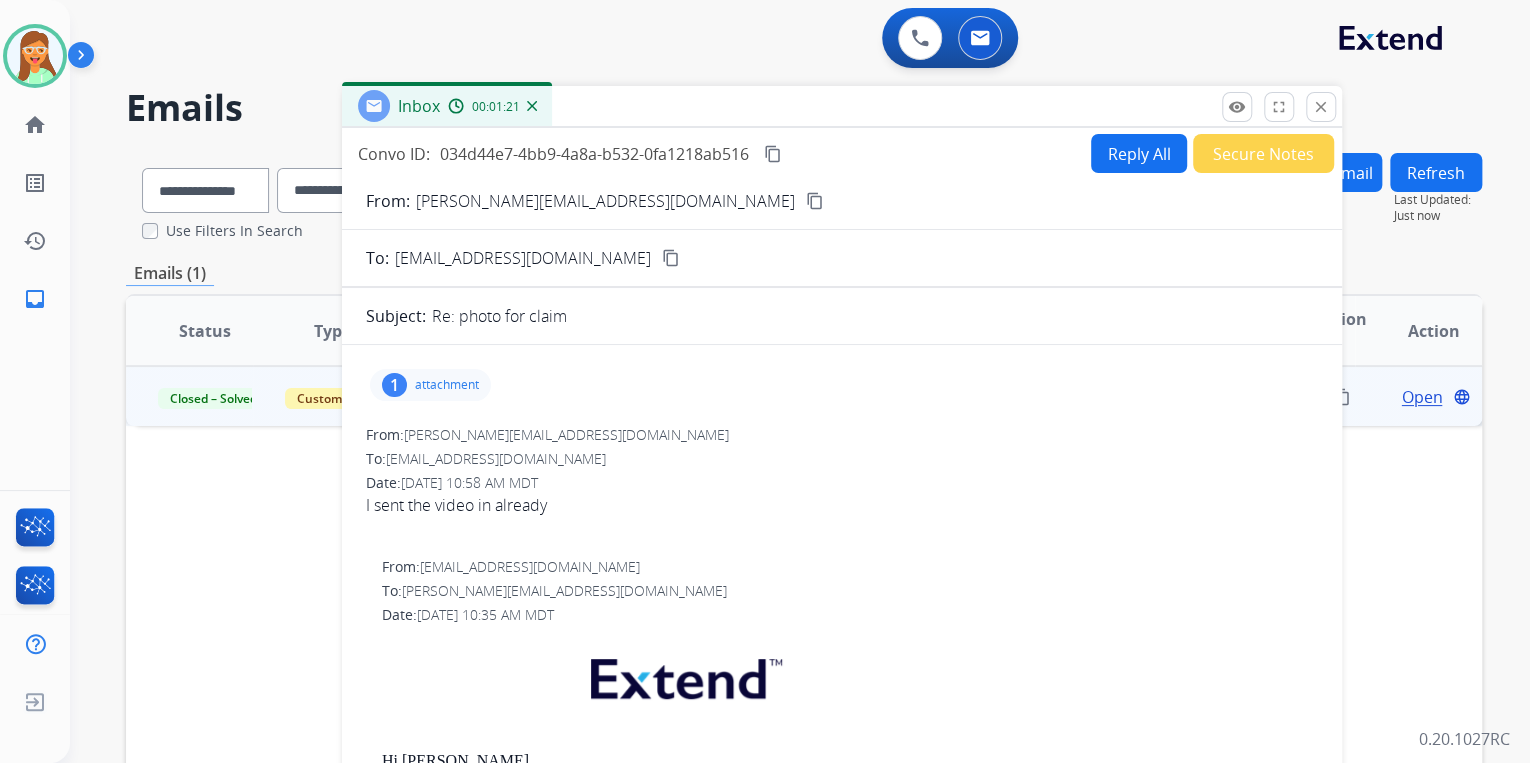 click on "Reply All" at bounding box center (1139, 153) 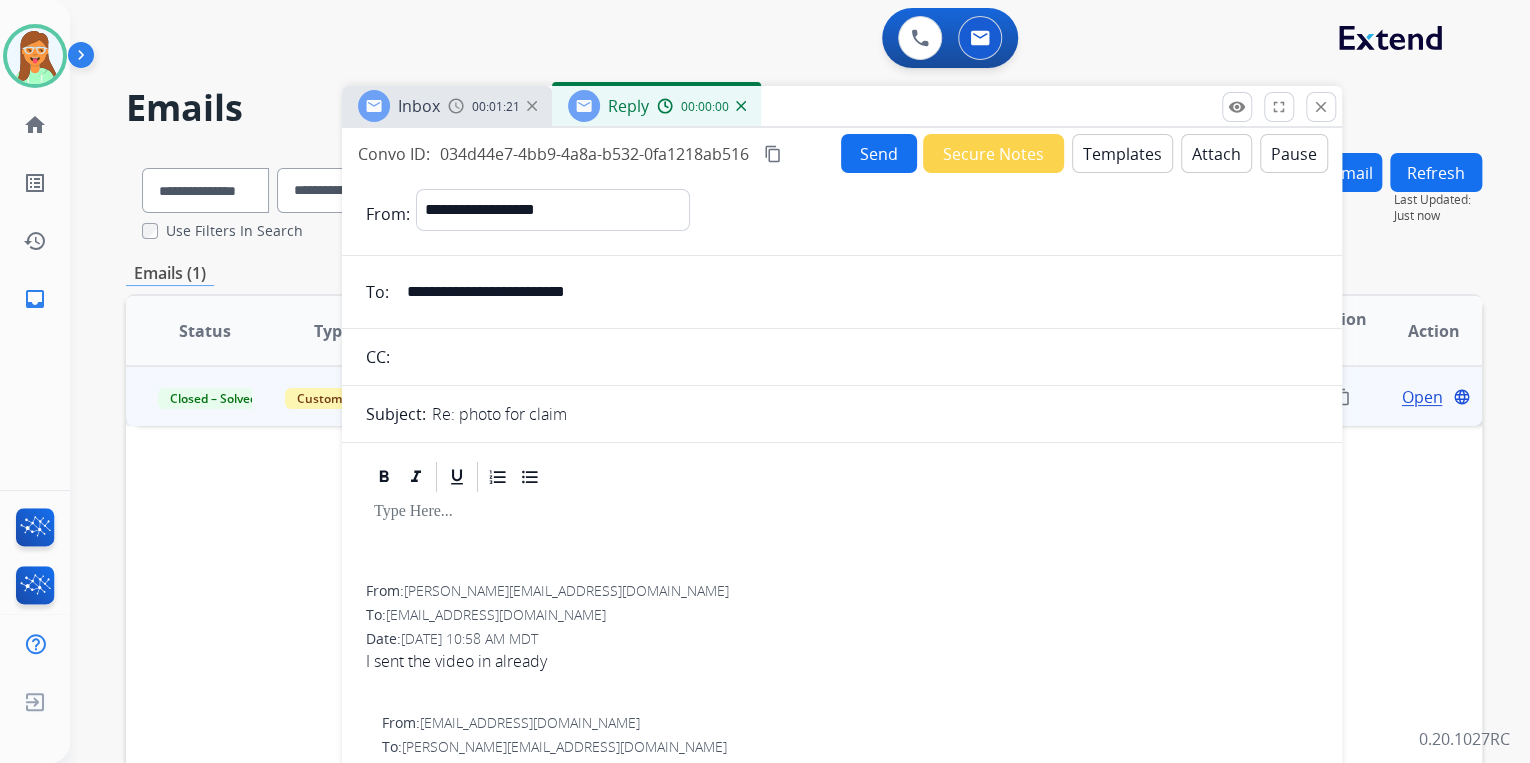click on "Templates" at bounding box center (1122, 153) 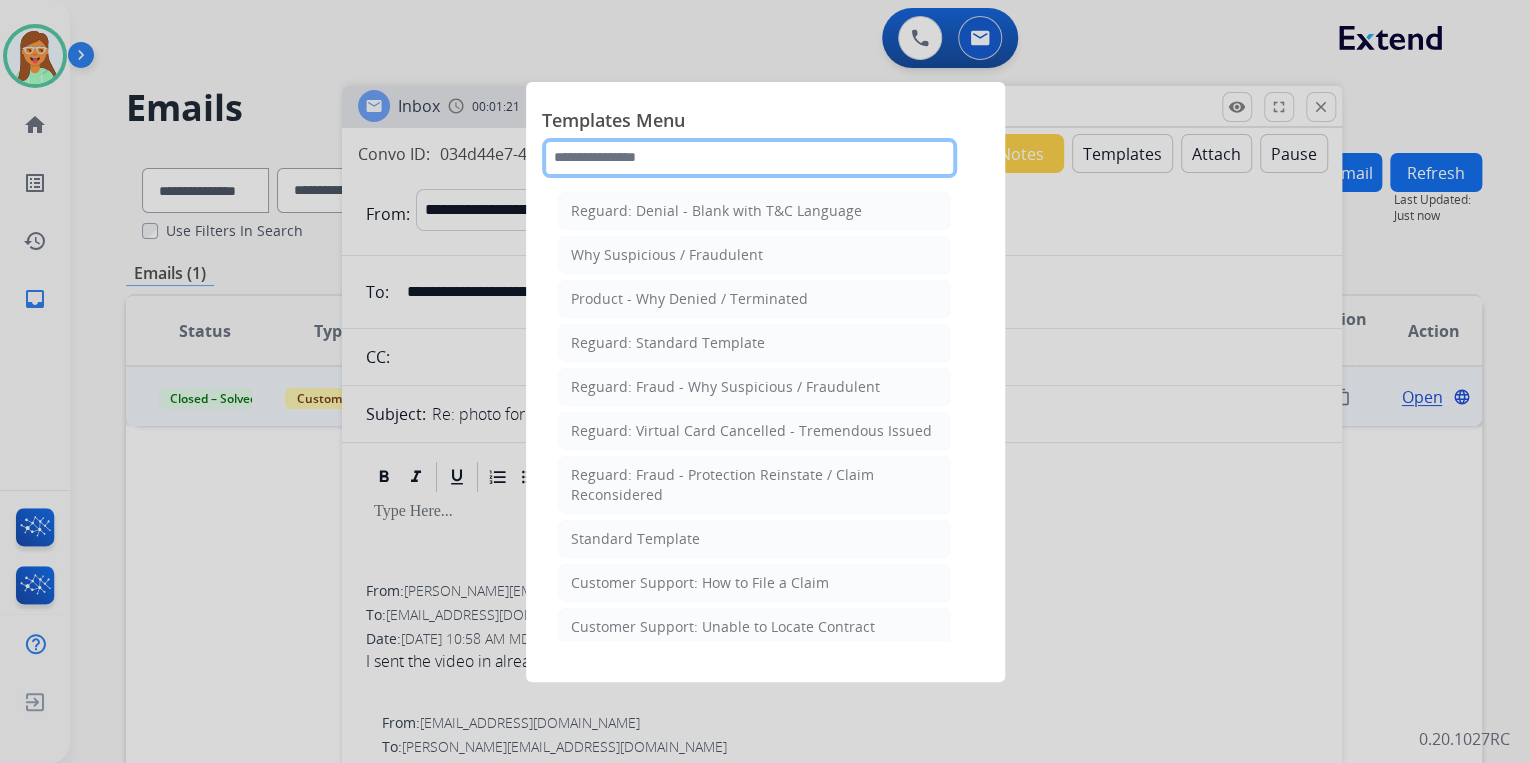 click 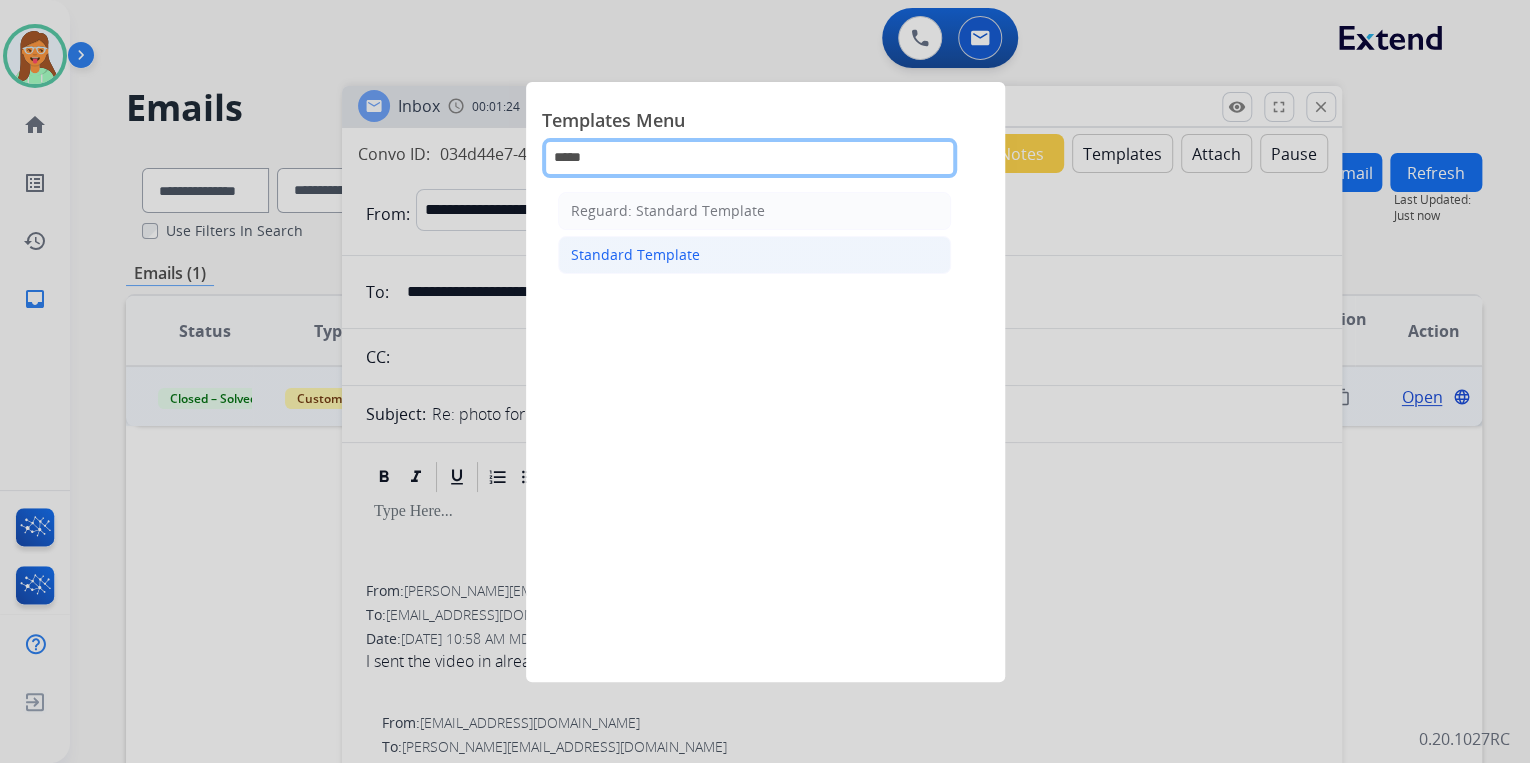 type on "*****" 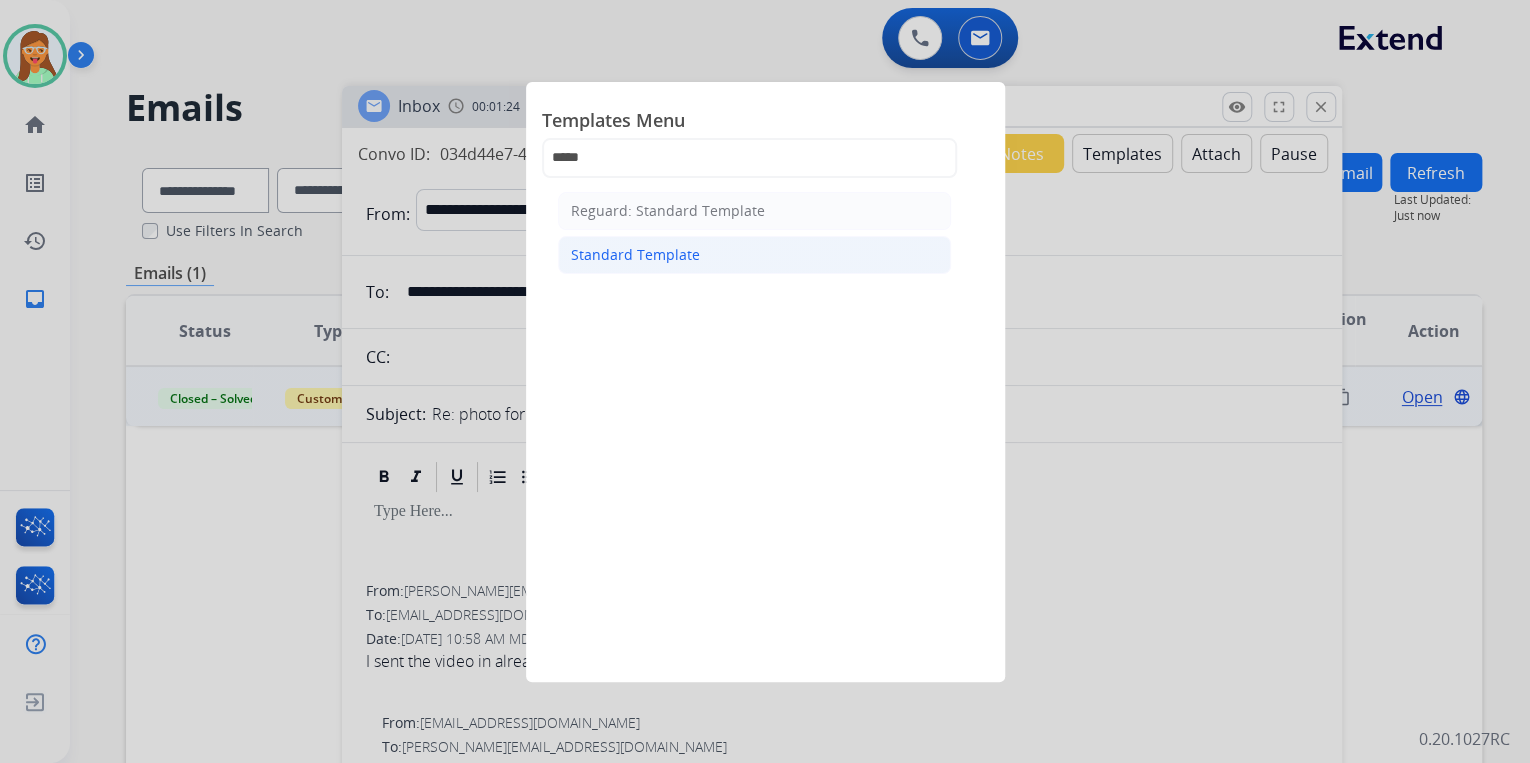 click on "Standard Template" 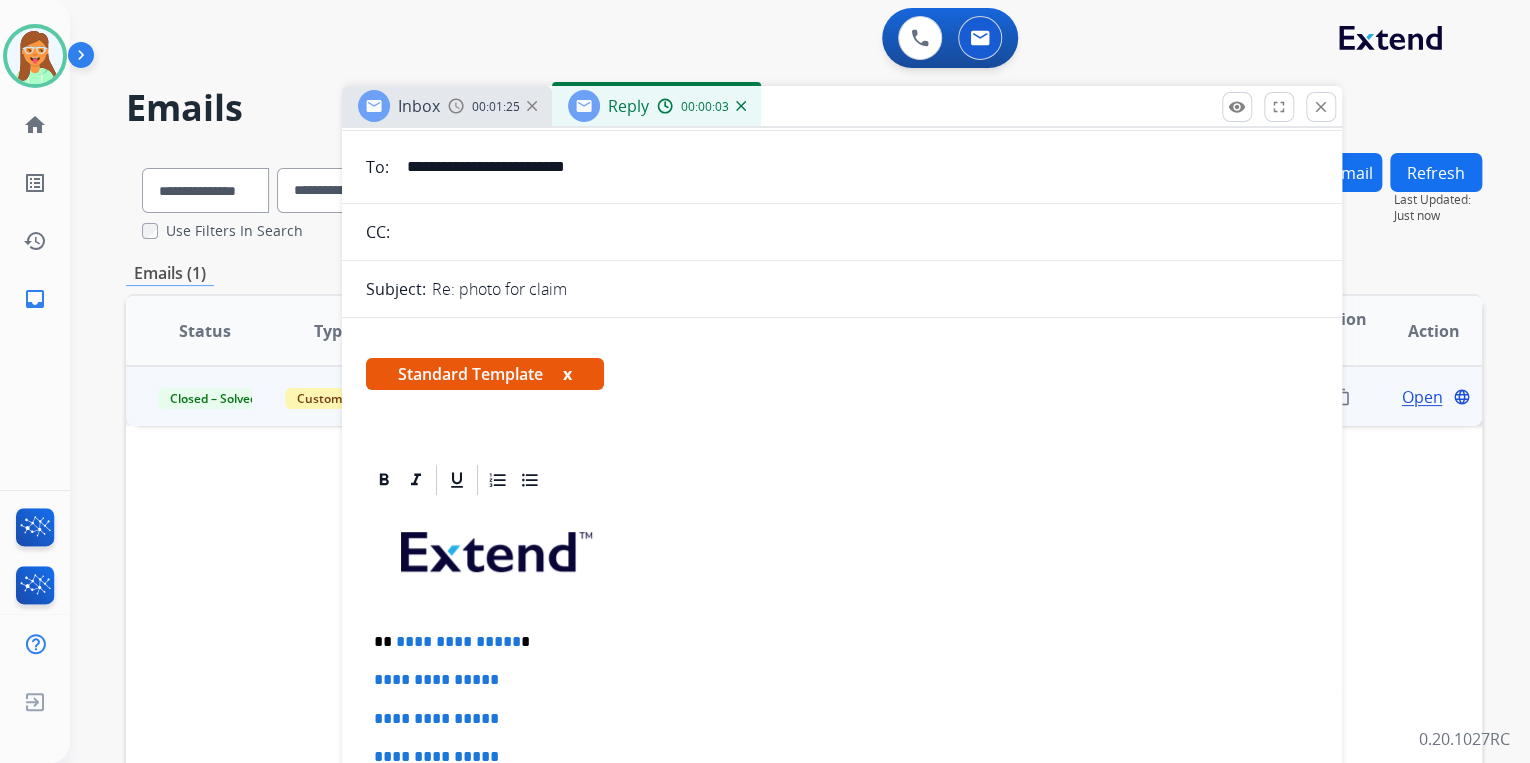 scroll, scrollTop: 400, scrollLeft: 0, axis: vertical 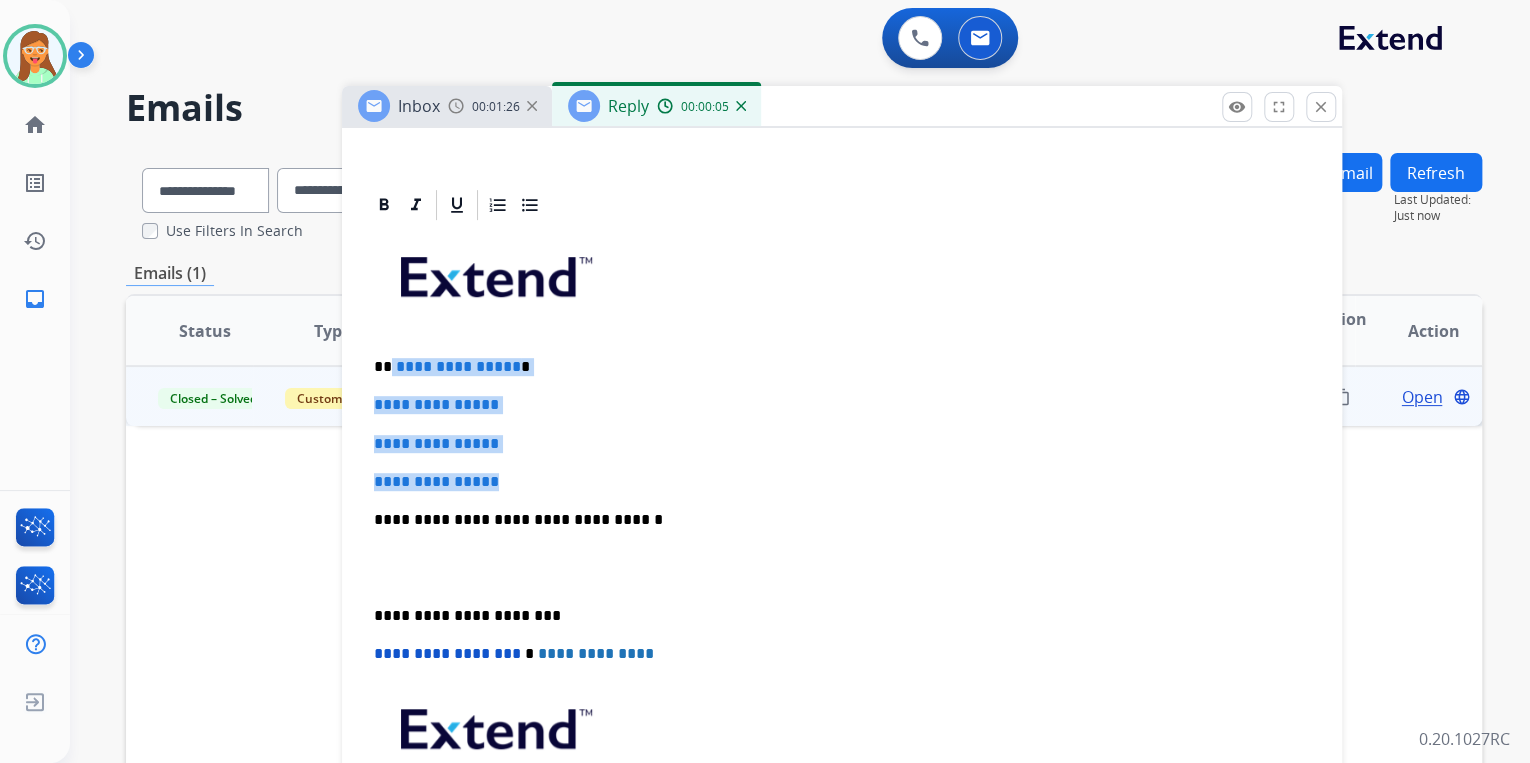 drag, startPoint x: 505, startPoint y: 469, endPoint x: 392, endPoint y: 351, distance: 163.37993 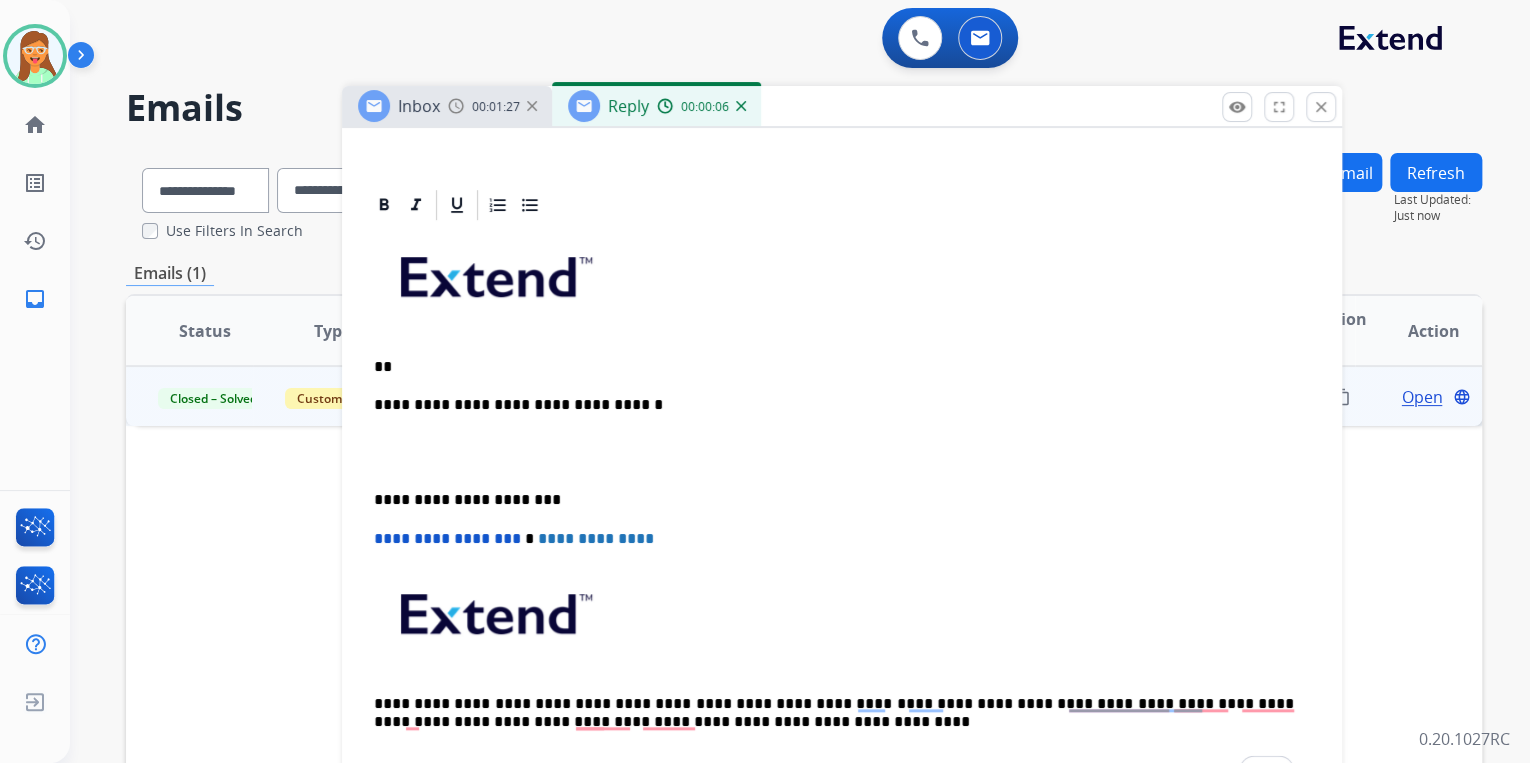 type 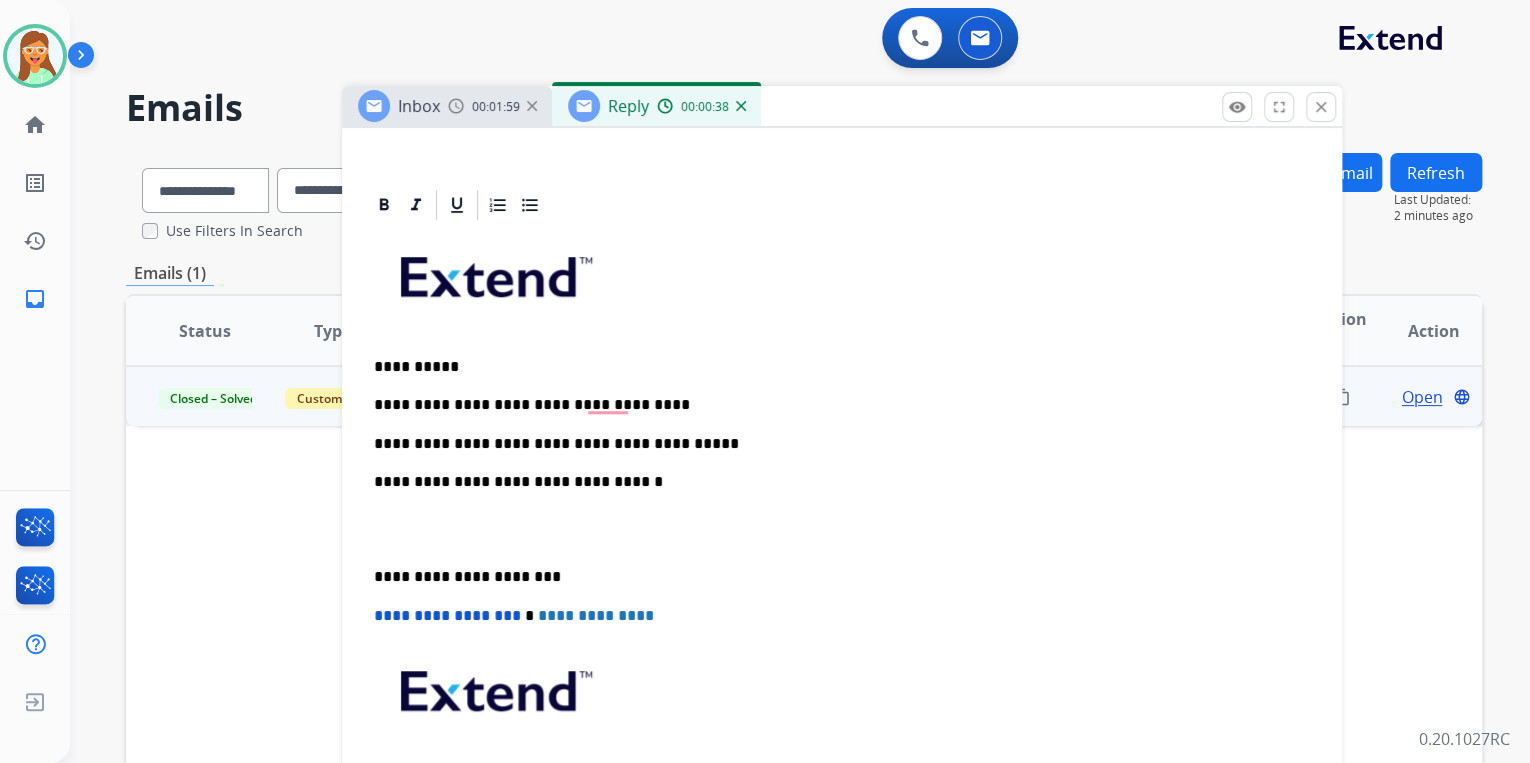click on "**********" at bounding box center (834, 405) 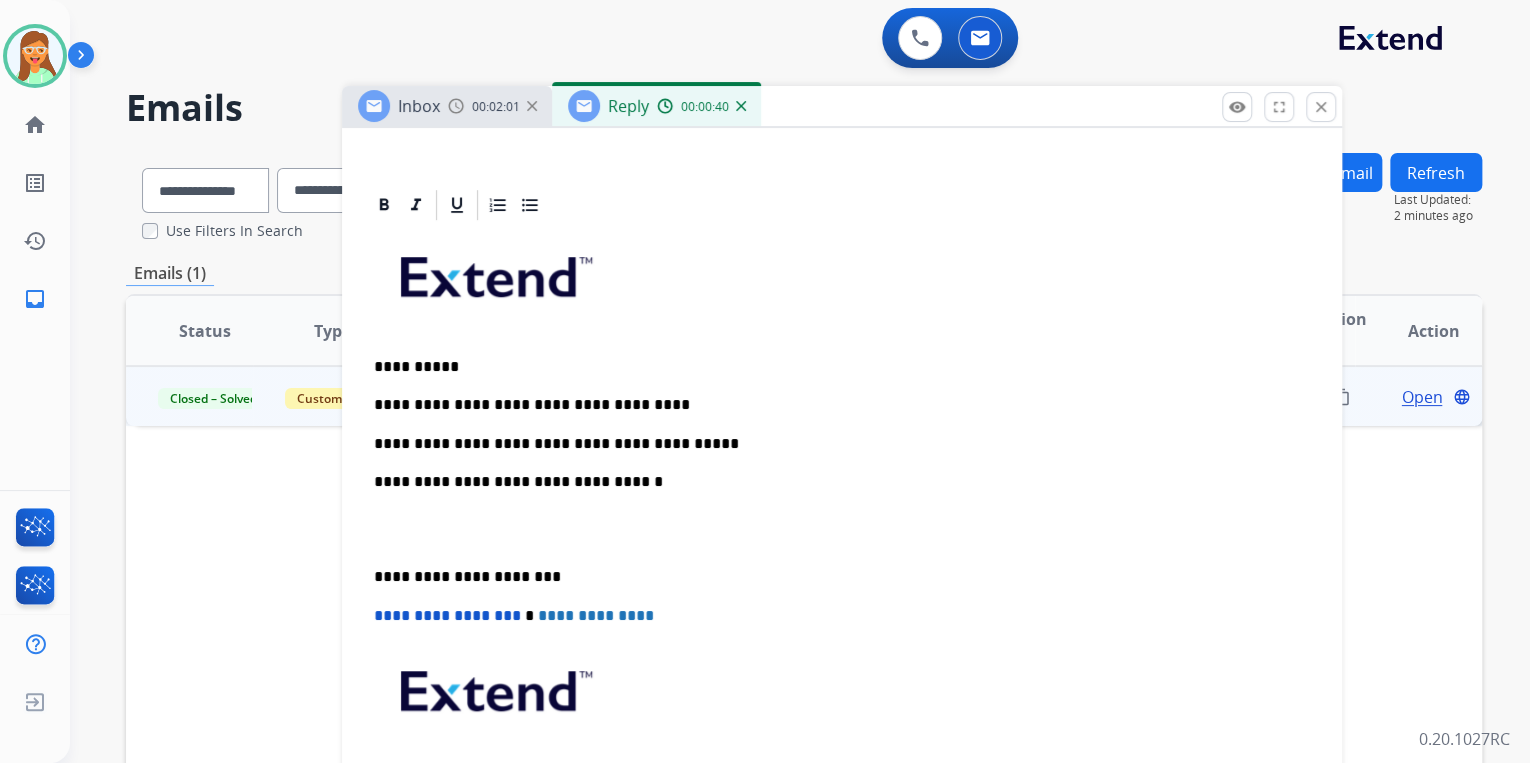 click on "**********" at bounding box center [834, 444] 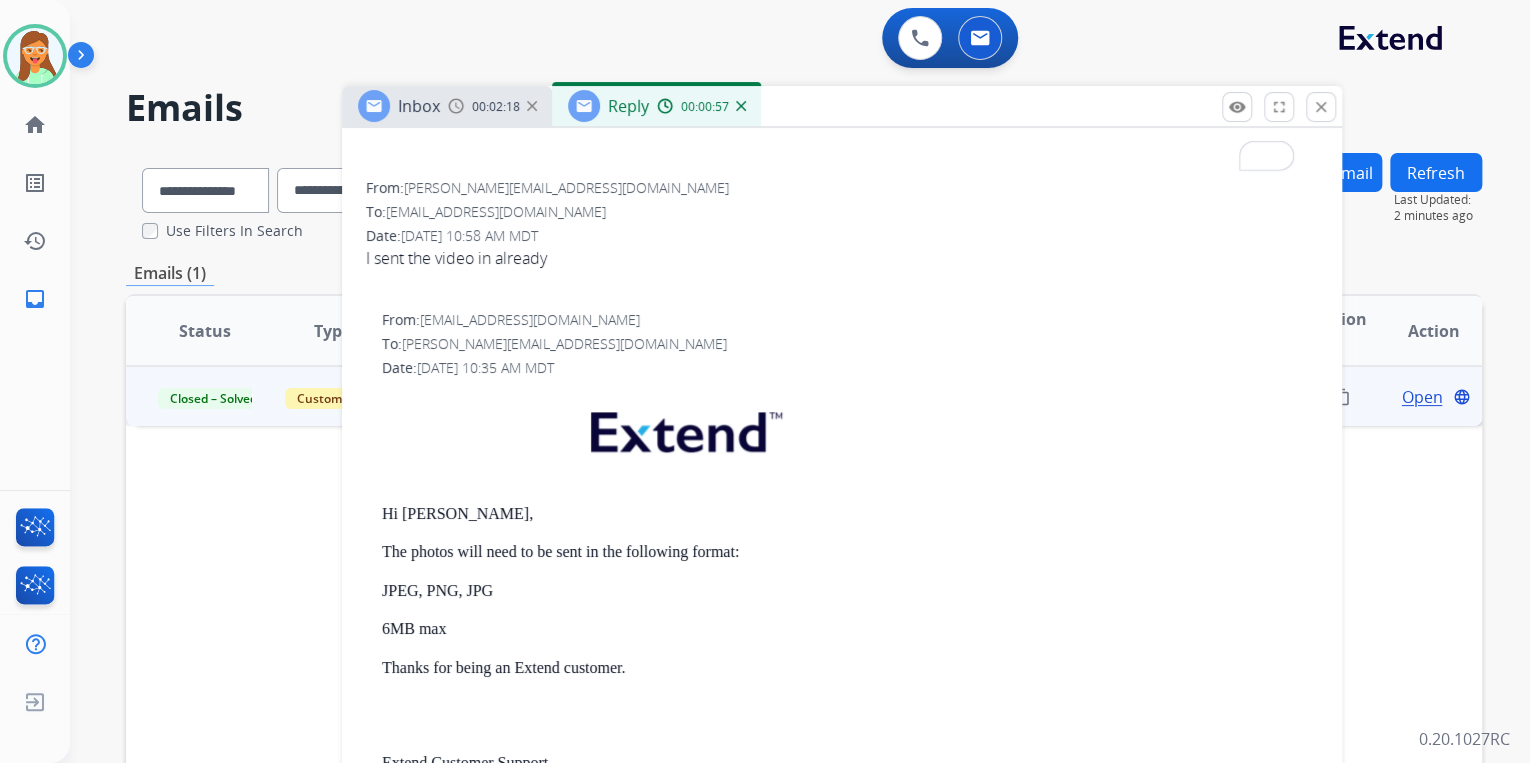 scroll, scrollTop: 1120, scrollLeft: 0, axis: vertical 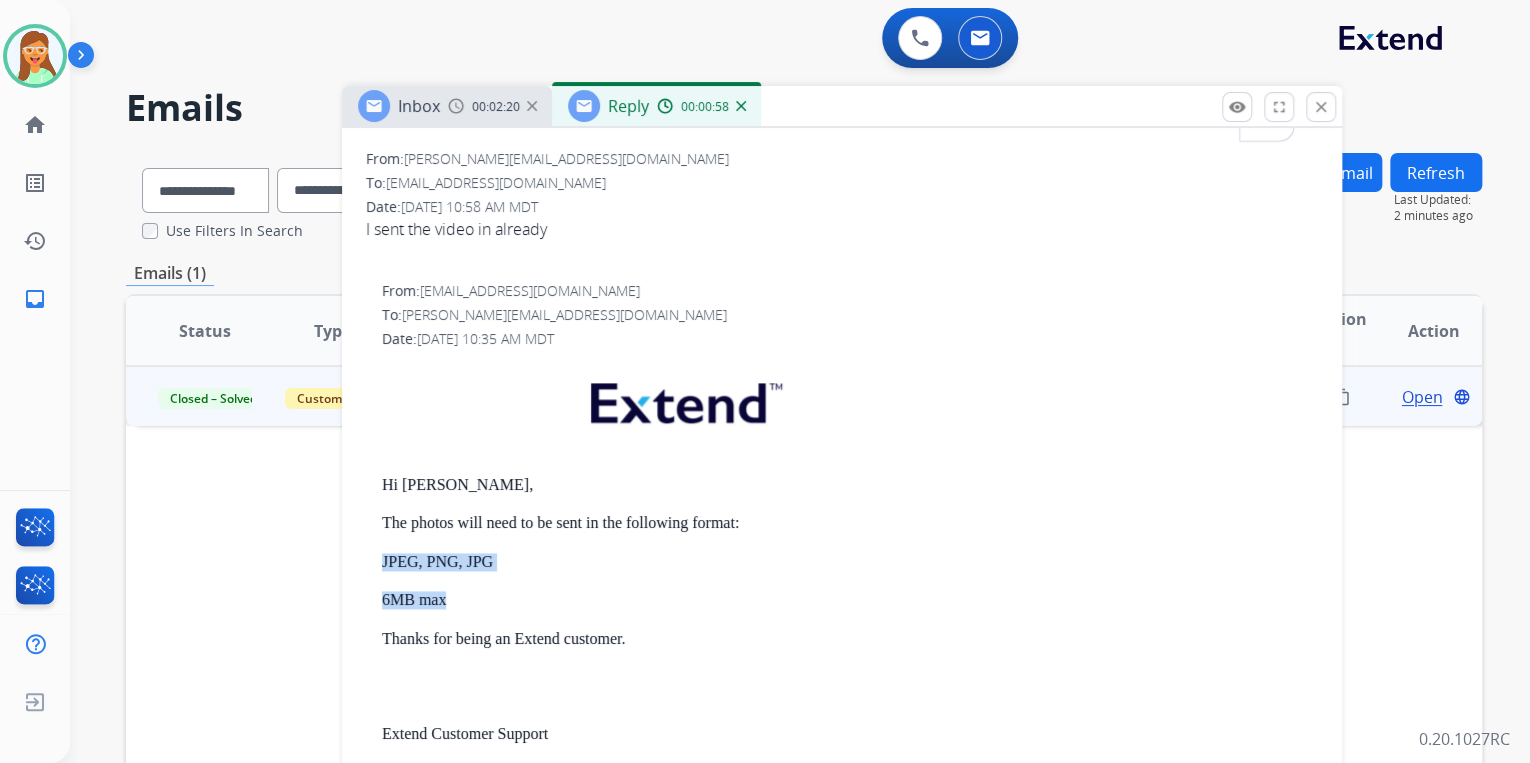 drag, startPoint x: 452, startPoint y: 598, endPoint x: 380, endPoint y: 549, distance: 87.0919 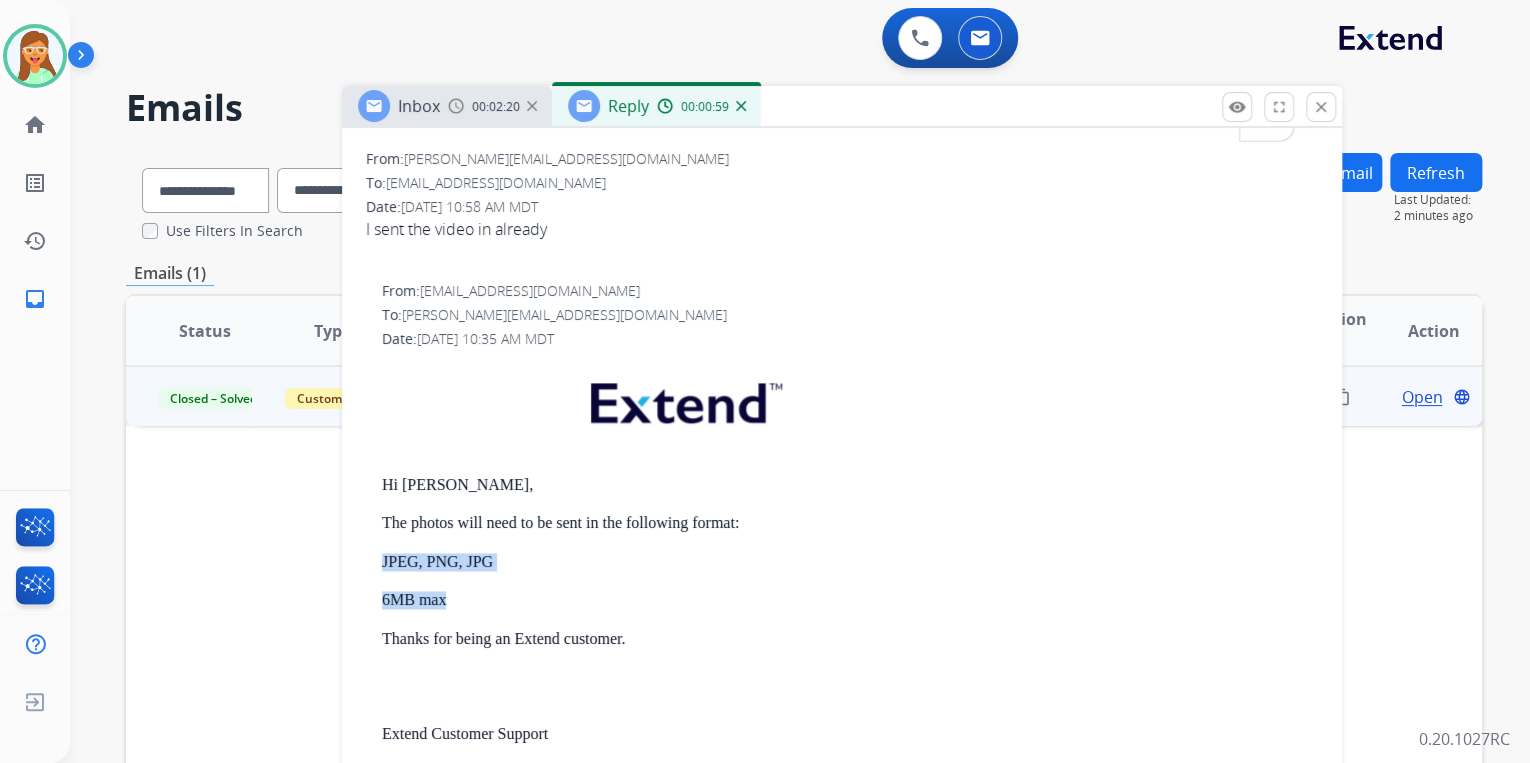 copy on "JPEG, PNG, JPG 6MB max" 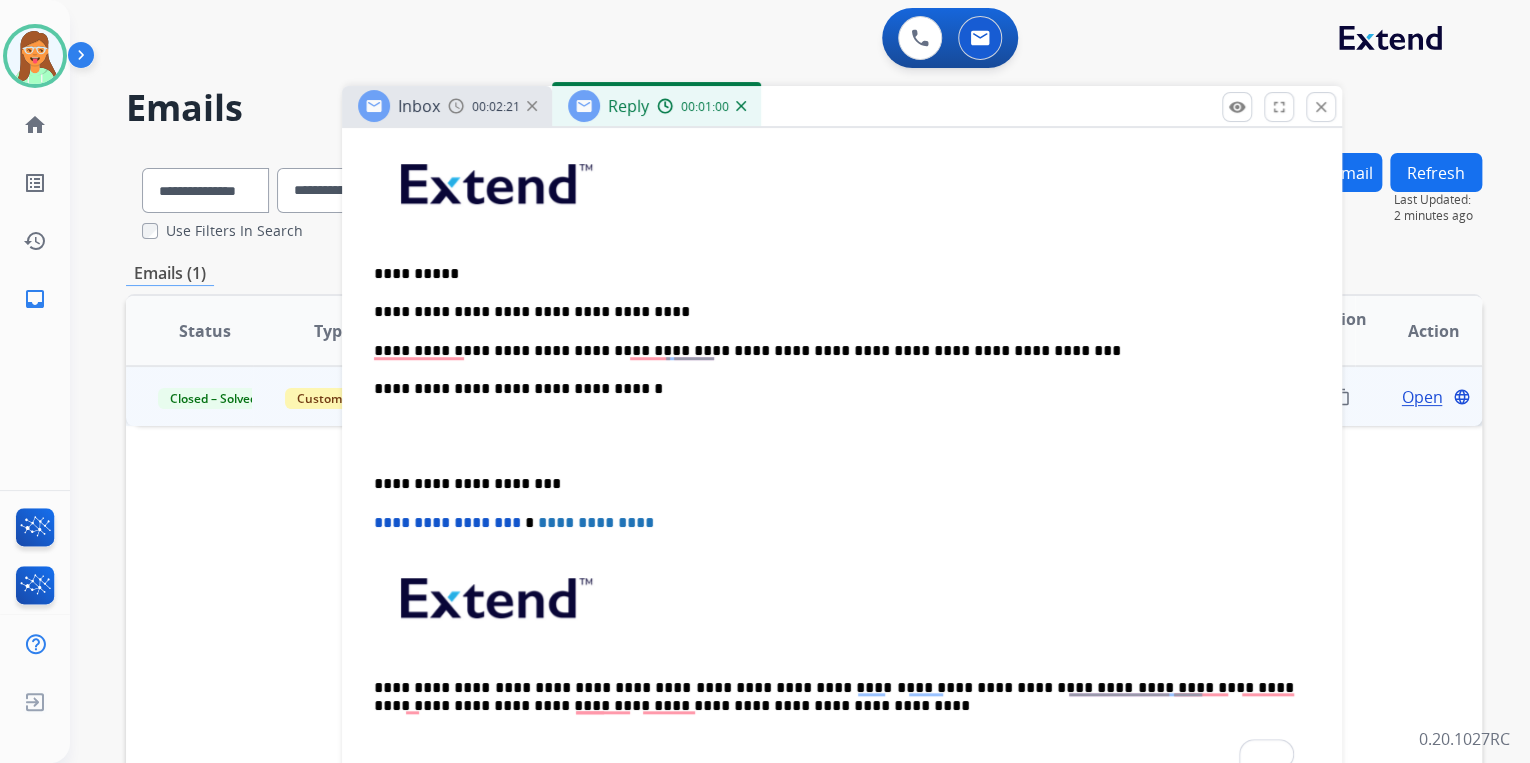 scroll, scrollTop: 480, scrollLeft: 0, axis: vertical 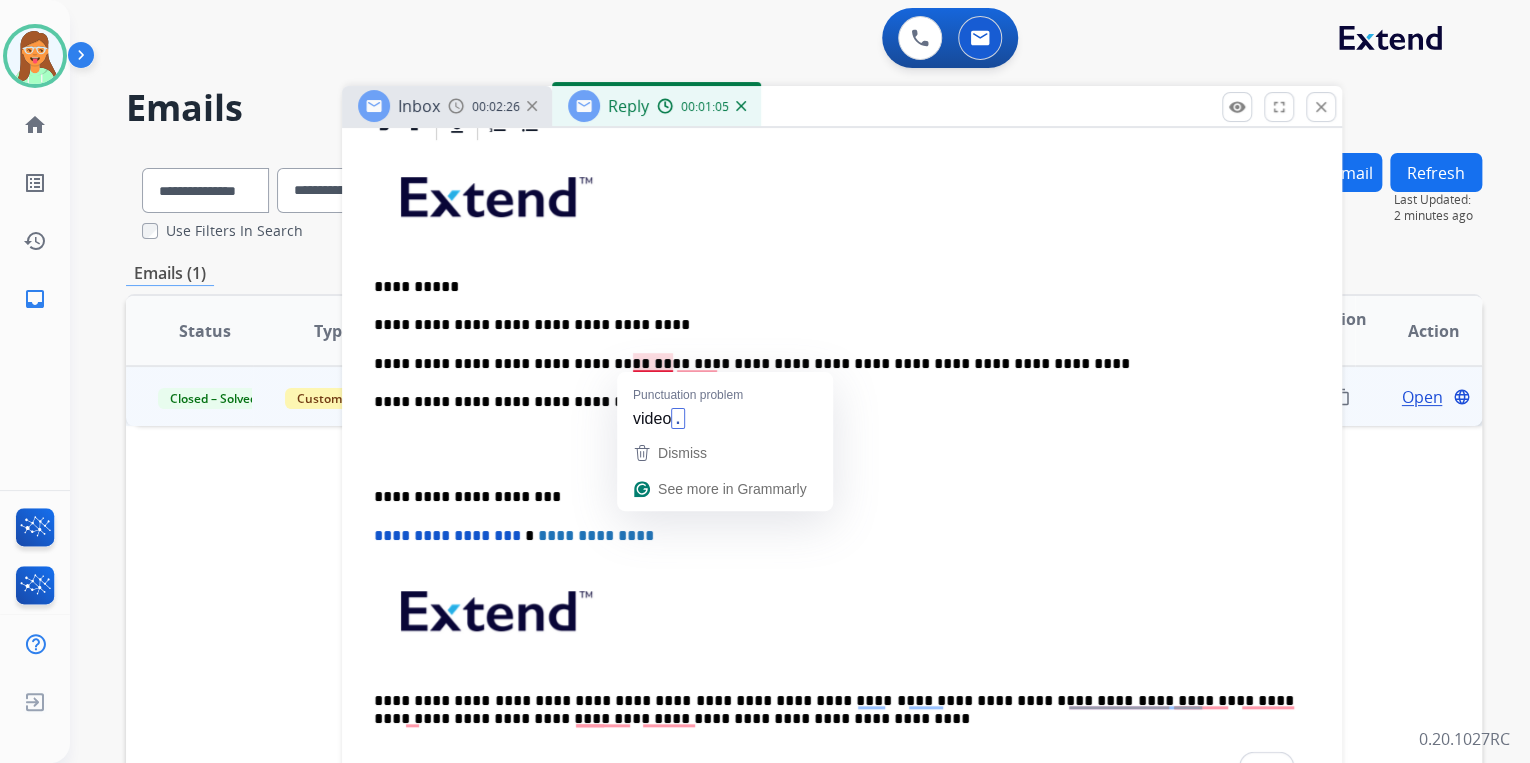 click on "**********" at bounding box center (834, 364) 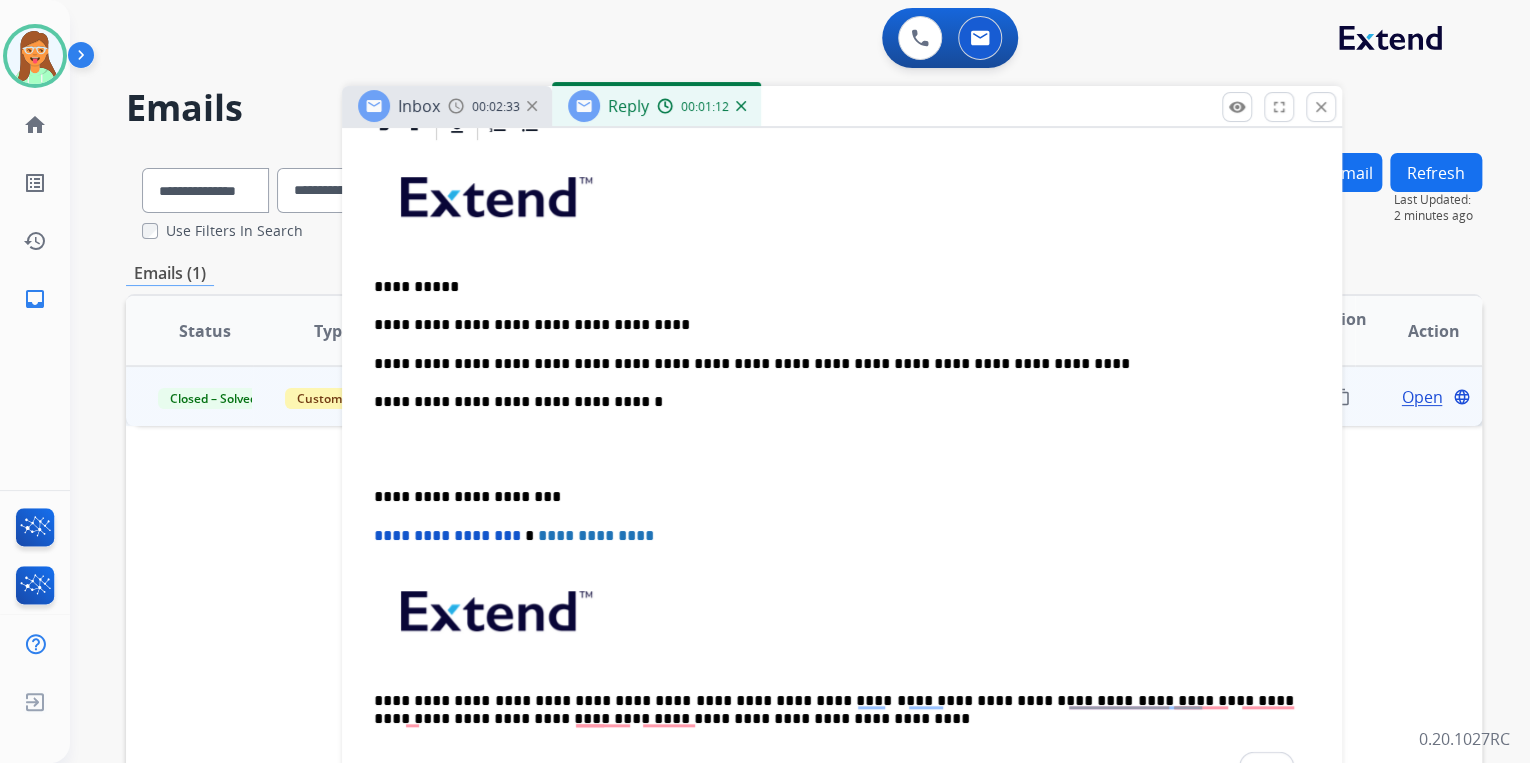 click on "**********" at bounding box center (842, 468) 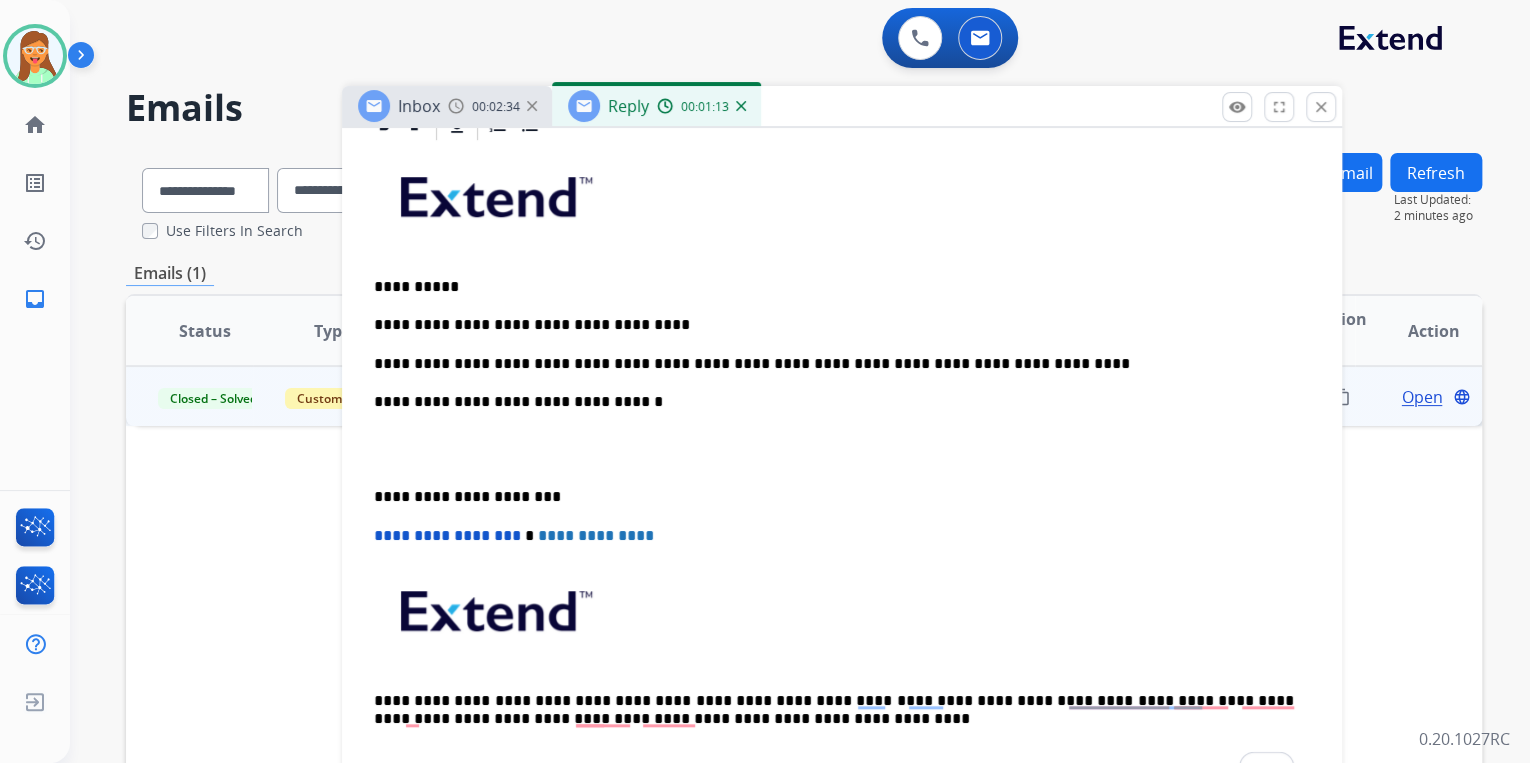 click on "**********" at bounding box center (834, 364) 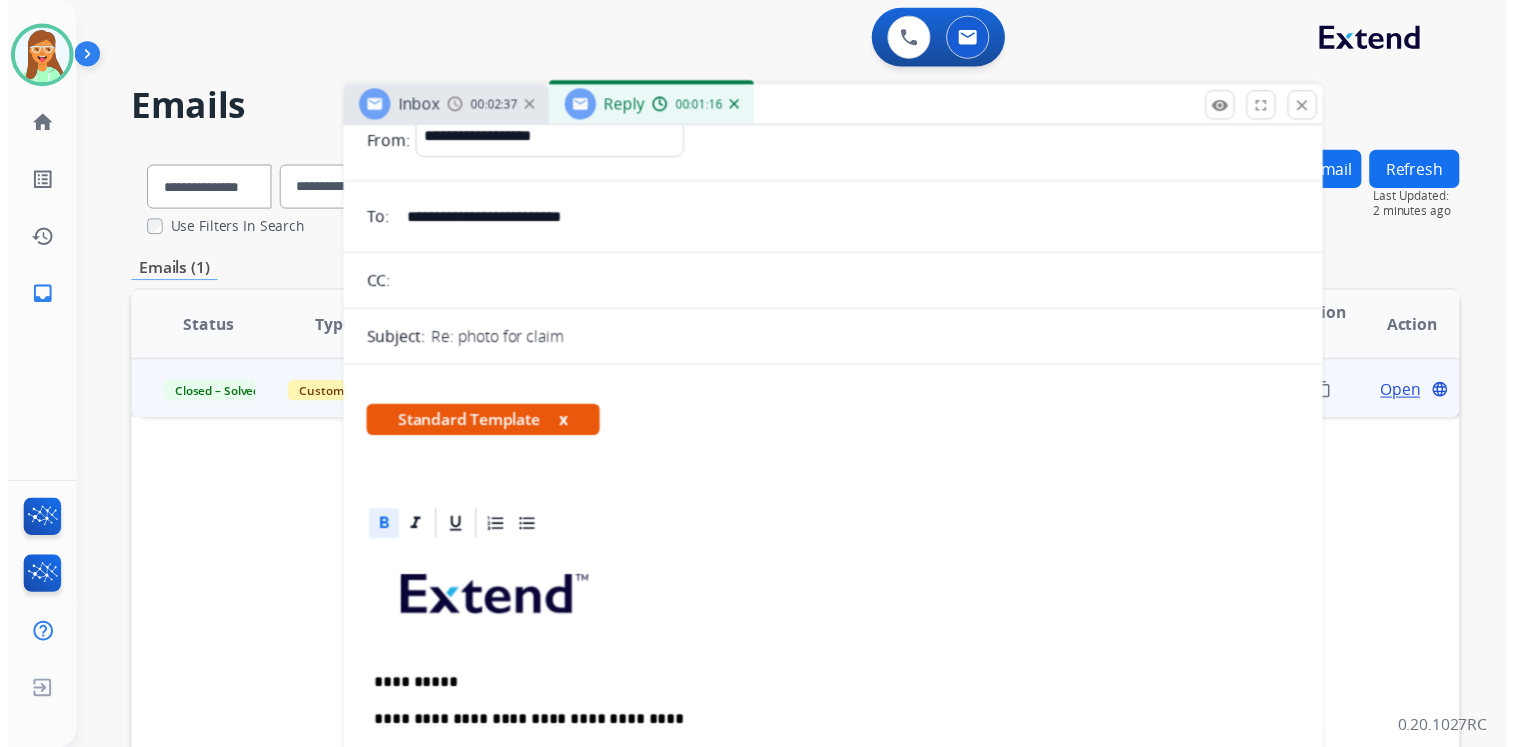 scroll, scrollTop: 0, scrollLeft: 0, axis: both 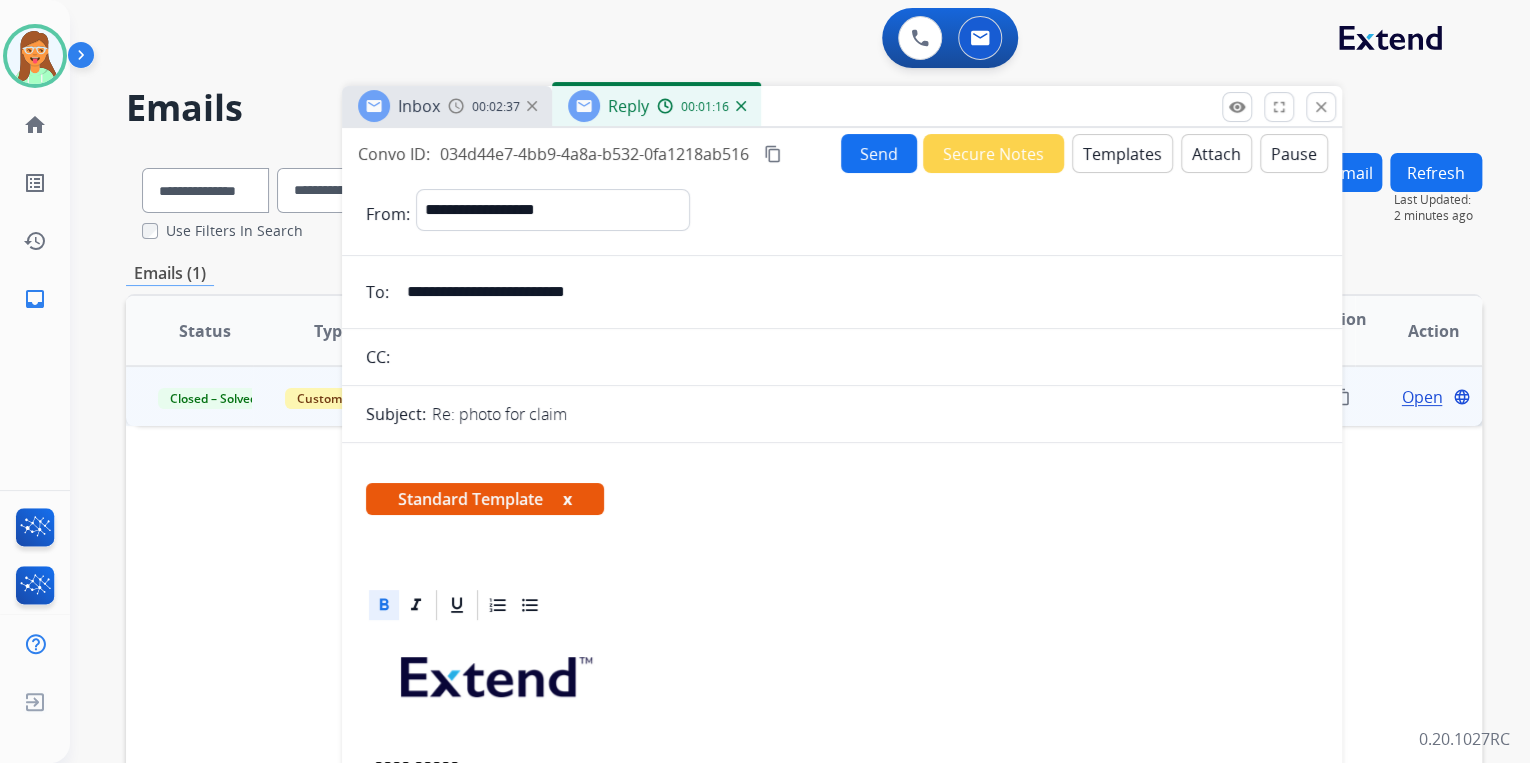 click on "Send" at bounding box center (879, 153) 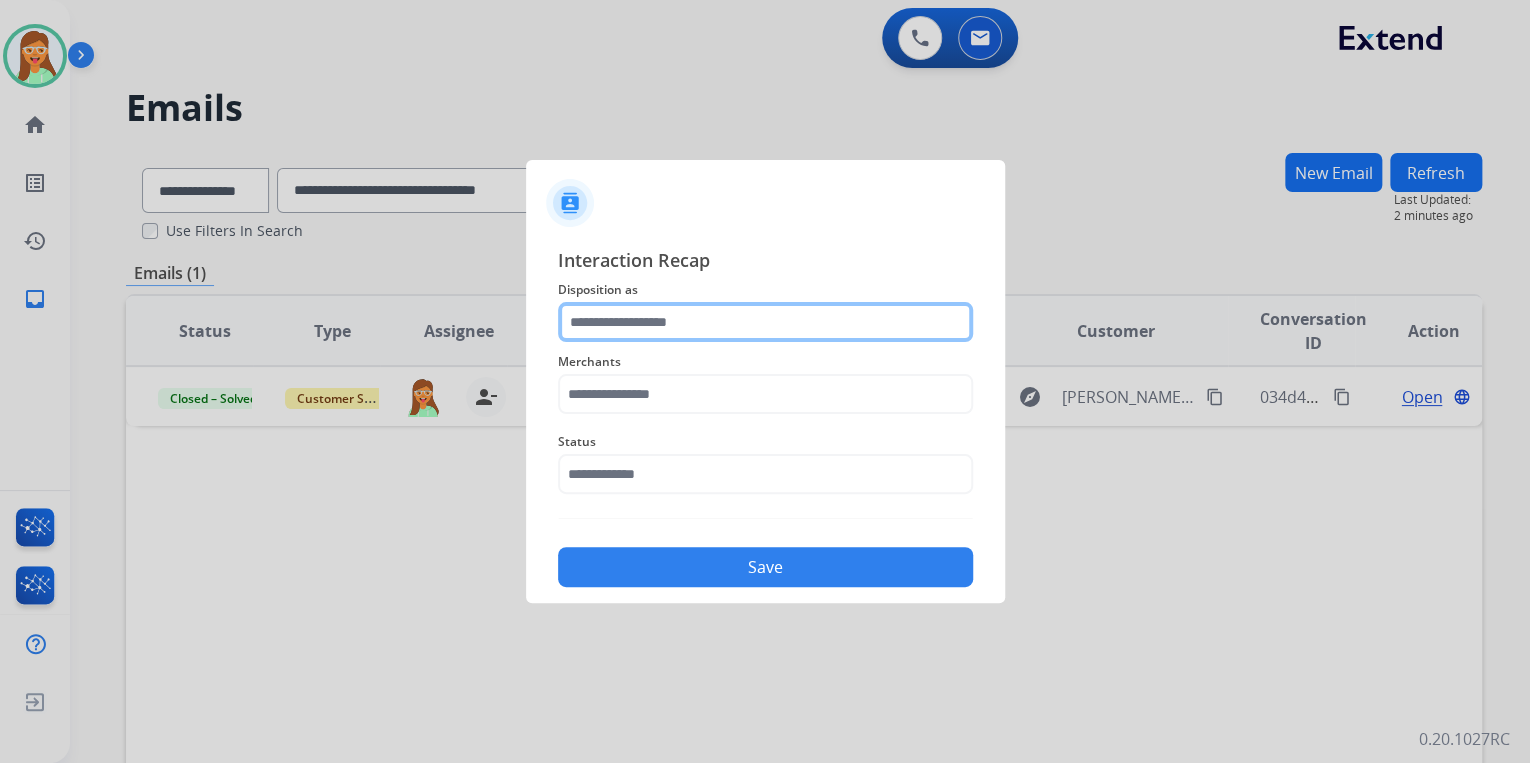 click 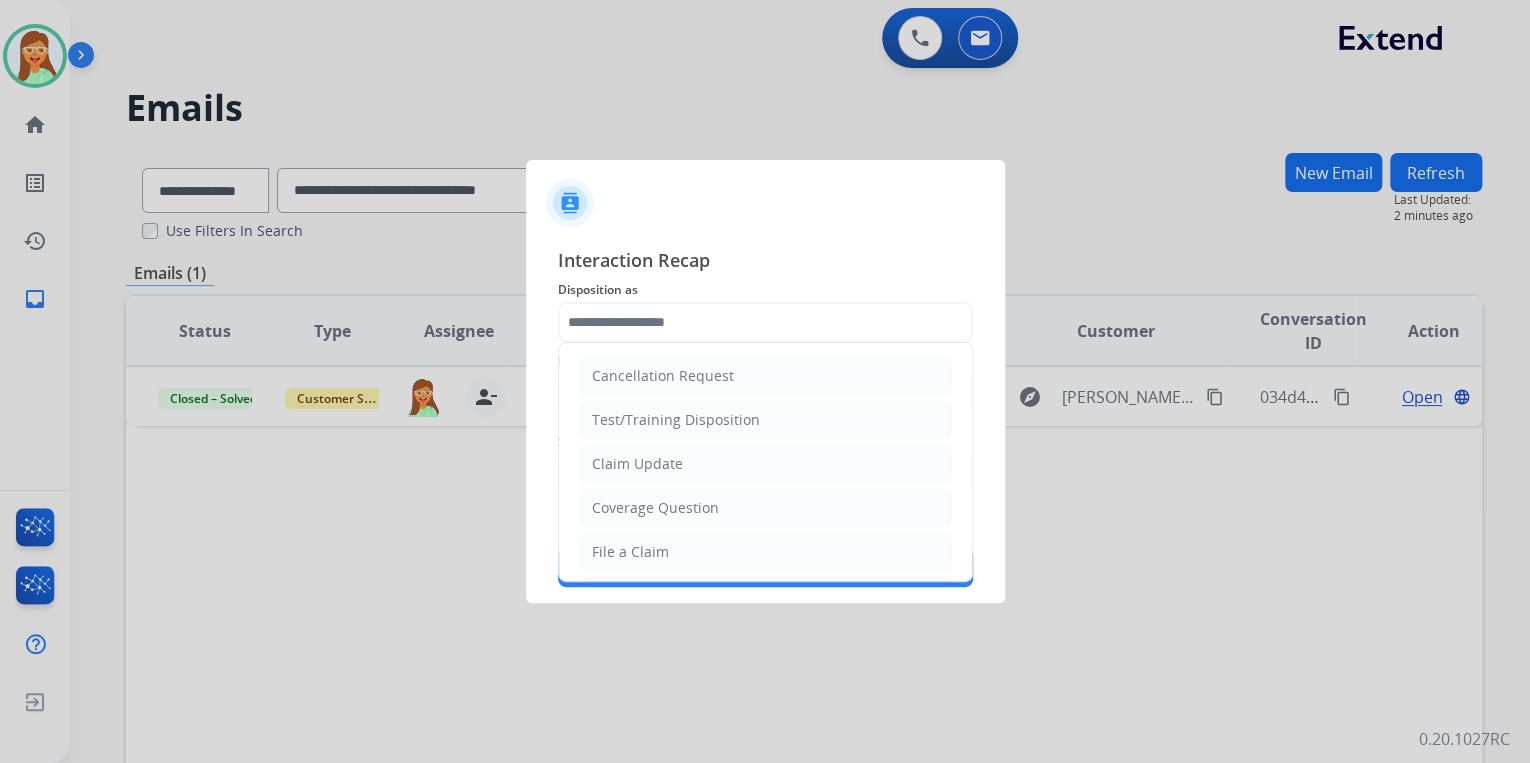 click on "Claim Update" 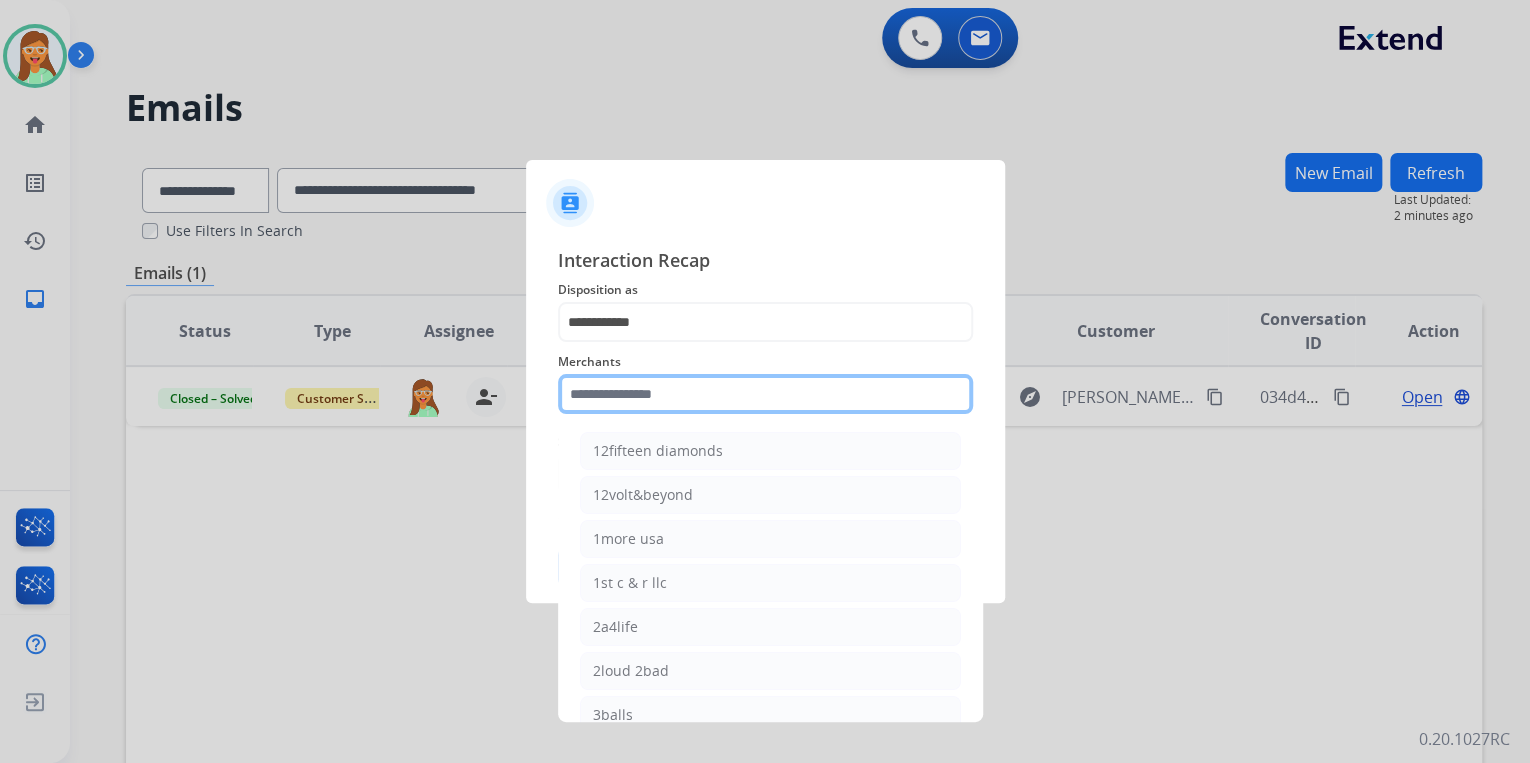 click 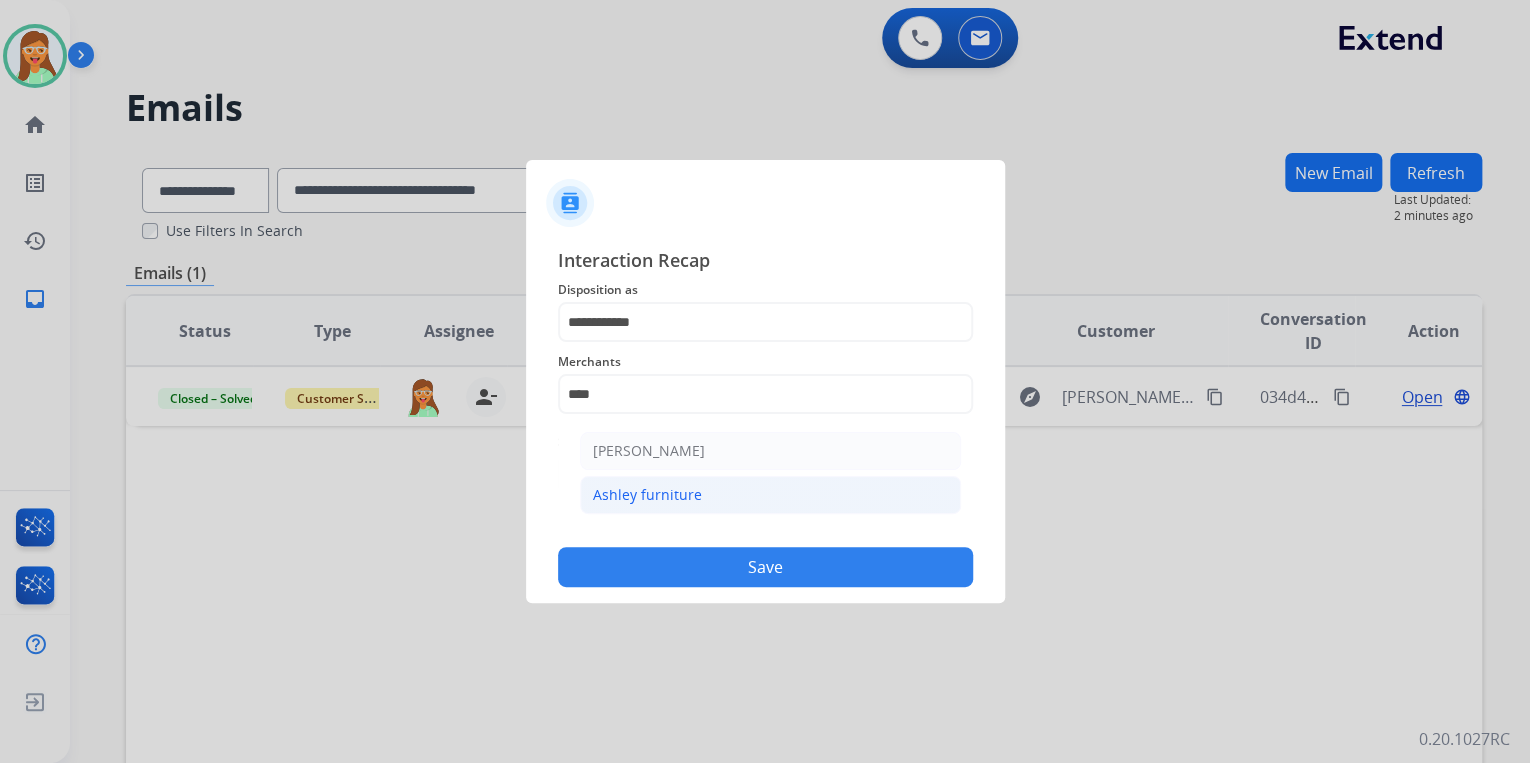click on "Ashley furniture" 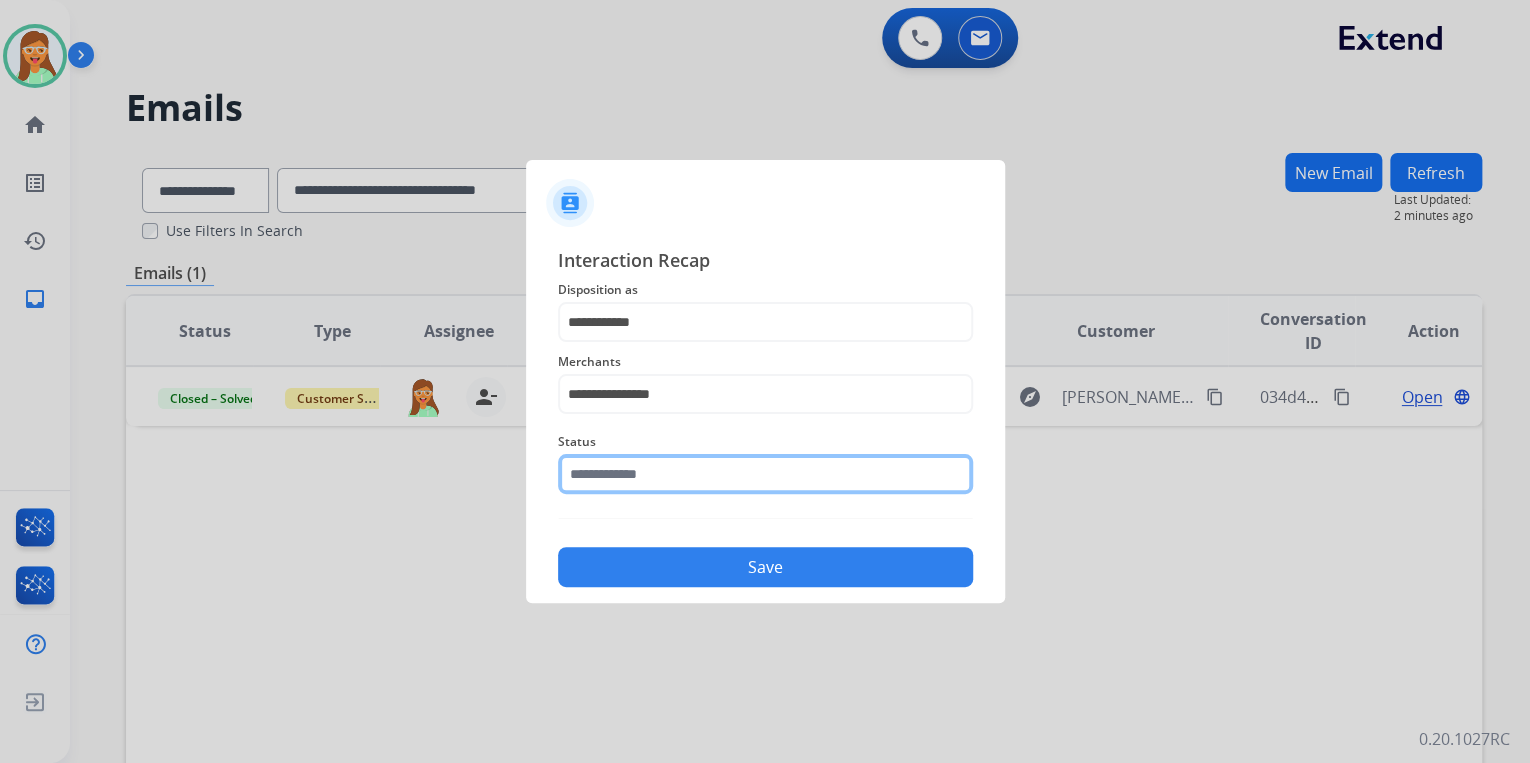 click 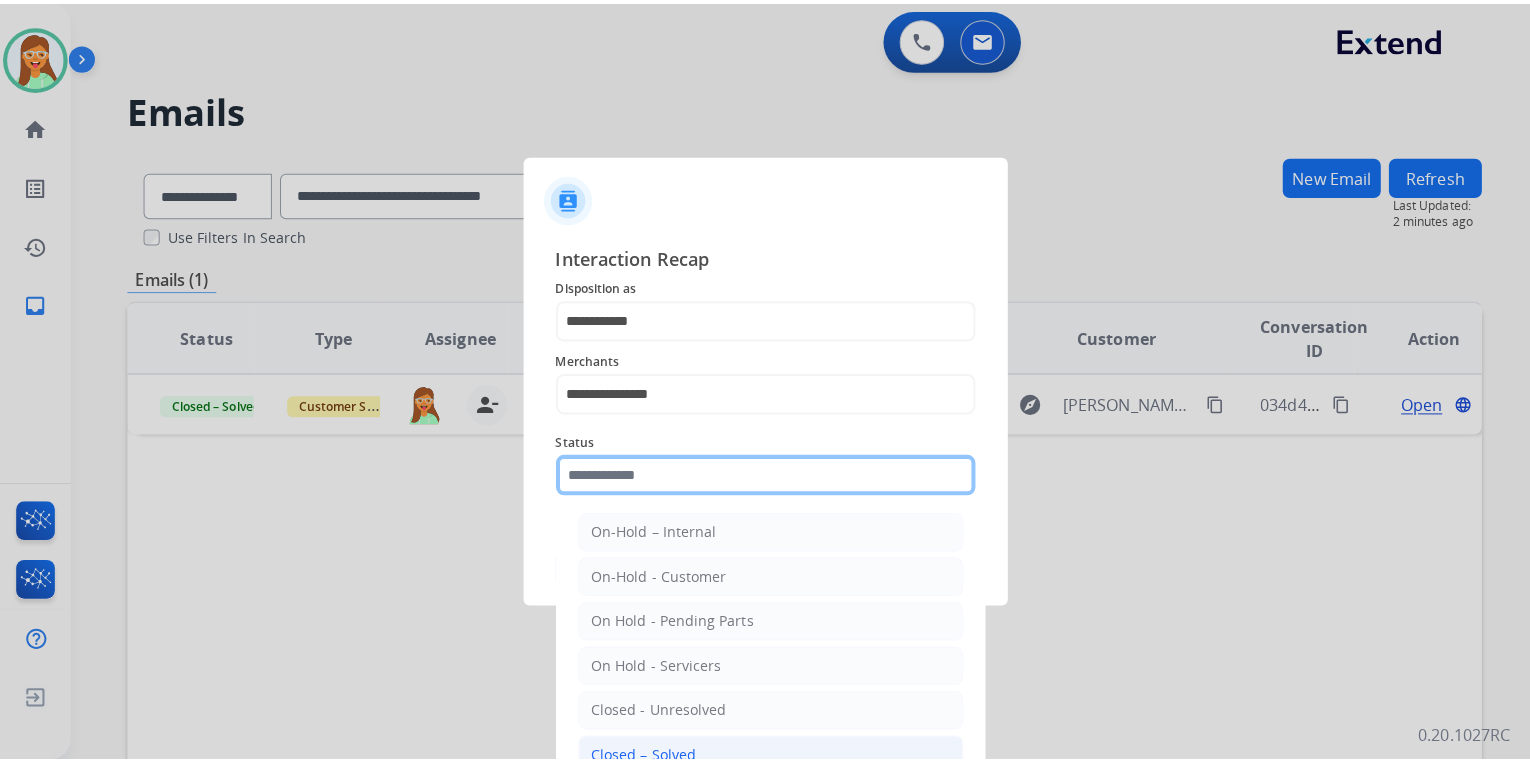 scroll, scrollTop: 116, scrollLeft: 0, axis: vertical 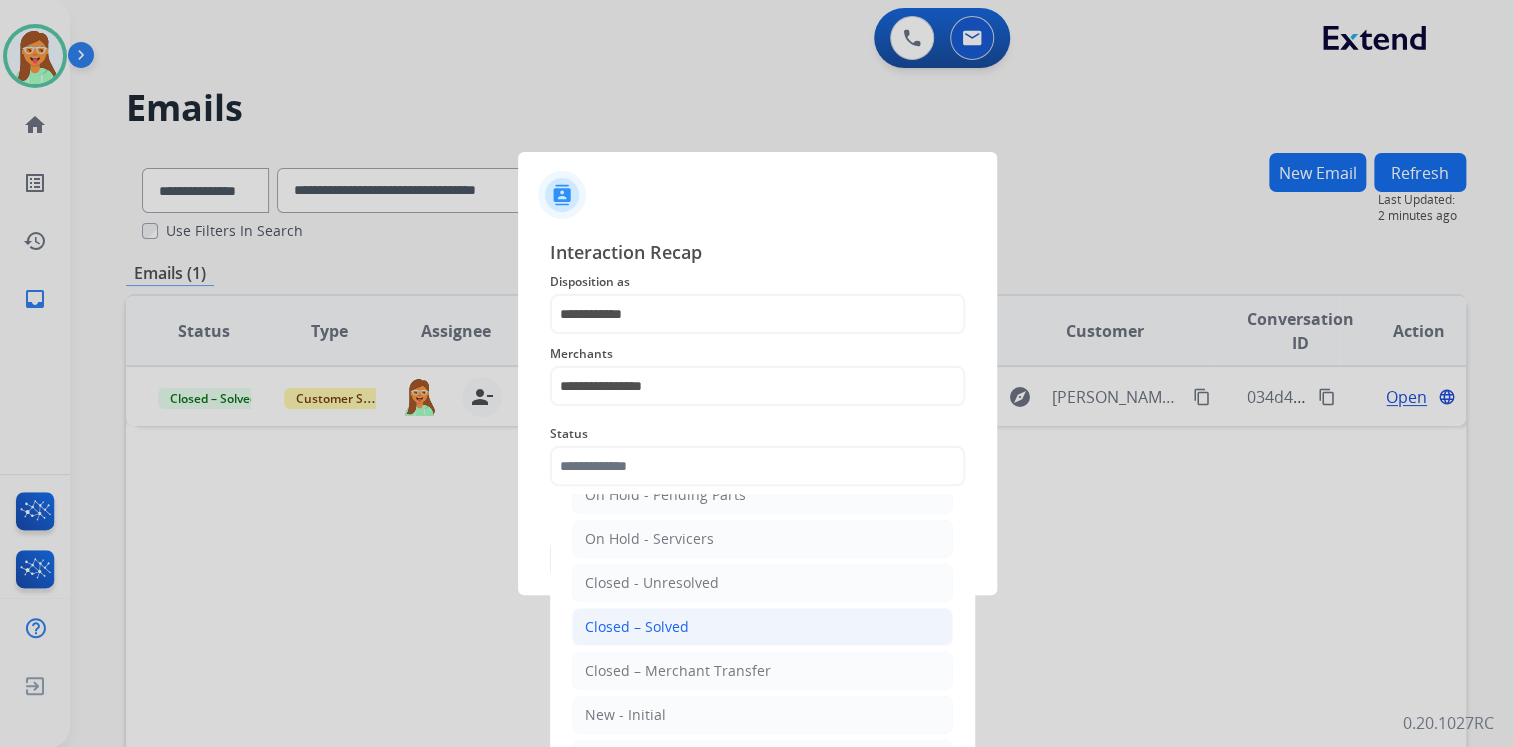 click on "Closed – Solved" 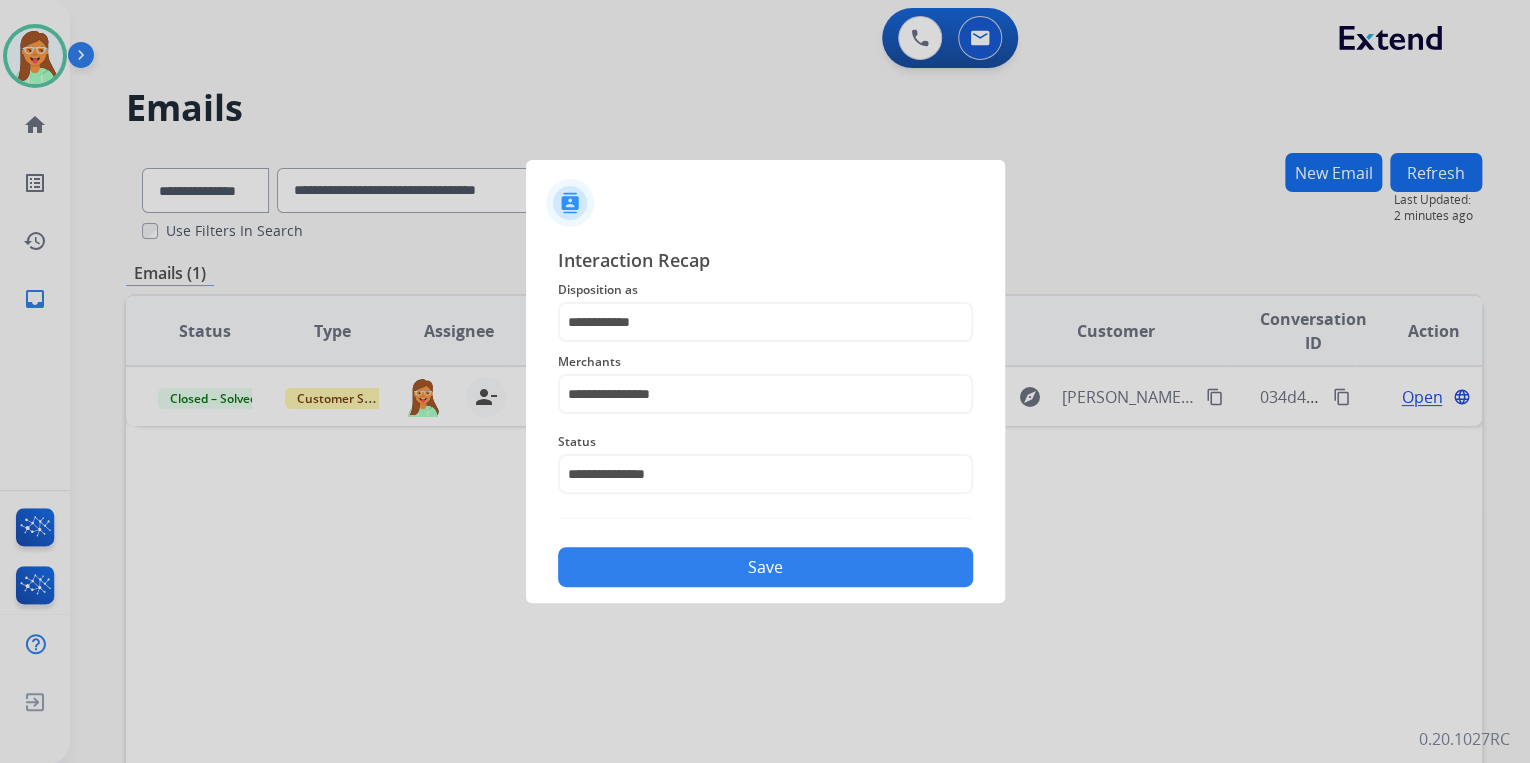 click on "Save" 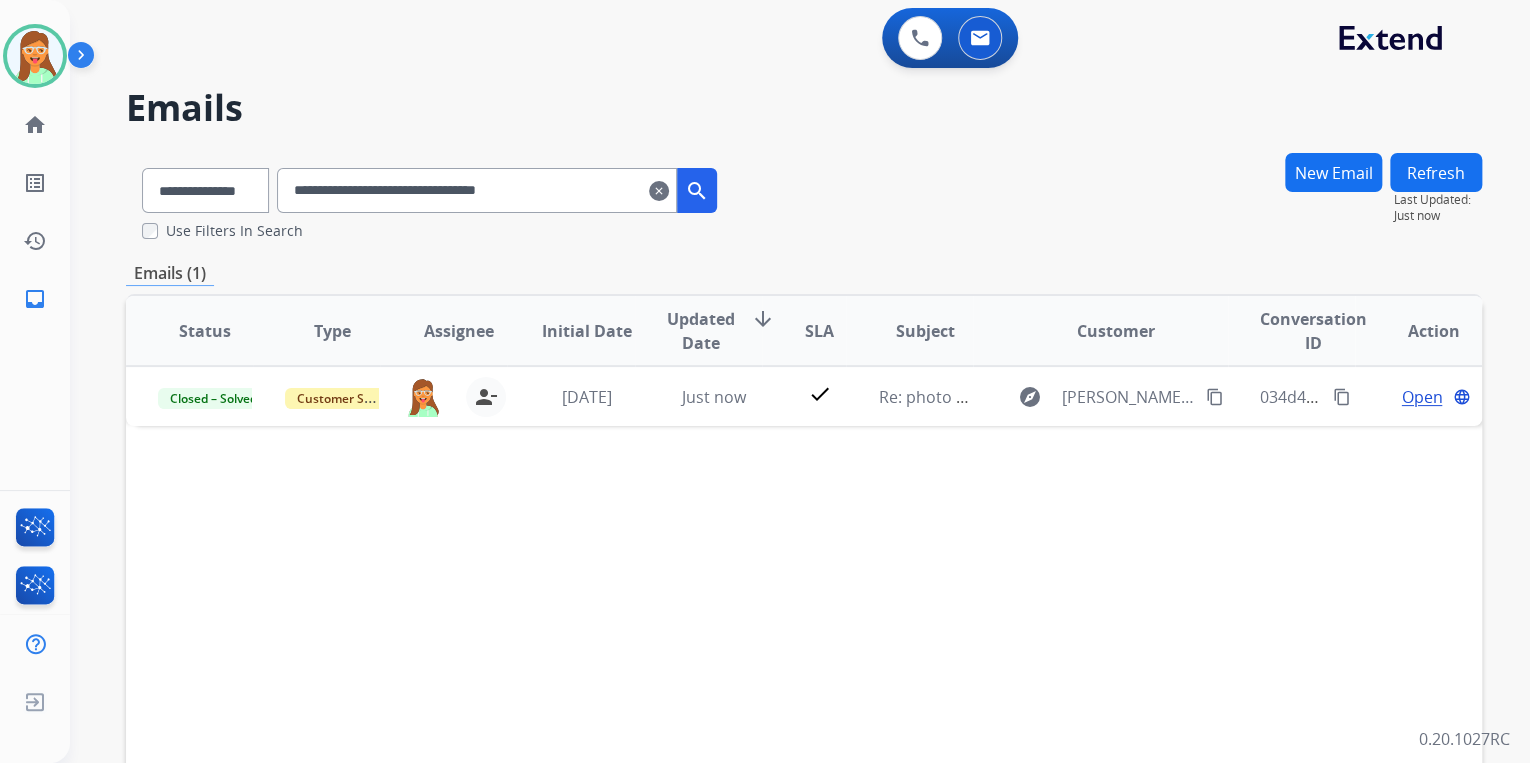 drag, startPoint x: 613, startPoint y: 186, endPoint x: 265, endPoint y: 192, distance: 348.05173 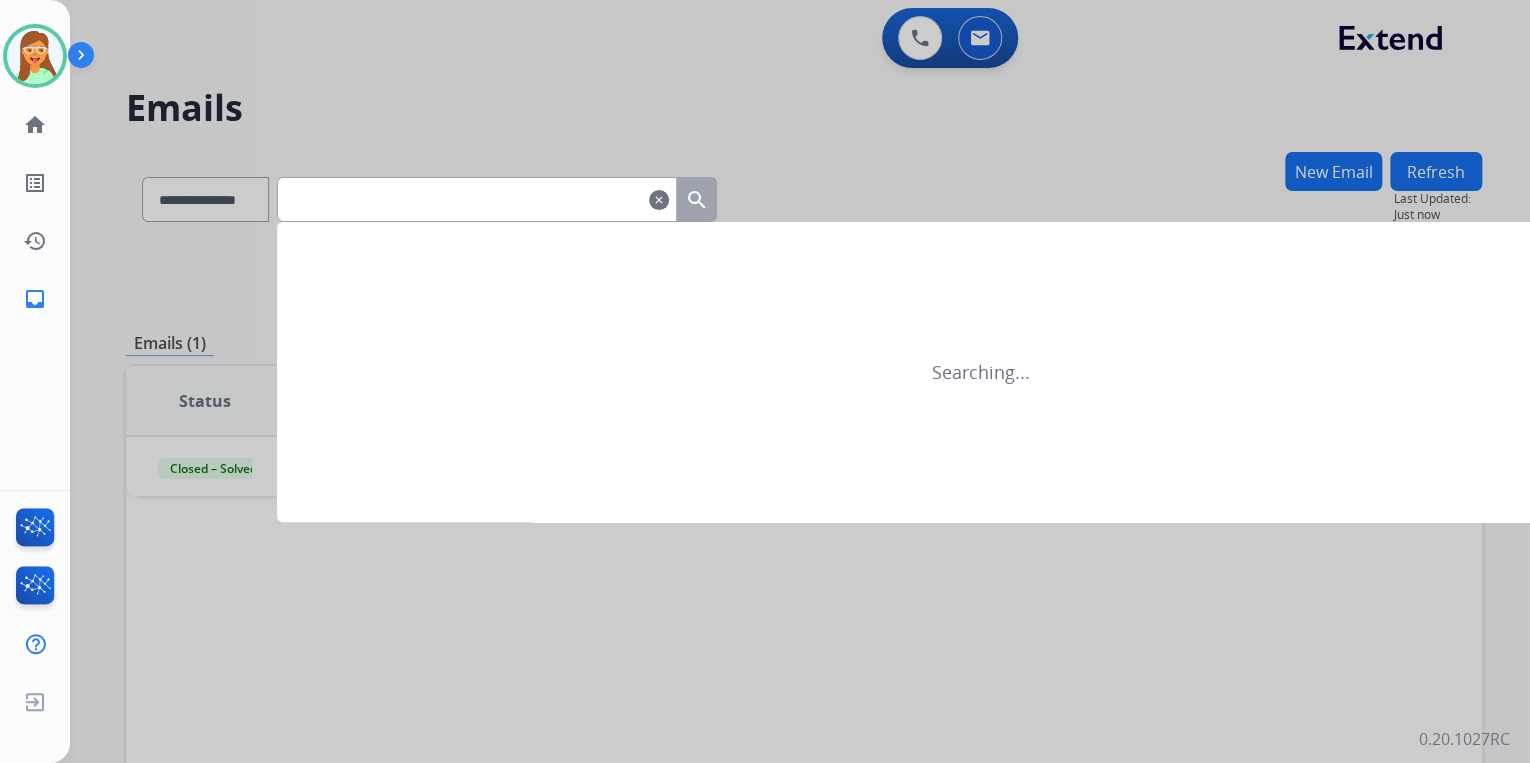 click at bounding box center [477, 199] 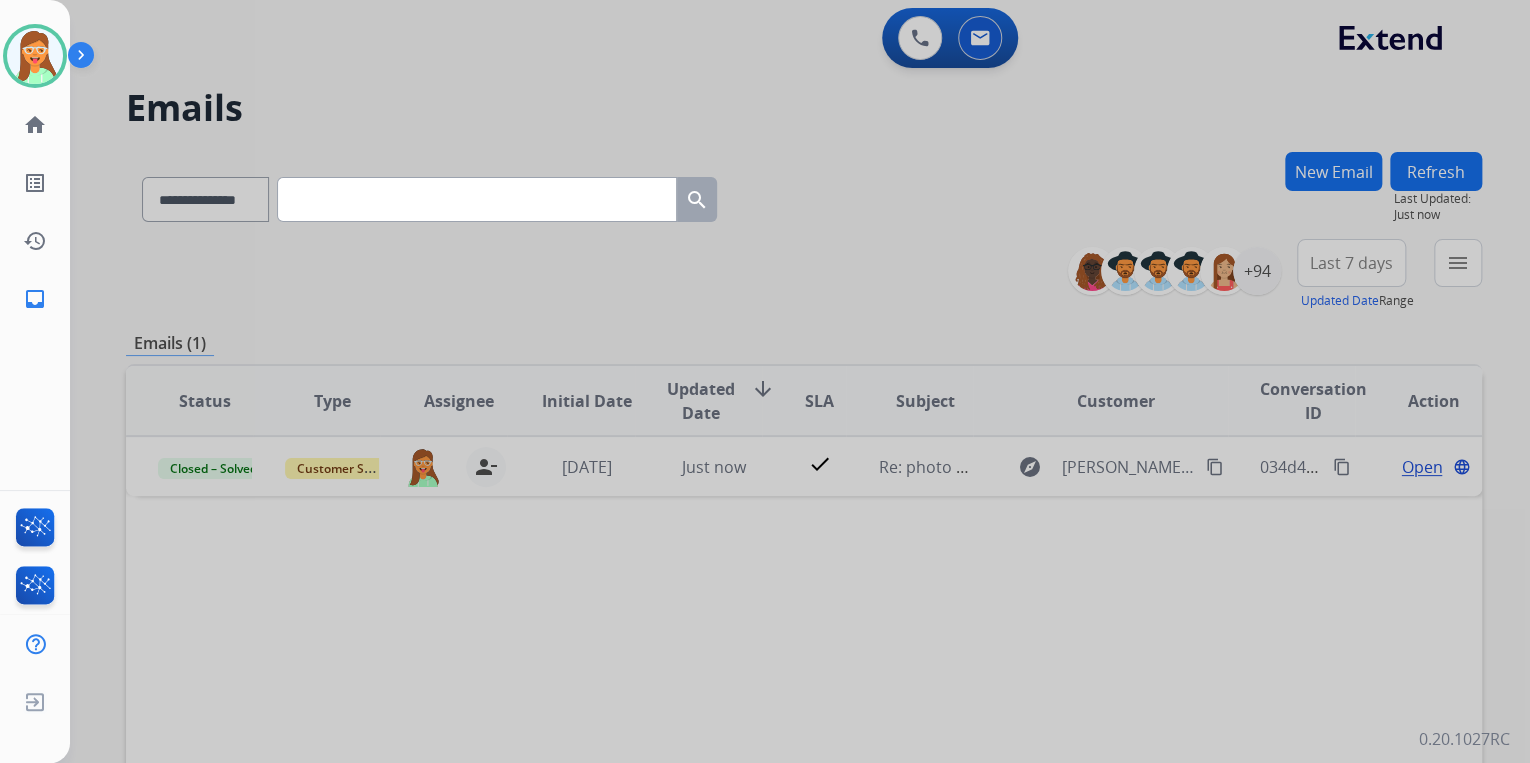 type 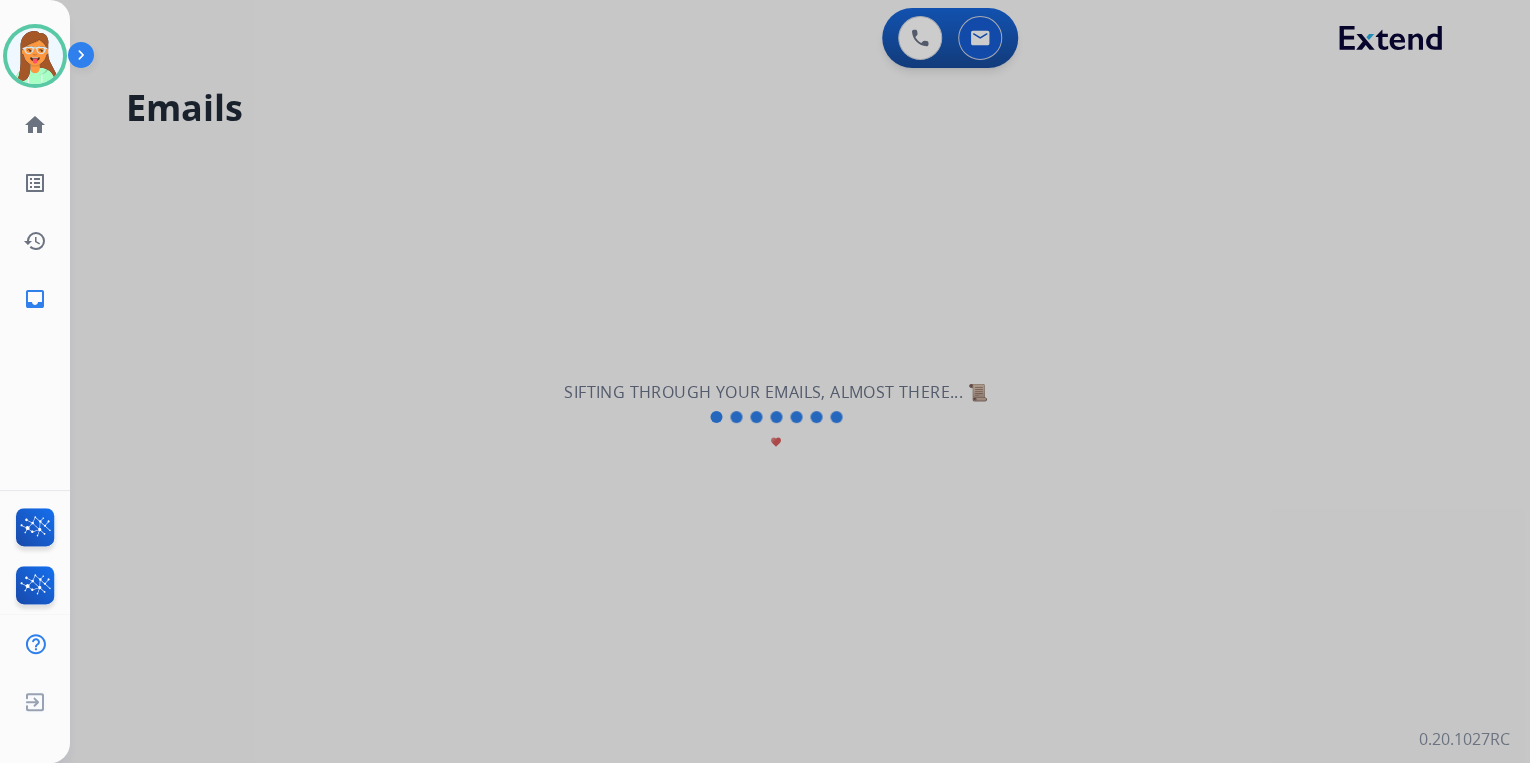 select on "**********" 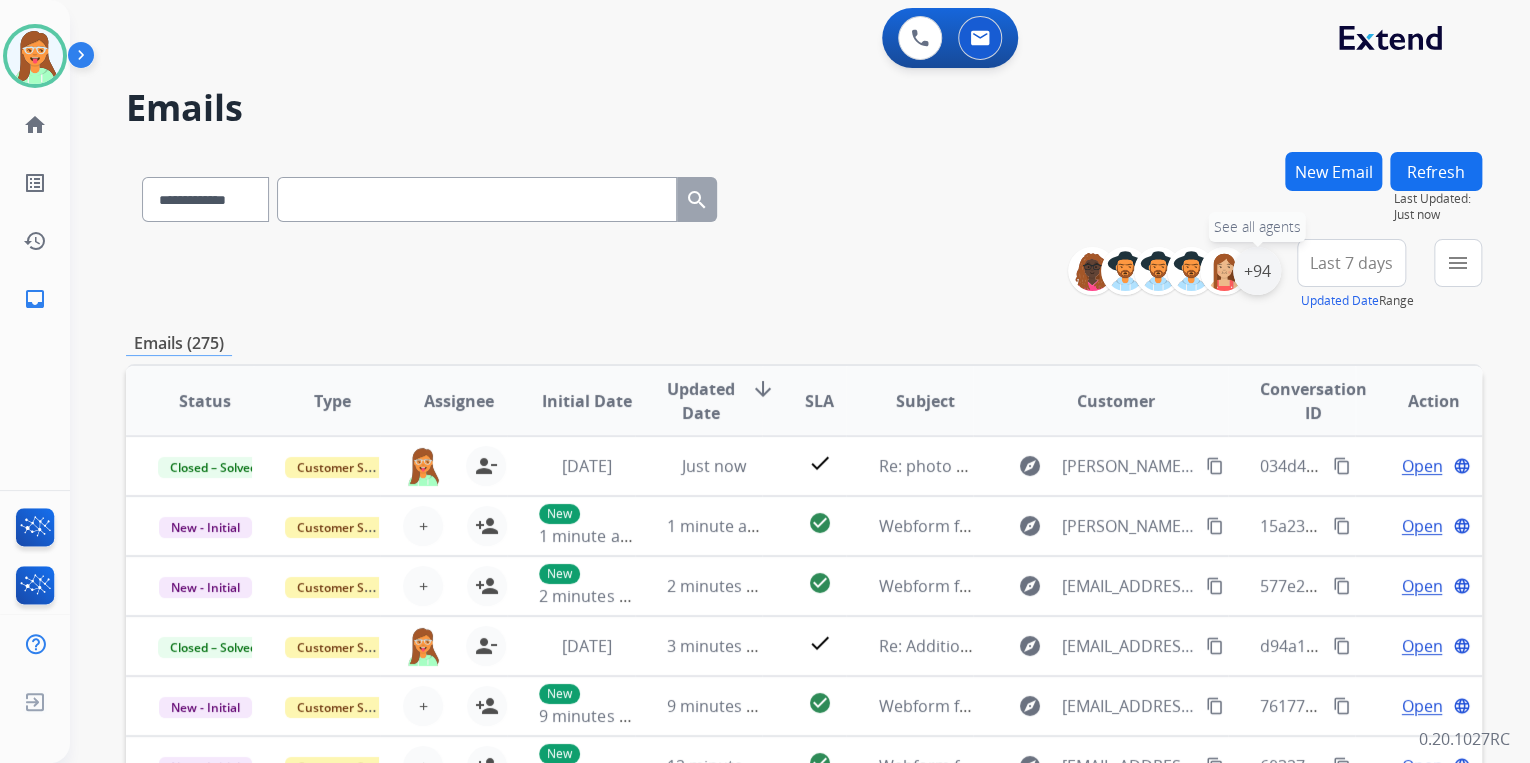 click on "+94" at bounding box center (1257, 271) 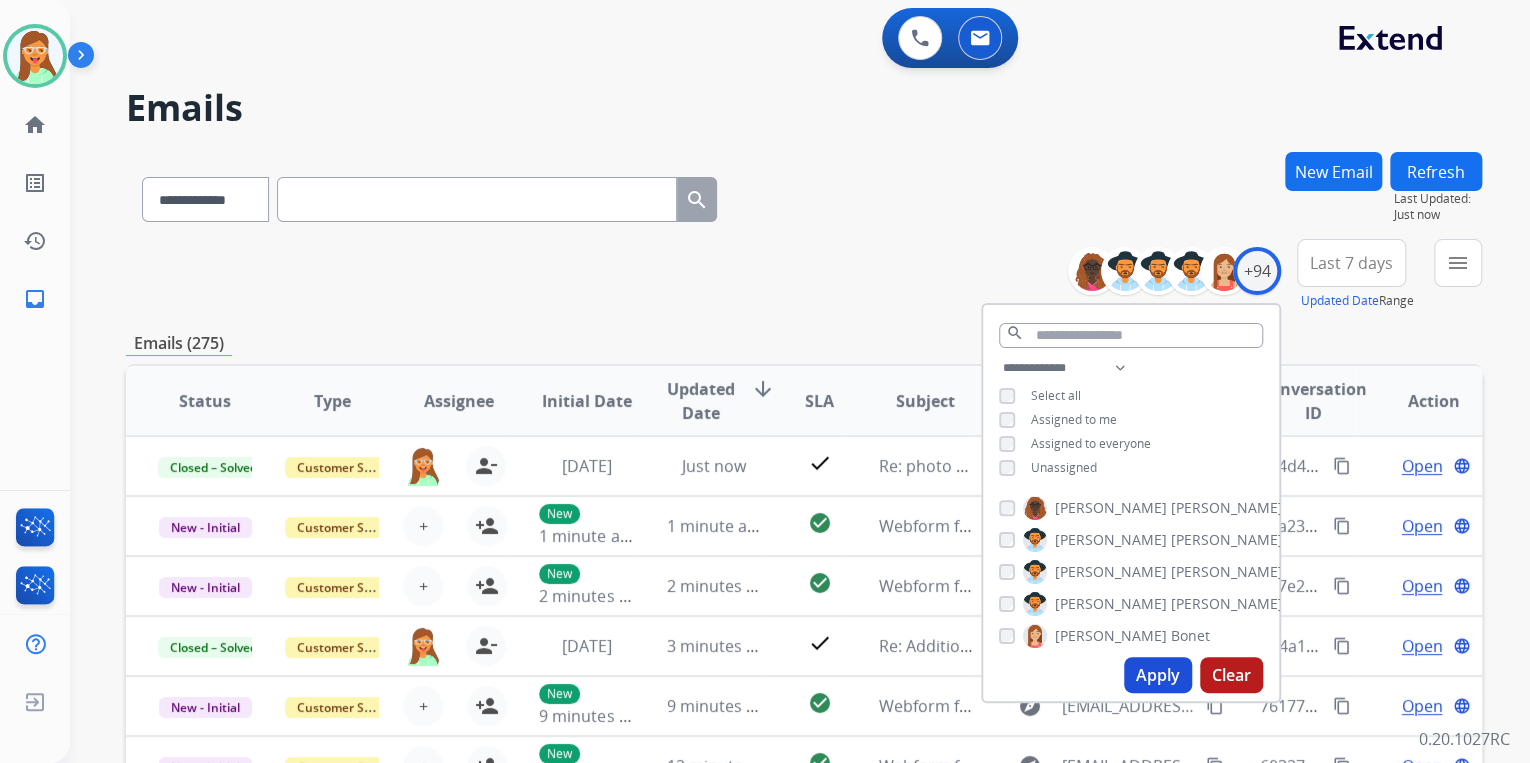 click on "Apply" at bounding box center [1158, 675] 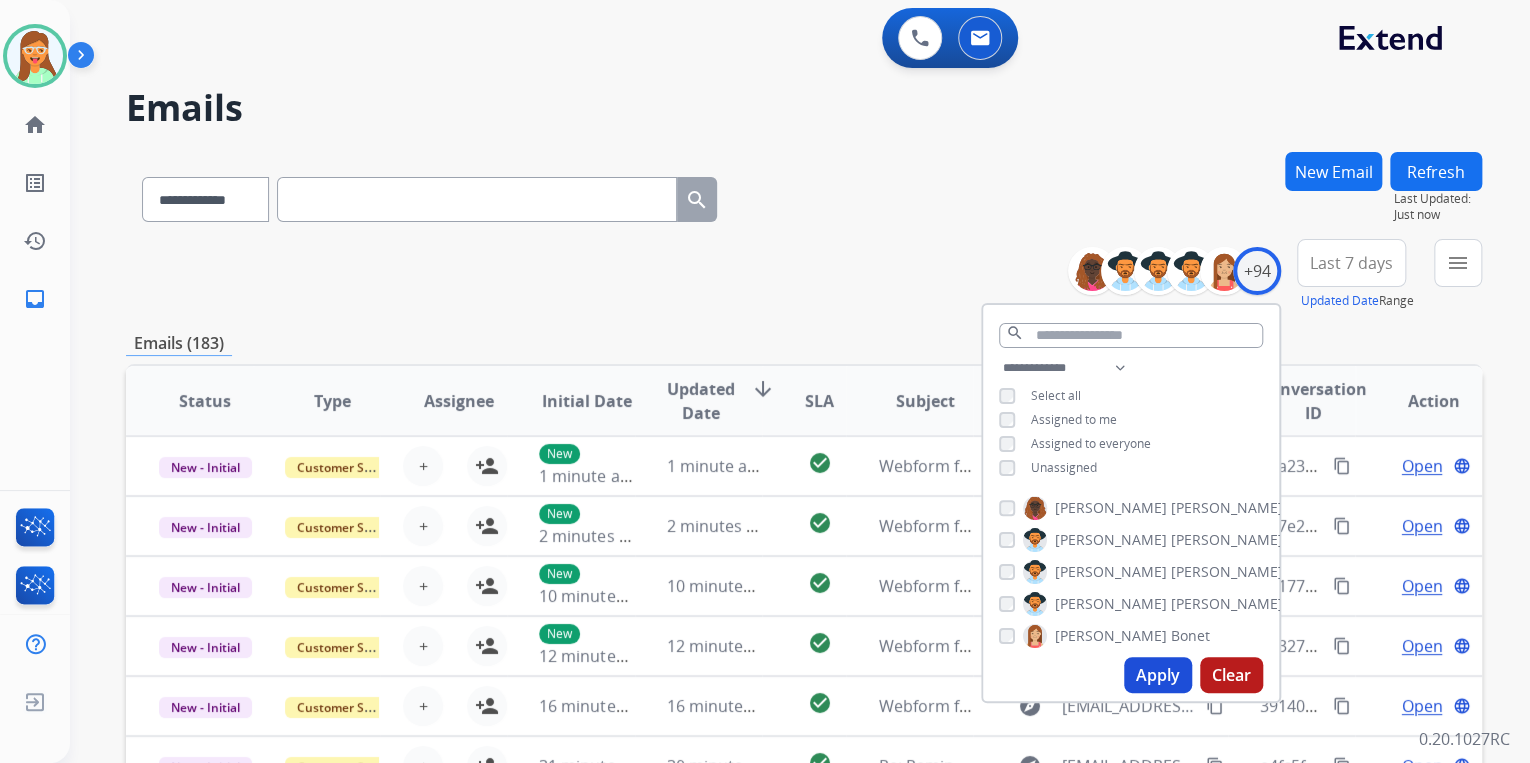 click on "**********" at bounding box center [804, 195] 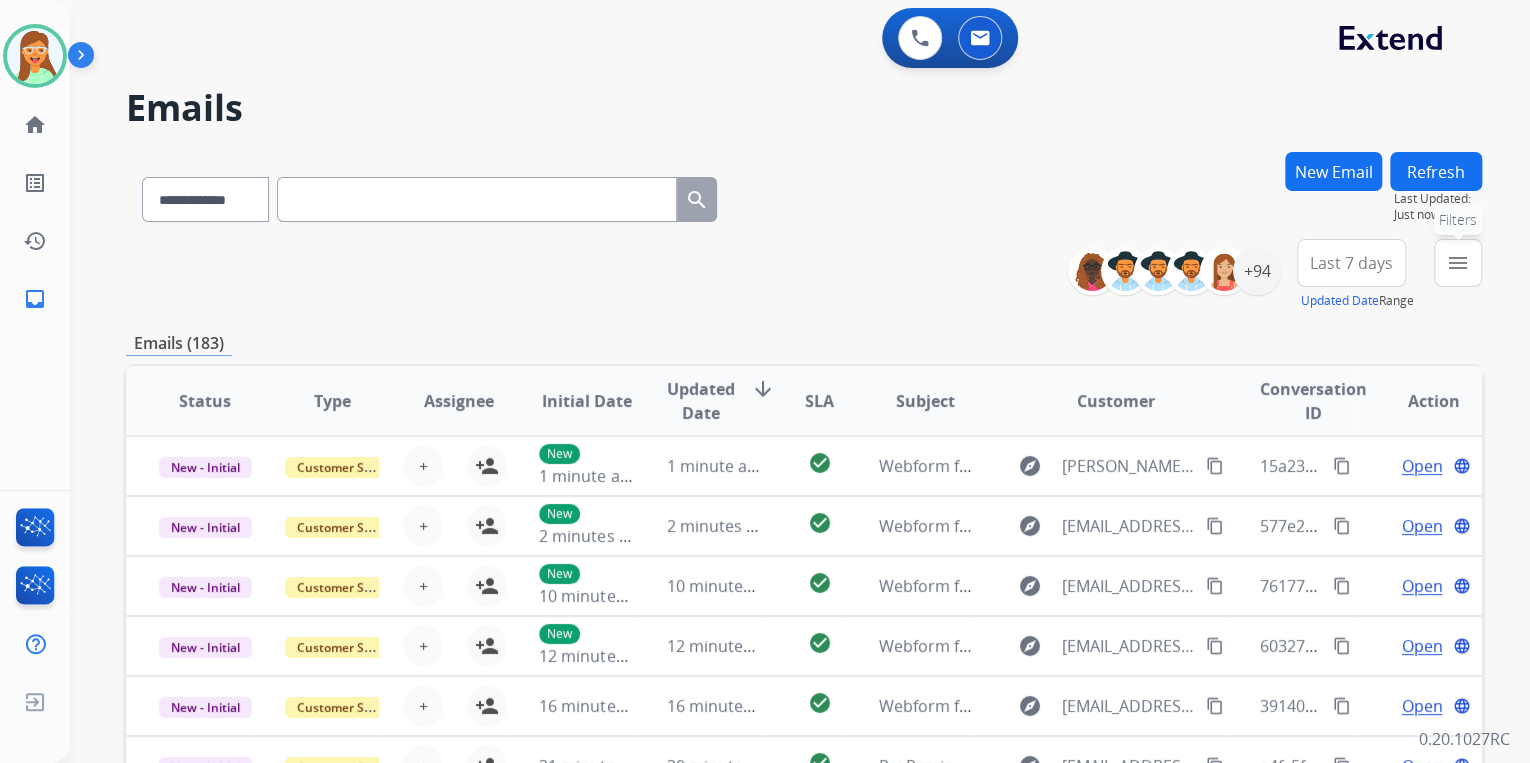 click on "menu" at bounding box center [1458, 263] 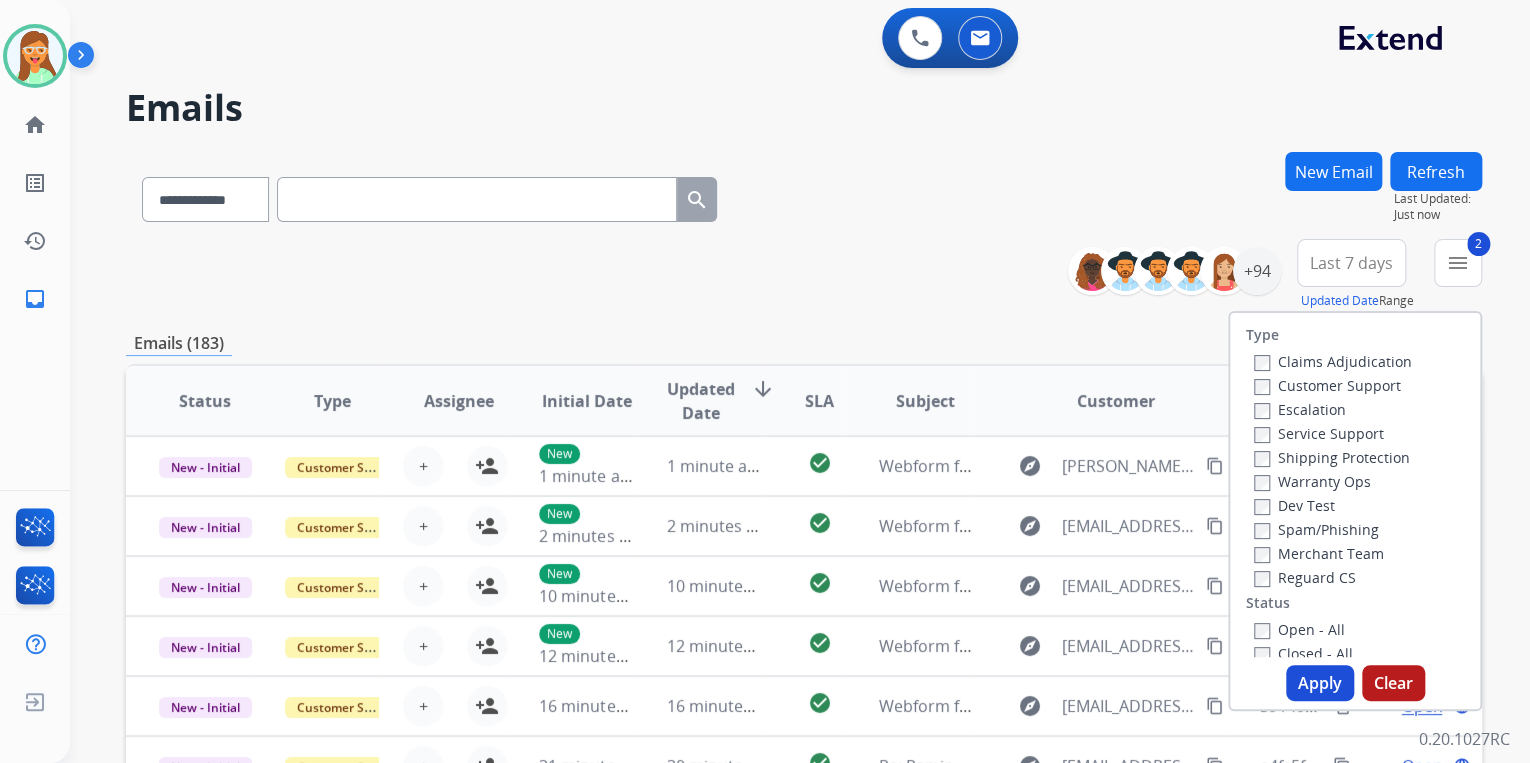 drag, startPoint x: 1263, startPoint y: 575, endPoint x: 1274, endPoint y: 561, distance: 17.804493 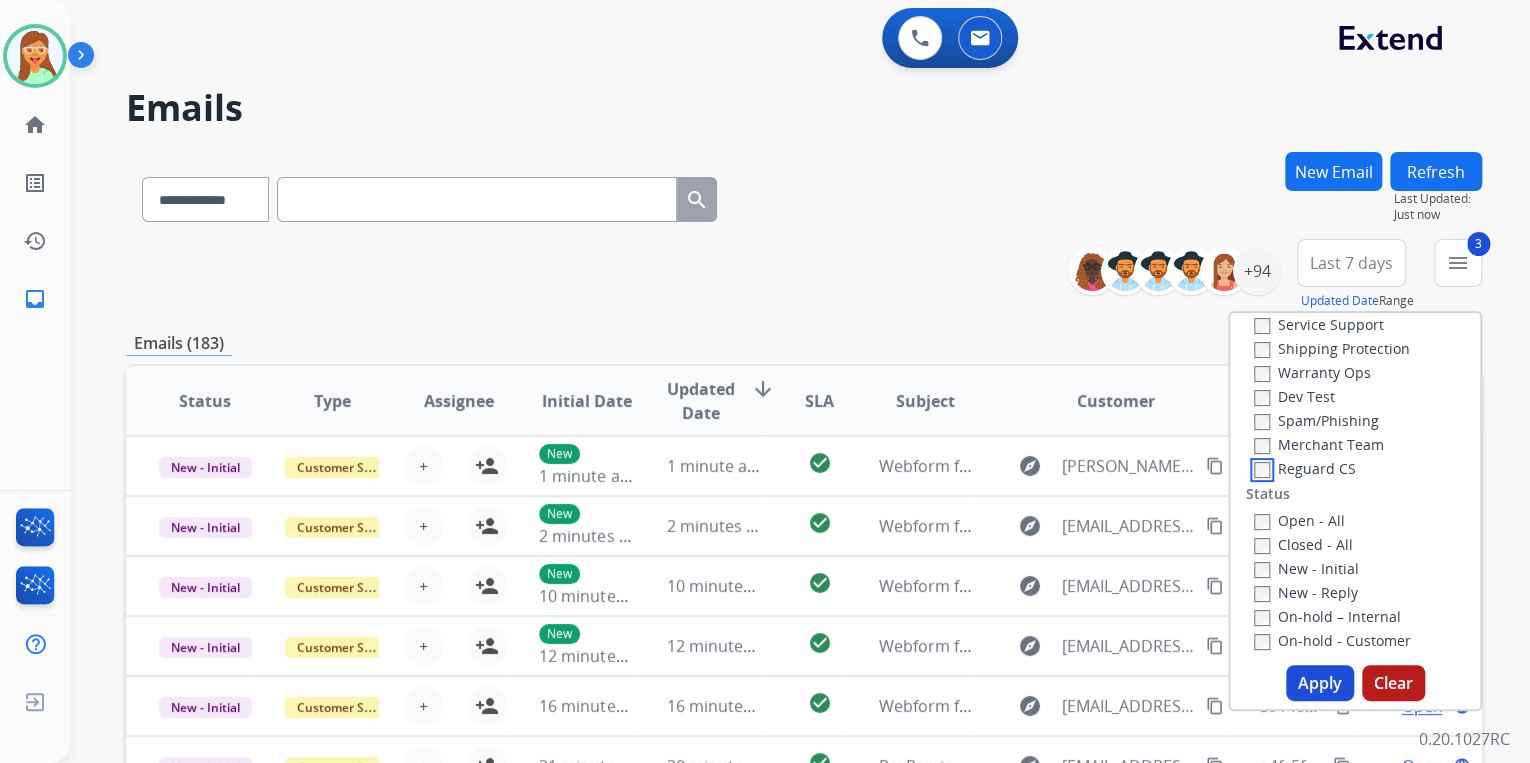 scroll, scrollTop: 320, scrollLeft: 0, axis: vertical 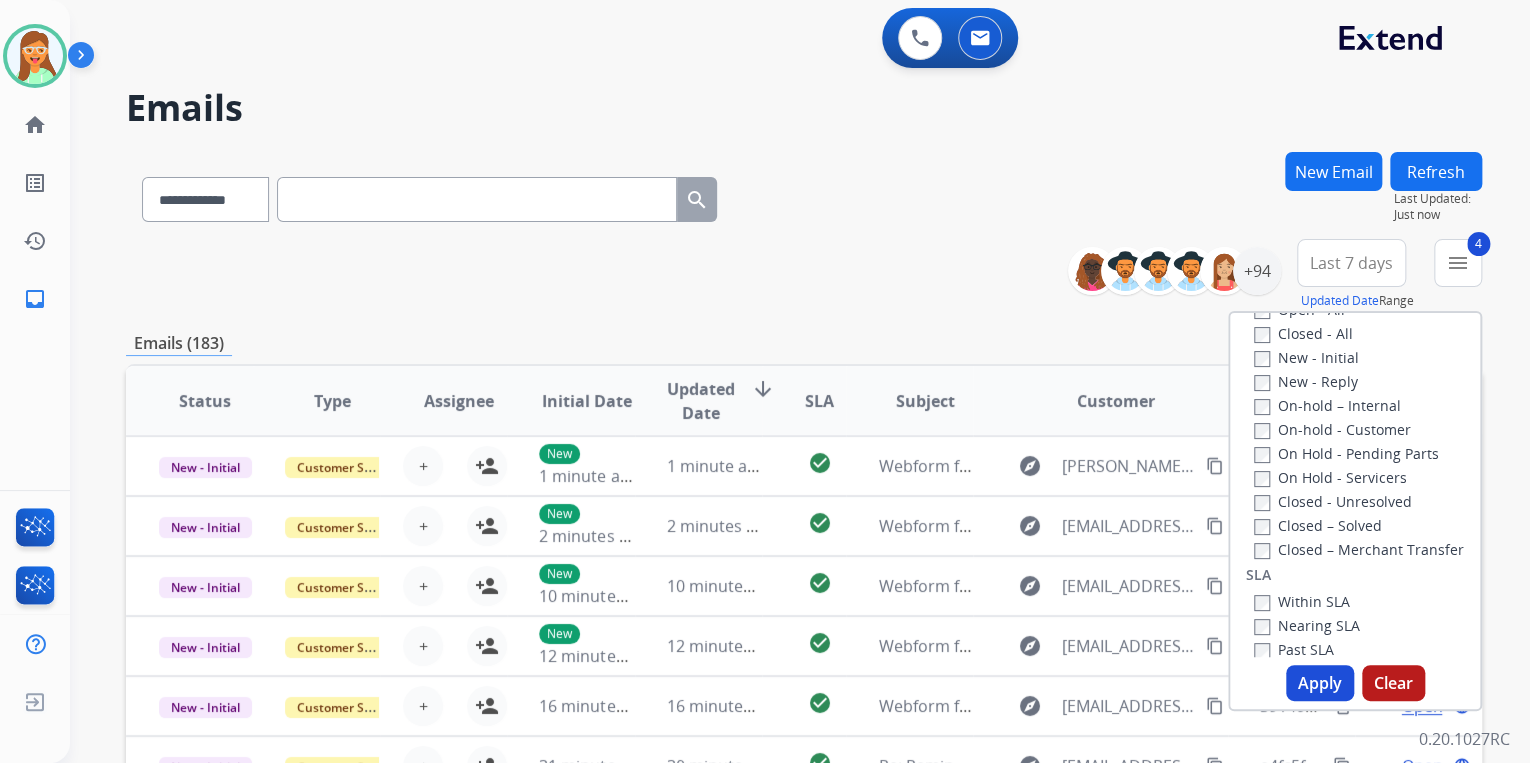 click on "Apply" at bounding box center [1320, 683] 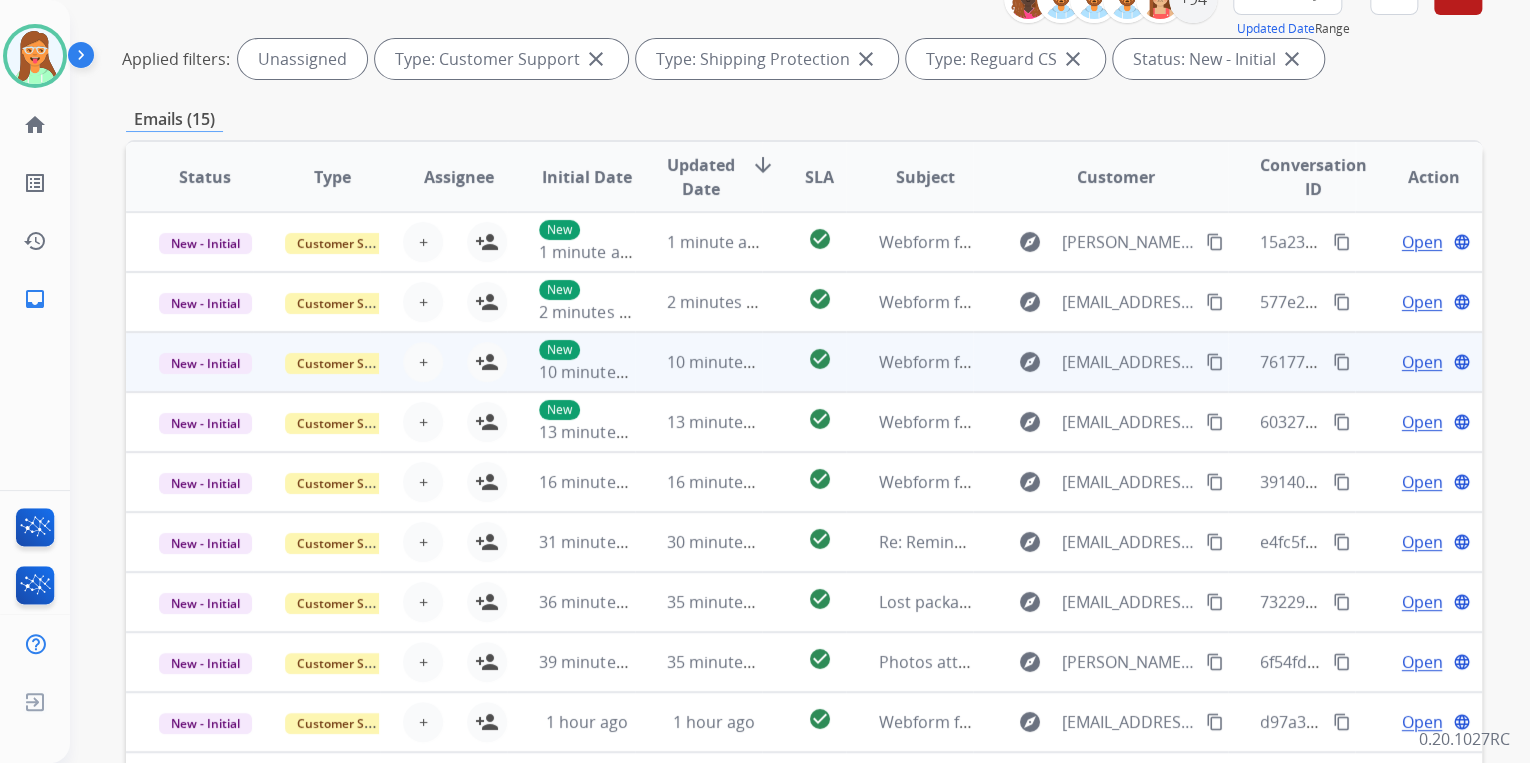 scroll, scrollTop: 320, scrollLeft: 0, axis: vertical 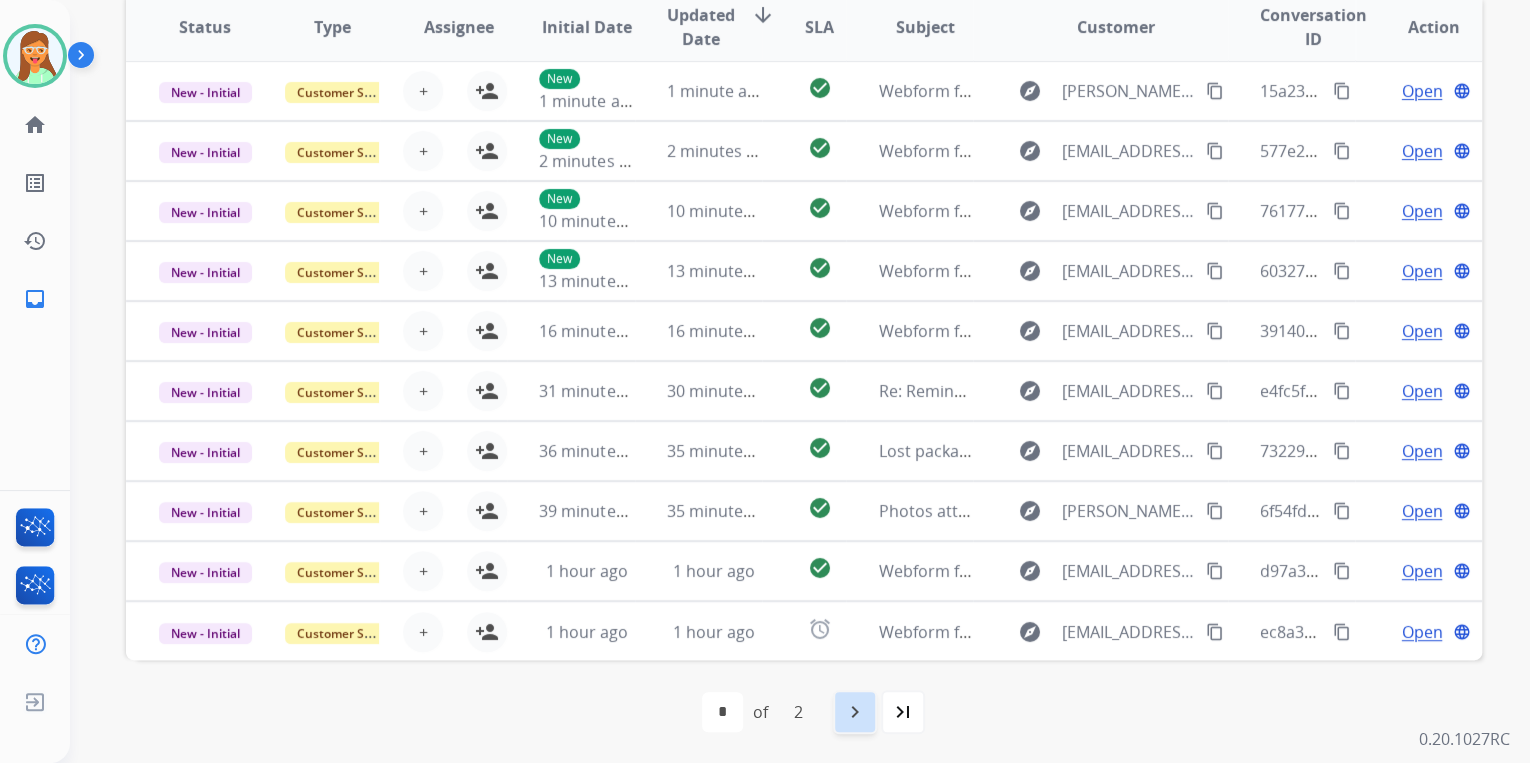 click on "navigate_next" at bounding box center [855, 712] 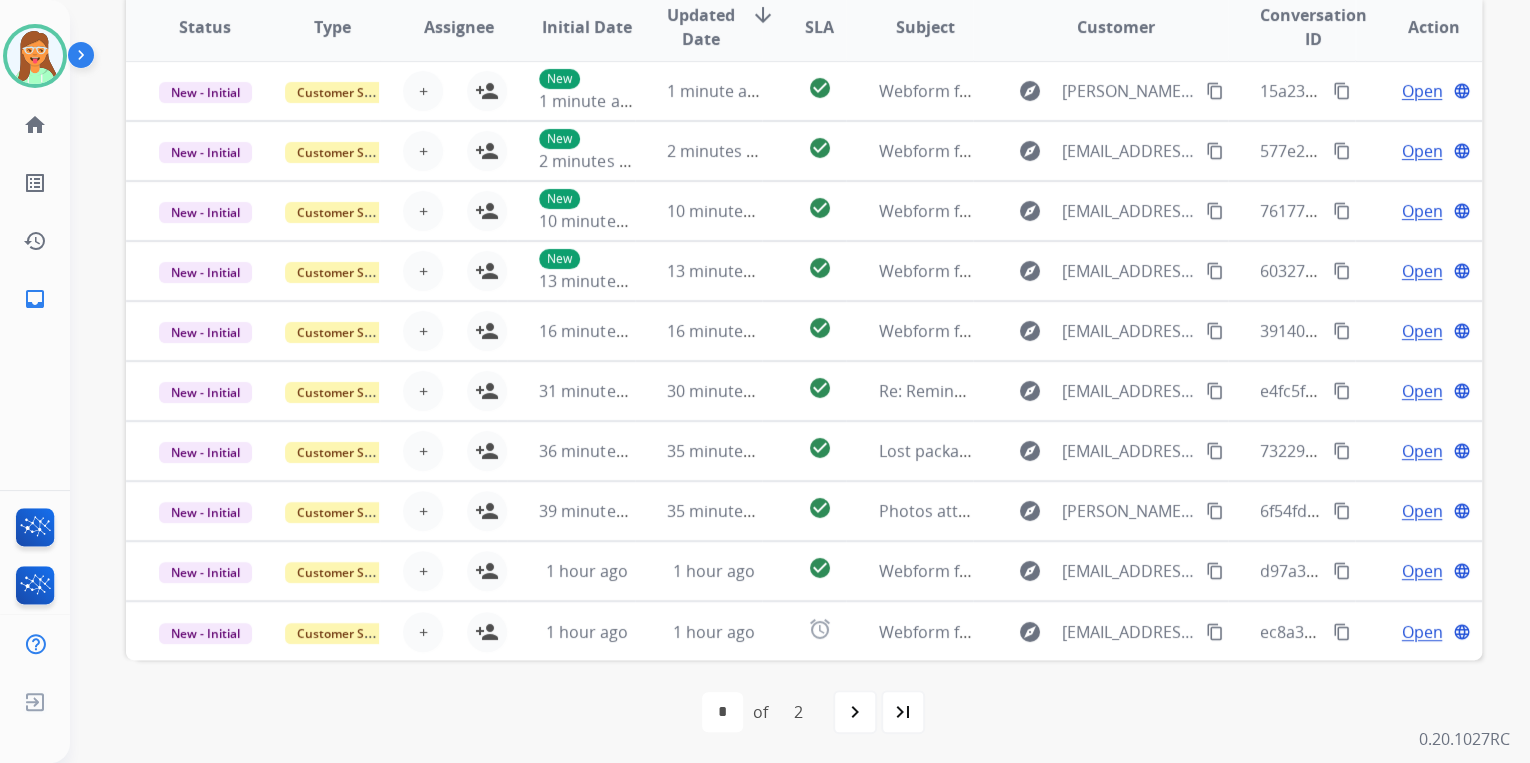scroll, scrollTop: 0, scrollLeft: 0, axis: both 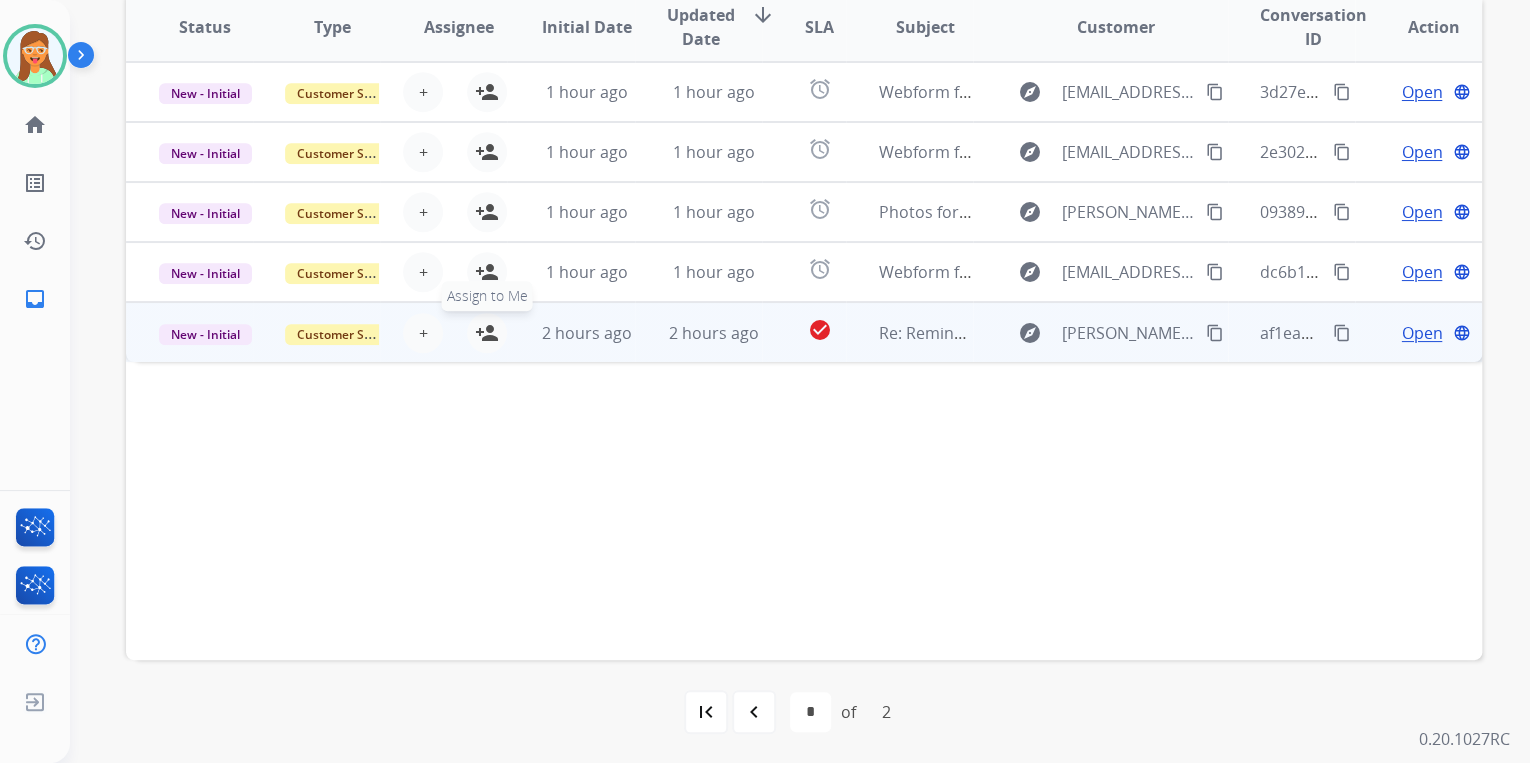 drag, startPoint x: 482, startPoint y: 336, endPoint x: 477, endPoint y: 268, distance: 68.18358 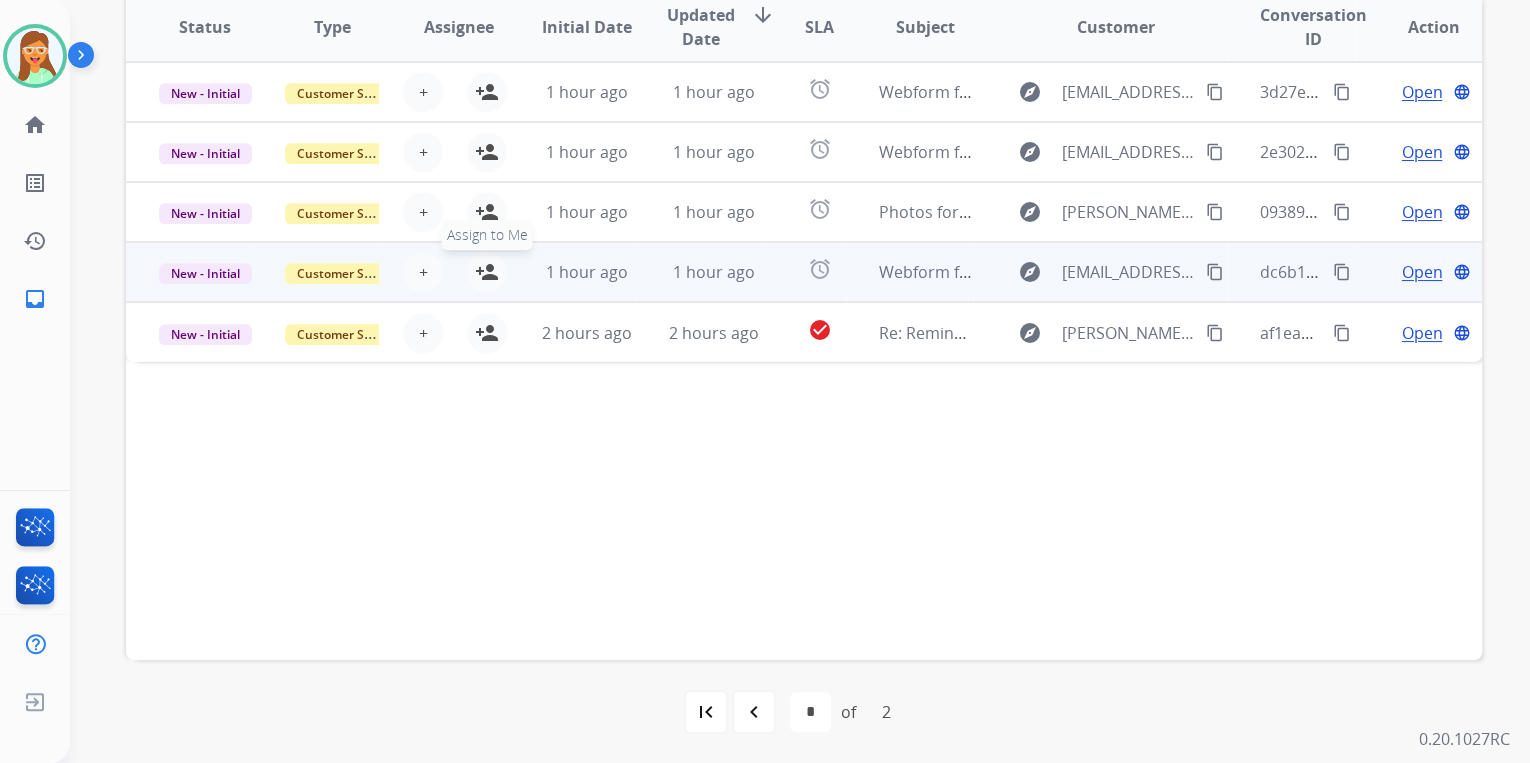 click on "person_add" at bounding box center [487, 333] 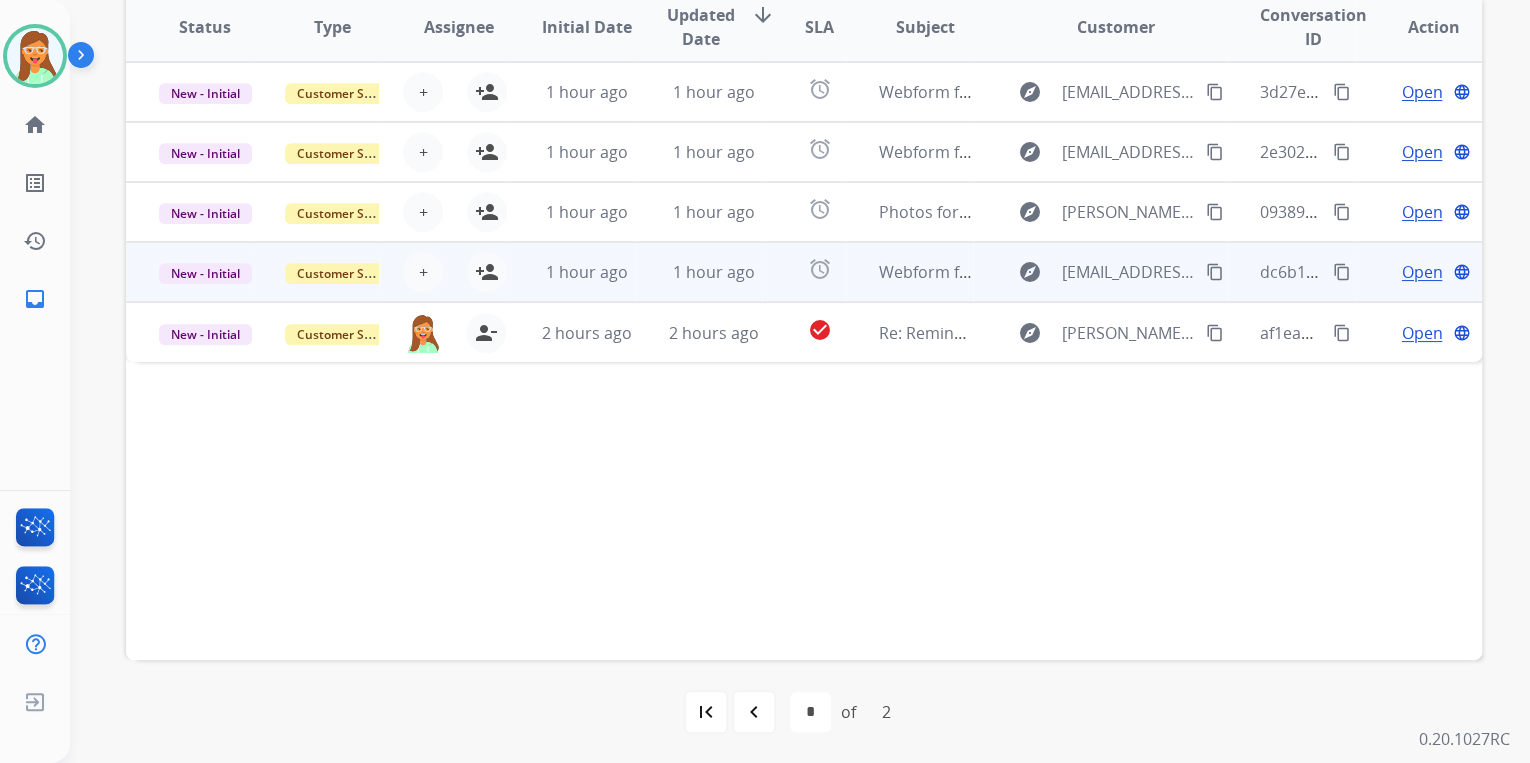 click on "+ Select agent person_add Assign to Me" at bounding box center [443, 272] 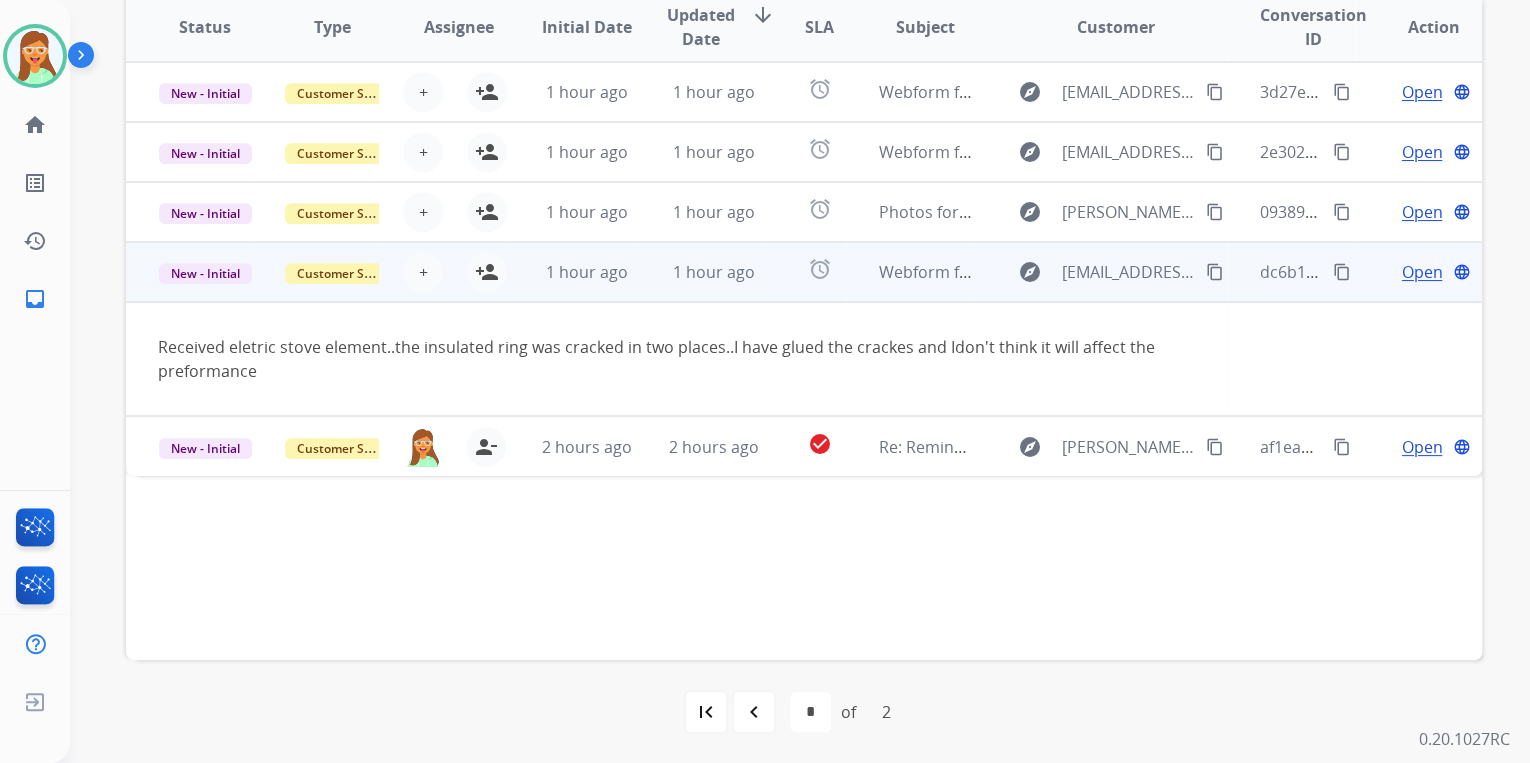 click on "+ Select agent person_add Assign to Me" at bounding box center [443, 272] 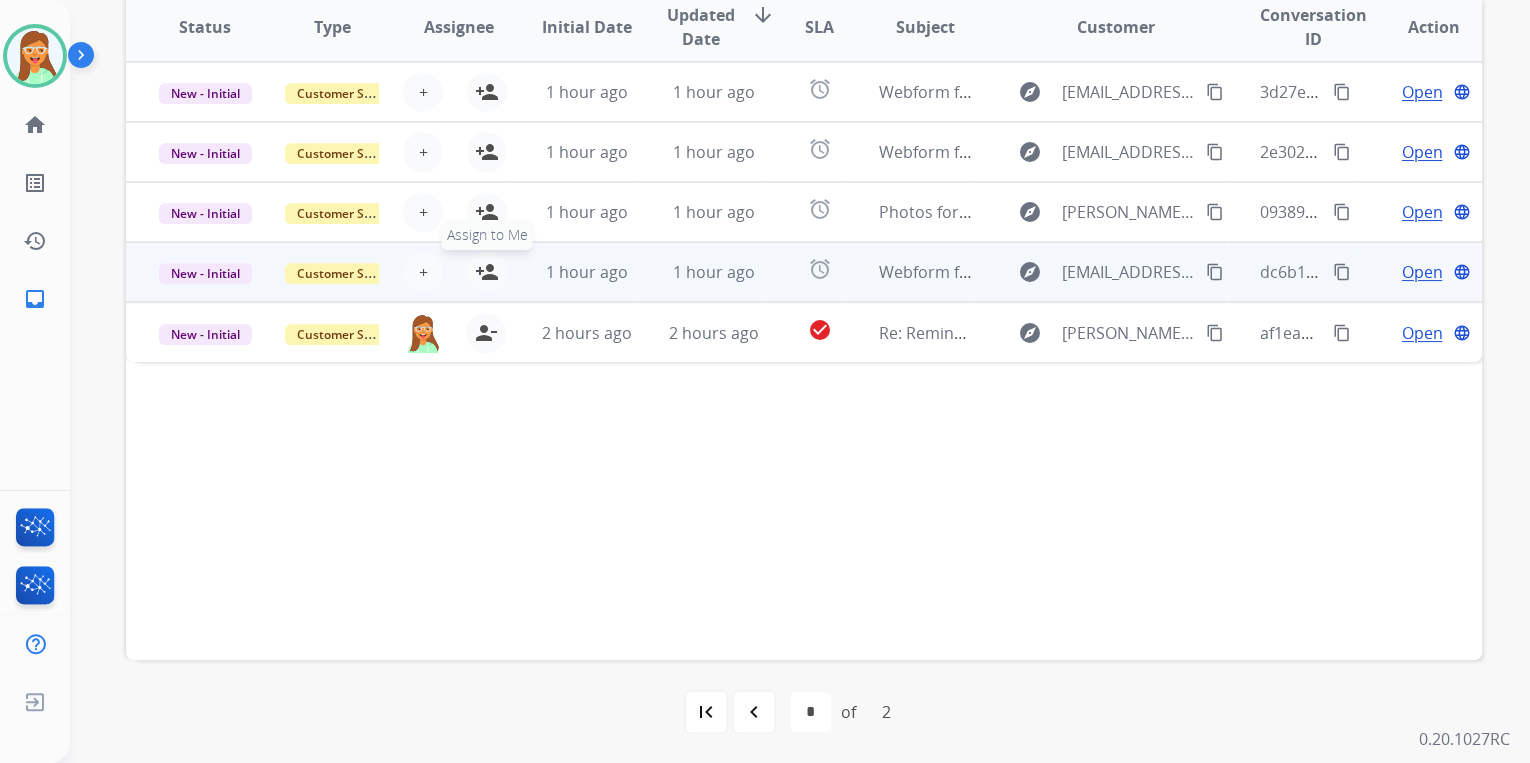 click on "person_add" at bounding box center (487, 272) 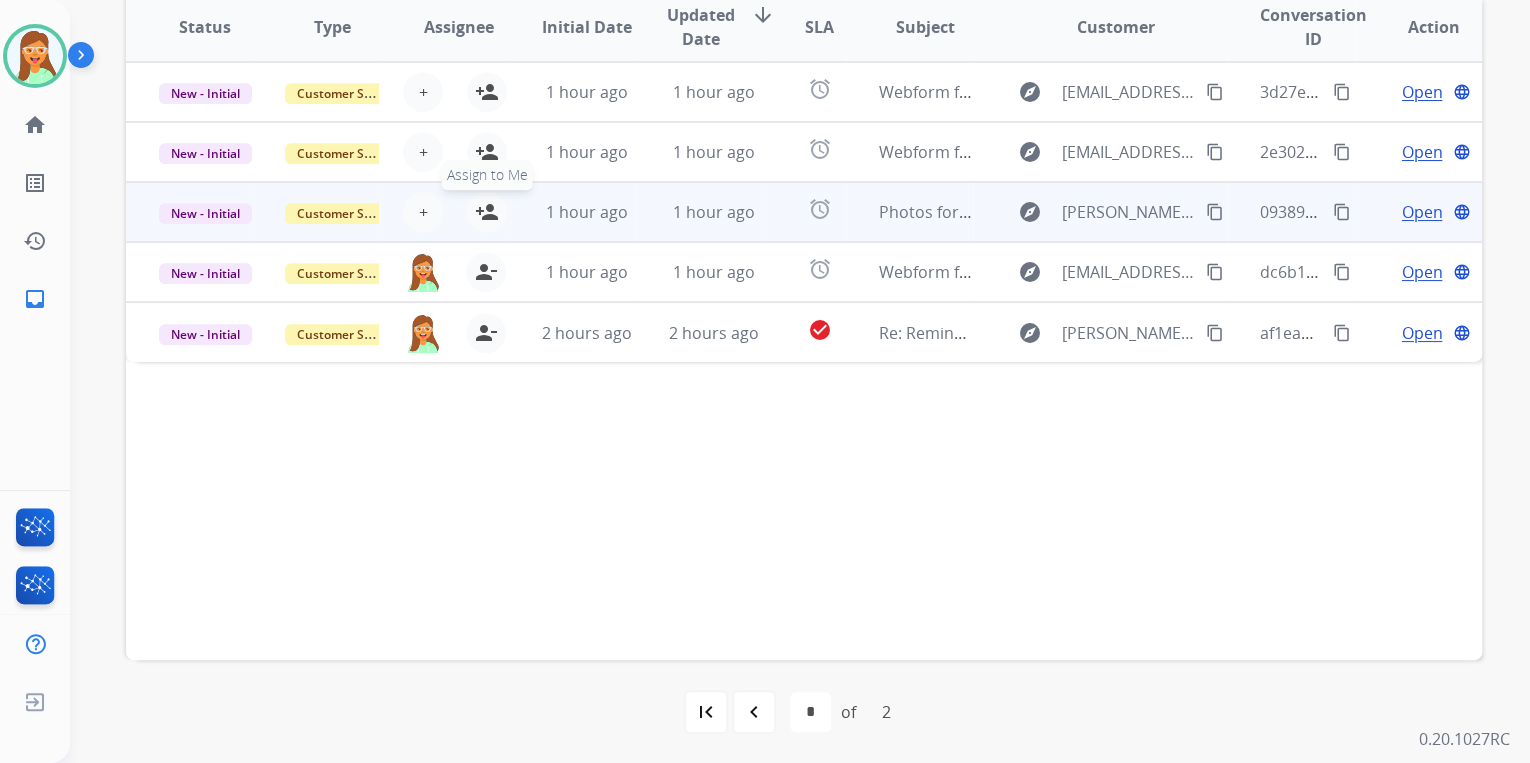 click on "person_add" at bounding box center [487, 212] 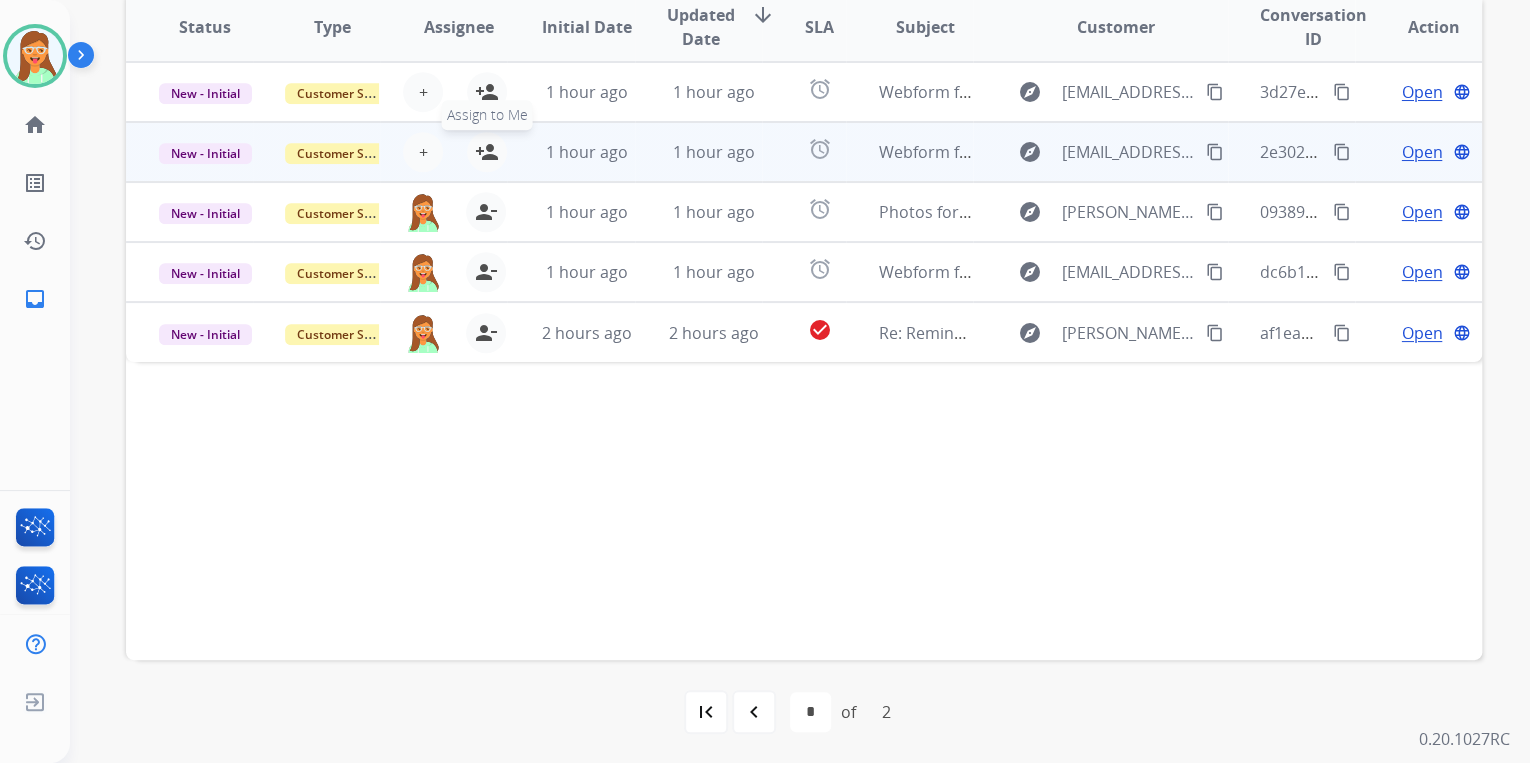 click on "person_add" at bounding box center (487, 152) 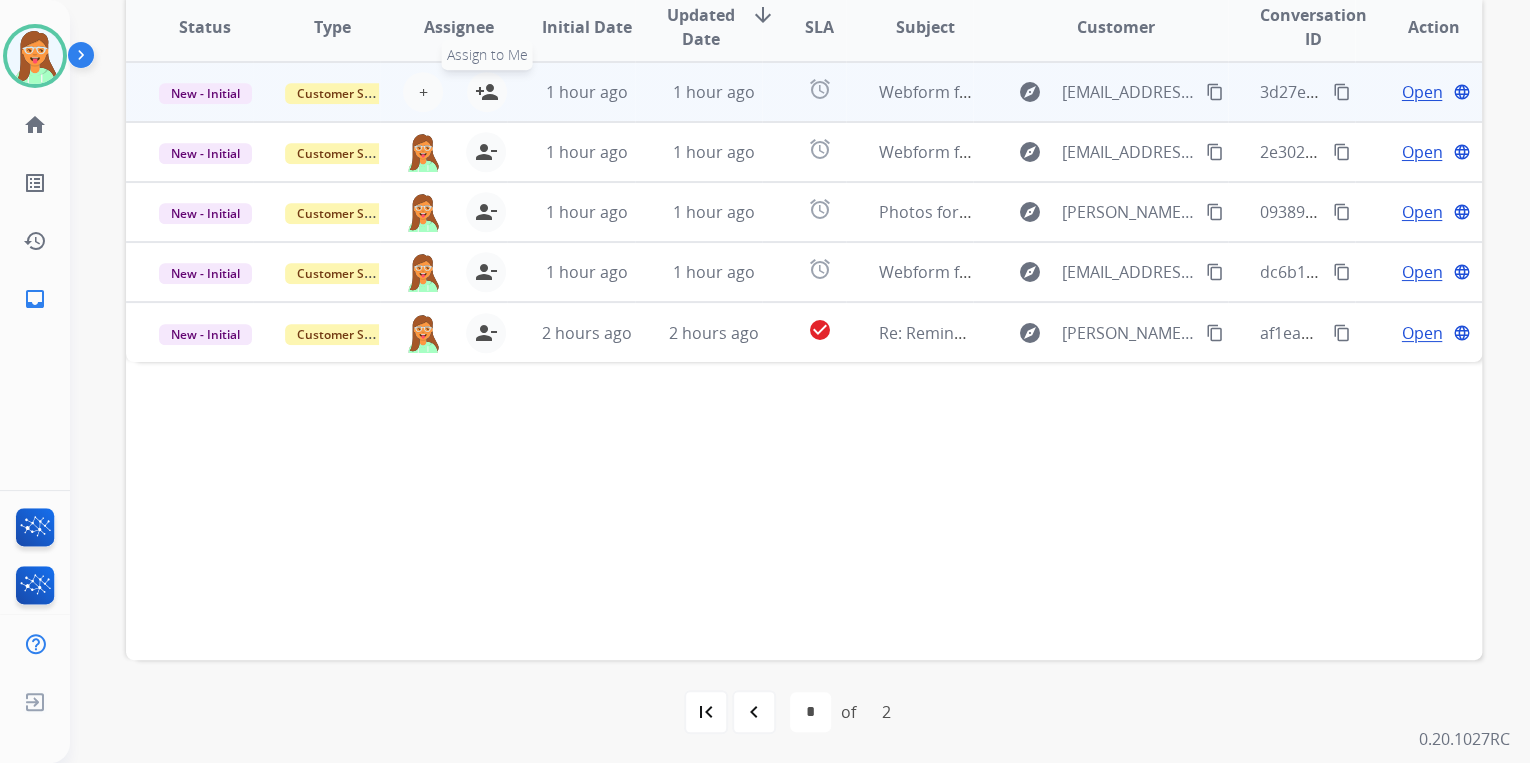 click on "person_add" at bounding box center (487, 92) 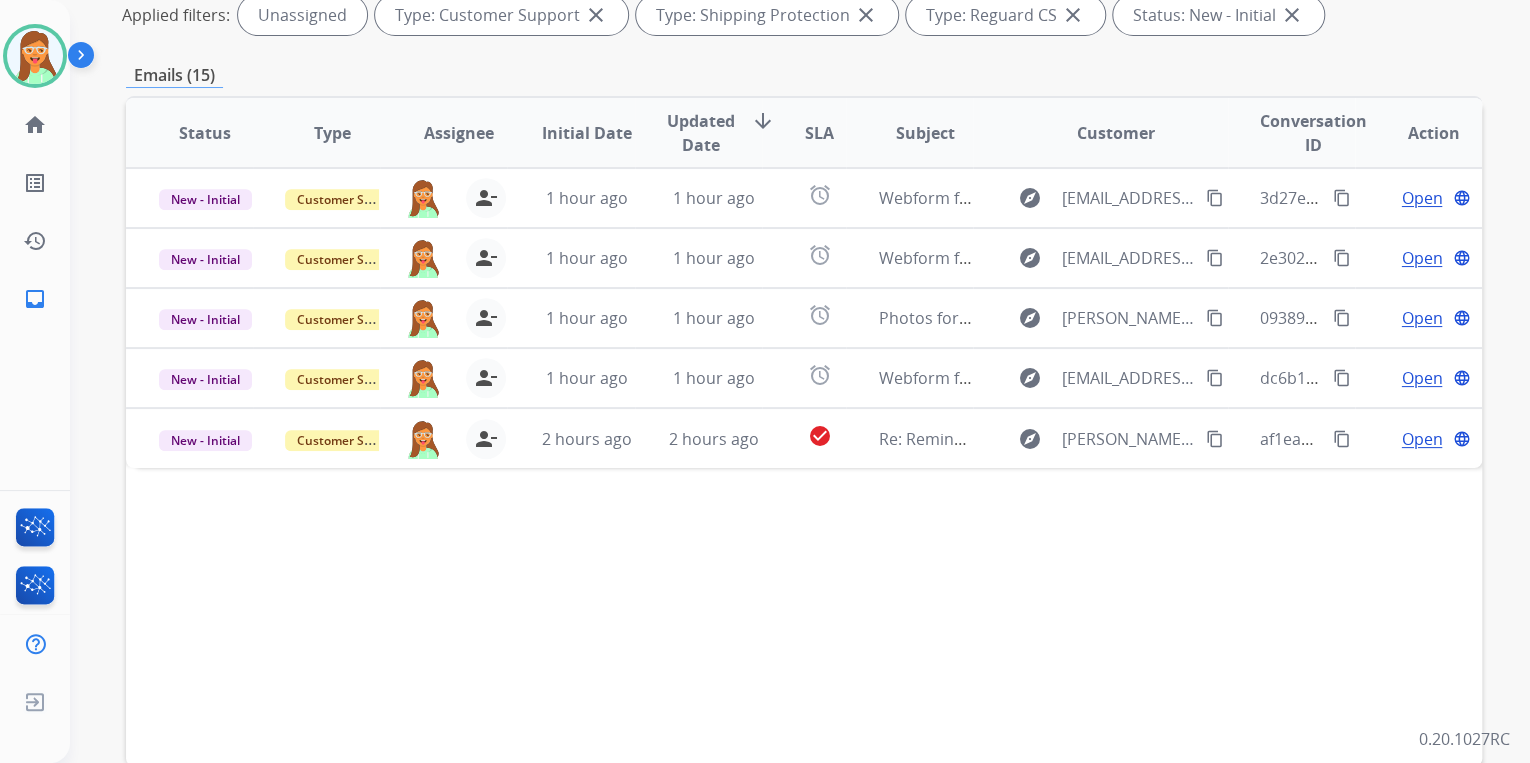 scroll, scrollTop: 102, scrollLeft: 0, axis: vertical 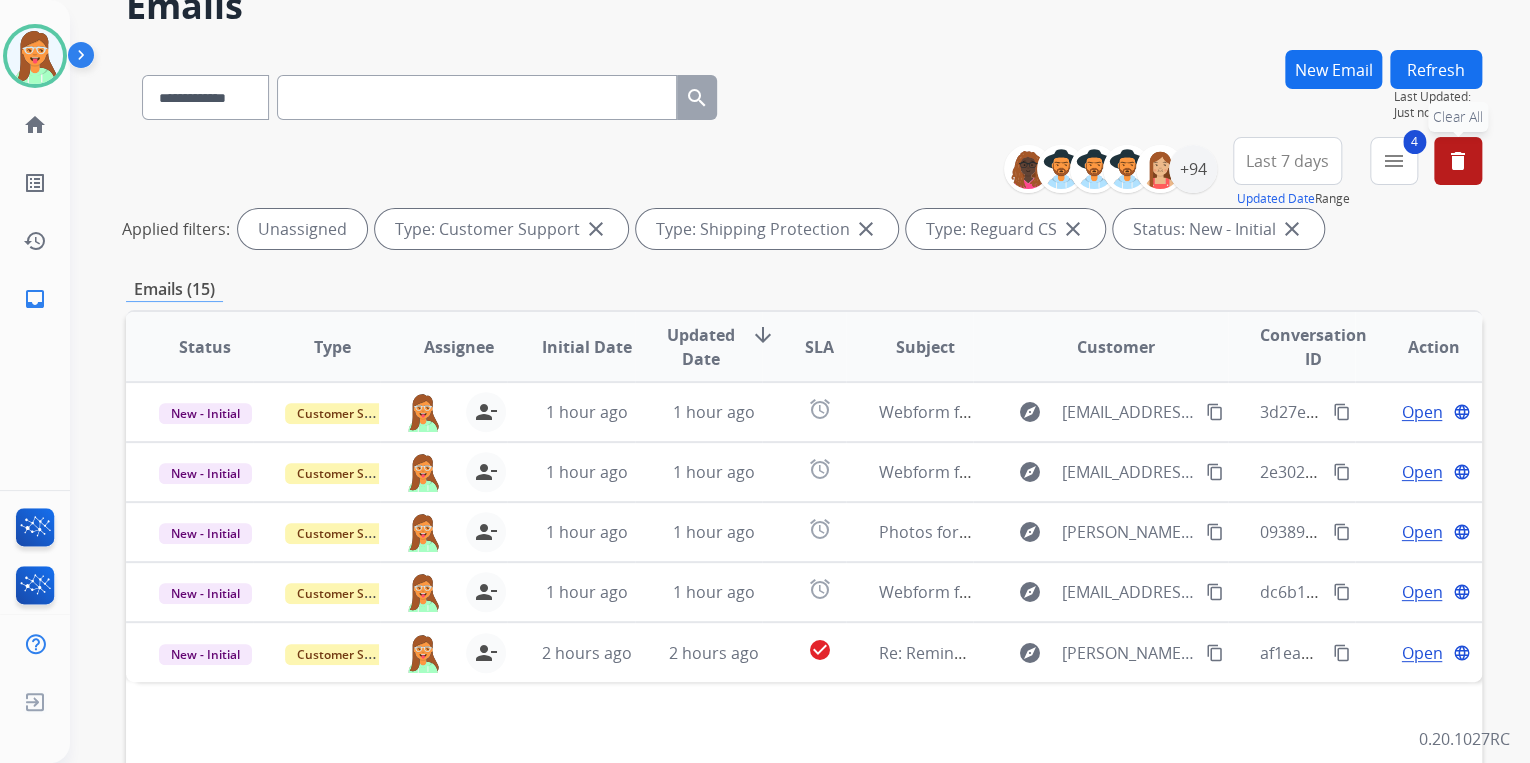click on "delete" at bounding box center [1458, 161] 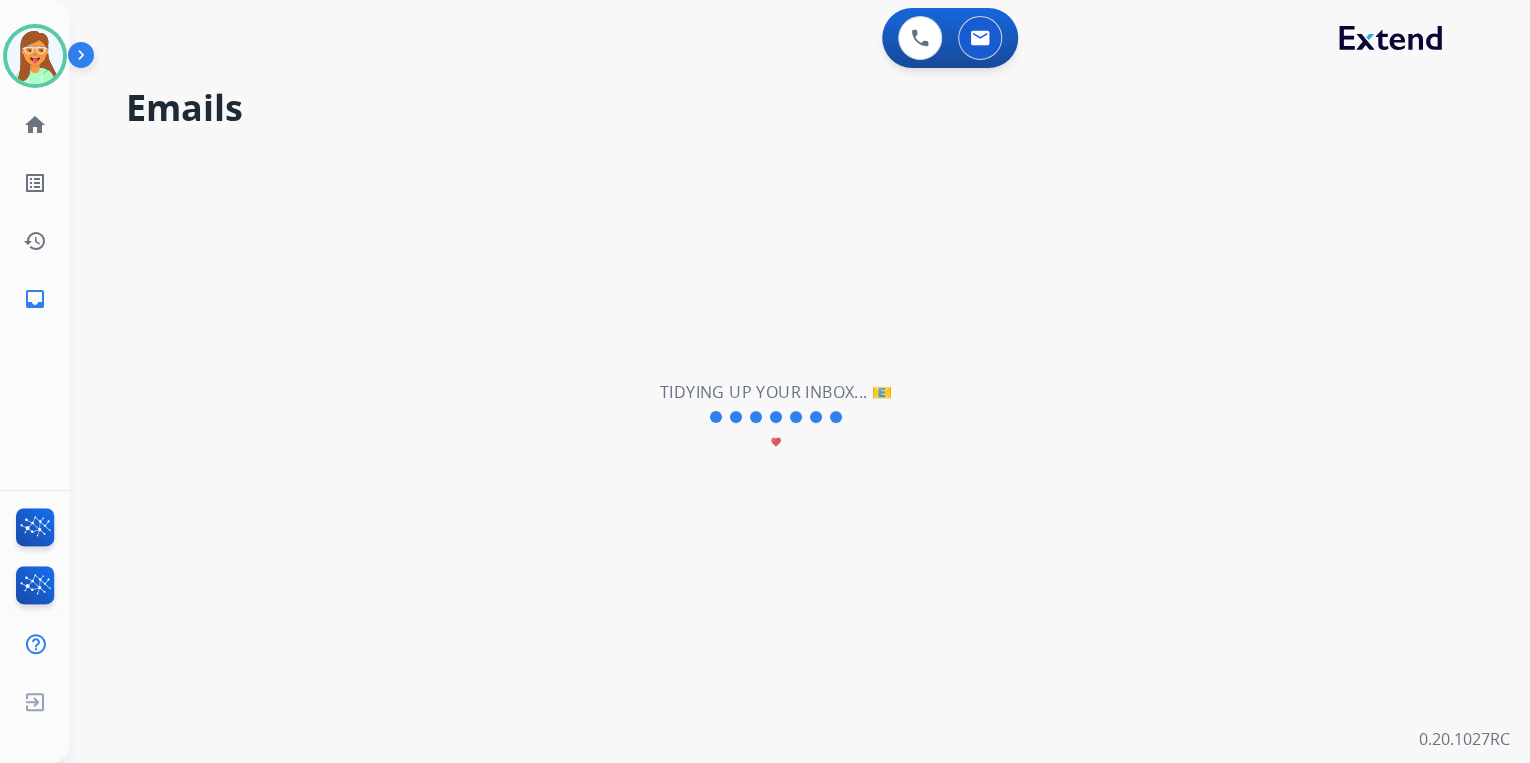 scroll, scrollTop: 0, scrollLeft: 0, axis: both 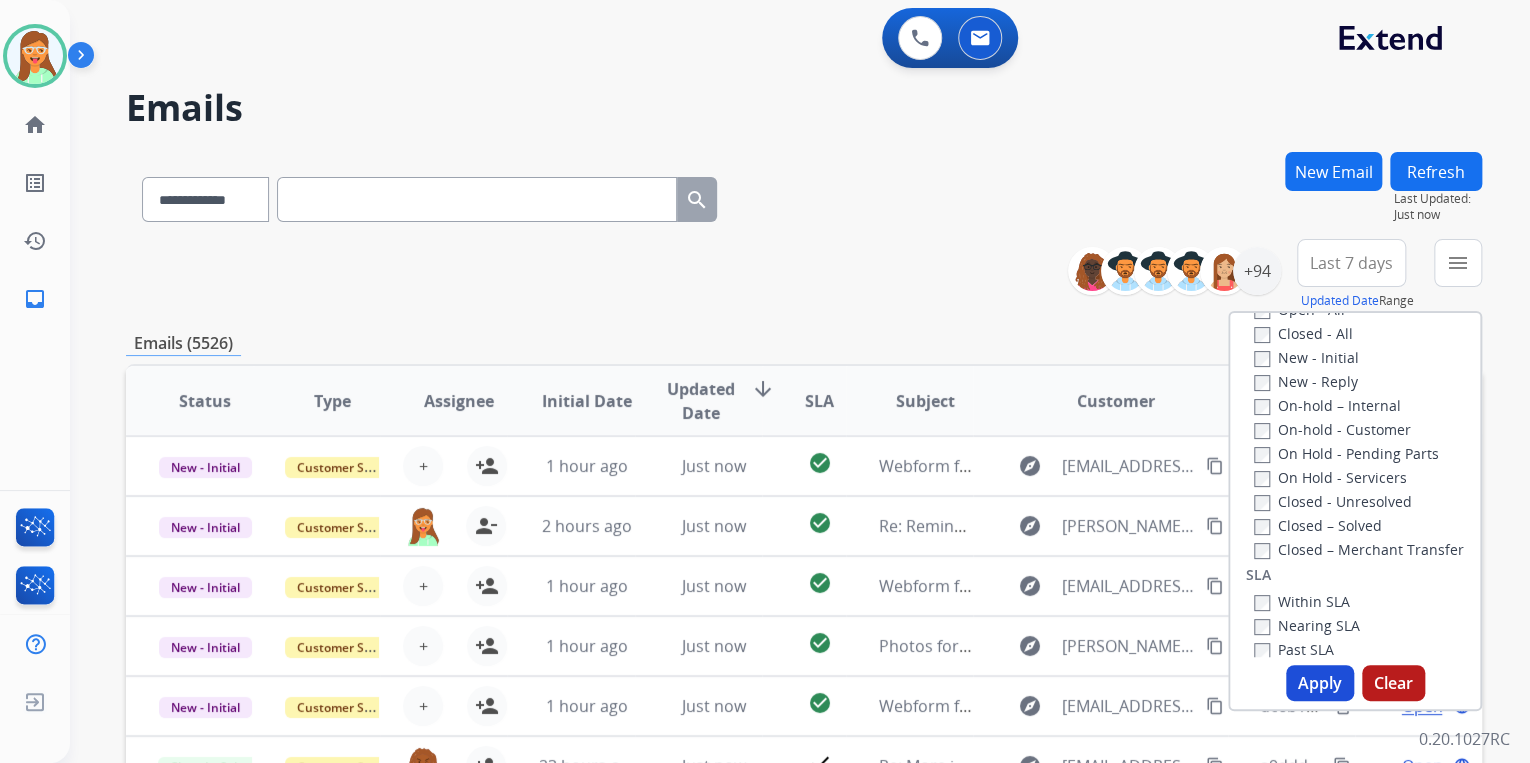 click on "**********" at bounding box center [804, 275] 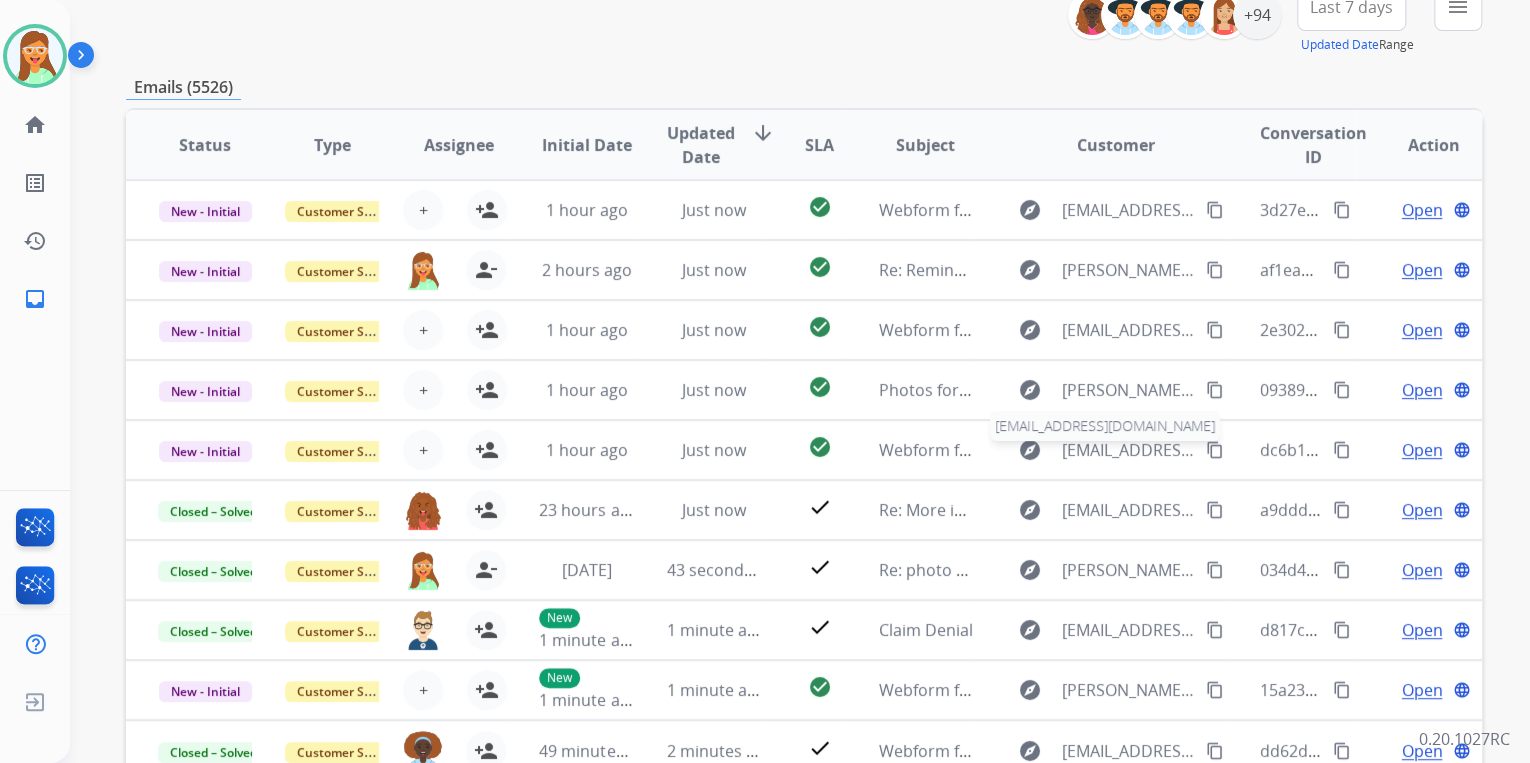 scroll, scrollTop: 0, scrollLeft: 0, axis: both 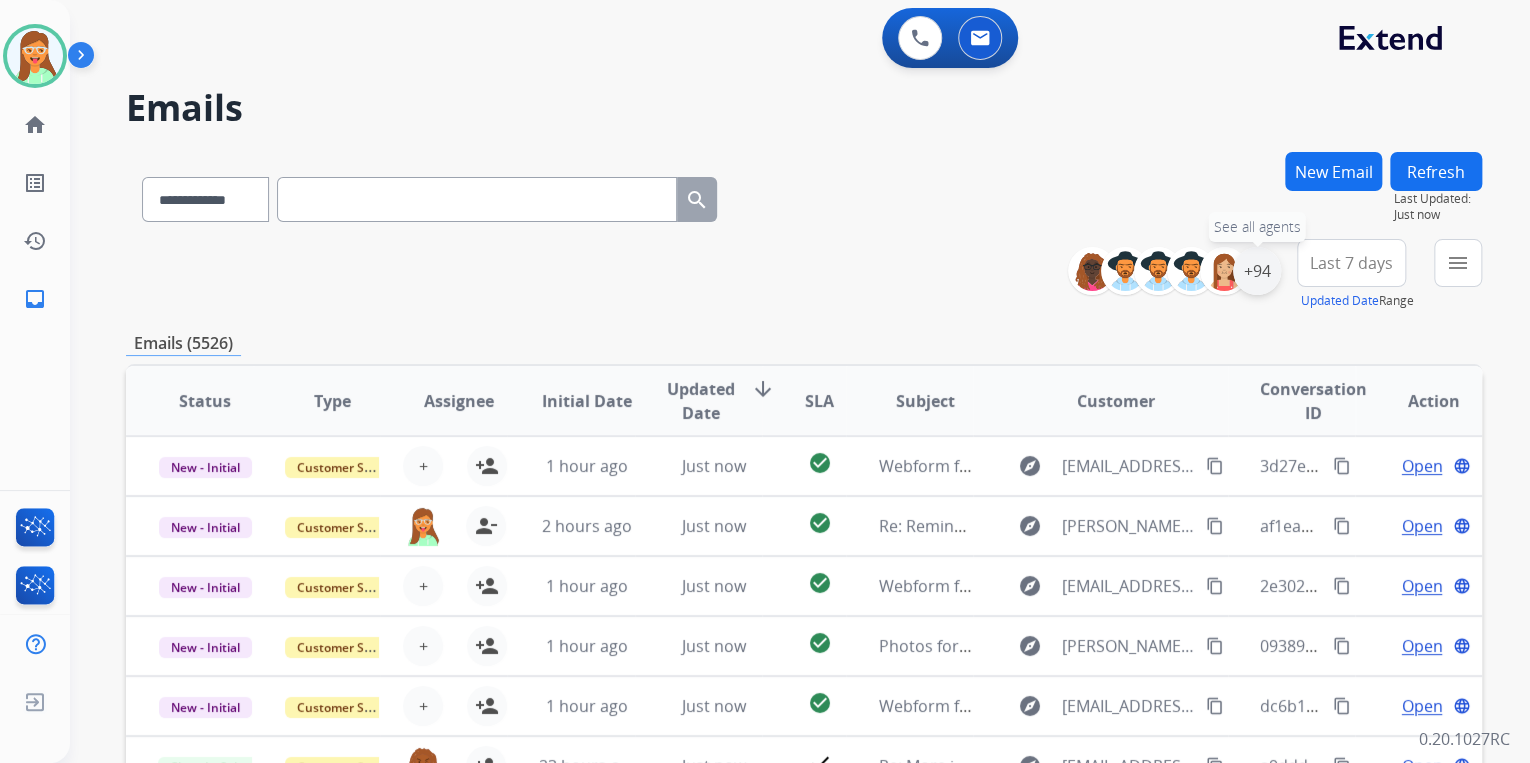 click on "+94" at bounding box center [1257, 271] 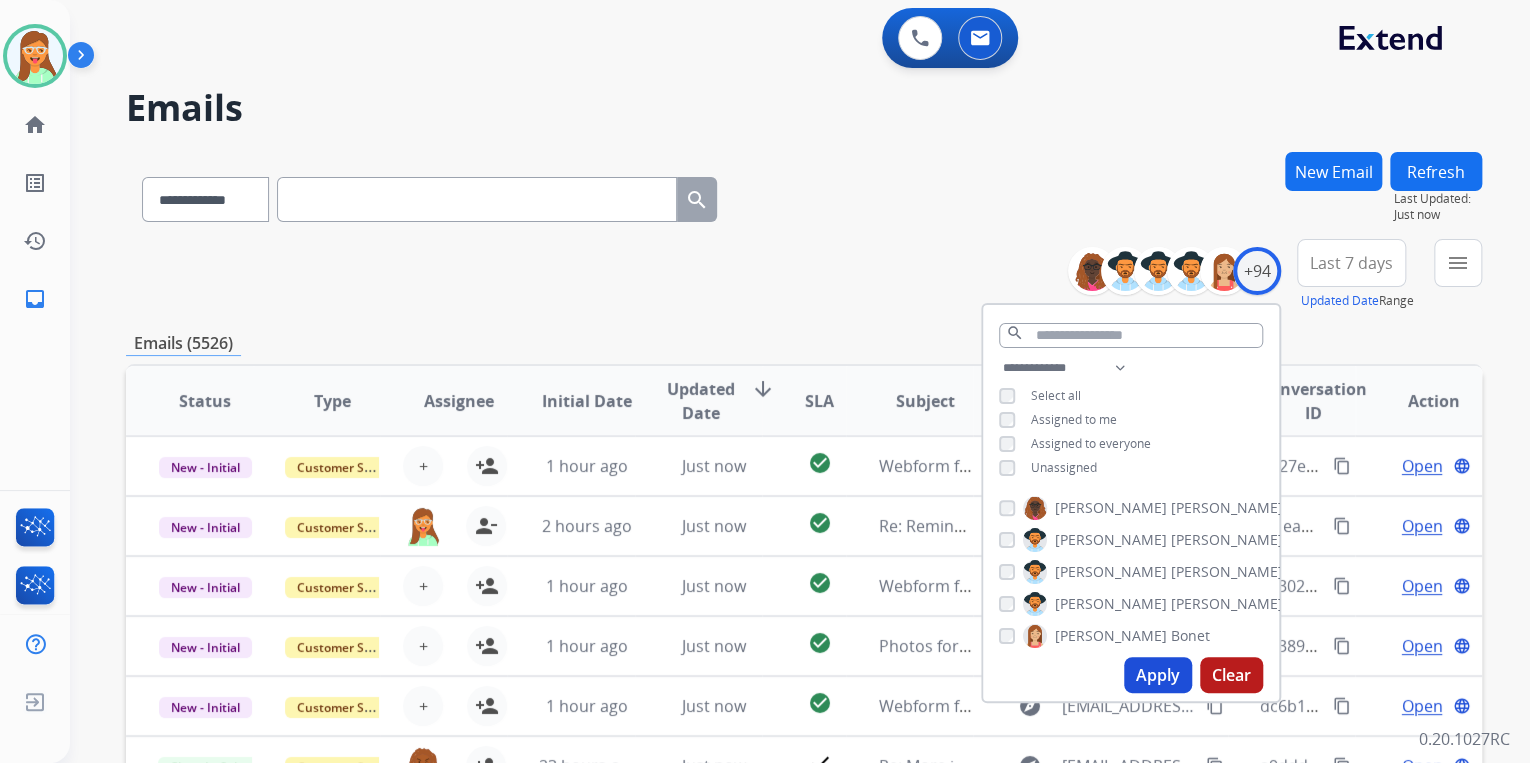 click on "Apply" at bounding box center [1158, 675] 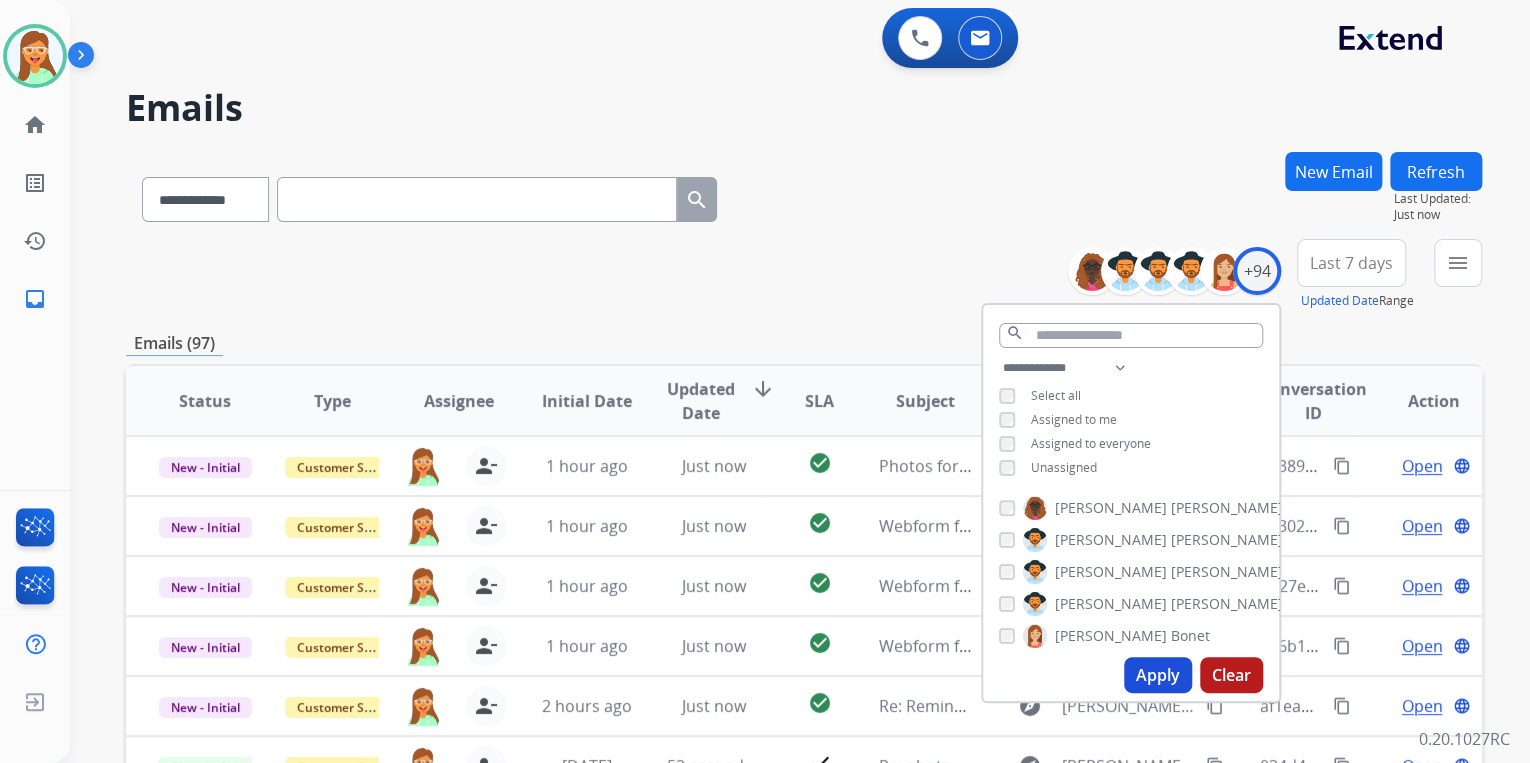 click on "**********" at bounding box center (804, 195) 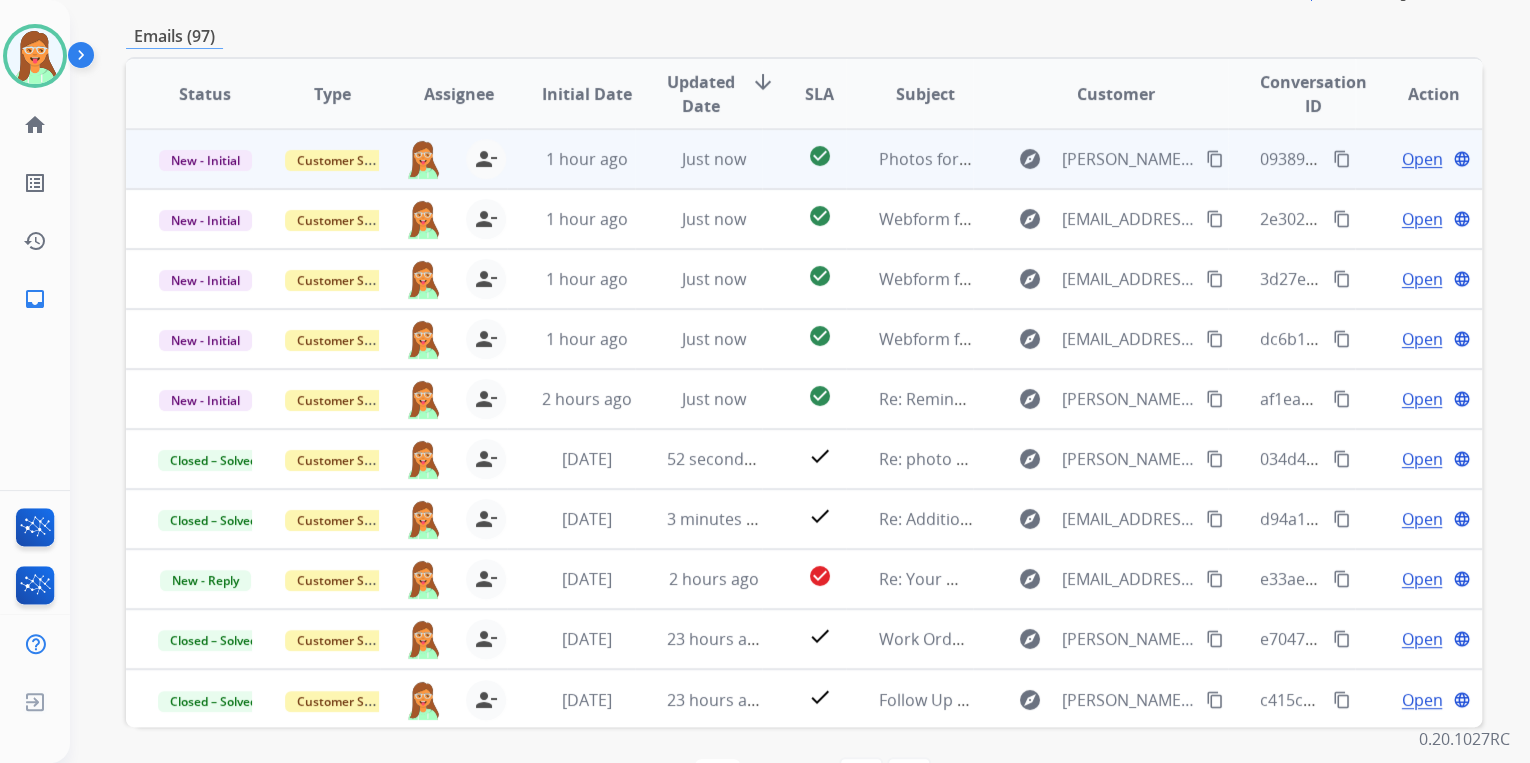 scroll, scrollTop: 320, scrollLeft: 0, axis: vertical 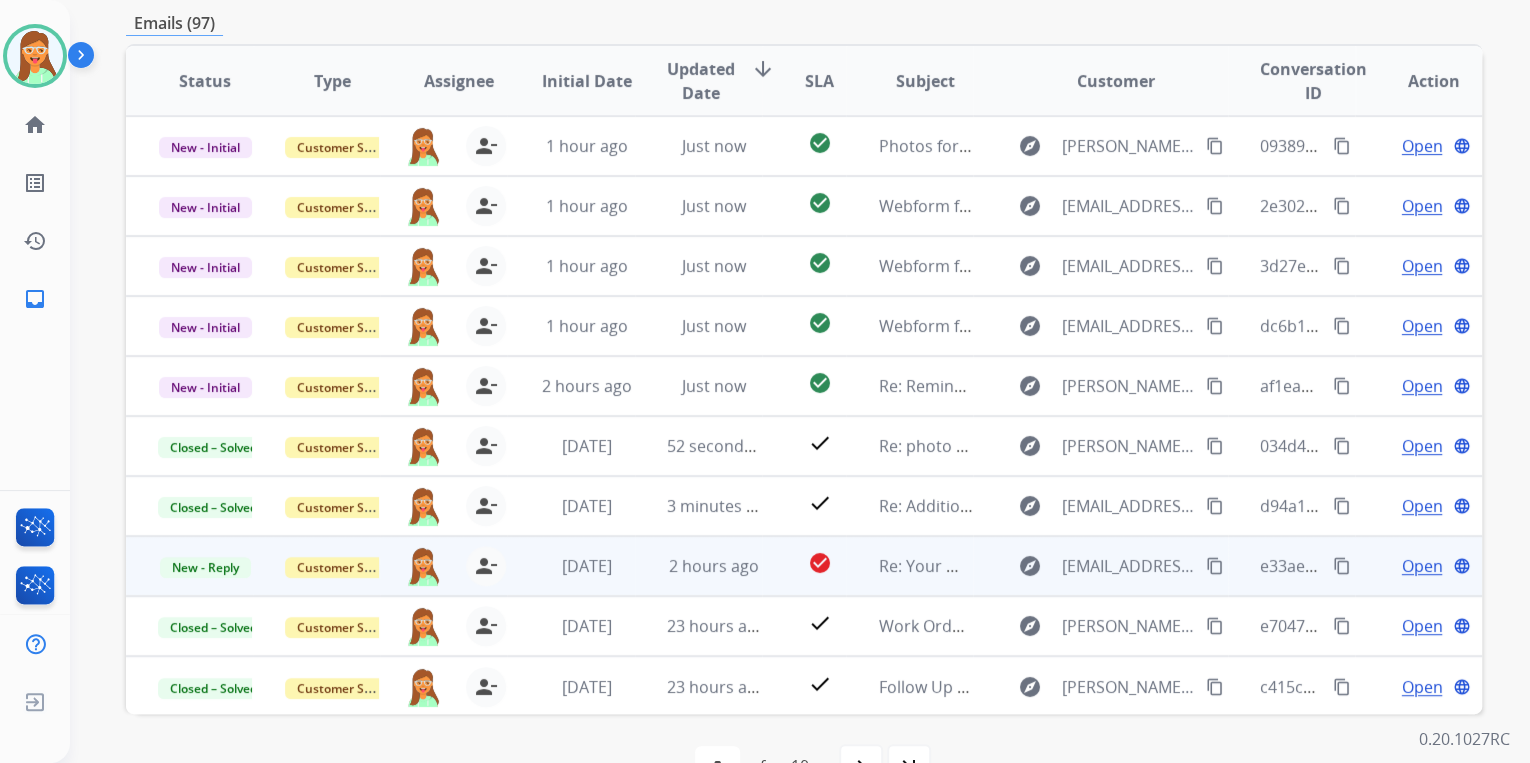 click on "Open" at bounding box center [1421, 566] 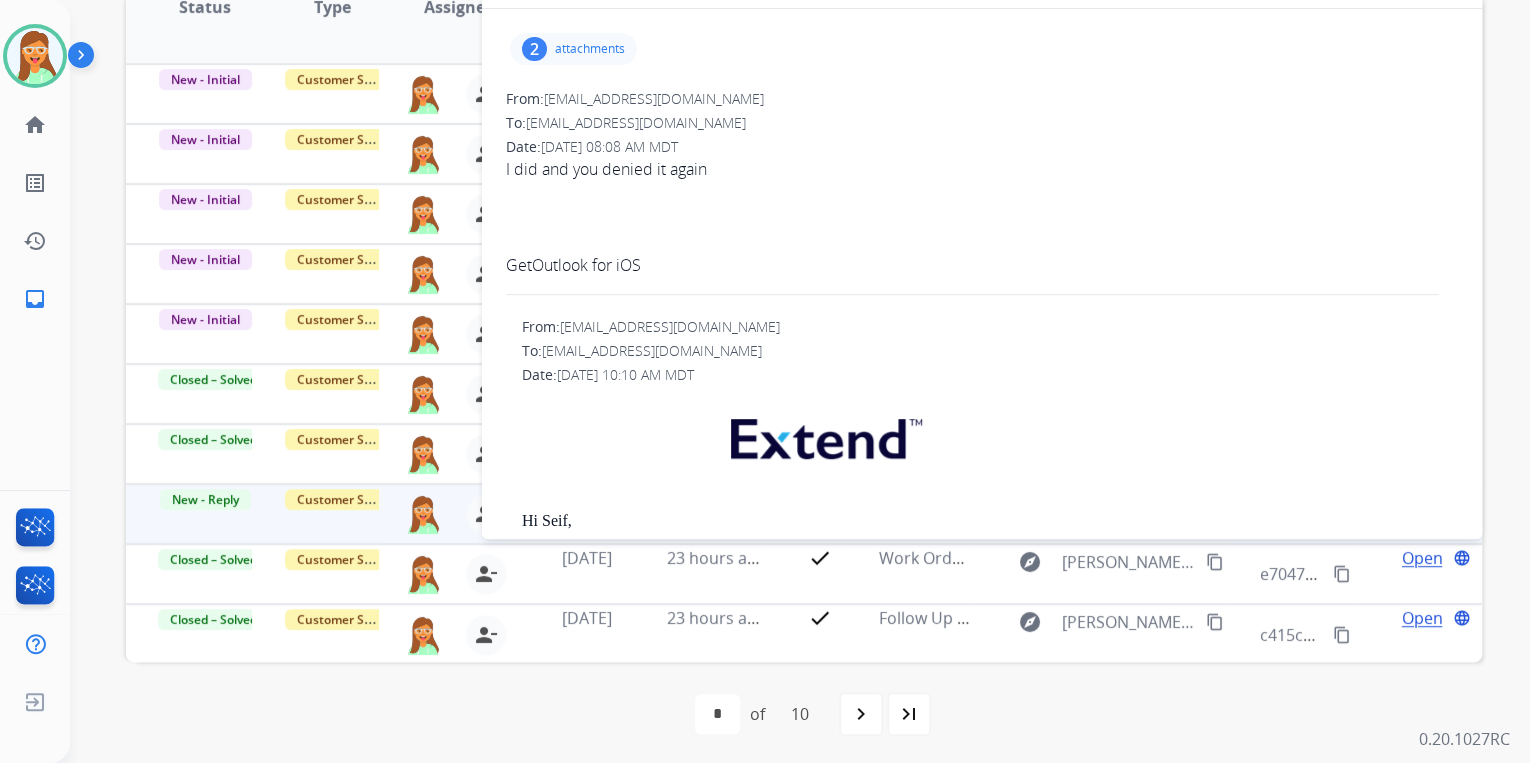 scroll, scrollTop: 374, scrollLeft: 0, axis: vertical 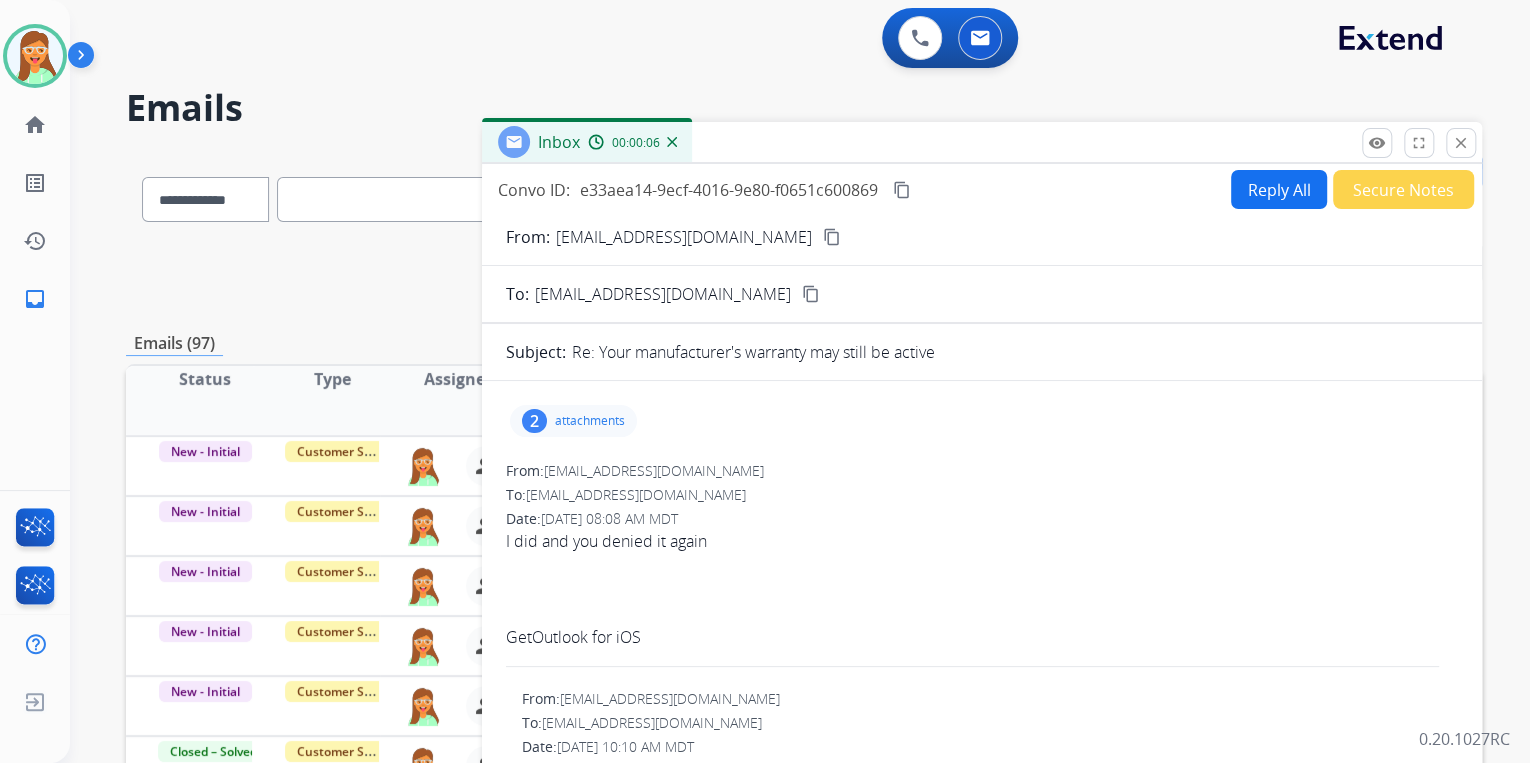 click on "content_copy" at bounding box center (832, 237) 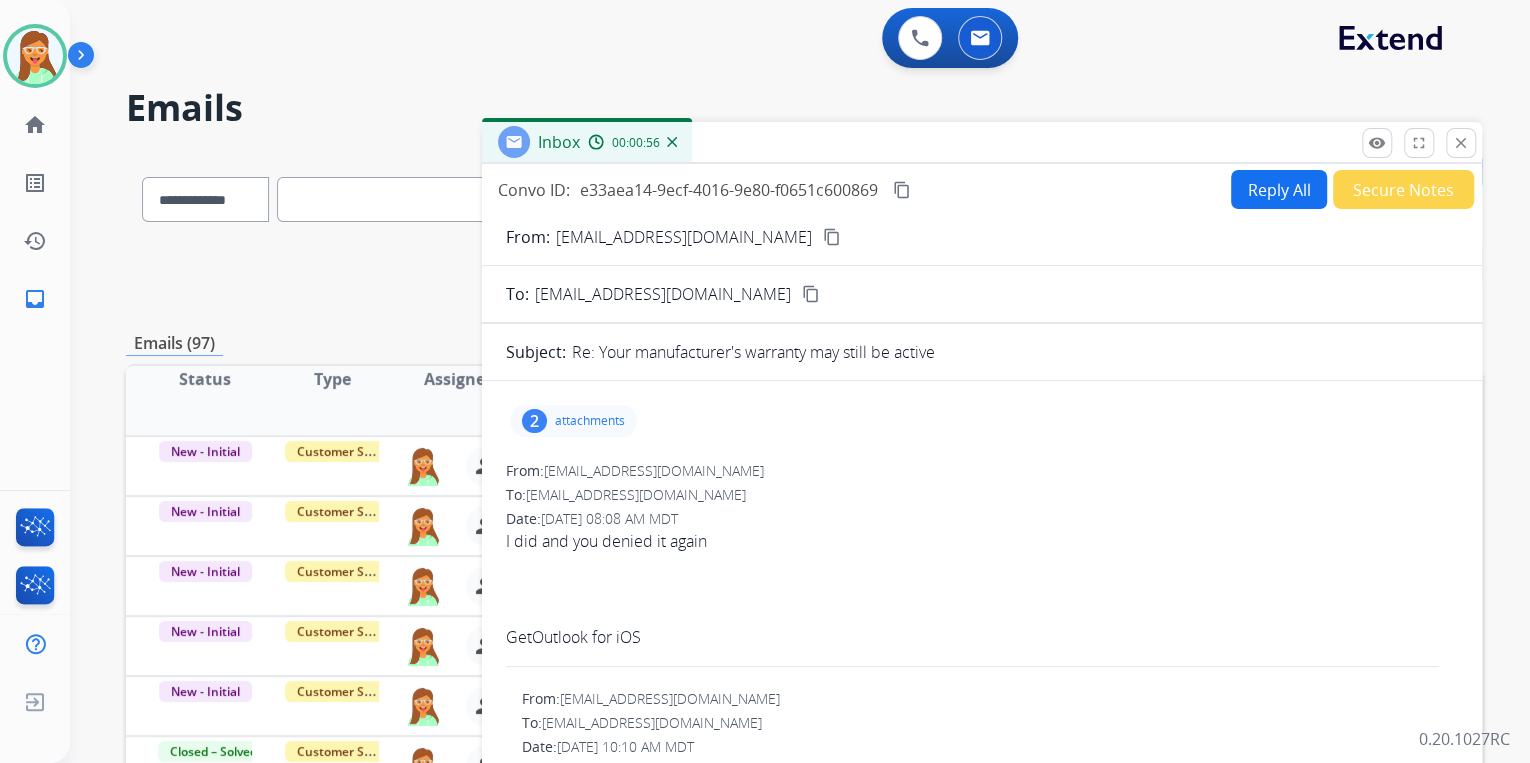 click on "Reply All" at bounding box center [1279, 189] 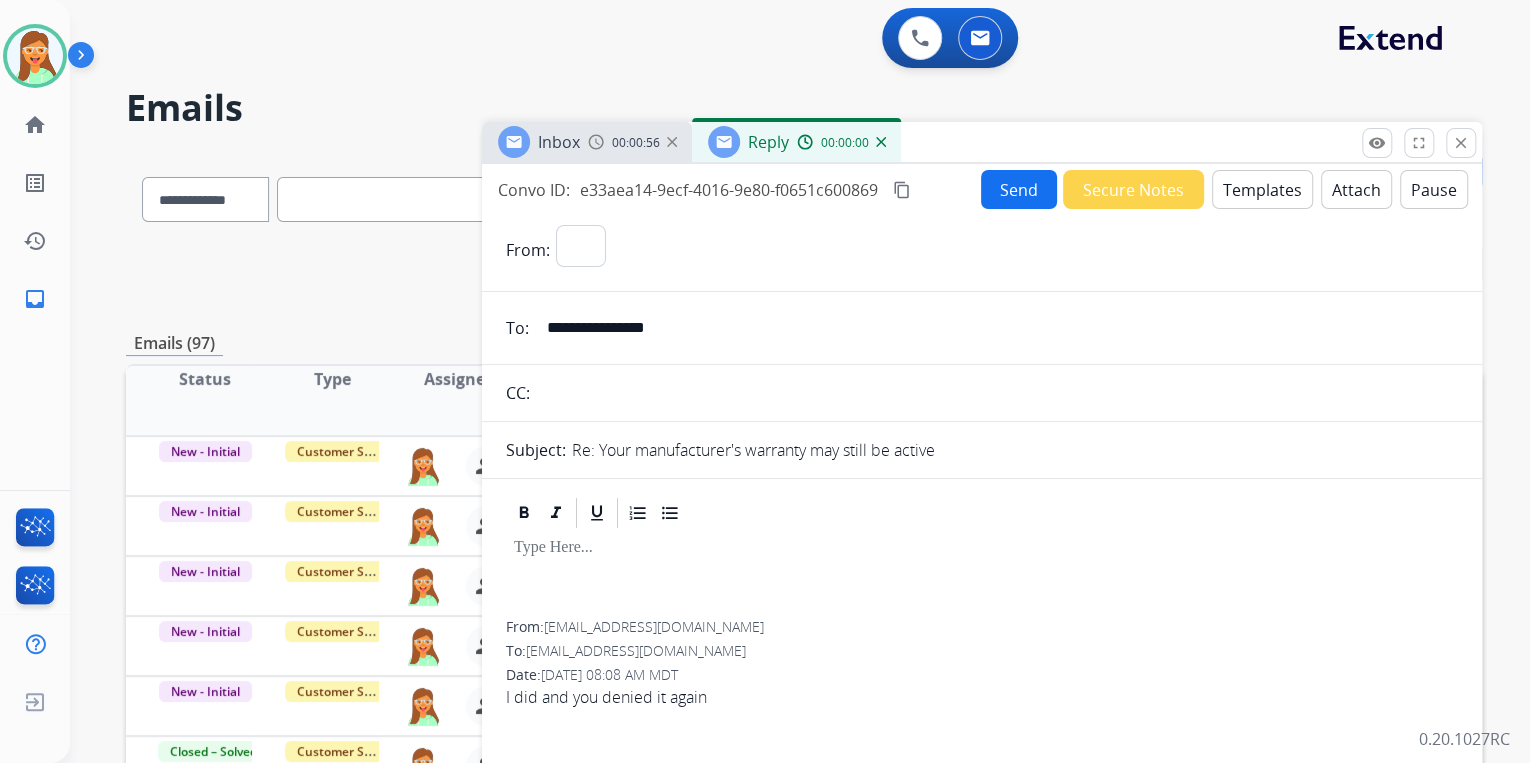 click on "Templates" at bounding box center (1262, 189) 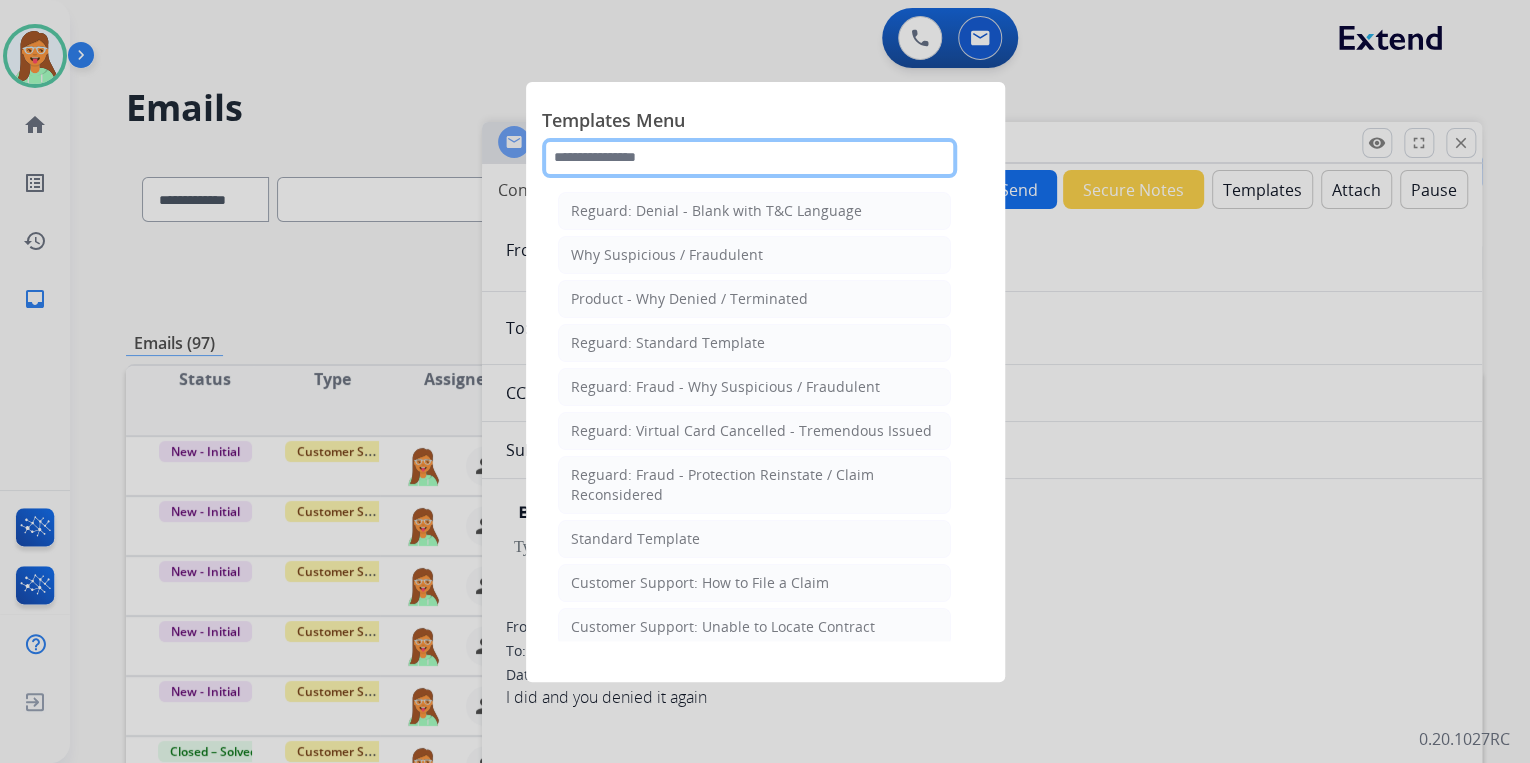 click 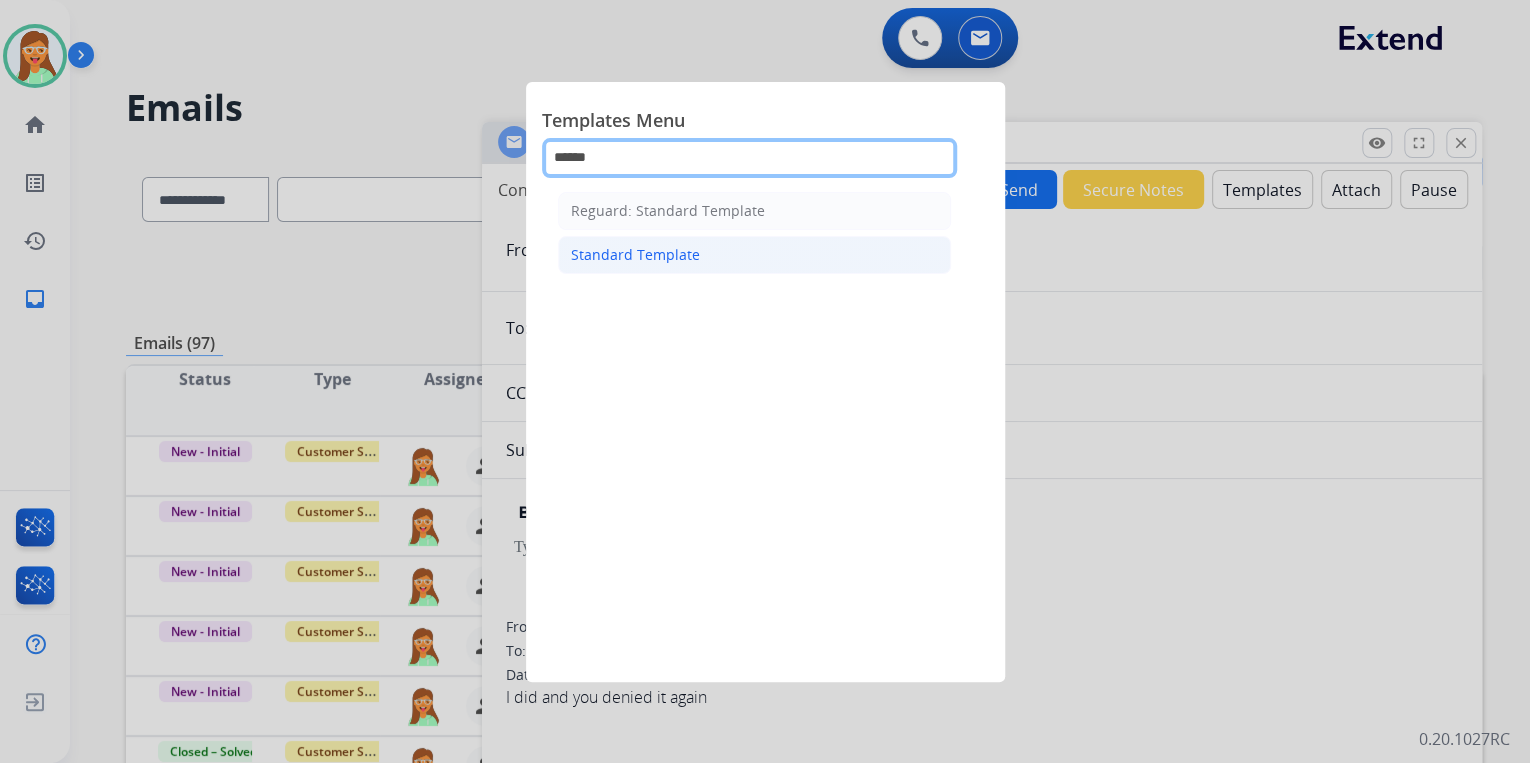 type on "******" 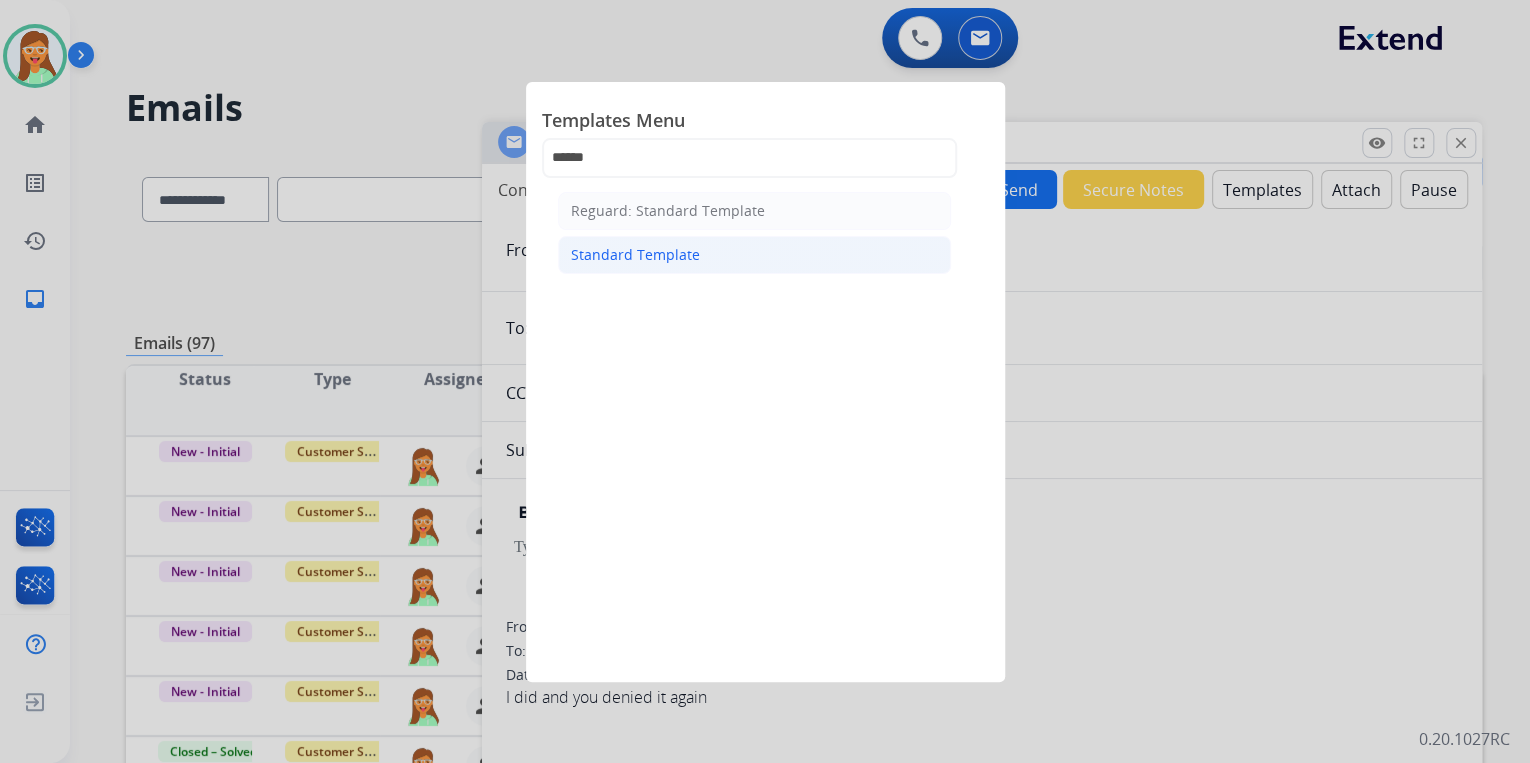 click on "Standard Template" 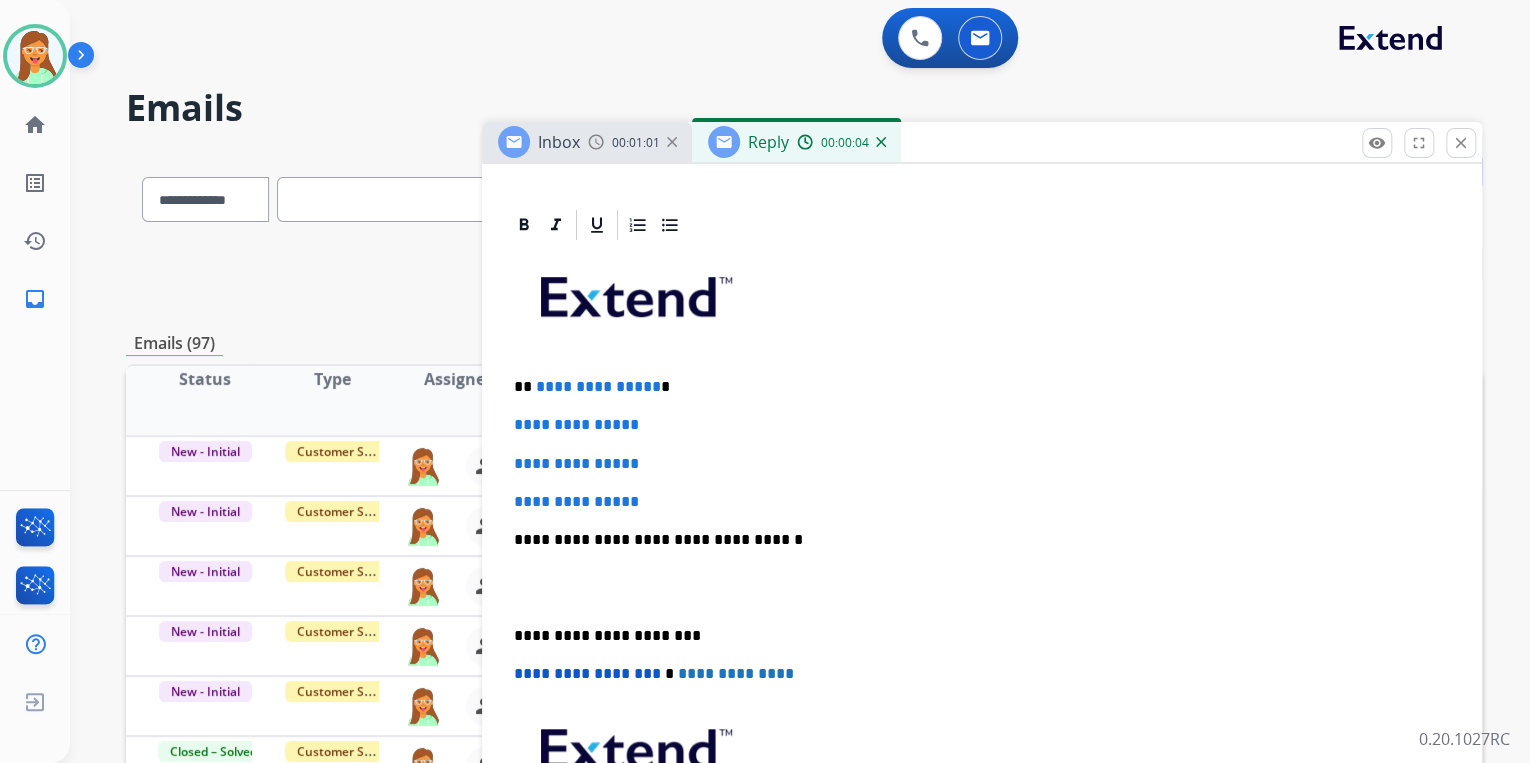 scroll, scrollTop: 400, scrollLeft: 0, axis: vertical 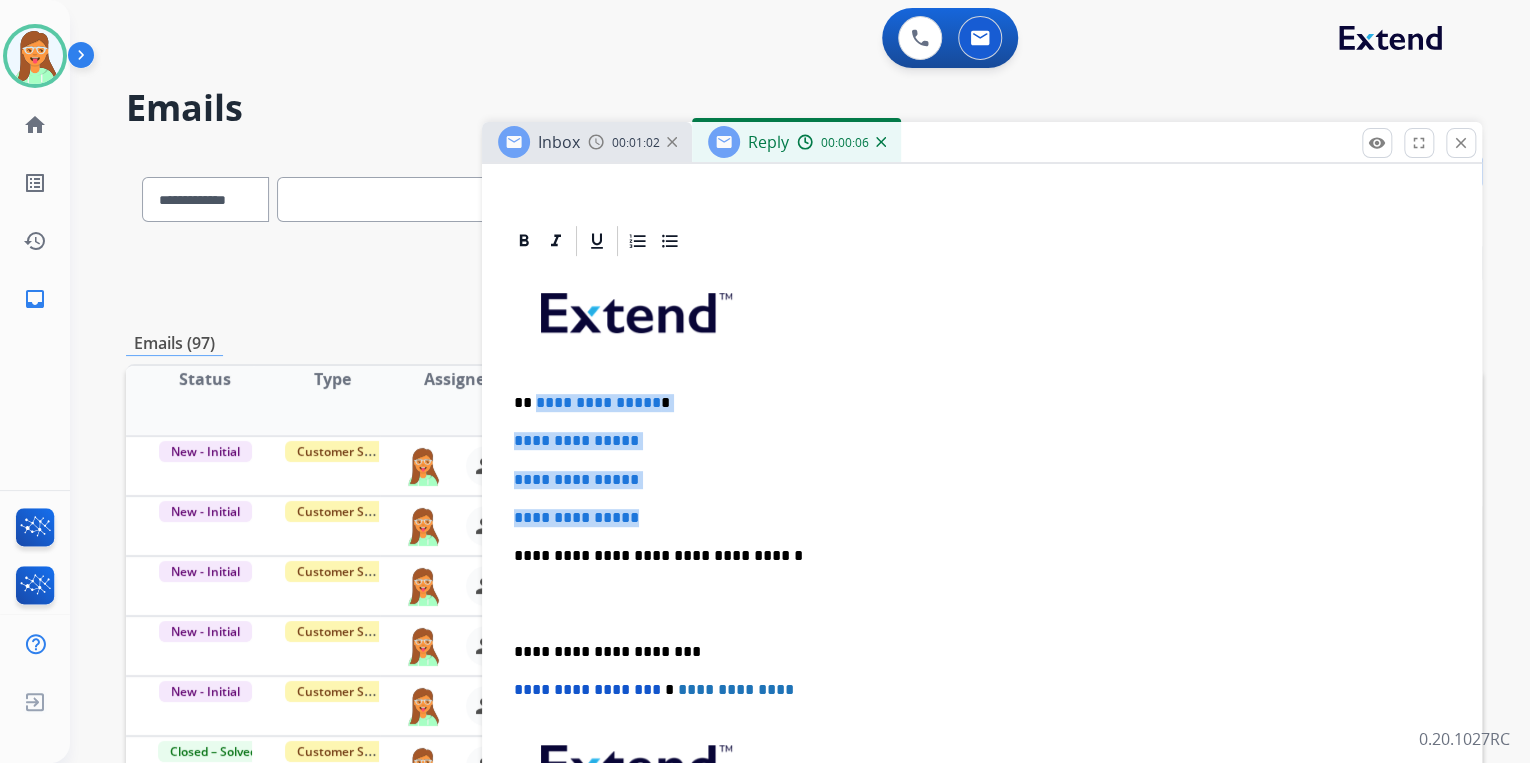 drag, startPoint x: 664, startPoint y: 512, endPoint x: 532, endPoint y: 384, distance: 183.86952 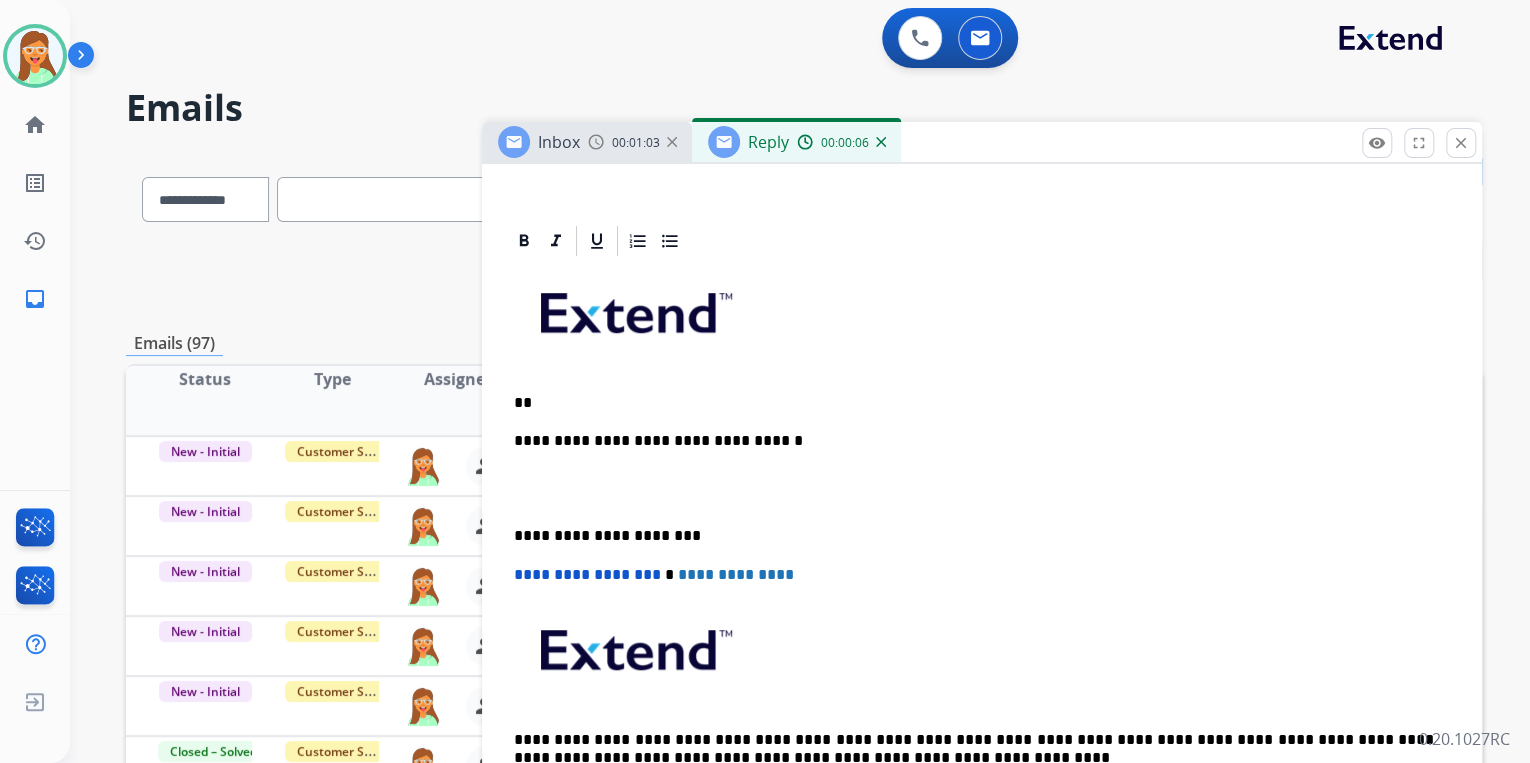 type 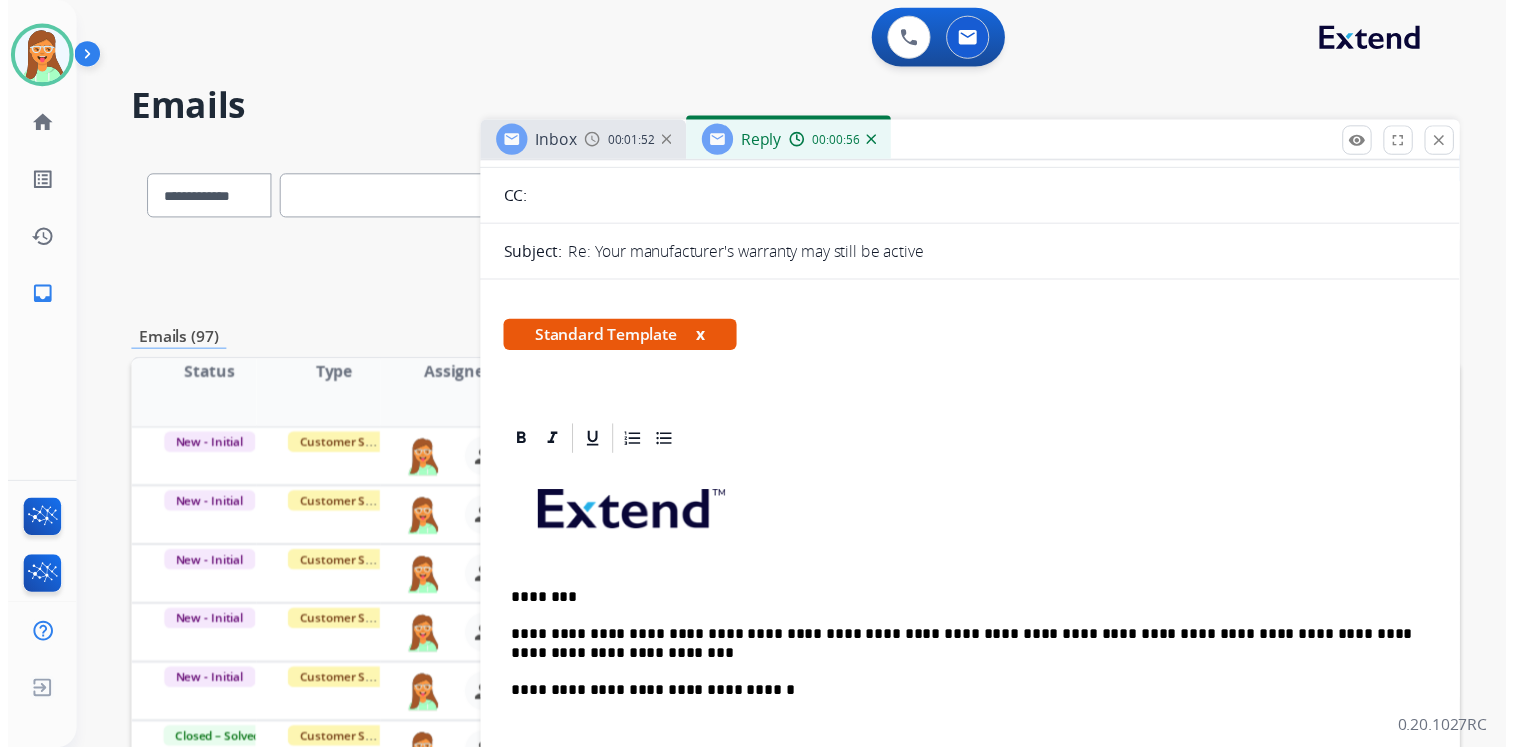 scroll, scrollTop: 0, scrollLeft: 0, axis: both 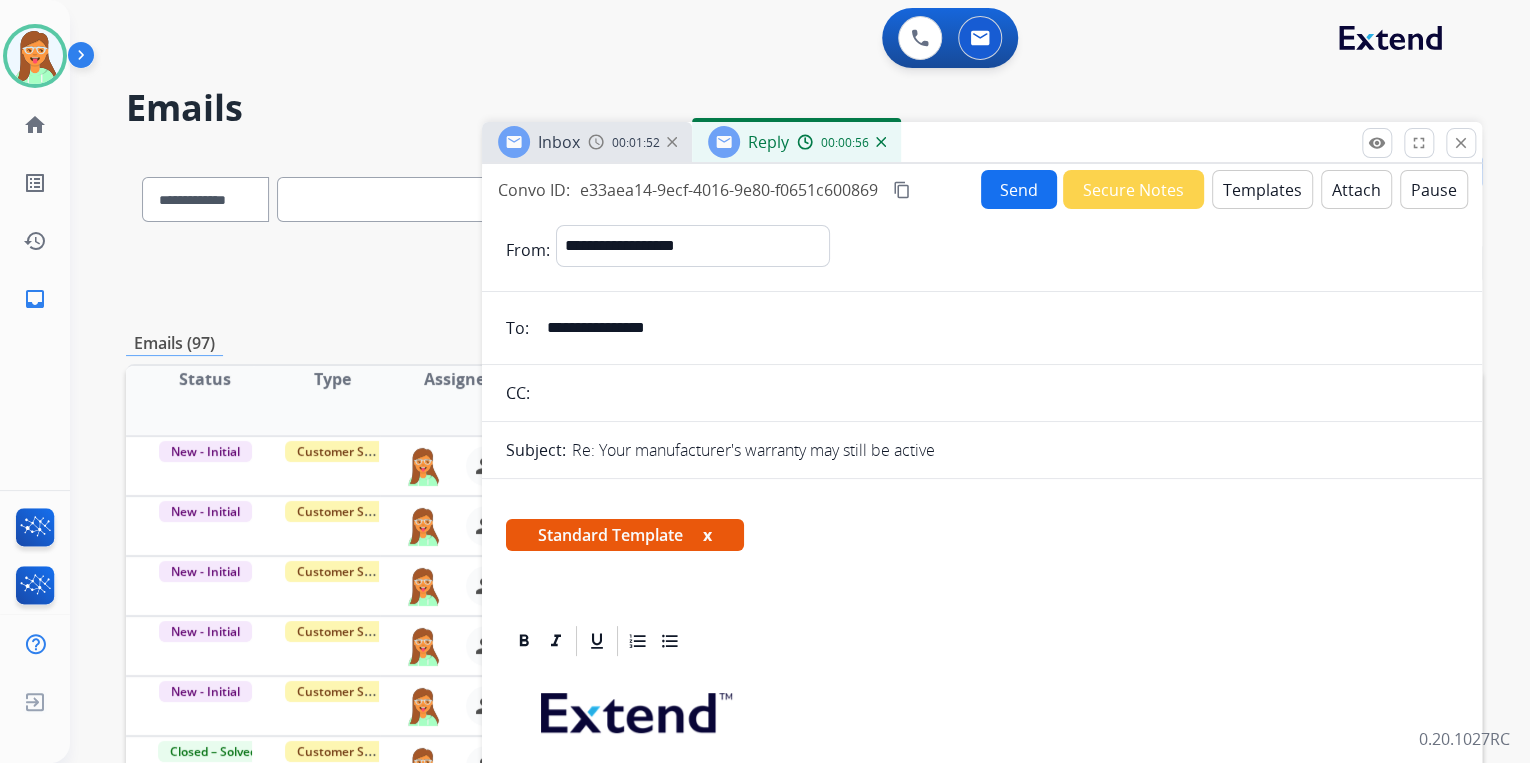 click on "Send" at bounding box center [1019, 189] 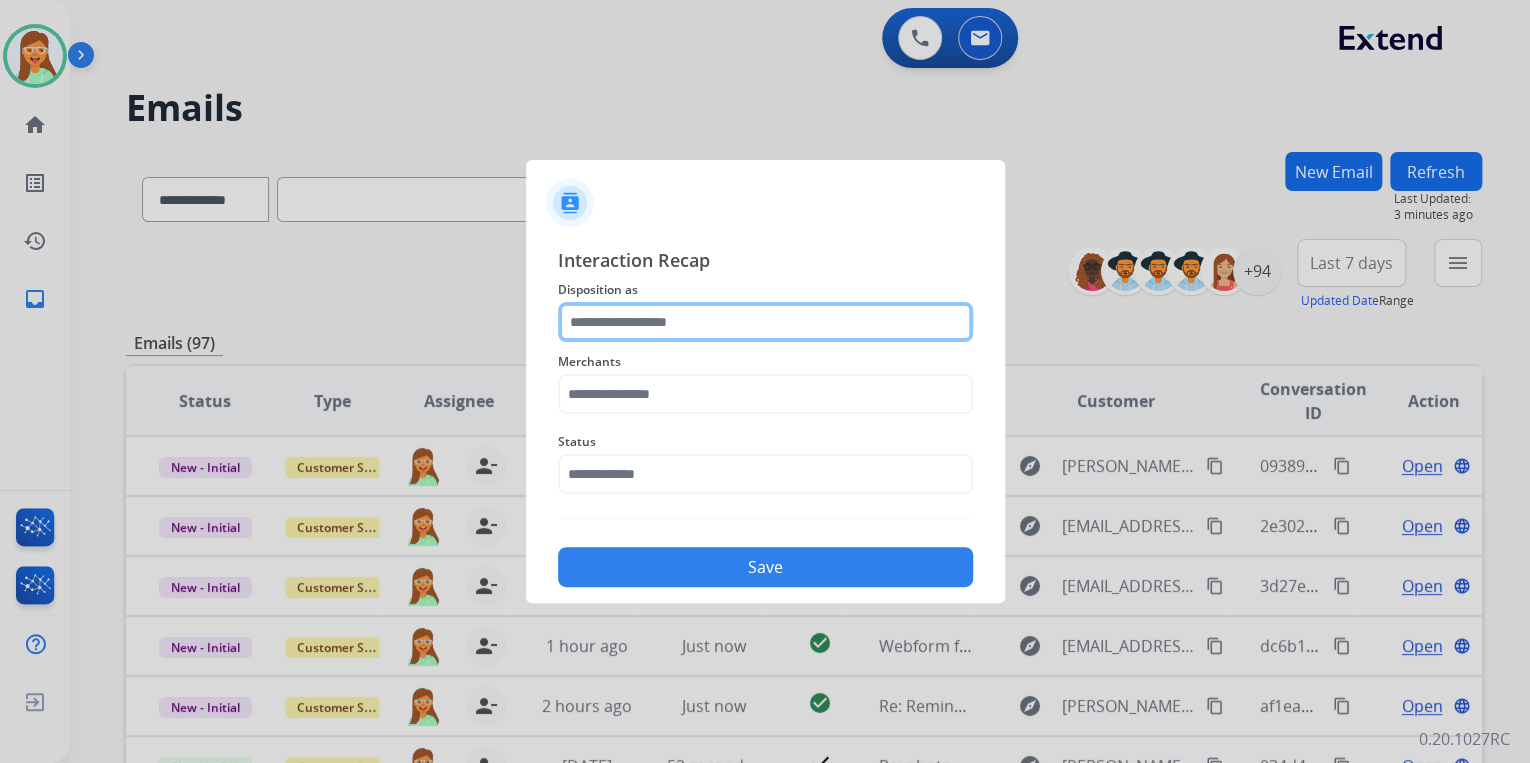 click 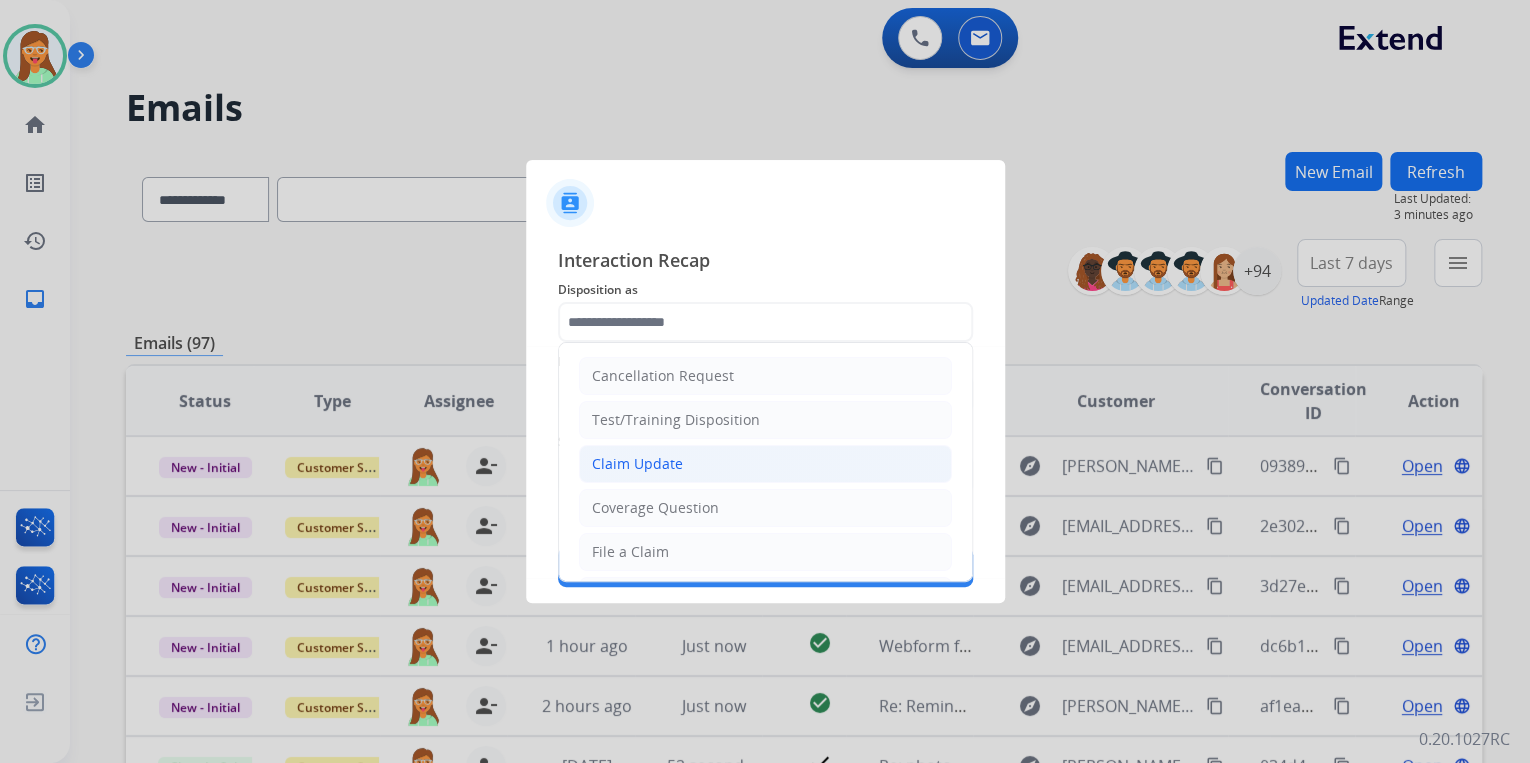click on "Claim Update" 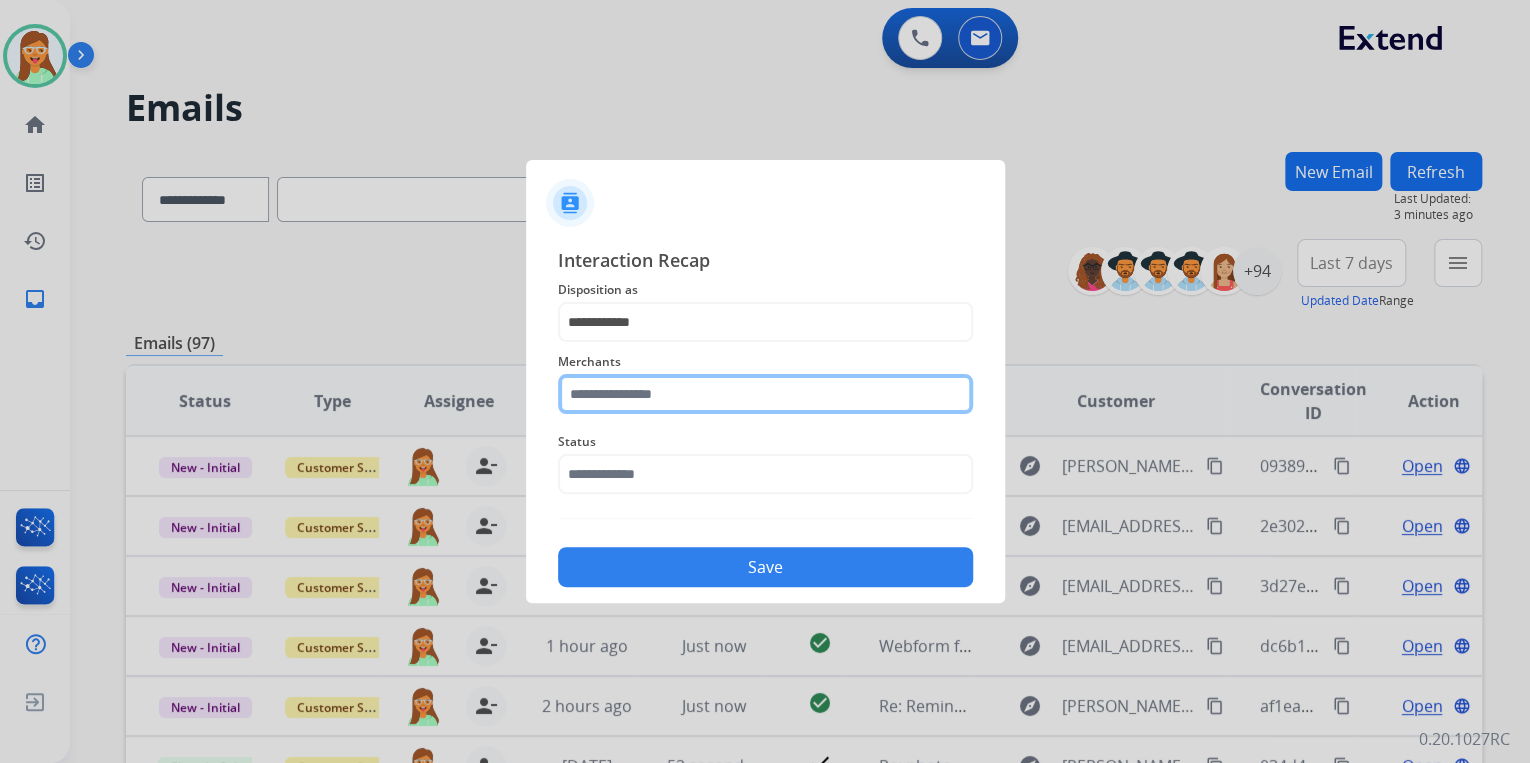 click 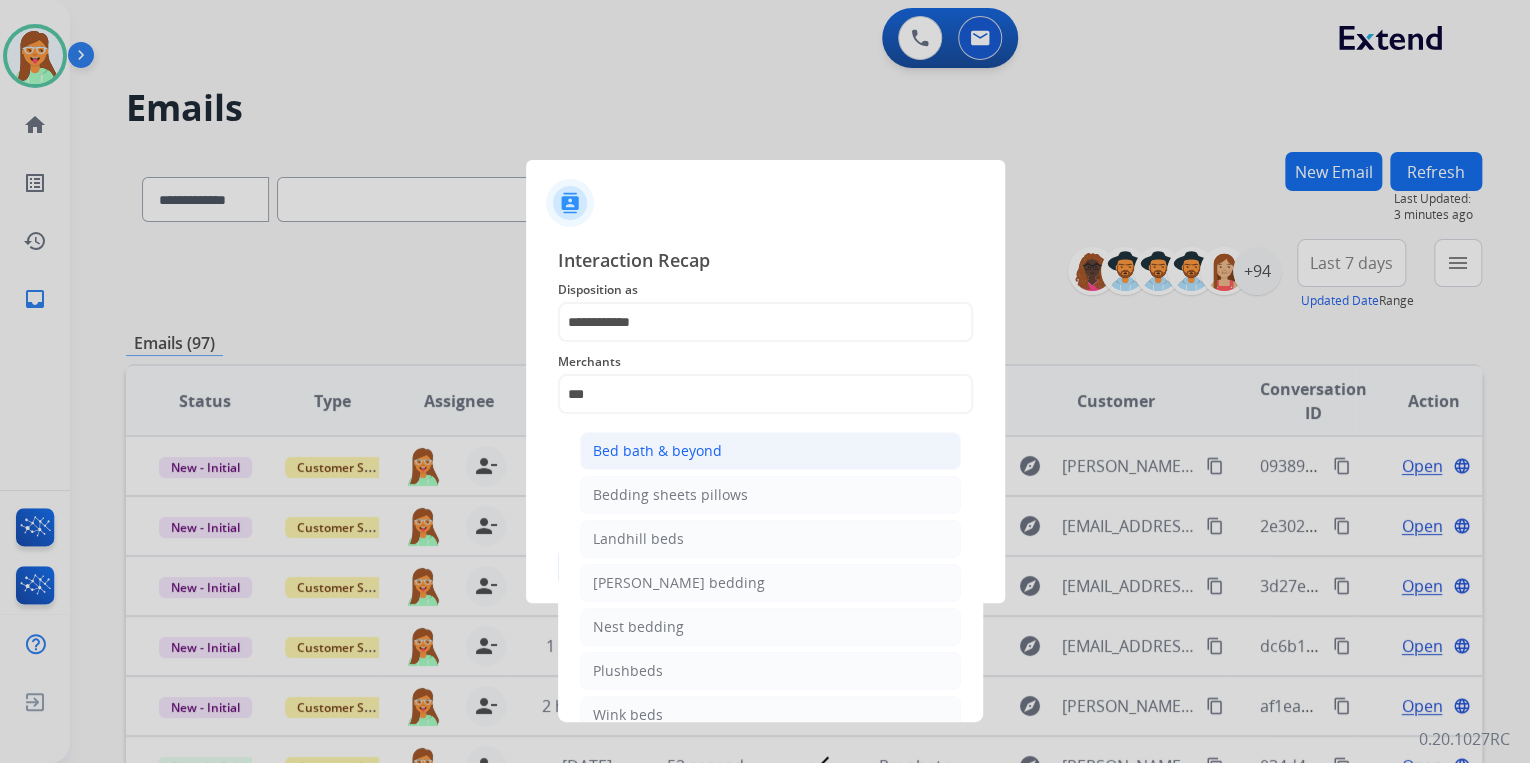 click on "Bed bath & beyond" 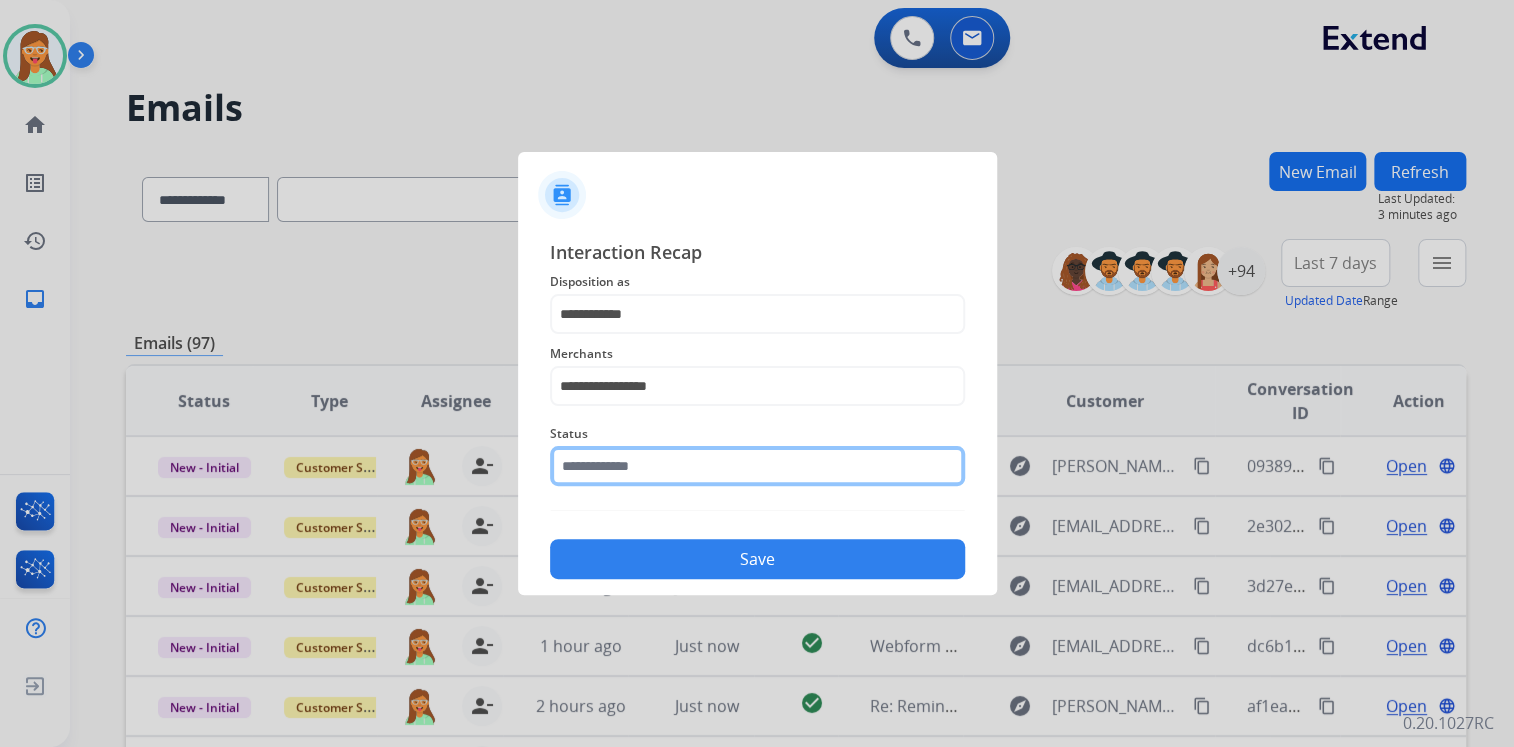 click 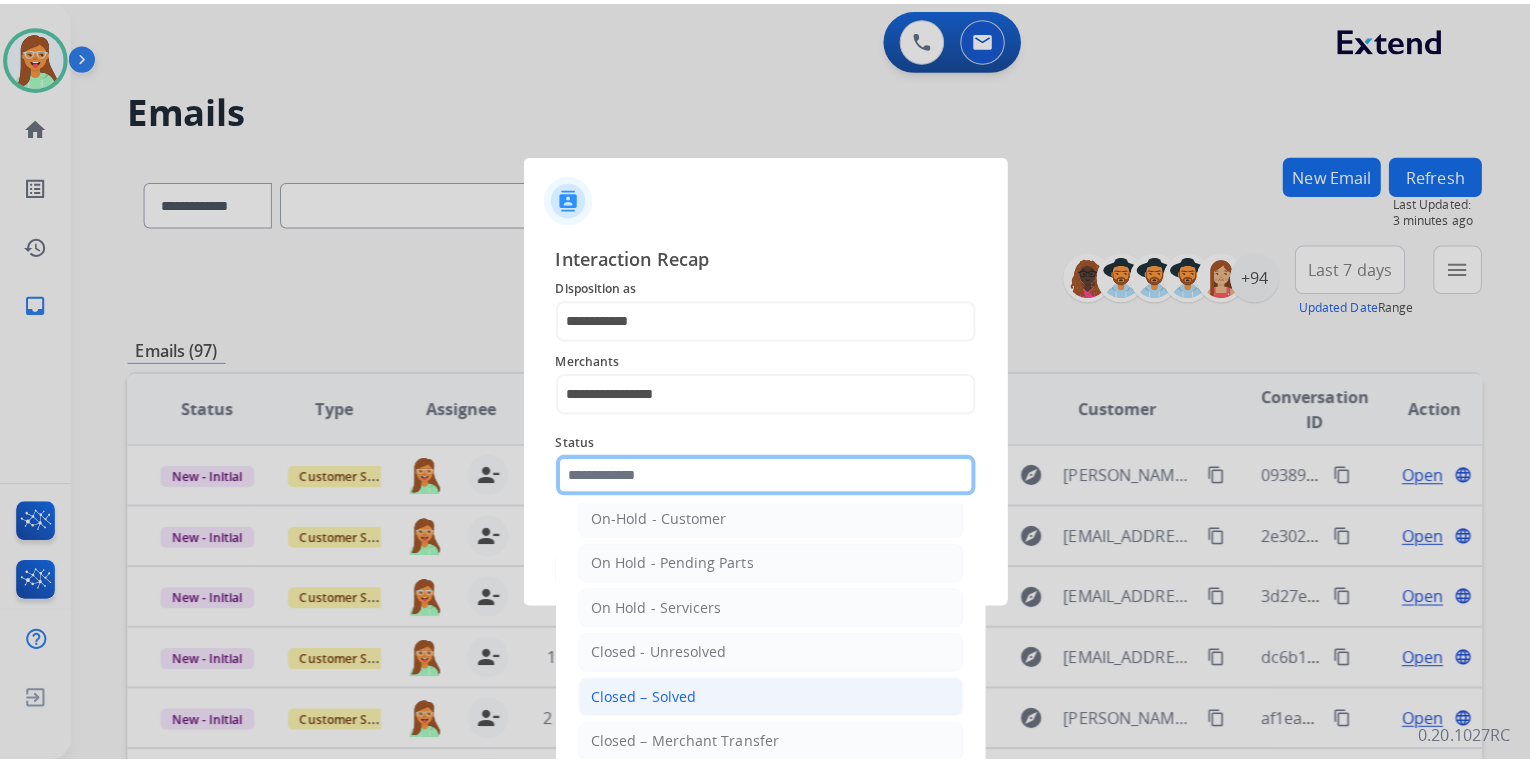 scroll, scrollTop: 116, scrollLeft: 0, axis: vertical 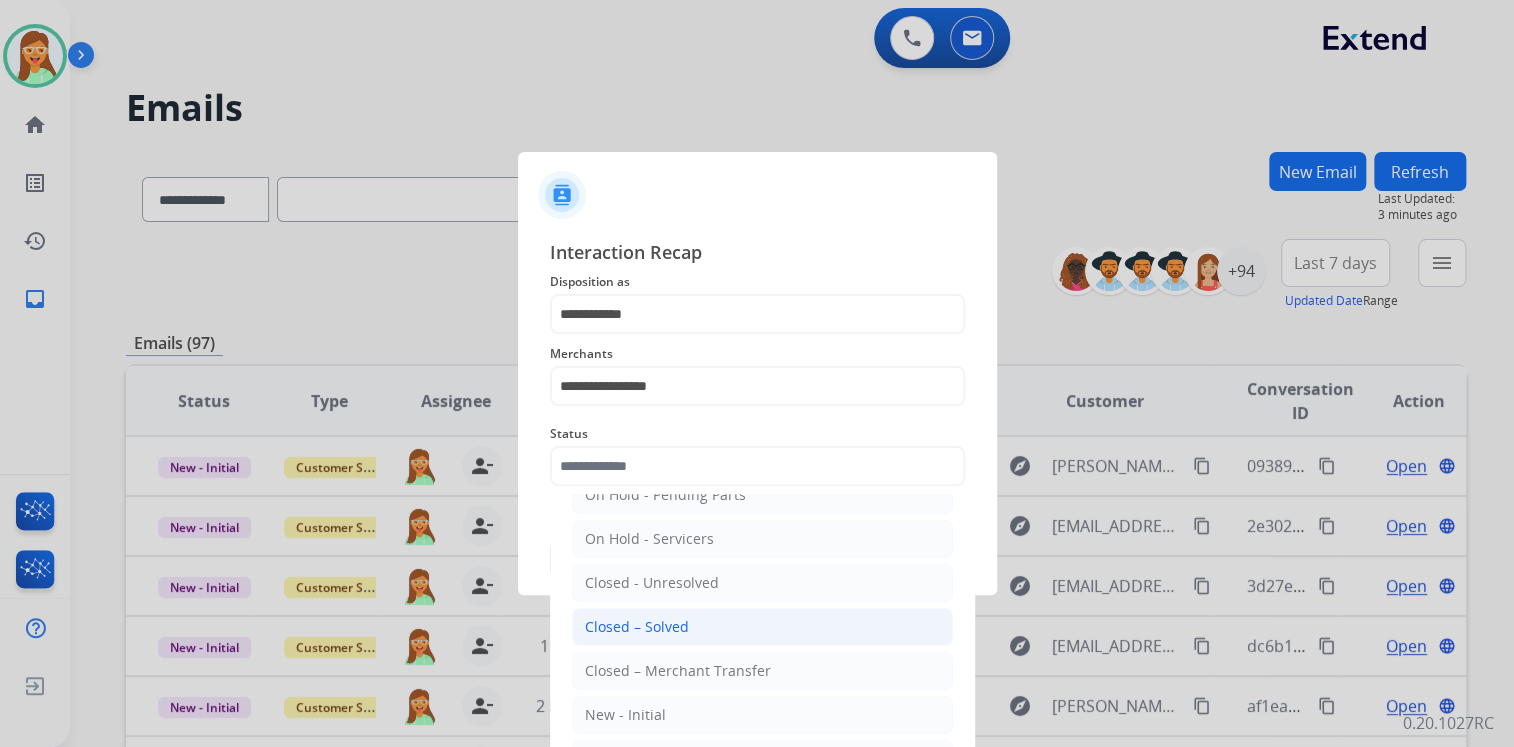 click on "Closed – Solved" 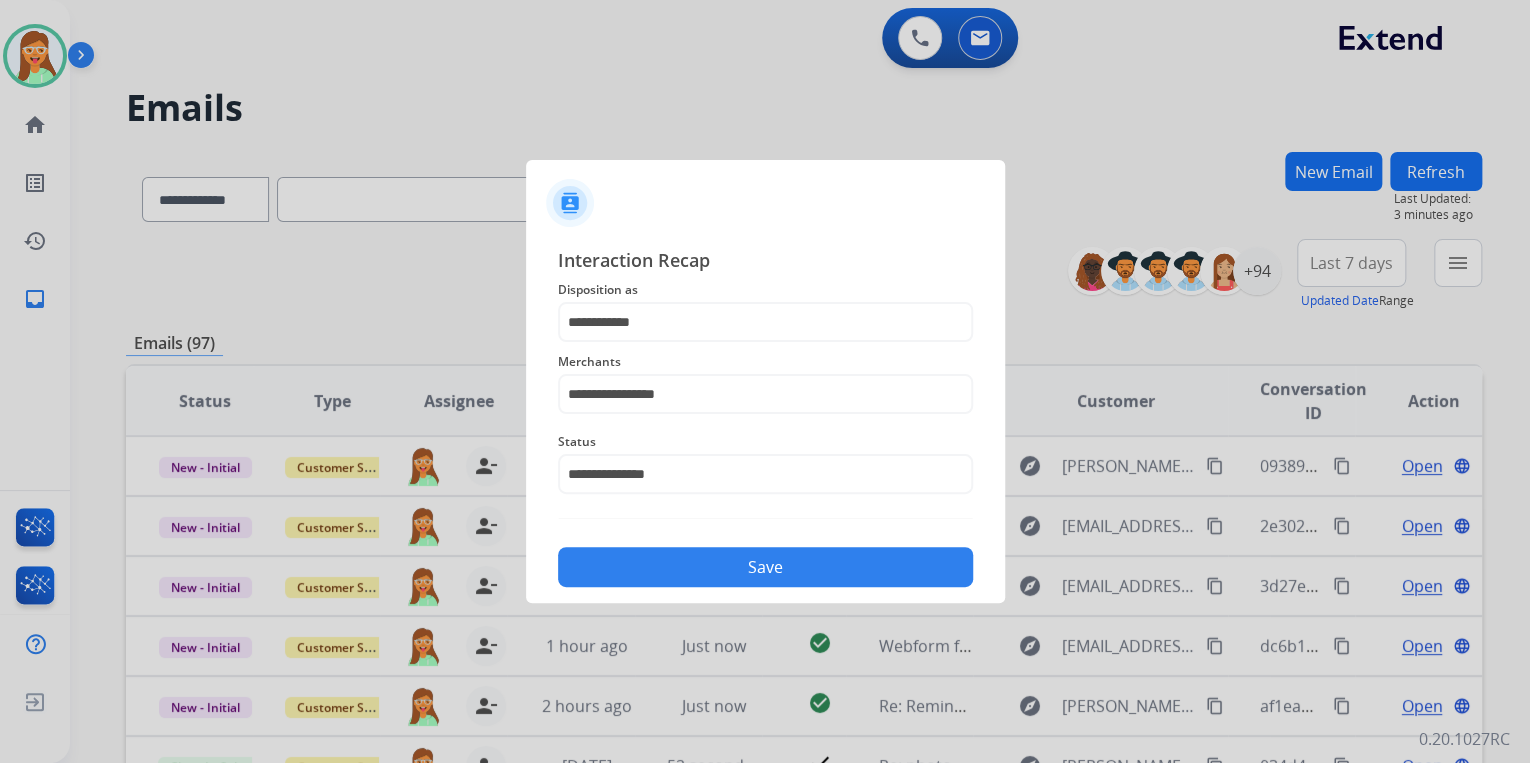 click on "Save" 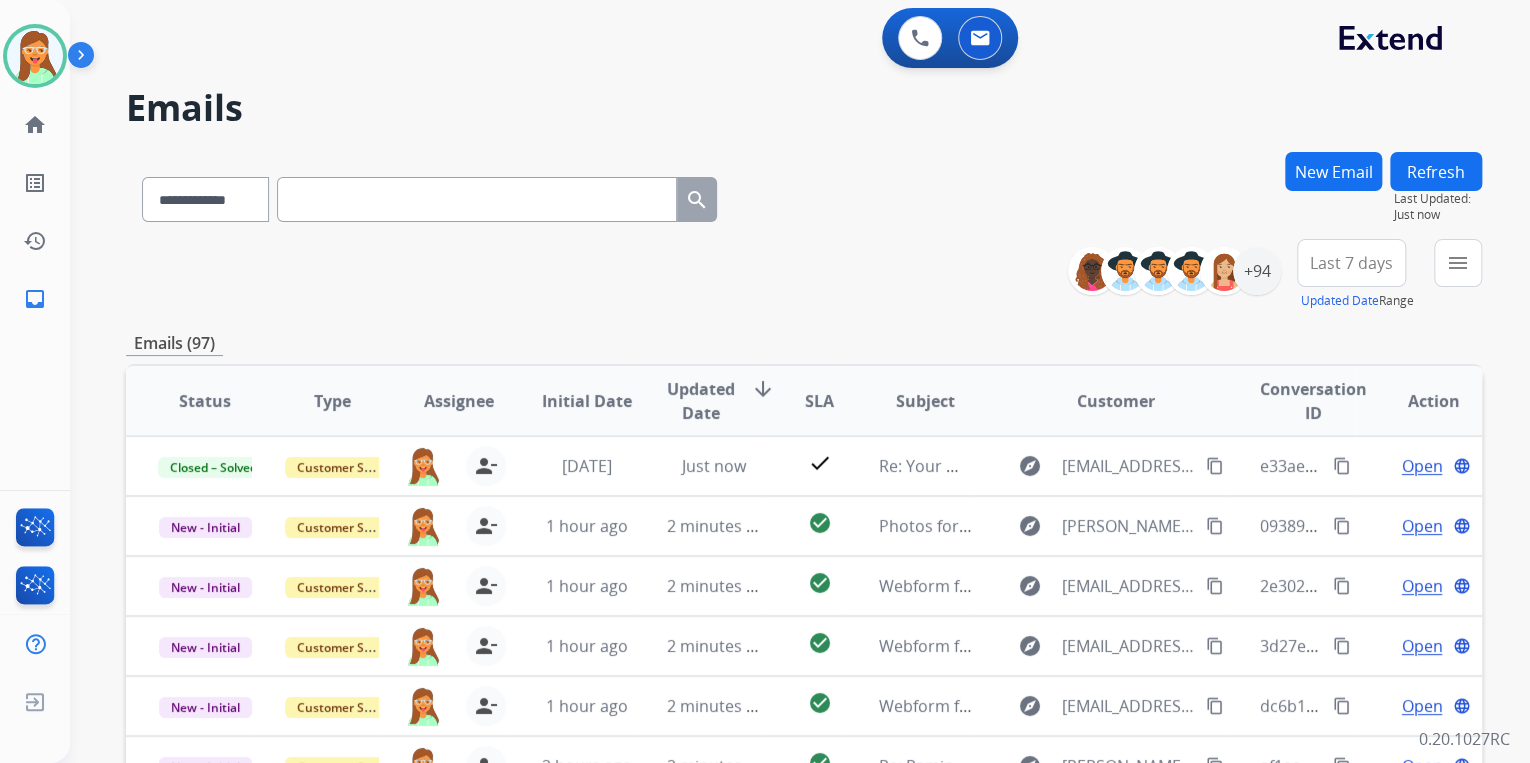 drag, startPoint x: 783, startPoint y: 227, endPoint x: 792, endPoint y: 239, distance: 15 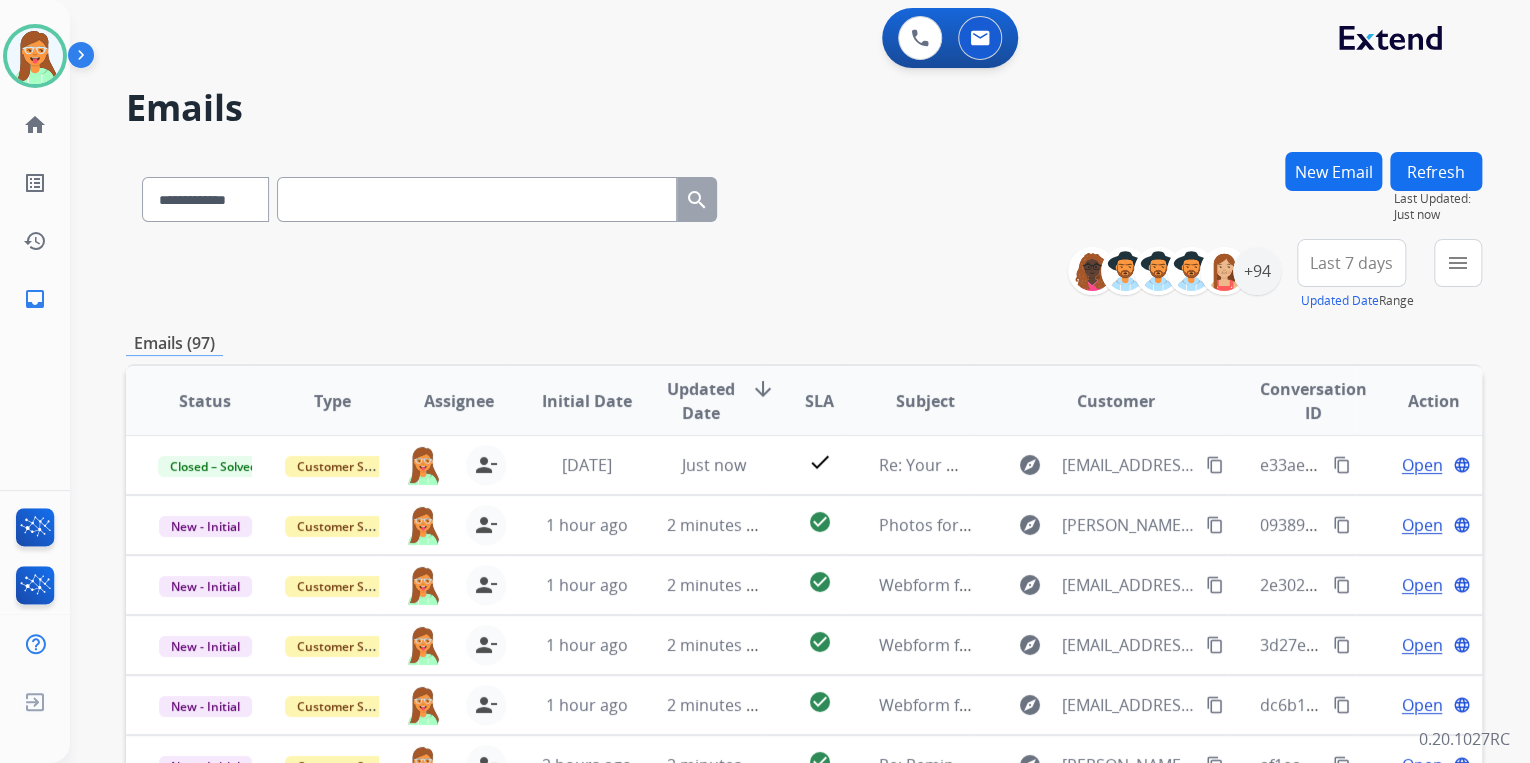 scroll, scrollTop: 0, scrollLeft: 0, axis: both 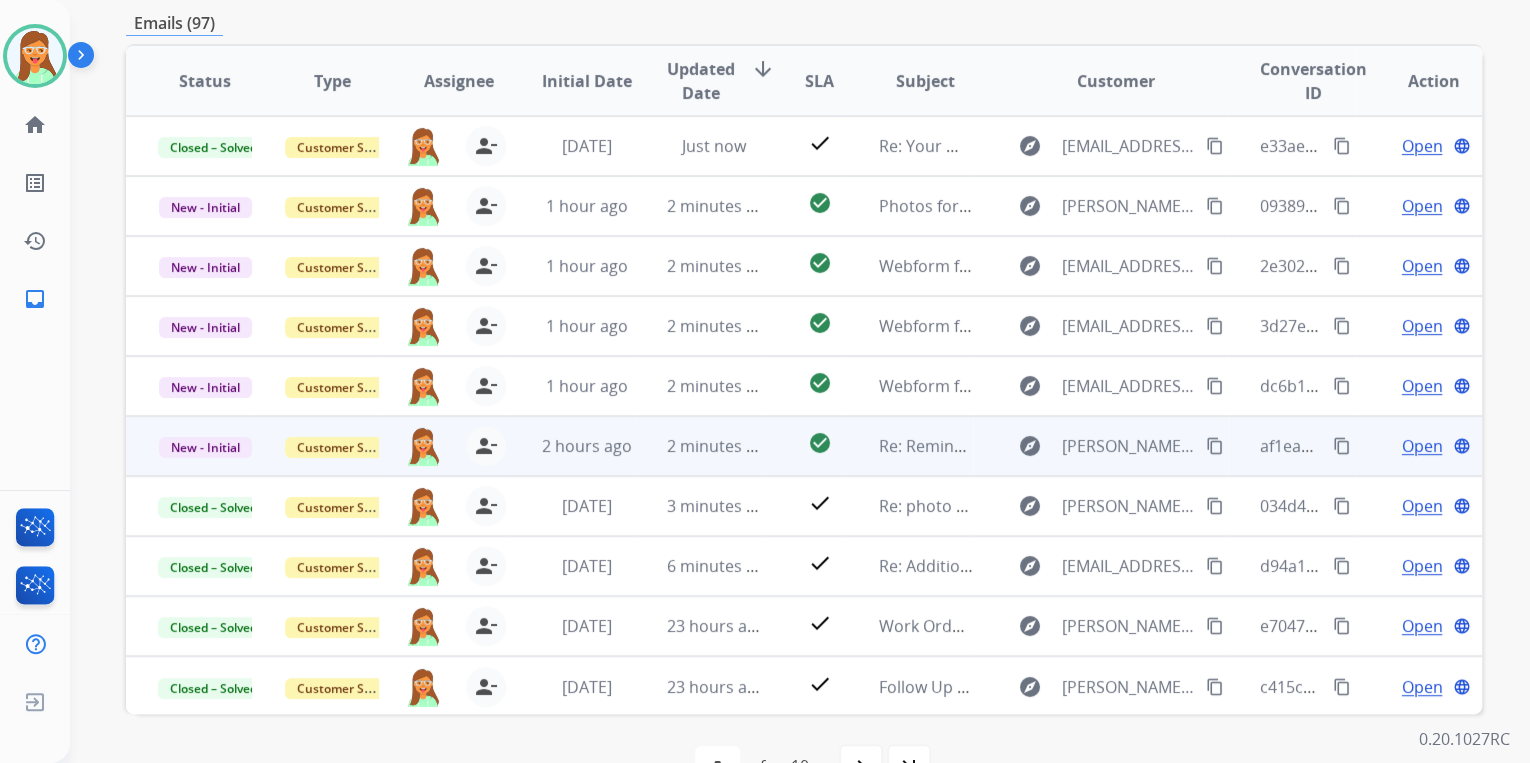 click on "Open" at bounding box center [1421, 446] 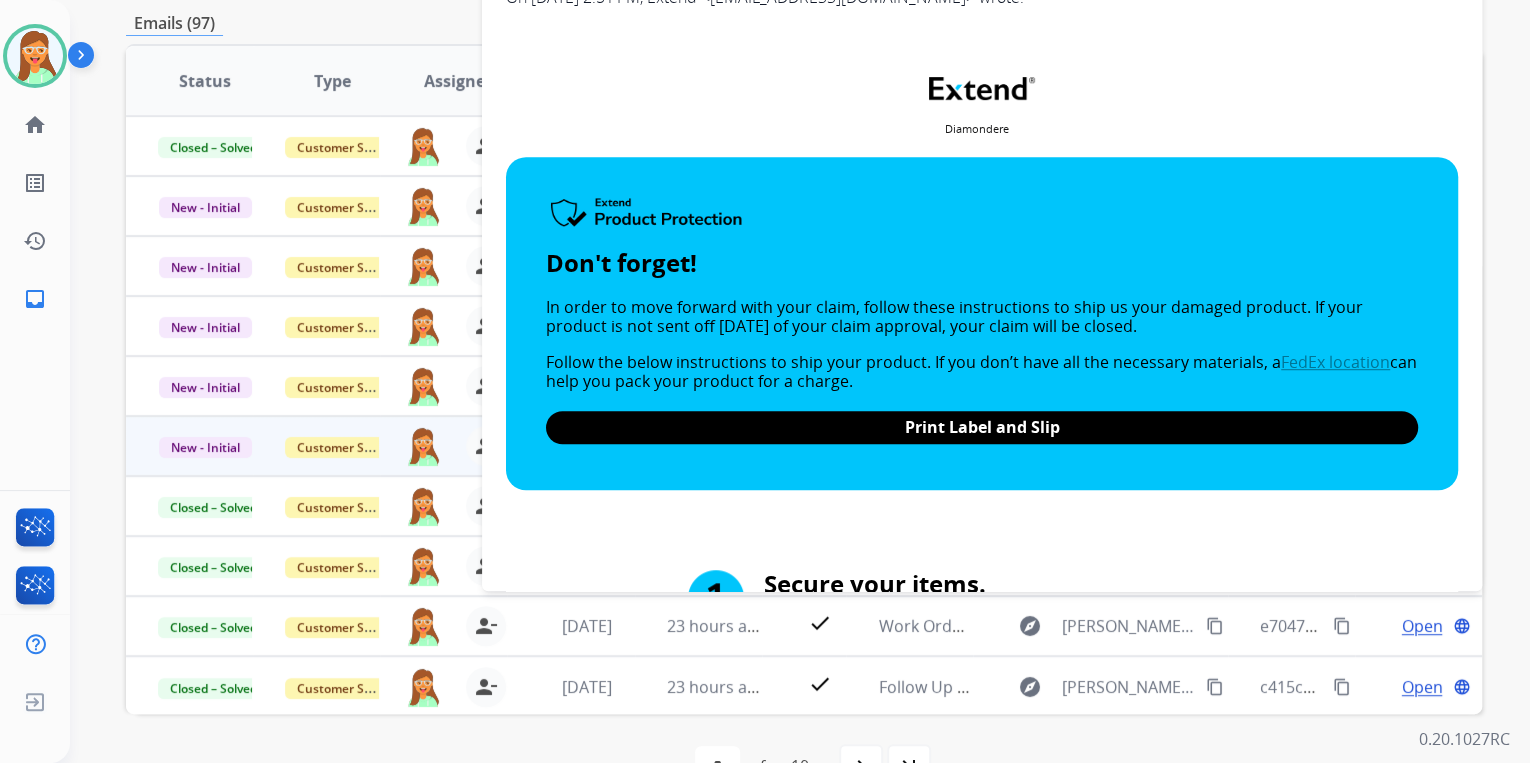 scroll, scrollTop: 0, scrollLeft: 0, axis: both 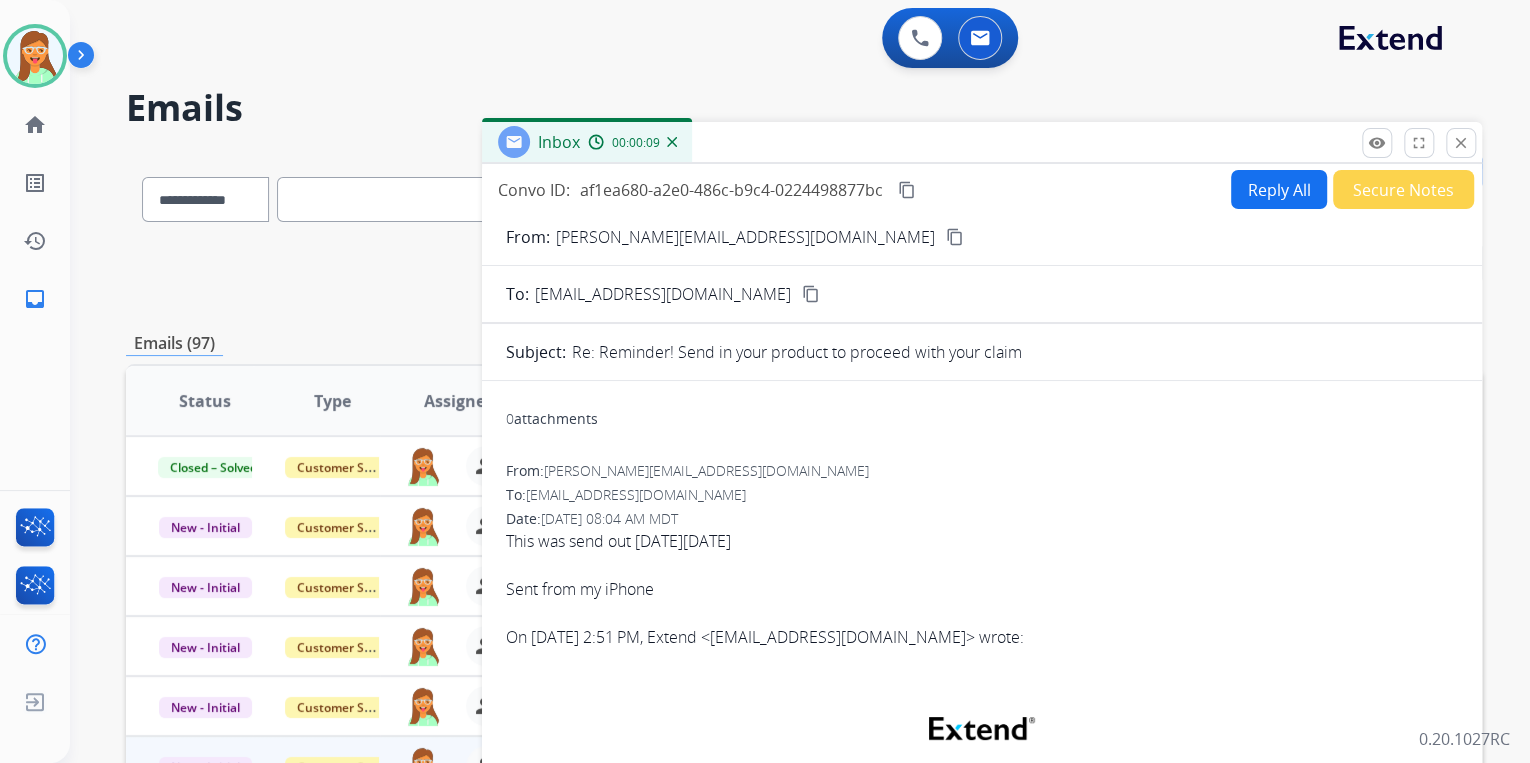 click on "content_copy" at bounding box center (955, 237) 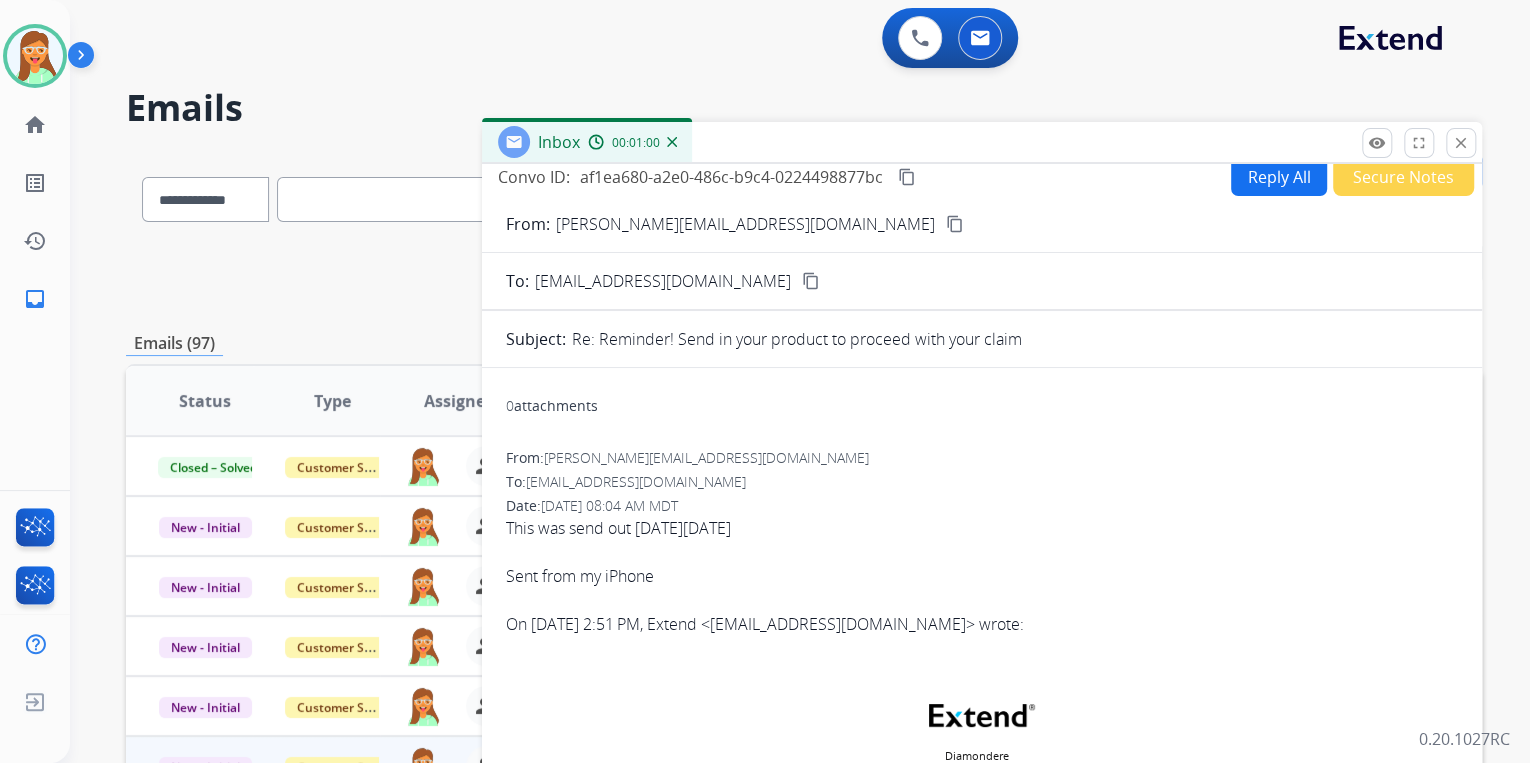scroll, scrollTop: 0, scrollLeft: 0, axis: both 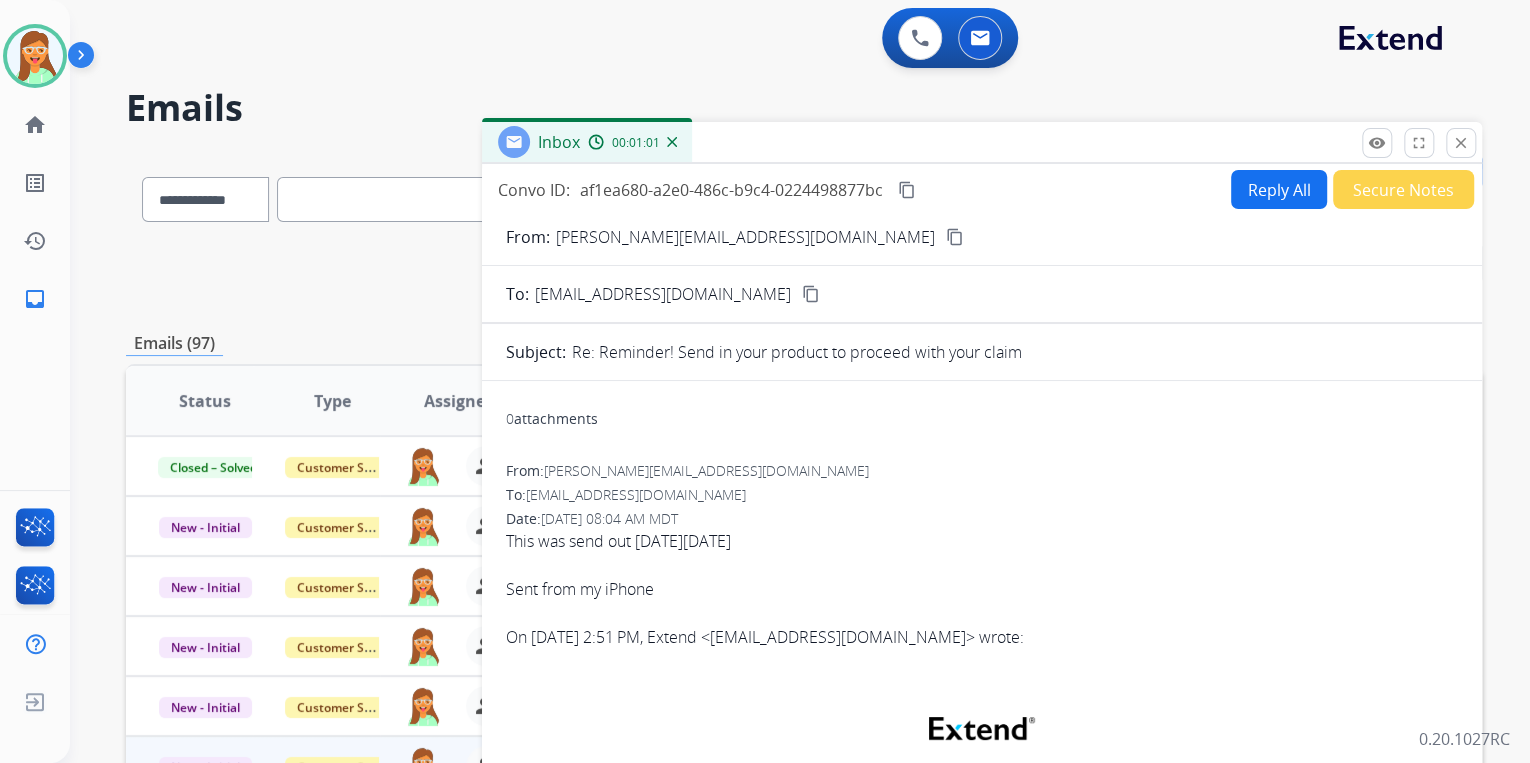 click on "content_copy" at bounding box center [955, 237] 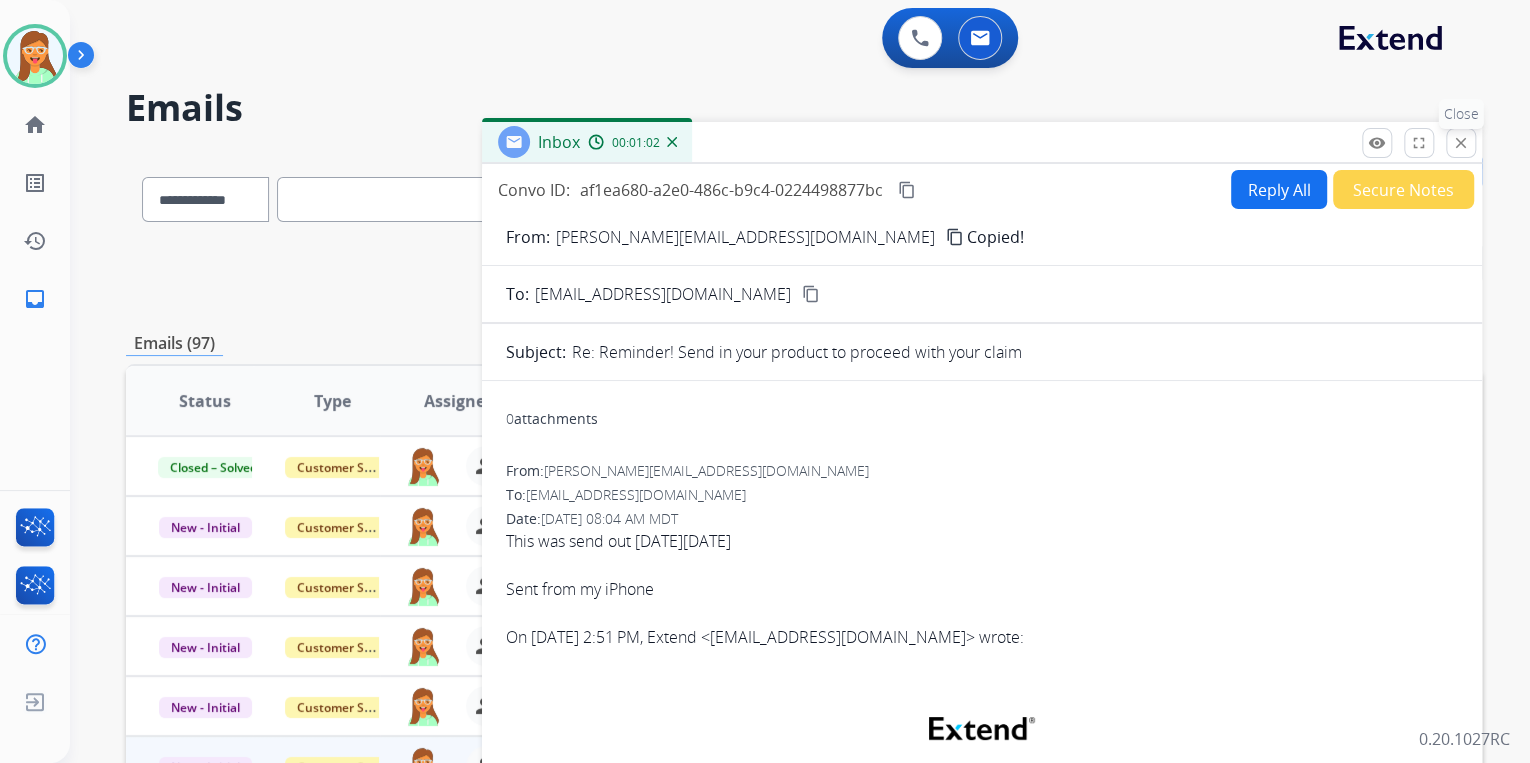 click on "close" at bounding box center (1461, 143) 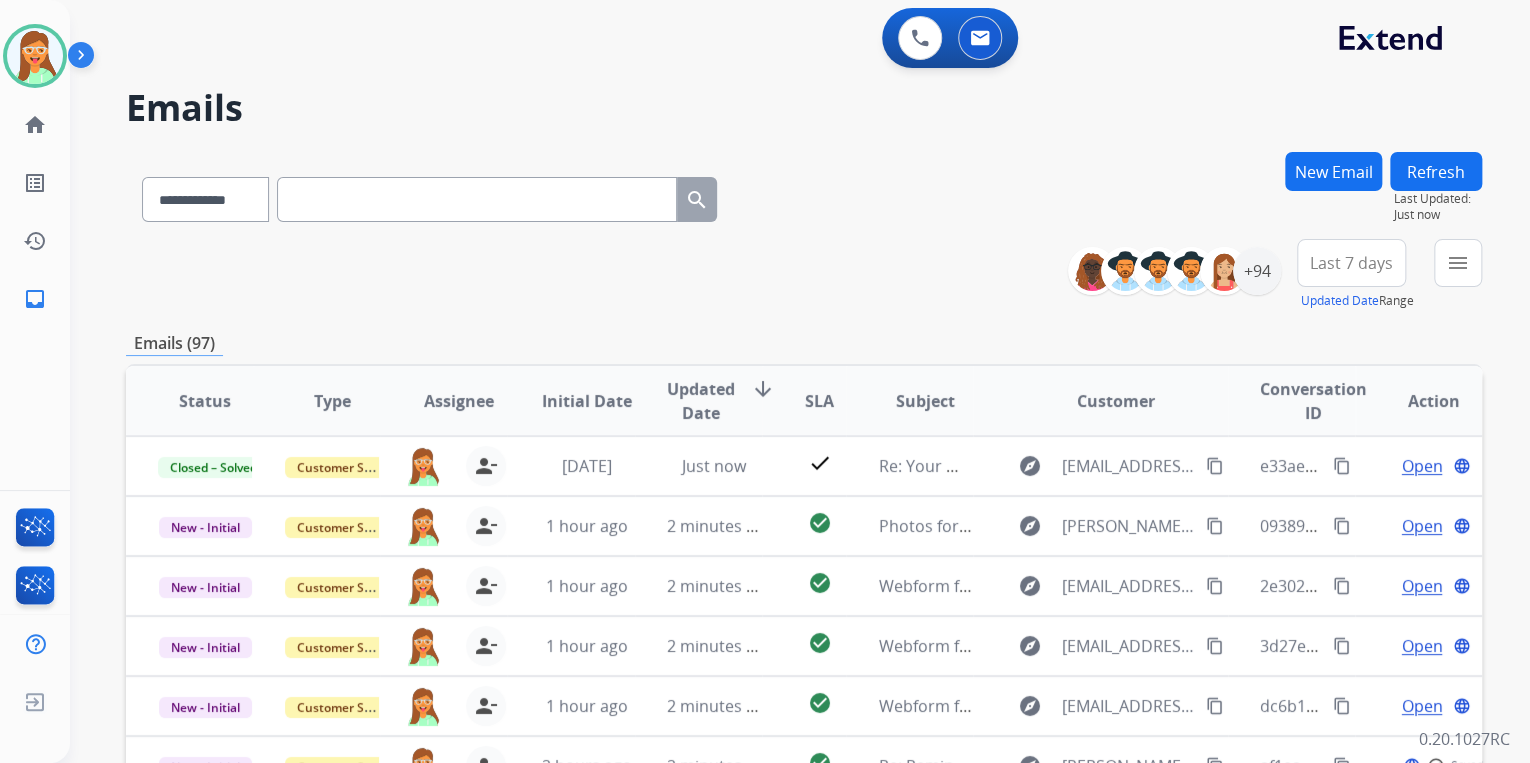click at bounding box center (477, 199) 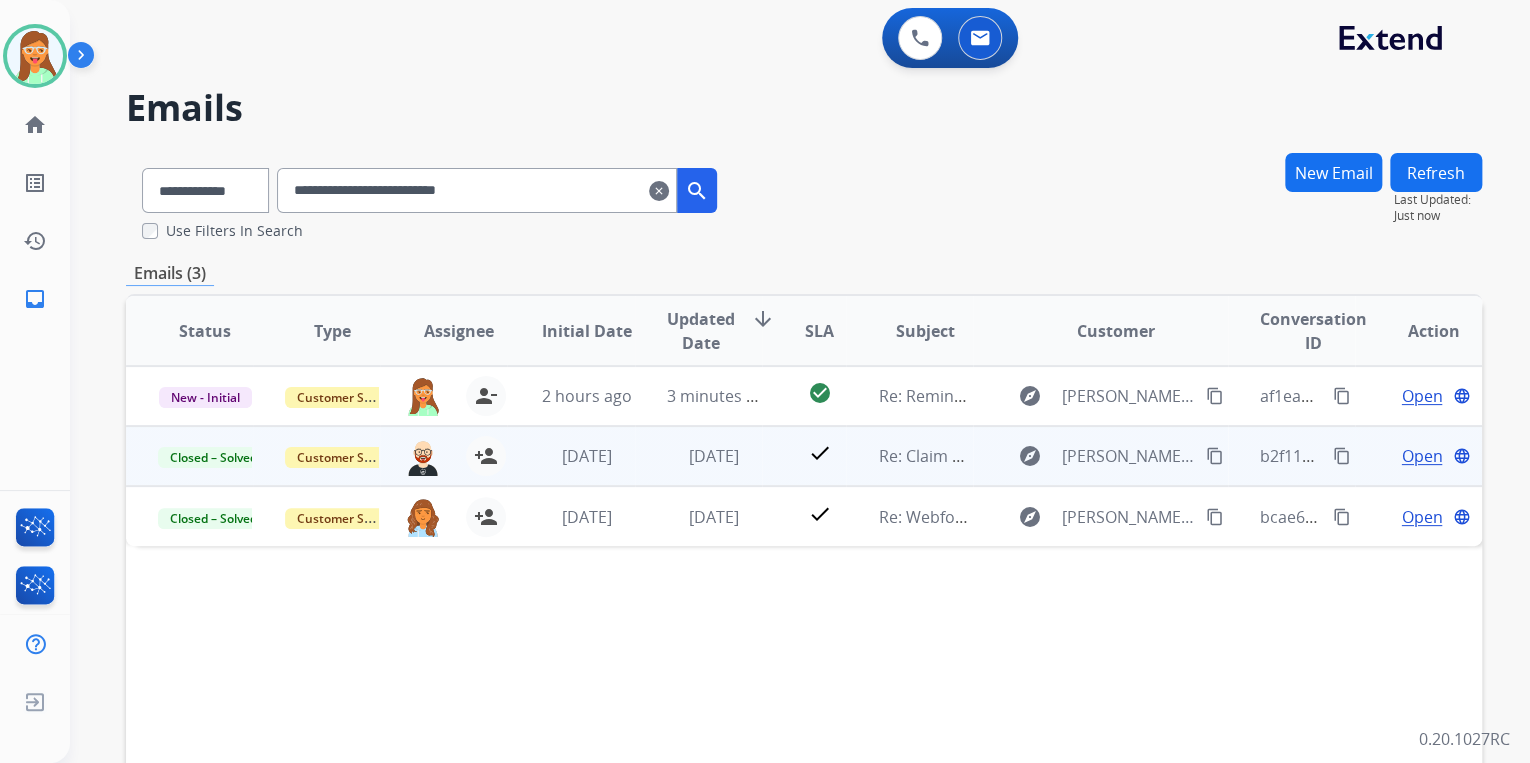 click on "Open" at bounding box center [1421, 456] 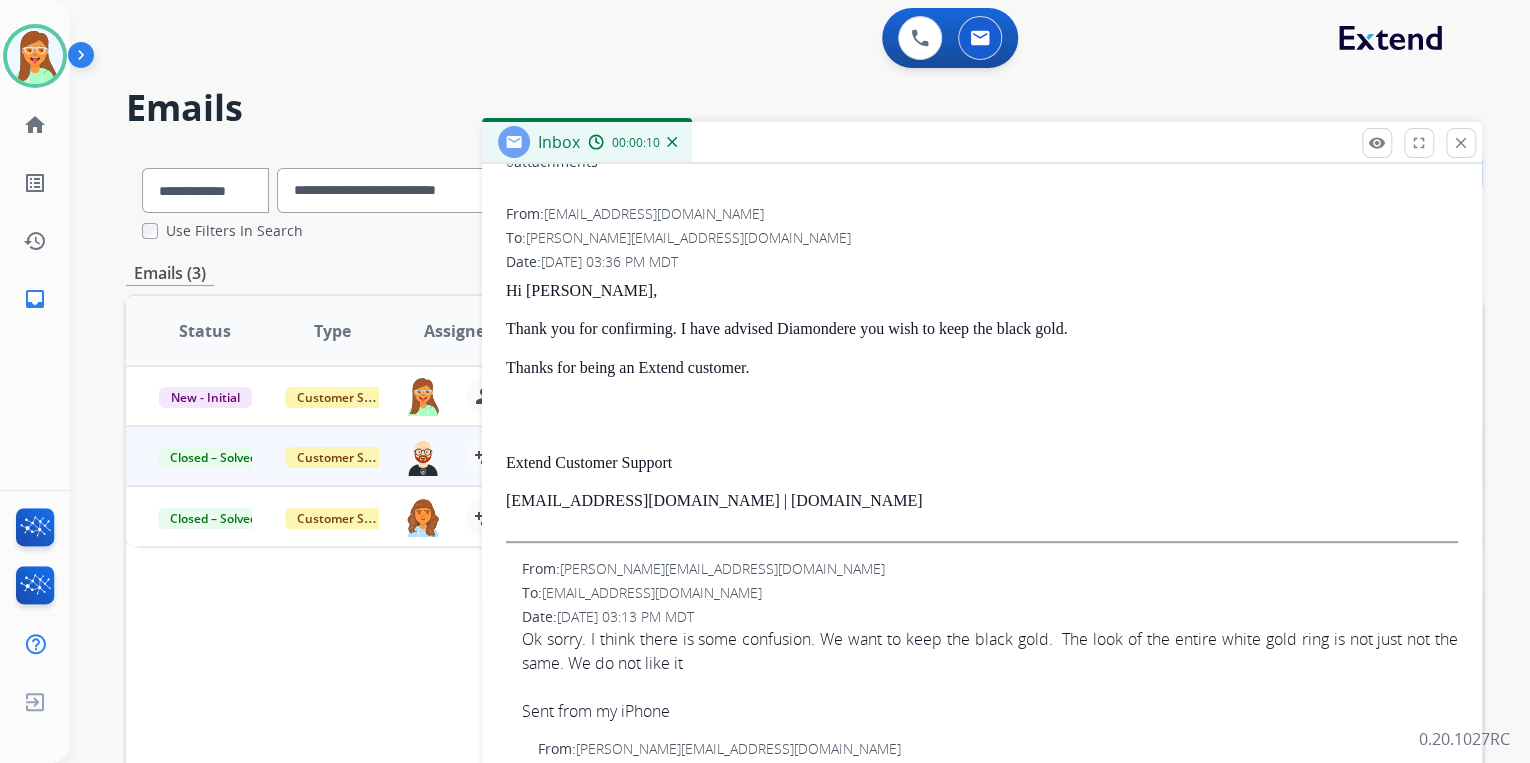 scroll, scrollTop: 0, scrollLeft: 0, axis: both 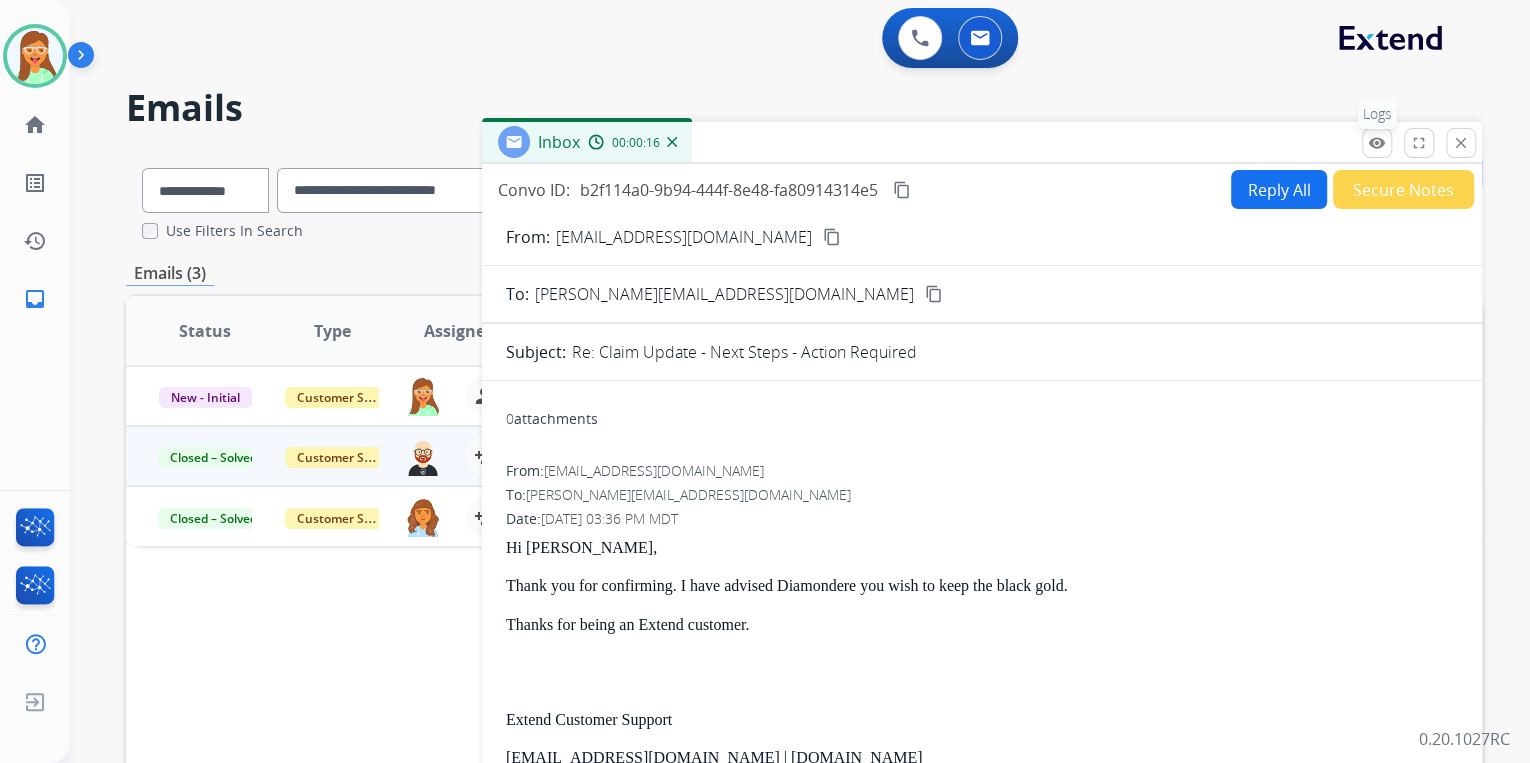 click on "remove_red_eye" at bounding box center (1377, 143) 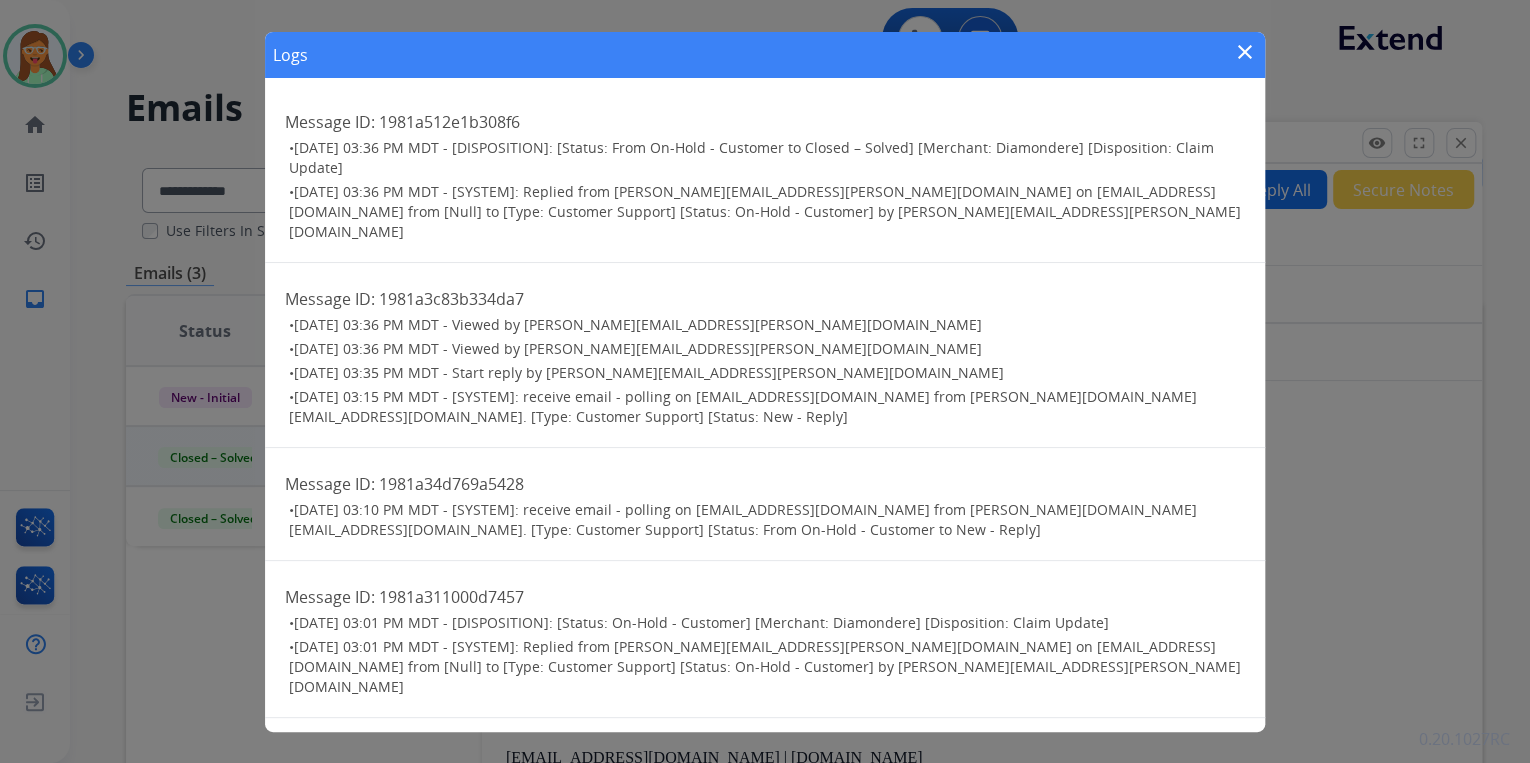 click on "close" at bounding box center [1245, 52] 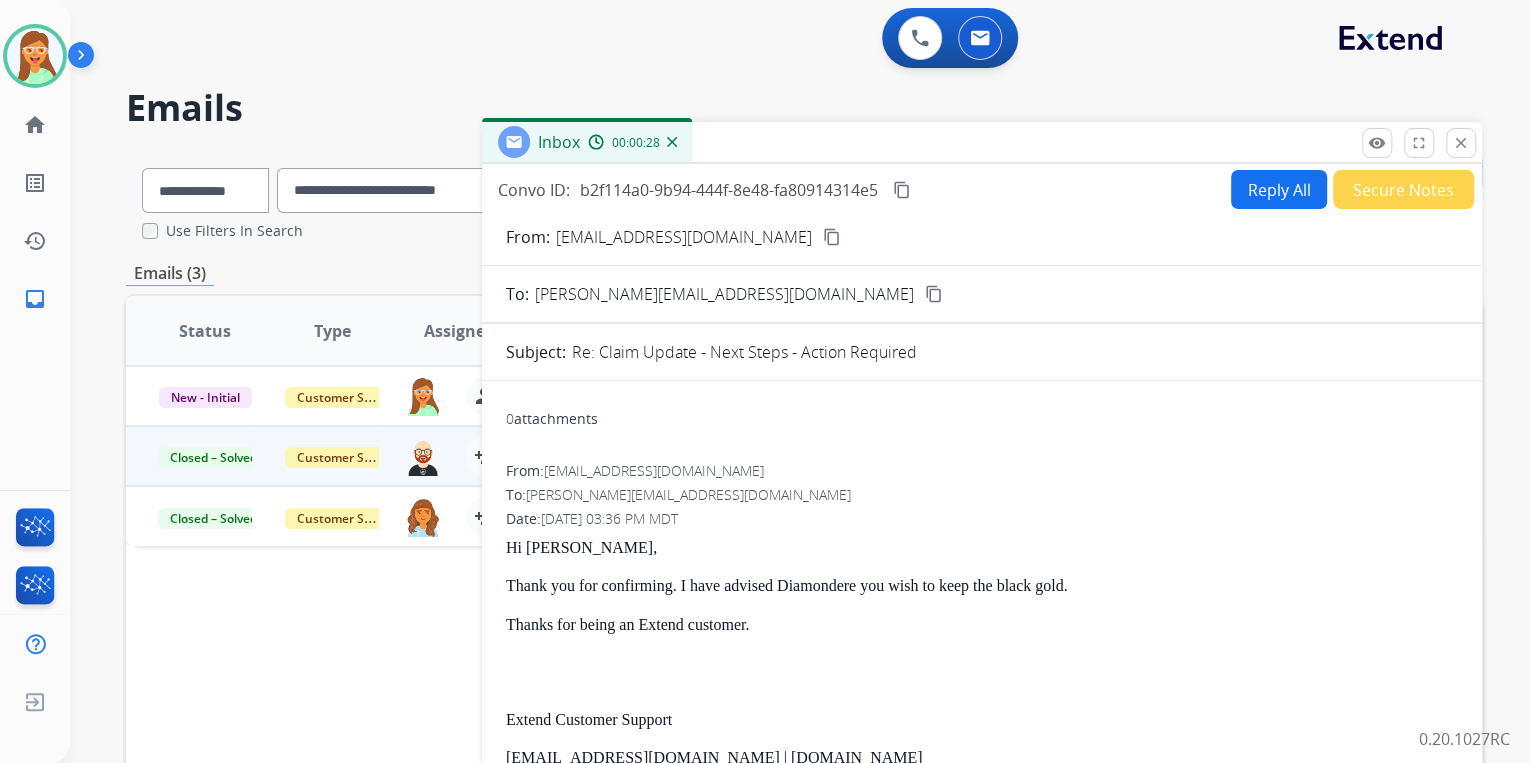 click on "Reply All" at bounding box center [1279, 189] 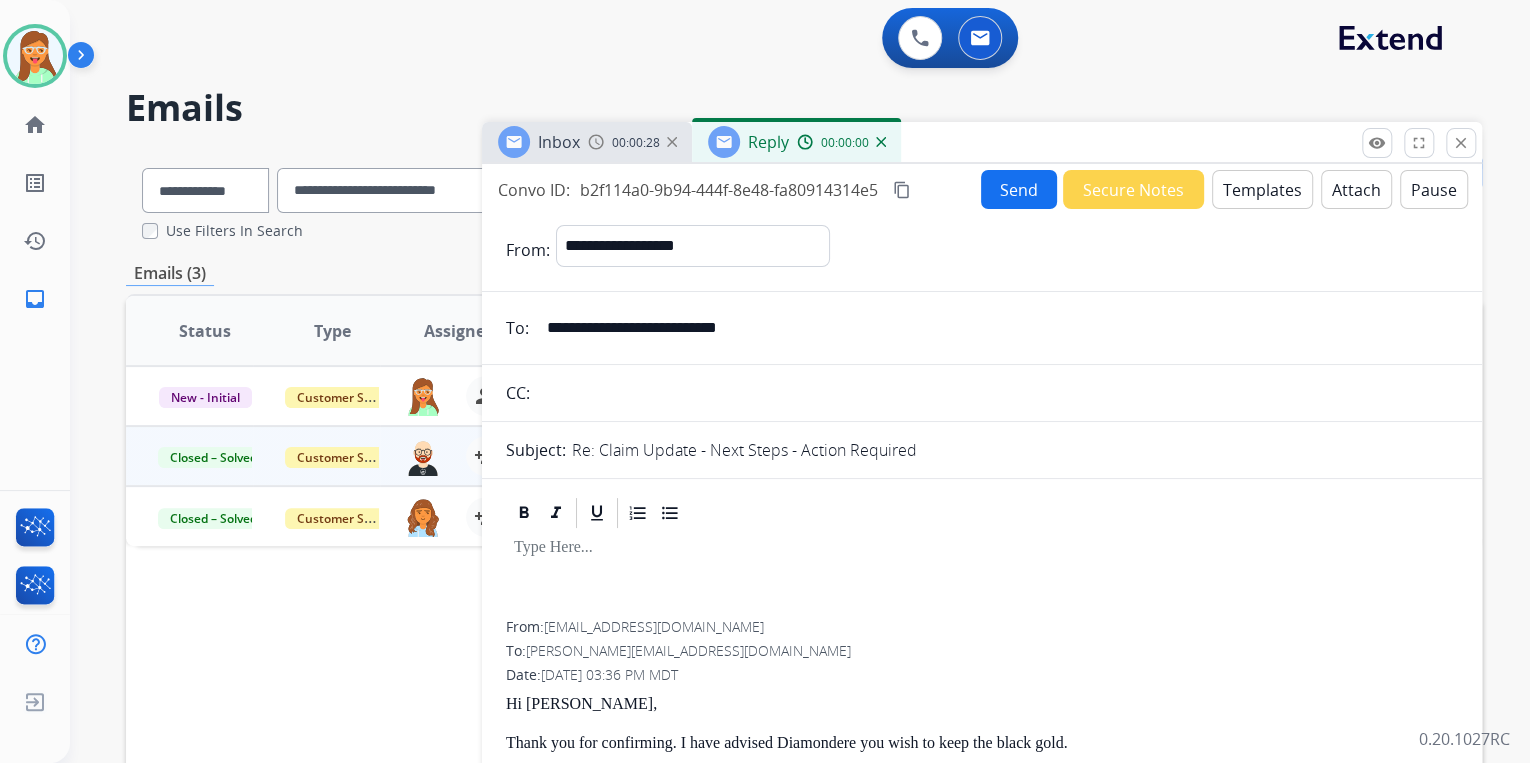 click on "Templates" at bounding box center [1262, 189] 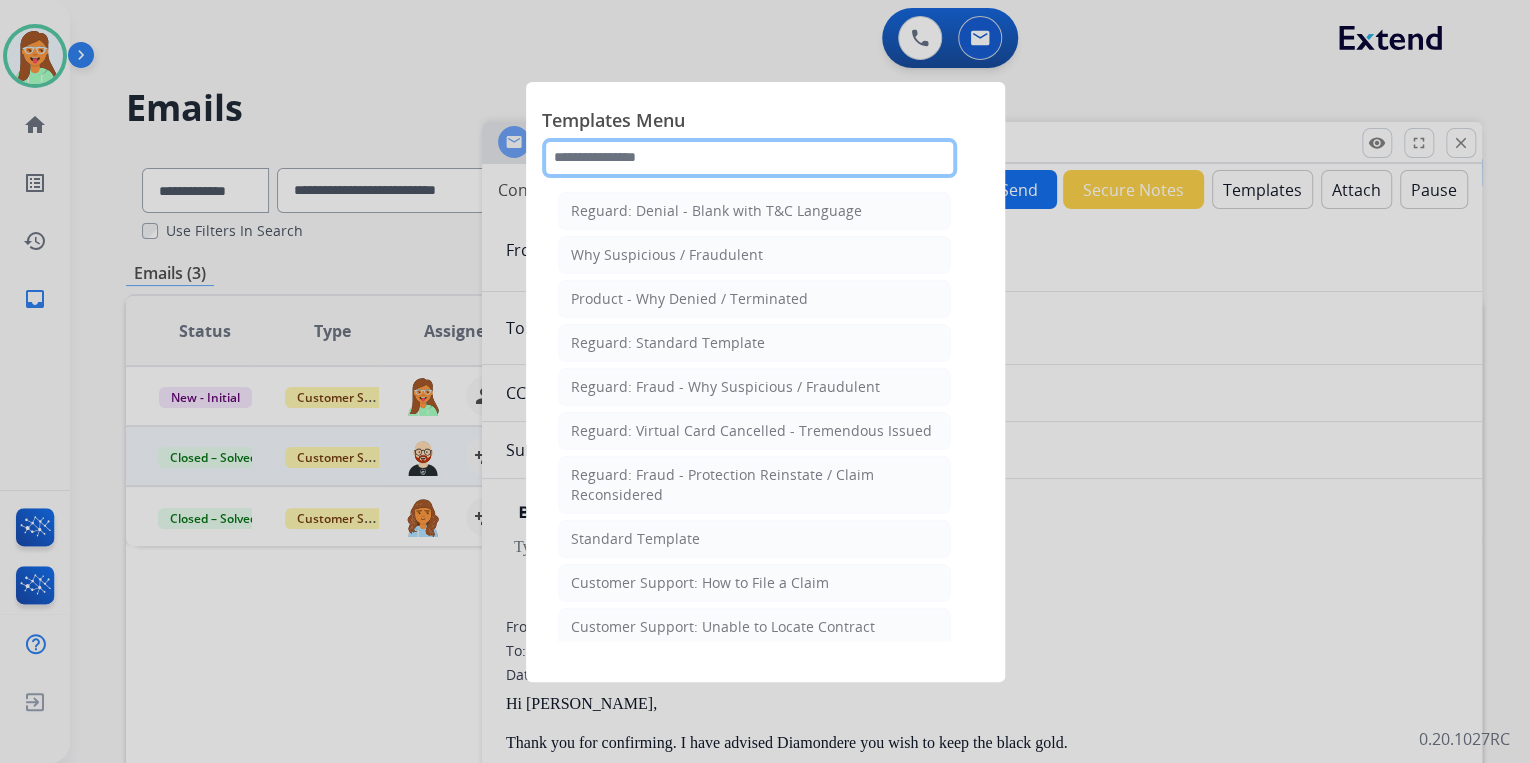 click 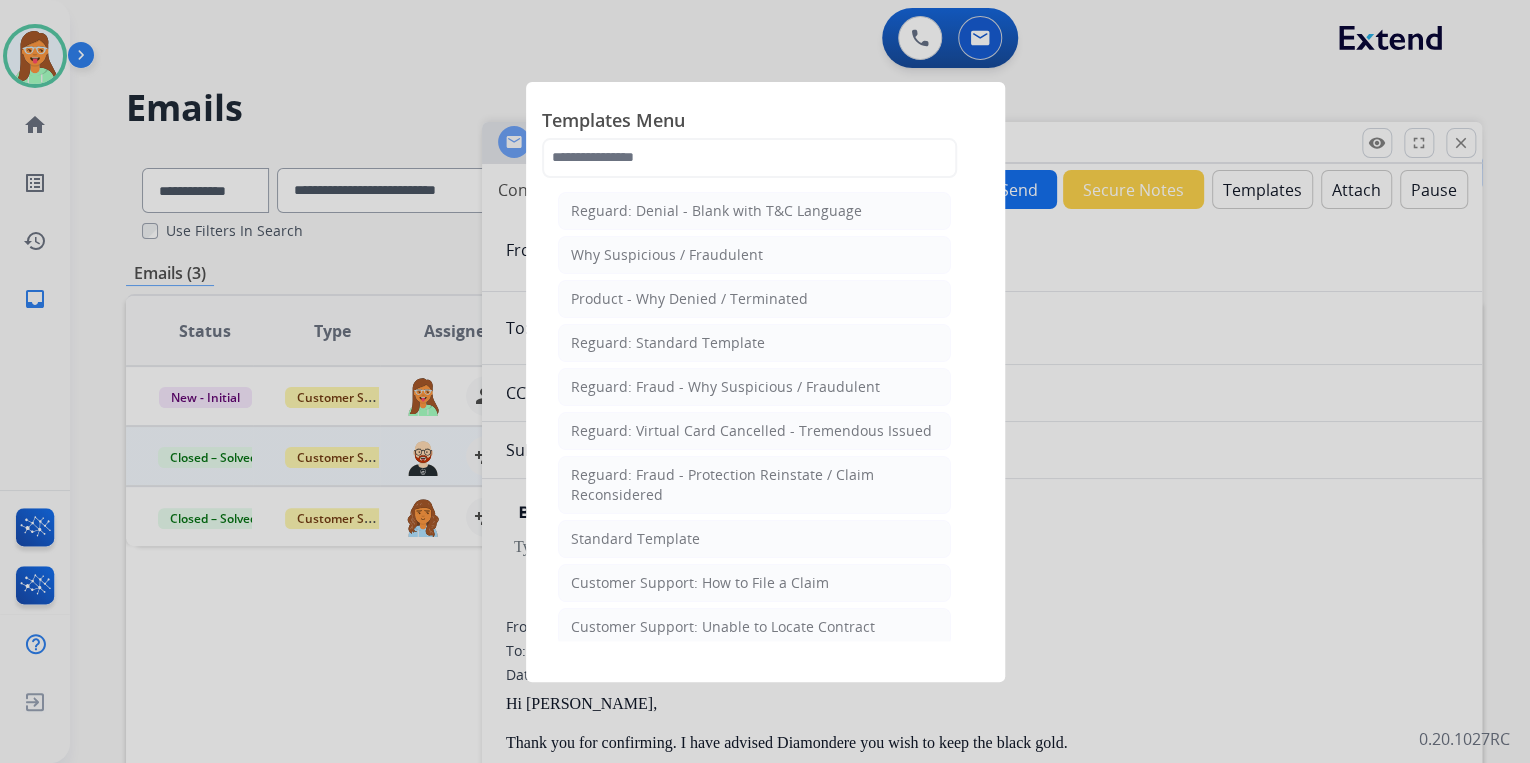 drag, startPoint x: 1284, startPoint y: 90, endPoint x: 1484, endPoint y: 136, distance: 205.22183 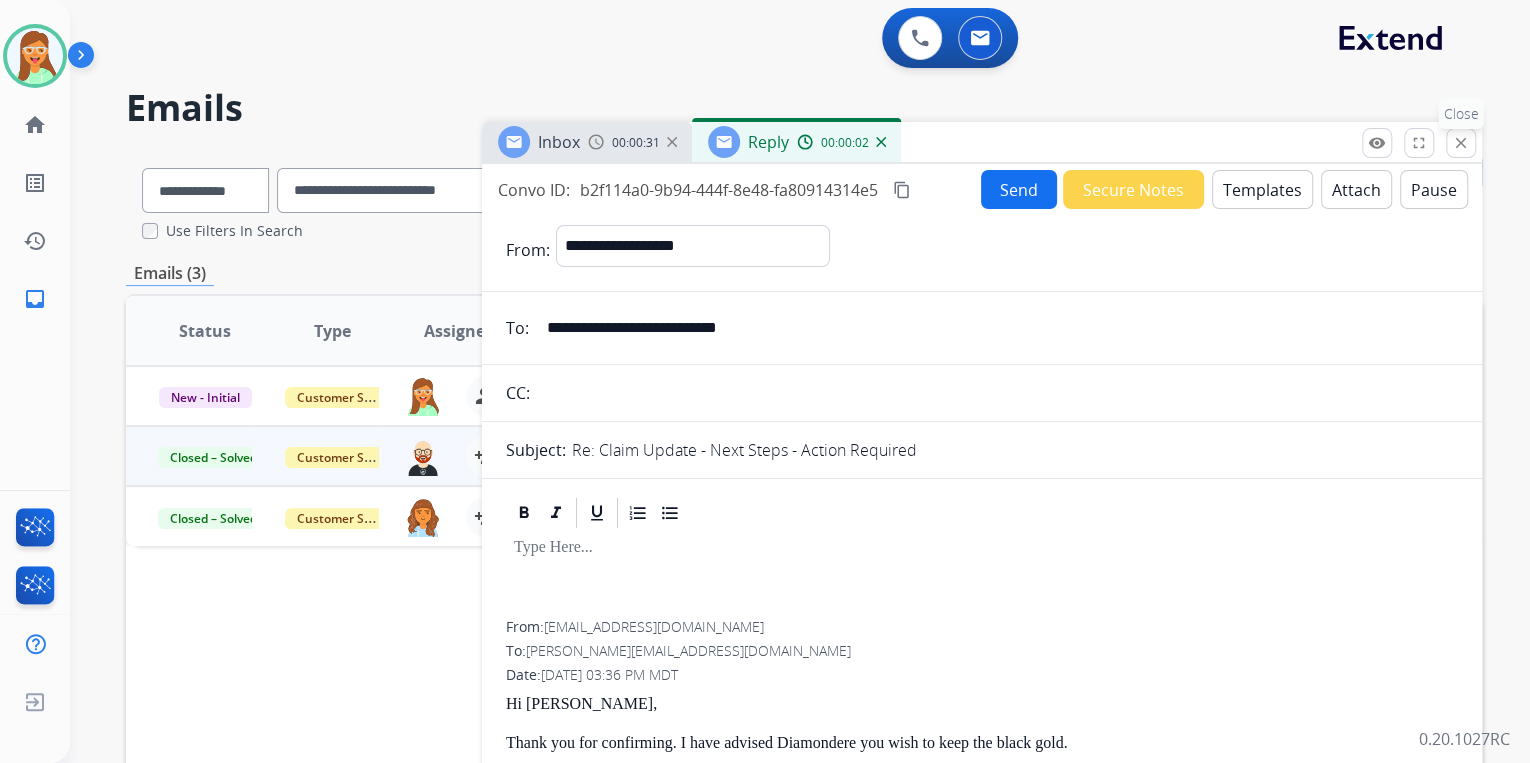 click on "close Close" at bounding box center (1461, 143) 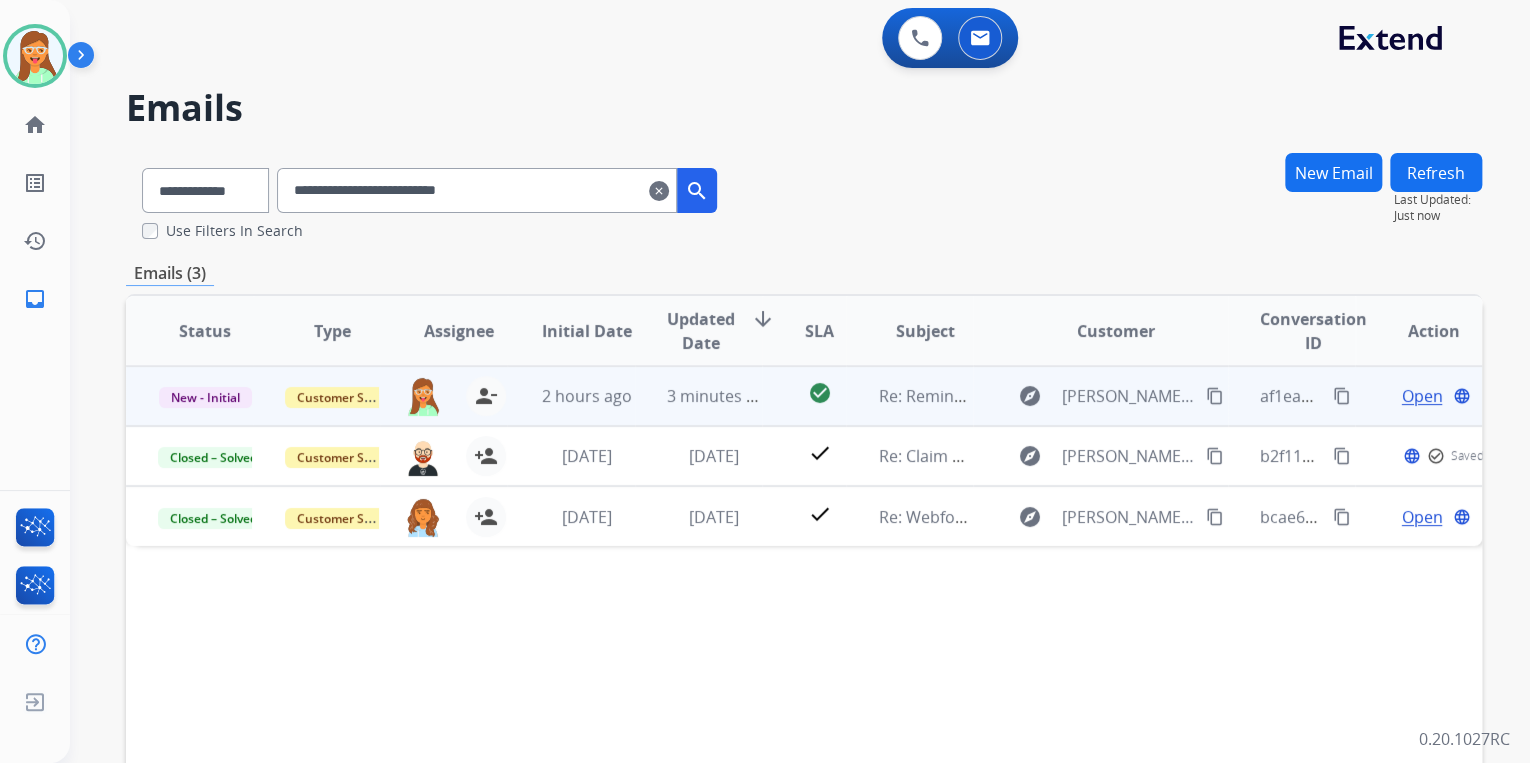 click on "Open language" at bounding box center [1434, 396] 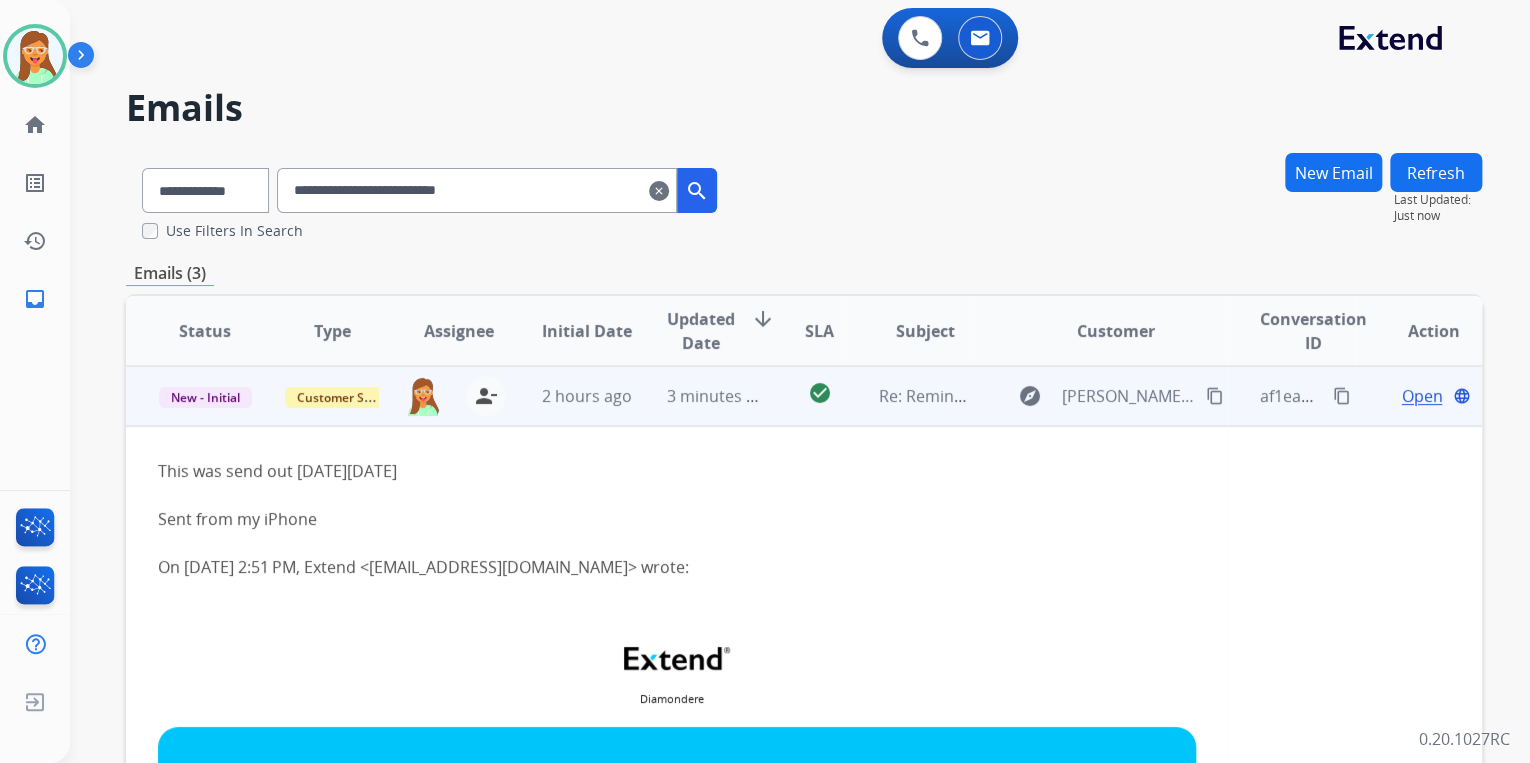 click on "Open" at bounding box center (1421, 396) 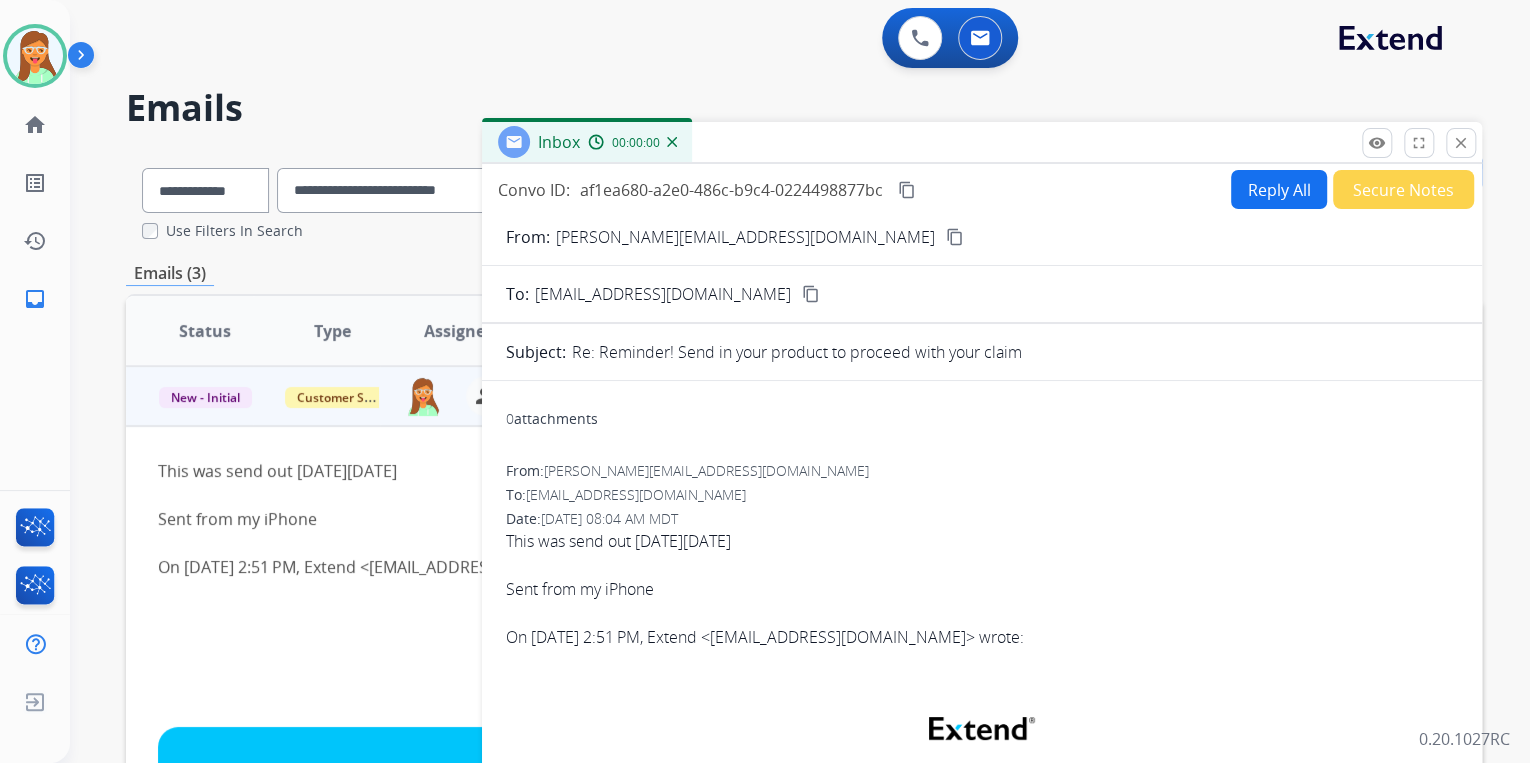 click on "Secure Notes" at bounding box center (1403, 189) 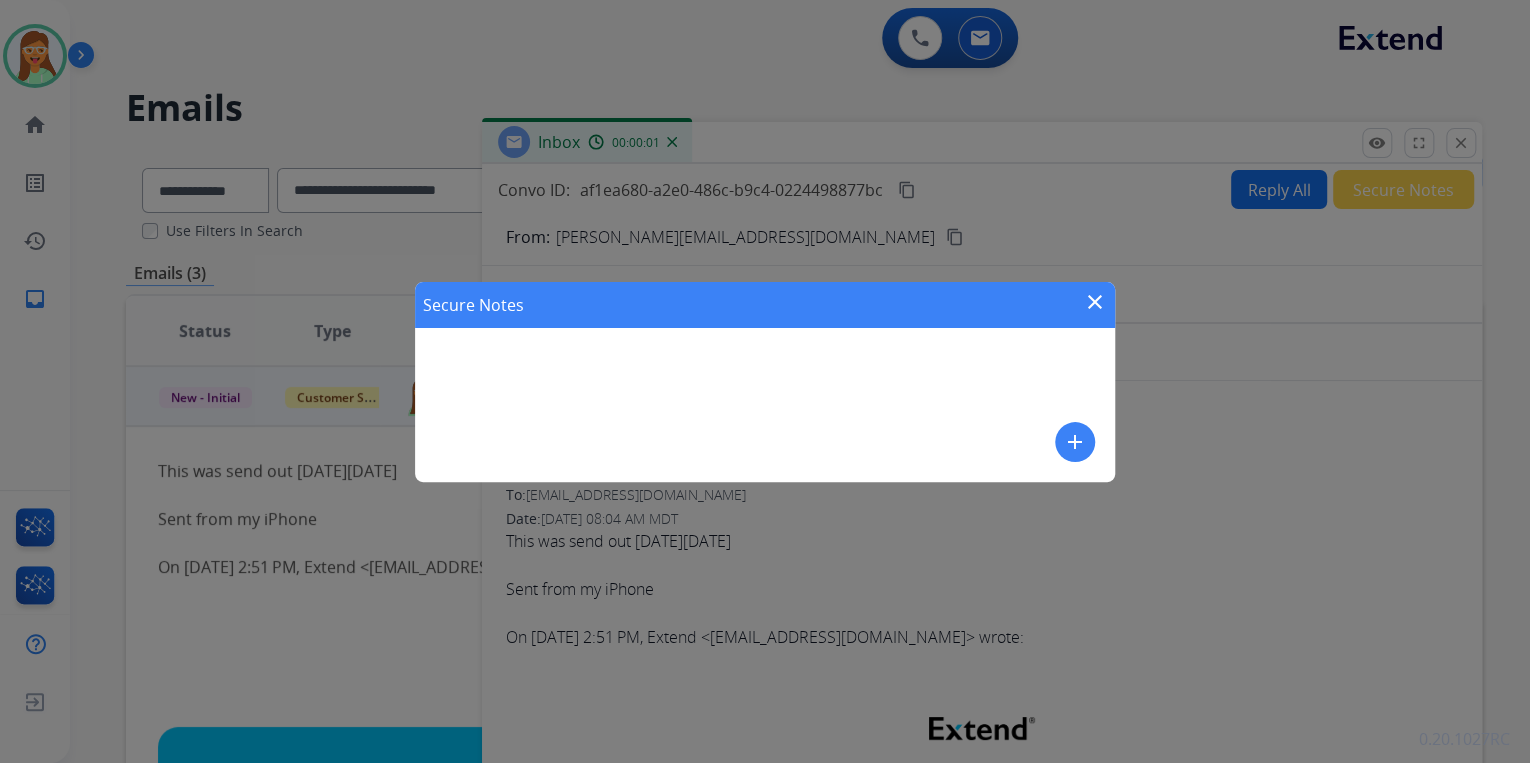 click on "add" at bounding box center (1075, 442) 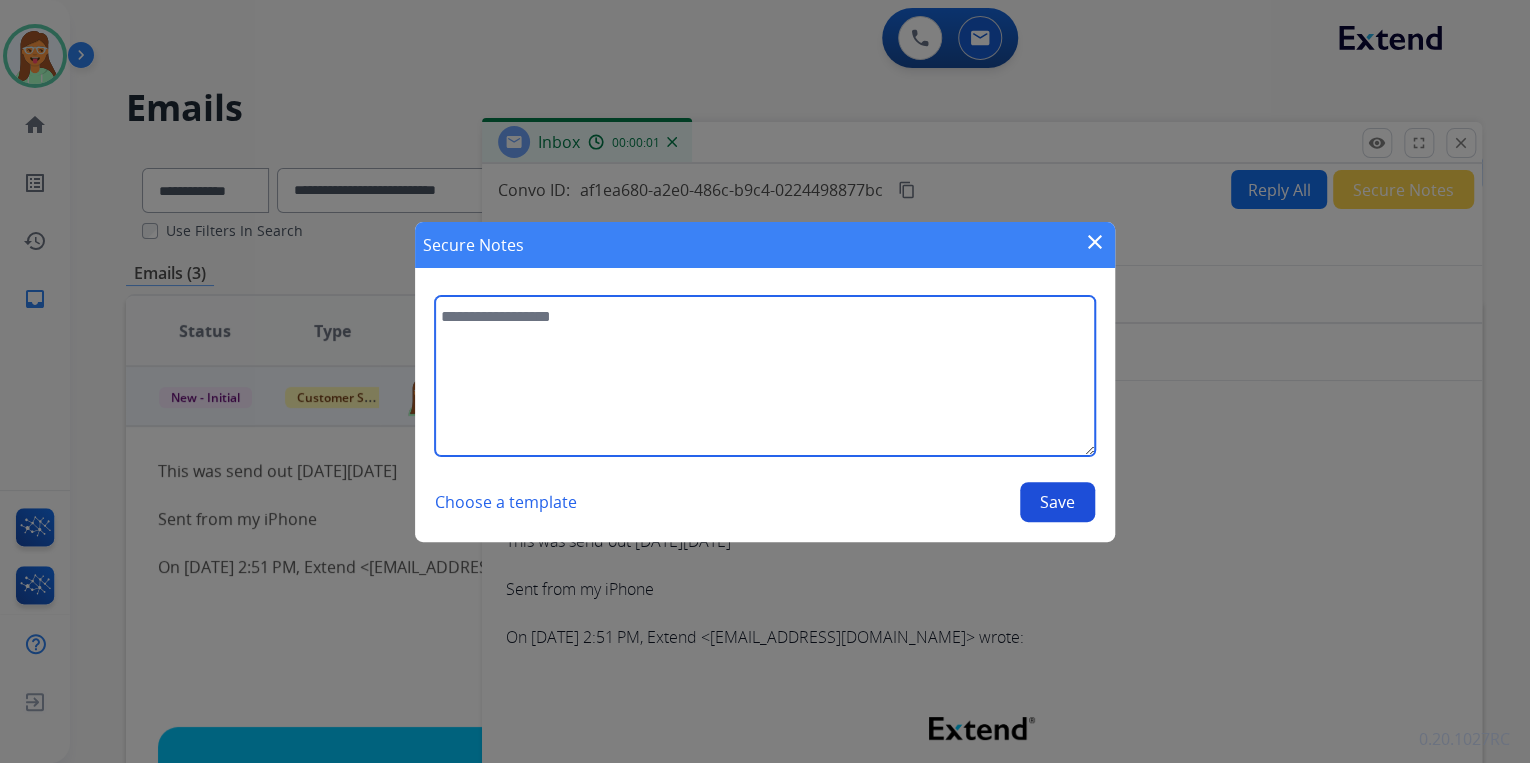 click at bounding box center (765, 376) 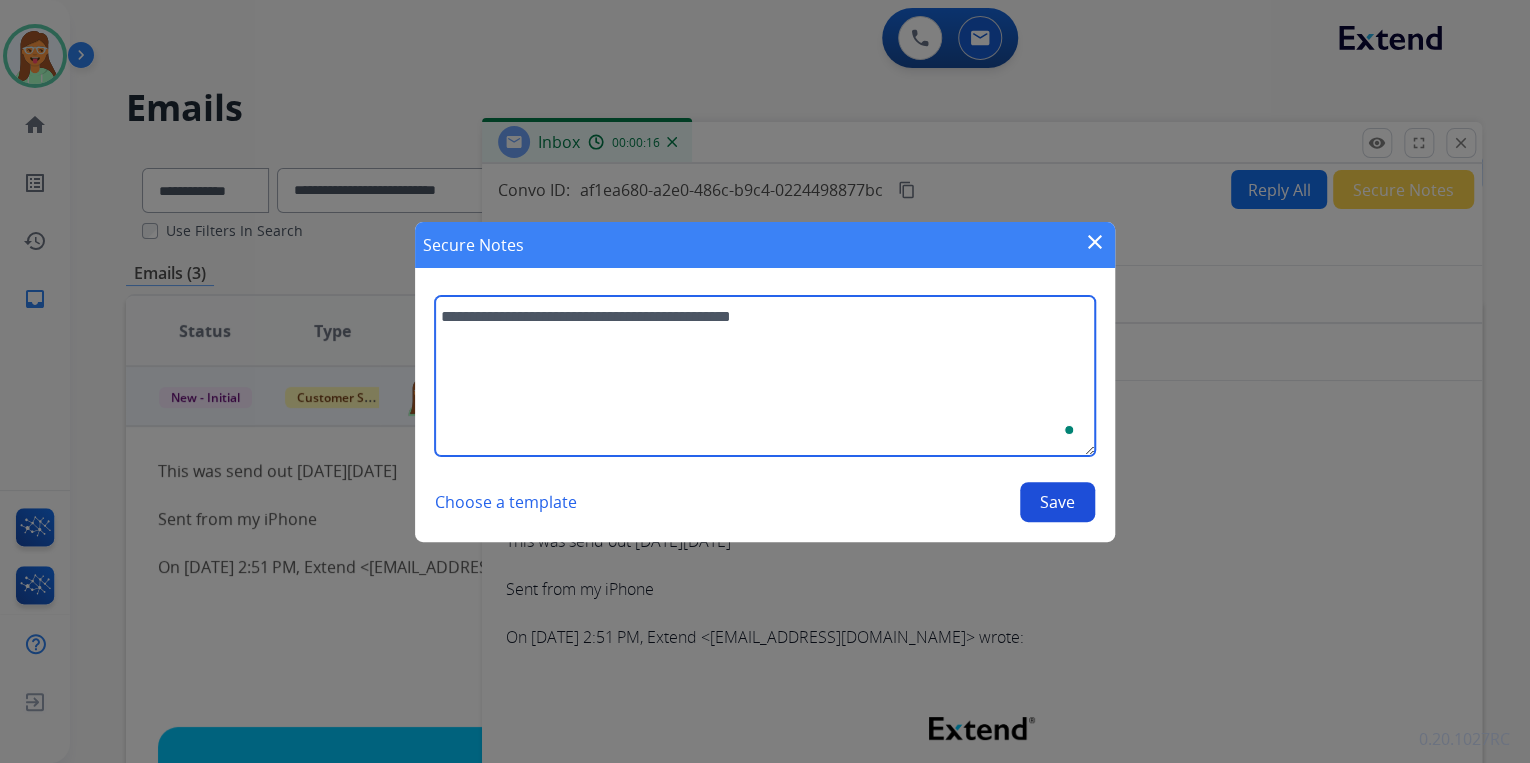 paste on "**********" 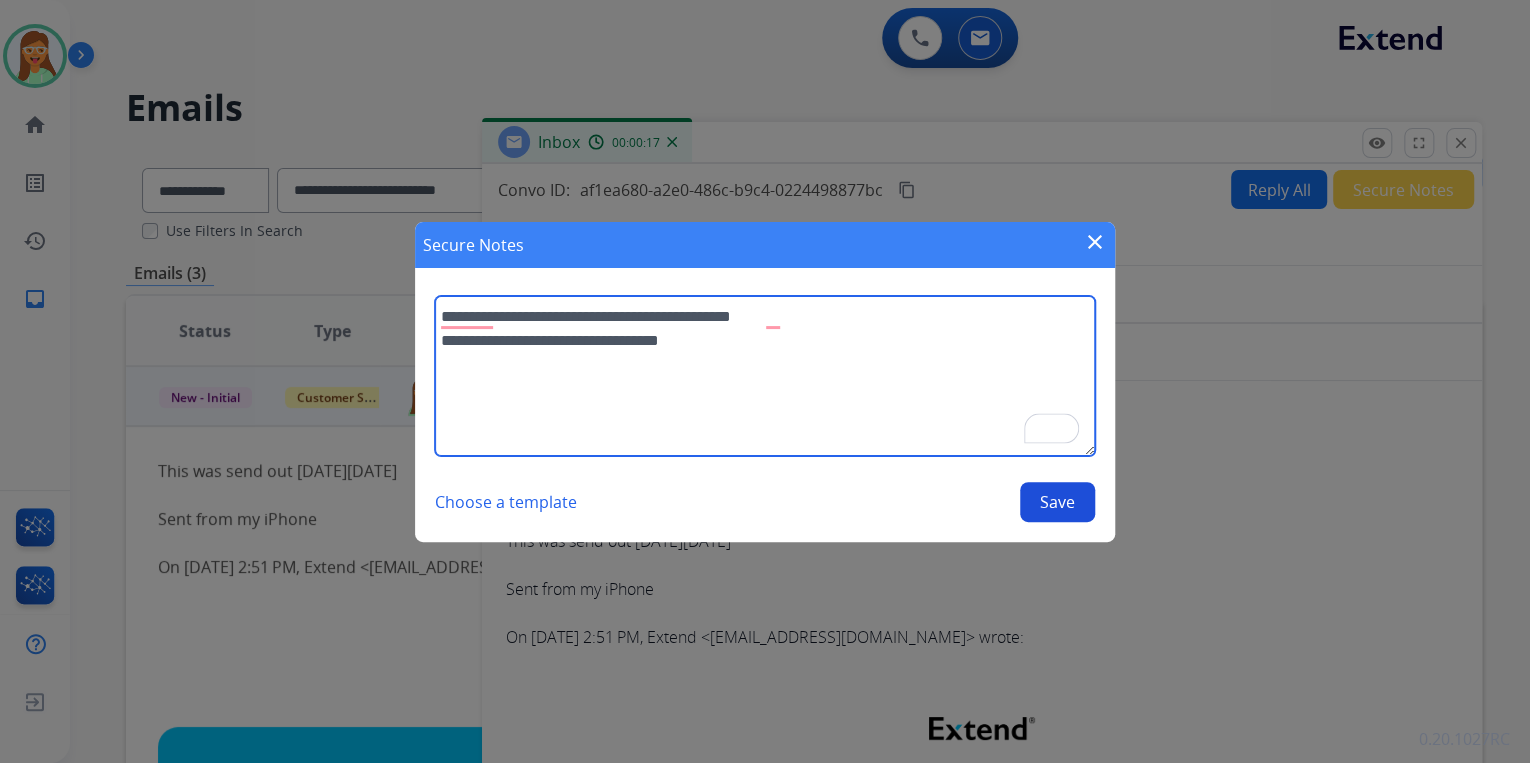 type on "**********" 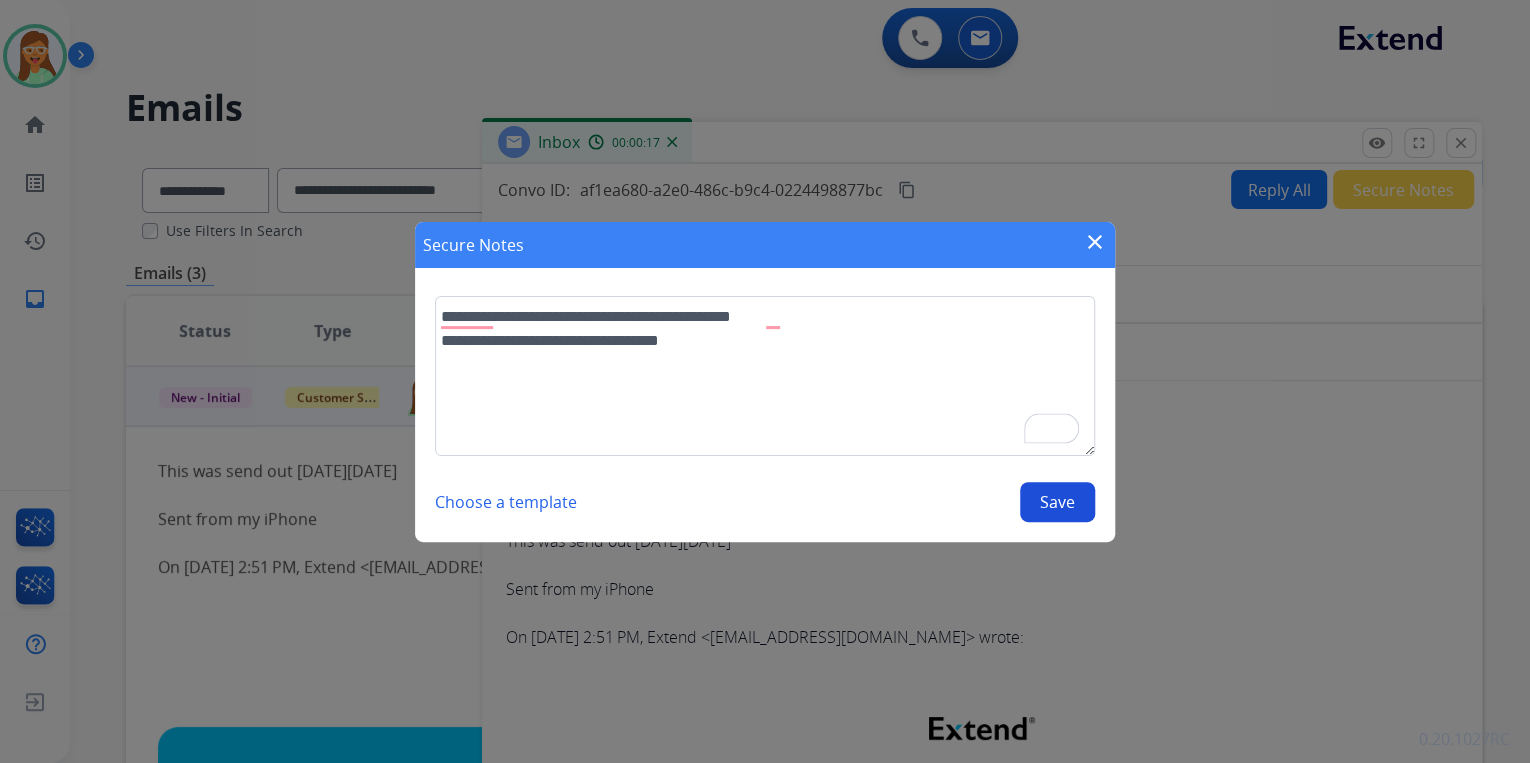 click on "Save" at bounding box center [1057, 502] 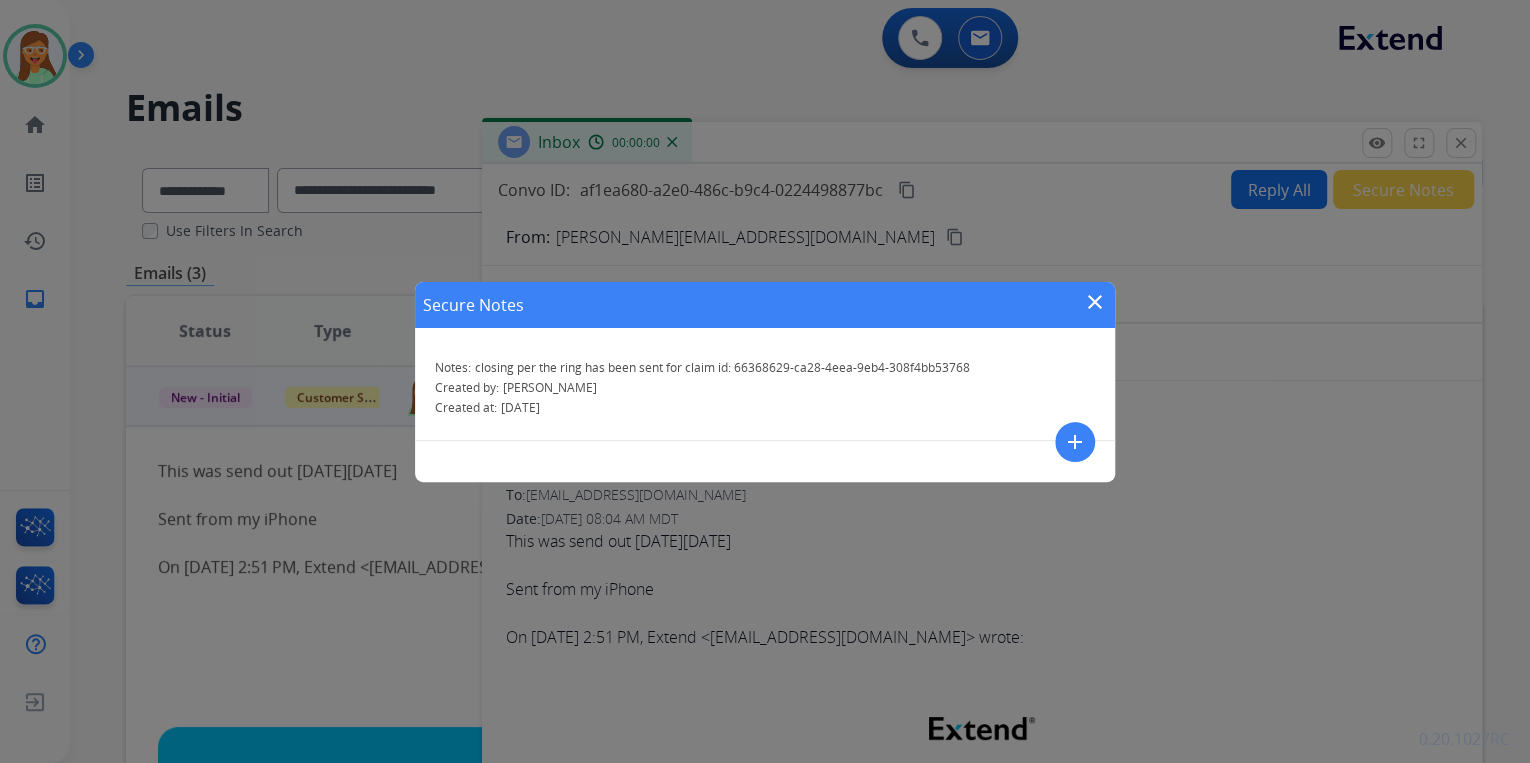 click on "close" at bounding box center [1095, 302] 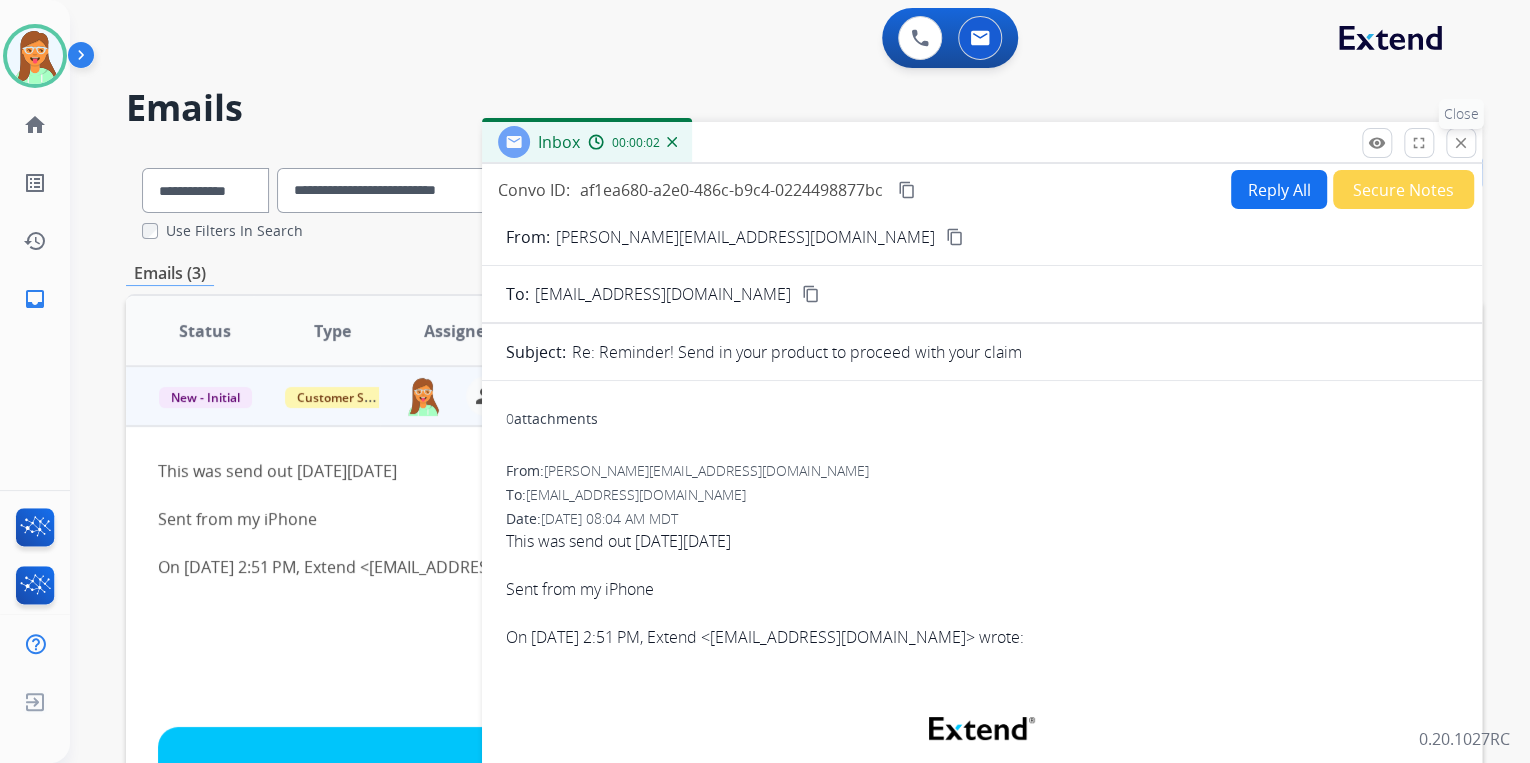 click on "close" at bounding box center [1461, 143] 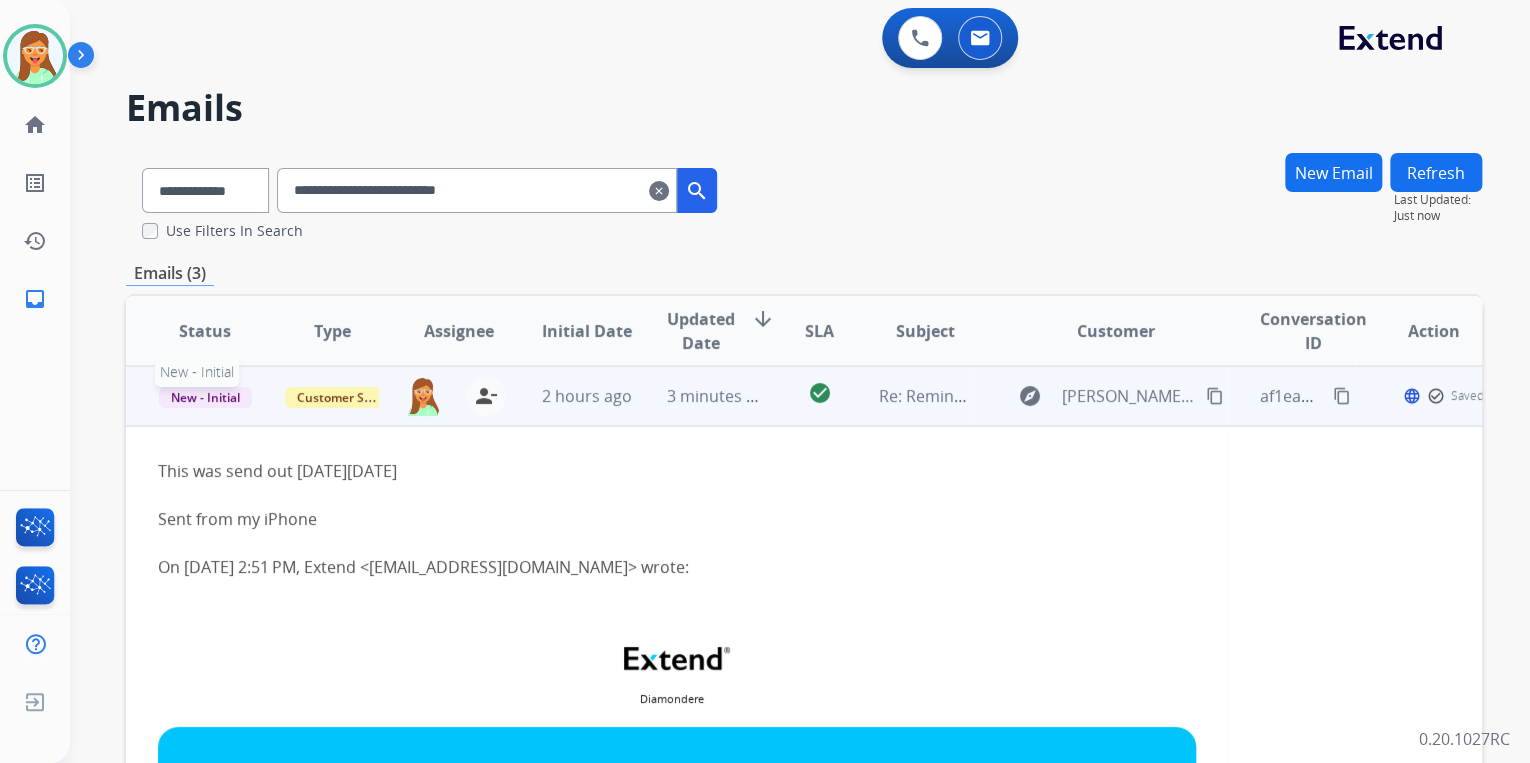 click on "New - Initial" at bounding box center [205, 397] 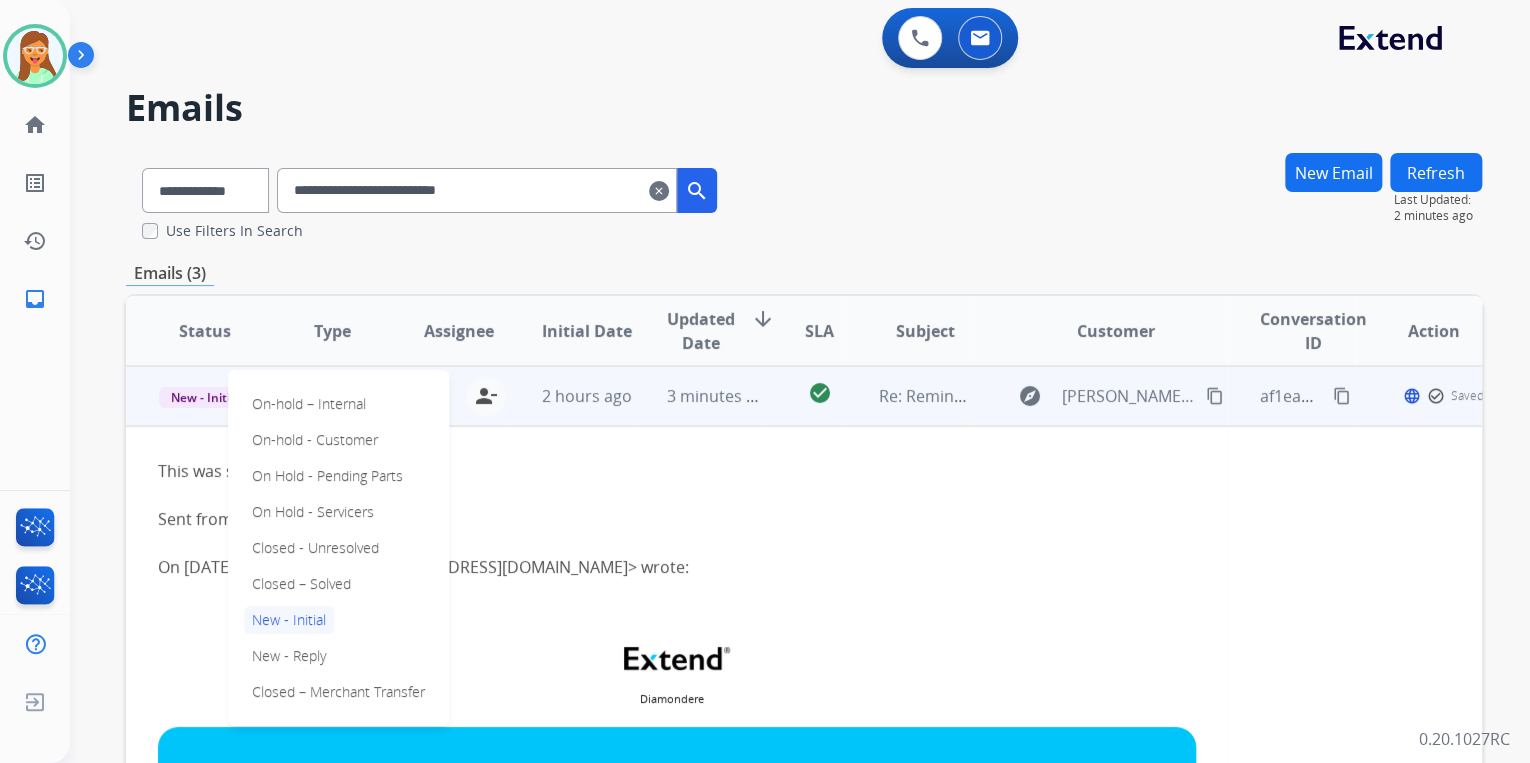 drag, startPoint x: 302, startPoint y: 585, endPoint x: 324, endPoint y: 569, distance: 27.202942 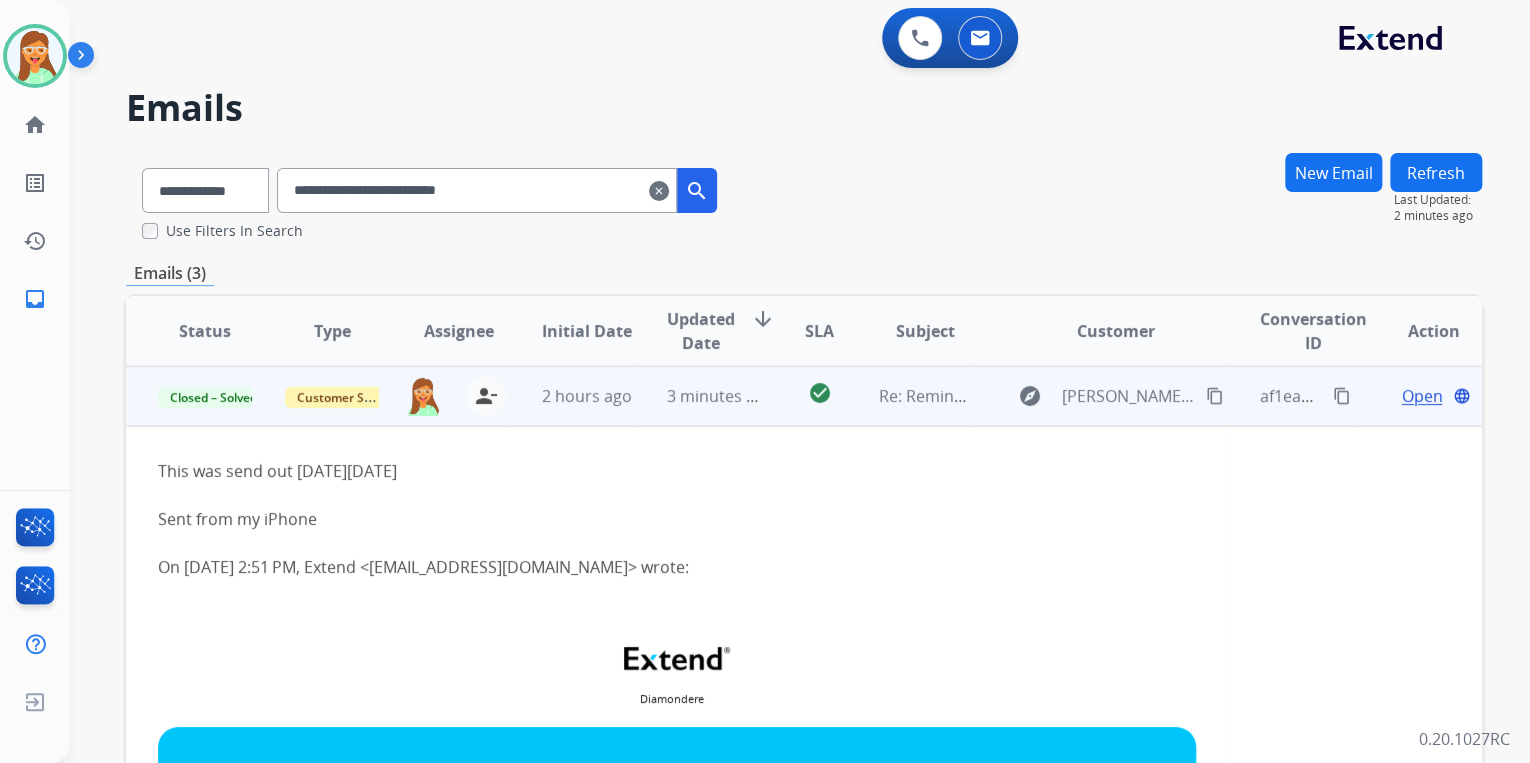 click on "clear" at bounding box center [659, 191] 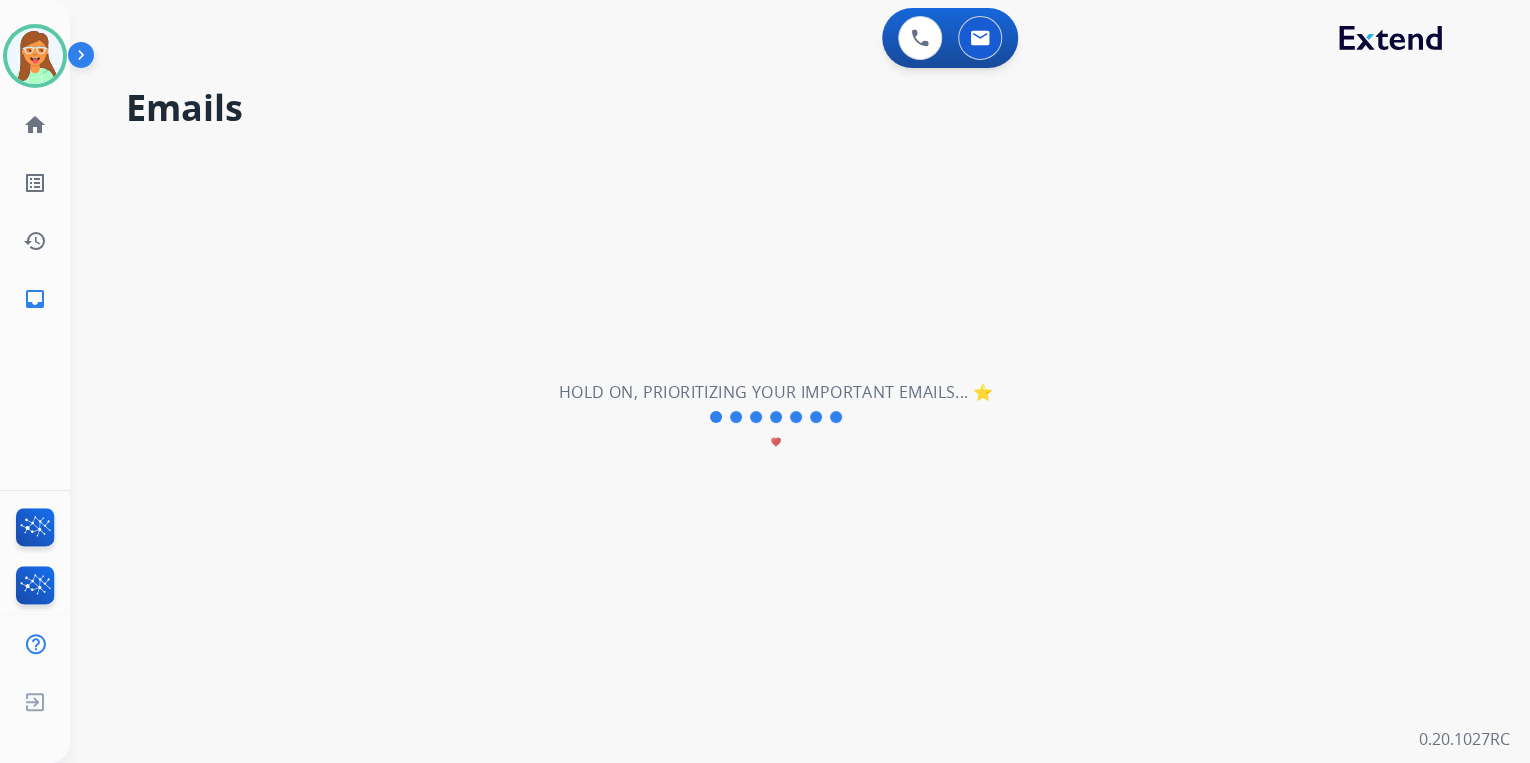 type 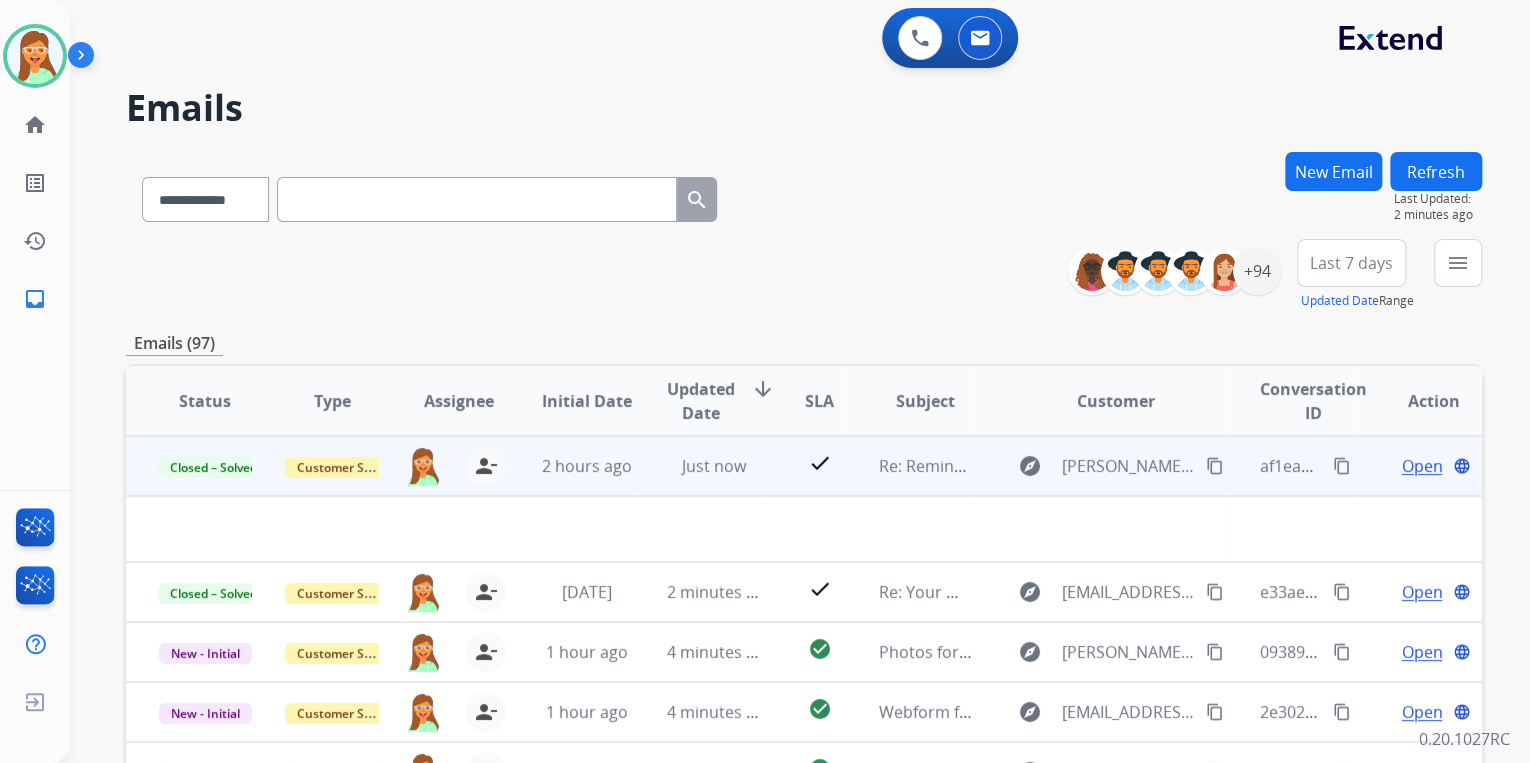 click on "**********" at bounding box center [804, 195] 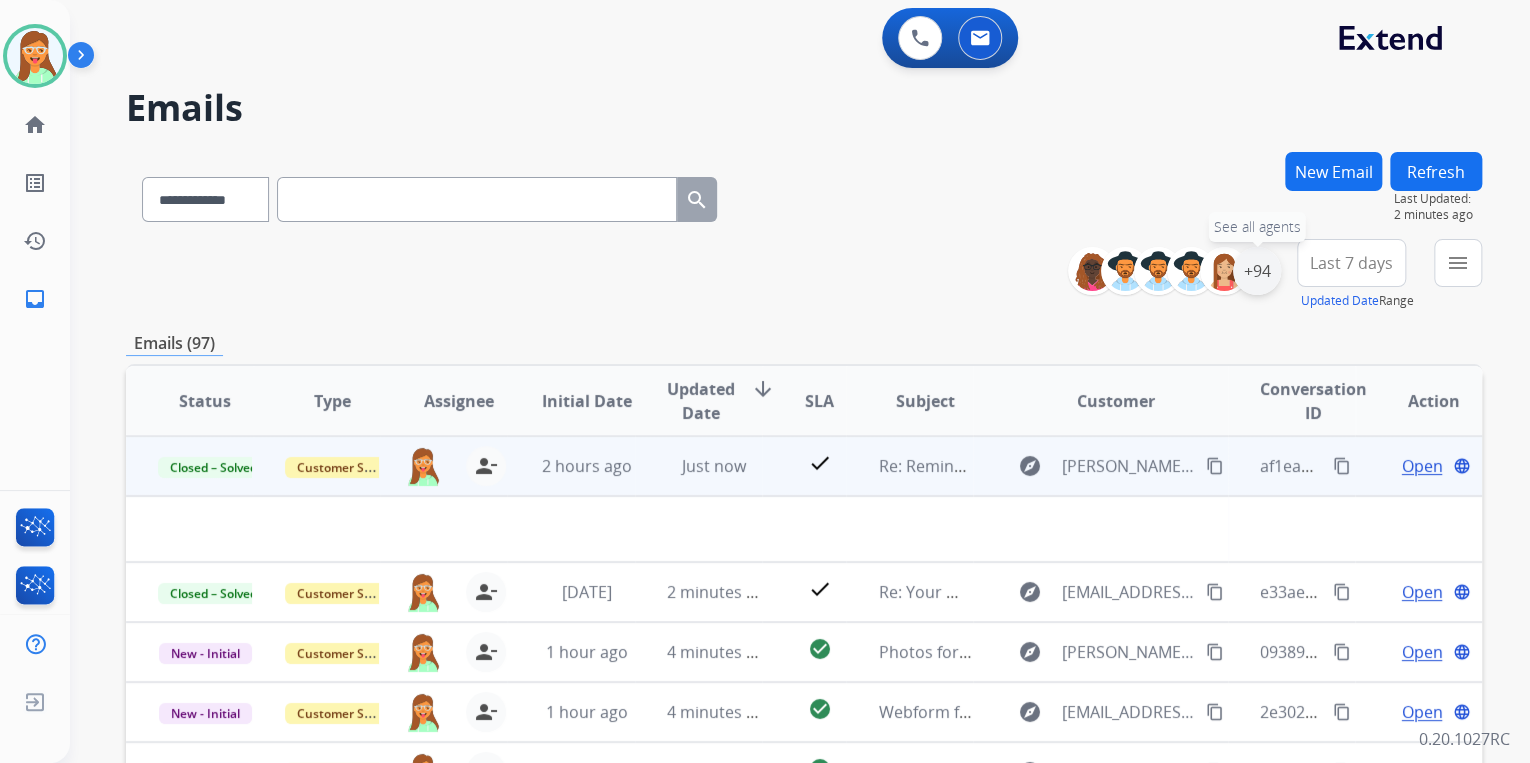 click on "+94" at bounding box center [1257, 271] 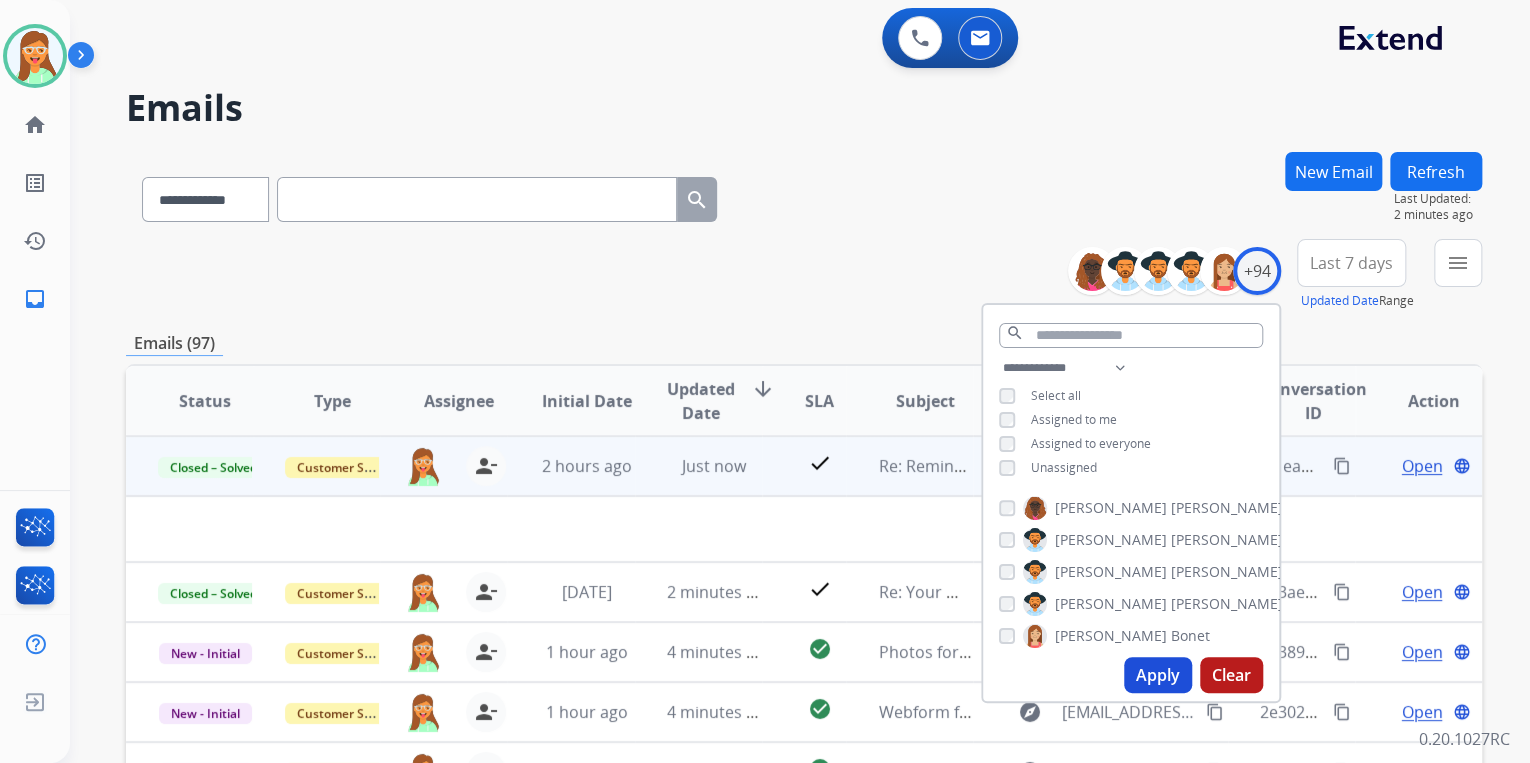 click on "**********" at bounding box center (804, 275) 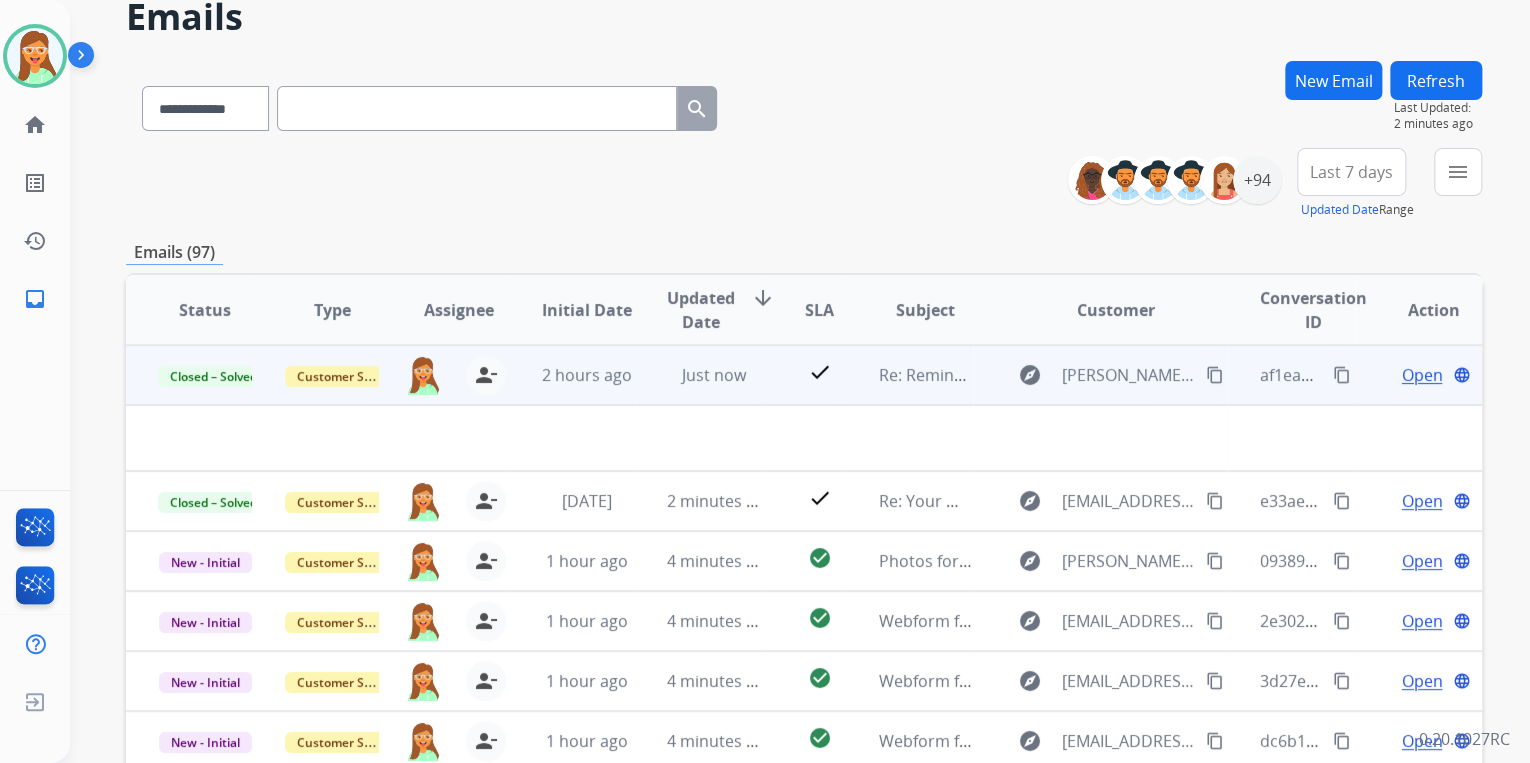 scroll, scrollTop: 320, scrollLeft: 0, axis: vertical 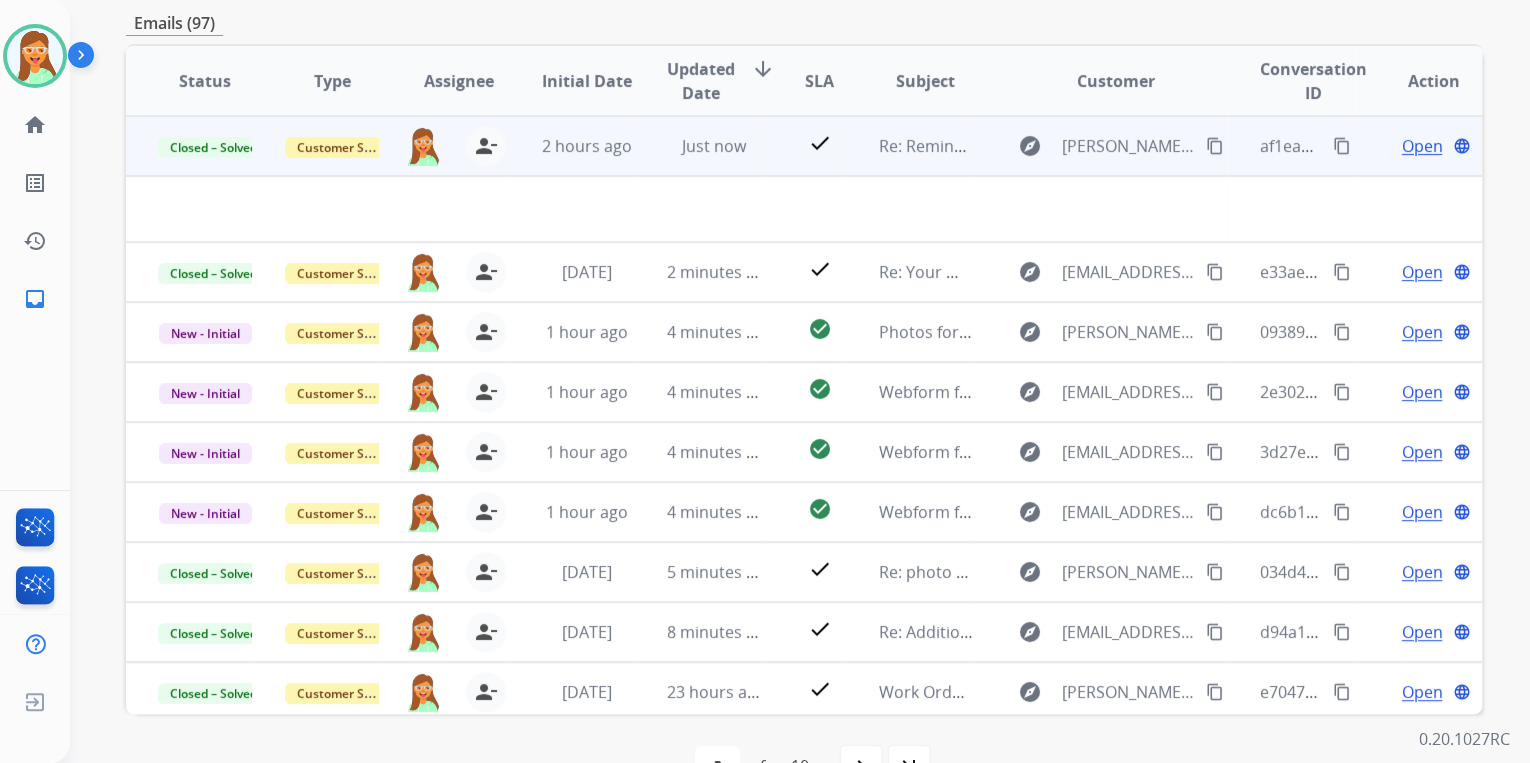 click on "Re: Reminder! Send in your product to proceed with your claim" at bounding box center [909, 146] 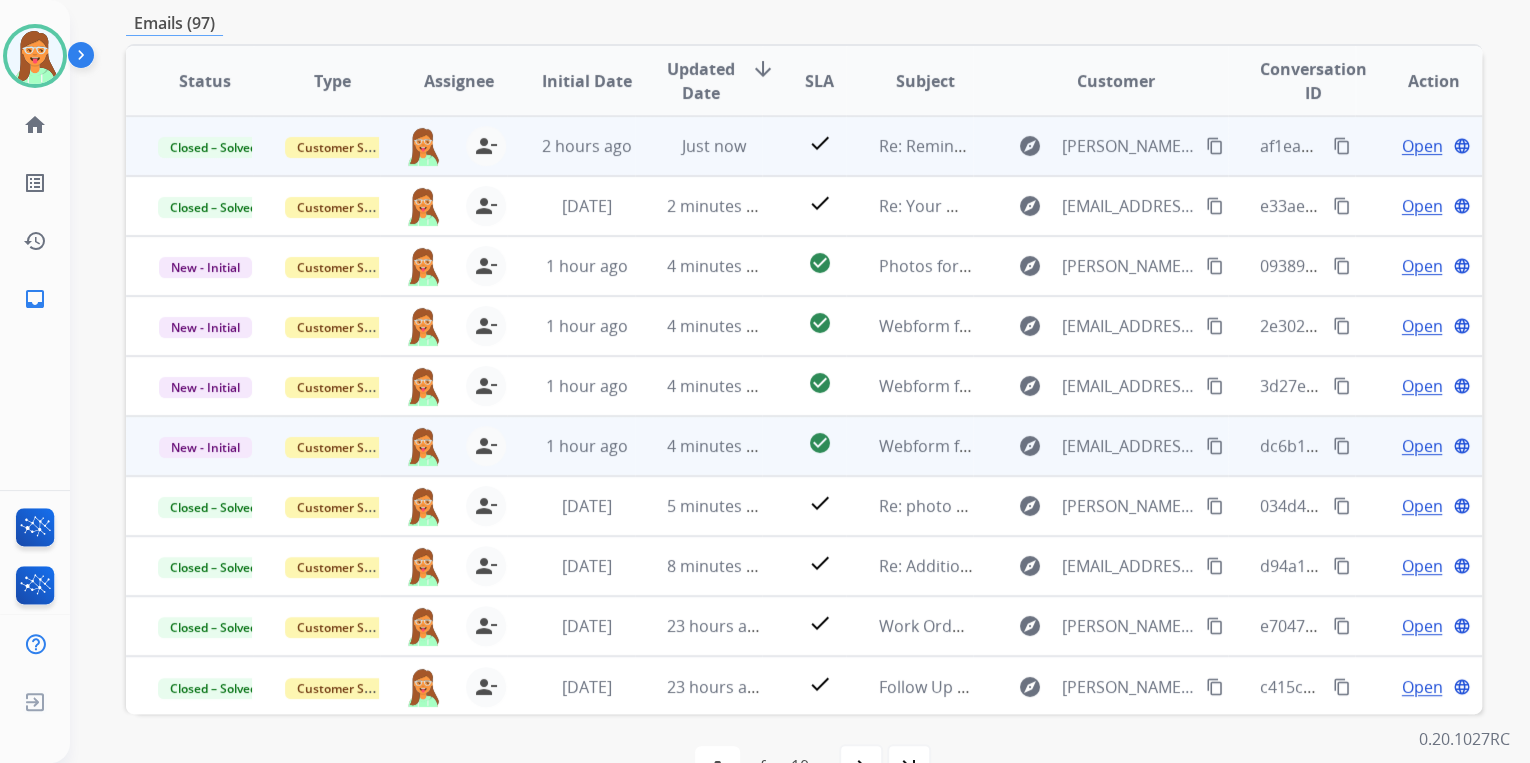 click on "Open" at bounding box center [1421, 446] 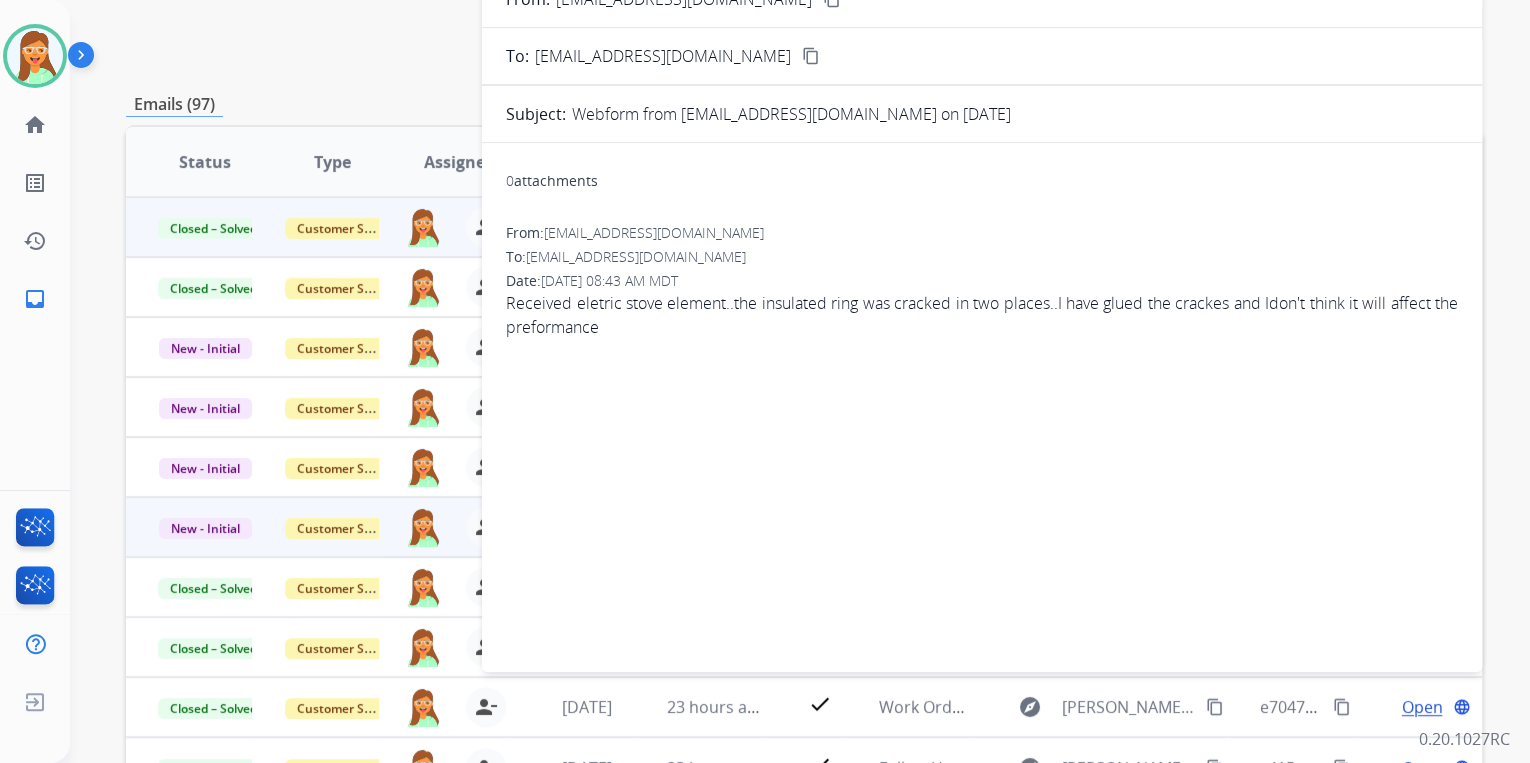 scroll, scrollTop: 160, scrollLeft: 0, axis: vertical 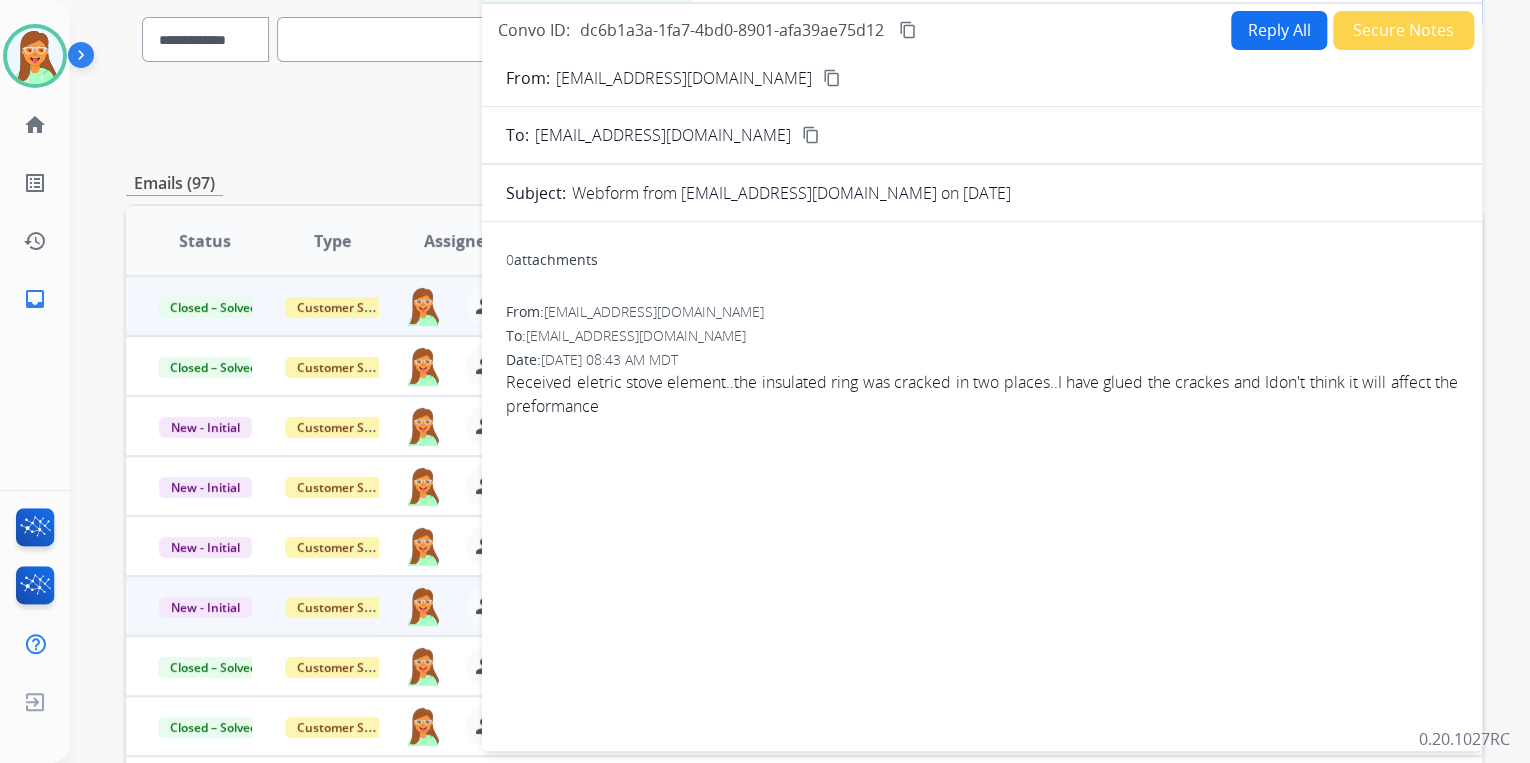 click on "content_copy" at bounding box center (832, 78) 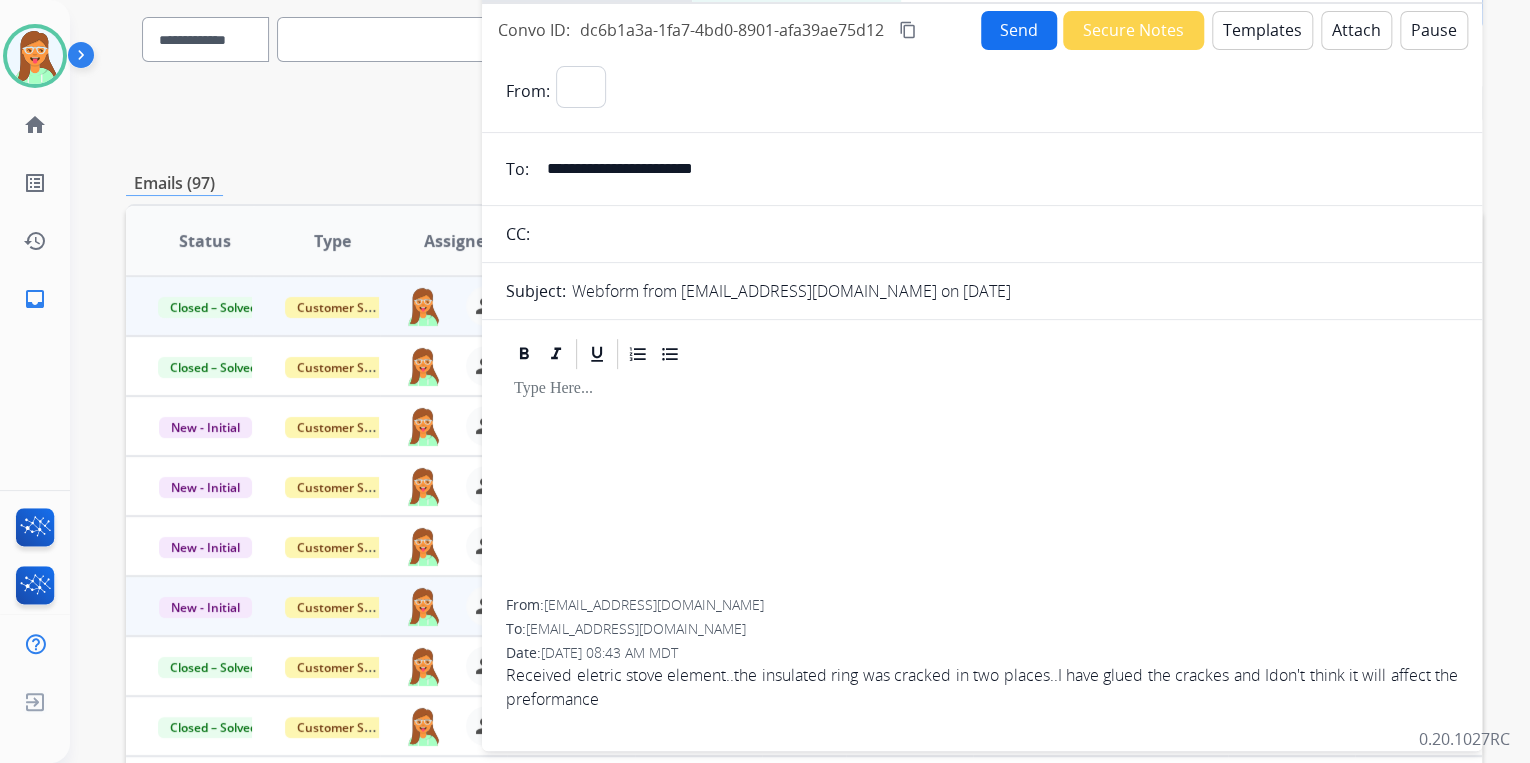click on "Templates" at bounding box center [1262, 30] 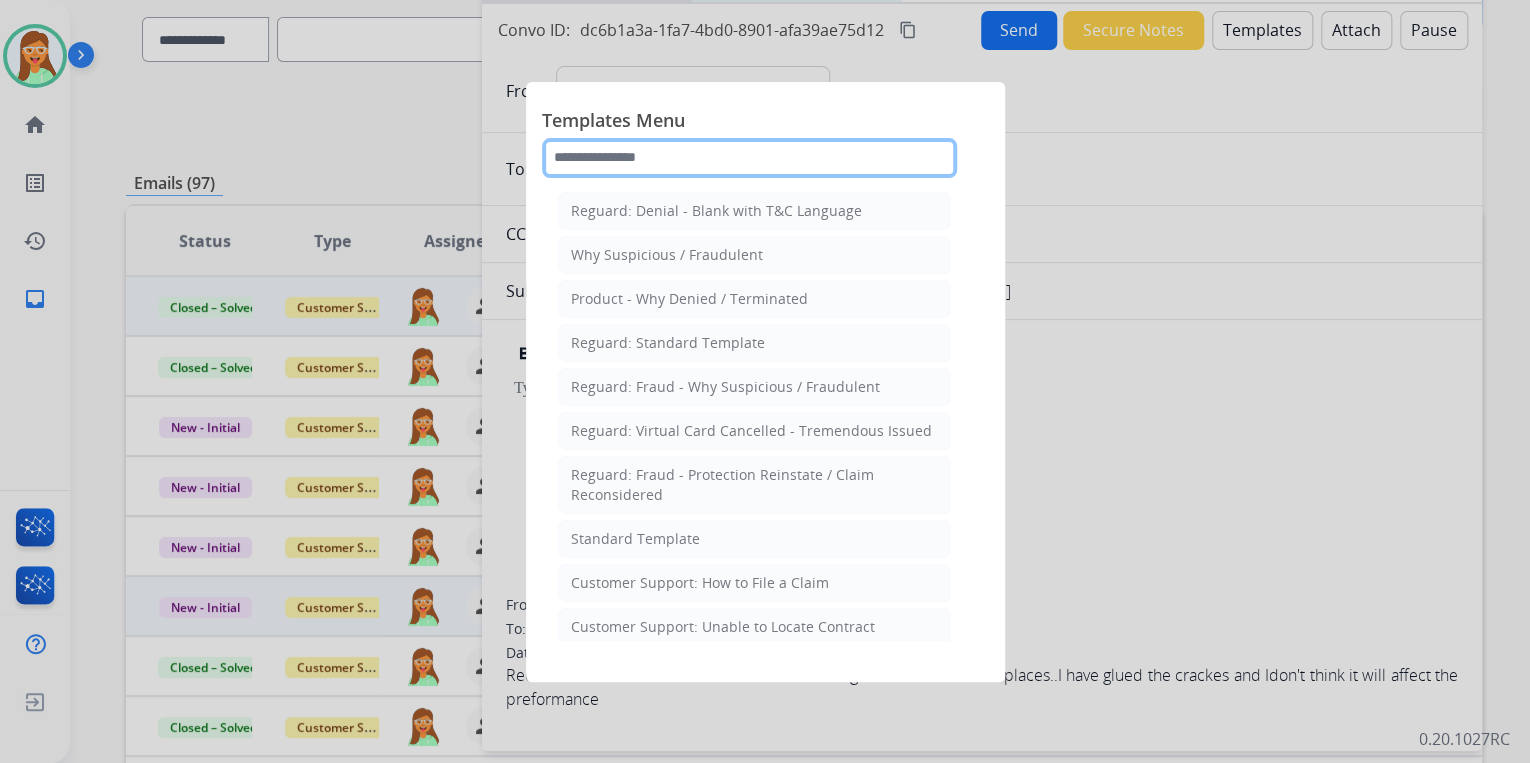 click 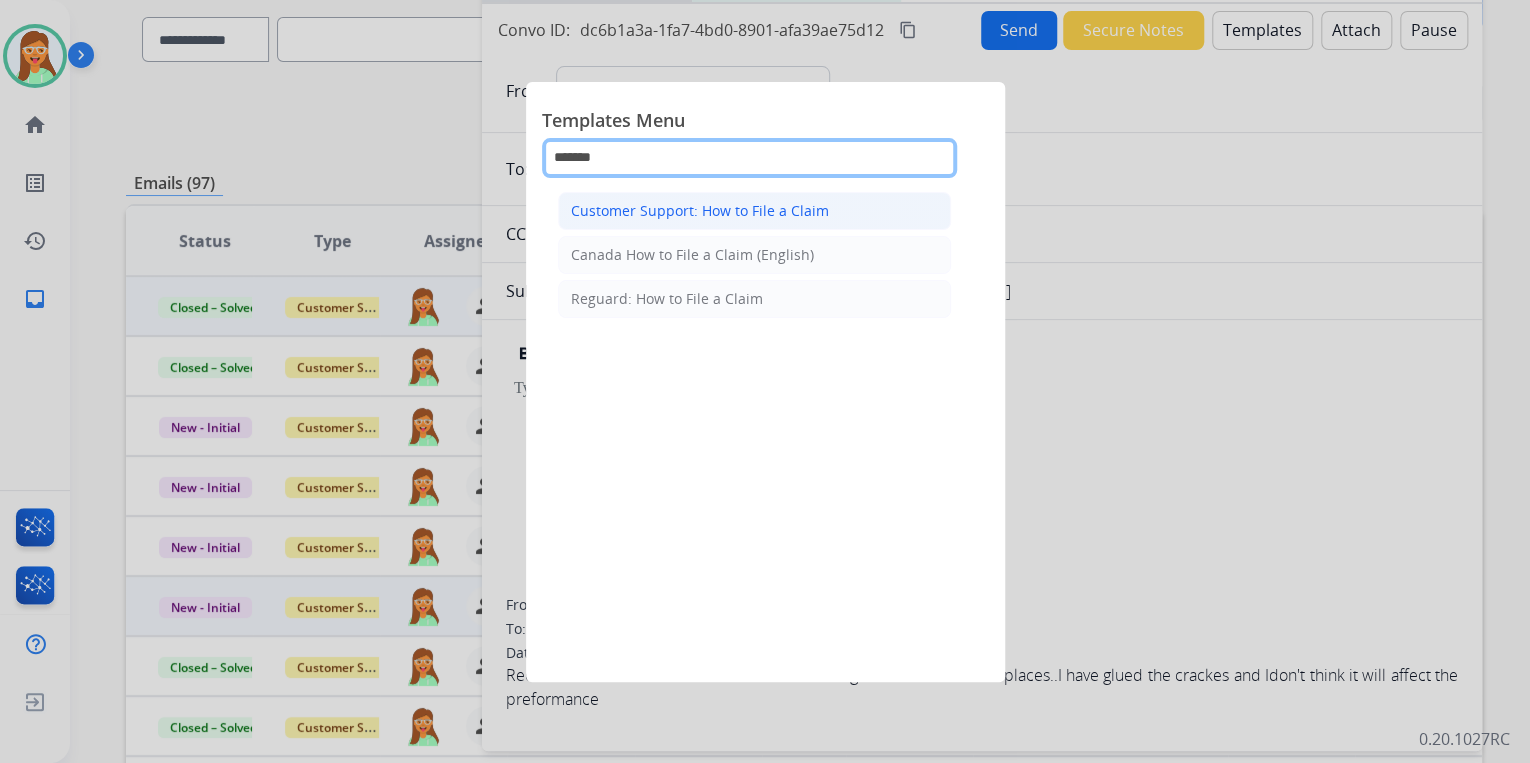type on "******" 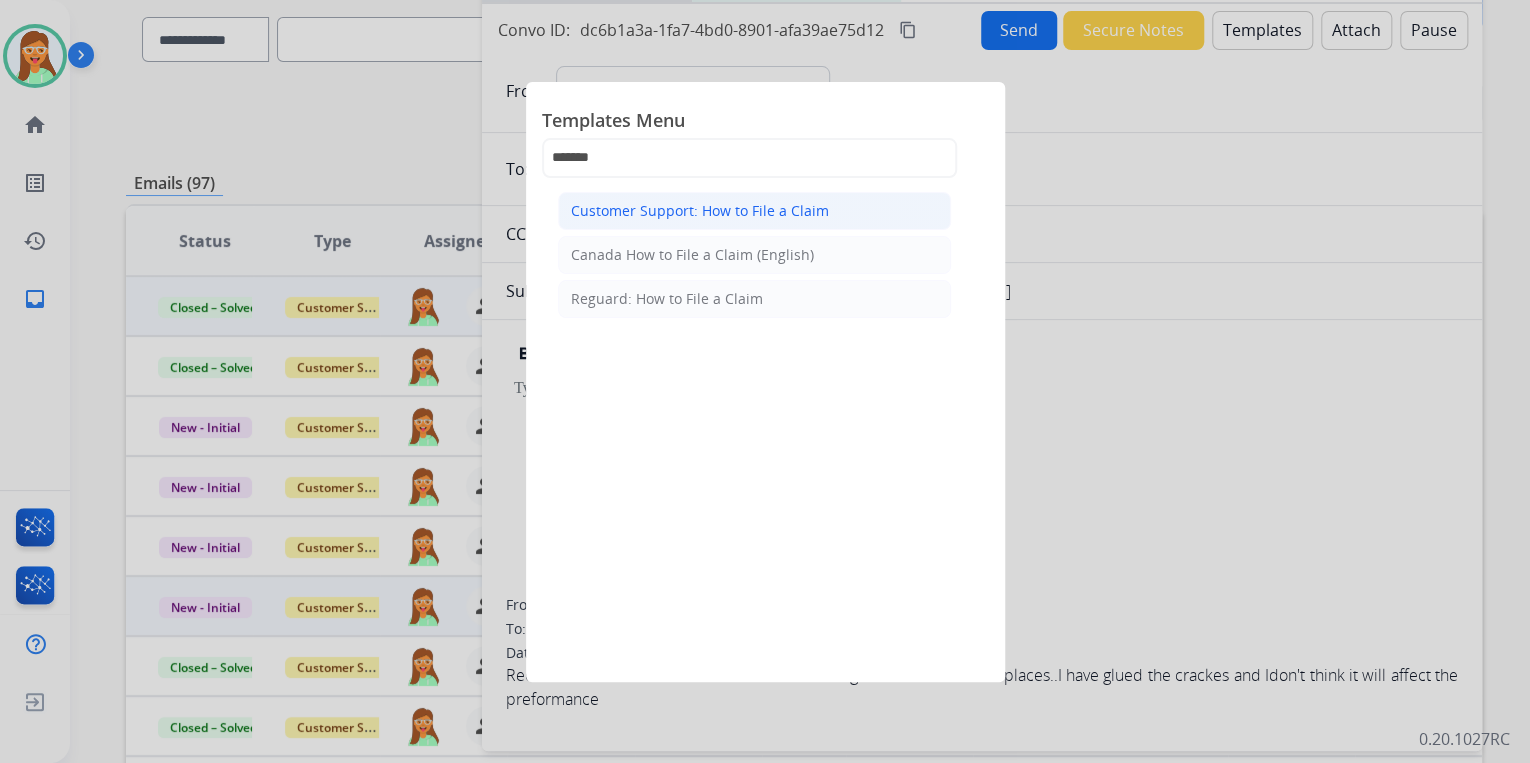 click on "Customer Support: How to File a Claim" 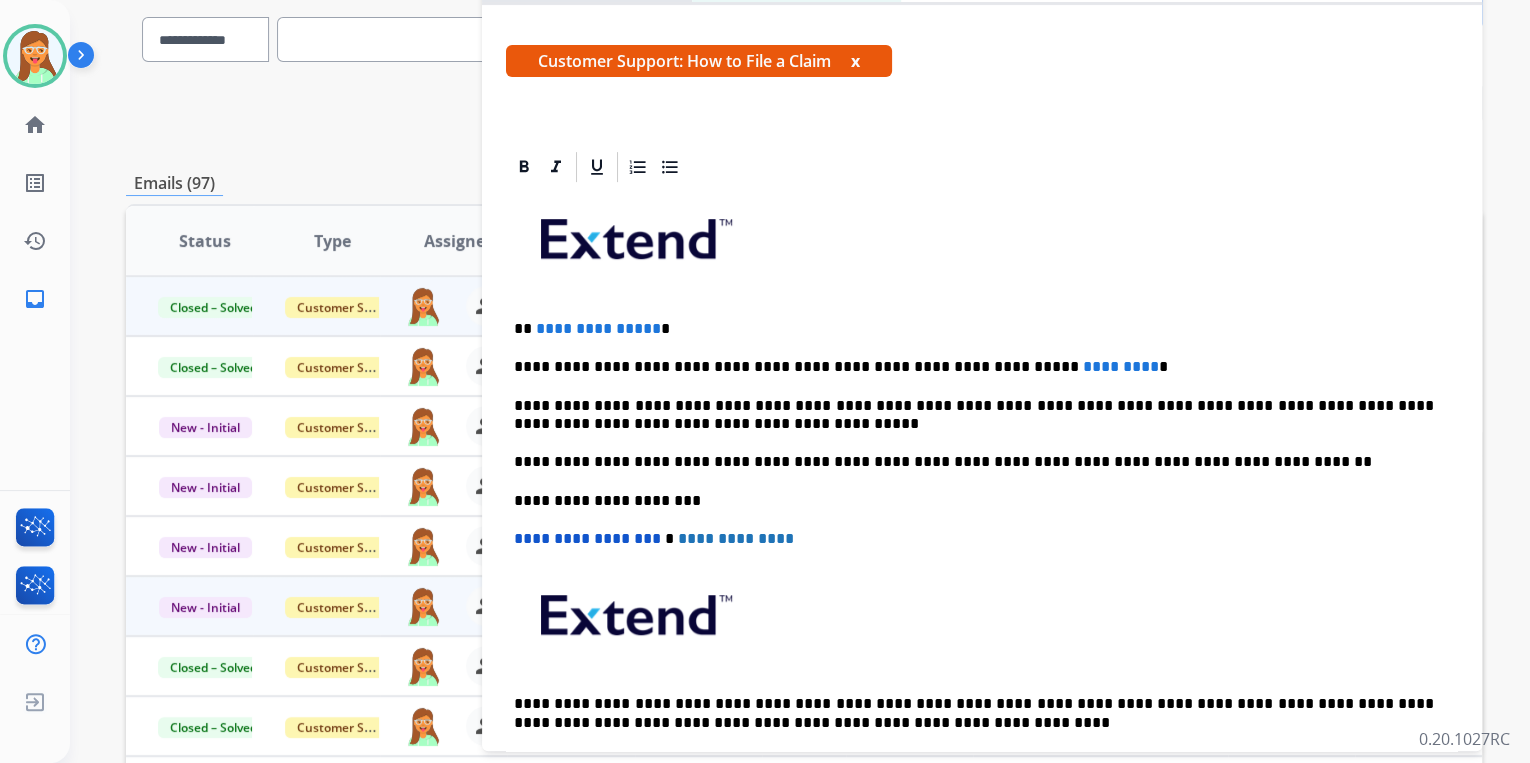 scroll, scrollTop: 320, scrollLeft: 0, axis: vertical 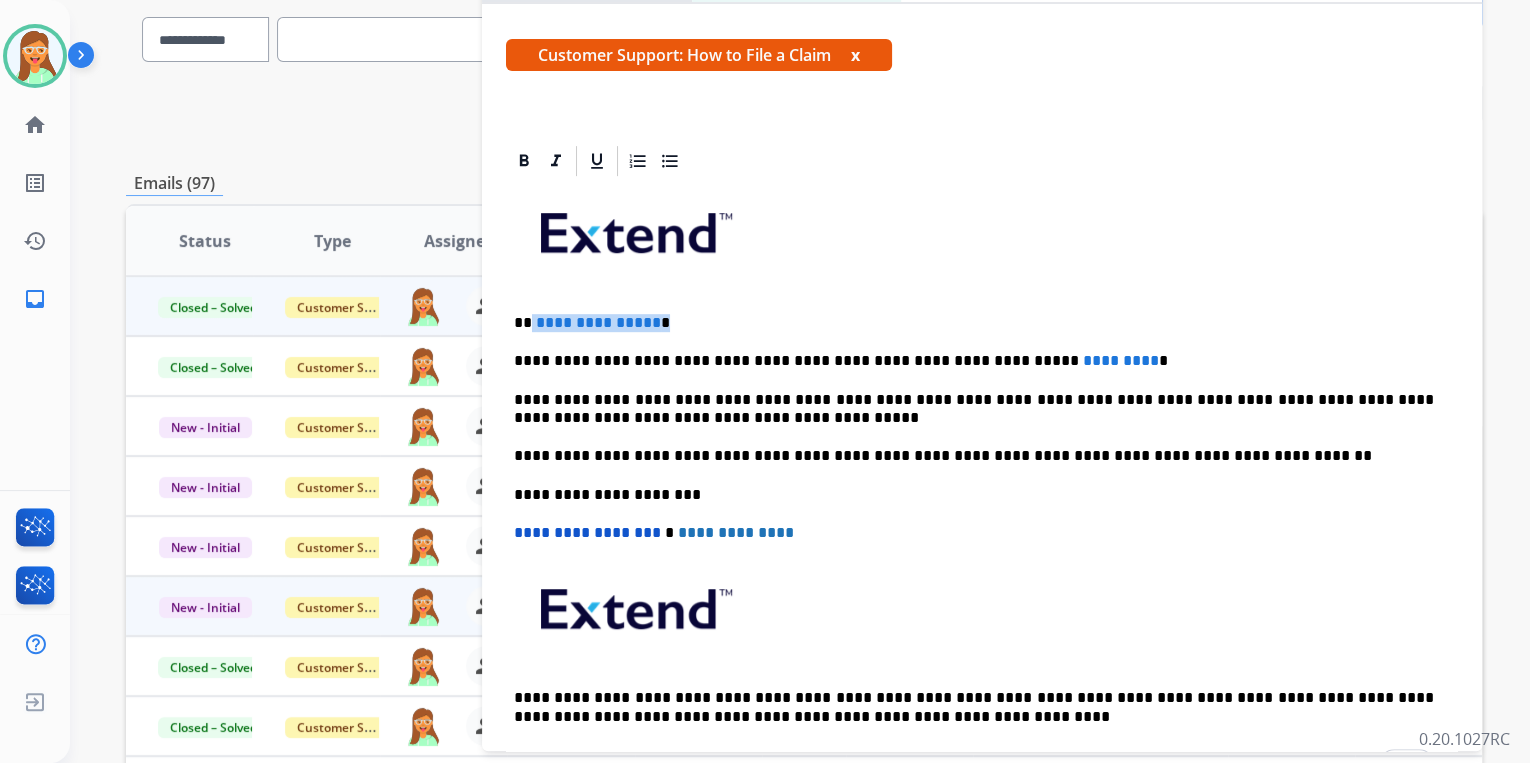 drag, startPoint x: 605, startPoint y: 316, endPoint x: 531, endPoint y: 310, distance: 74.24284 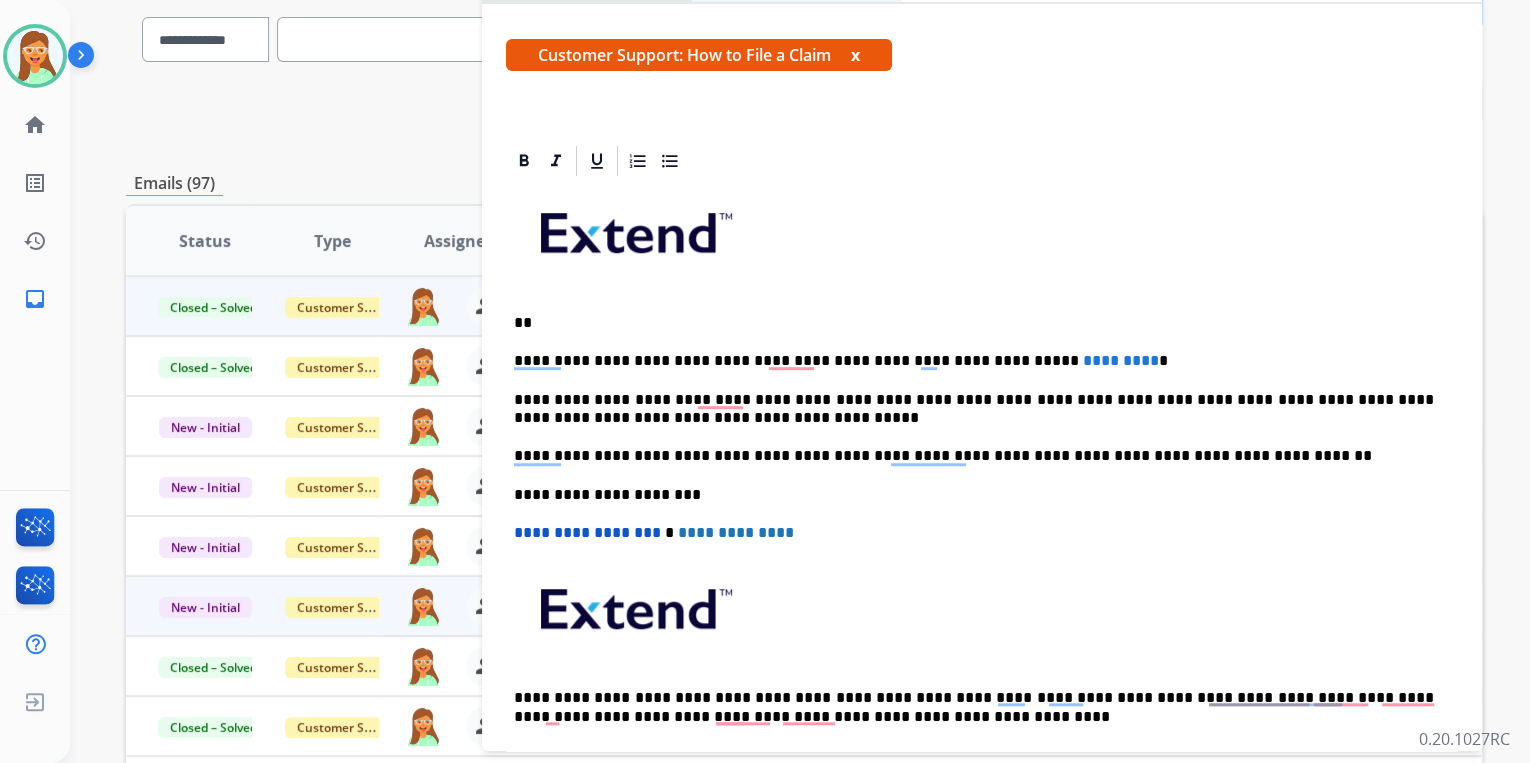 type 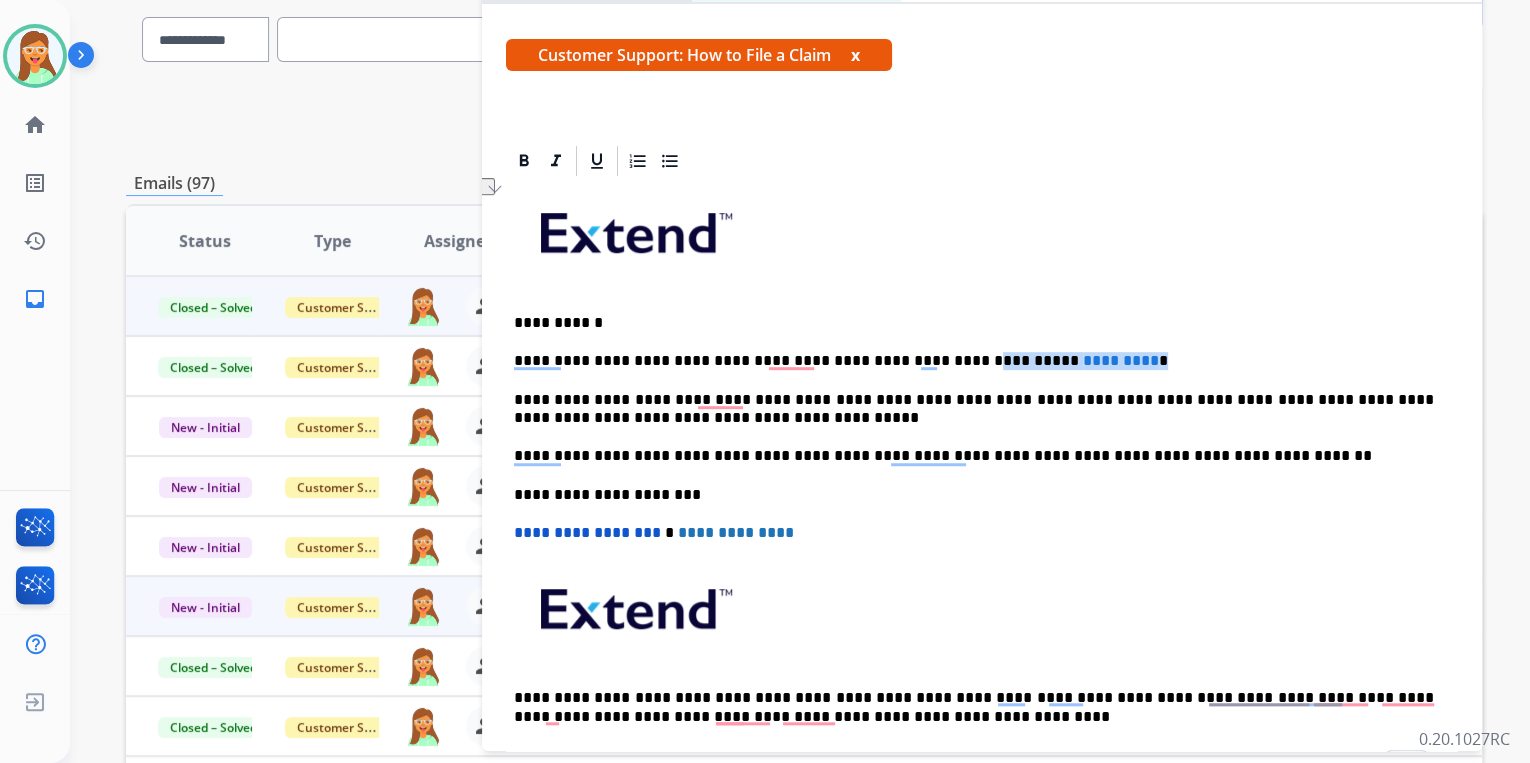 drag, startPoint x: 976, startPoint y: 344, endPoint x: 908, endPoint y: 344, distance: 68 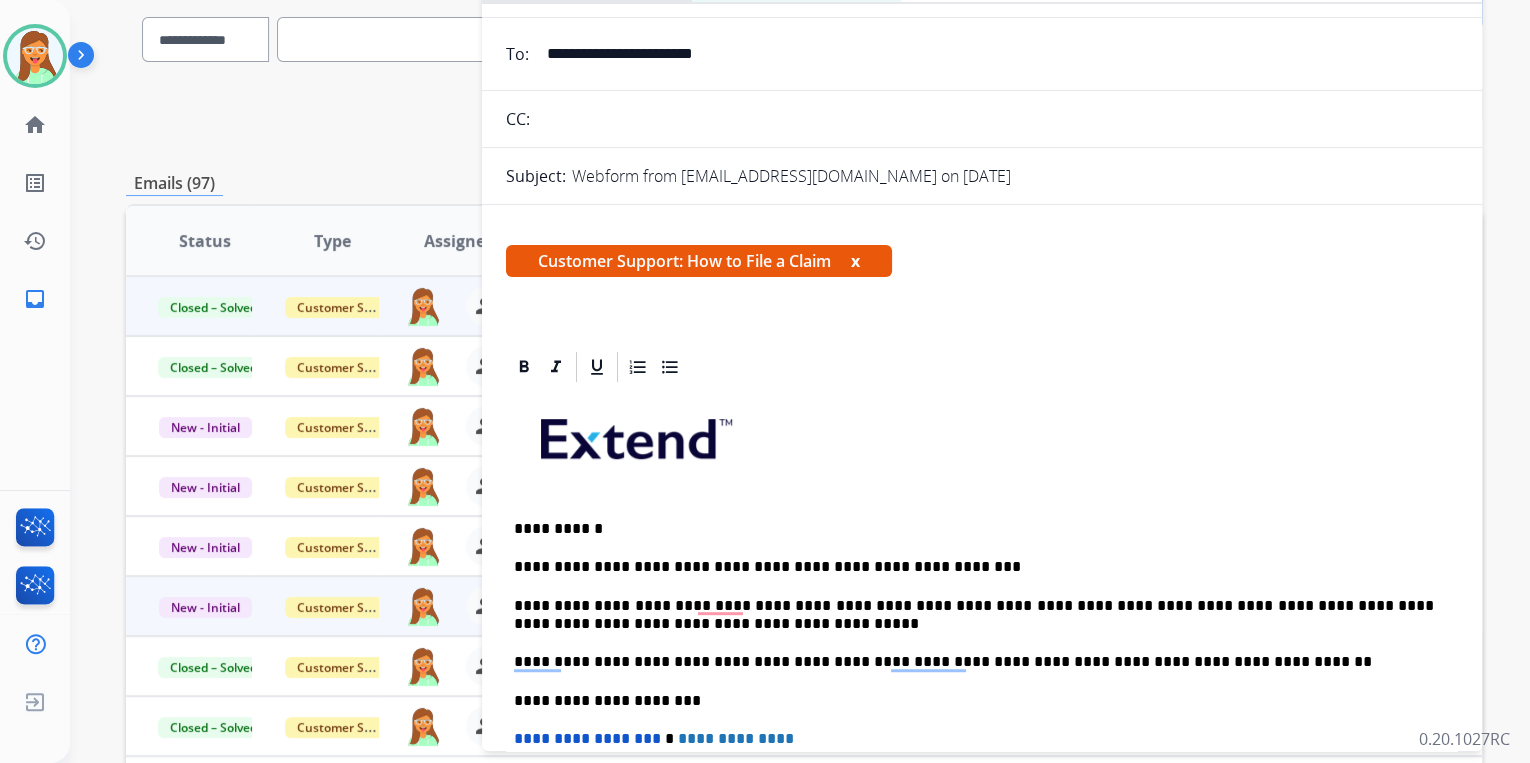 scroll, scrollTop: 0, scrollLeft: 0, axis: both 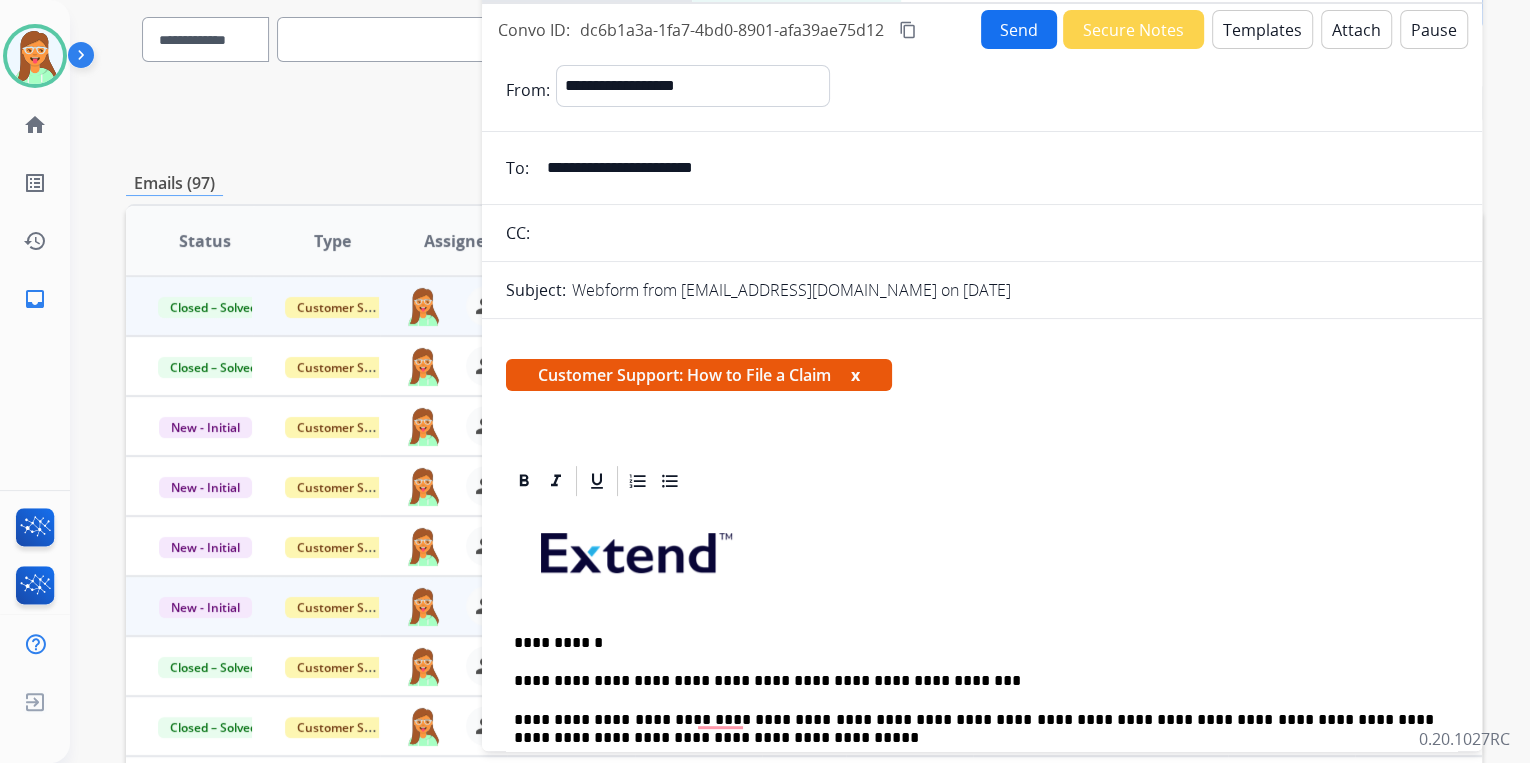 click on "Send" at bounding box center [1019, 29] 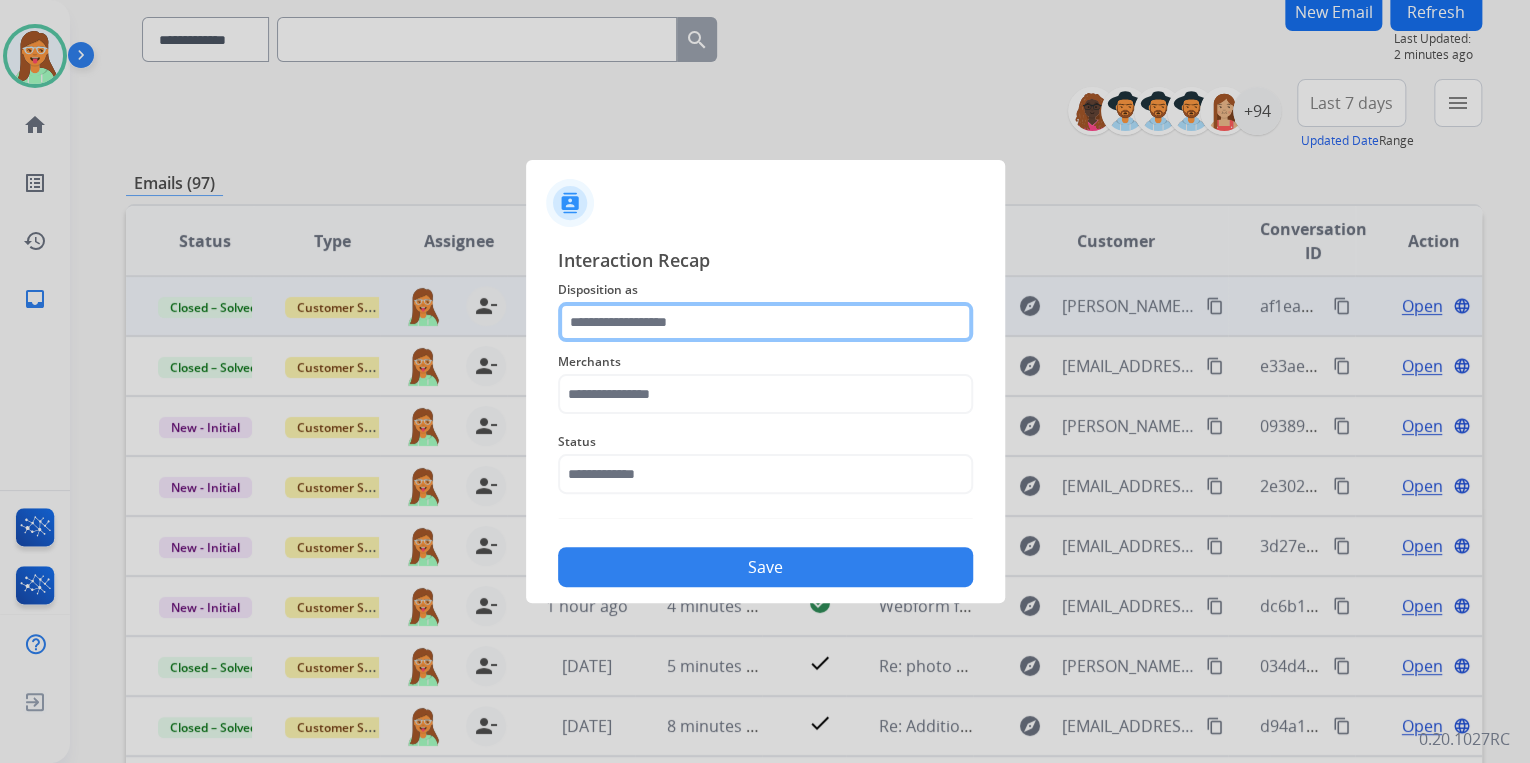 drag, startPoint x: 612, startPoint y: 310, endPoint x: 618, endPoint y: 337, distance: 27.658634 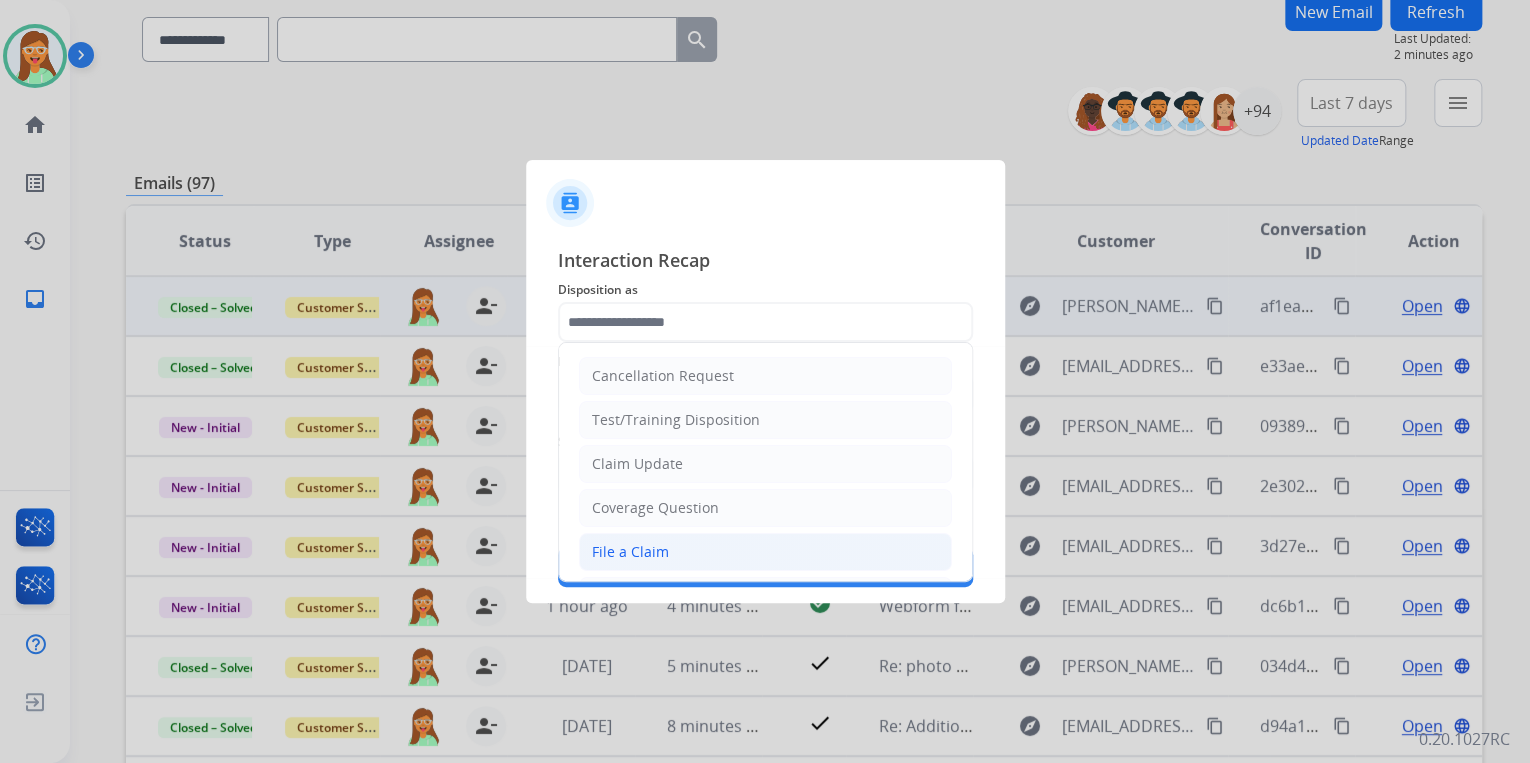 click on "File a Claim" 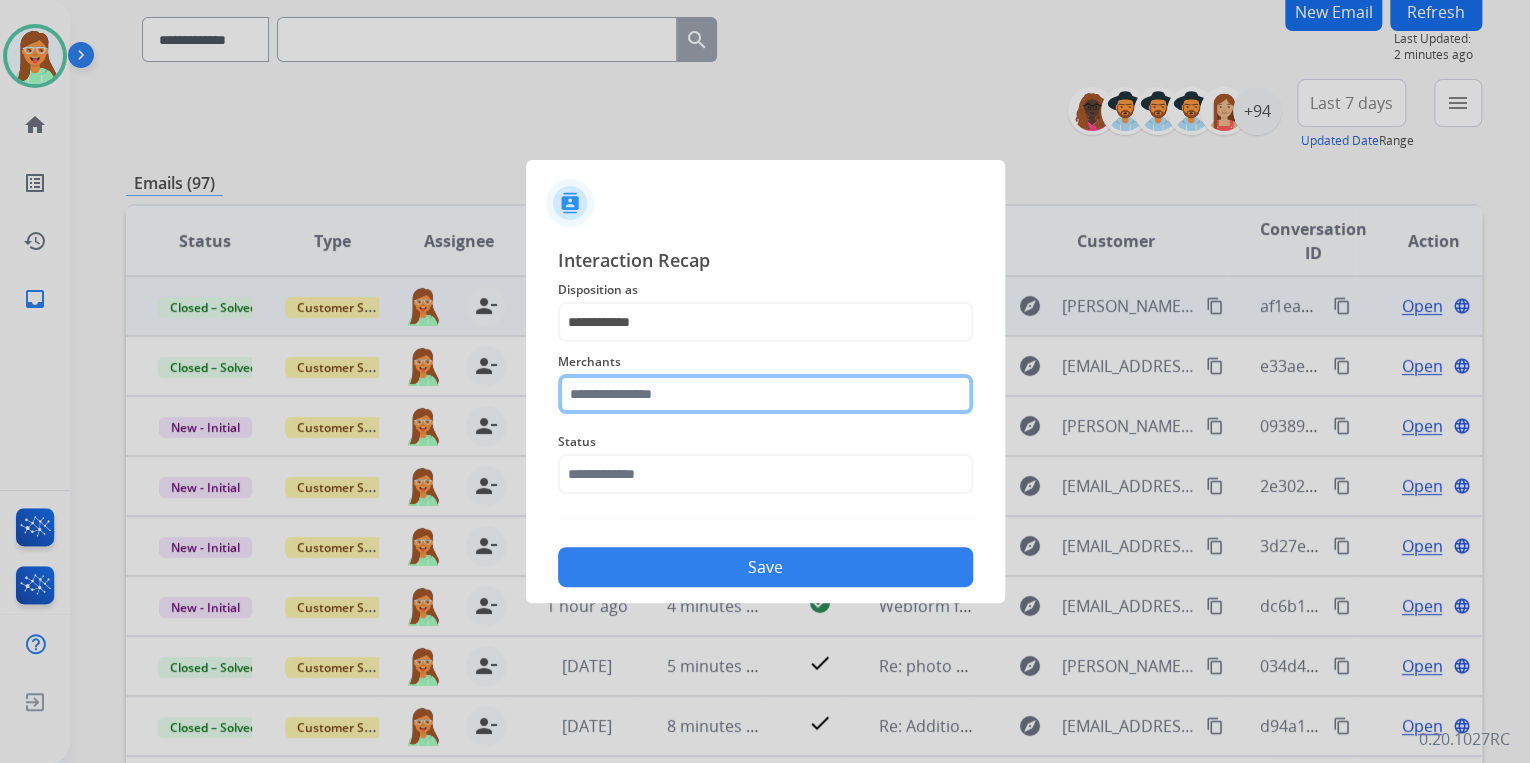 click 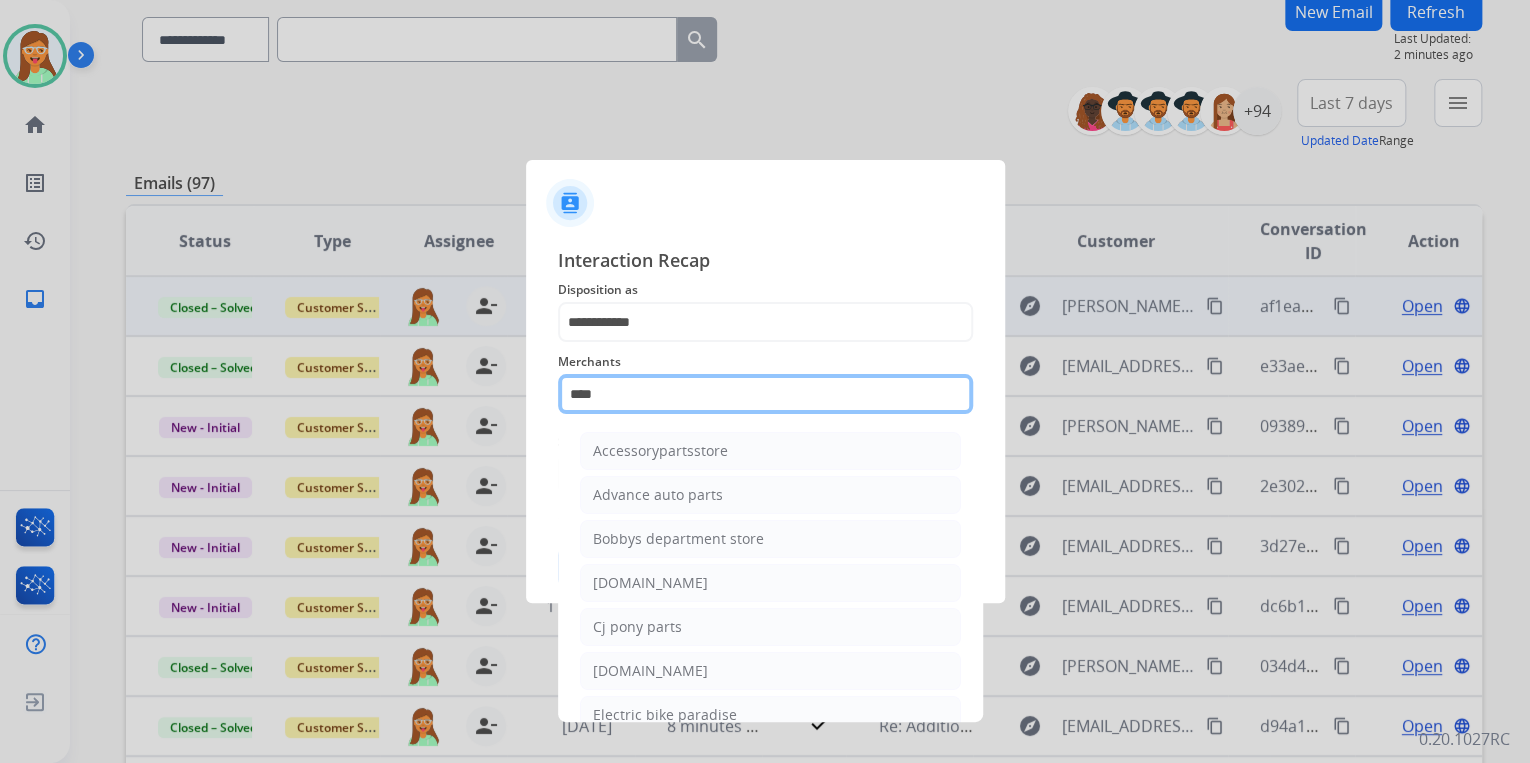 type on "*****" 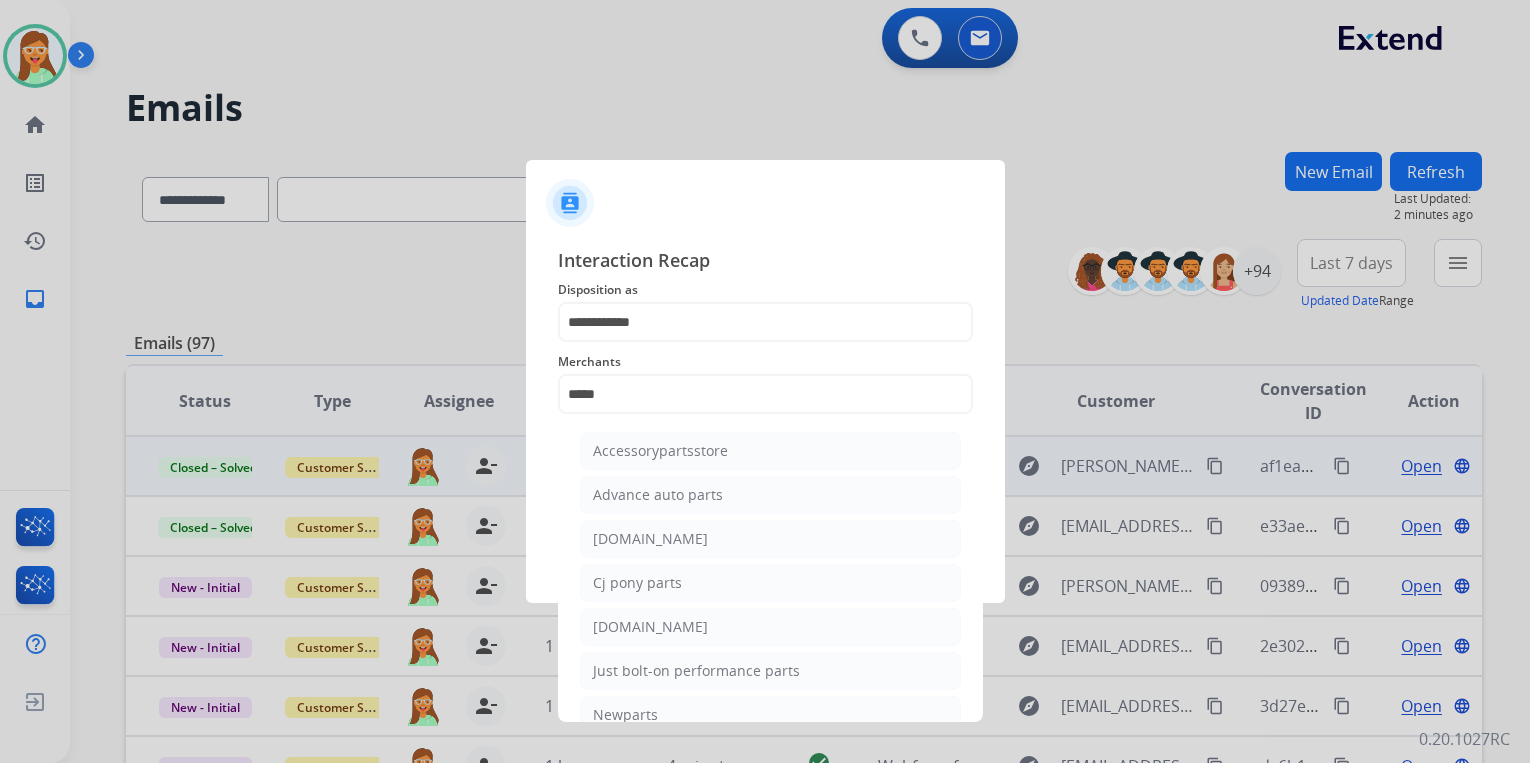 scroll, scrollTop: 0, scrollLeft: 0, axis: both 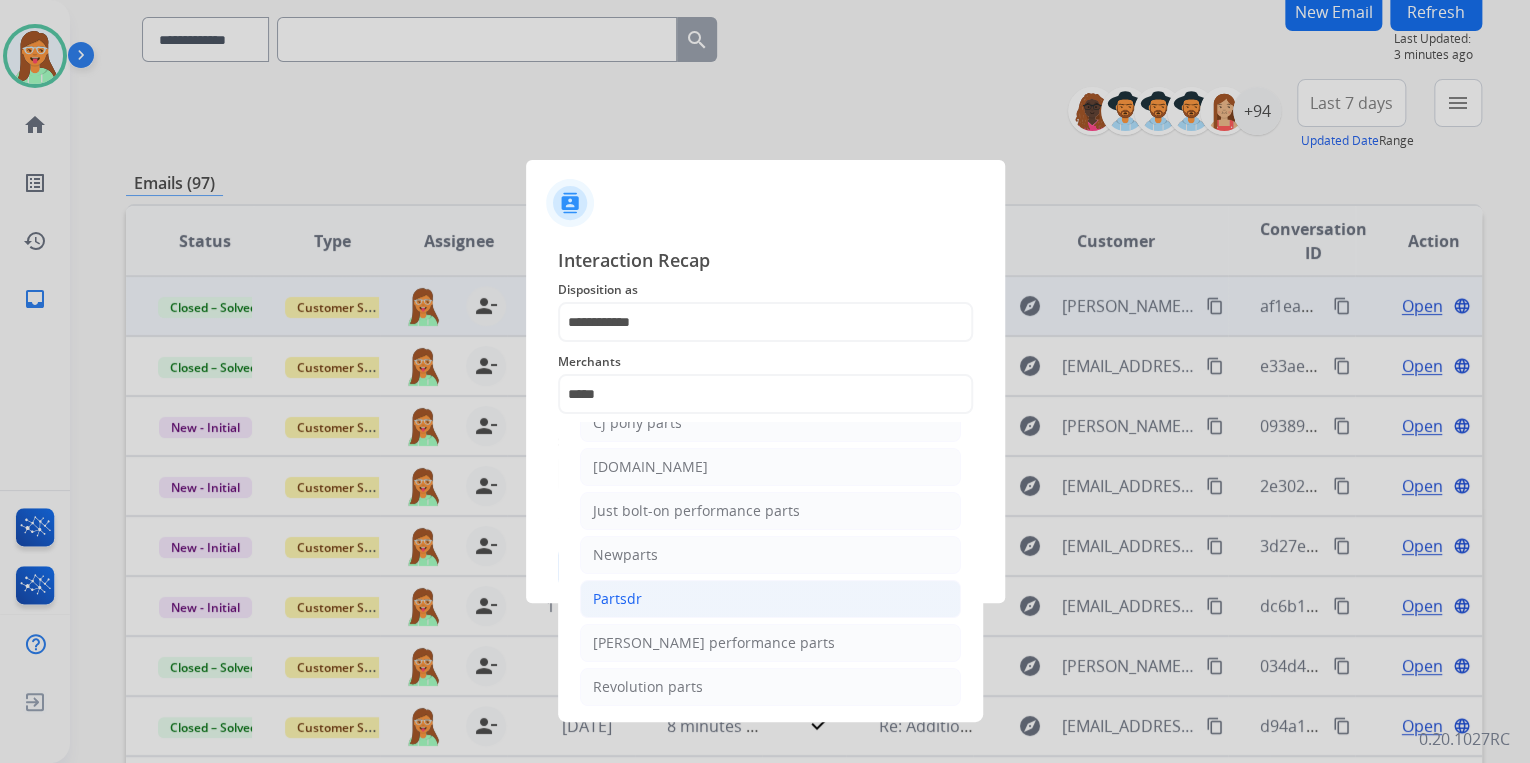 click on "Partsdr" 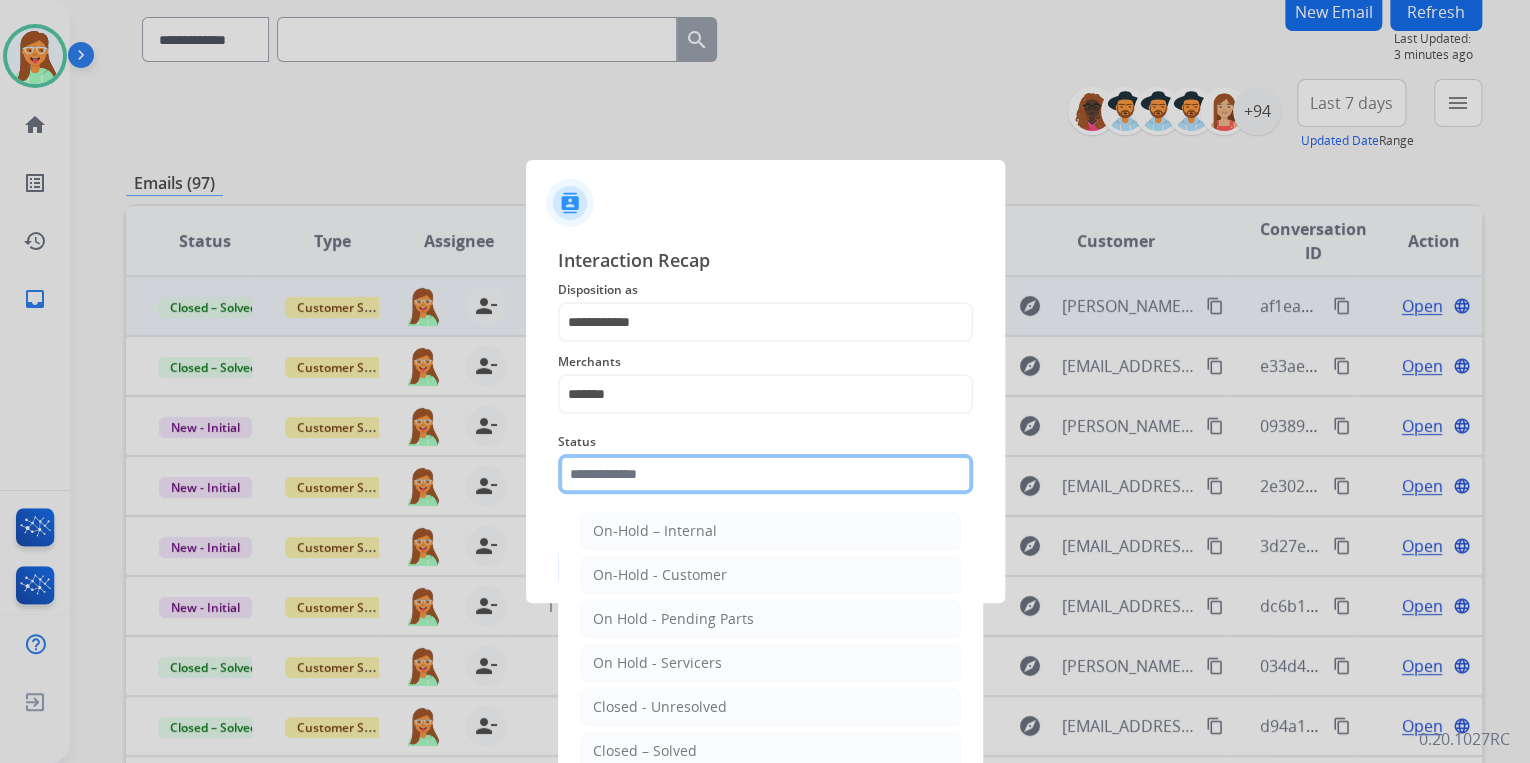 click 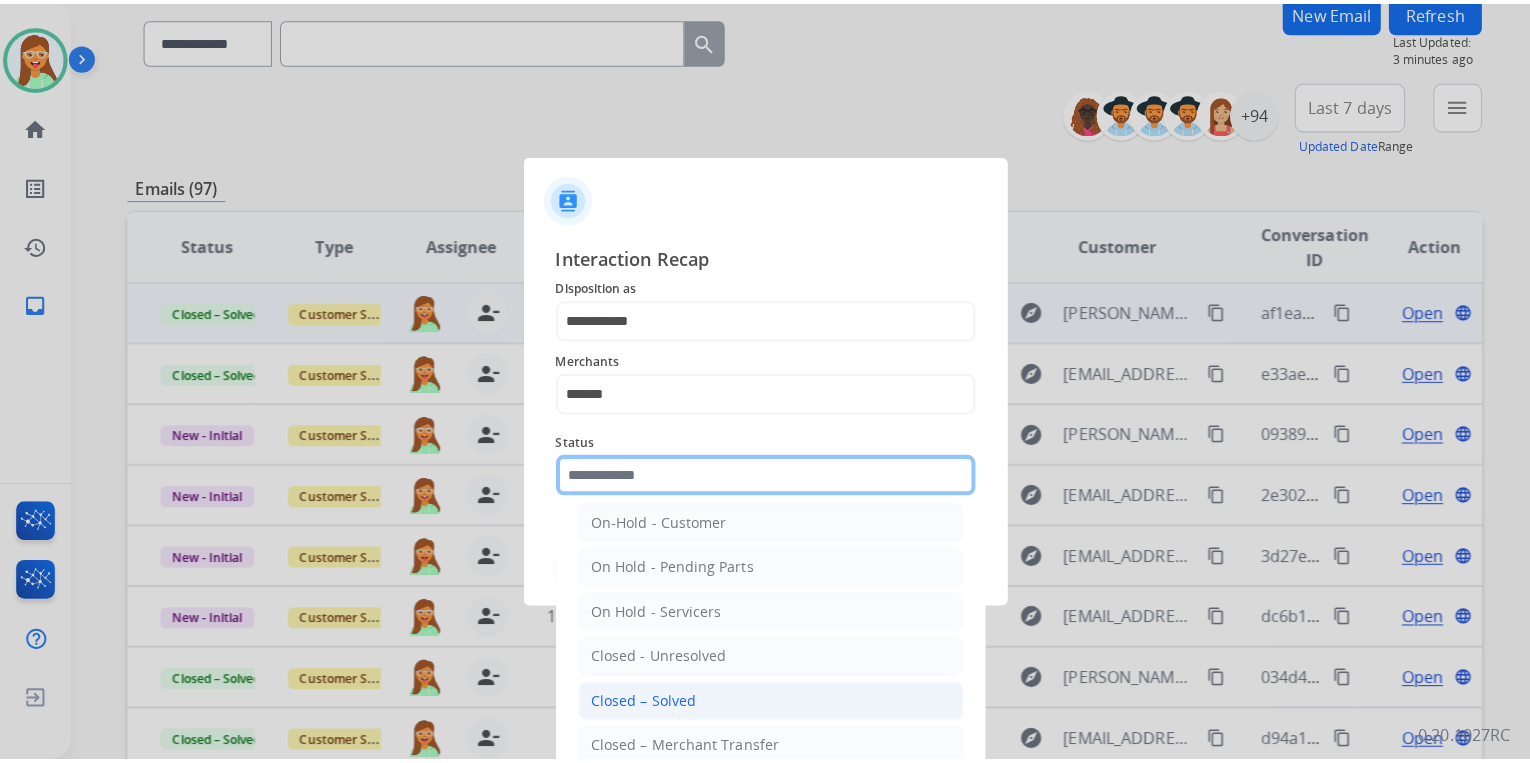 scroll, scrollTop: 116, scrollLeft: 0, axis: vertical 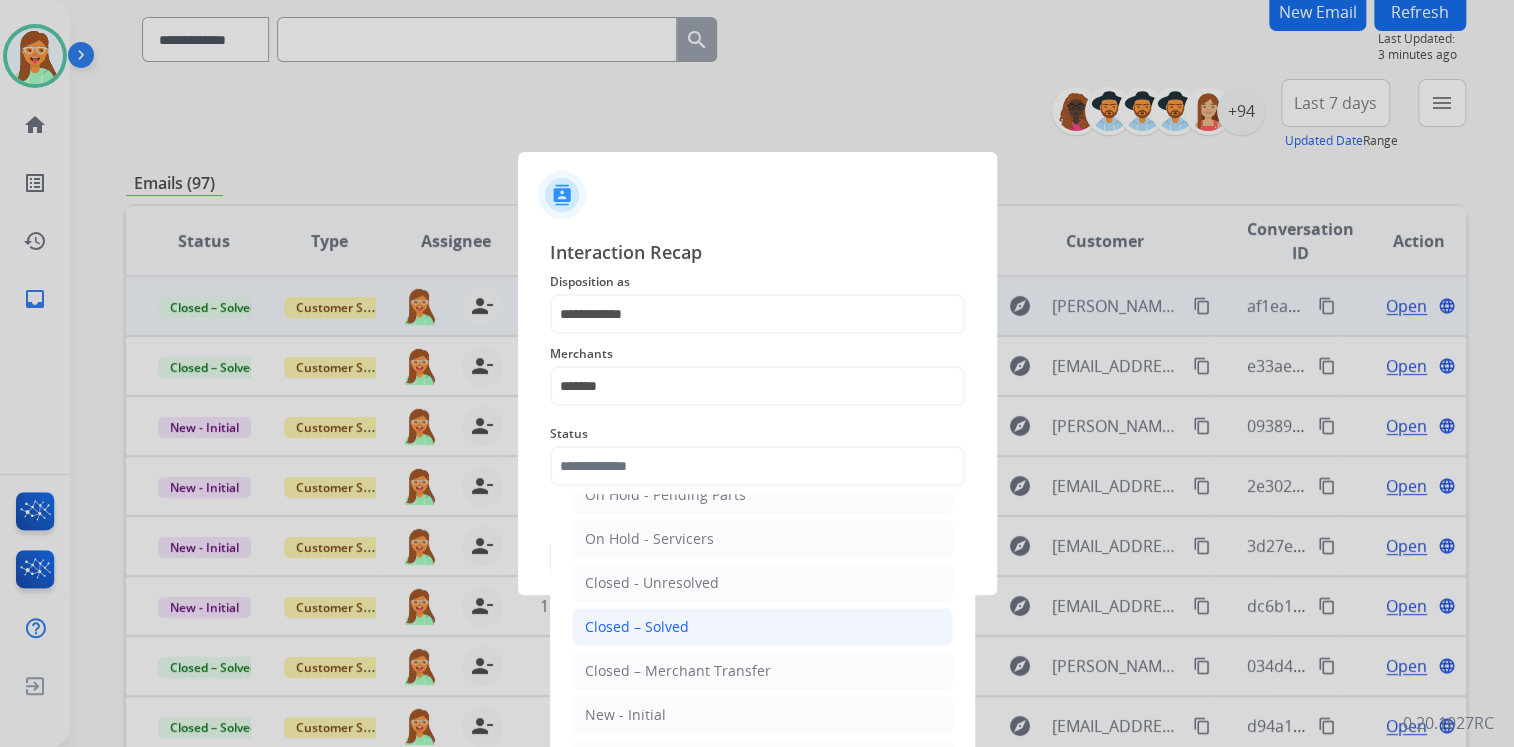 click on "Closed – Solved" 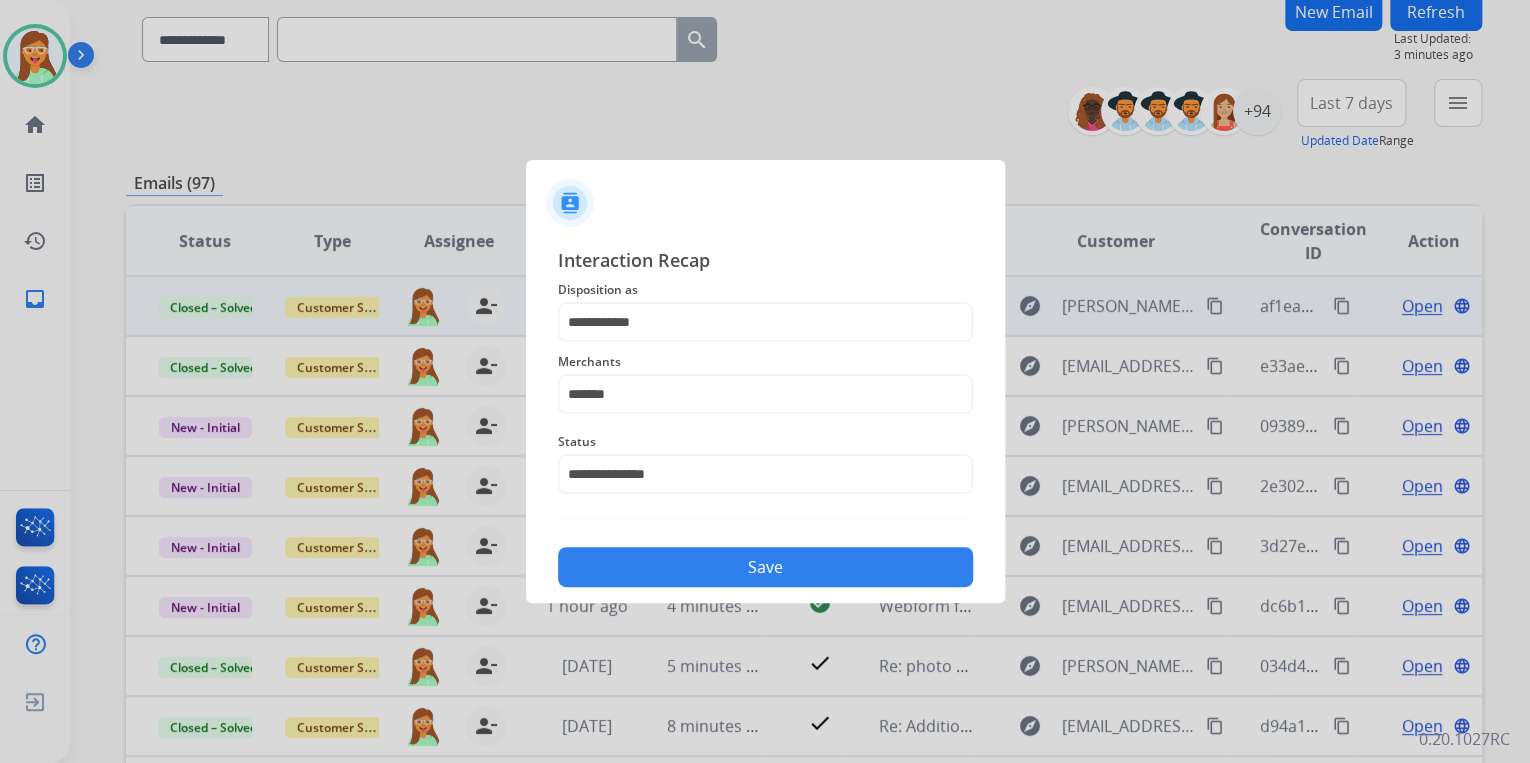 click on "Save" 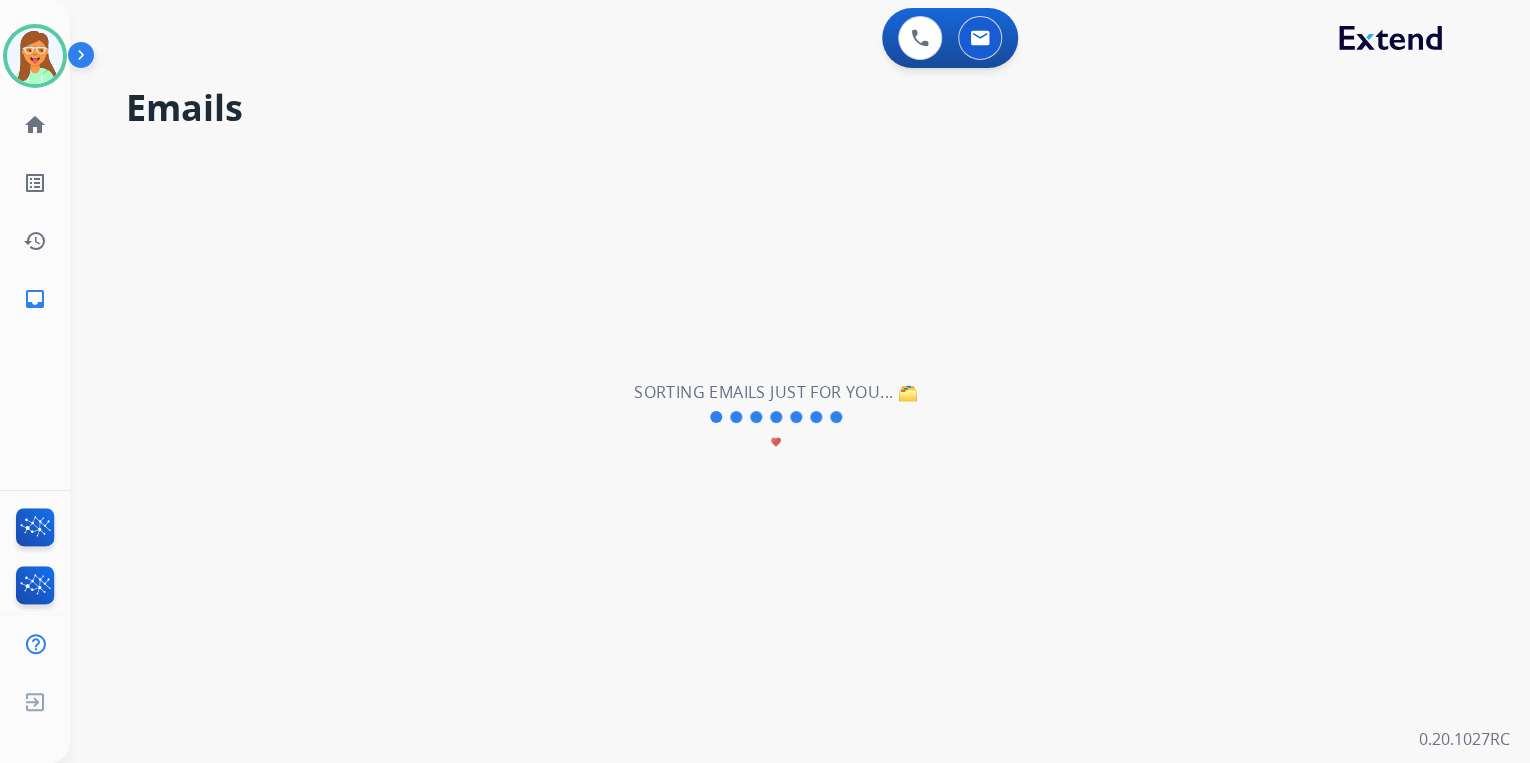 scroll, scrollTop: 0, scrollLeft: 0, axis: both 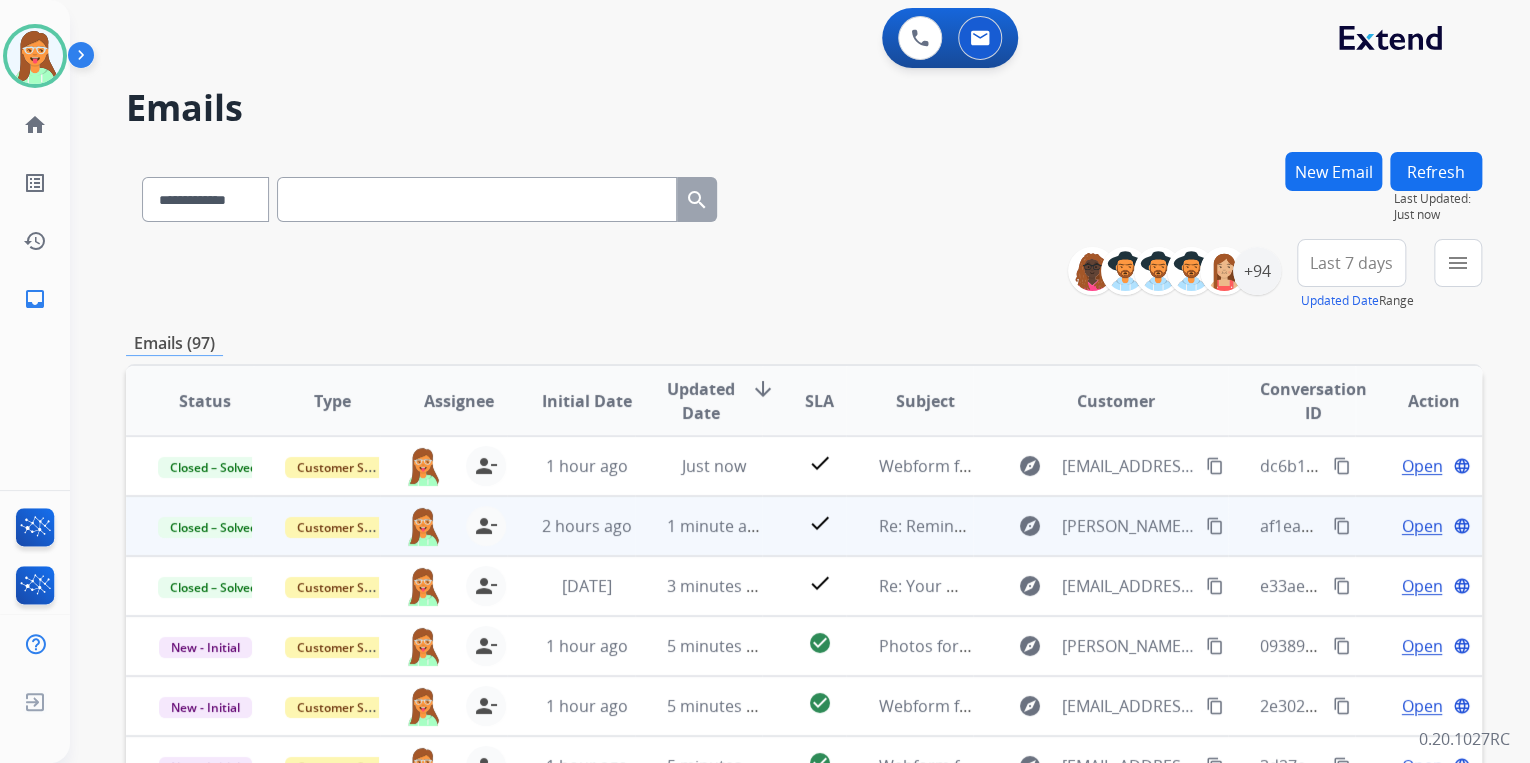 click on "**********" at bounding box center [804, 195] 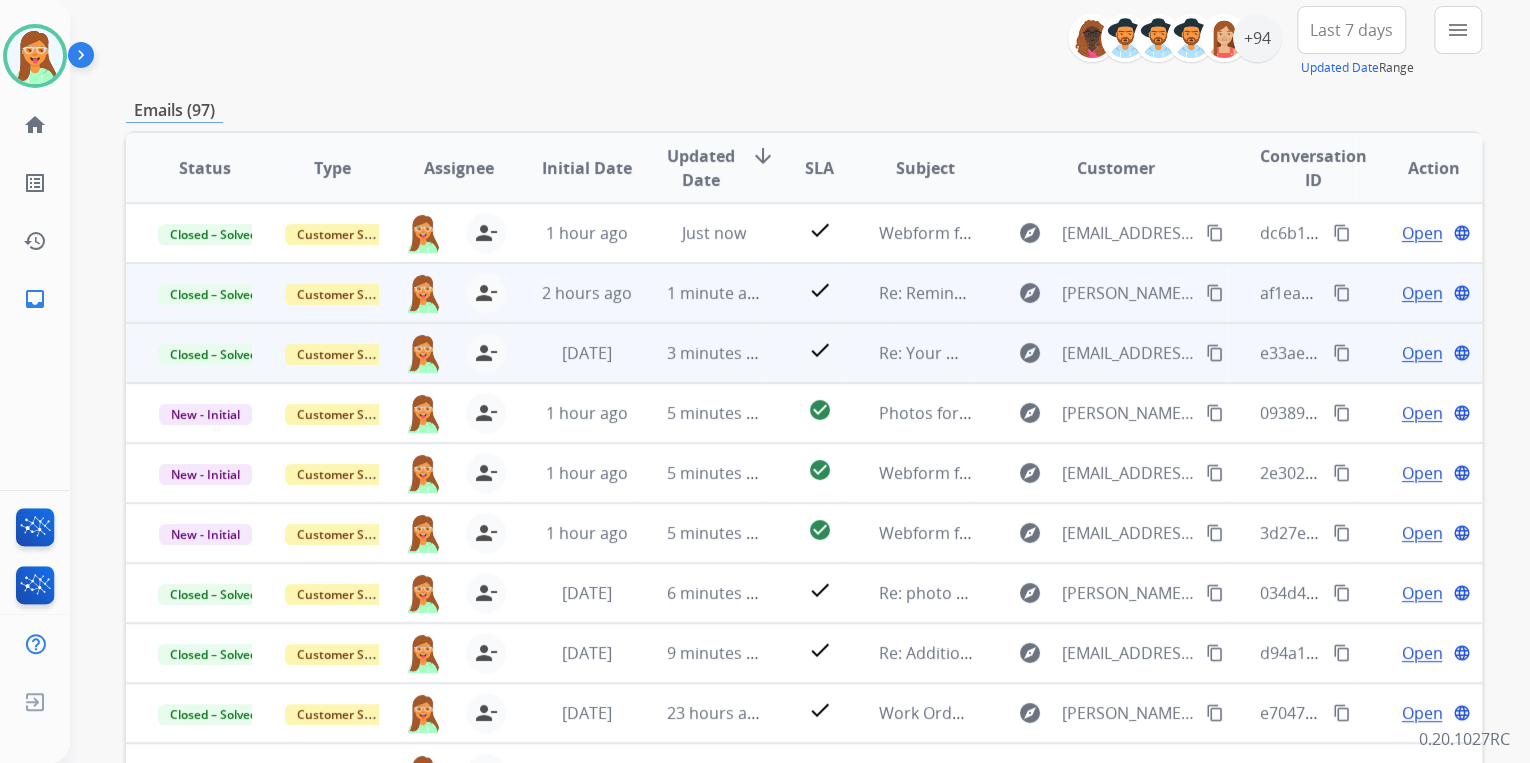 scroll, scrollTop: 240, scrollLeft: 0, axis: vertical 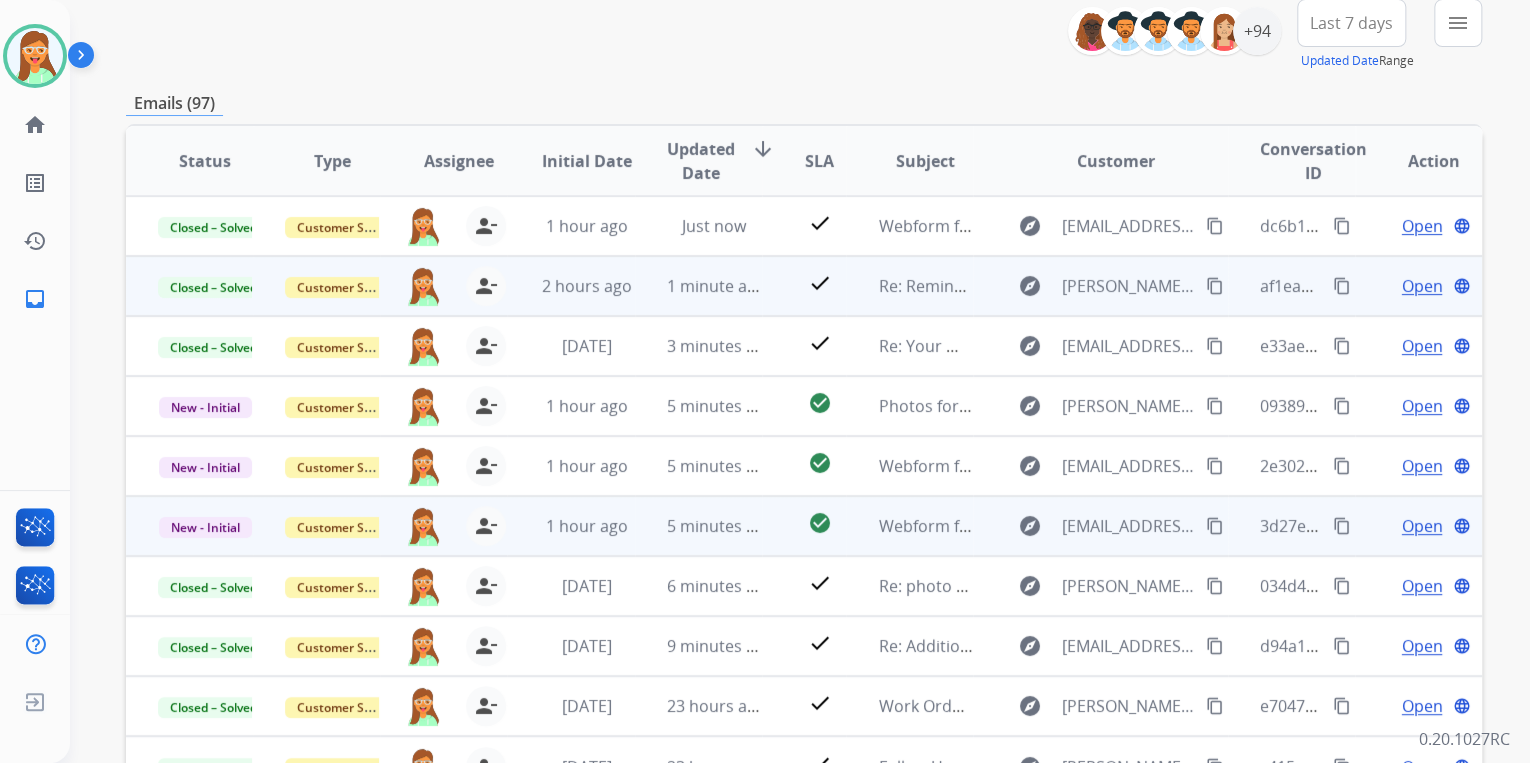 click on "Open" at bounding box center (1421, 526) 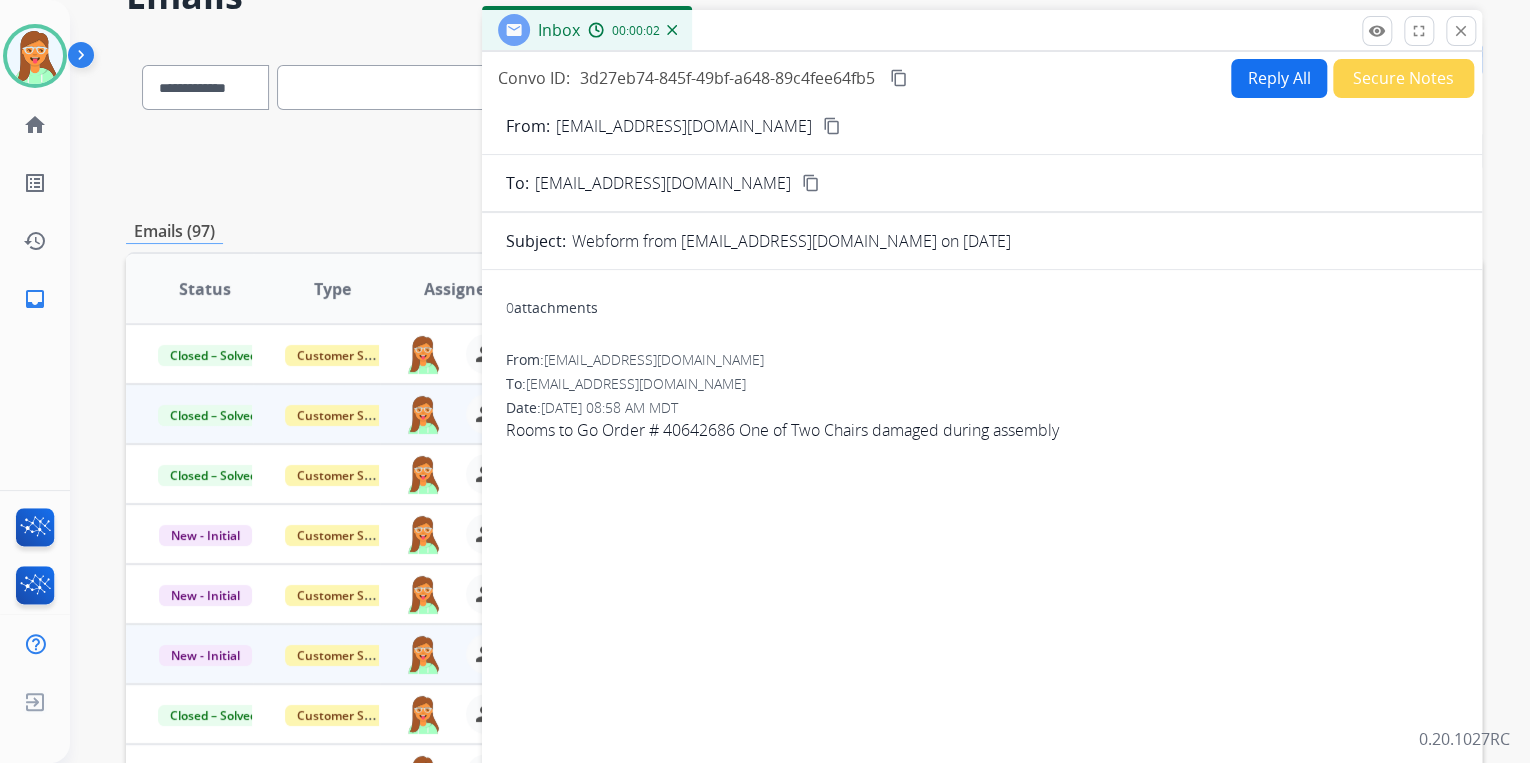 scroll, scrollTop: 0, scrollLeft: 0, axis: both 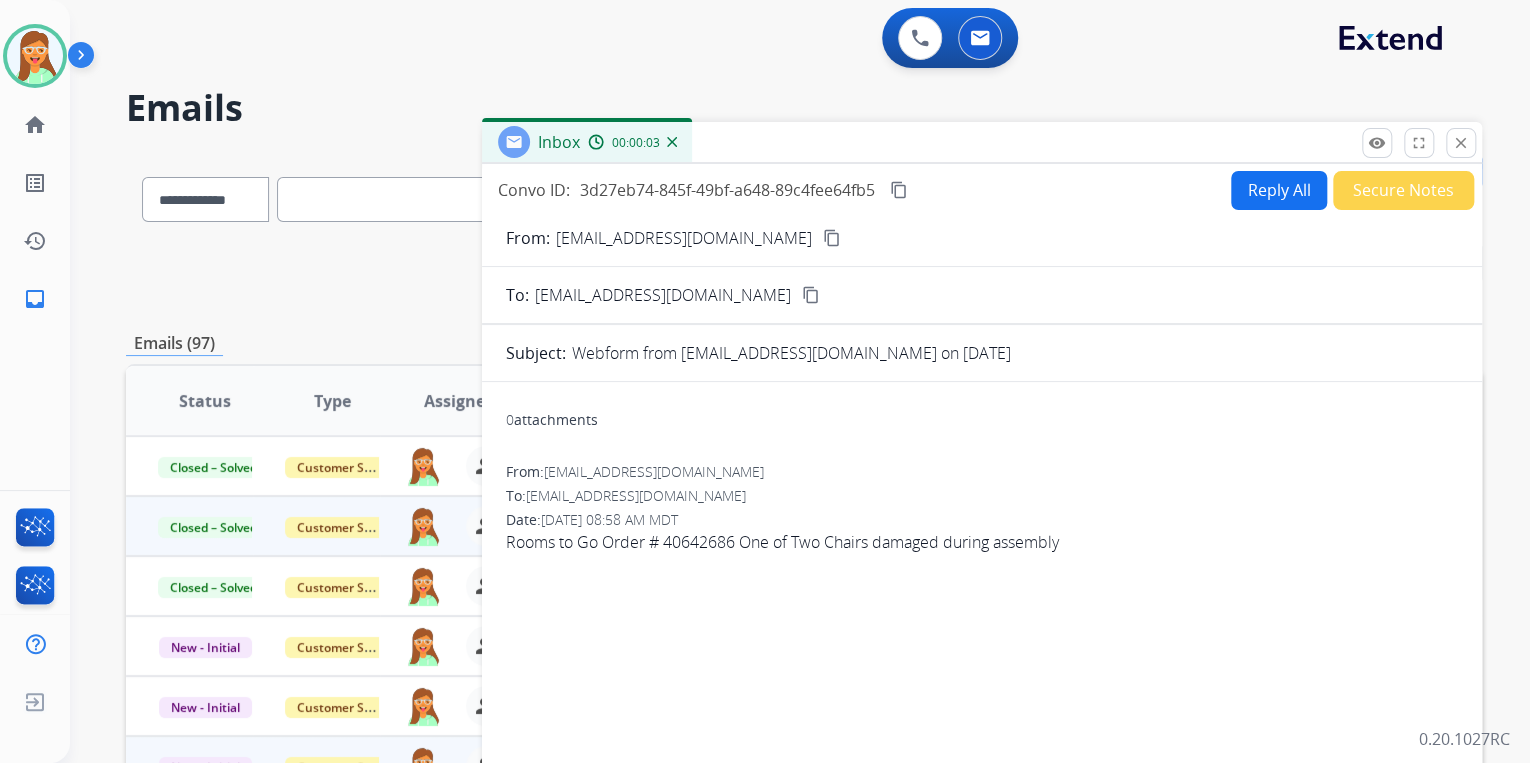 click on "content_copy" at bounding box center (832, 238) 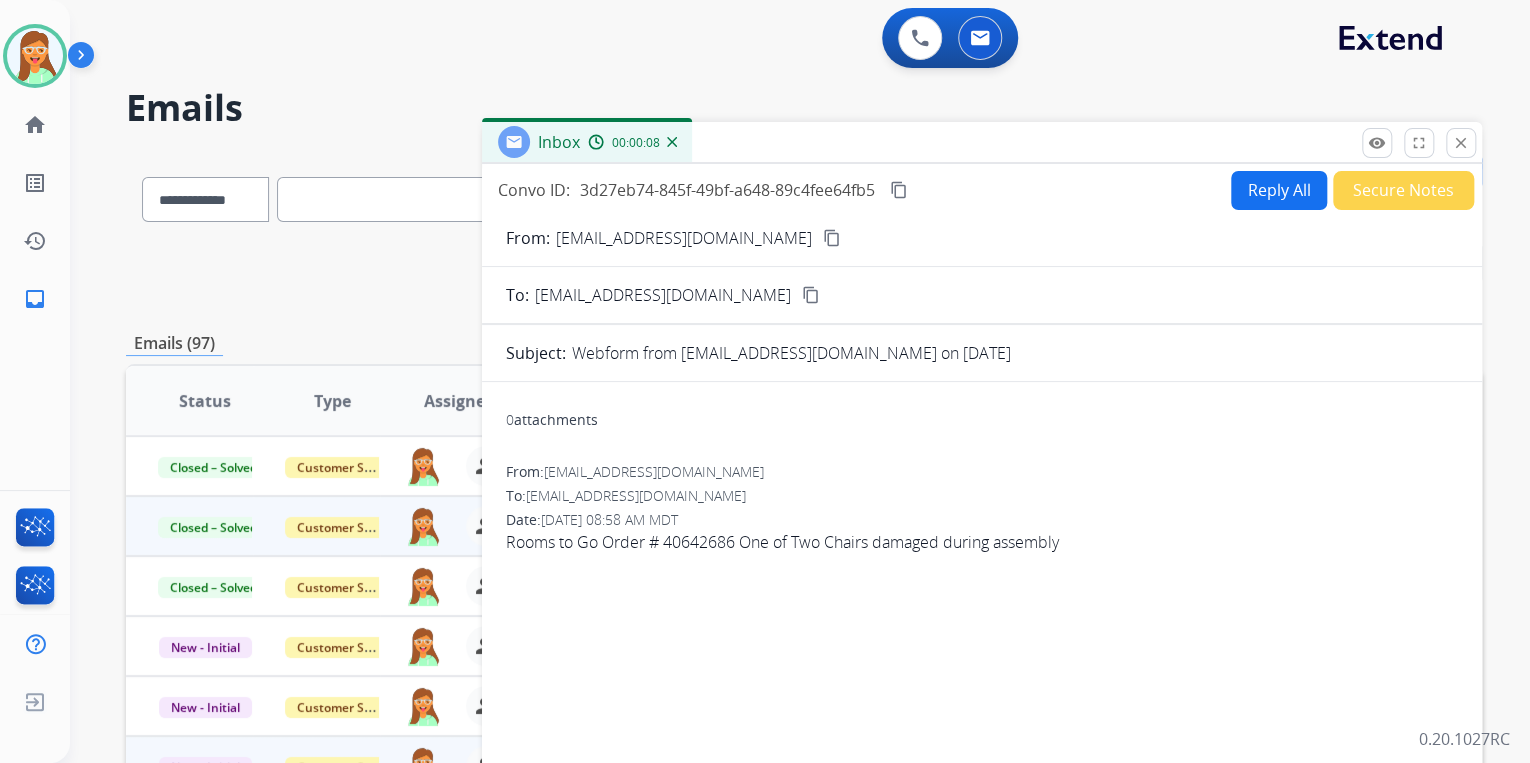 click on "Reply All" at bounding box center [1279, 190] 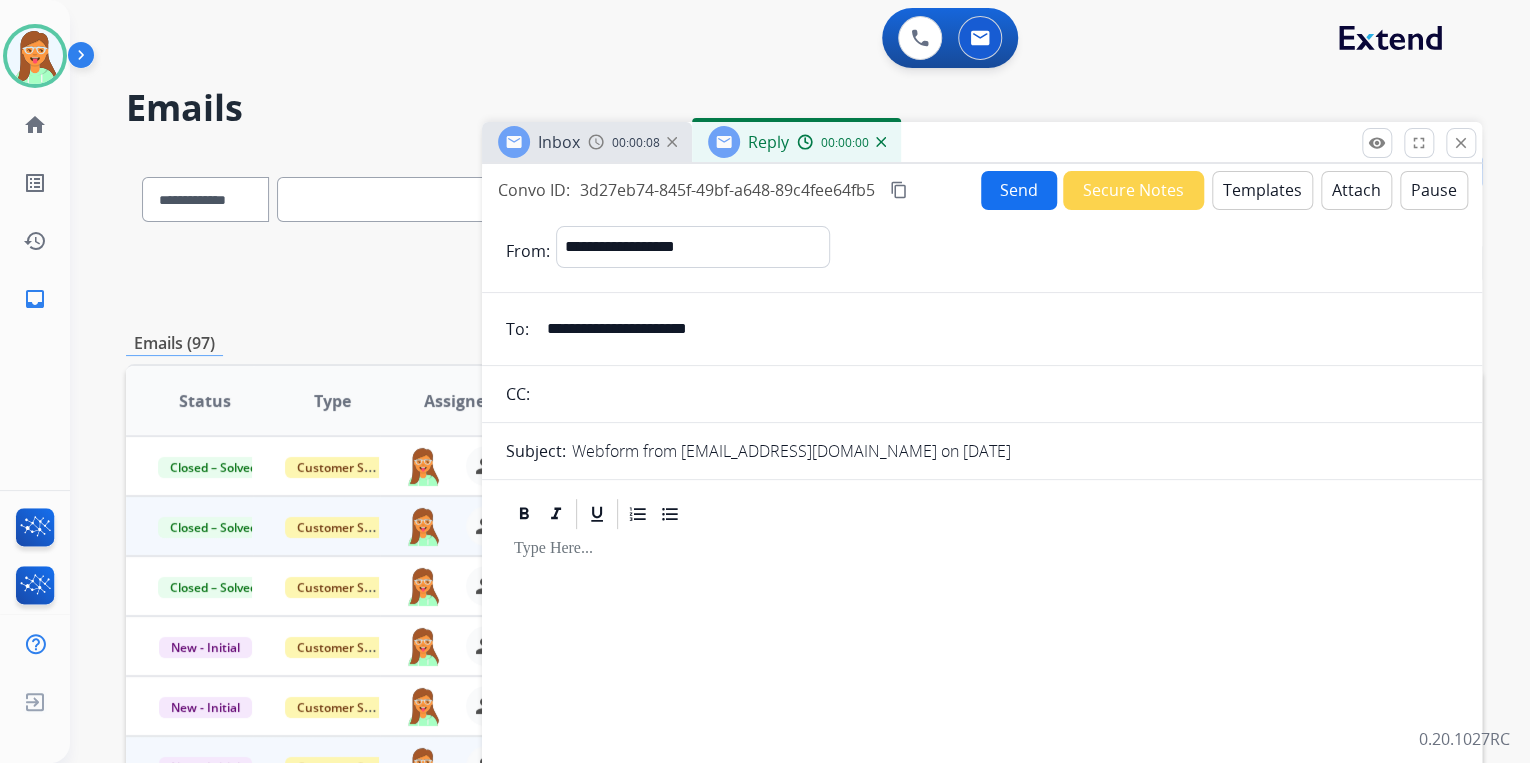 click on "Templates" at bounding box center (1262, 190) 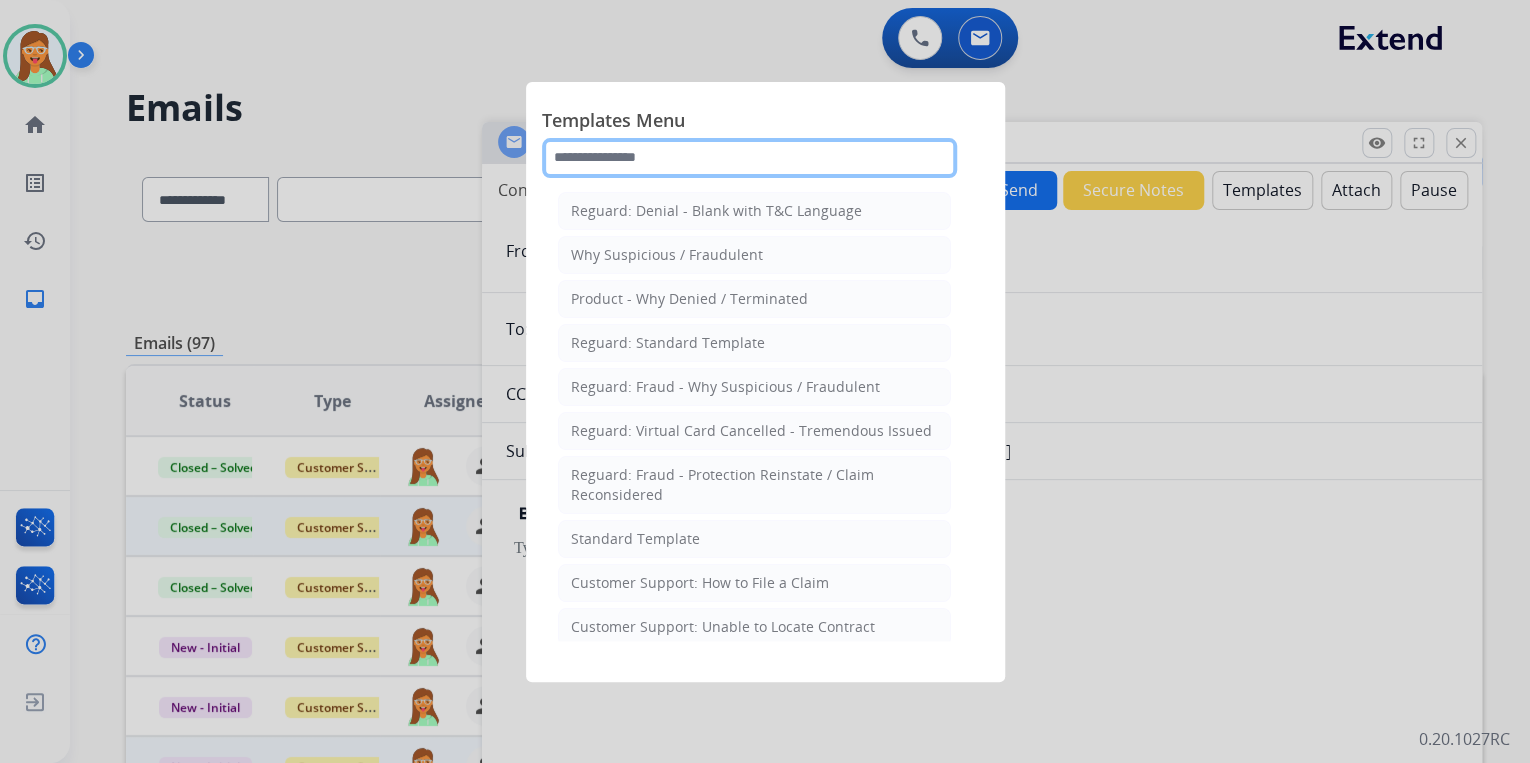 click 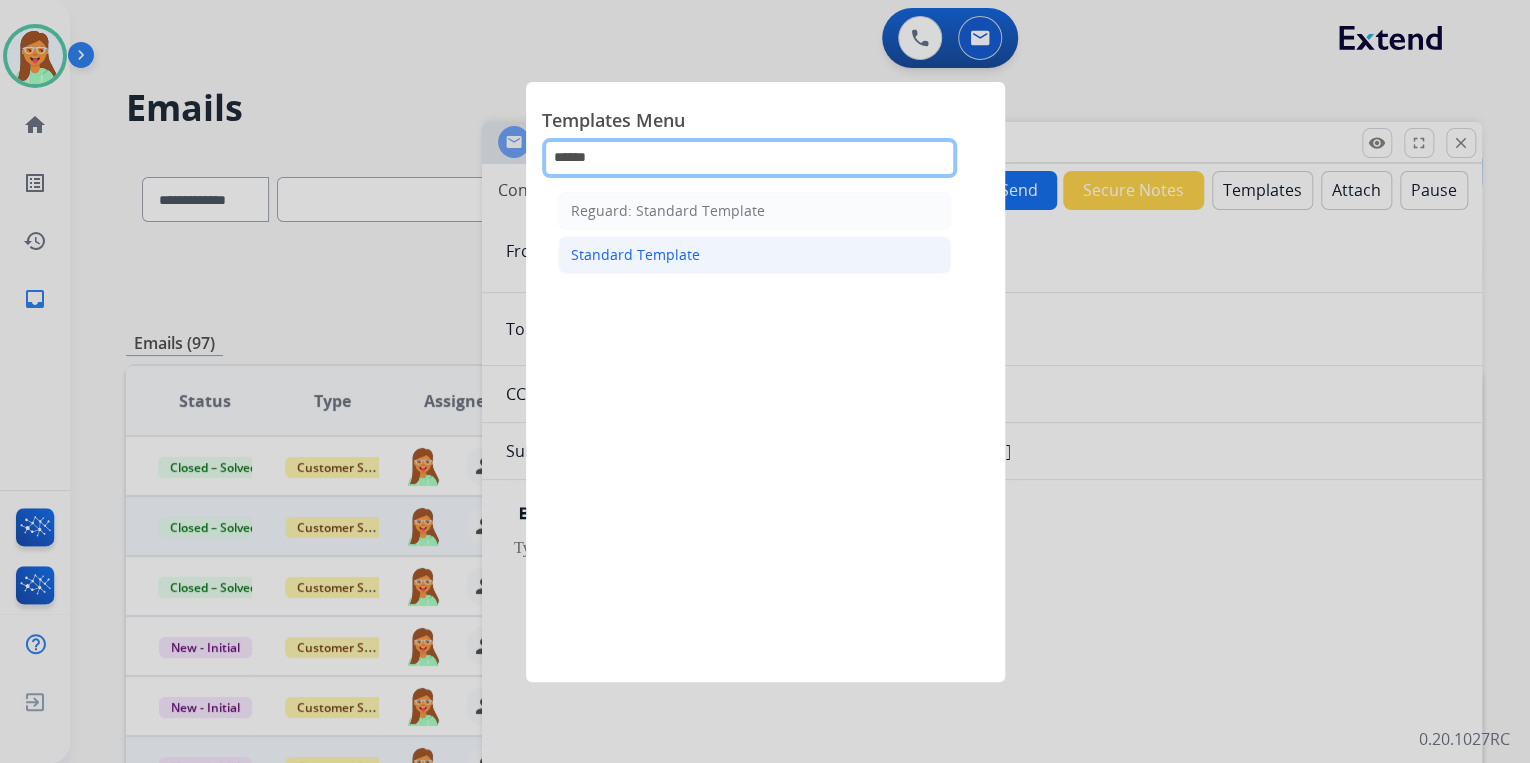 type on "******" 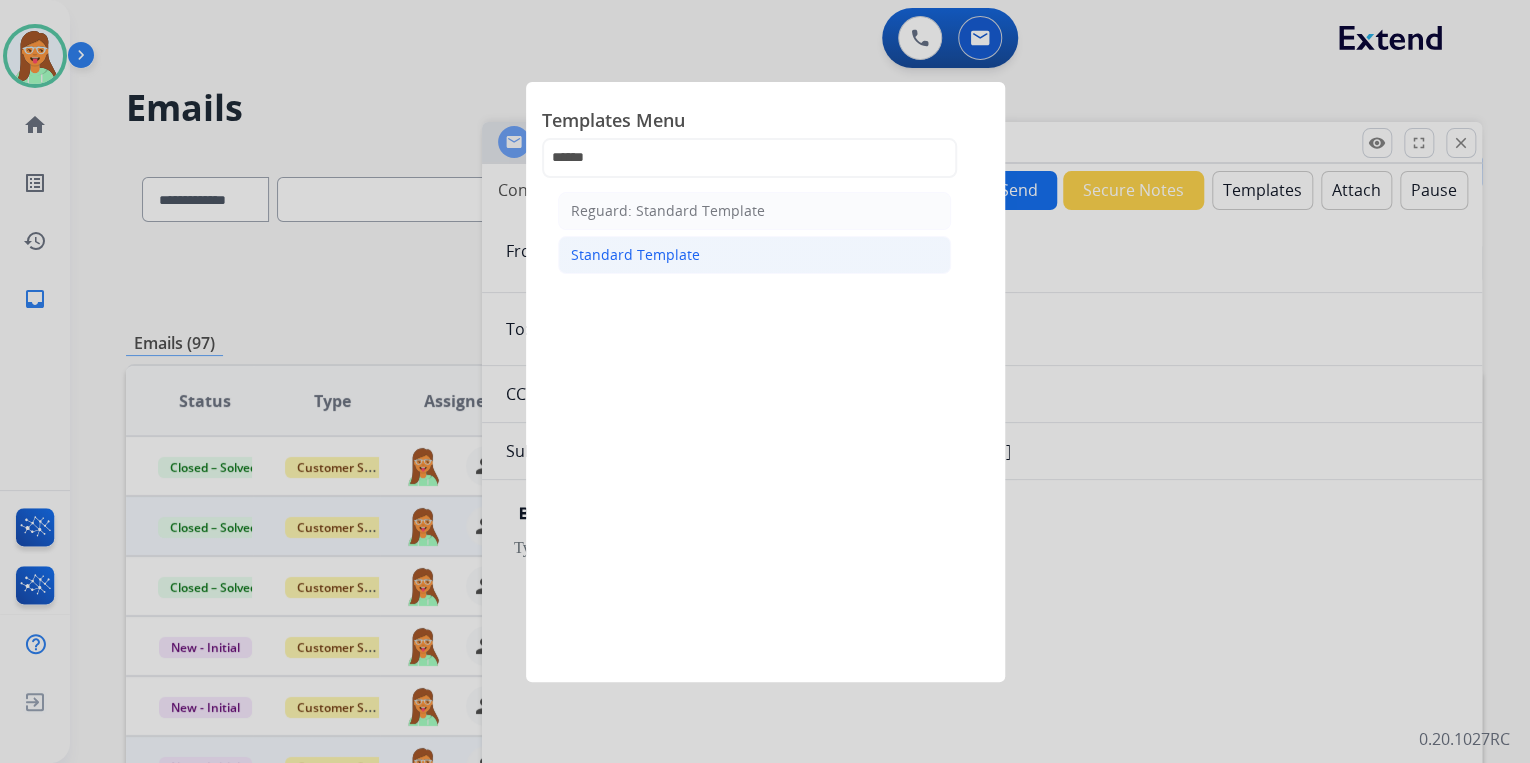 click on "Standard Template" 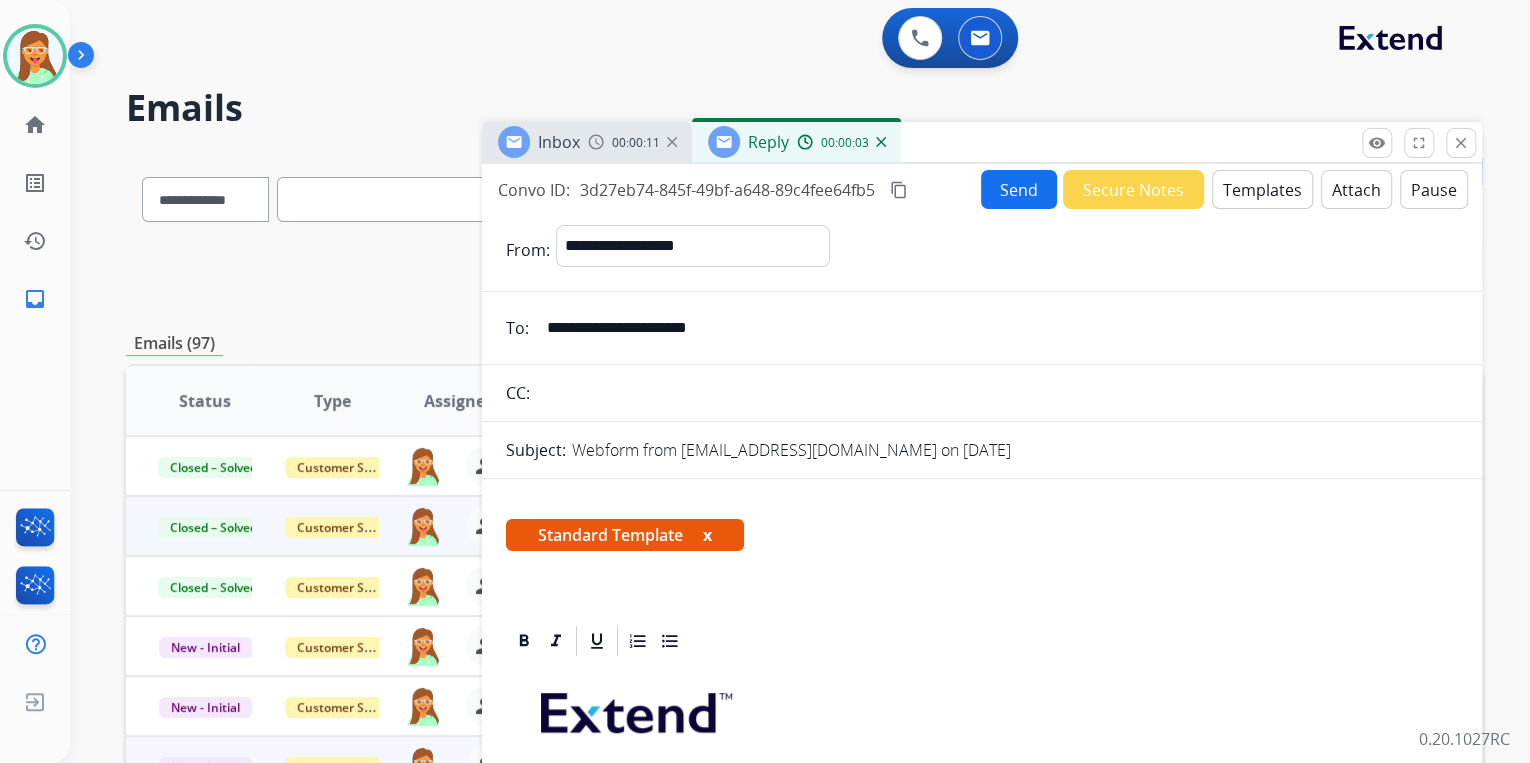 scroll, scrollTop: 480, scrollLeft: 0, axis: vertical 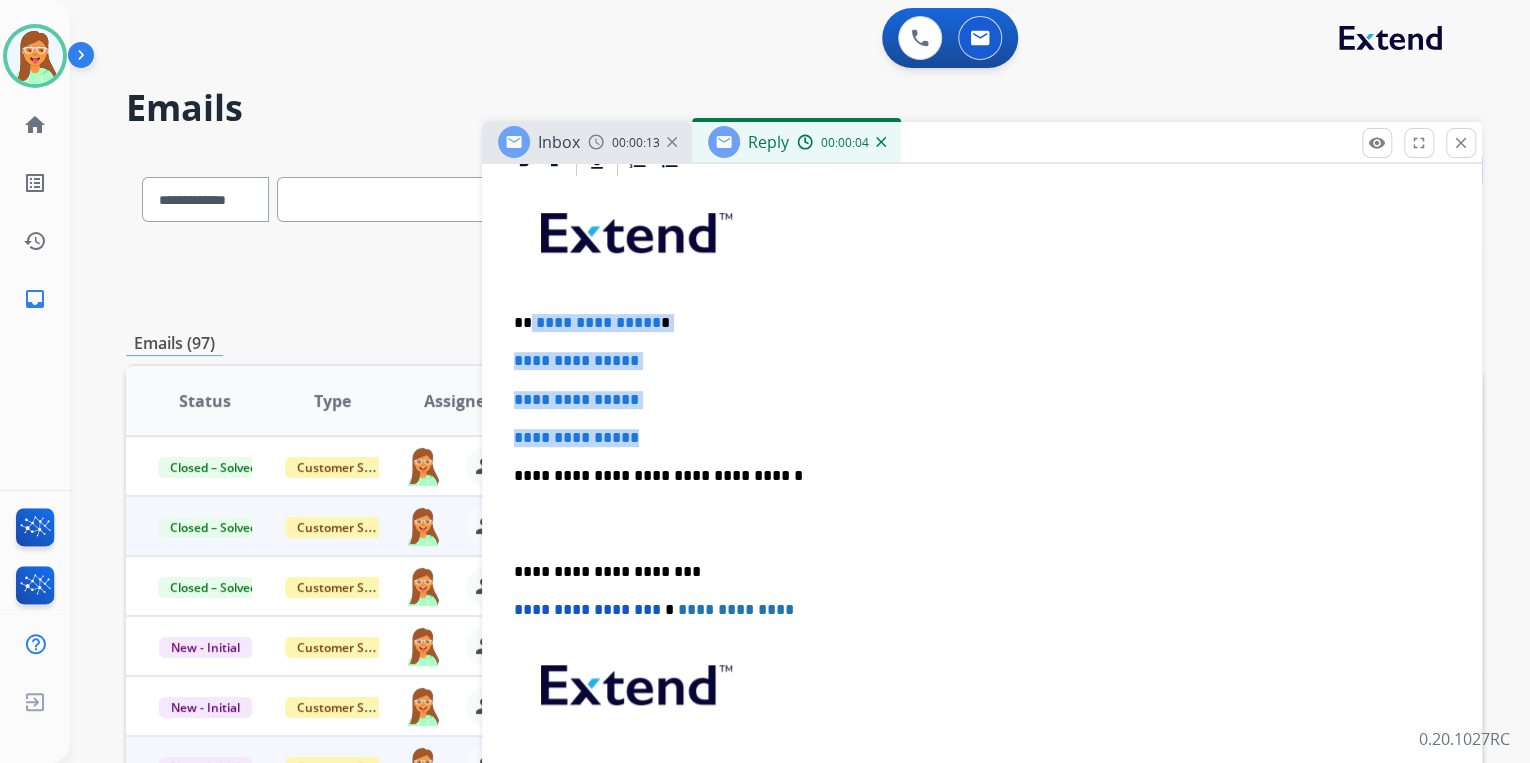 drag, startPoint x: 648, startPoint y: 424, endPoint x: 529, endPoint y: 309, distance: 165.48715 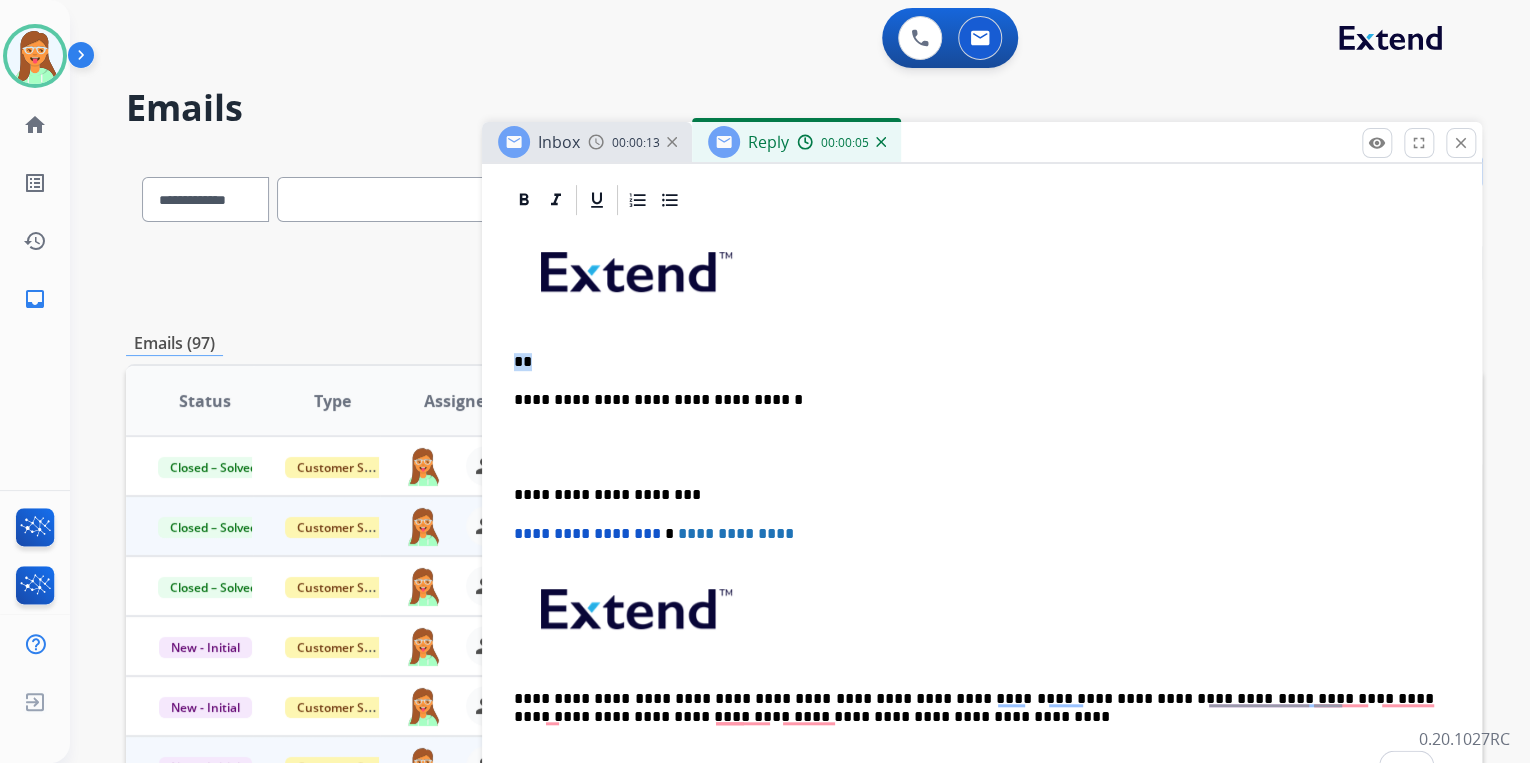 scroll, scrollTop: 436, scrollLeft: 0, axis: vertical 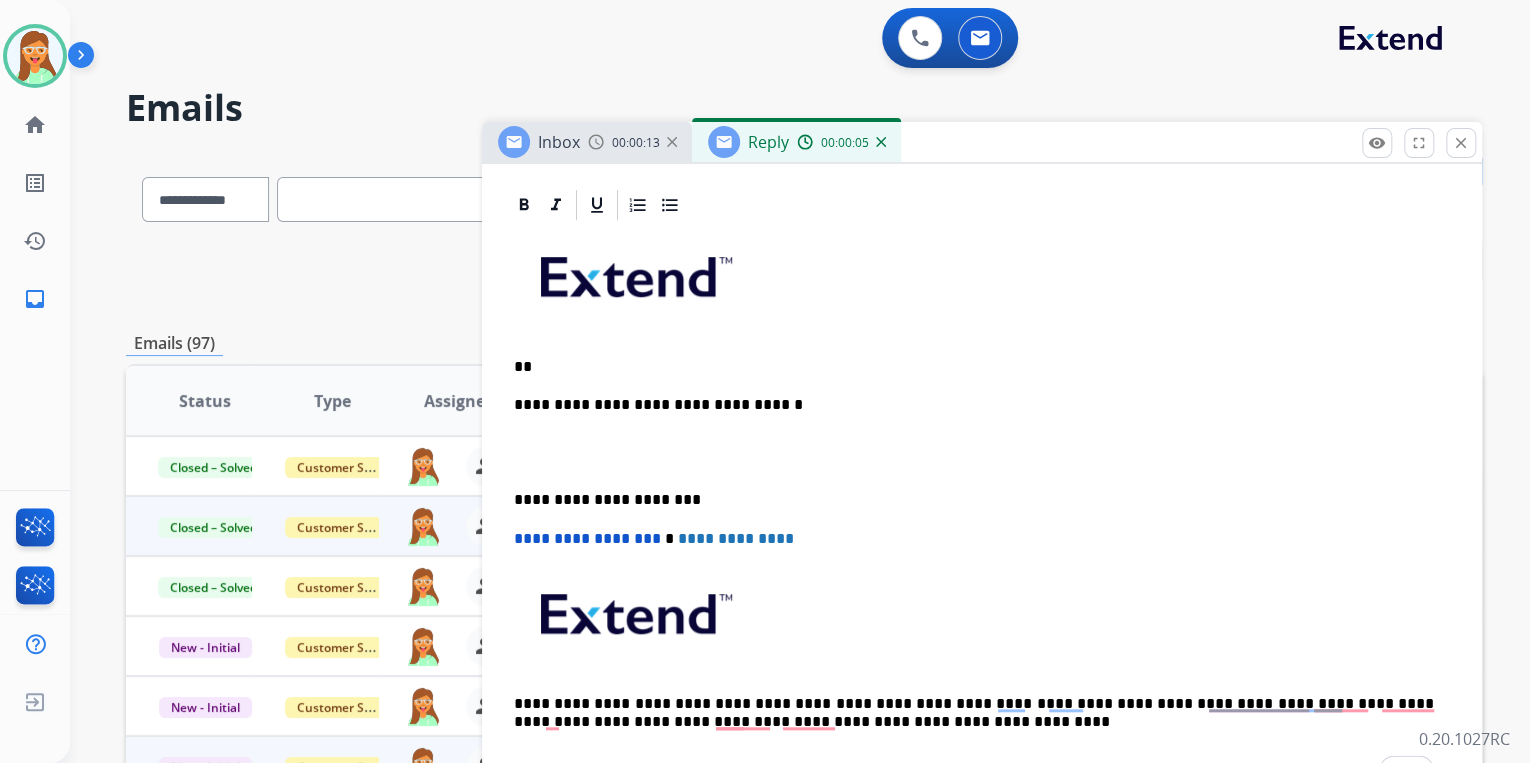 type 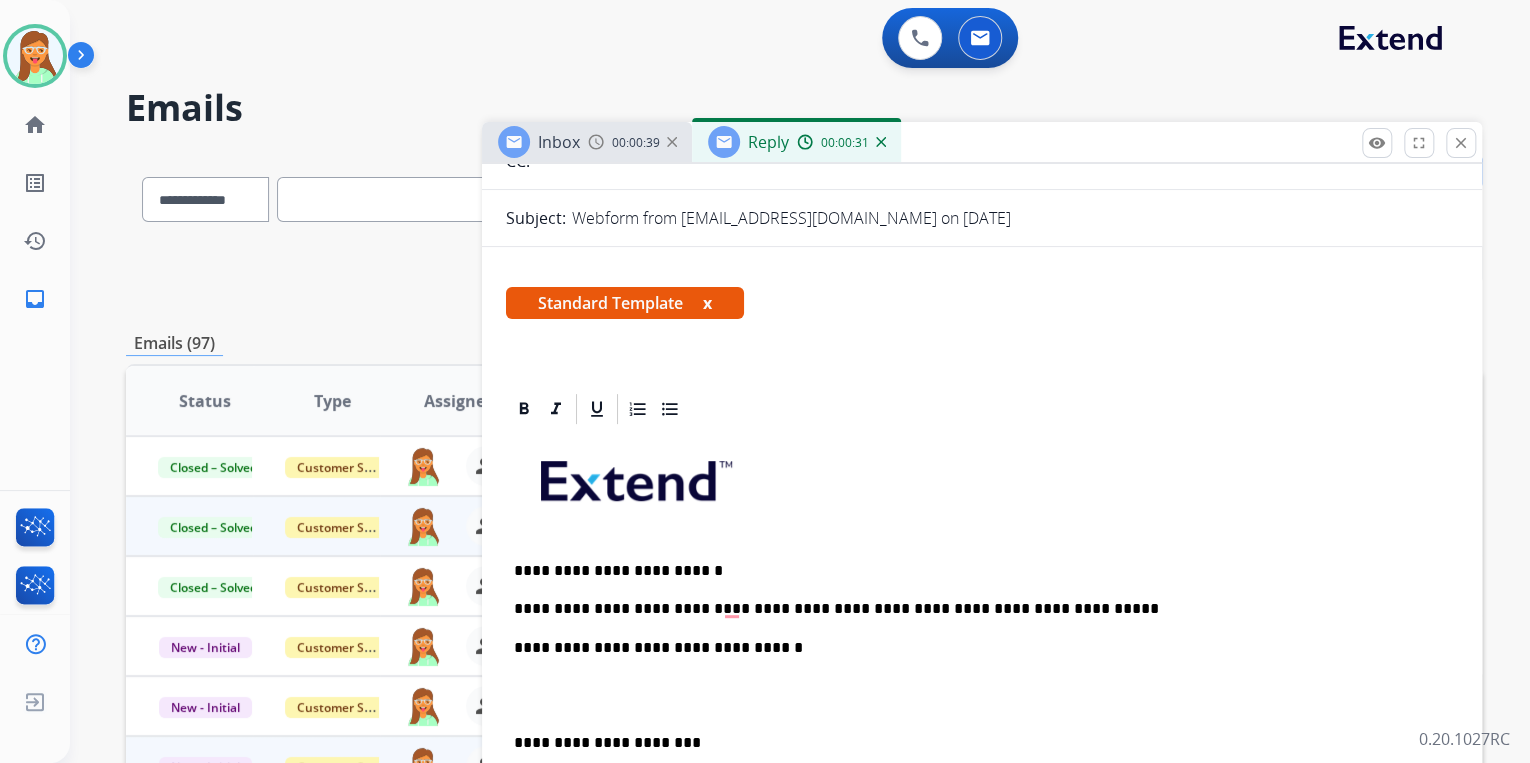 scroll, scrollTop: 0, scrollLeft: 0, axis: both 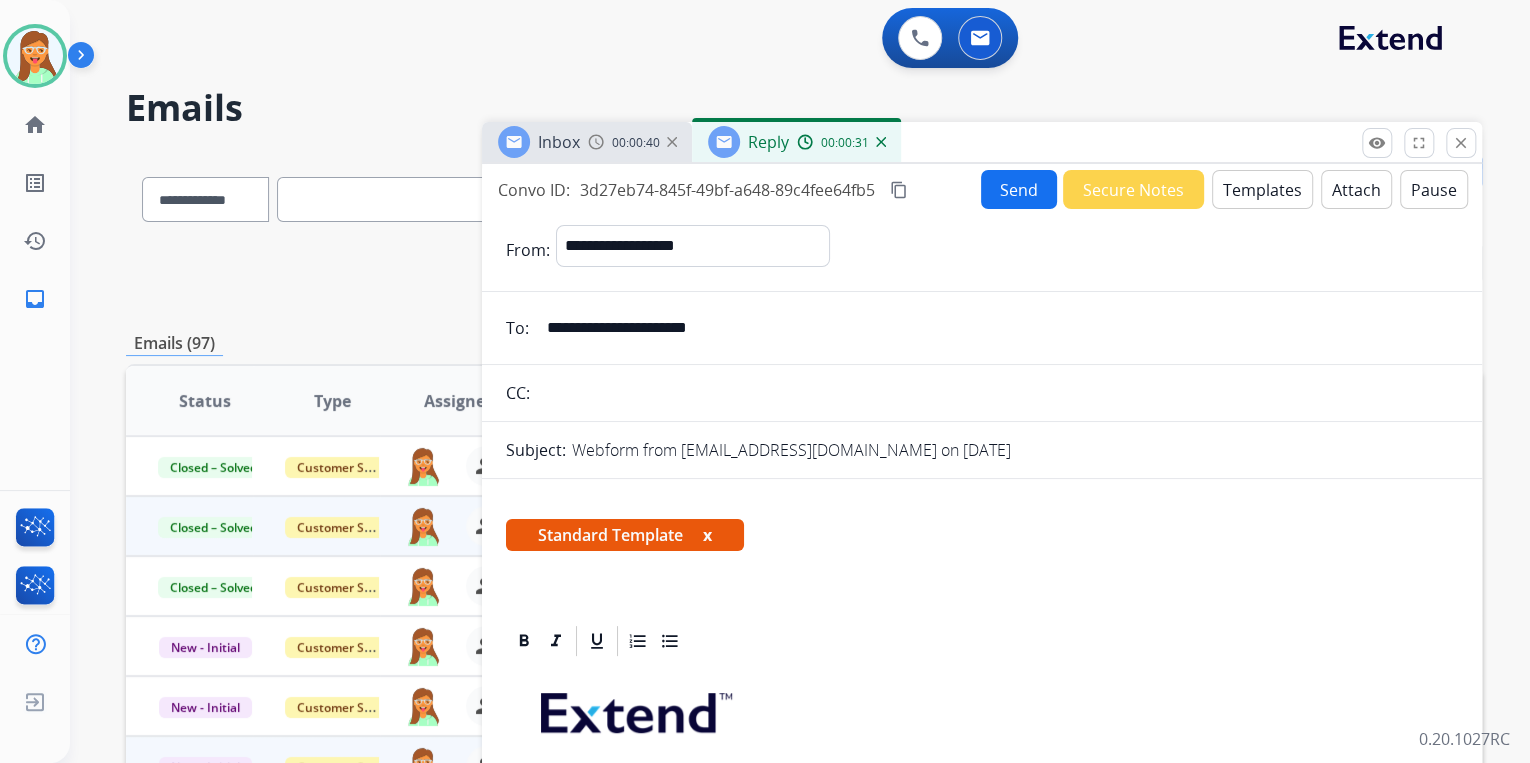 click on "Send" at bounding box center (1019, 189) 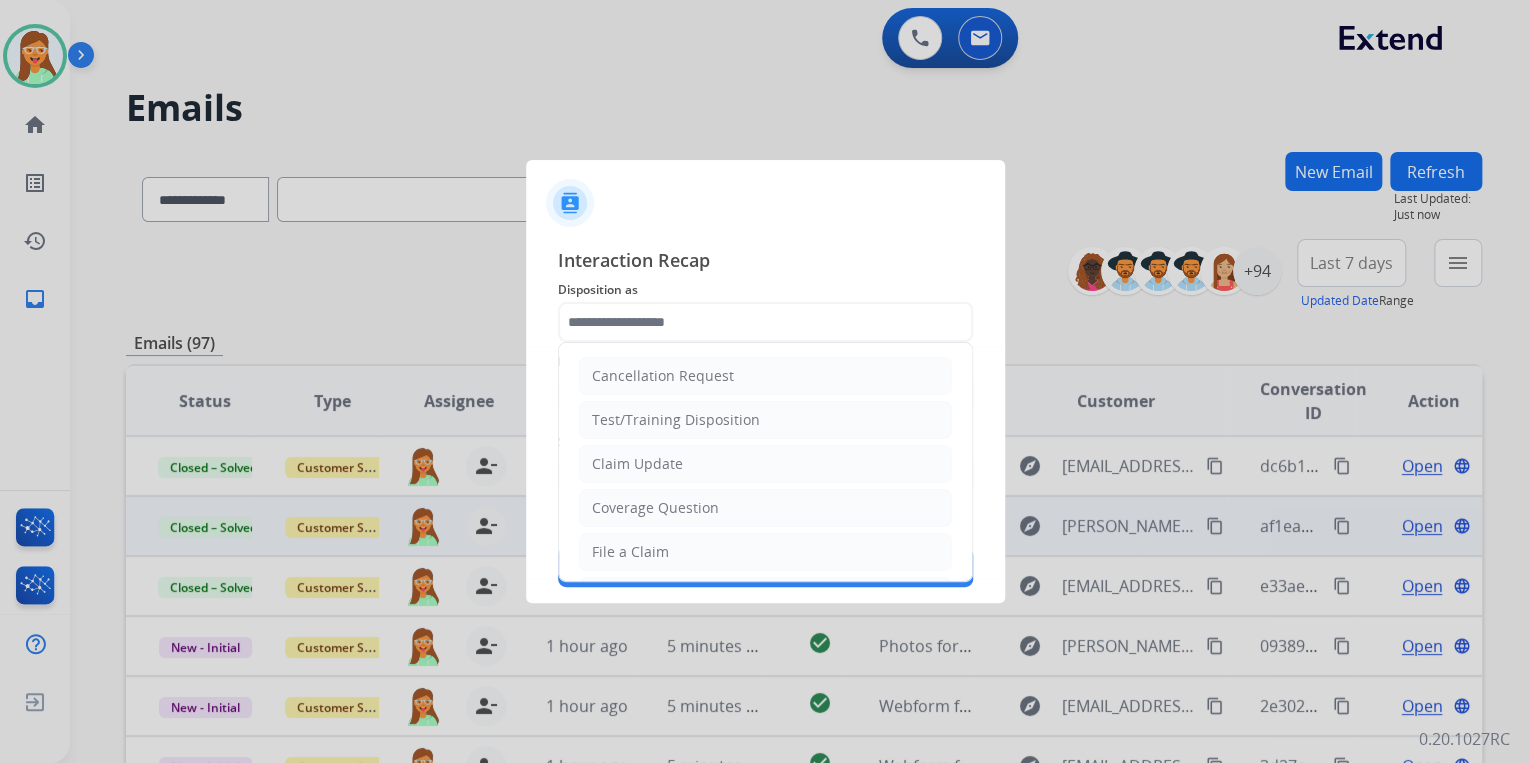 click 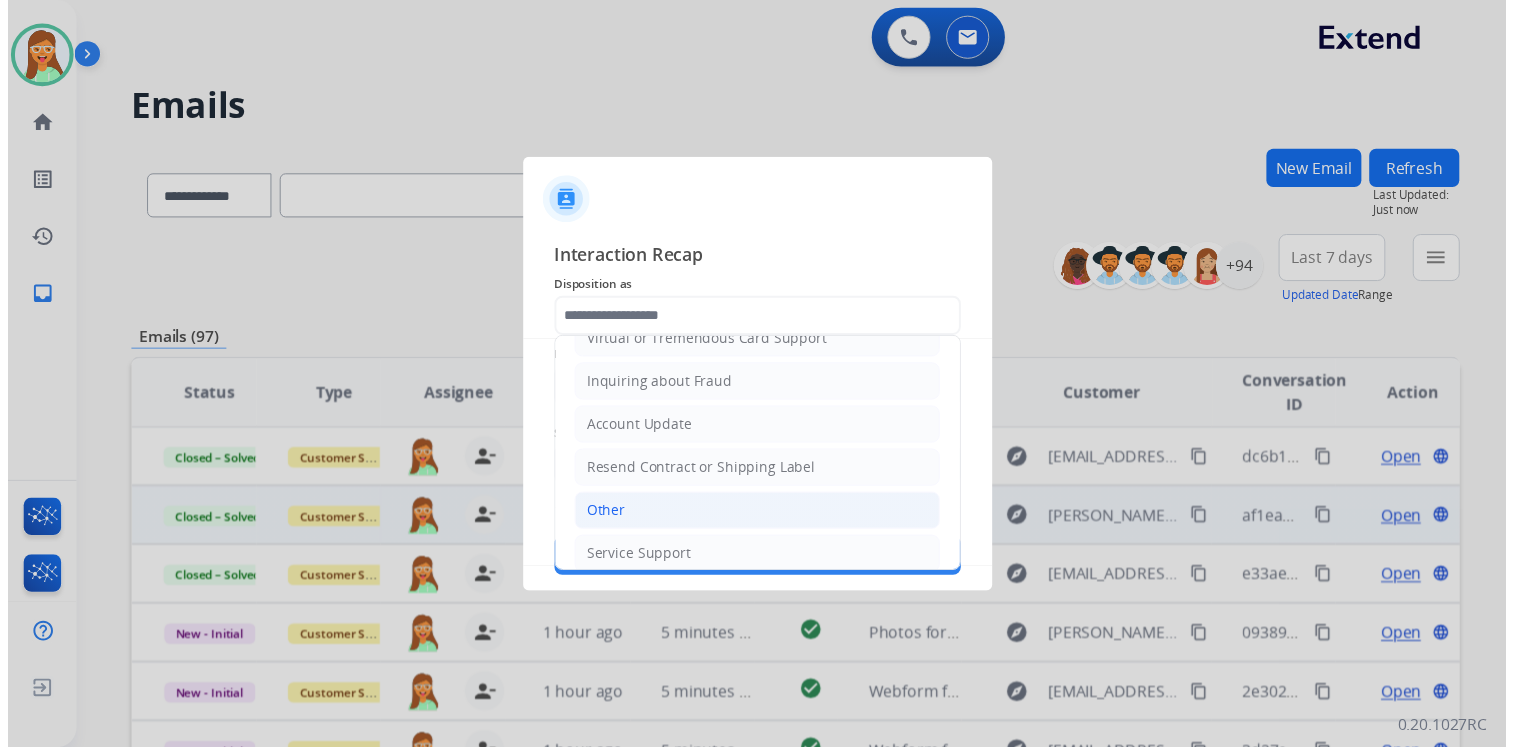 scroll, scrollTop: 306, scrollLeft: 0, axis: vertical 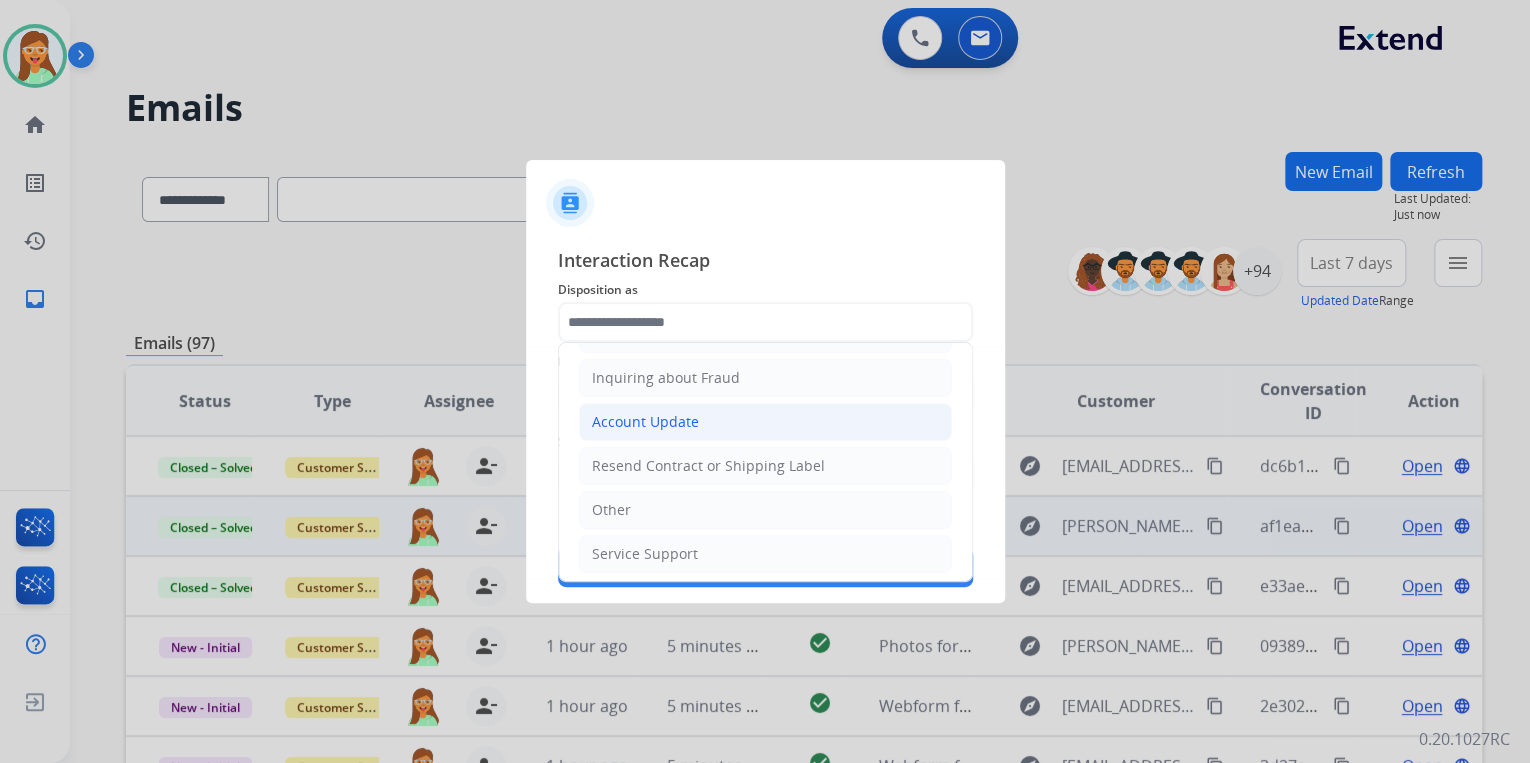 click on "Account Update" 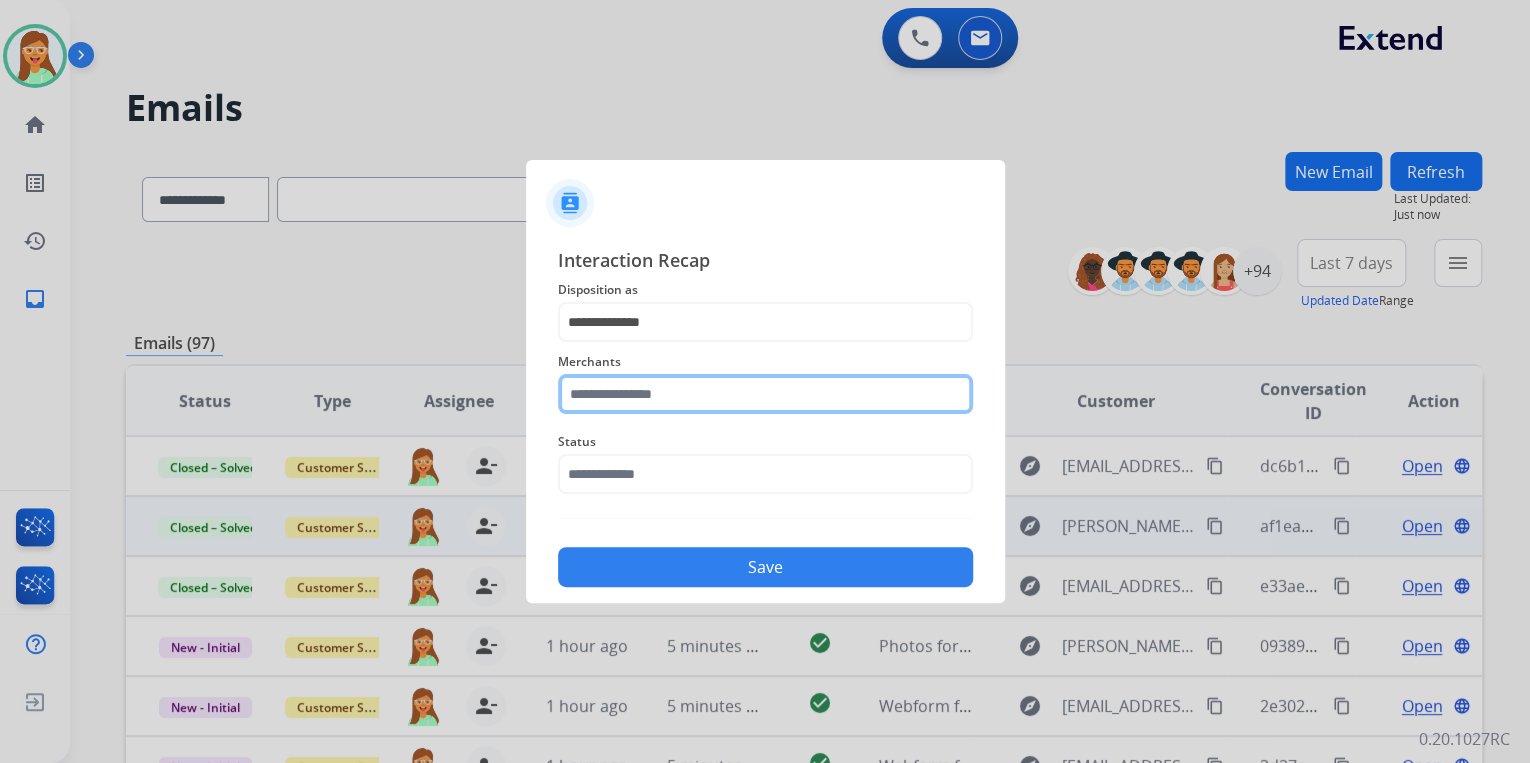 click 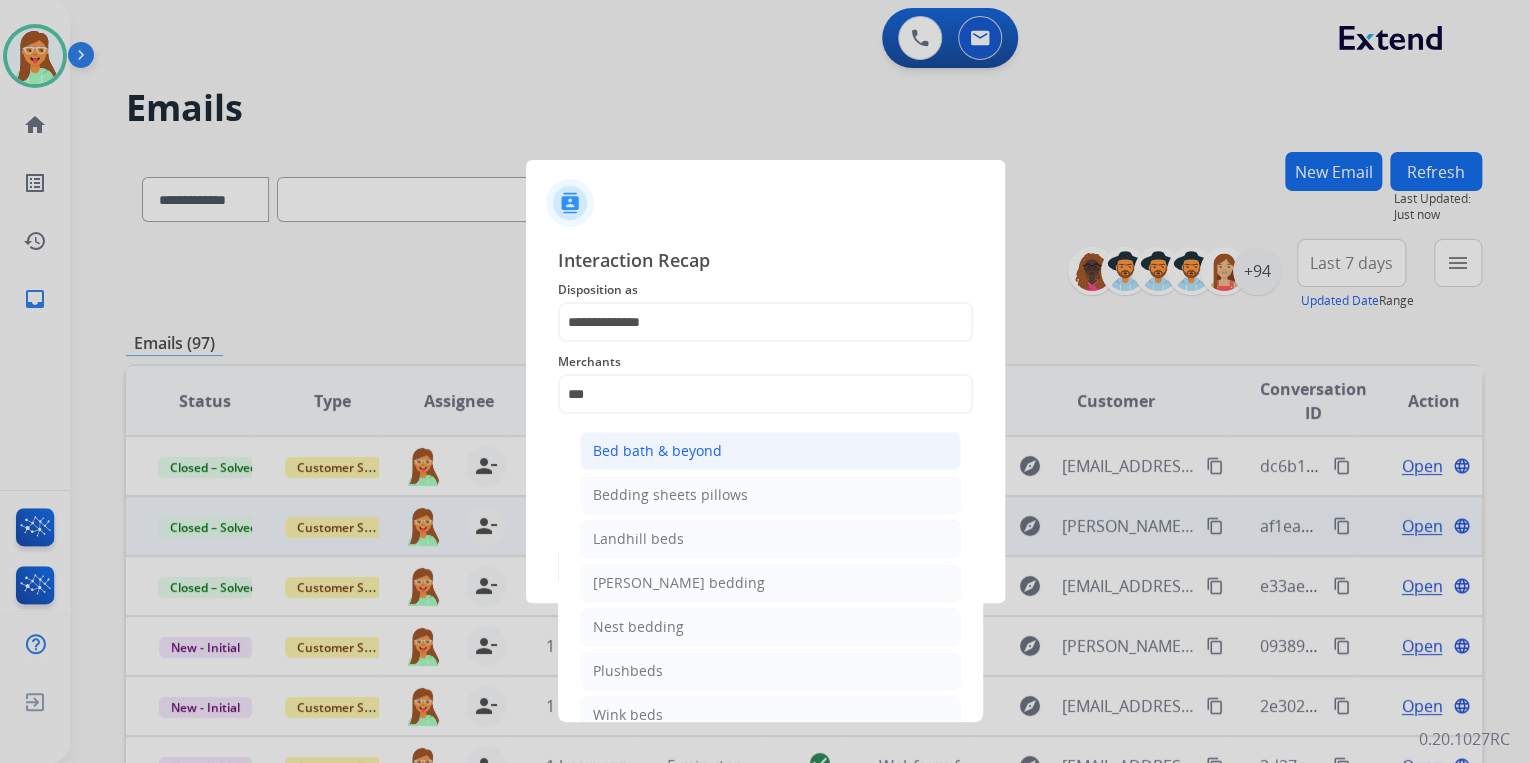 click on "Bed bath & beyond" 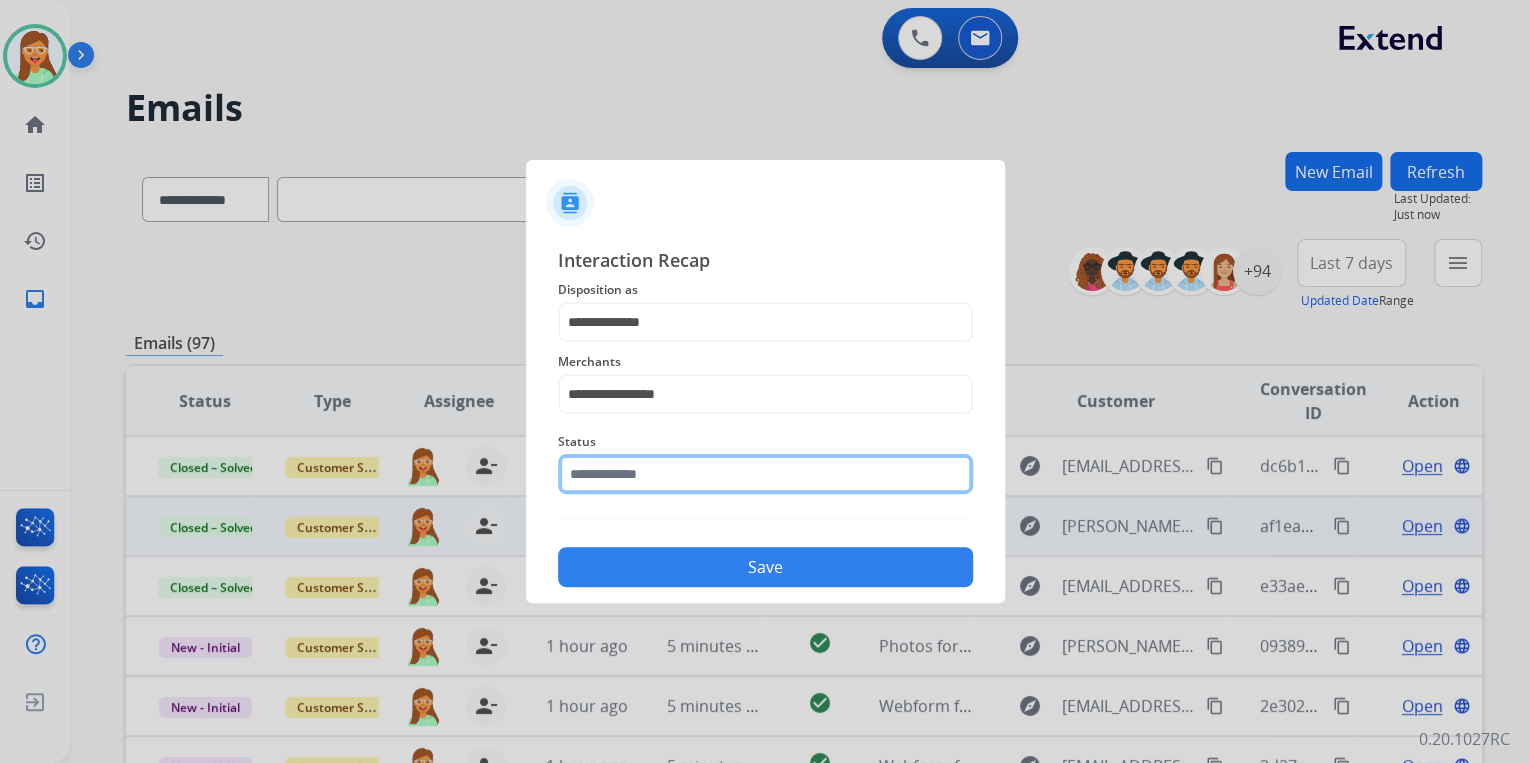 click 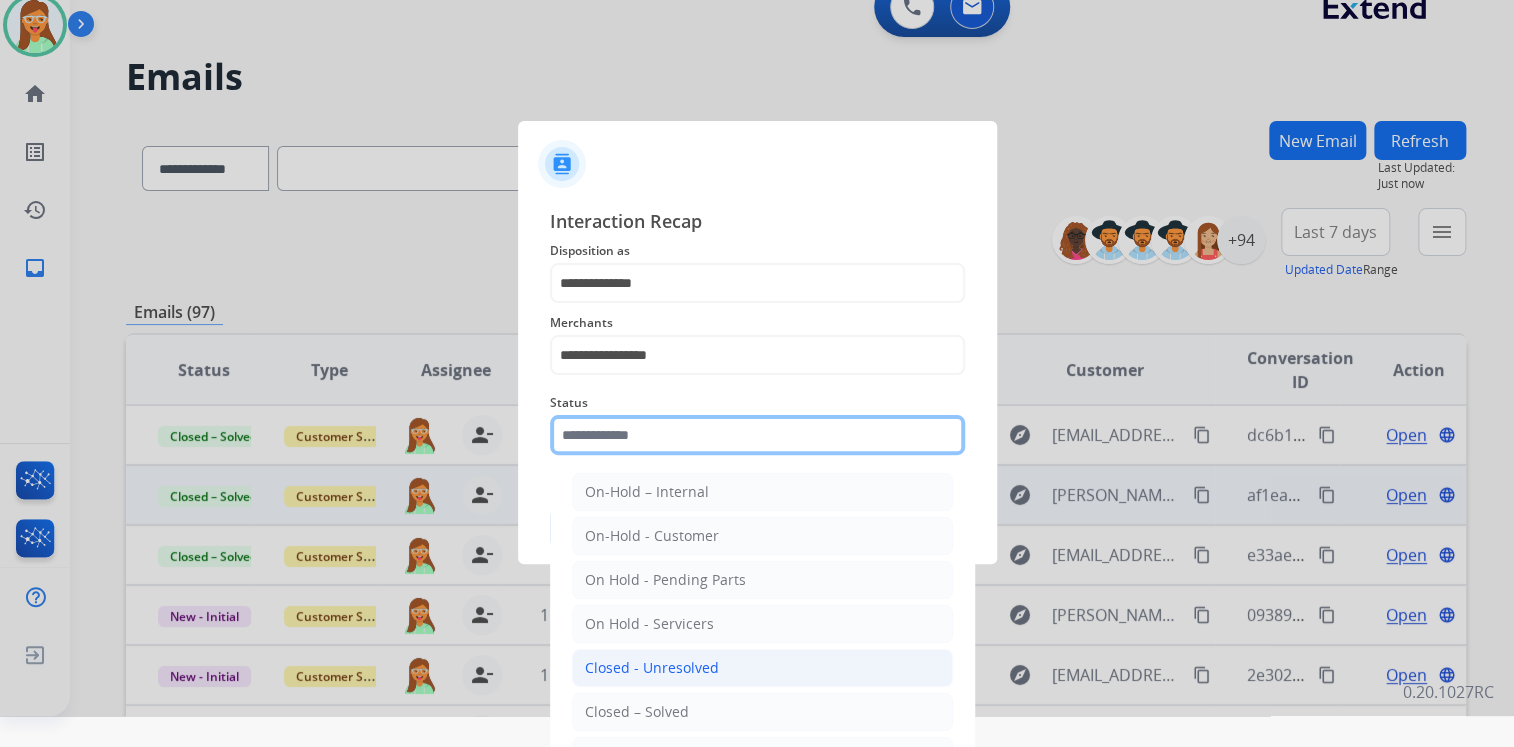 scroll, scrollTop: 47, scrollLeft: 0, axis: vertical 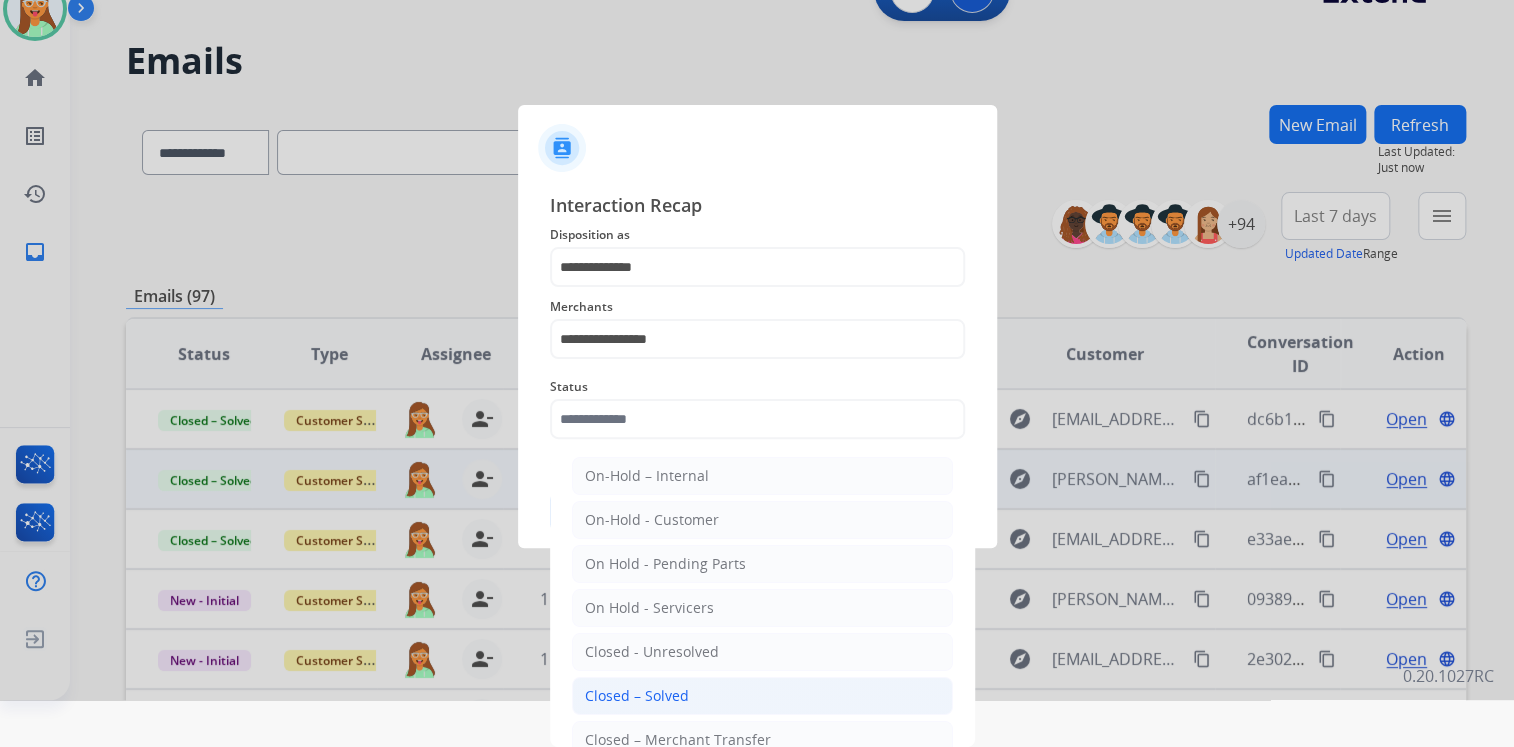 click on "Closed – Solved" 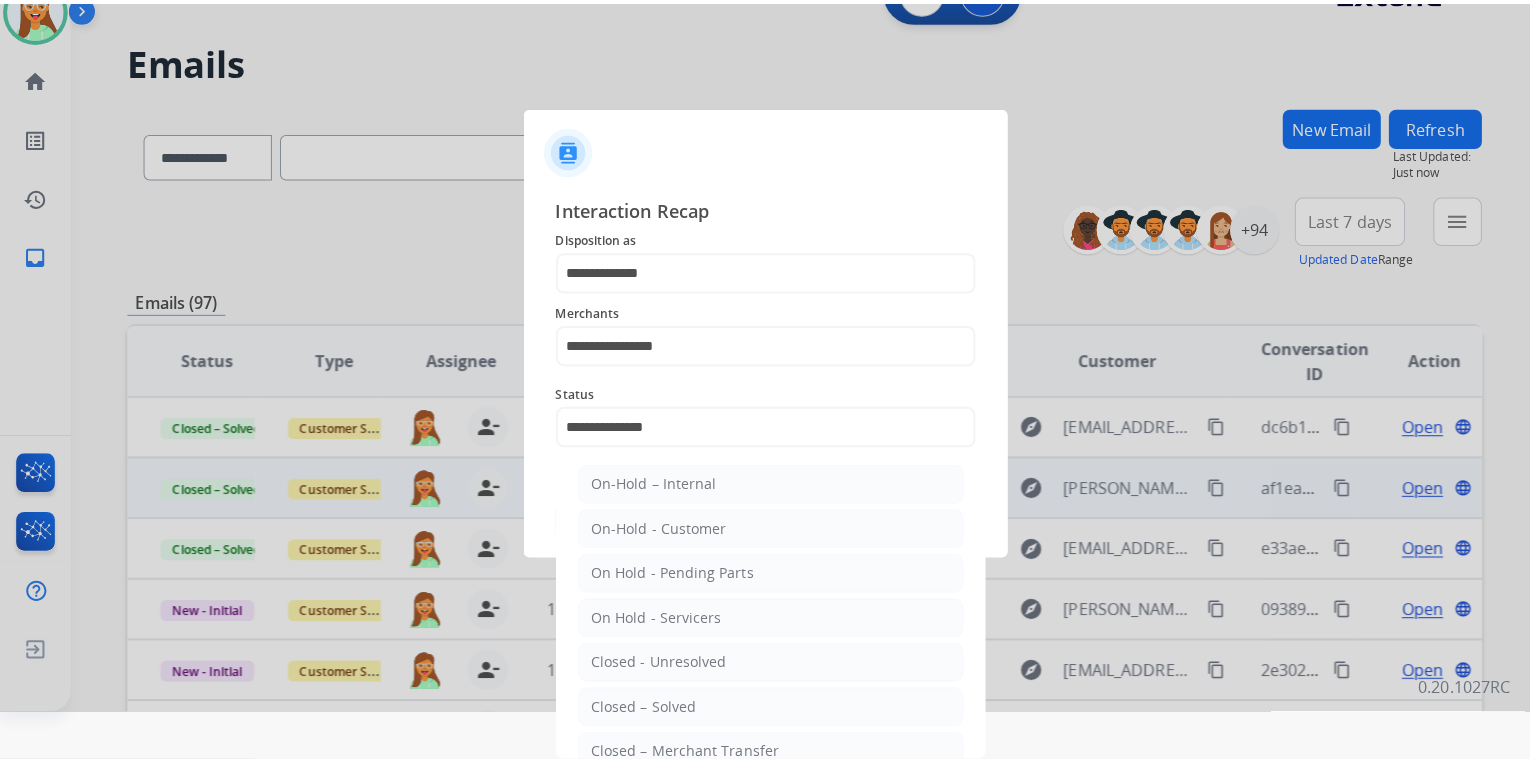 scroll, scrollTop: 0, scrollLeft: 0, axis: both 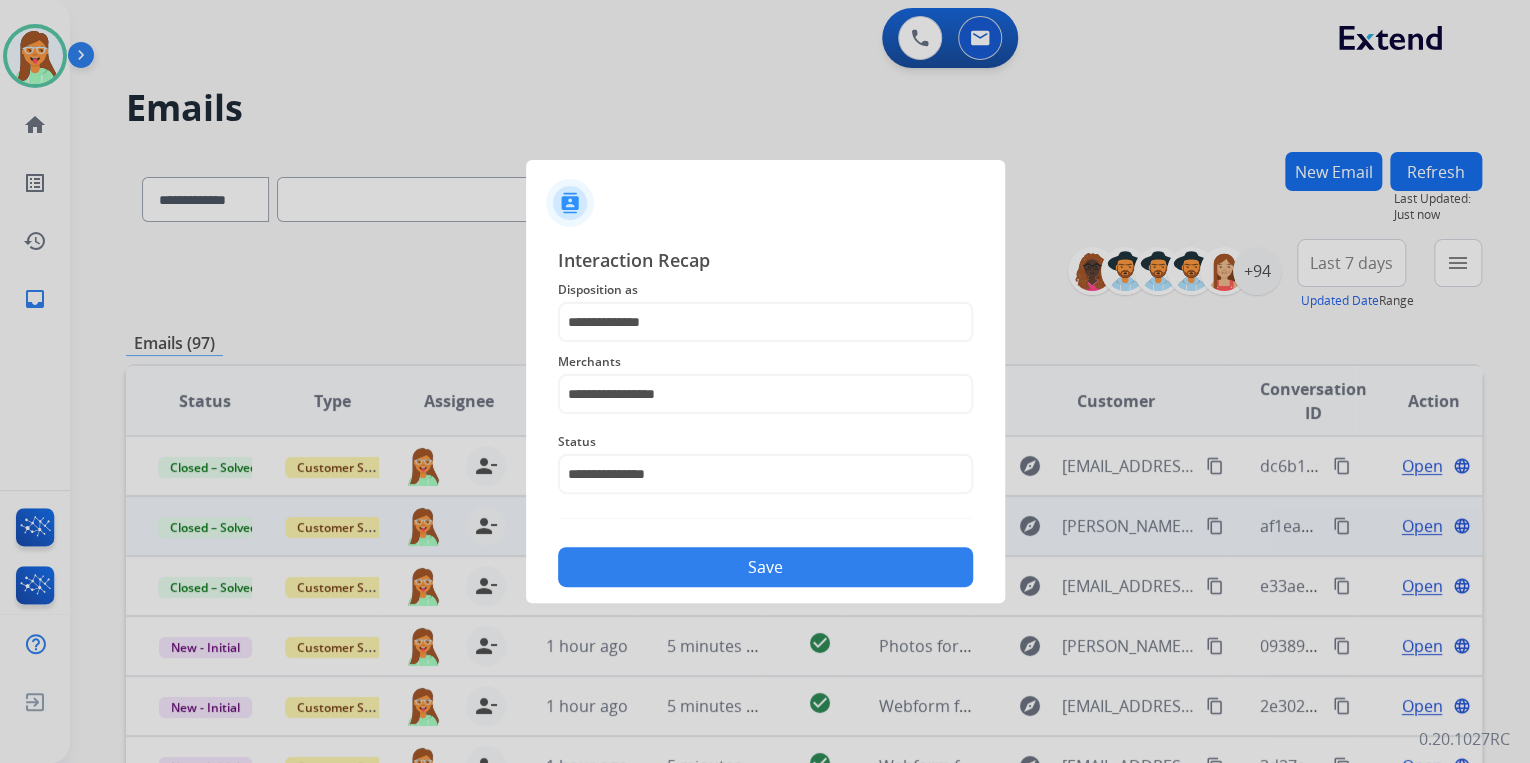 click on "Save" 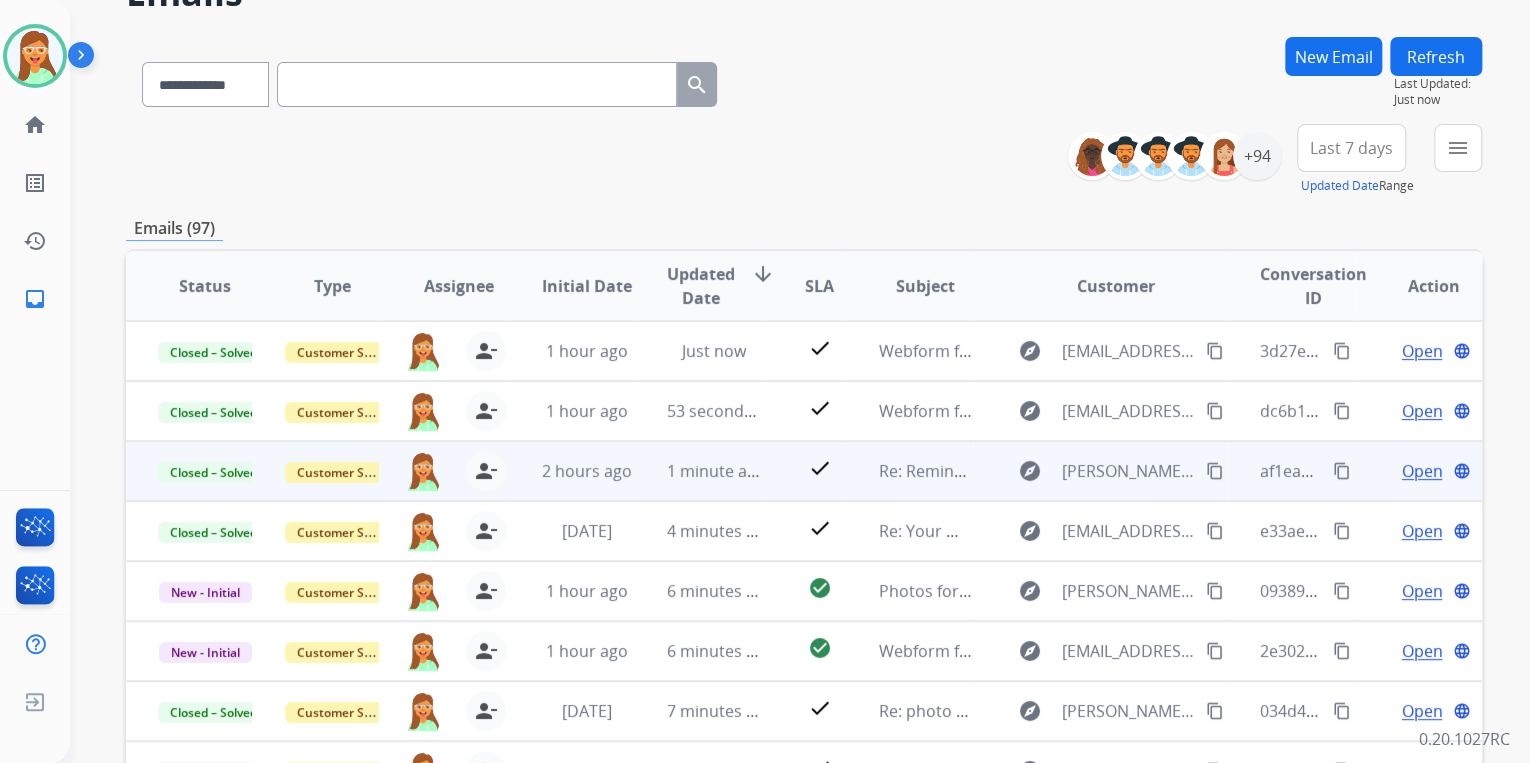 scroll, scrollTop: 160, scrollLeft: 0, axis: vertical 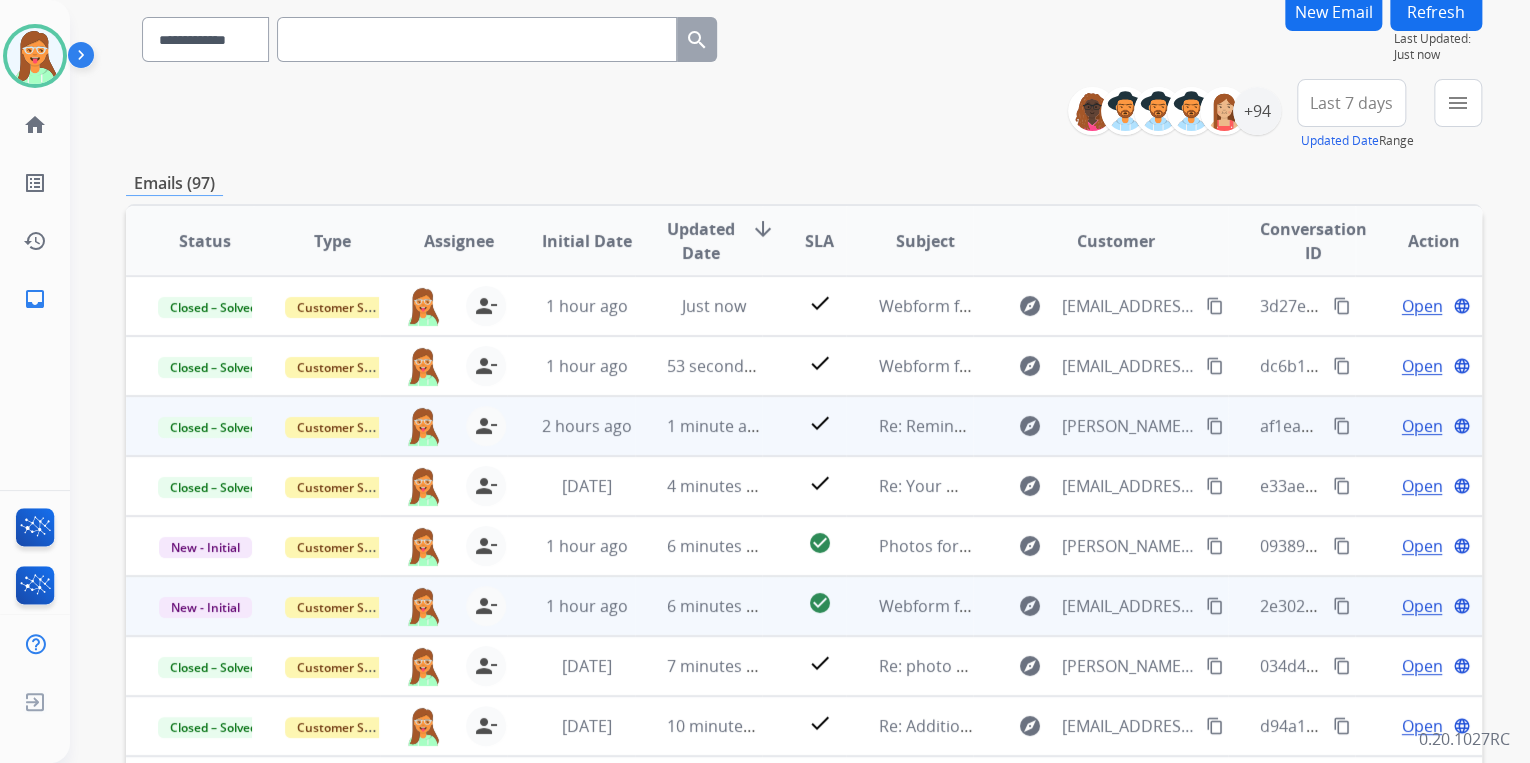 click on "Open" at bounding box center (1421, 606) 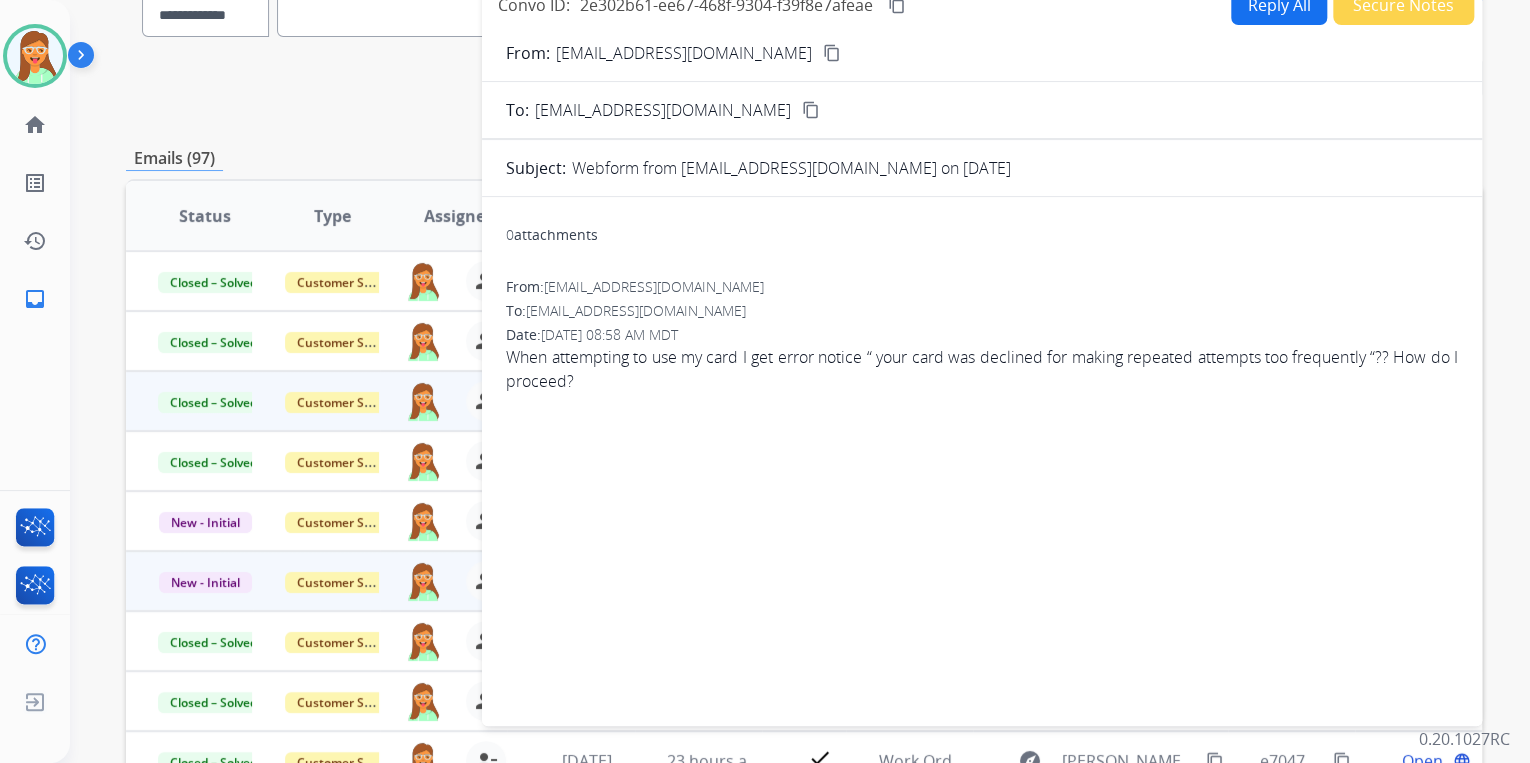 scroll, scrollTop: 160, scrollLeft: 0, axis: vertical 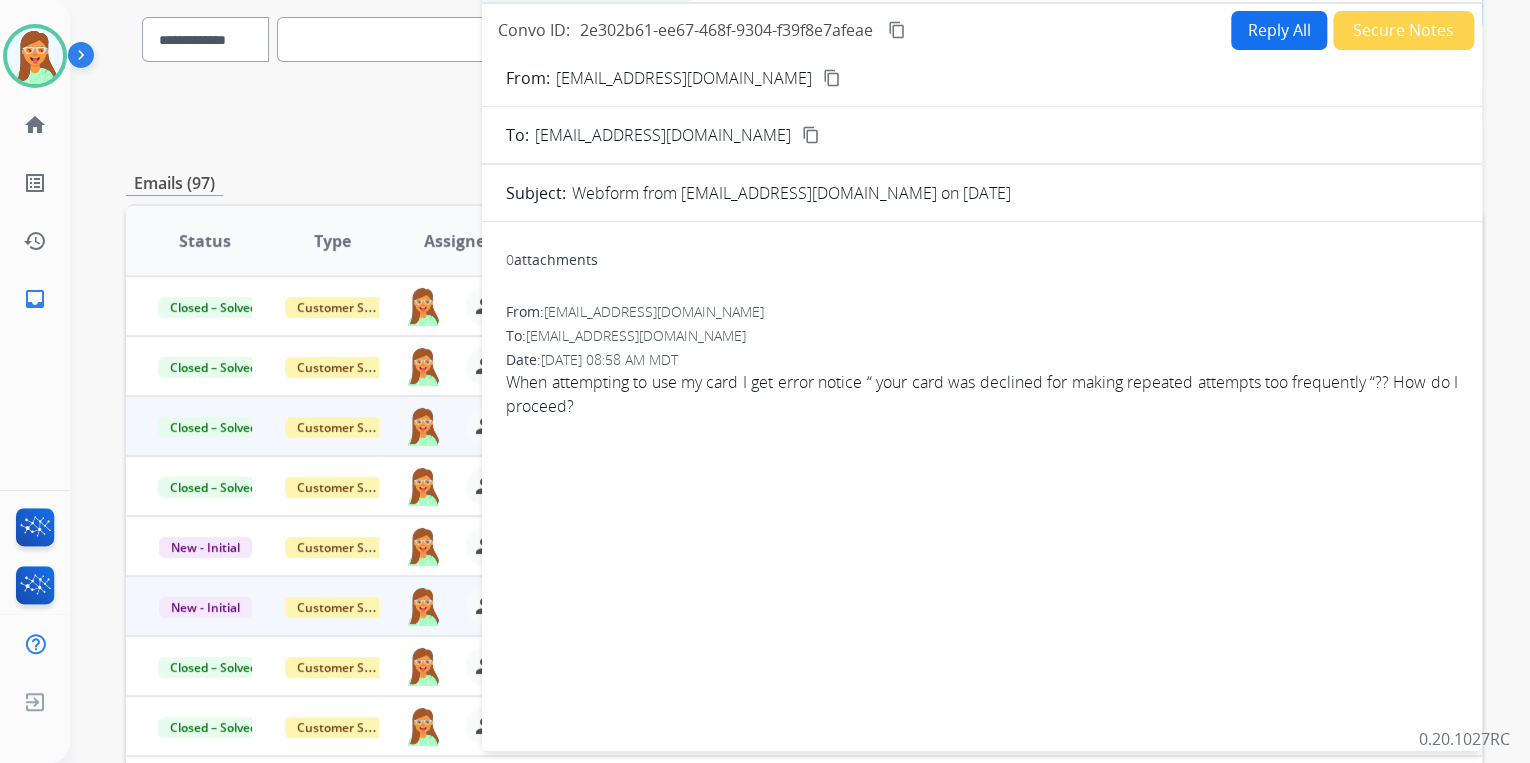 click on "content_copy" at bounding box center [832, 78] 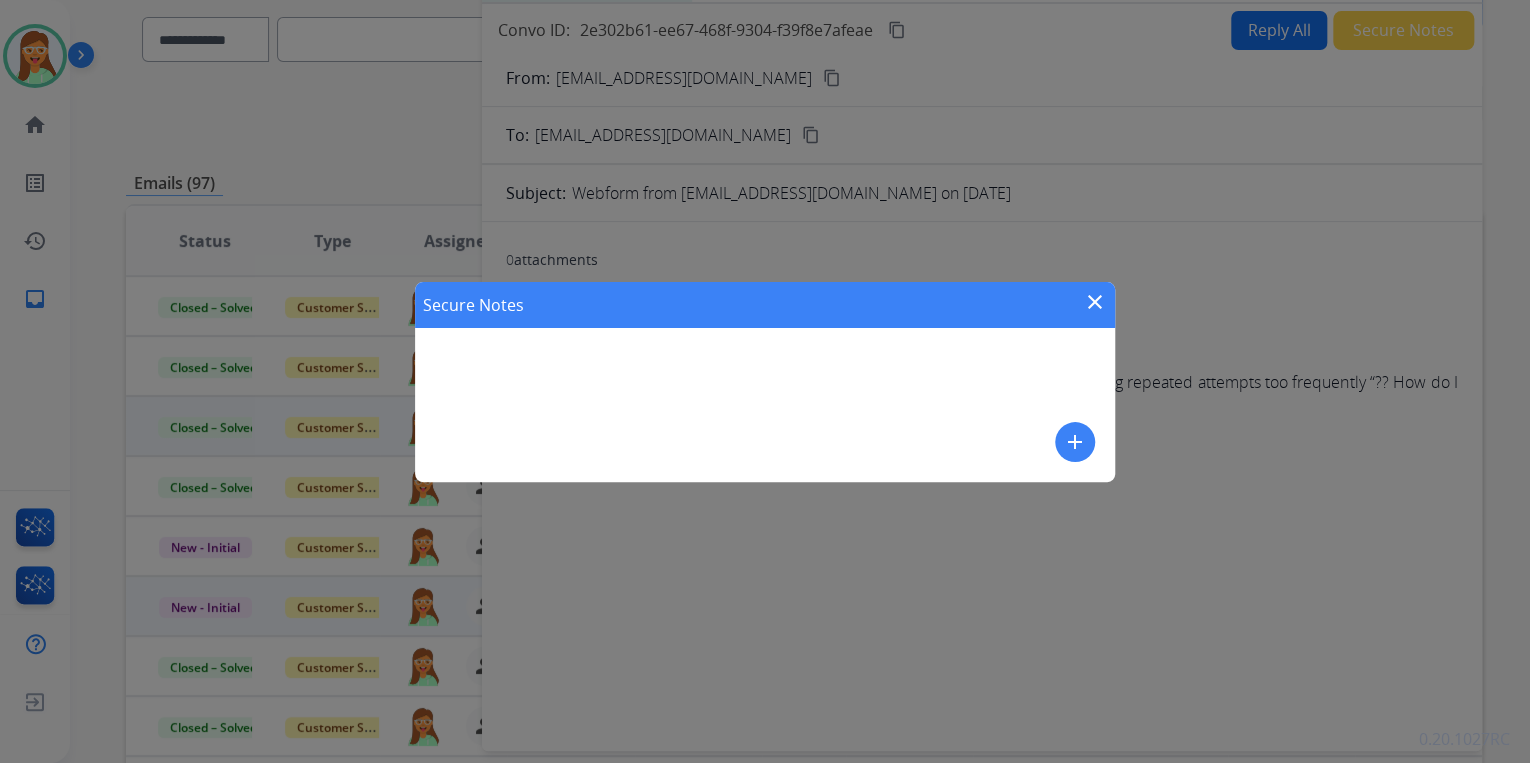 click on "add" at bounding box center [1075, 442] 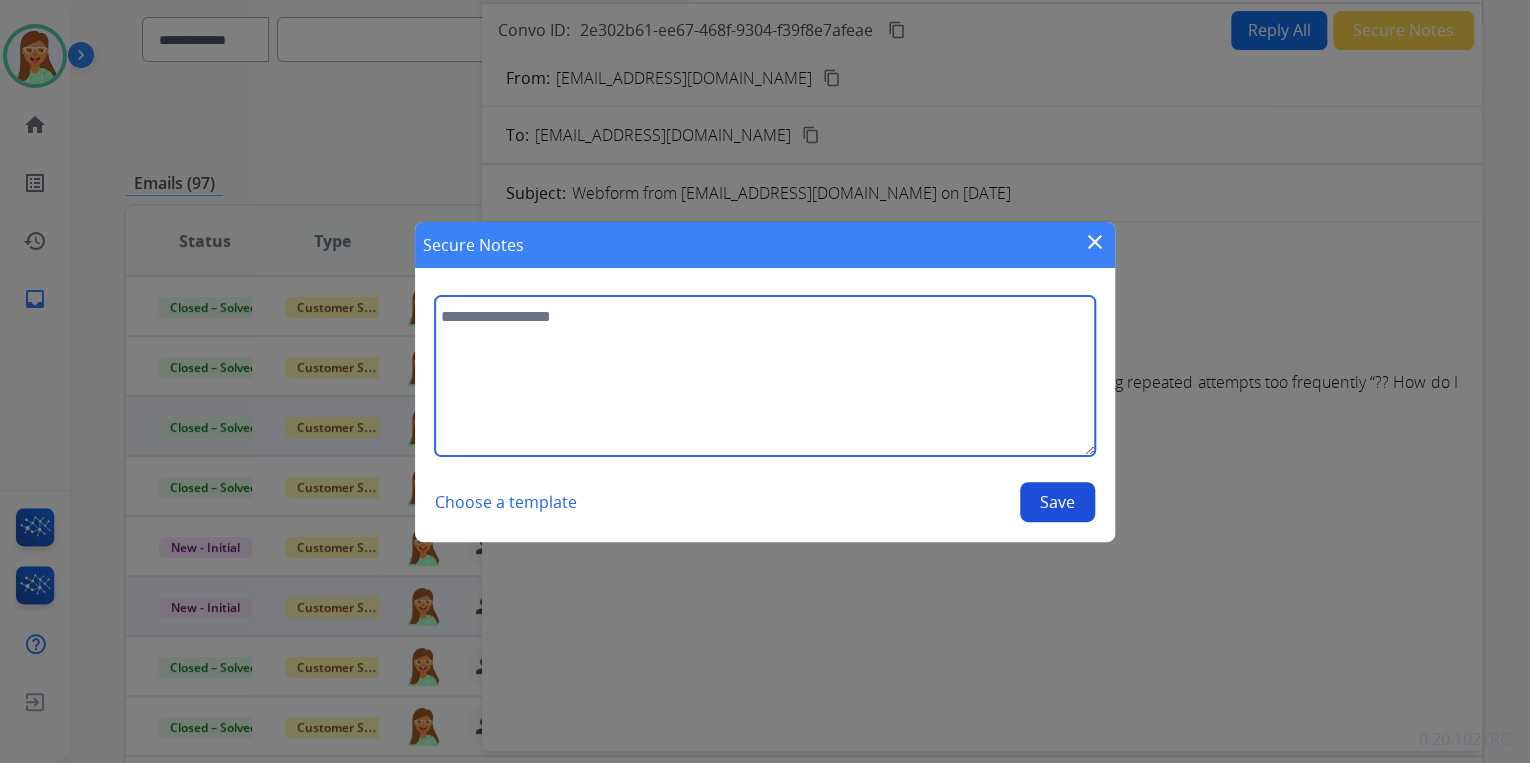 click at bounding box center [765, 376] 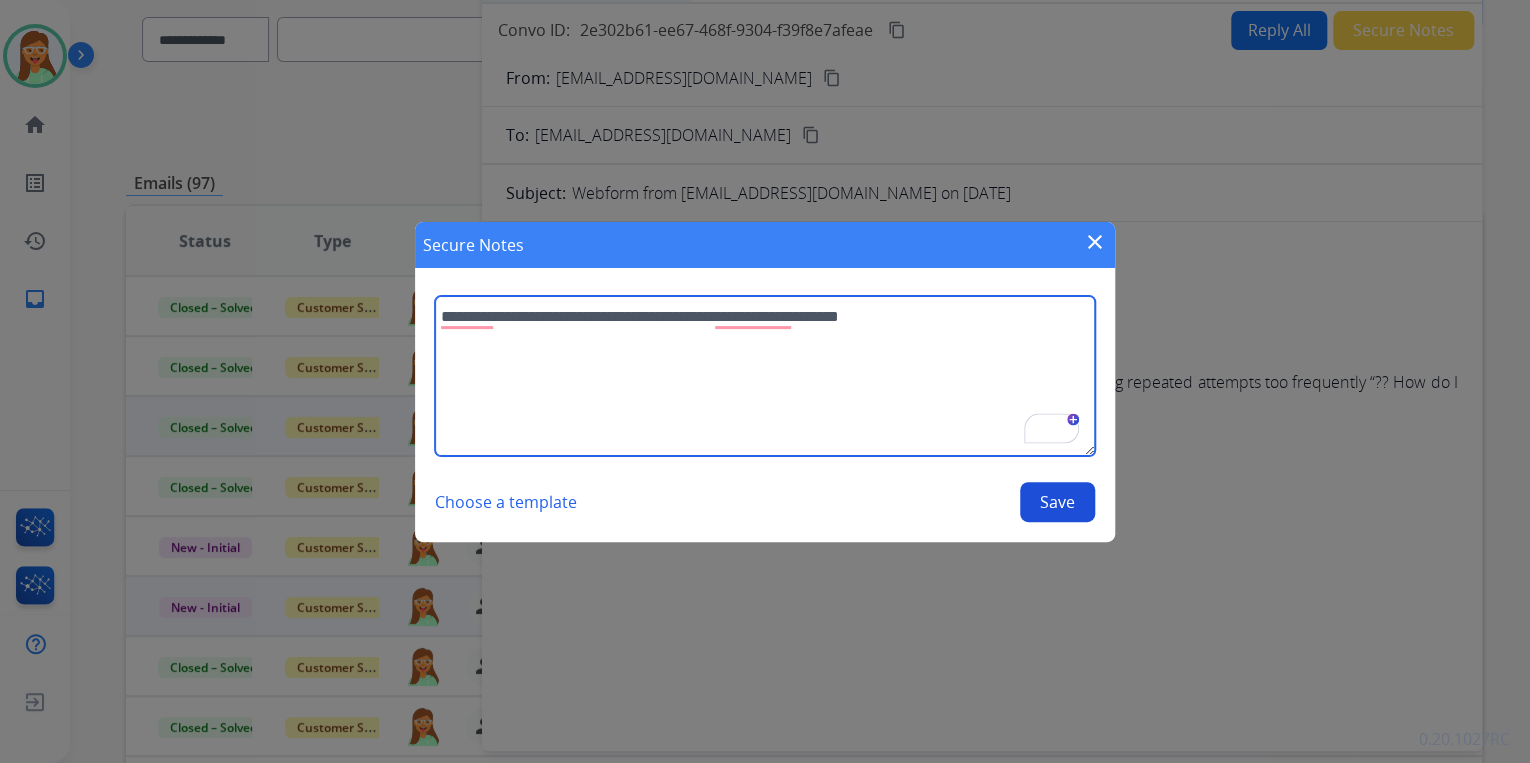 paste on "**********" 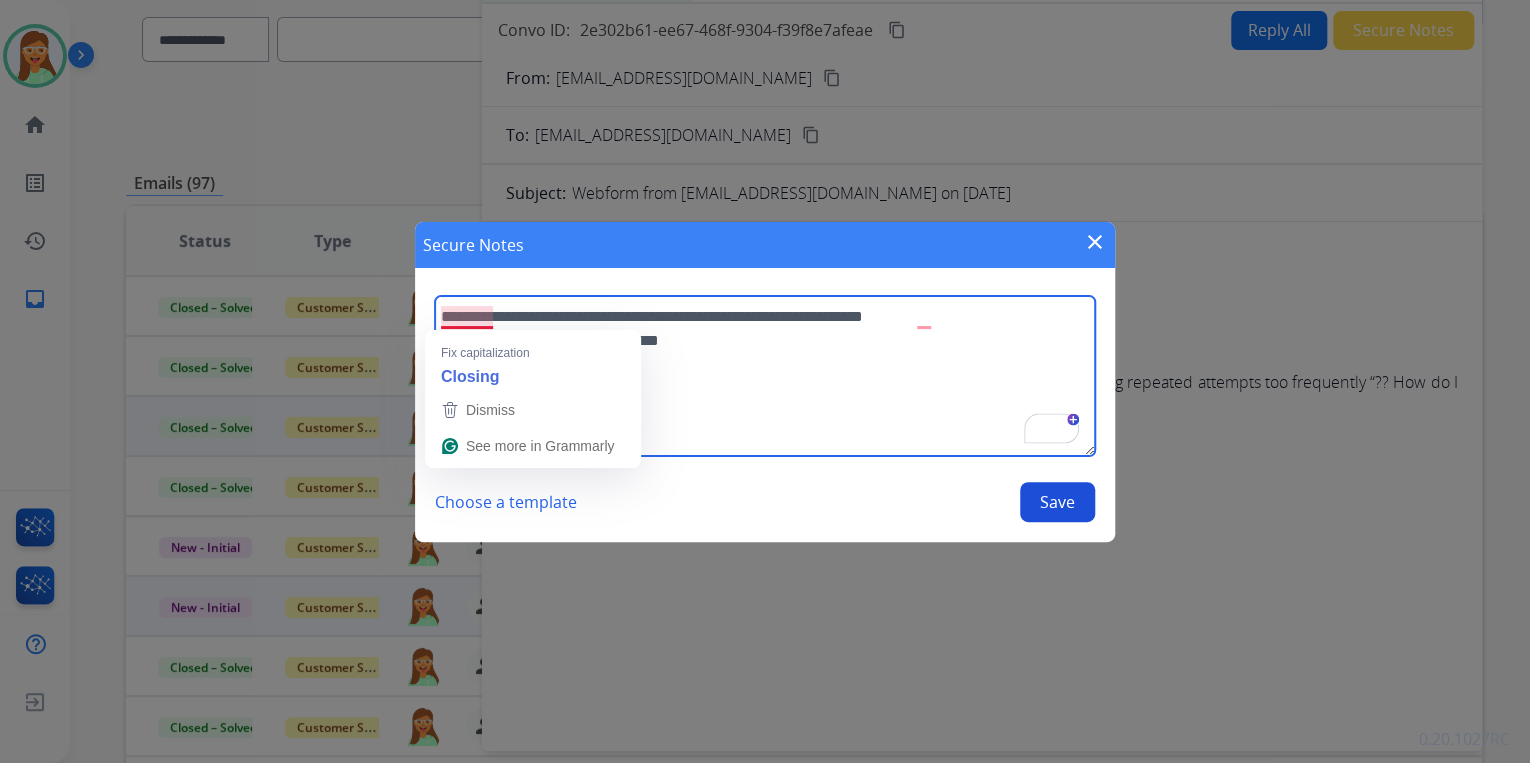 type on "**********" 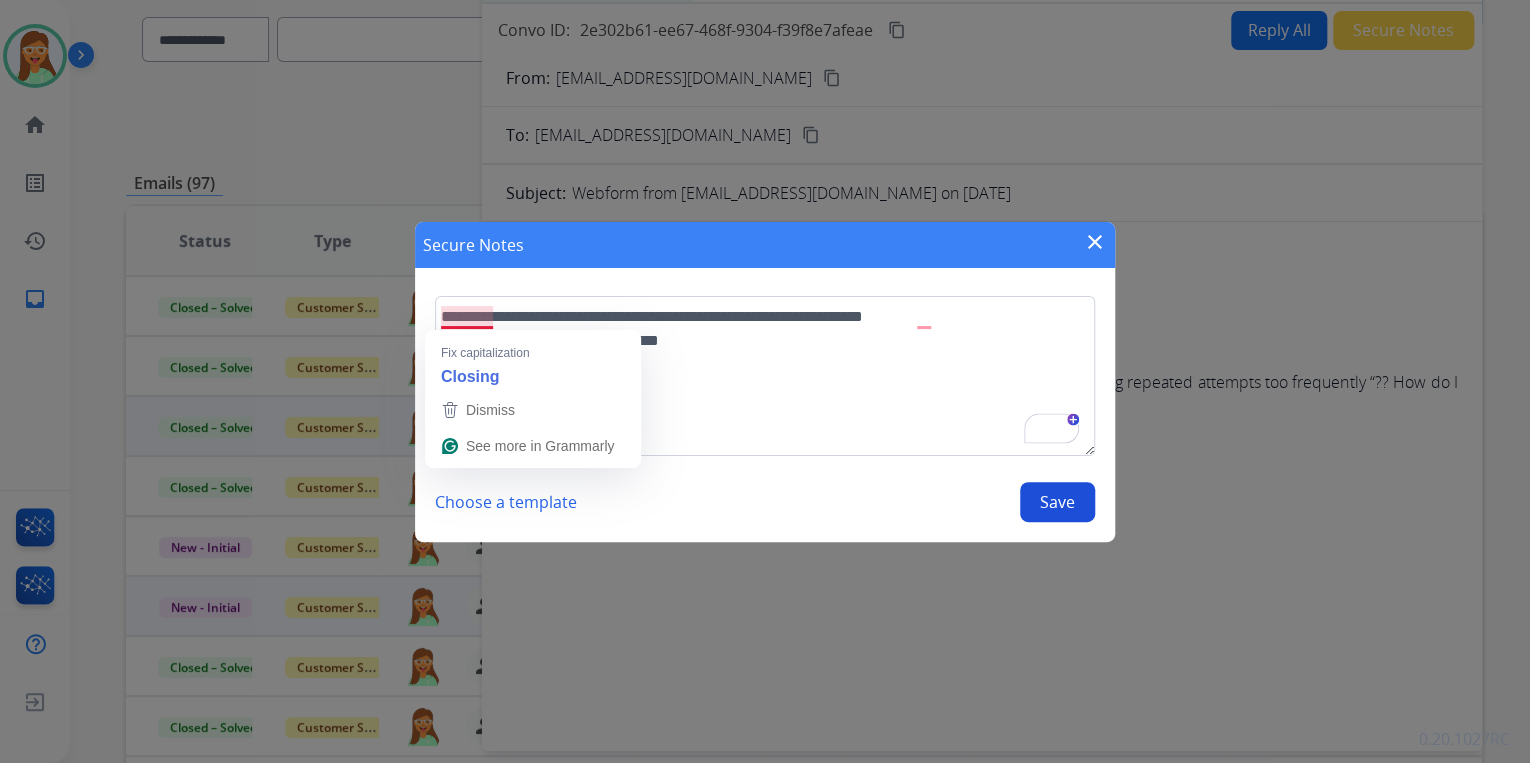 click on "Save" at bounding box center (1057, 502) 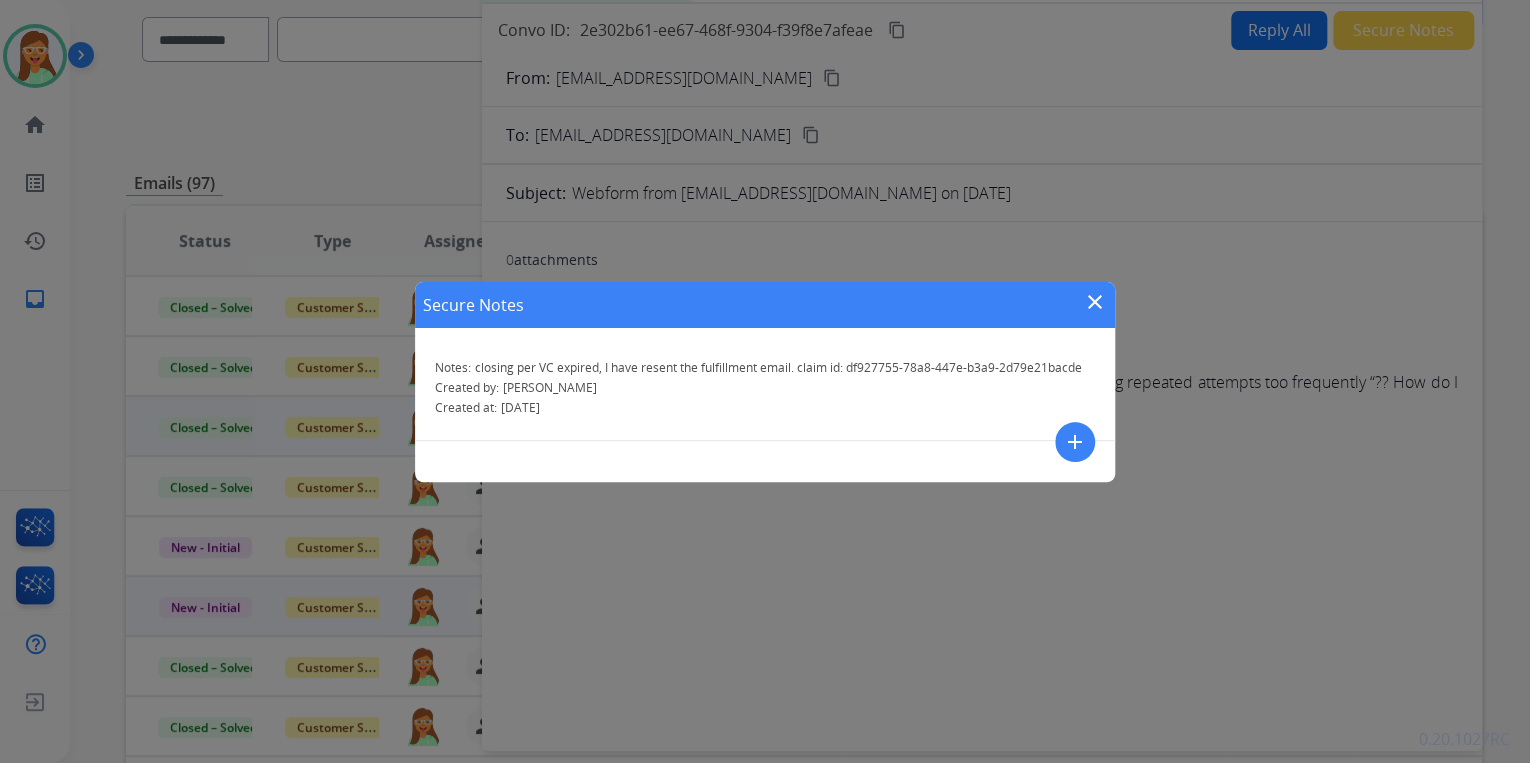 click on "close" at bounding box center [1095, 302] 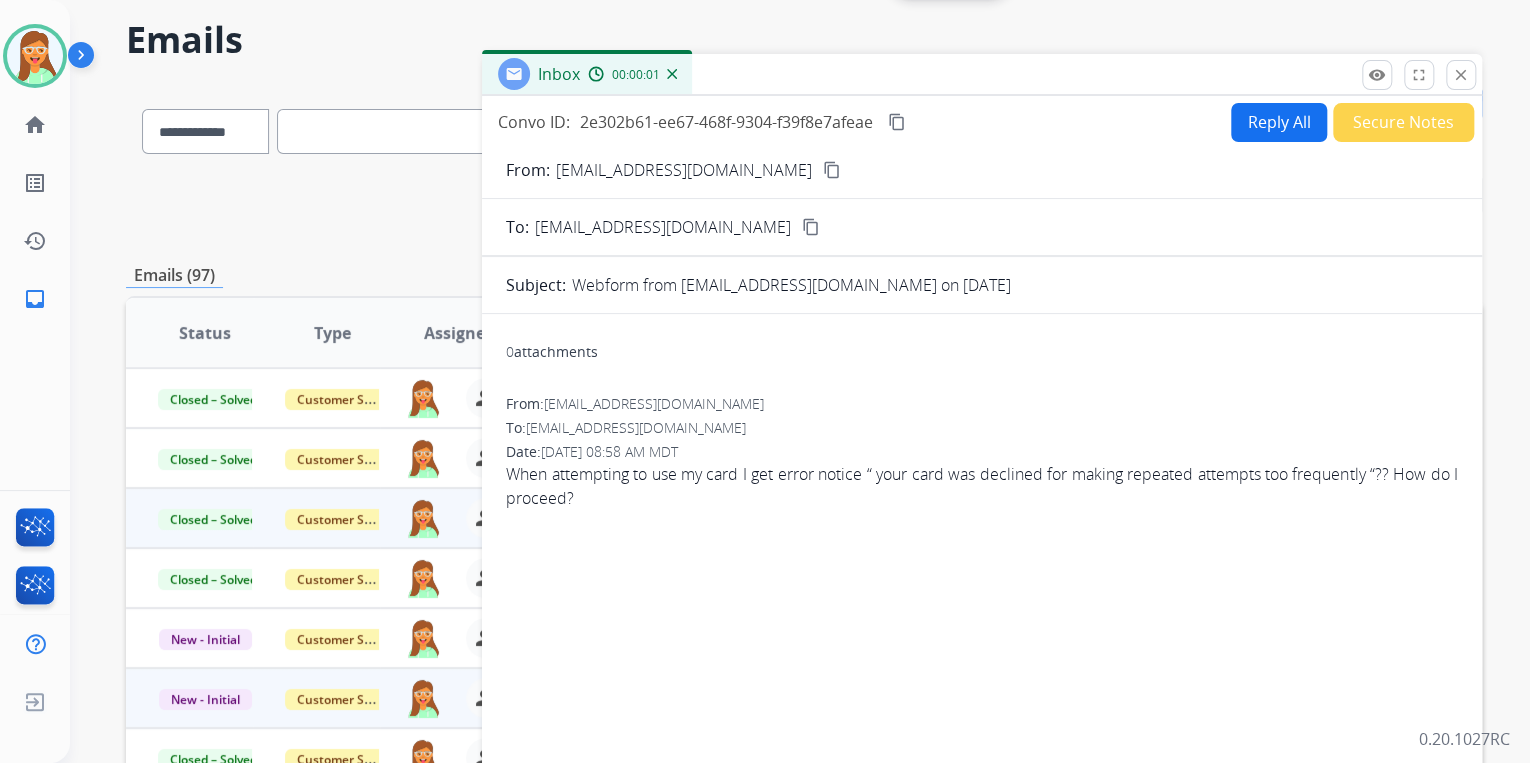 scroll, scrollTop: 0, scrollLeft: 0, axis: both 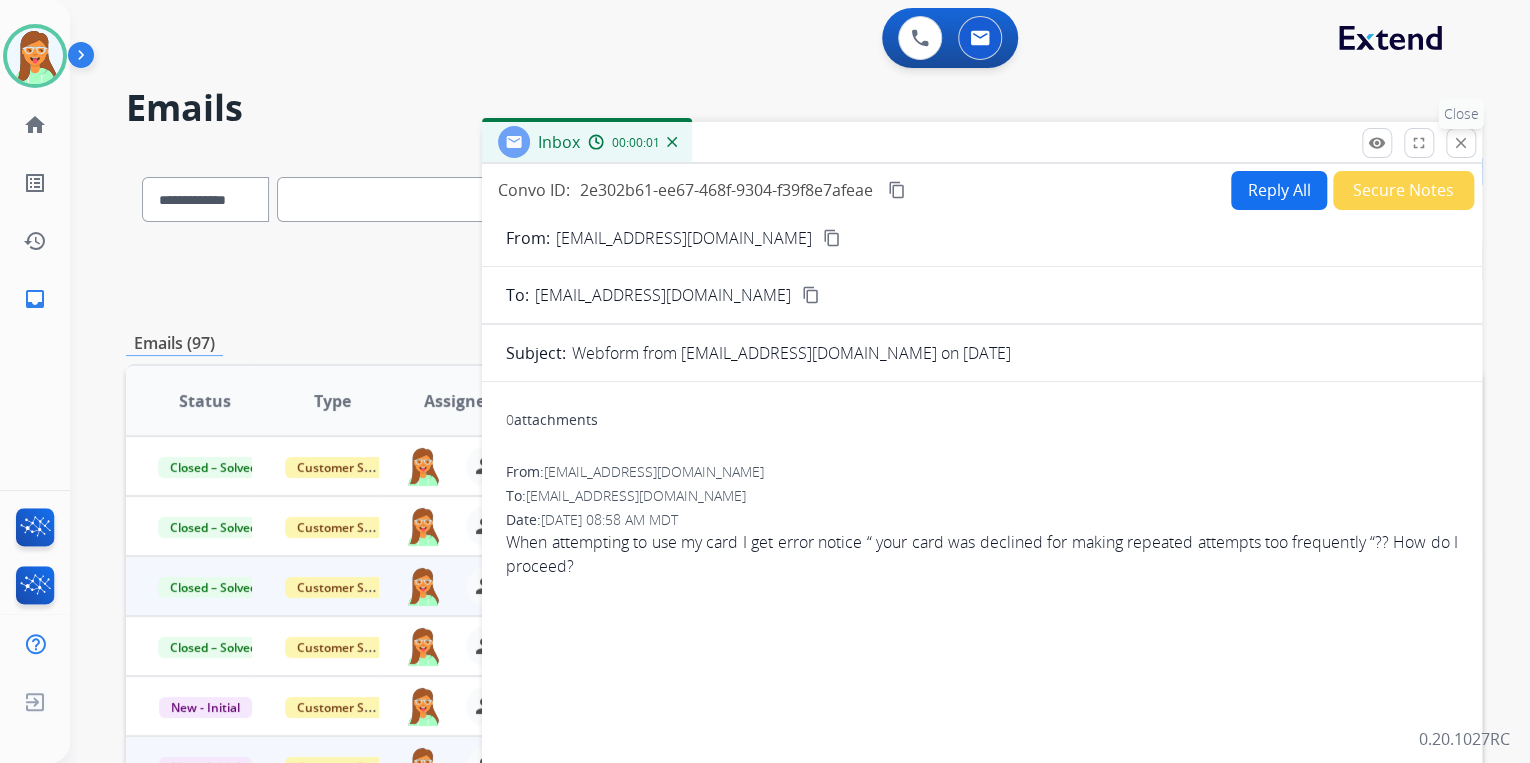click on "close" at bounding box center [1461, 143] 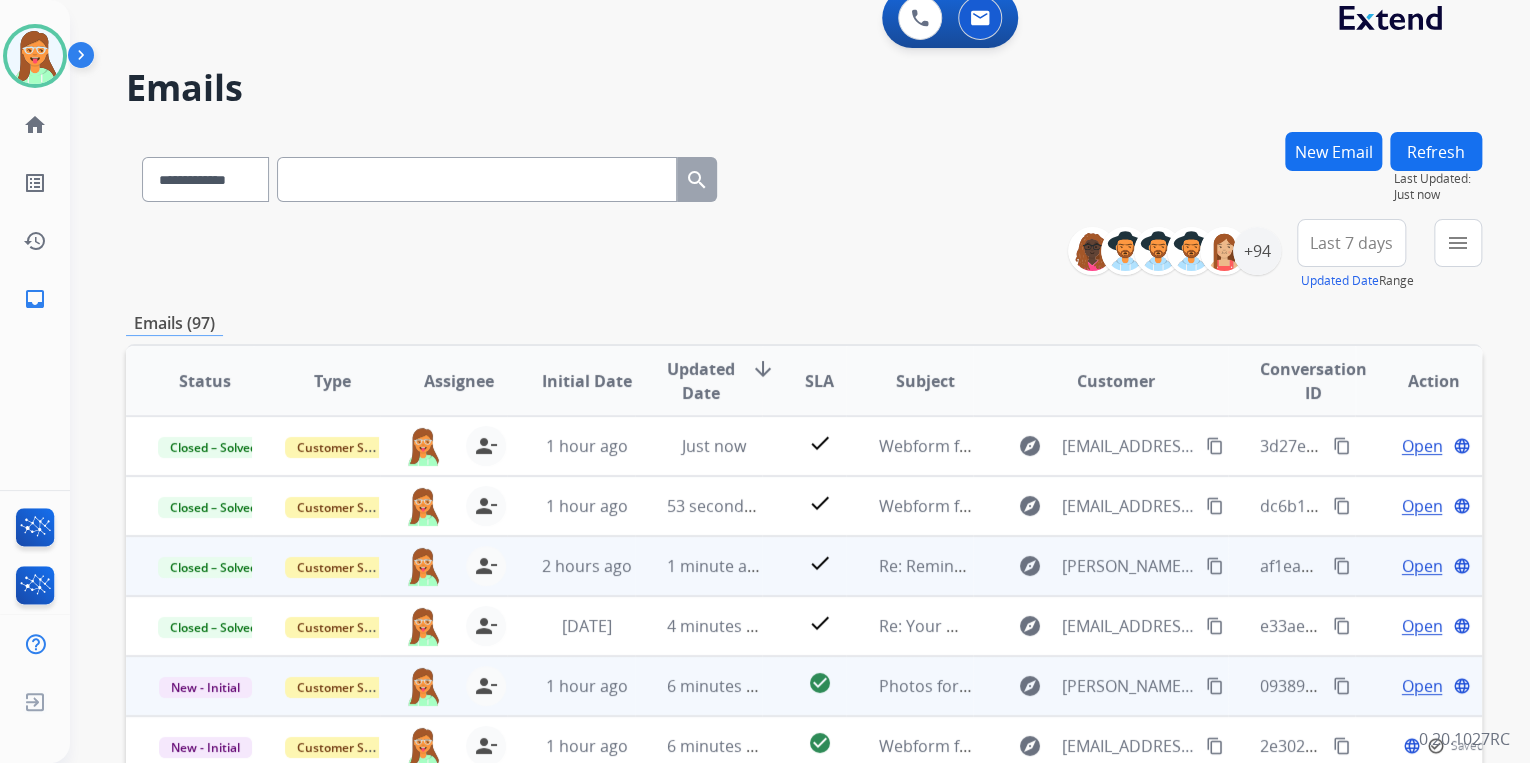 scroll, scrollTop: 320, scrollLeft: 0, axis: vertical 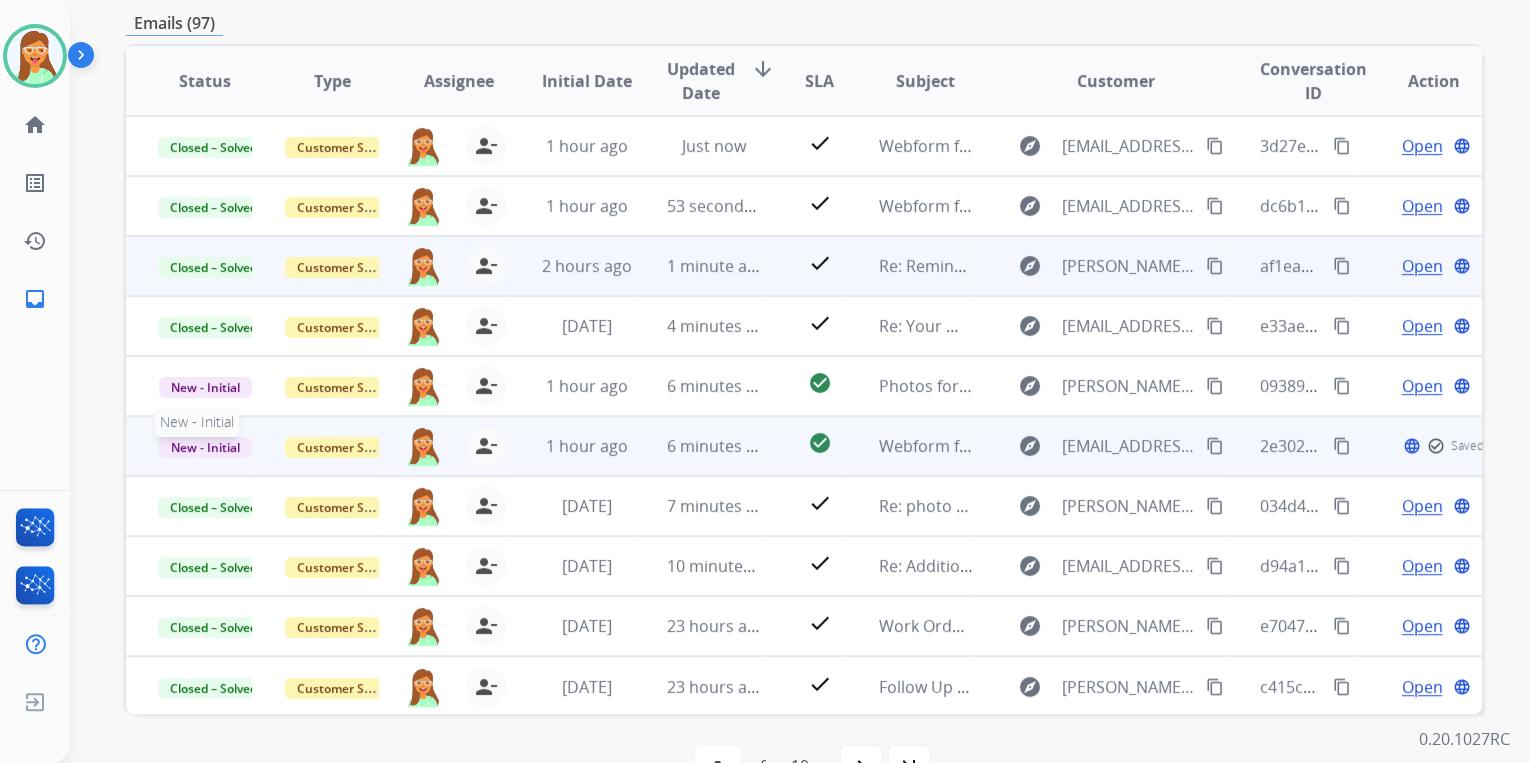 click on "New - Initial" at bounding box center [205, 447] 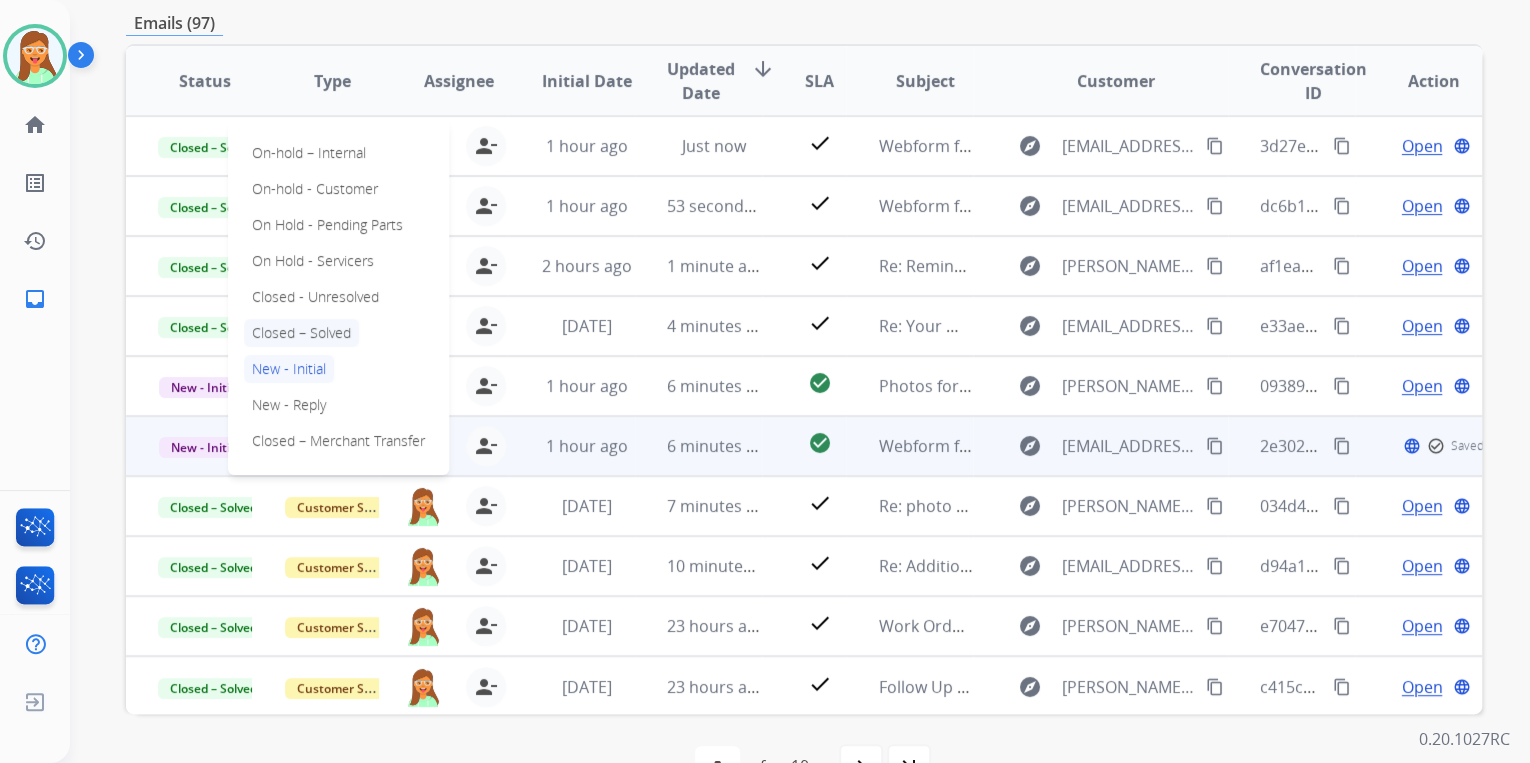click on "Closed – Solved" at bounding box center (301, 333) 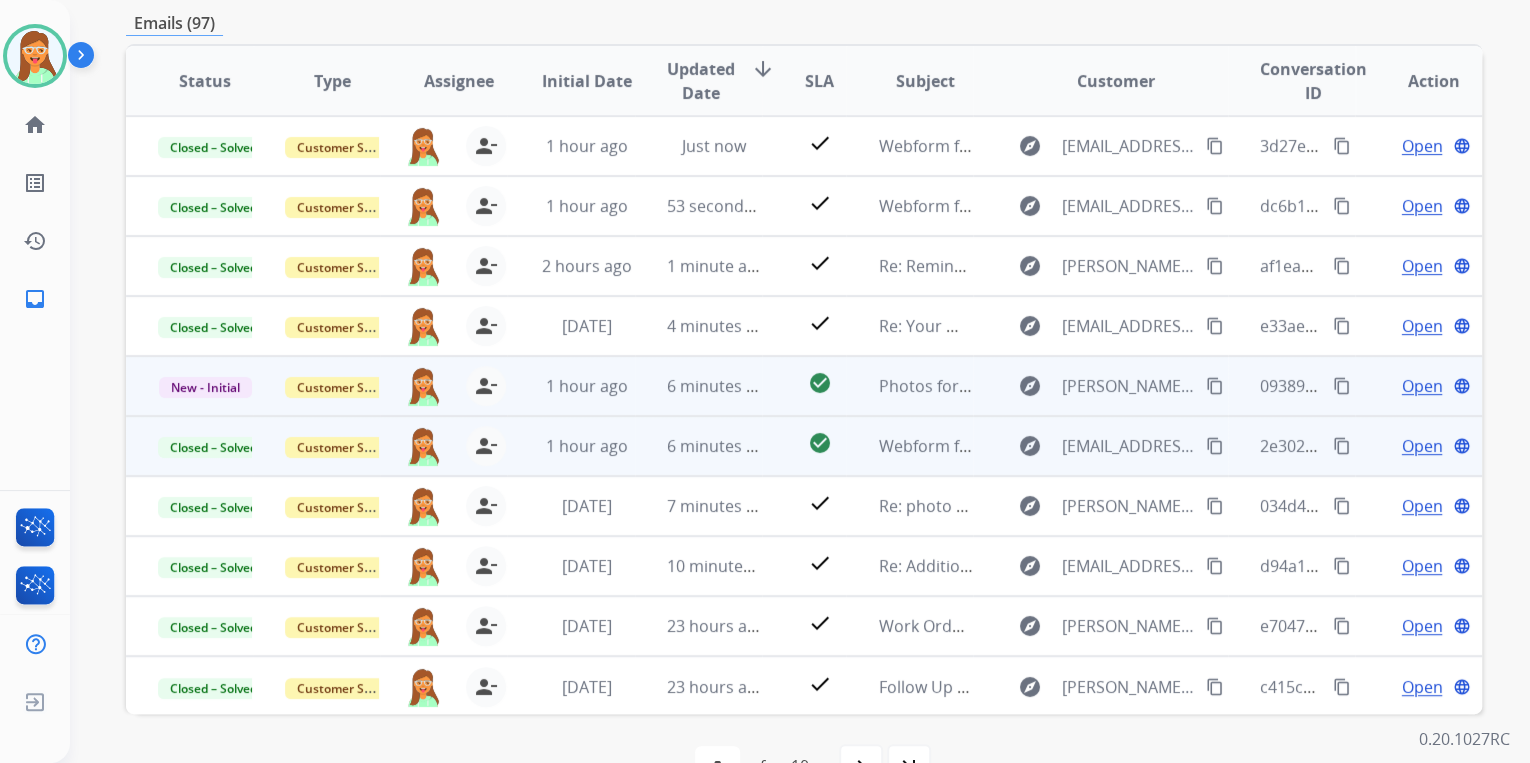 click on "Open language" at bounding box center [1434, 386] 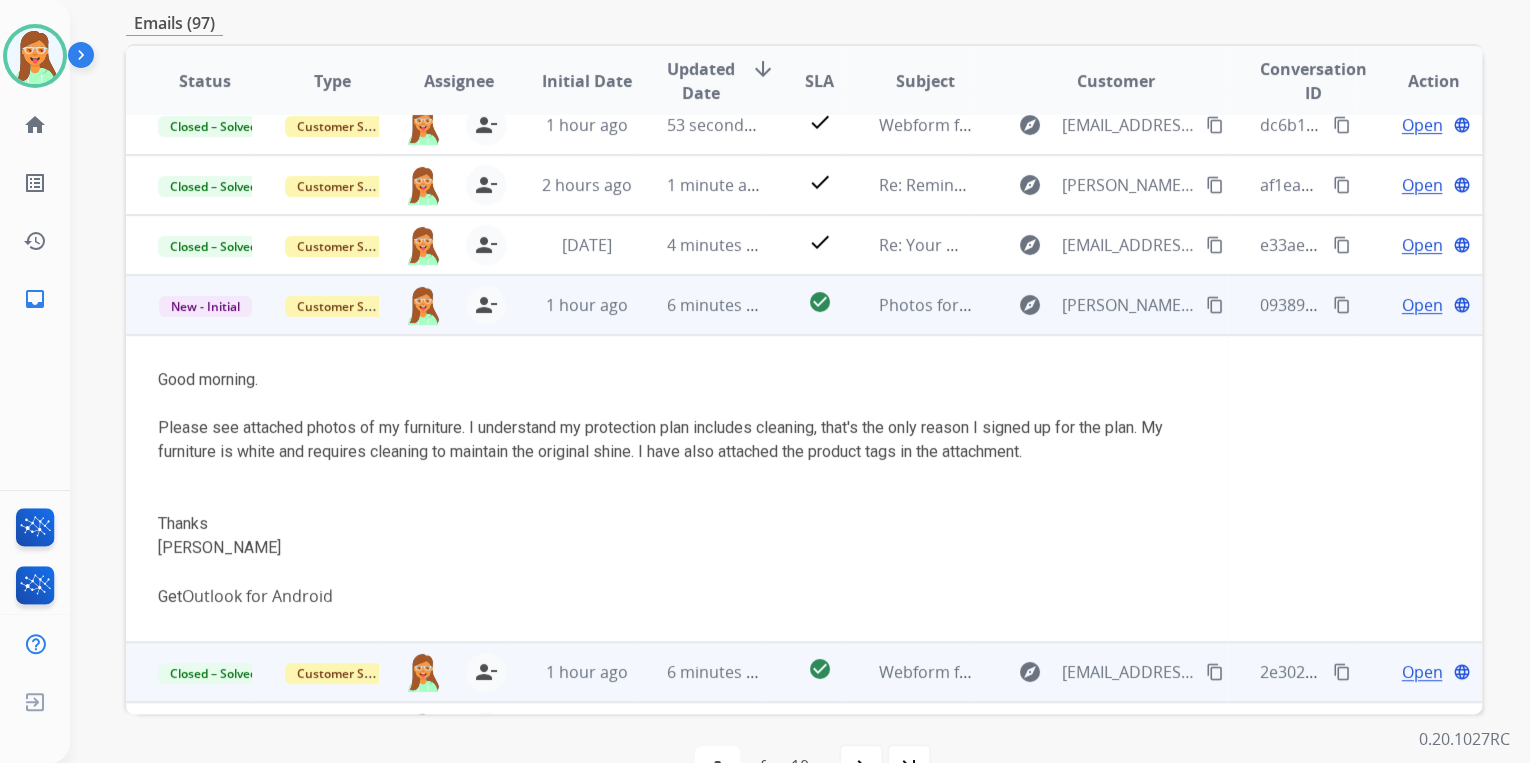 scroll, scrollTop: 80, scrollLeft: 0, axis: vertical 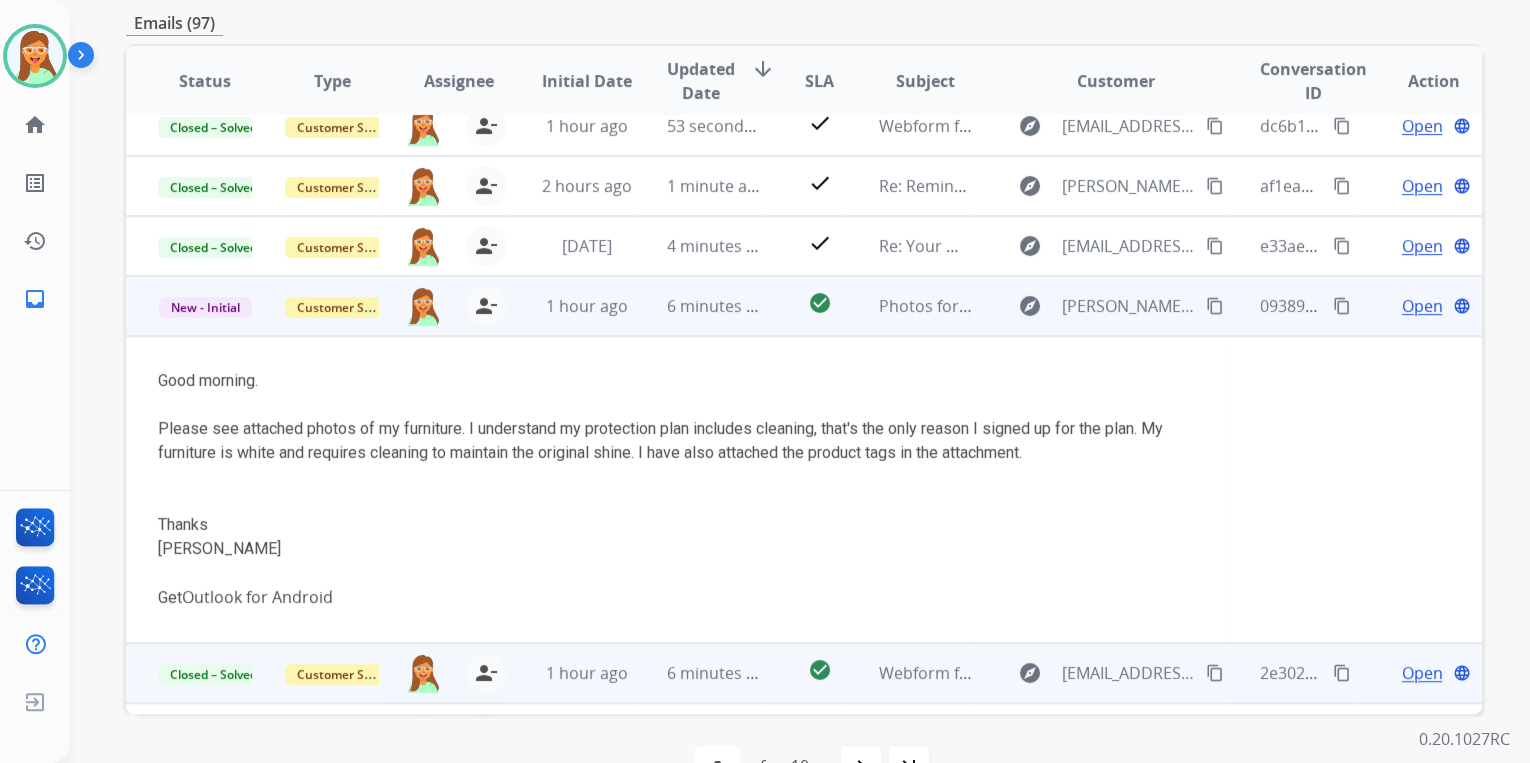 click on "Open" at bounding box center (1421, 306) 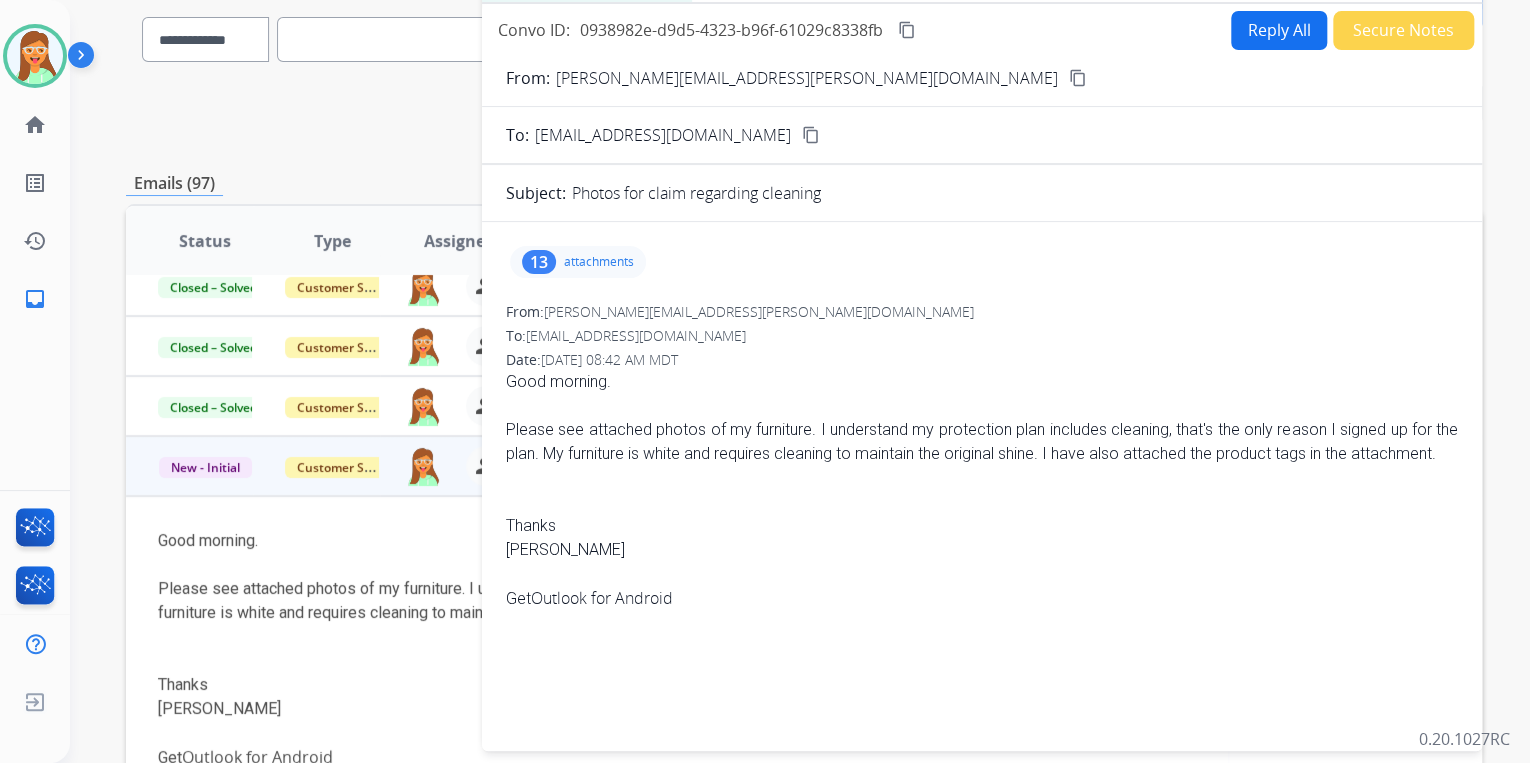 scroll, scrollTop: 0, scrollLeft: 0, axis: both 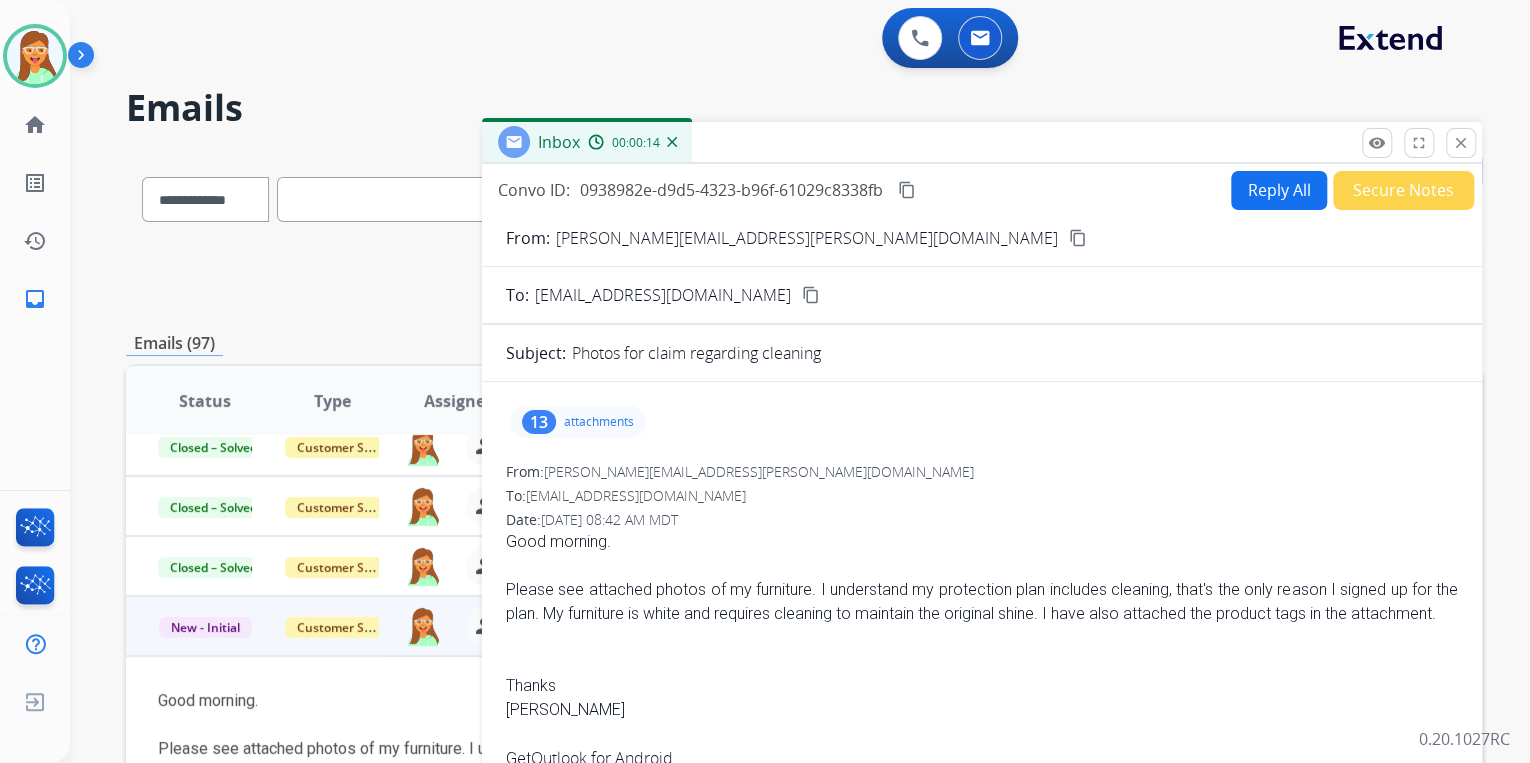 click on "content_copy" at bounding box center [1078, 238] 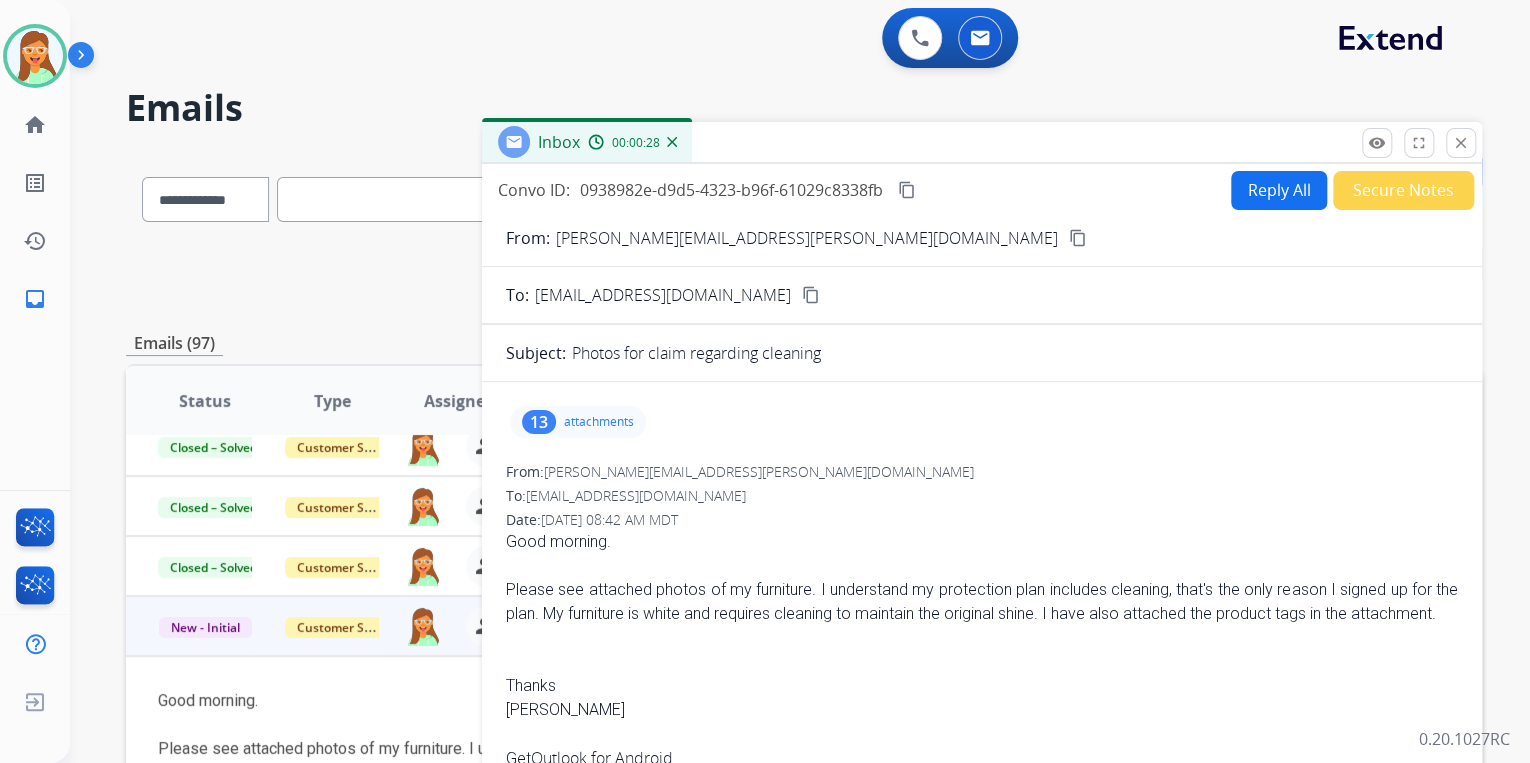 click on "attachments" at bounding box center (599, 422) 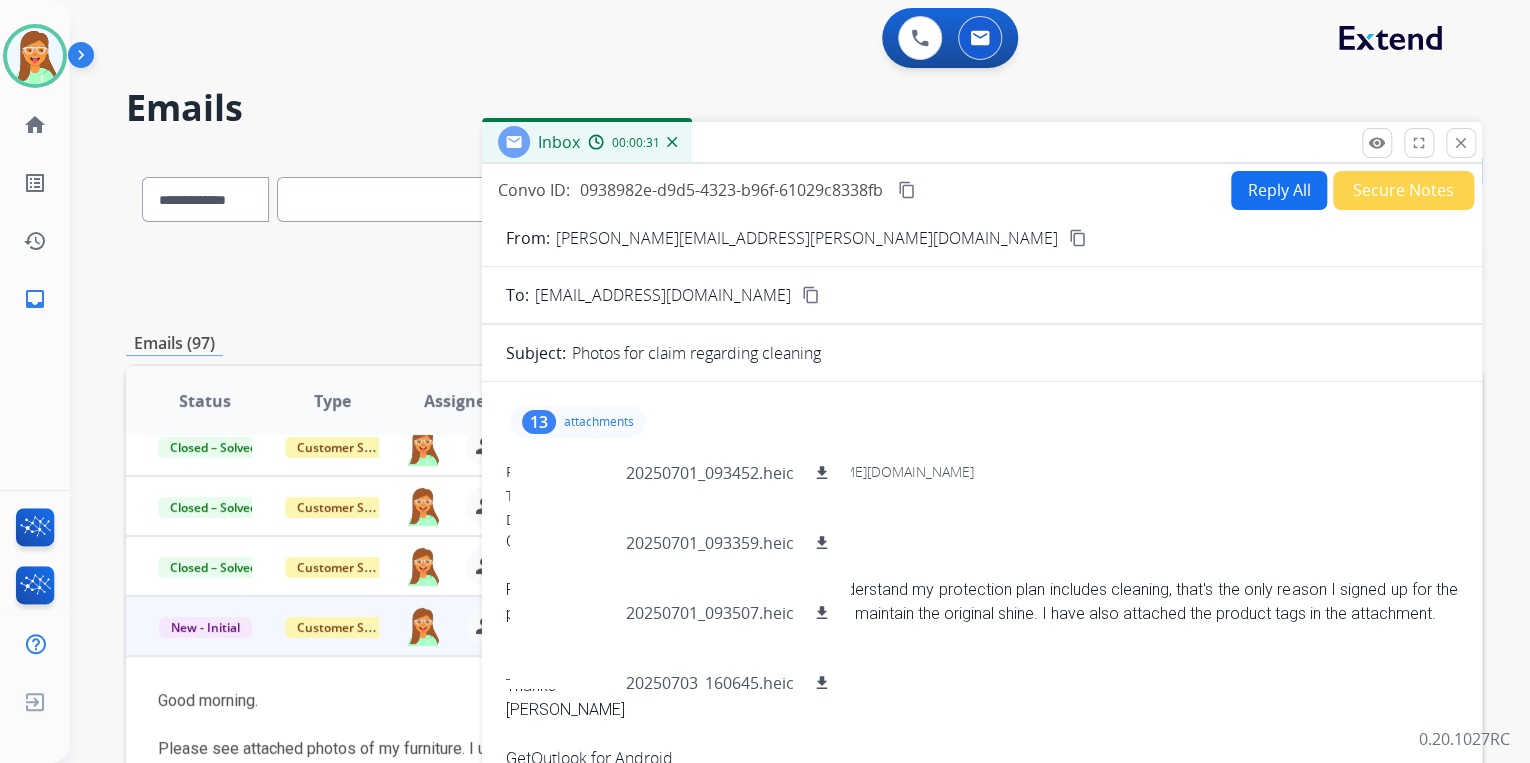 click on "attachments" at bounding box center [599, 422] 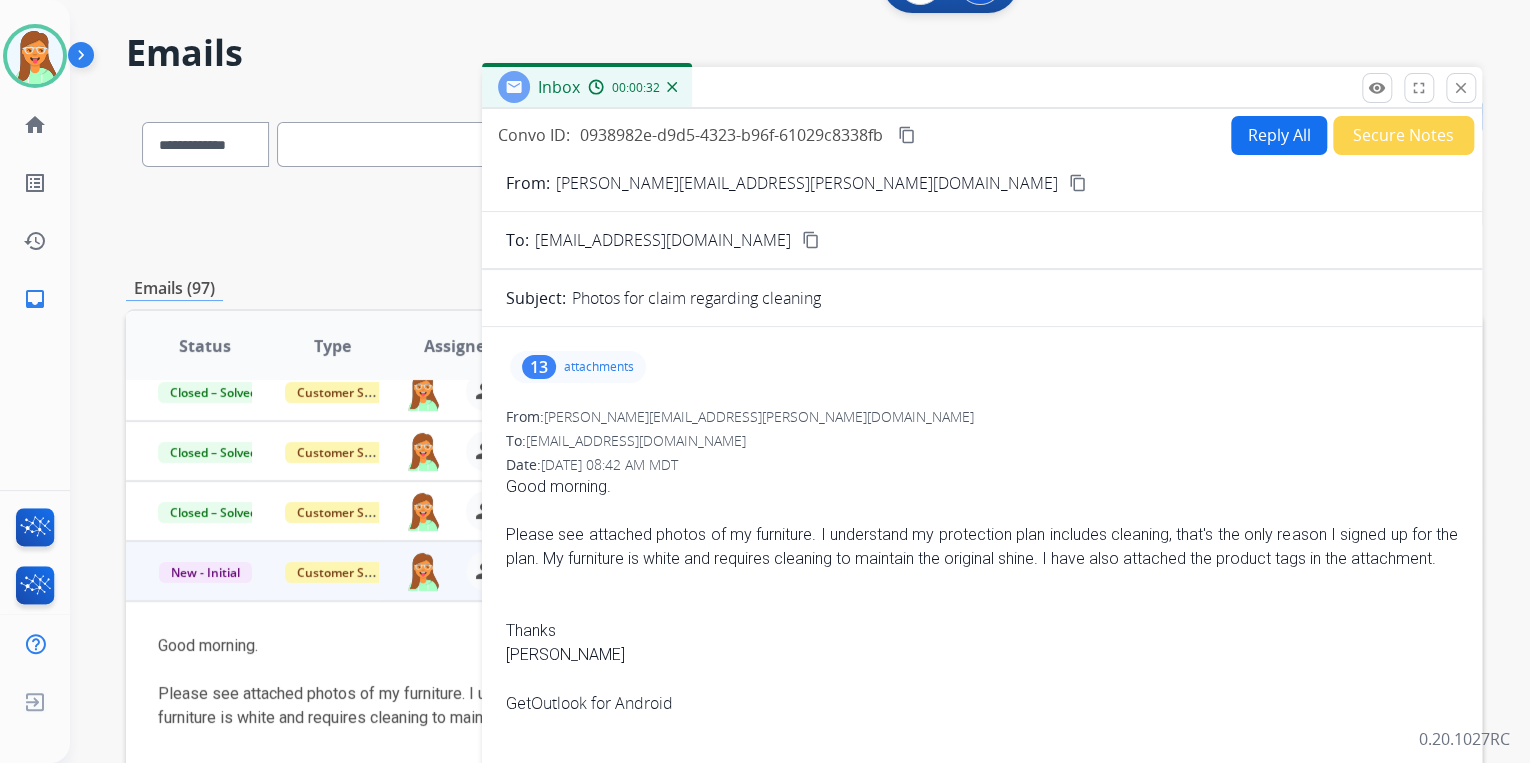 scroll, scrollTop: 54, scrollLeft: 0, axis: vertical 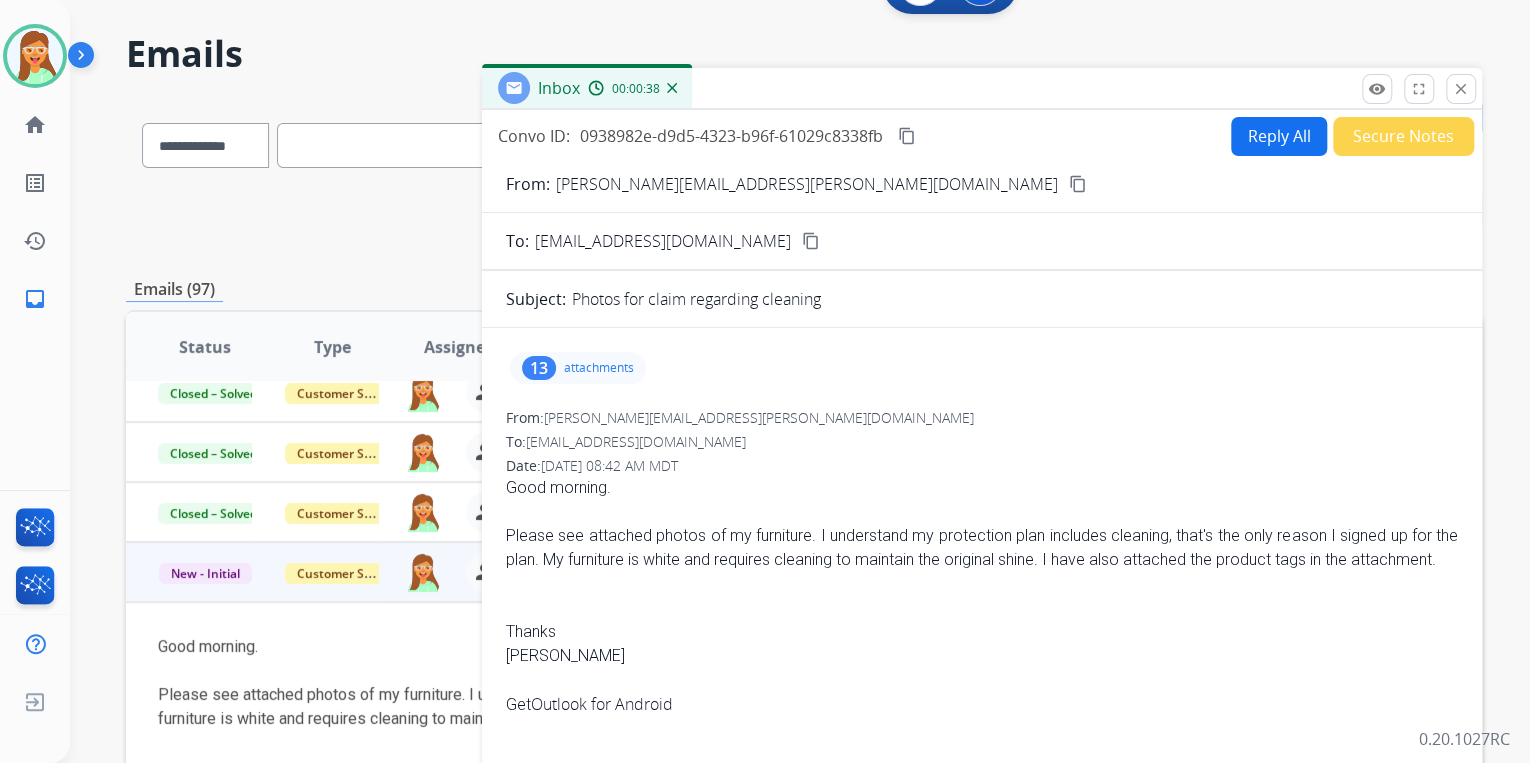 click on "attachments" at bounding box center [599, 368] 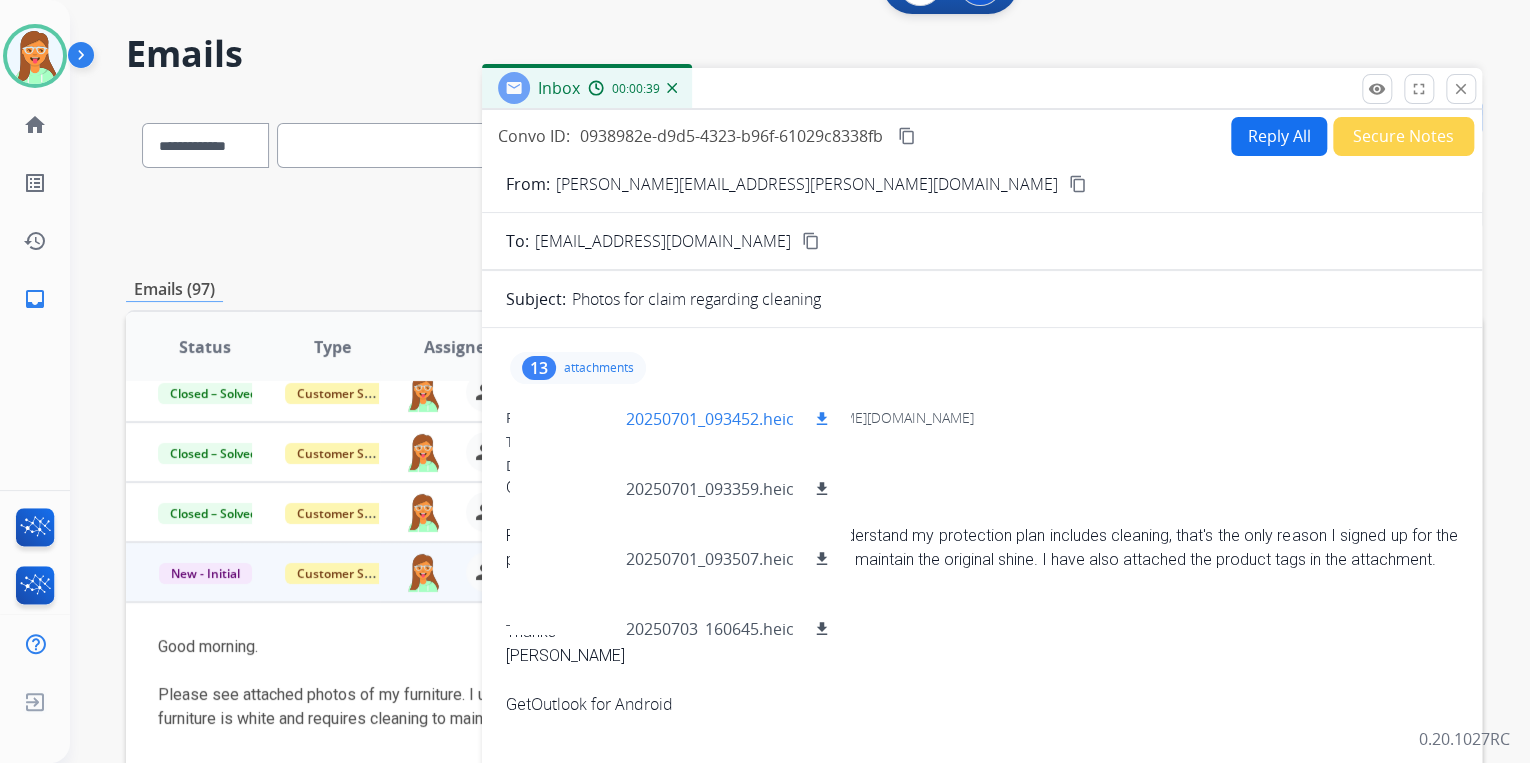 click at bounding box center (576, 419) 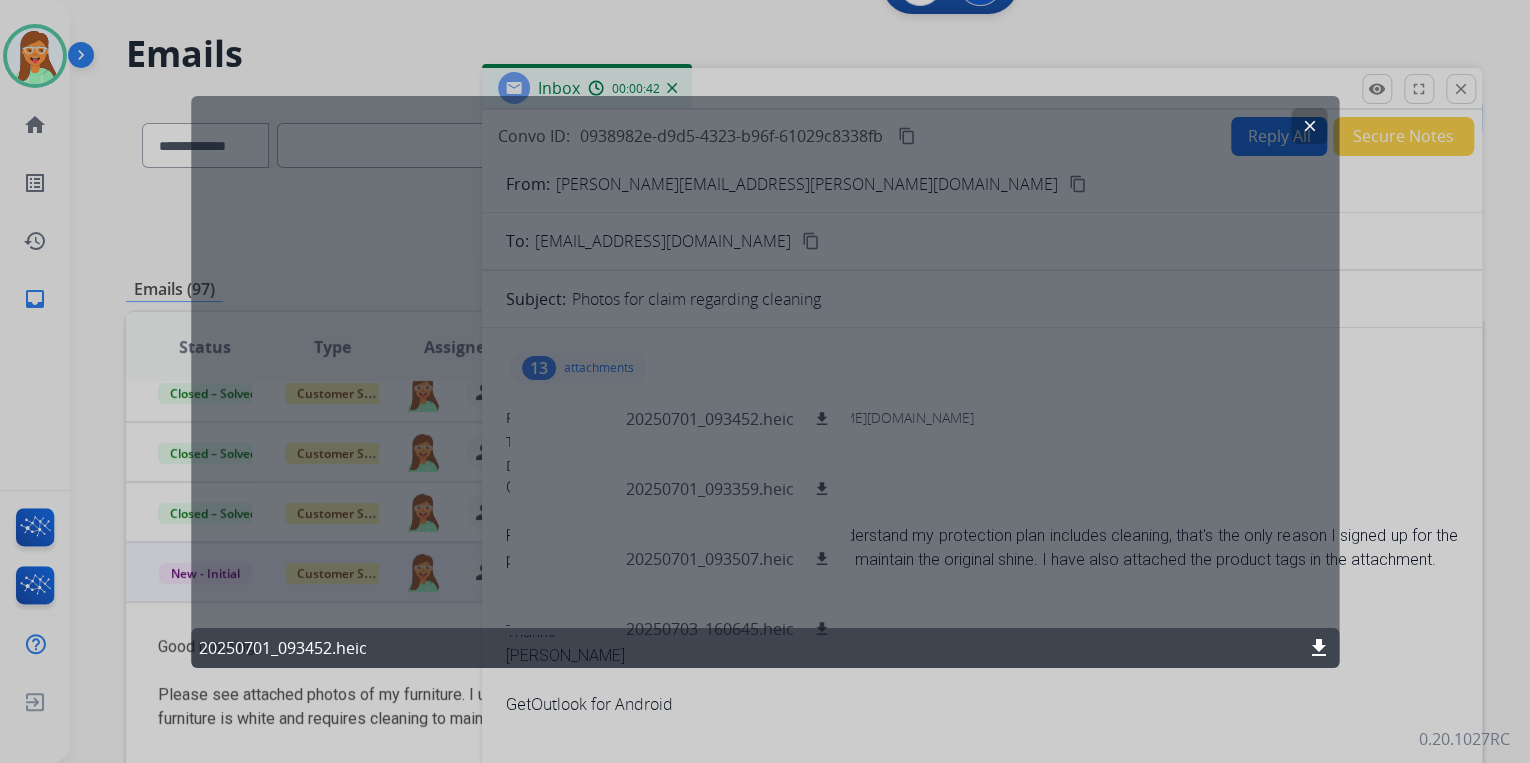 click on "clear" 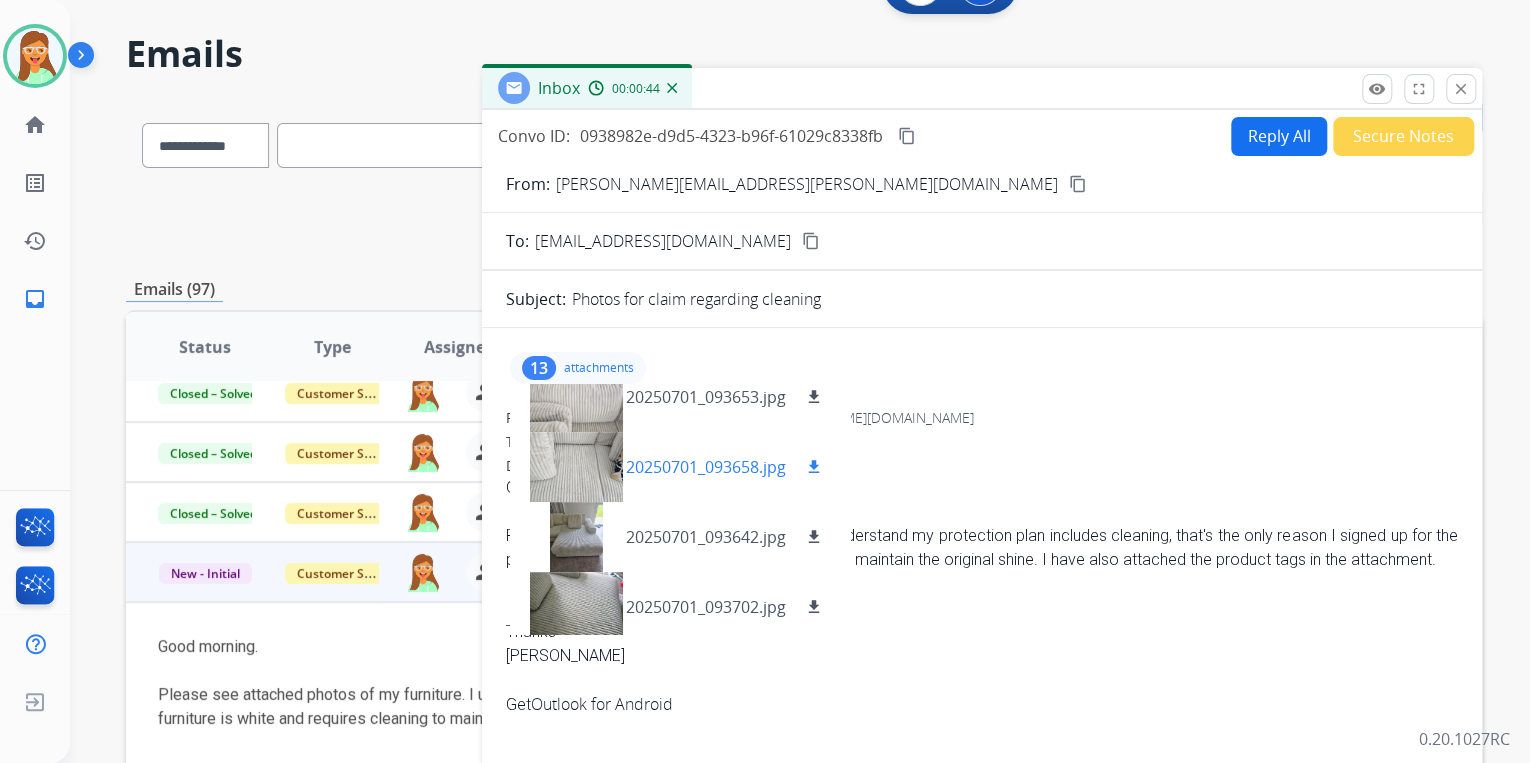 scroll, scrollTop: 660, scrollLeft: 0, axis: vertical 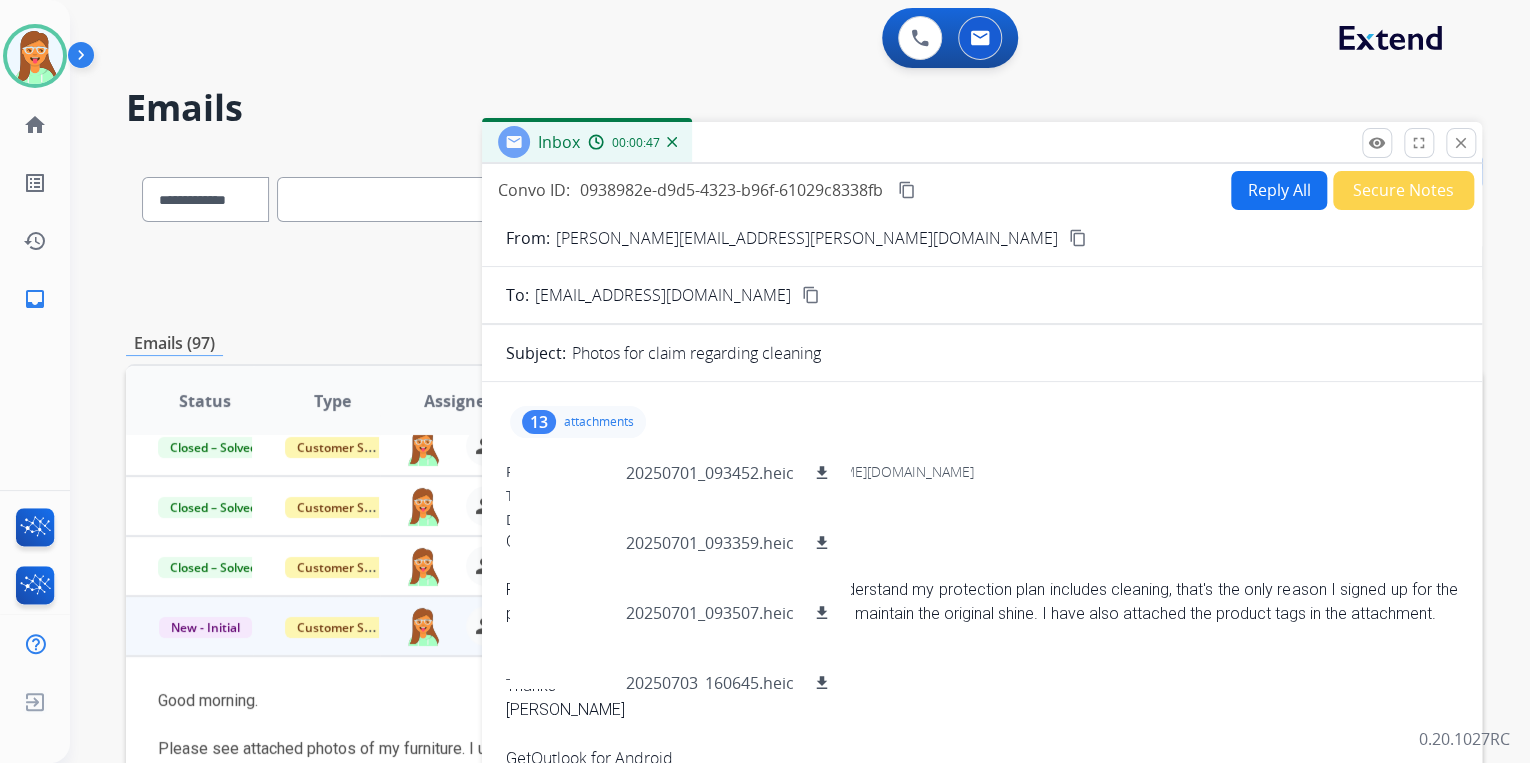 click on "attachments" at bounding box center [599, 422] 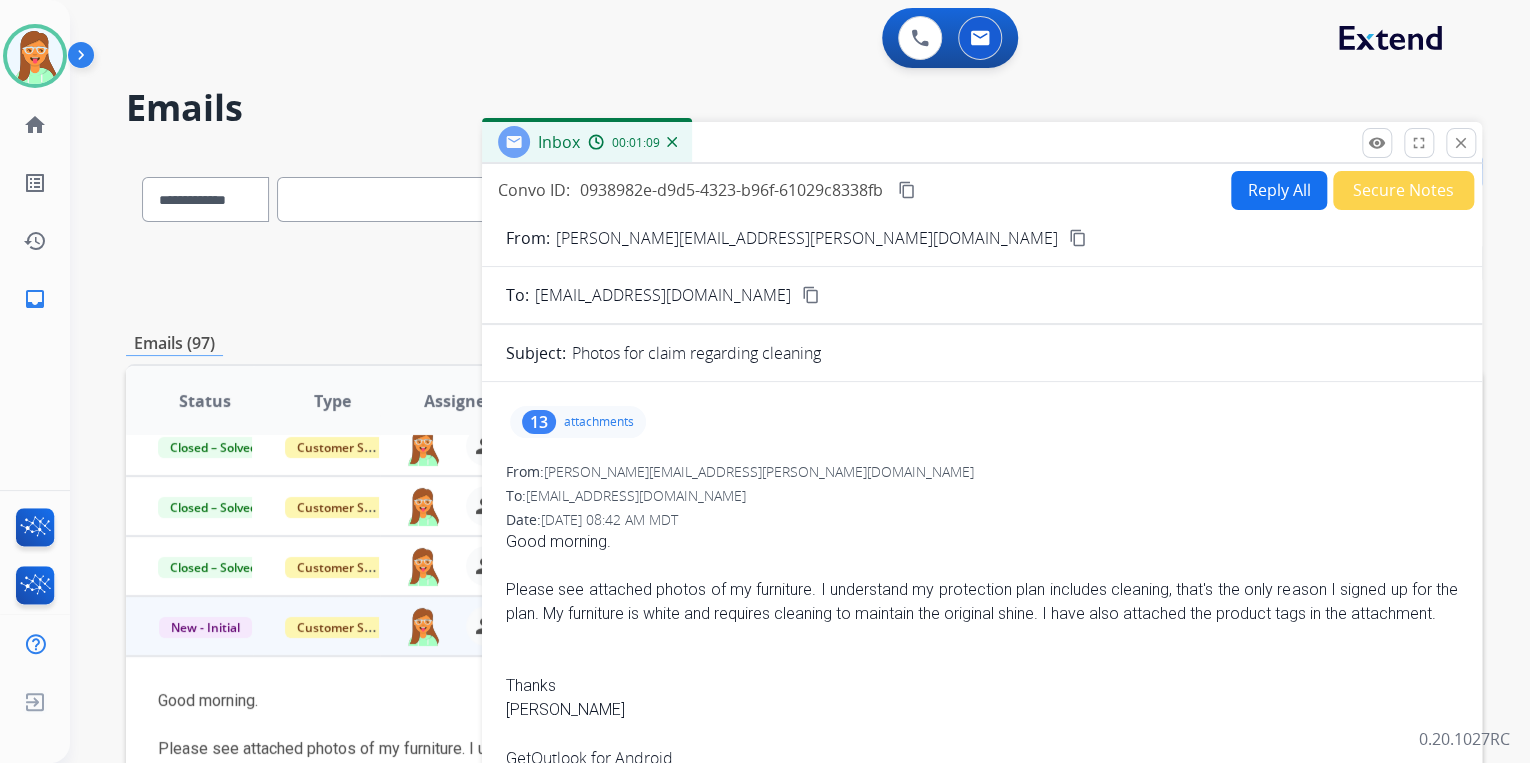 click on "Reply All" at bounding box center (1279, 190) 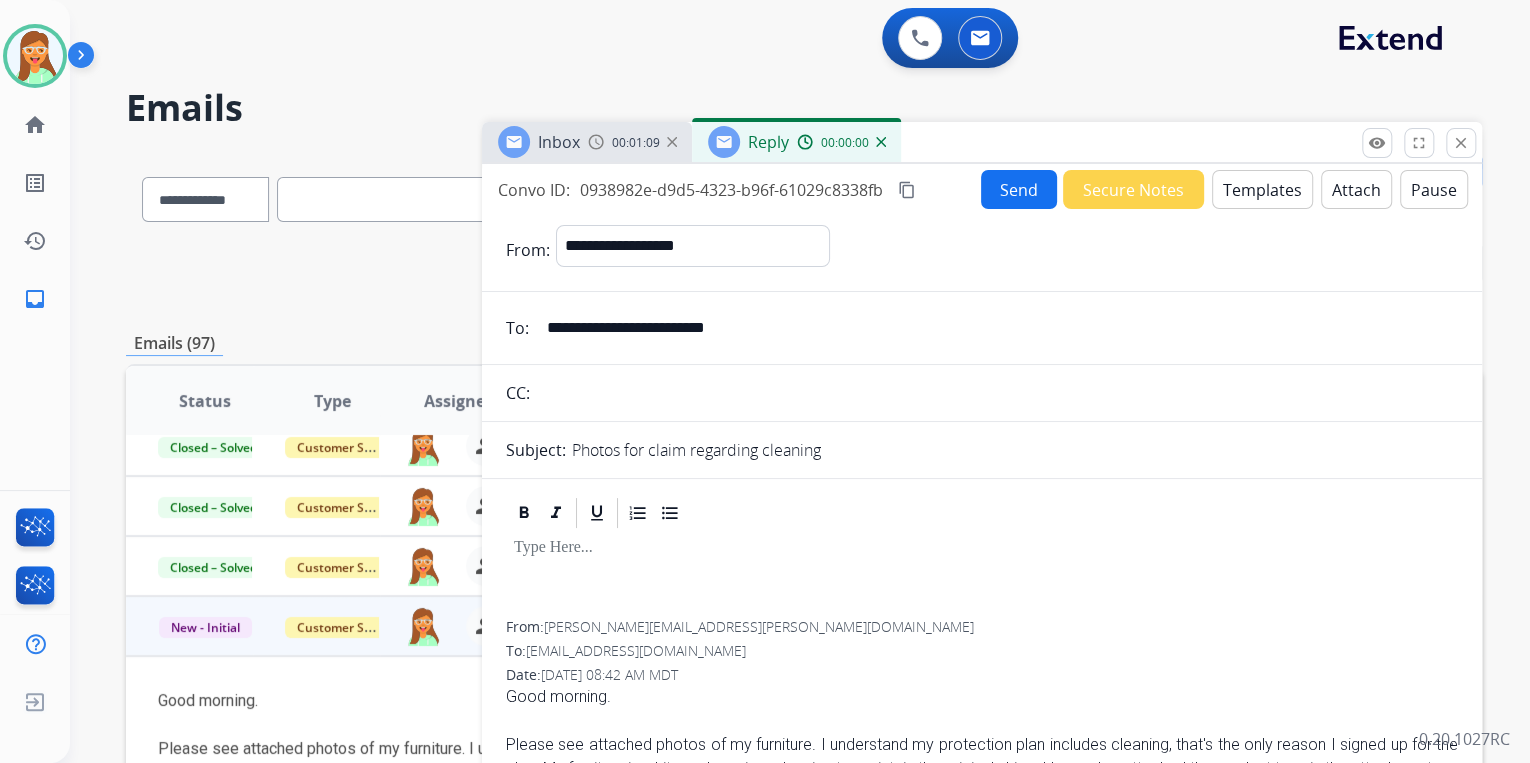 click on "Templates" at bounding box center (1262, 189) 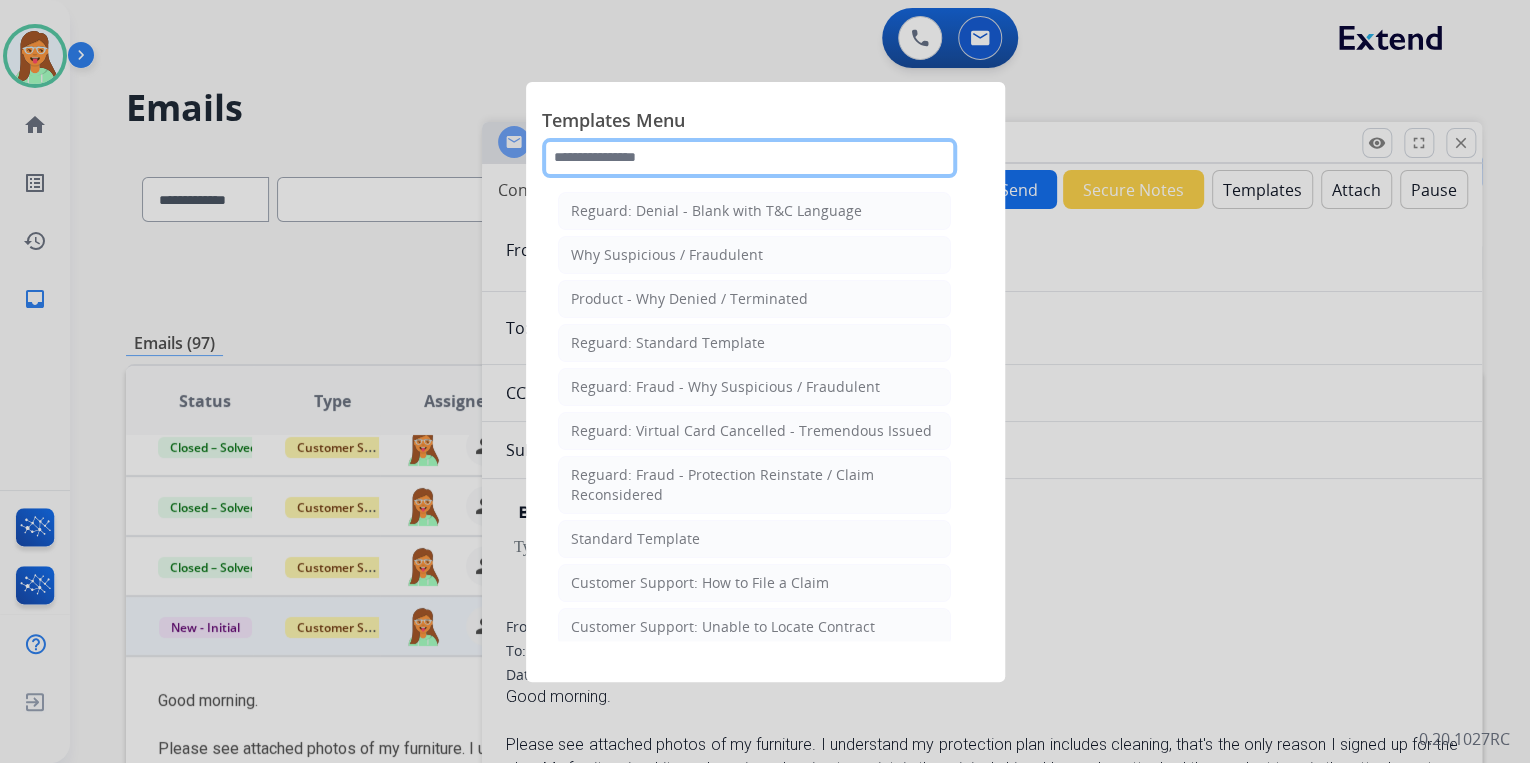 click 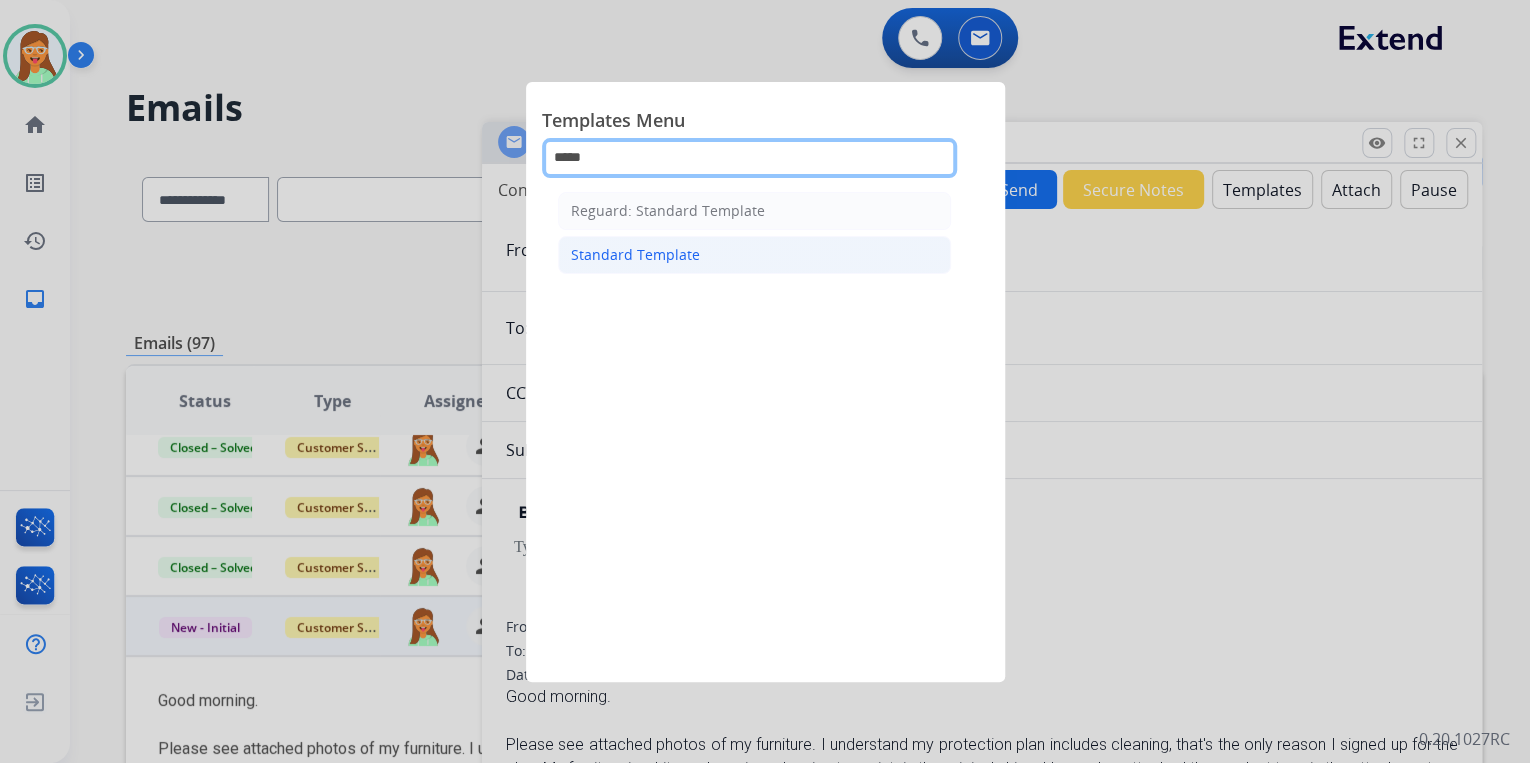 type on "*****" 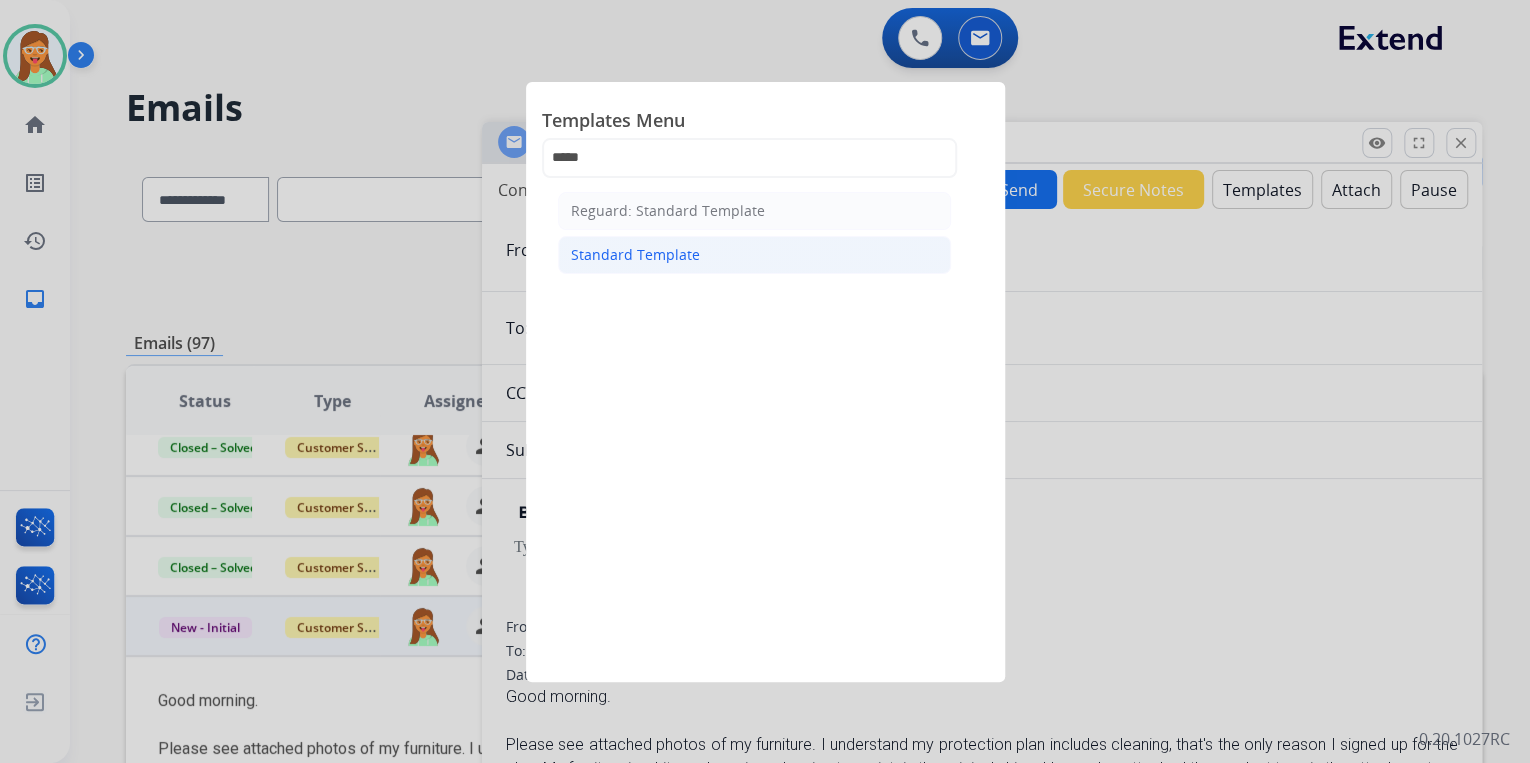 click on "Standard Template" 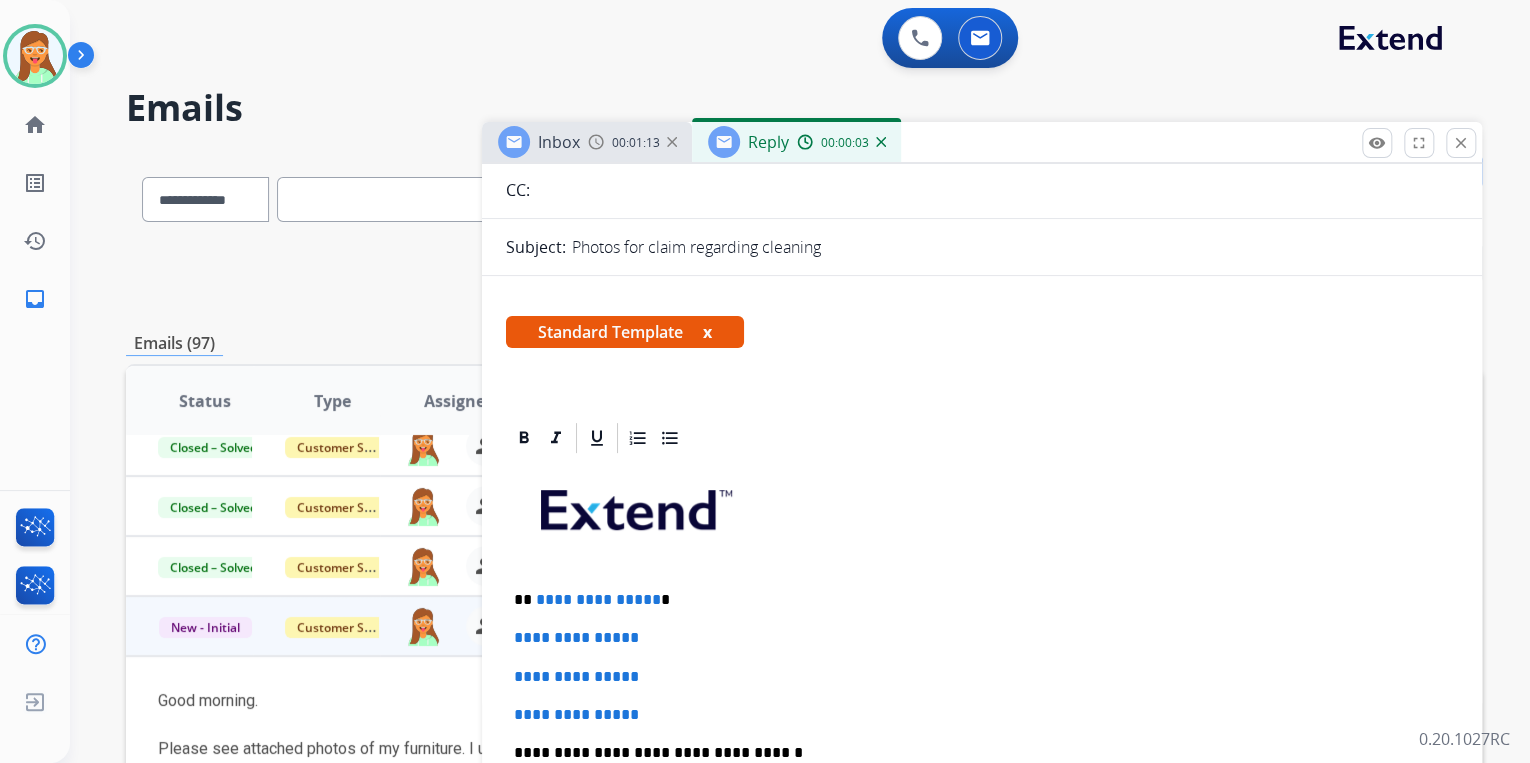 scroll, scrollTop: 480, scrollLeft: 0, axis: vertical 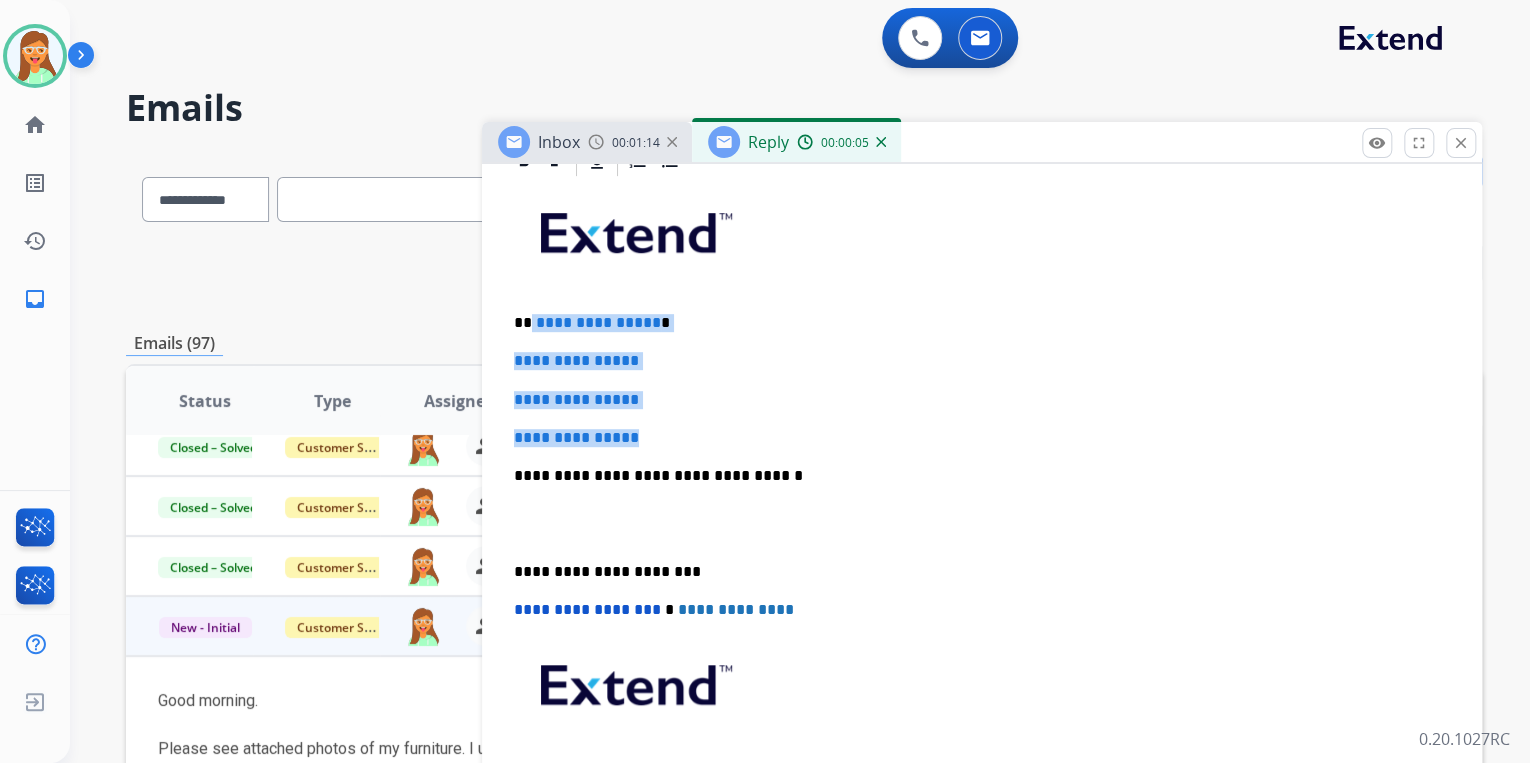 drag, startPoint x: 664, startPoint y: 435, endPoint x: 529, endPoint y: 312, distance: 182.63077 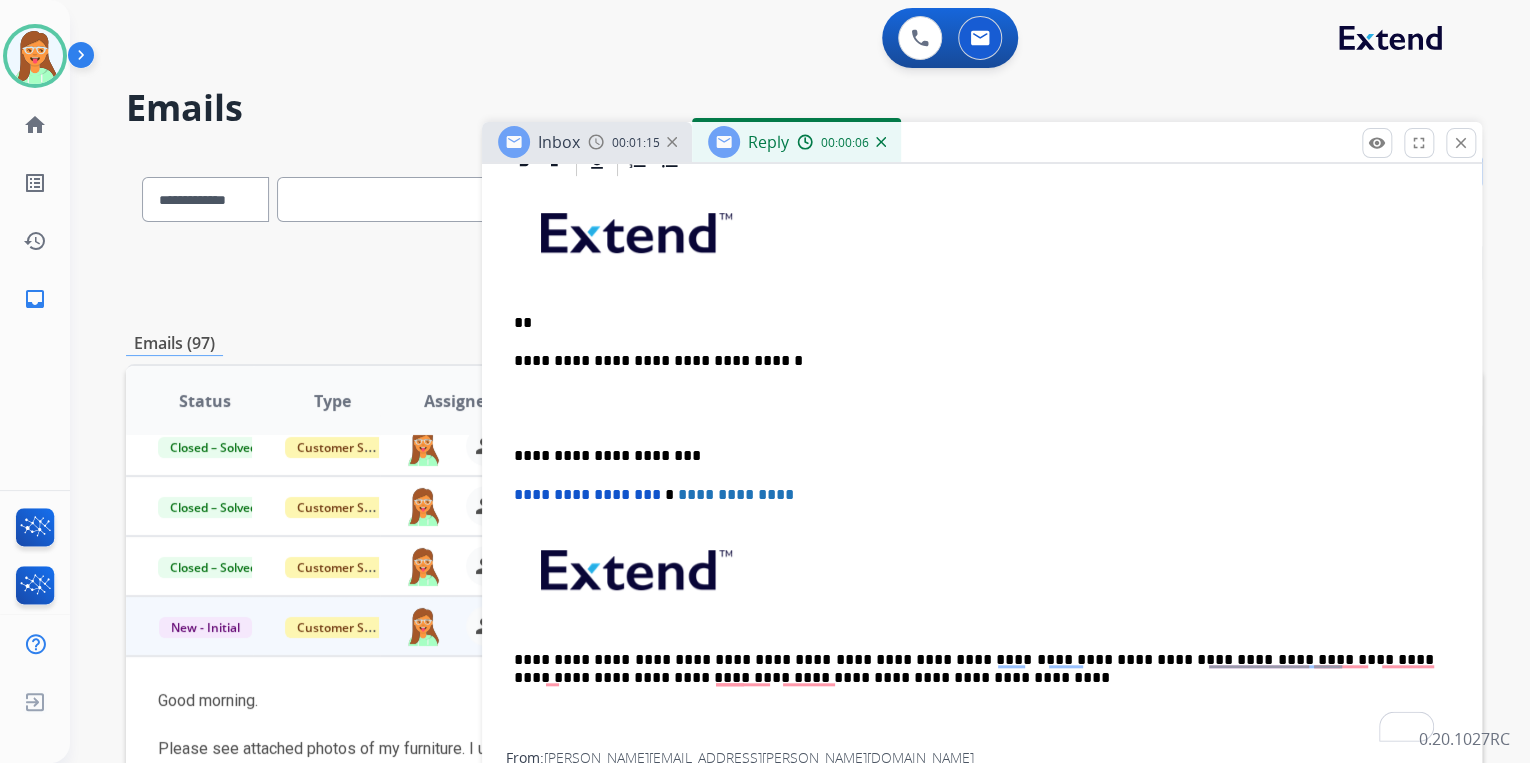 type 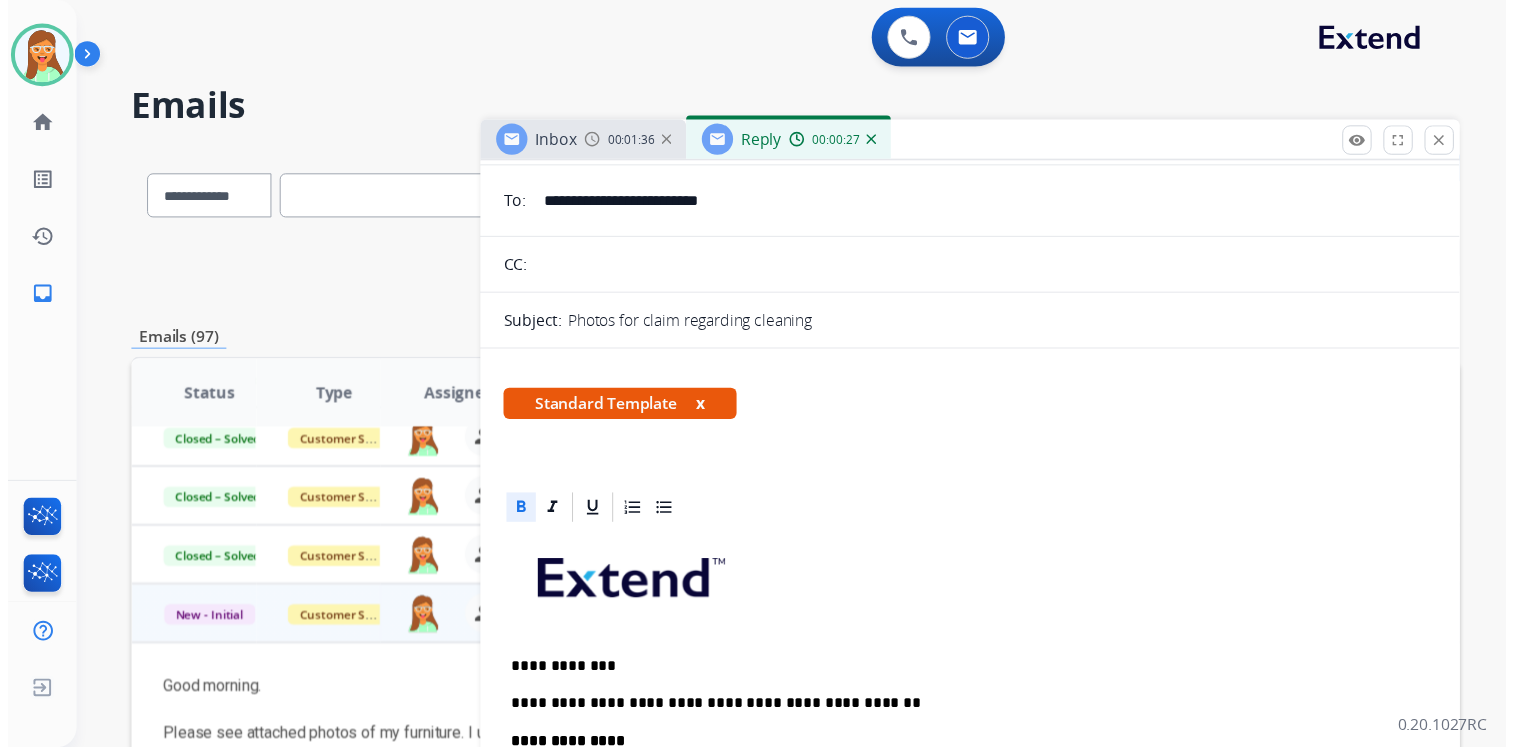 scroll, scrollTop: 0, scrollLeft: 0, axis: both 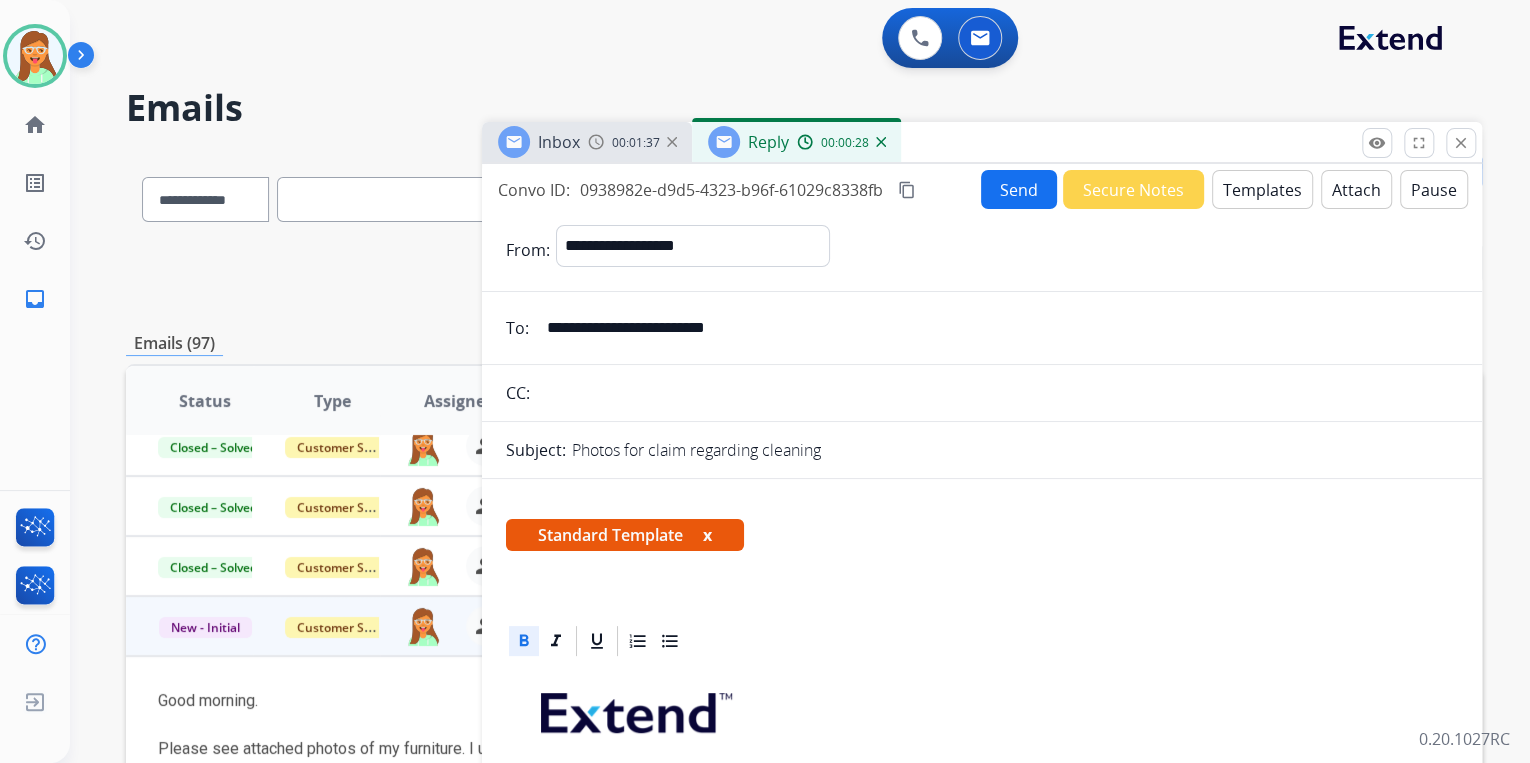 click on "Send" at bounding box center [1019, 189] 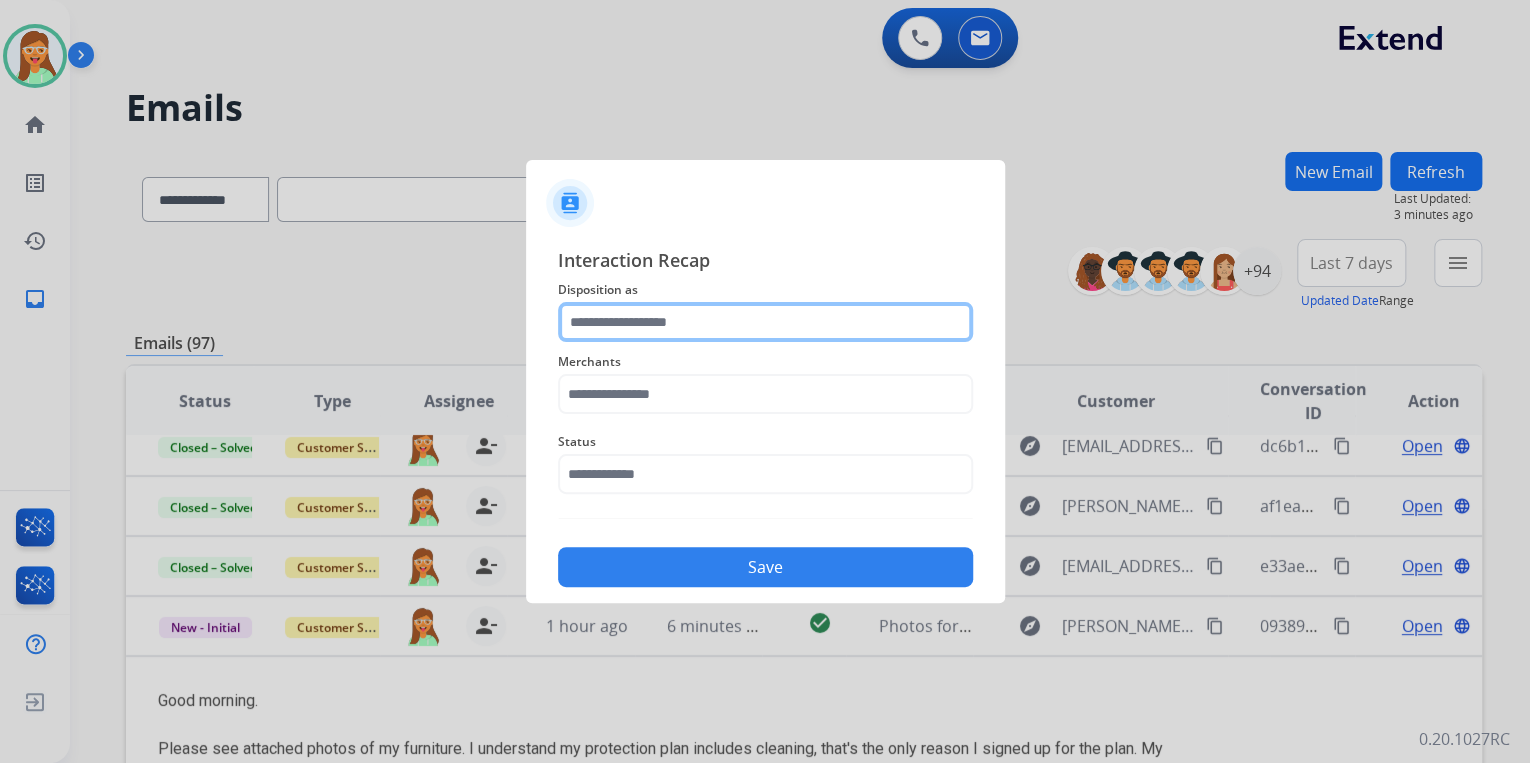 click 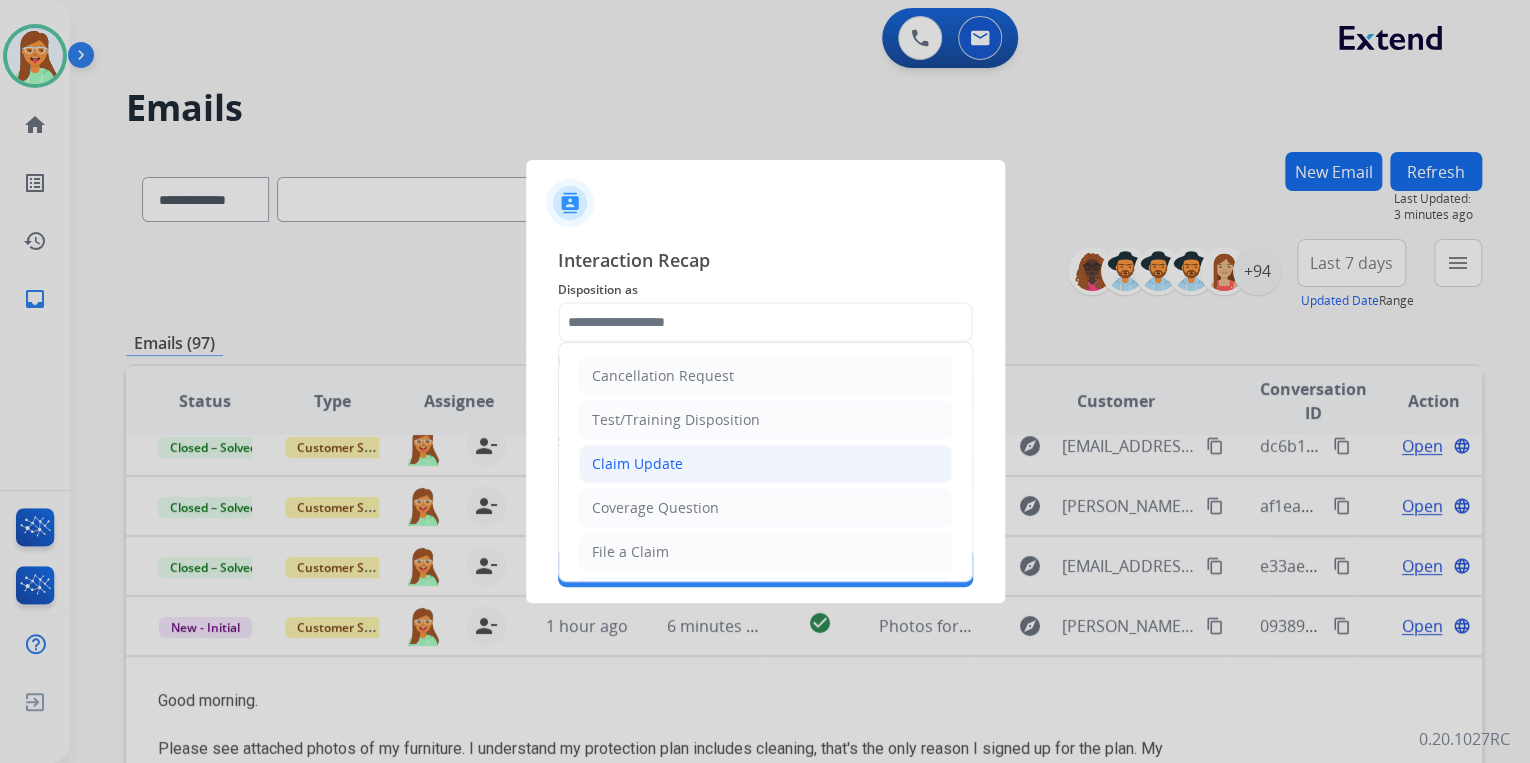 click on "Claim Update" 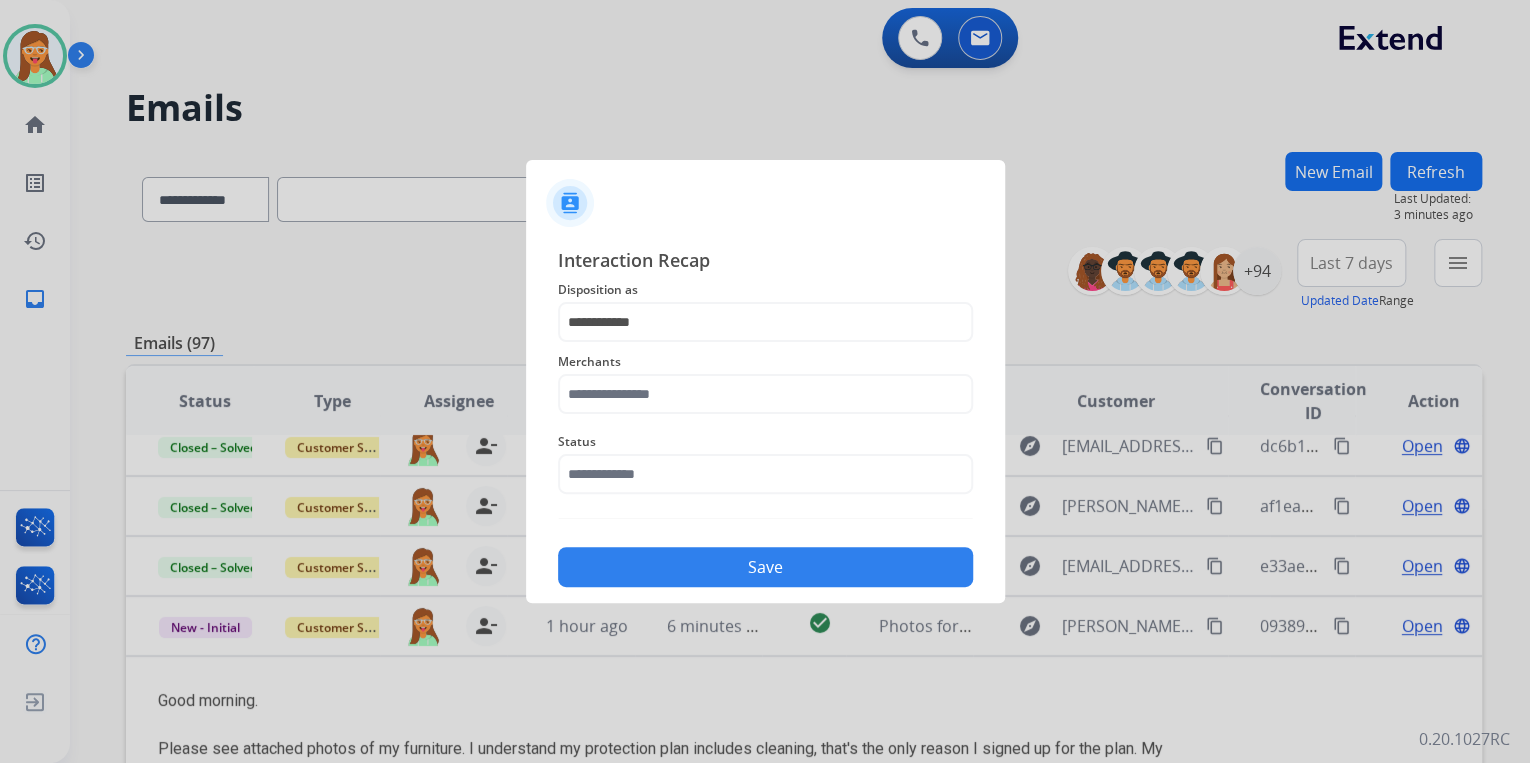 click on "Status" 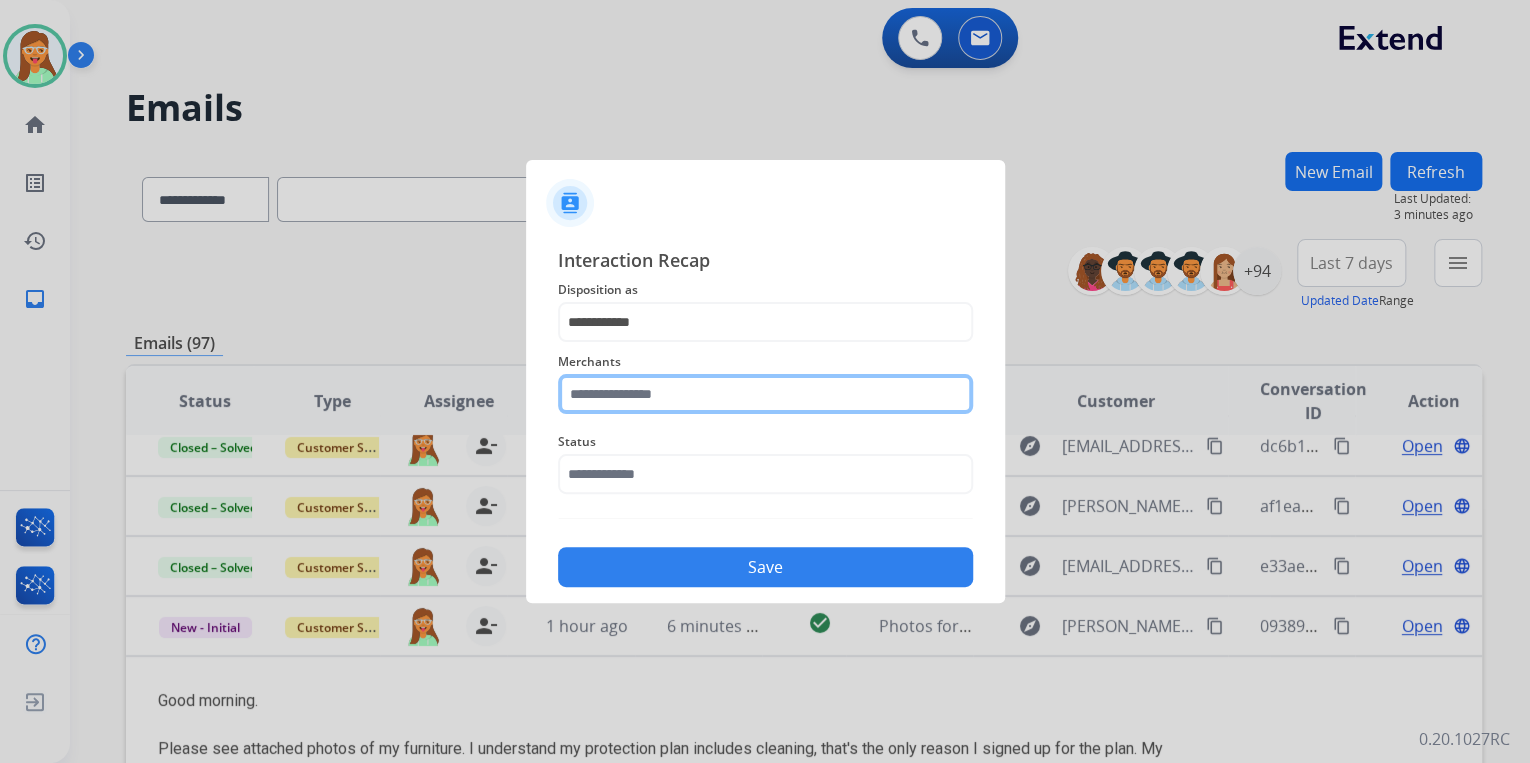 click 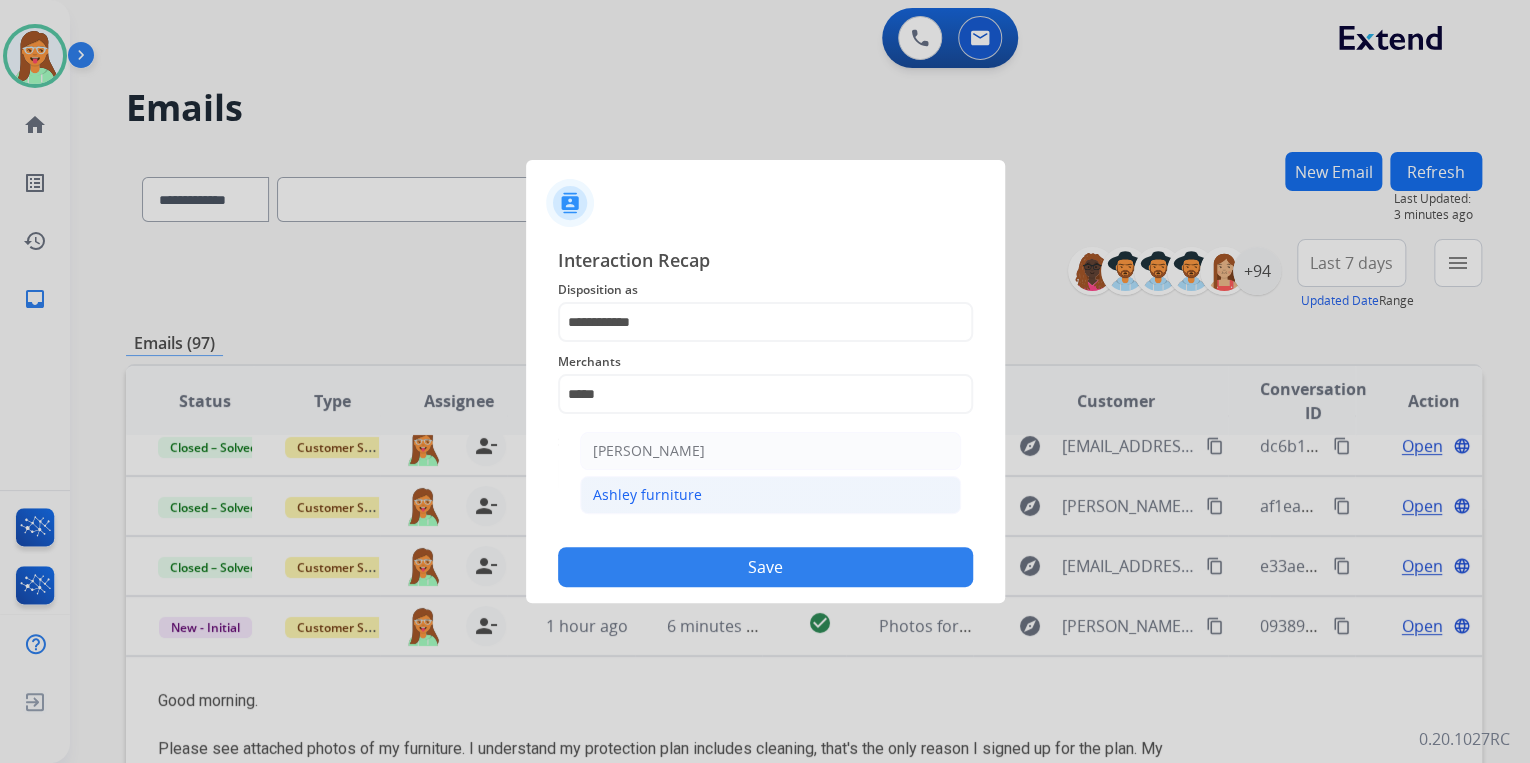 click on "Ashley furniture" 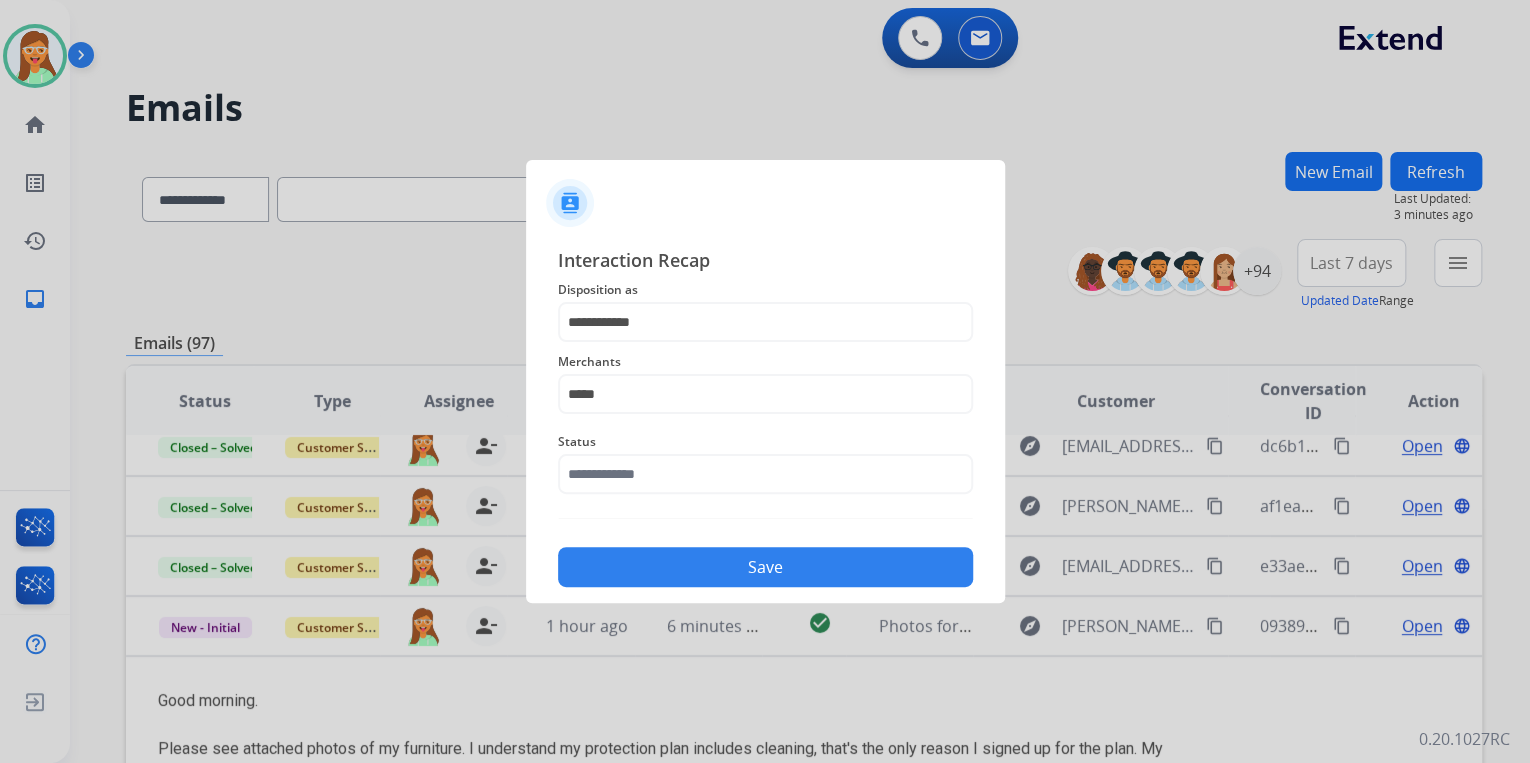 type on "**********" 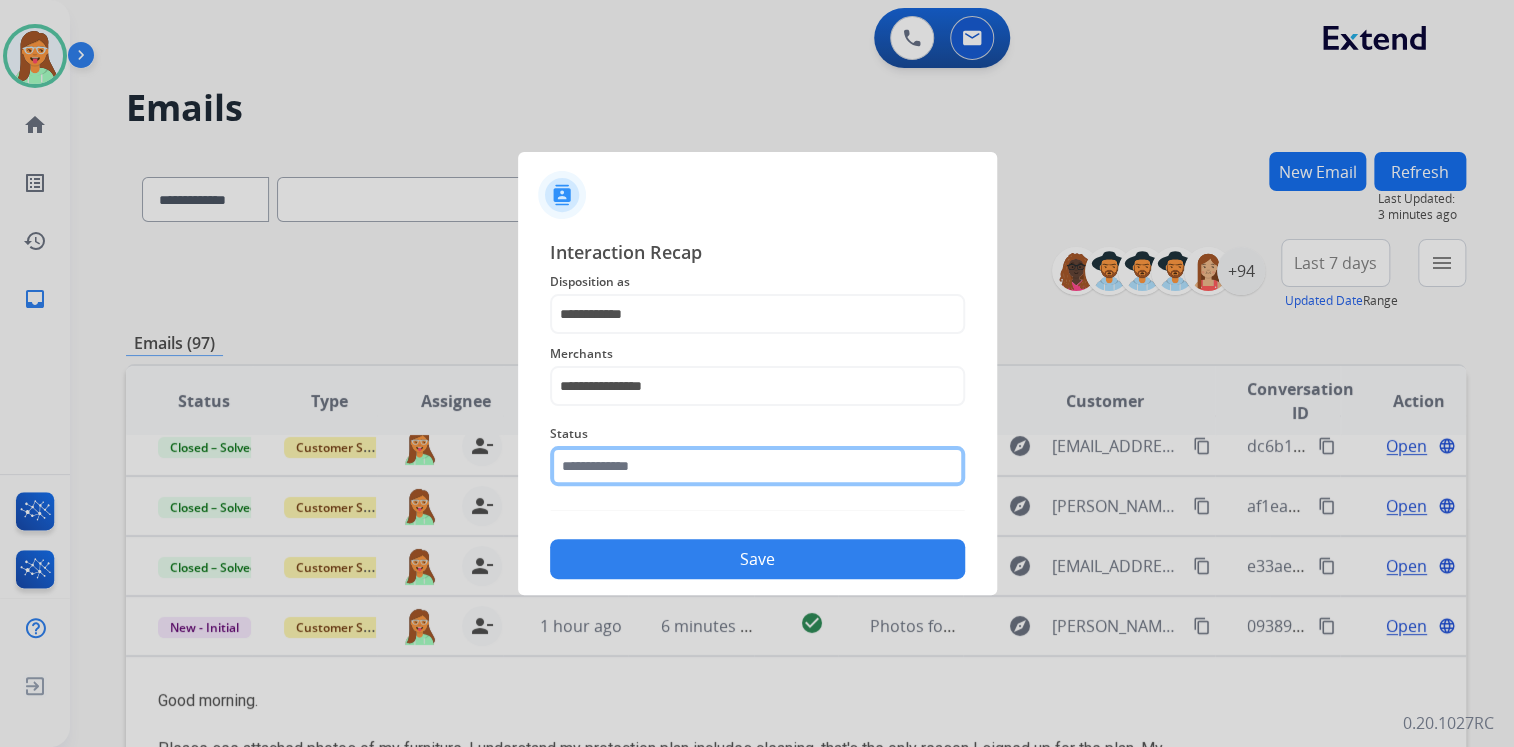 click on "Status" 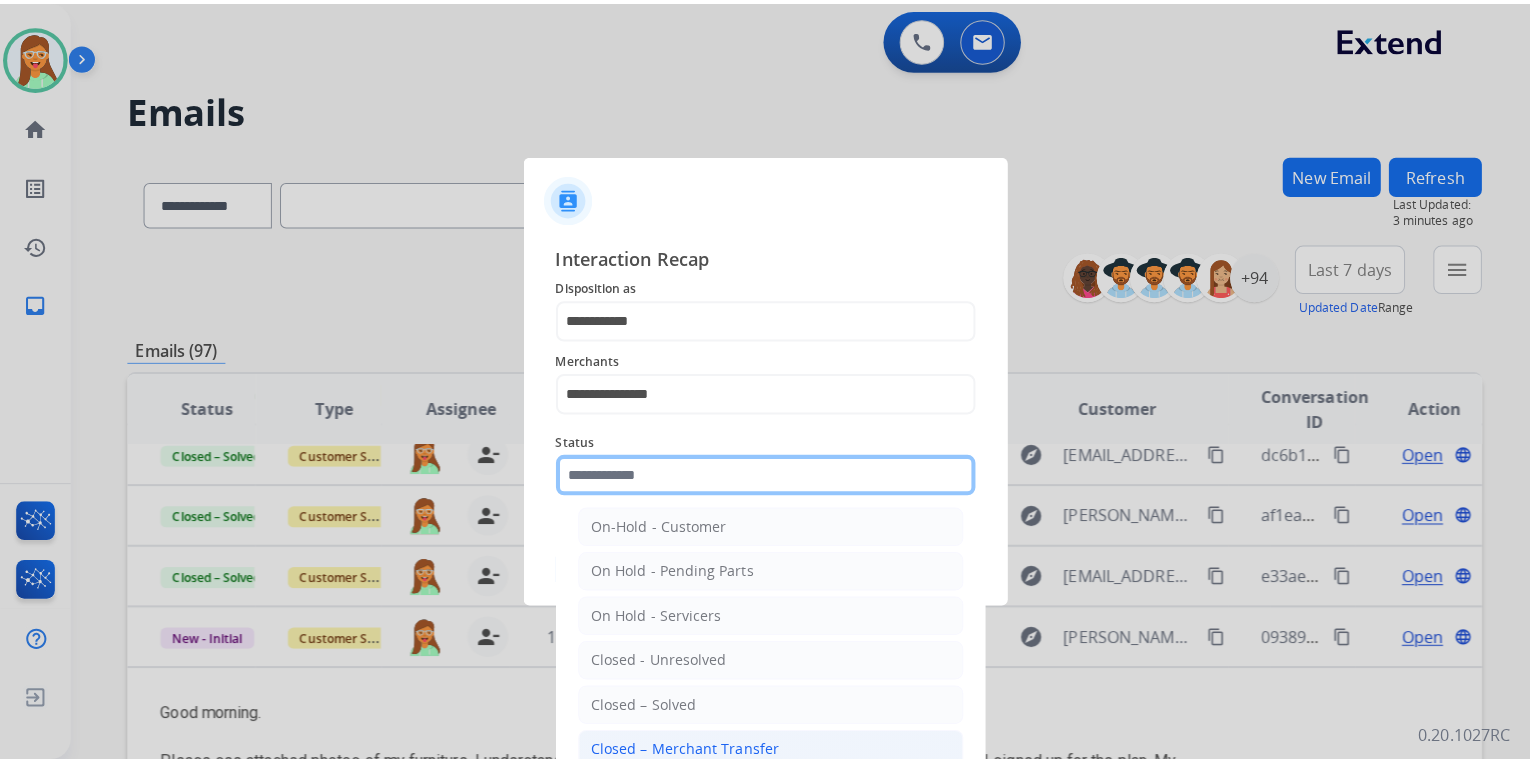 scroll, scrollTop: 116, scrollLeft: 0, axis: vertical 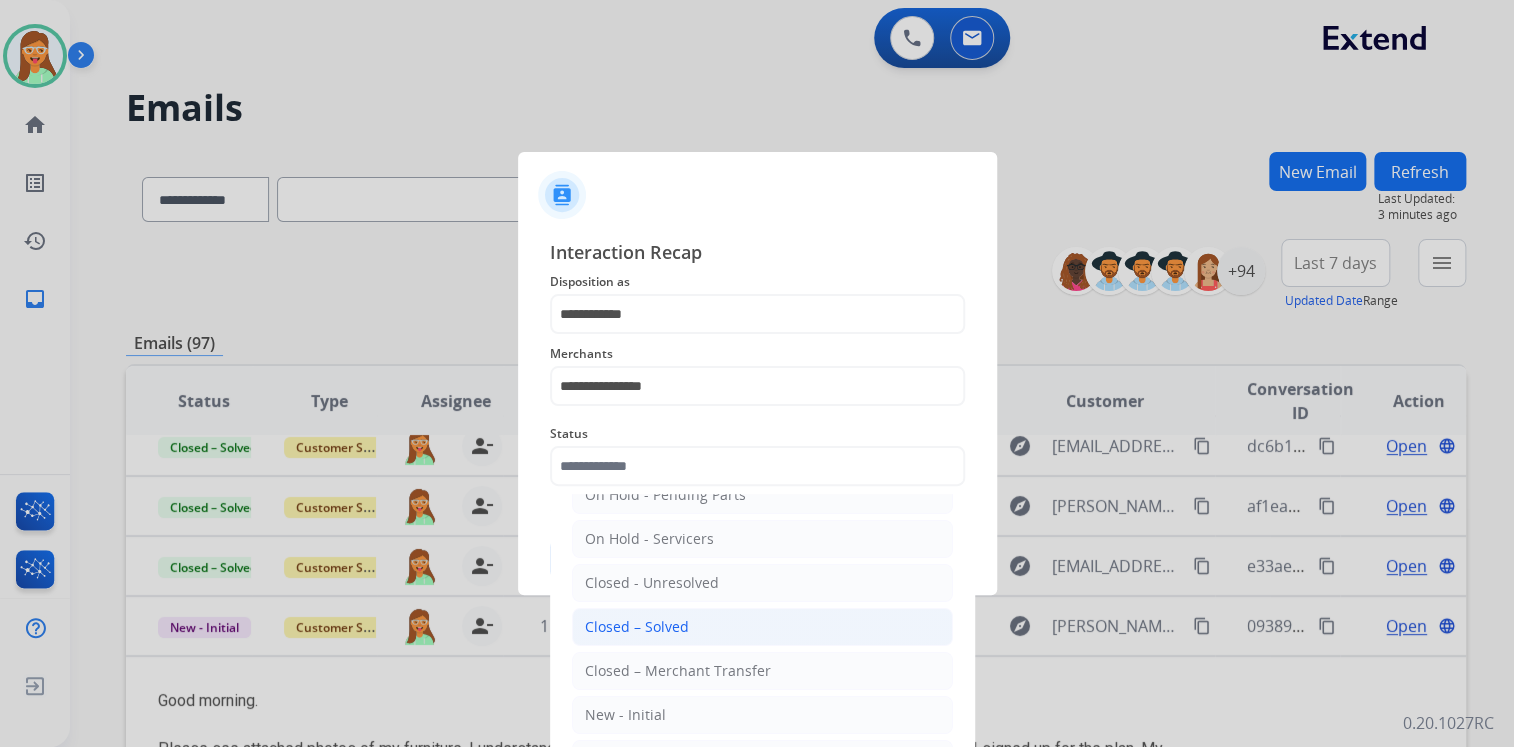 click on "Closed – Solved" 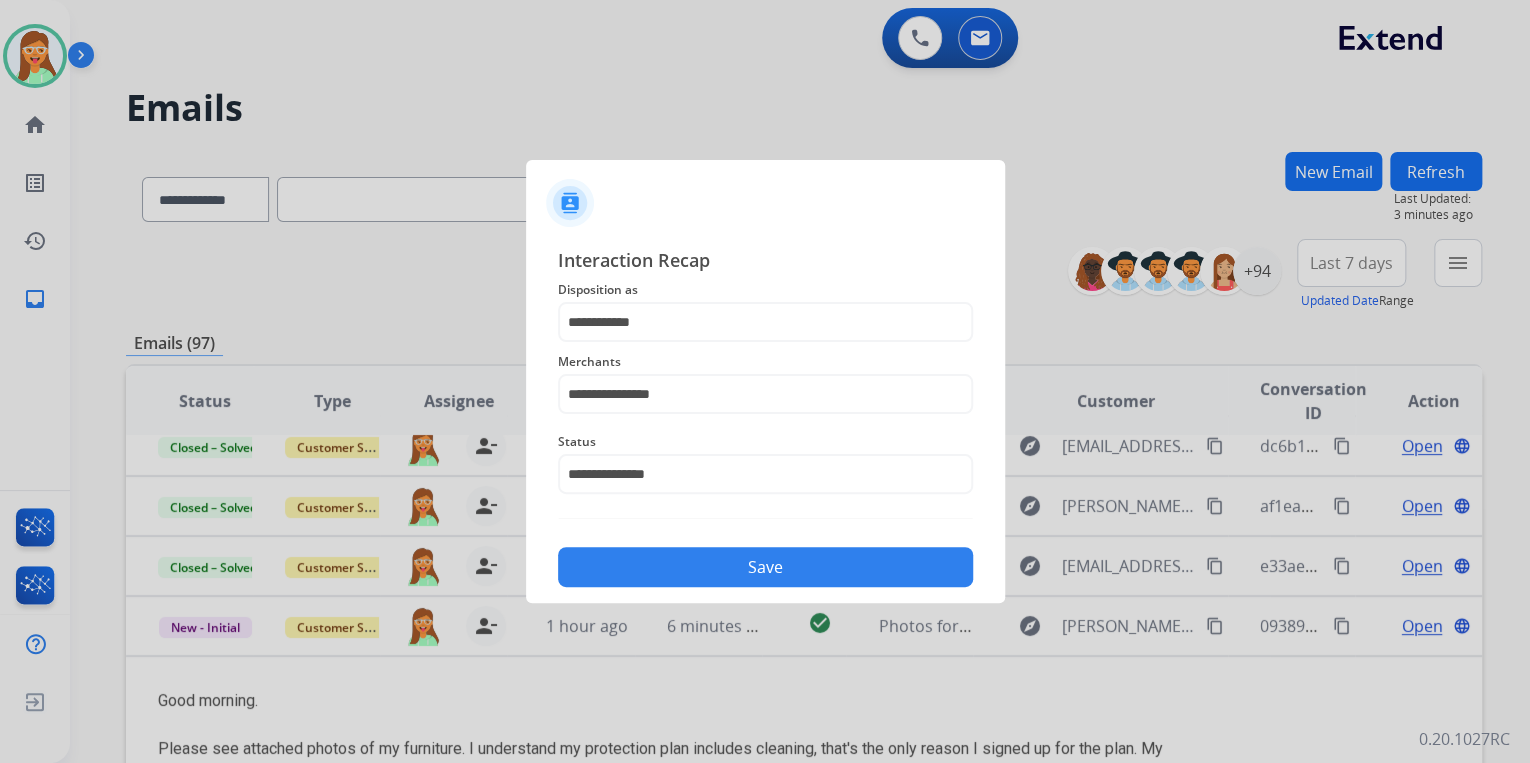 click on "Save" 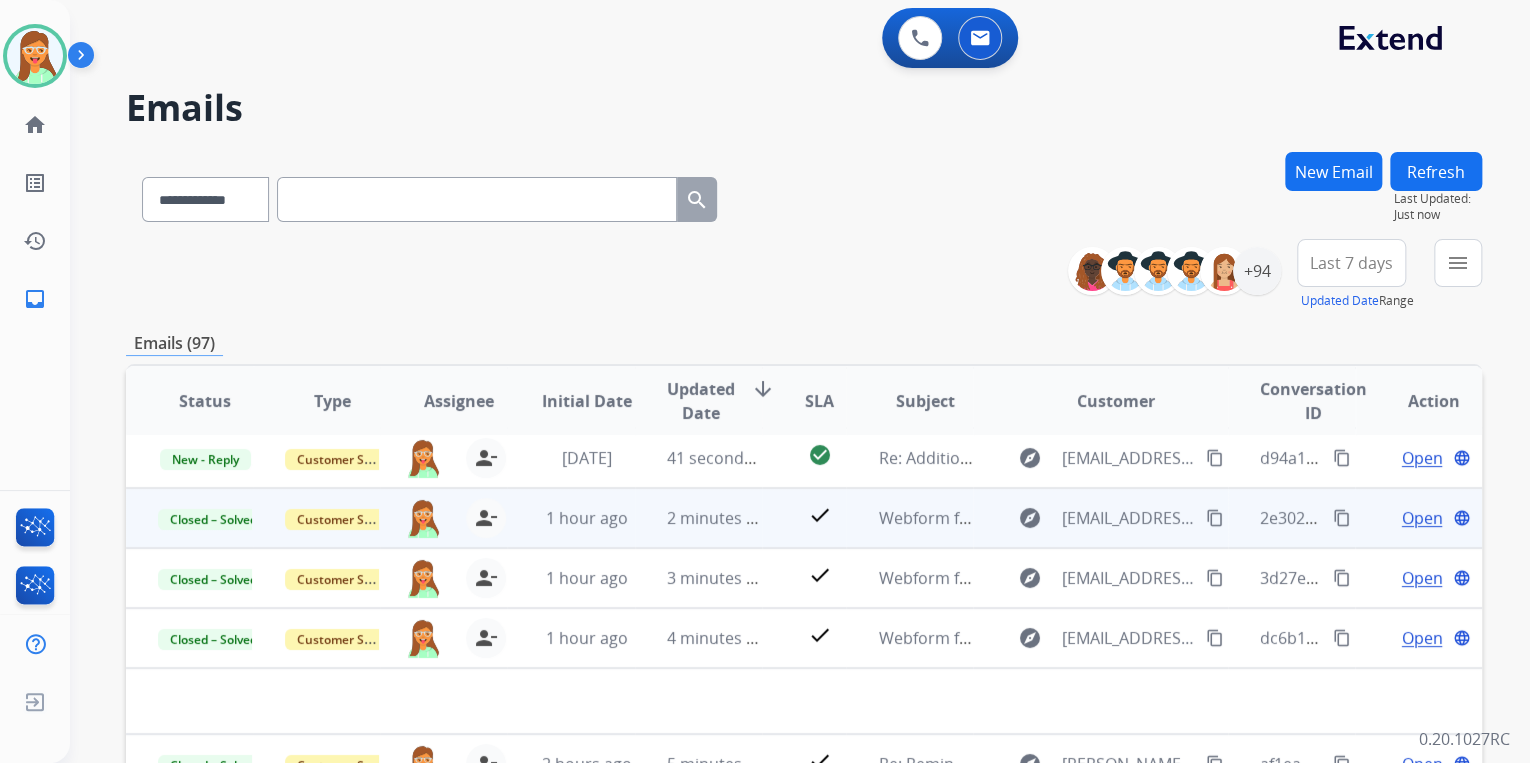 scroll, scrollTop: 67, scrollLeft: 0, axis: vertical 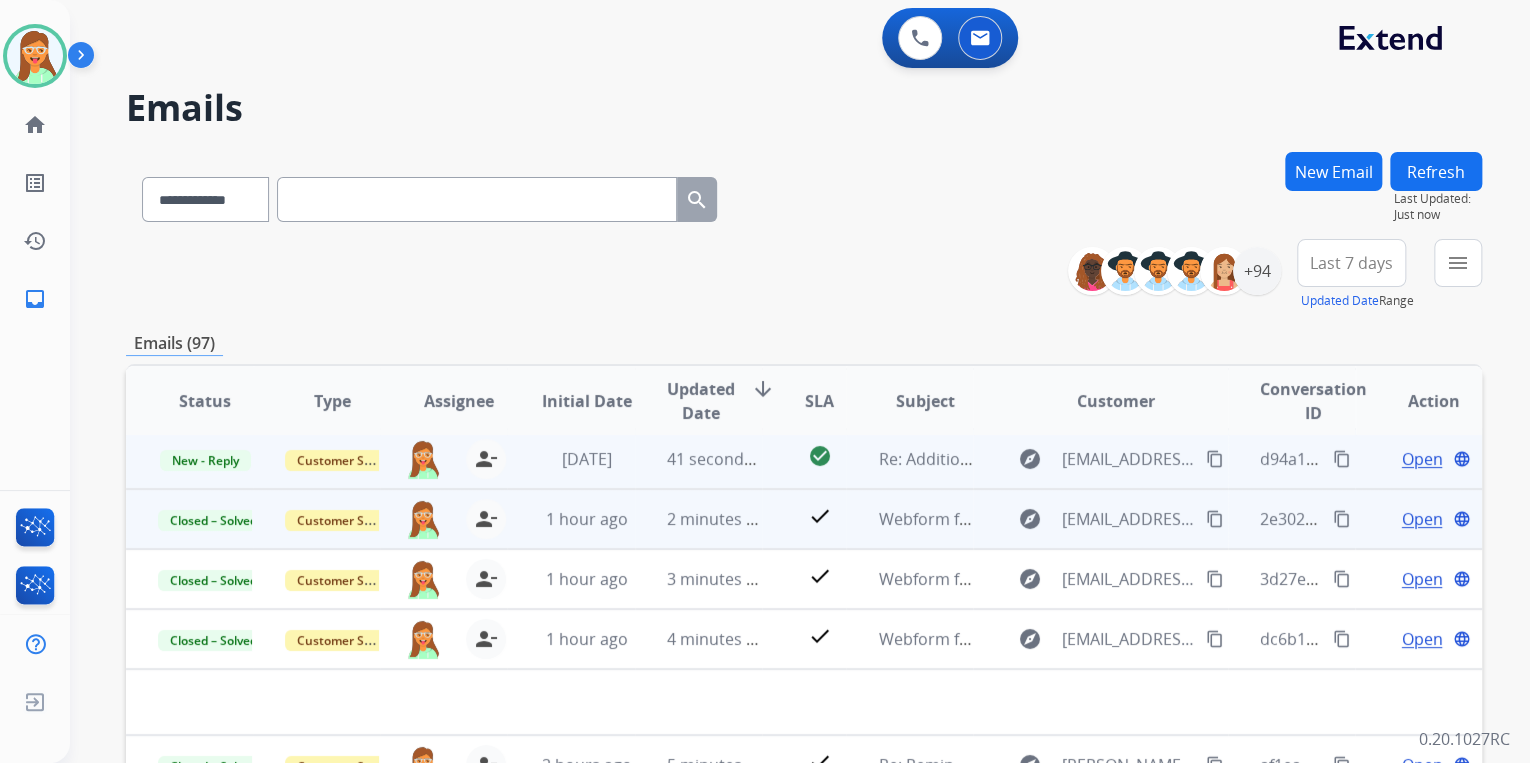 click on "explore islamqanoun@gmail.com content_copy" at bounding box center [1115, 459] 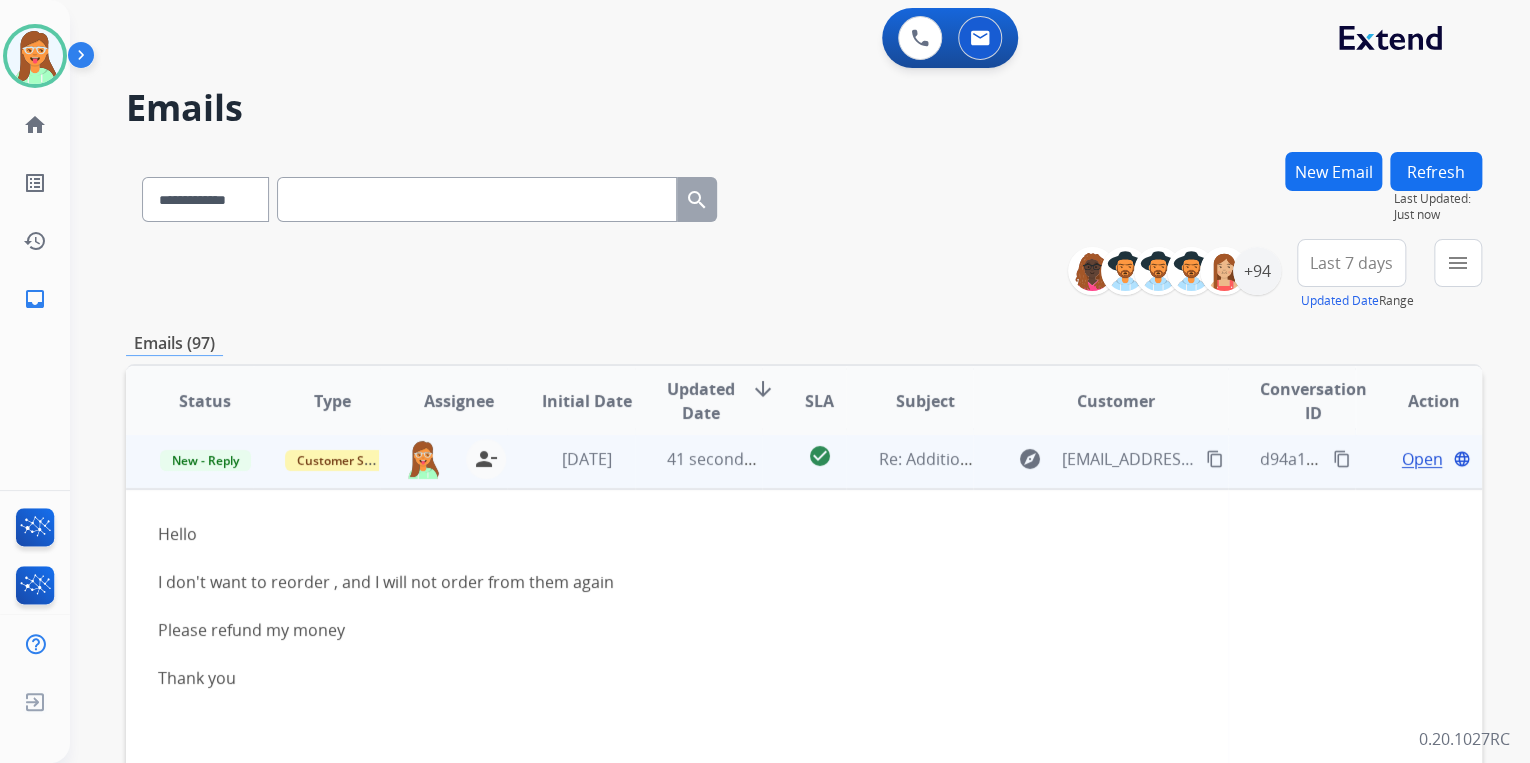scroll, scrollTop: 60, scrollLeft: 0, axis: vertical 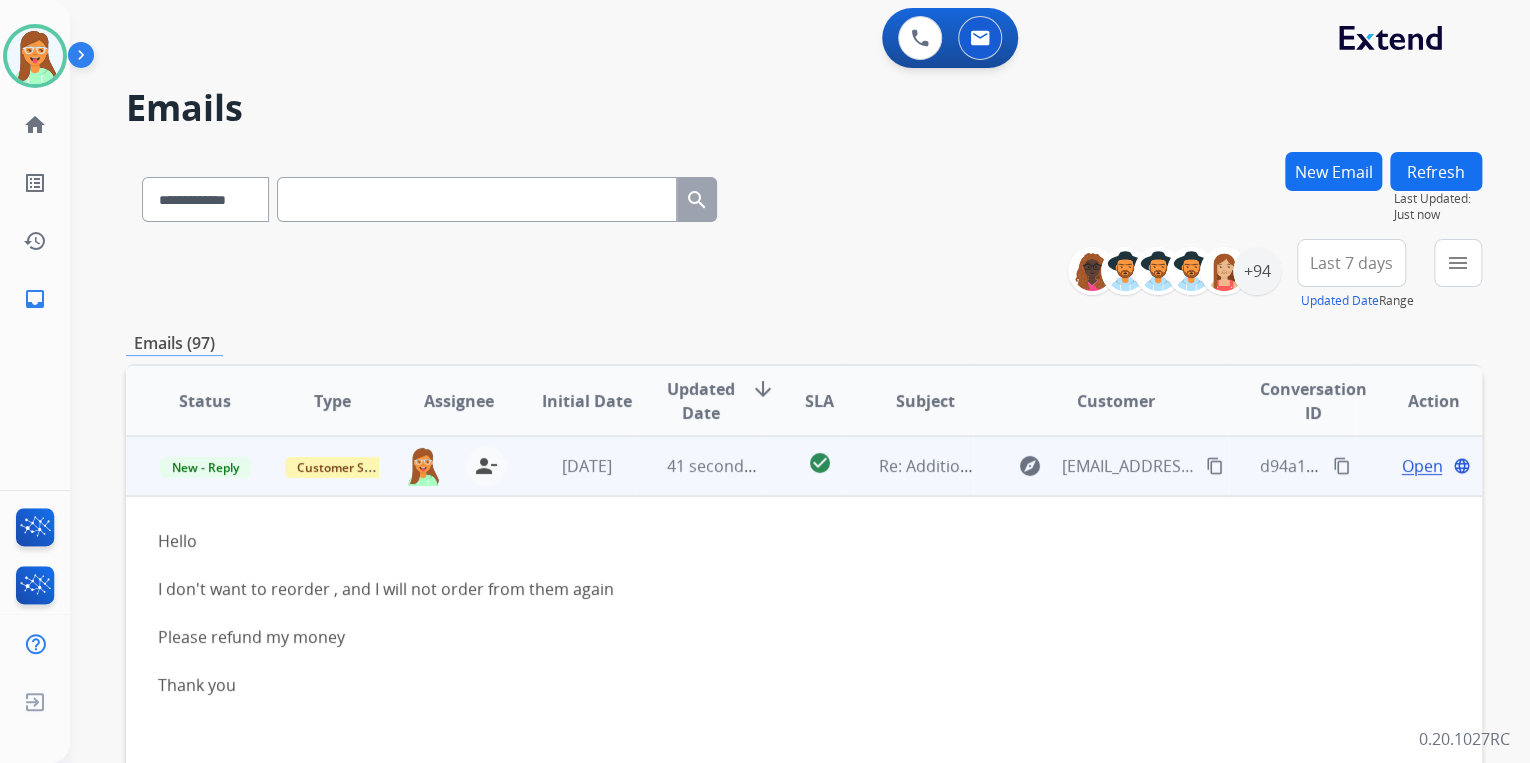 click on "Open" at bounding box center [1421, 466] 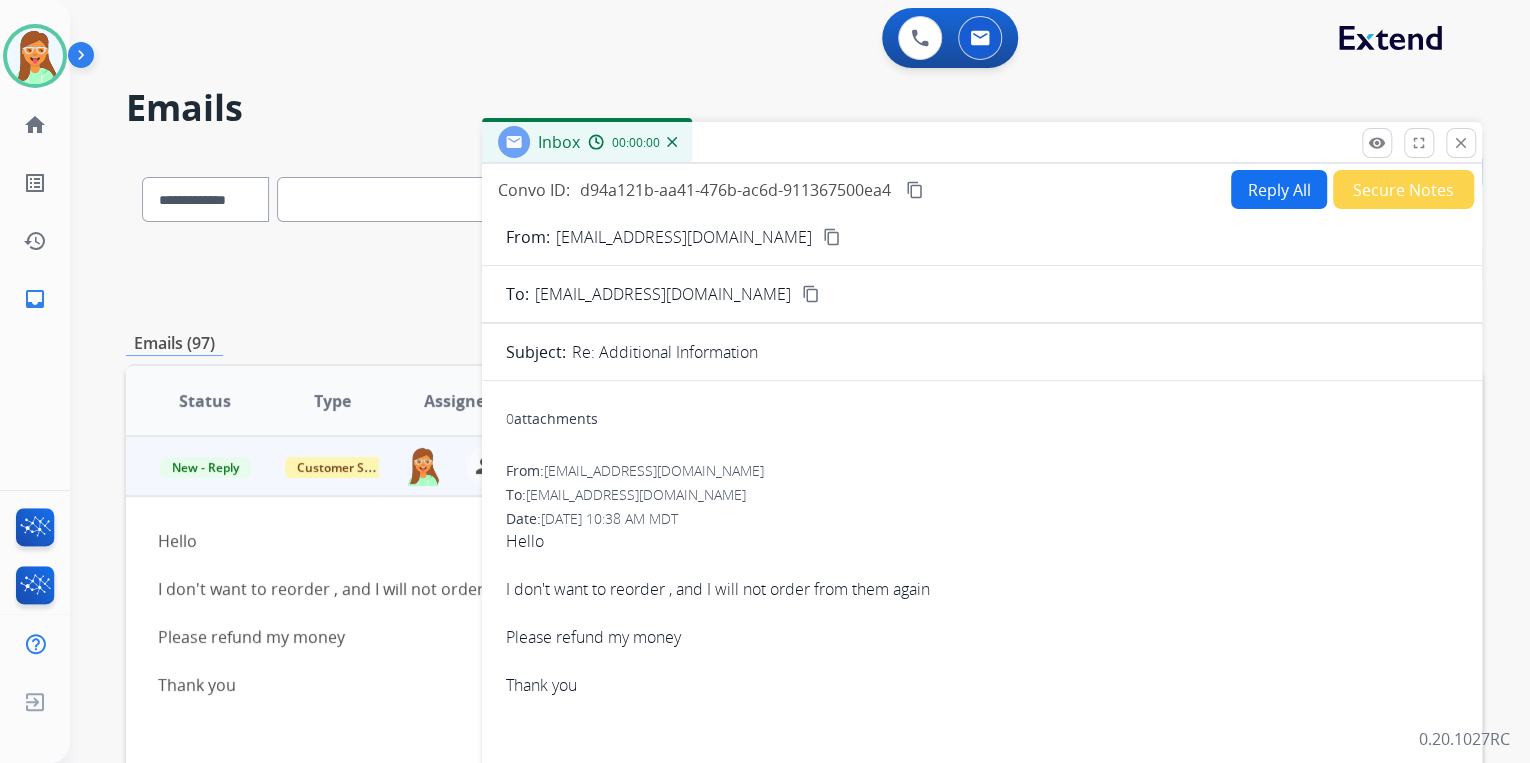 click on "Reply All" at bounding box center [1279, 189] 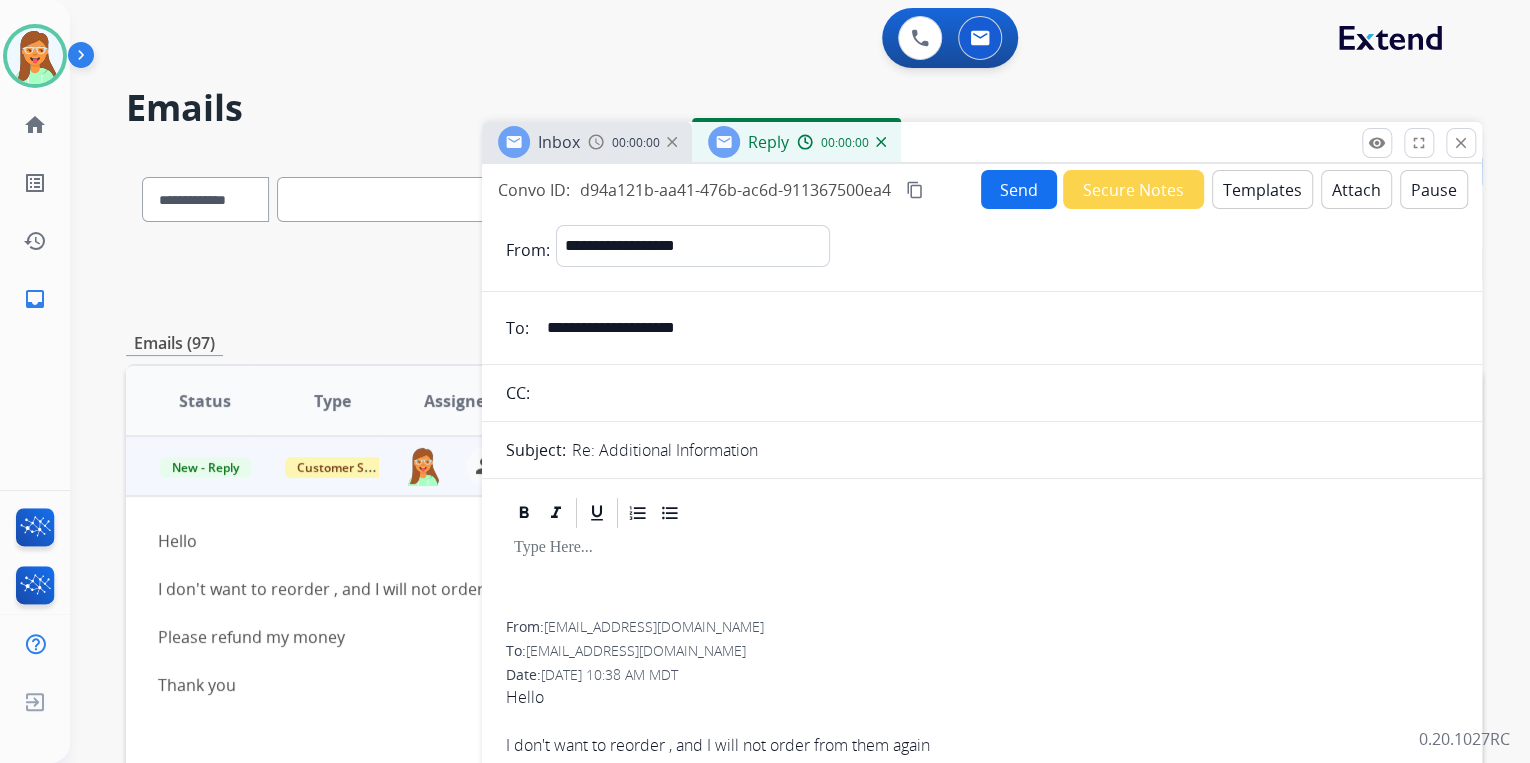 click on "Templates" at bounding box center [1262, 189] 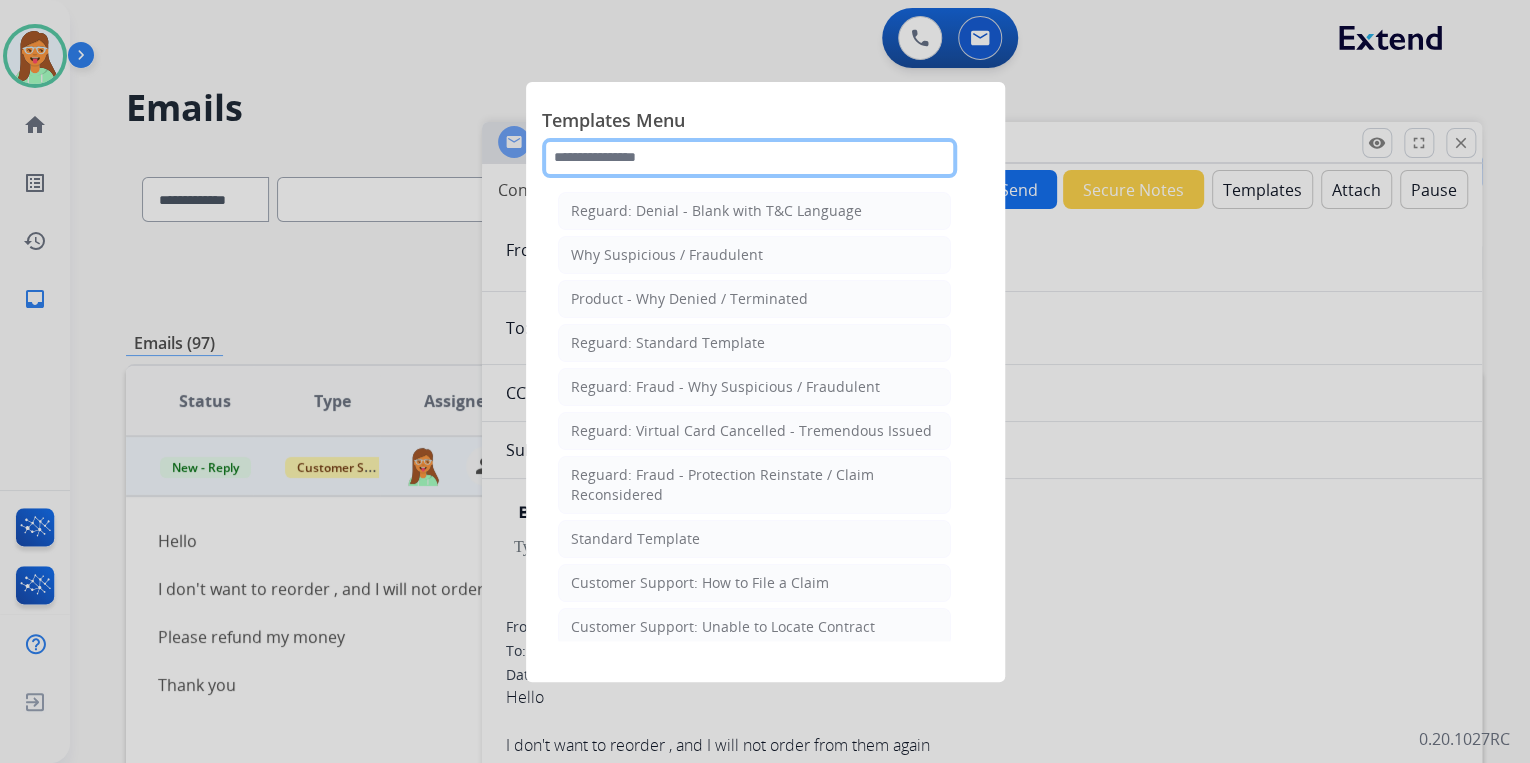 click 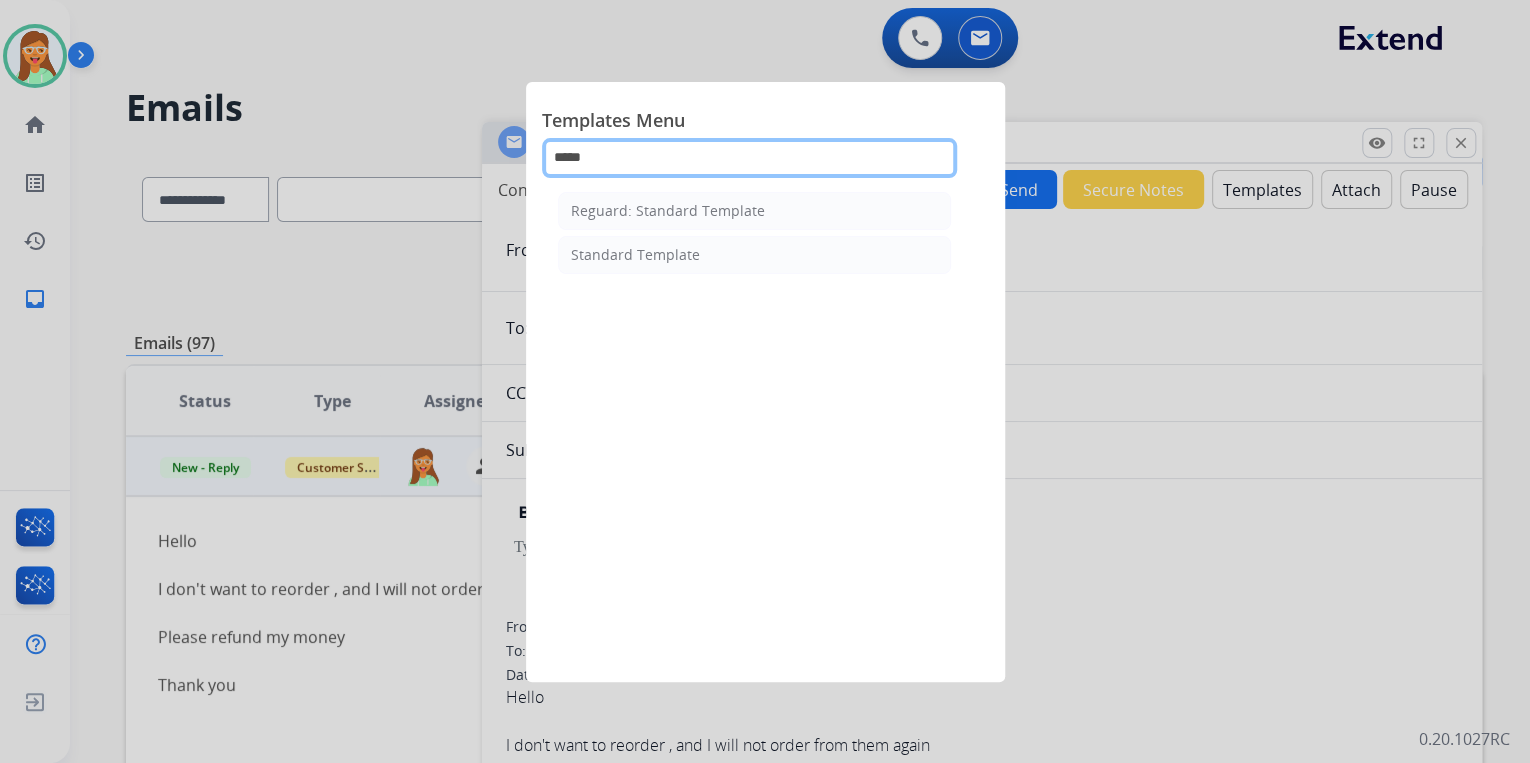 type on "******" 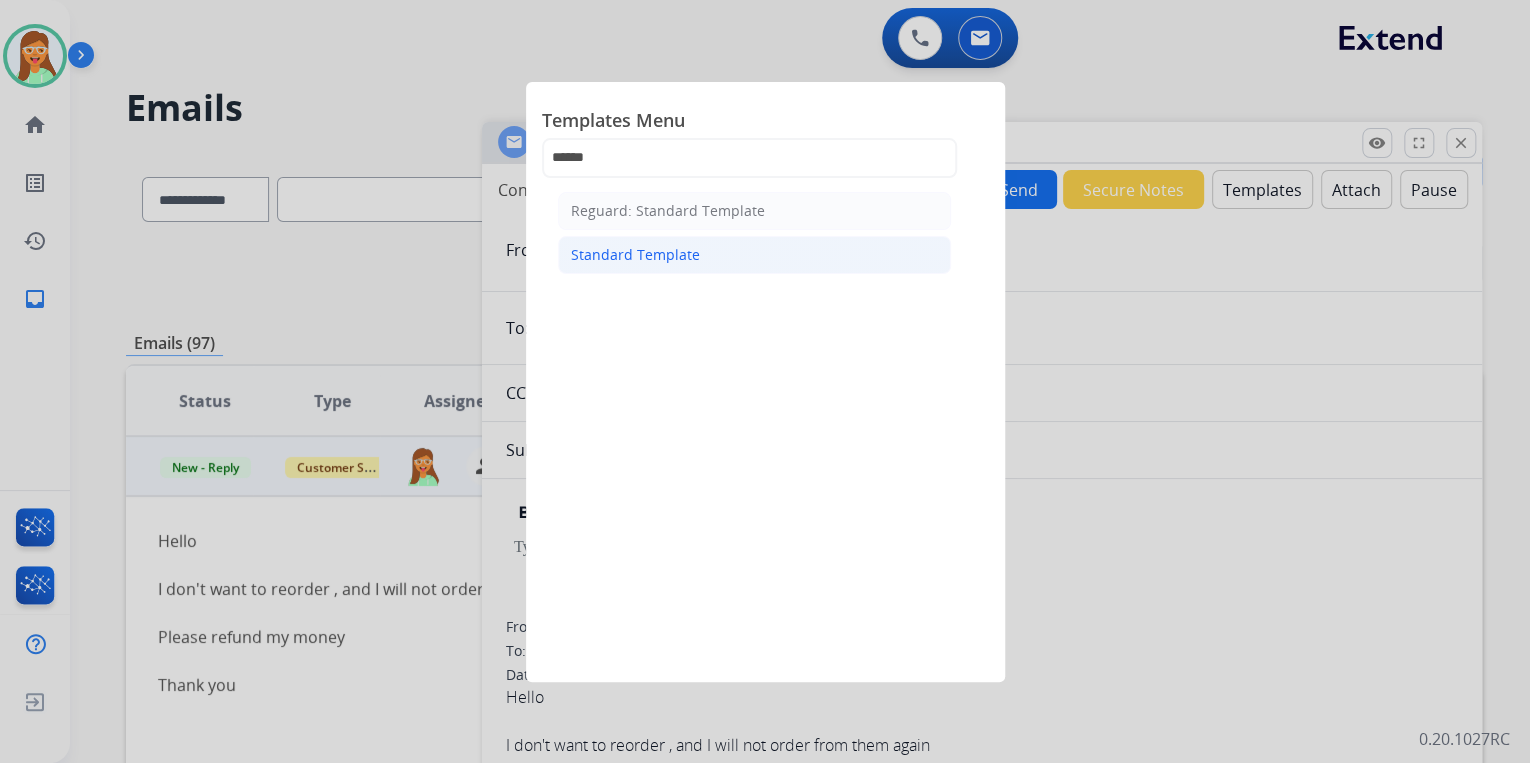 click on "Standard Template" 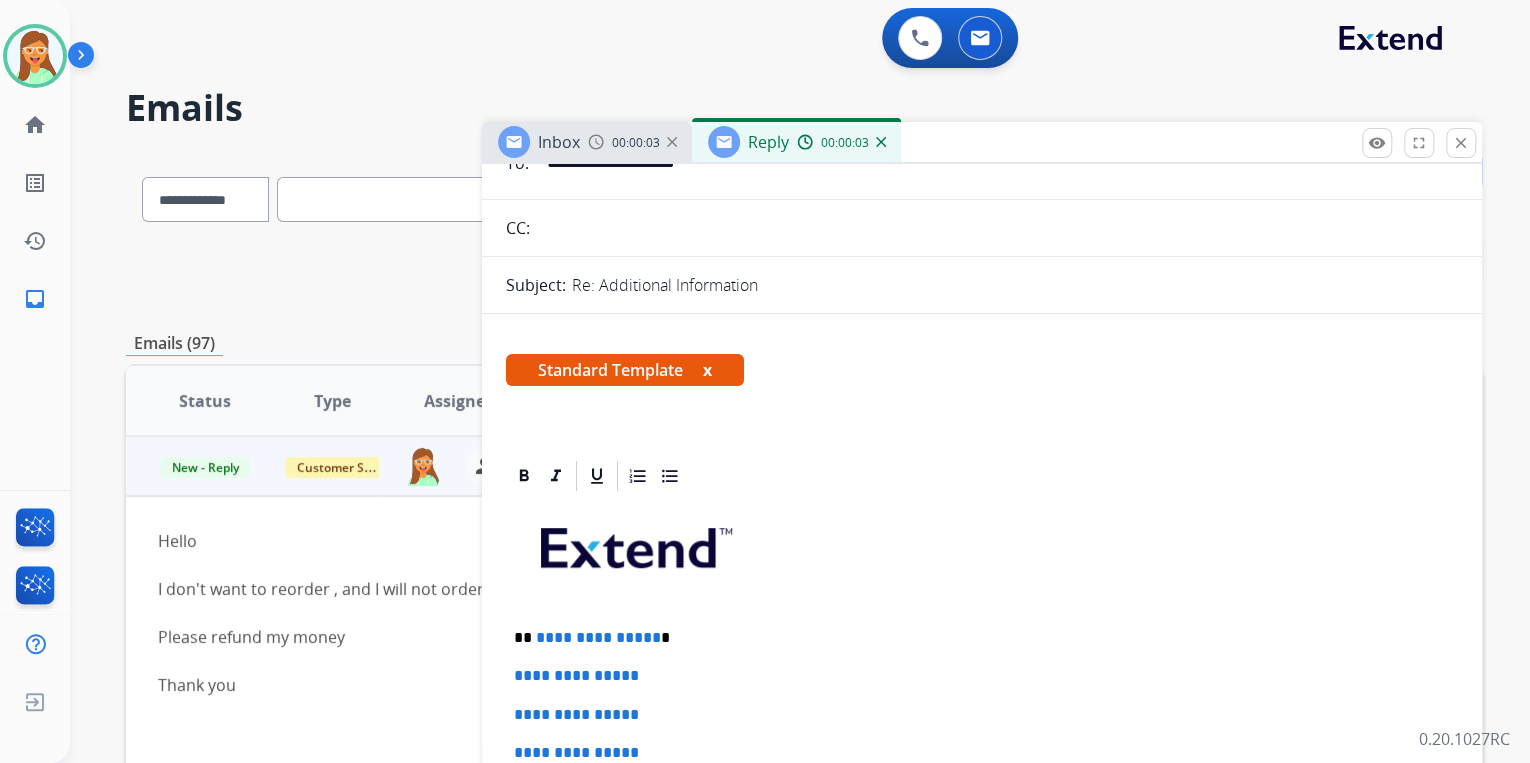 scroll, scrollTop: 400, scrollLeft: 0, axis: vertical 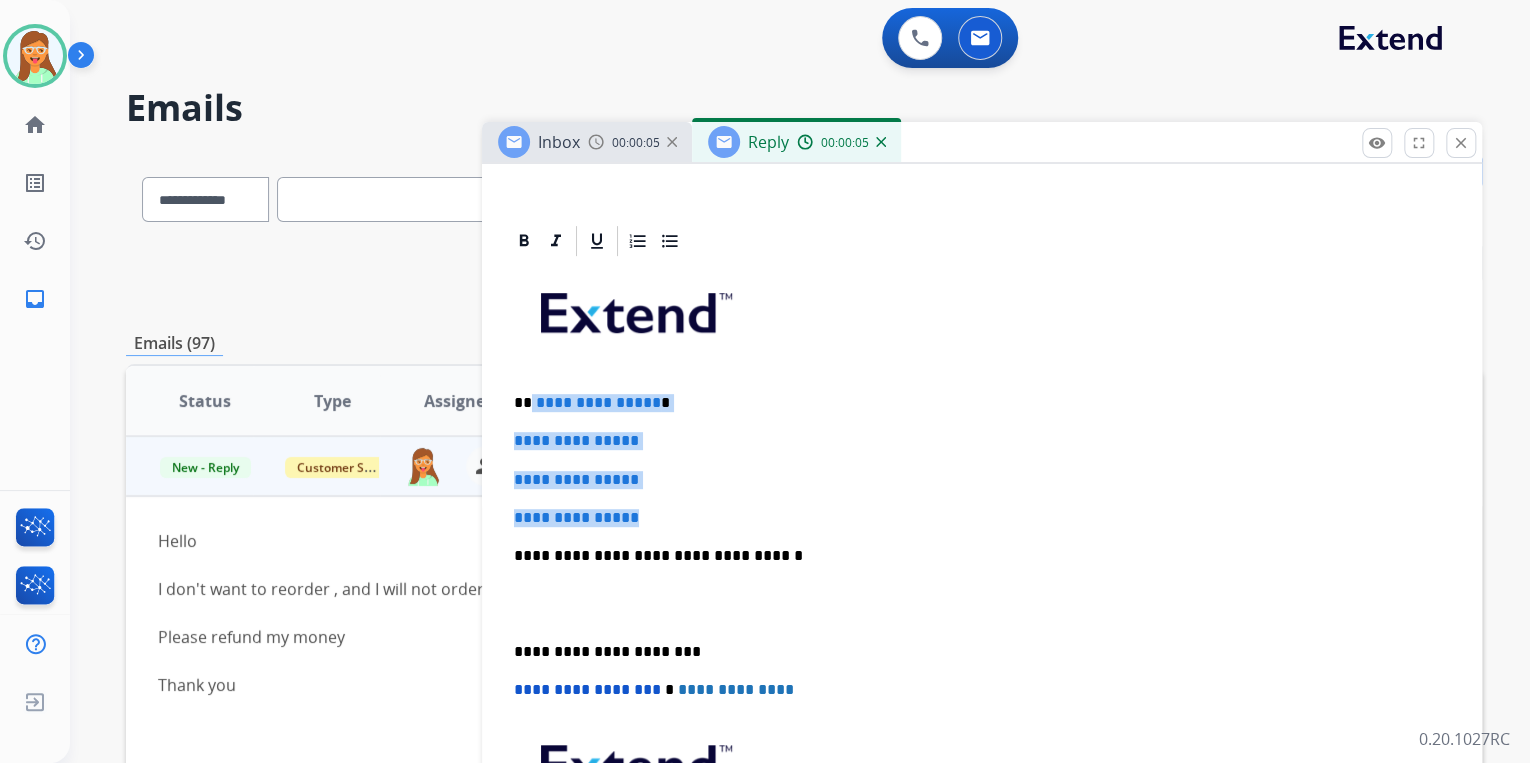 drag, startPoint x: 603, startPoint y: 484, endPoint x: 528, endPoint y: 388, distance: 121.82365 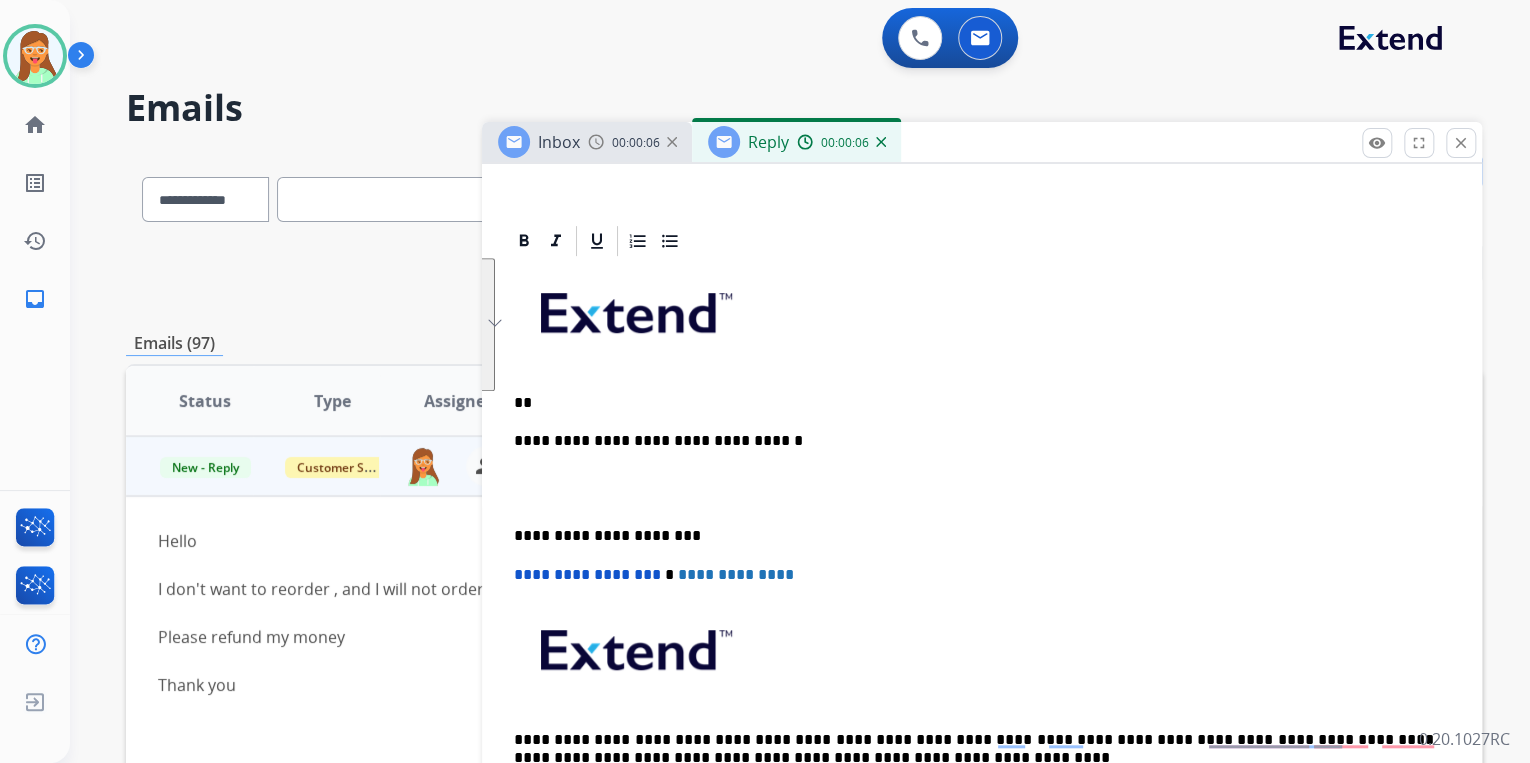 type 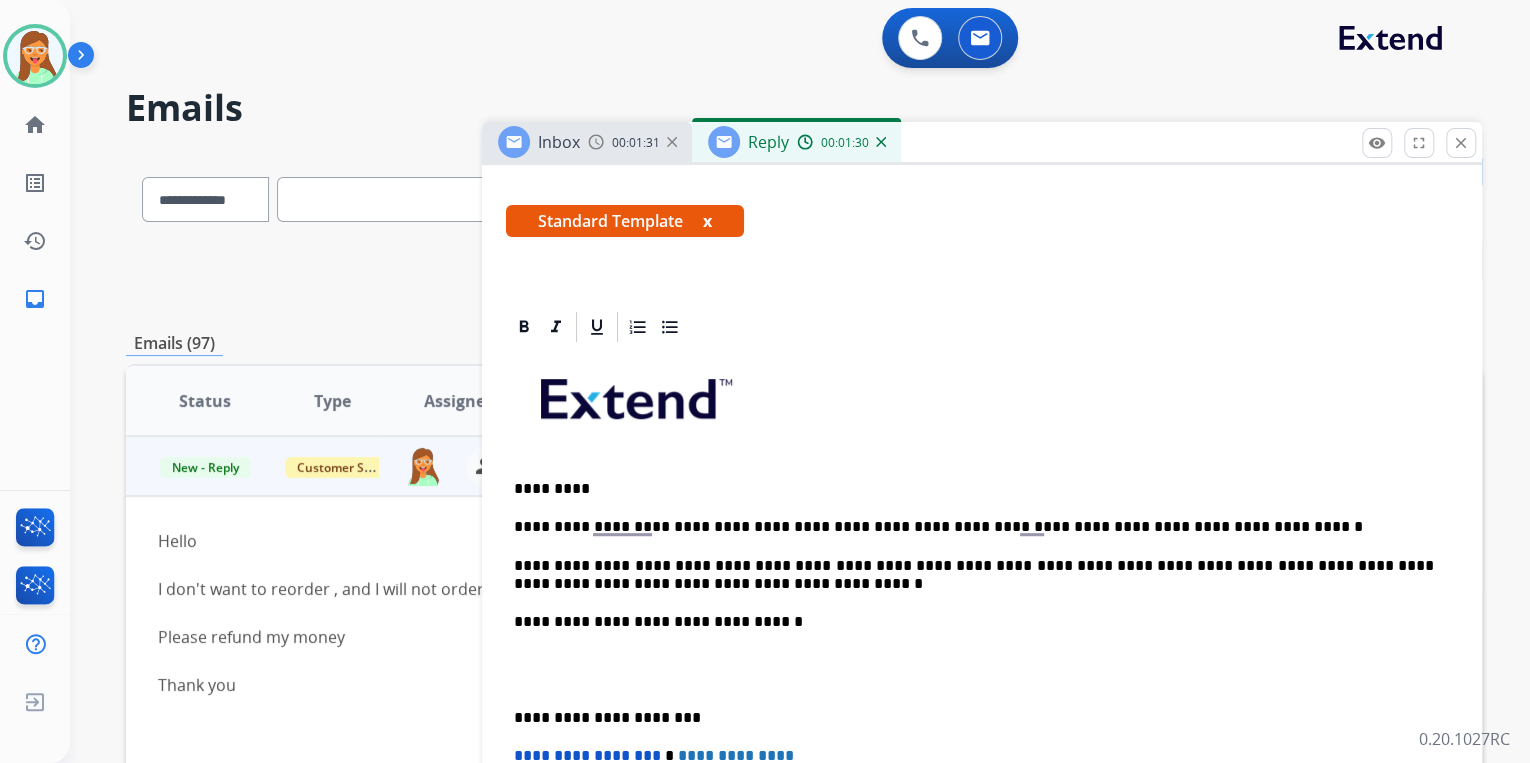 scroll, scrollTop: 240, scrollLeft: 0, axis: vertical 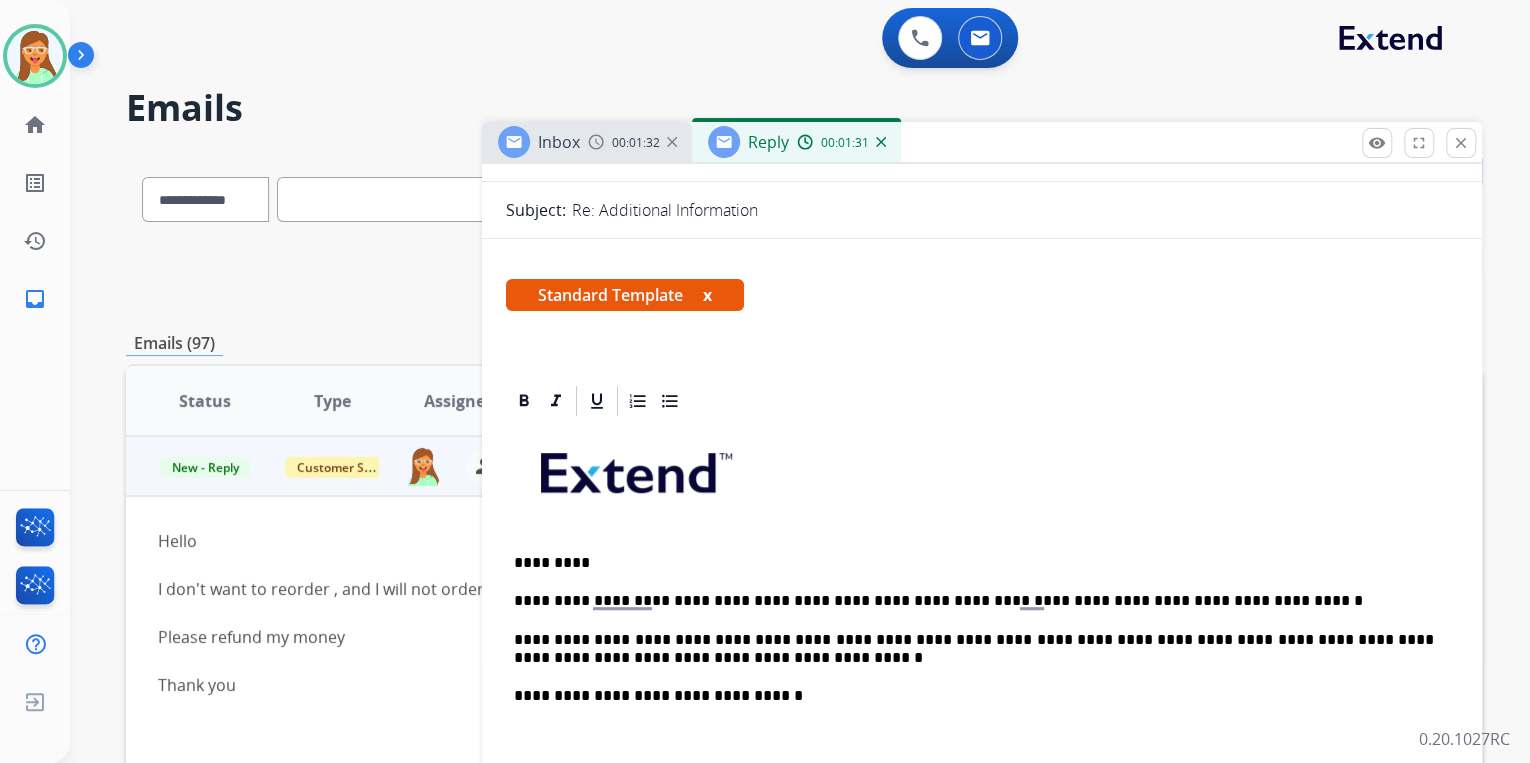 click on "**********" at bounding box center [974, 601] 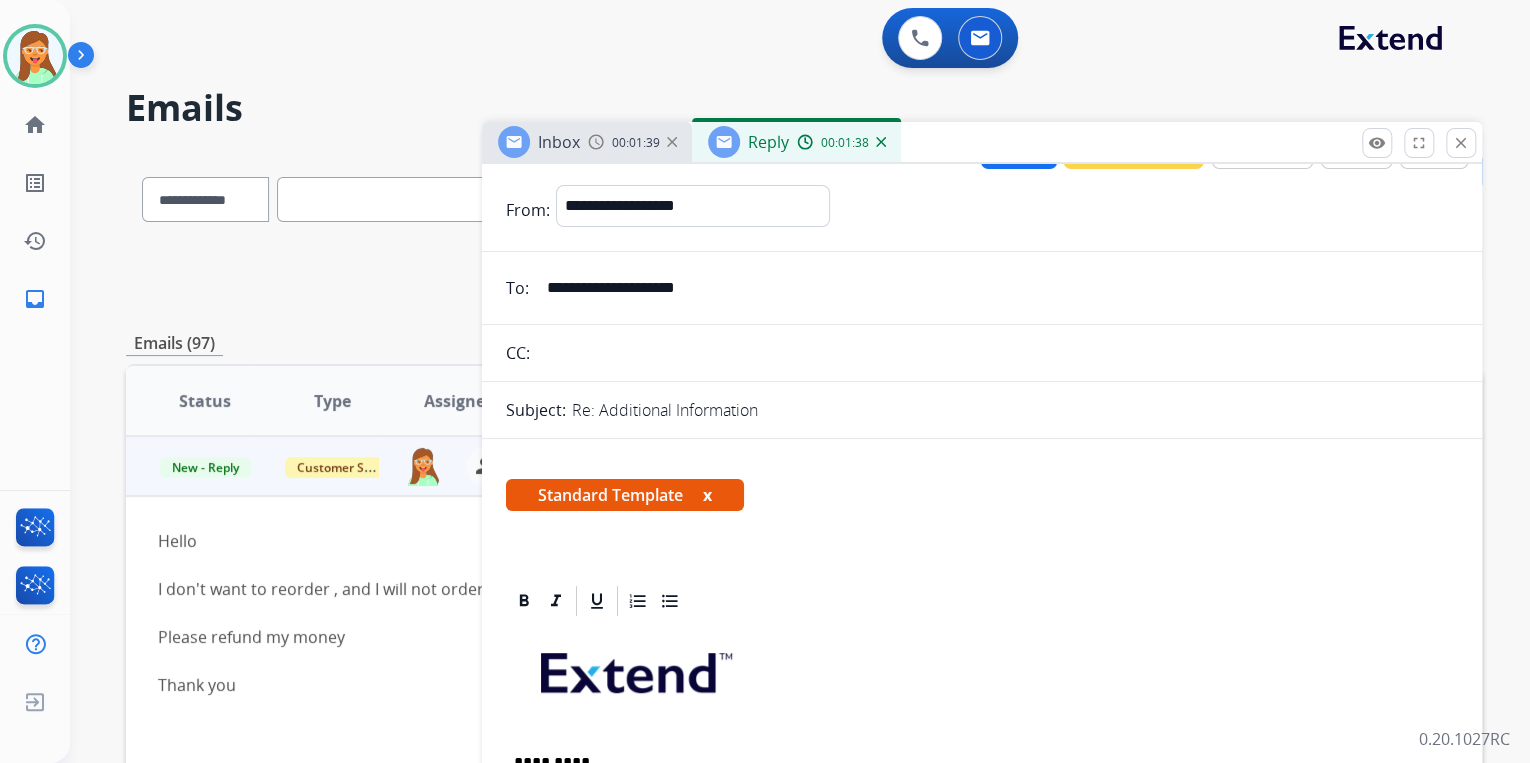 scroll, scrollTop: 0, scrollLeft: 0, axis: both 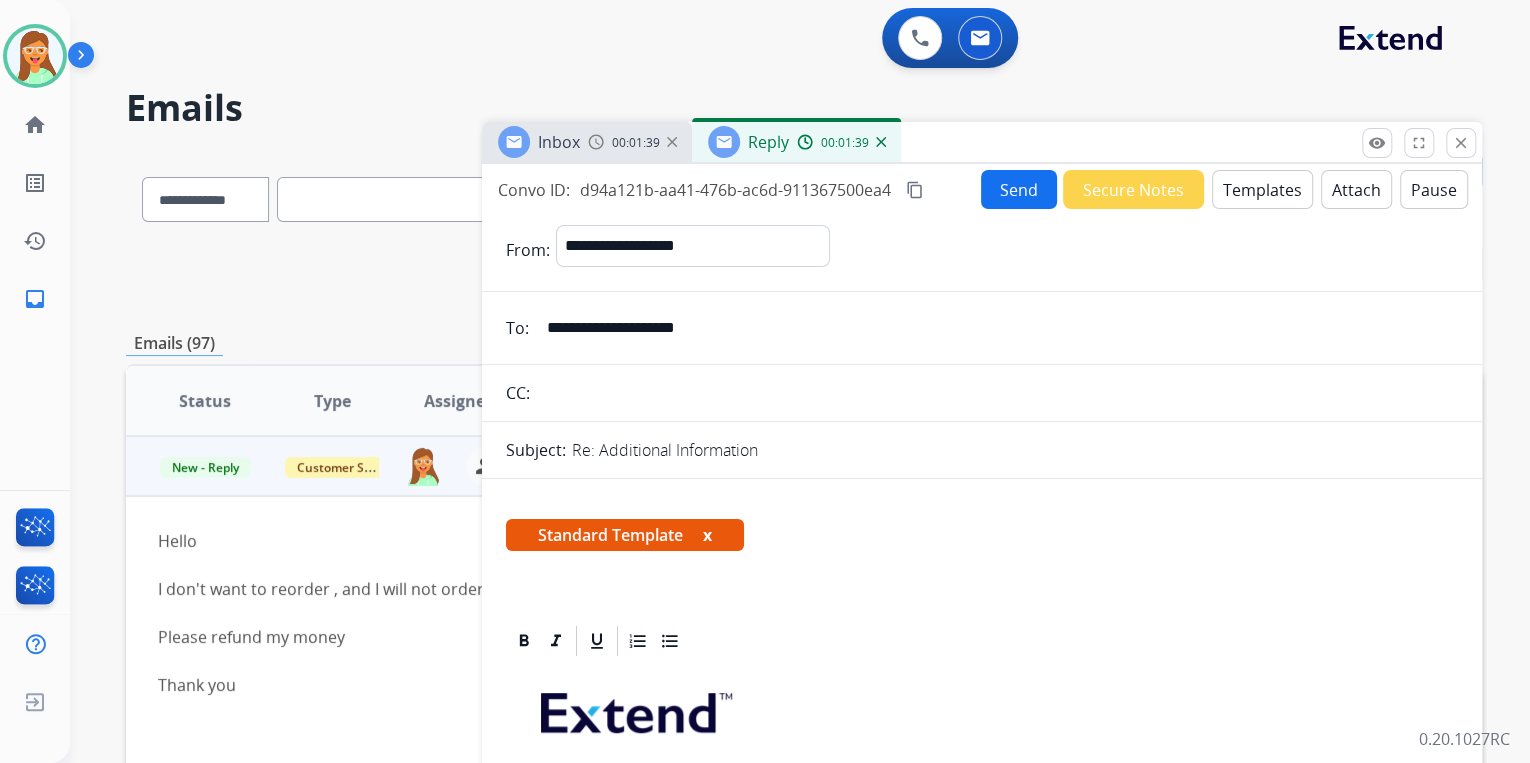 click on "Send" at bounding box center (1019, 189) 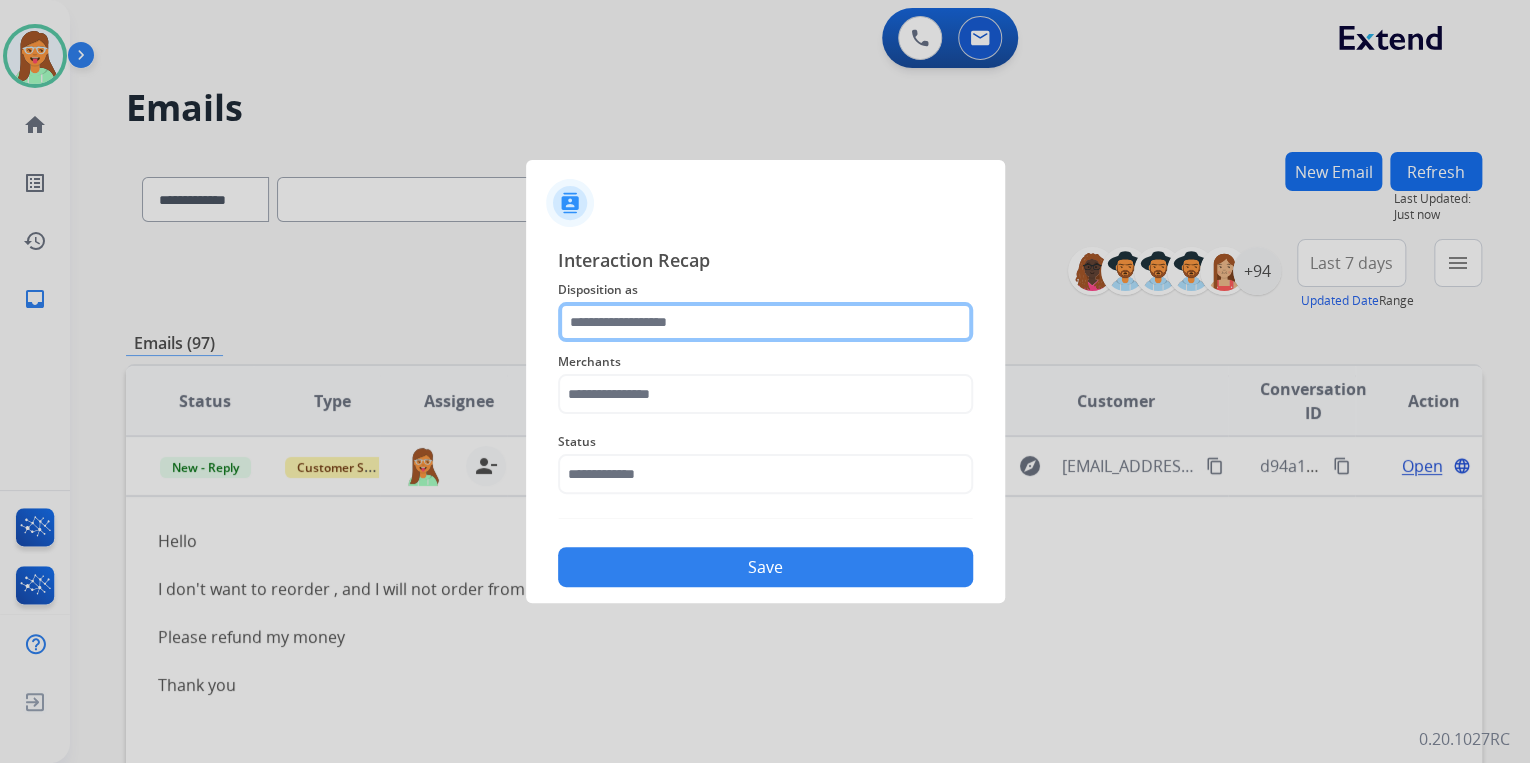 click 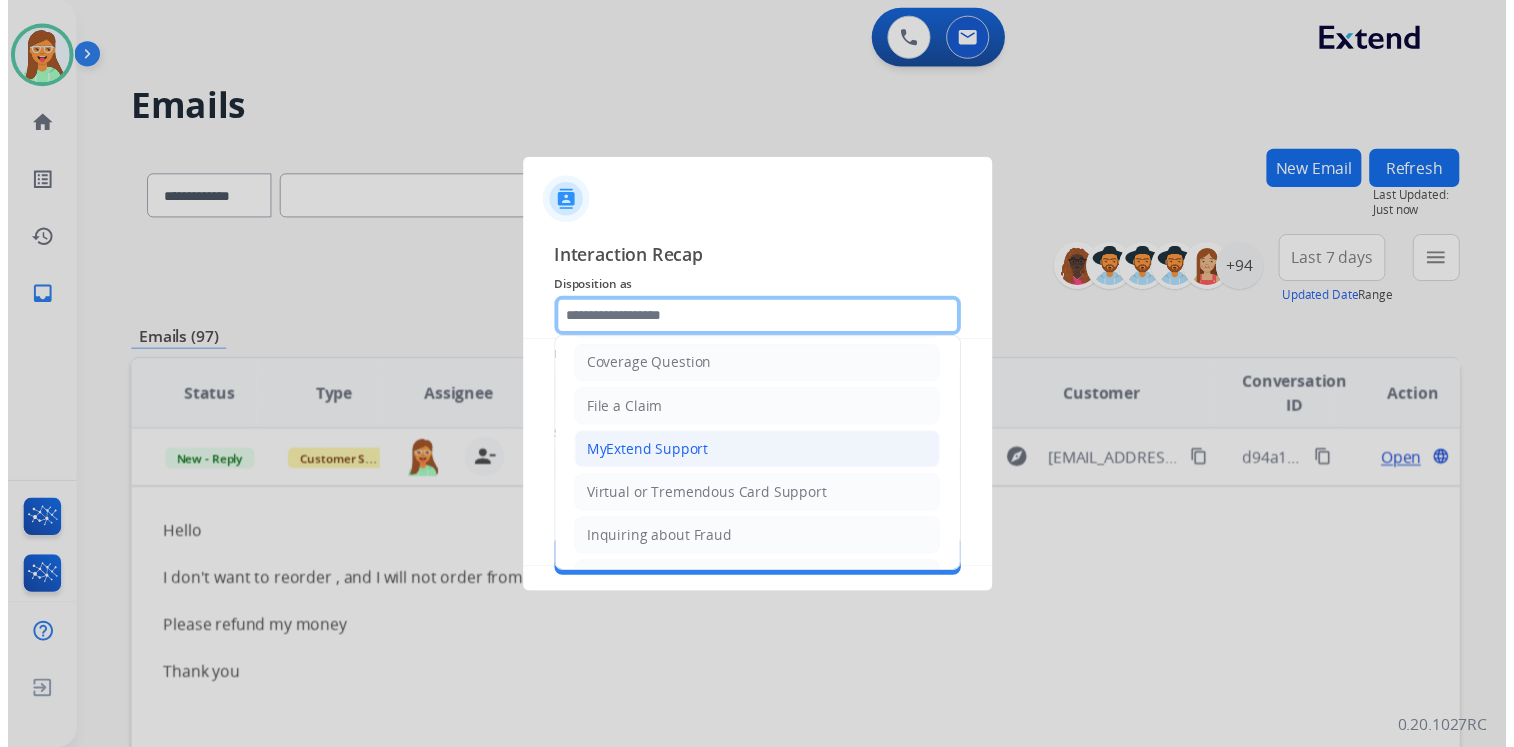 scroll, scrollTop: 160, scrollLeft: 0, axis: vertical 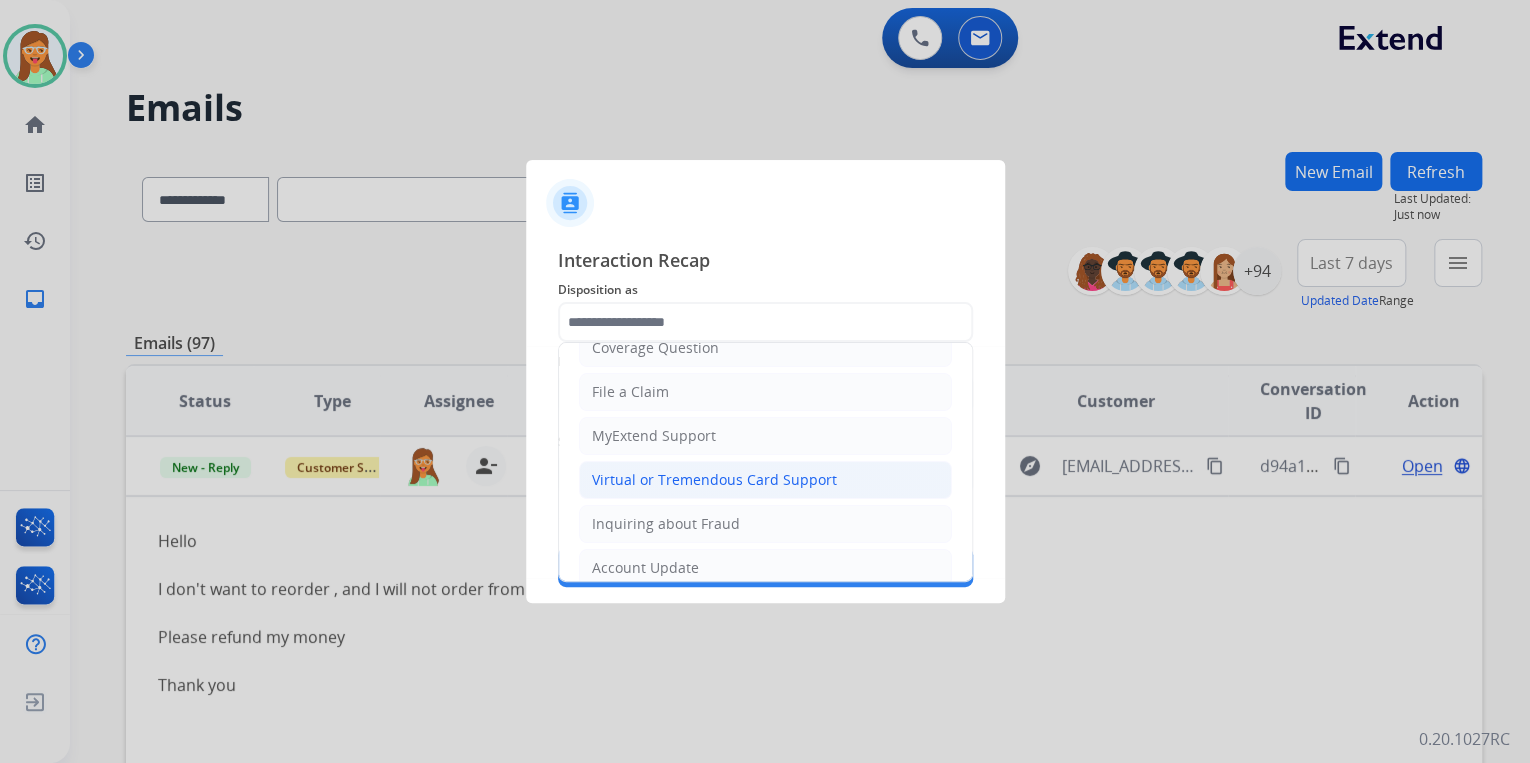 click on "Virtual or Tremendous Card Support" 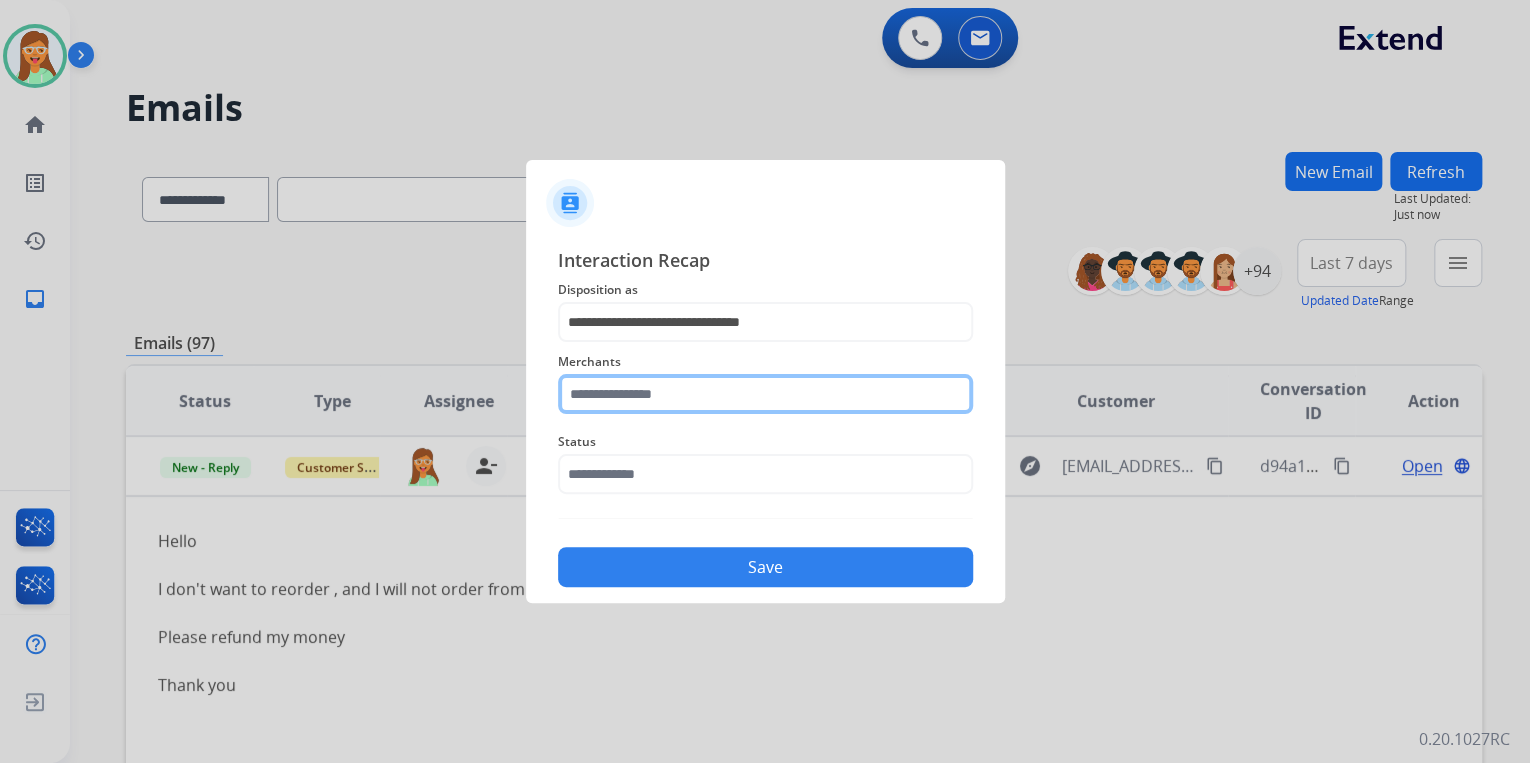 click 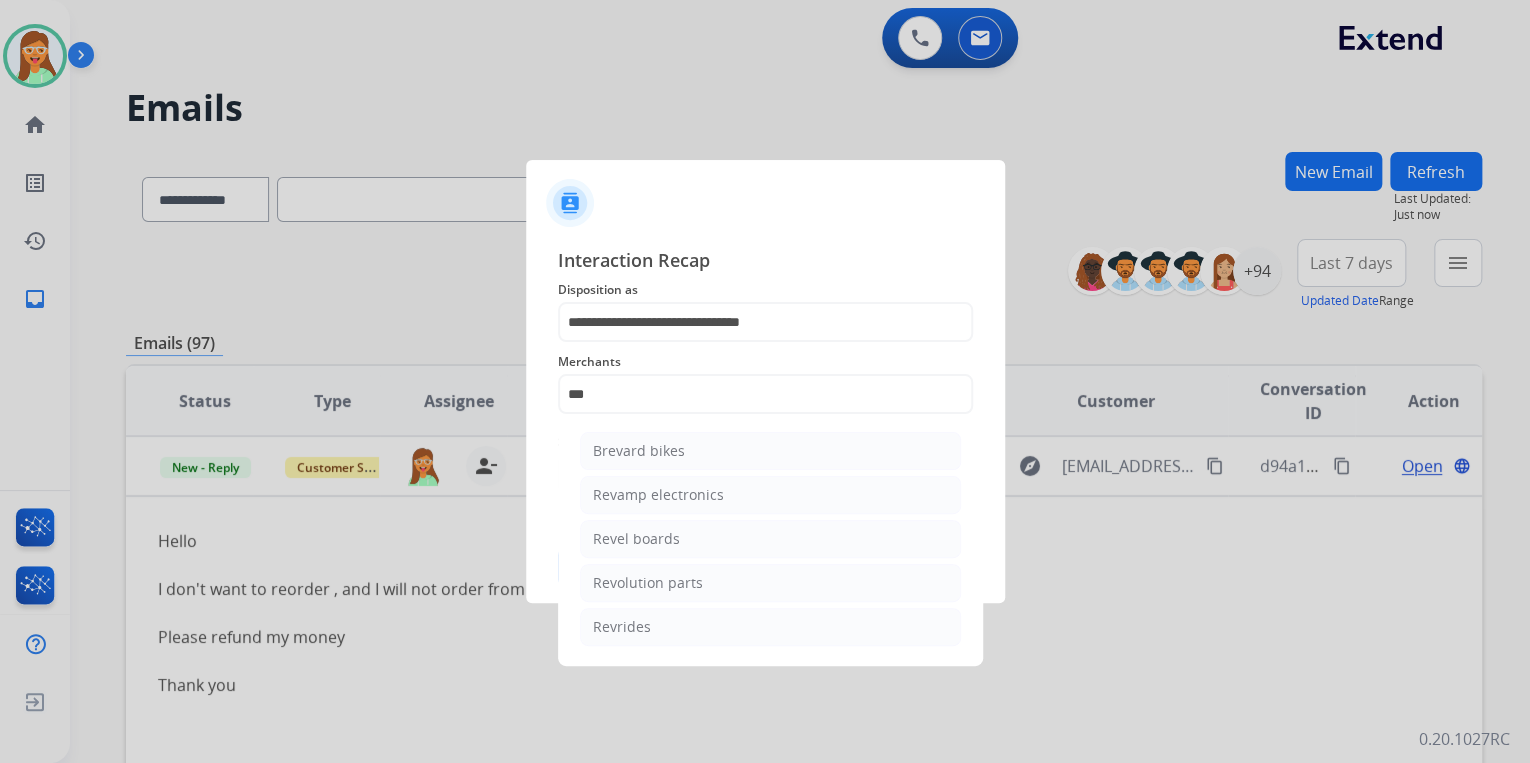 drag, startPoint x: 691, startPoint y: 573, endPoint x: 688, endPoint y: 516, distance: 57.07889 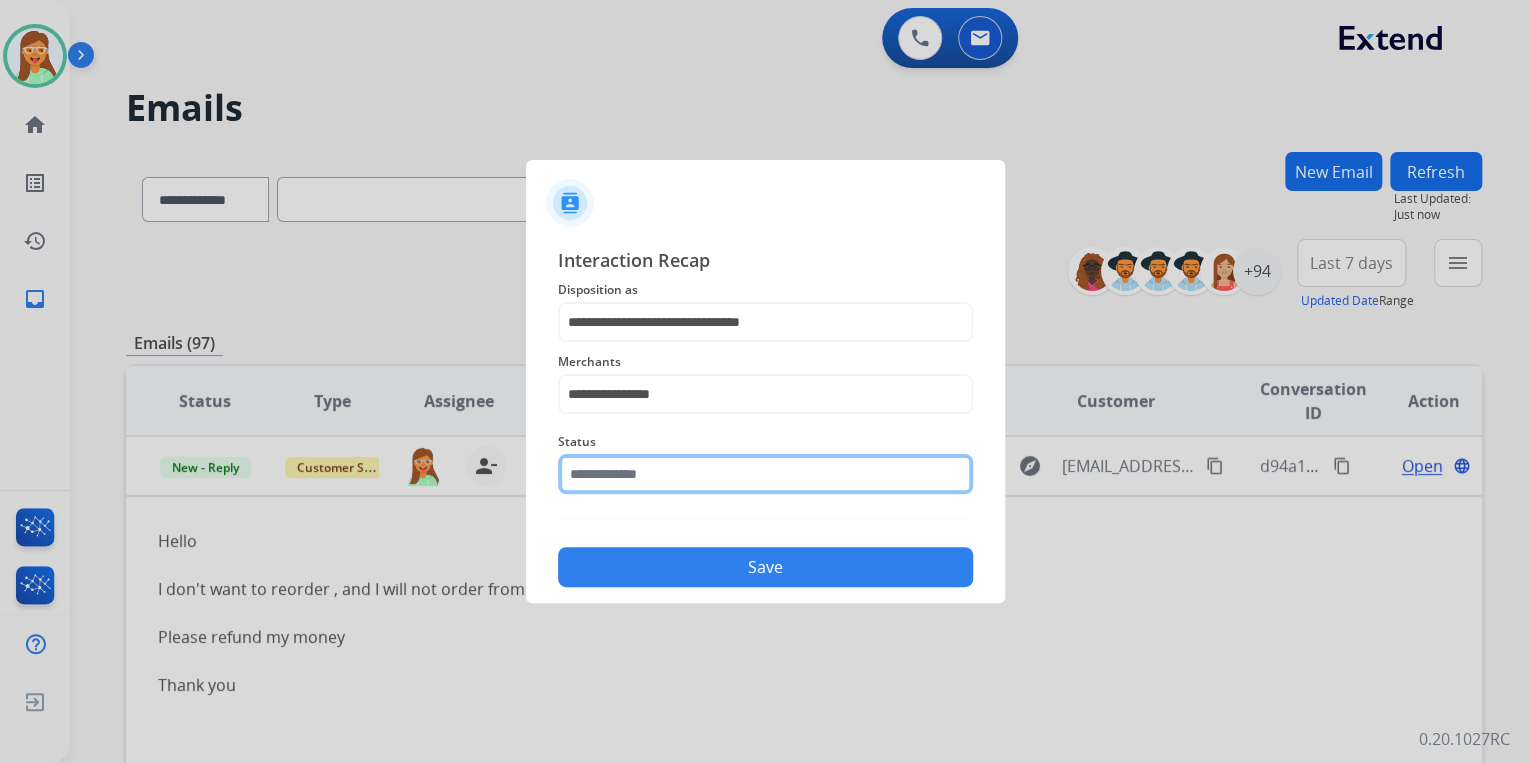 click 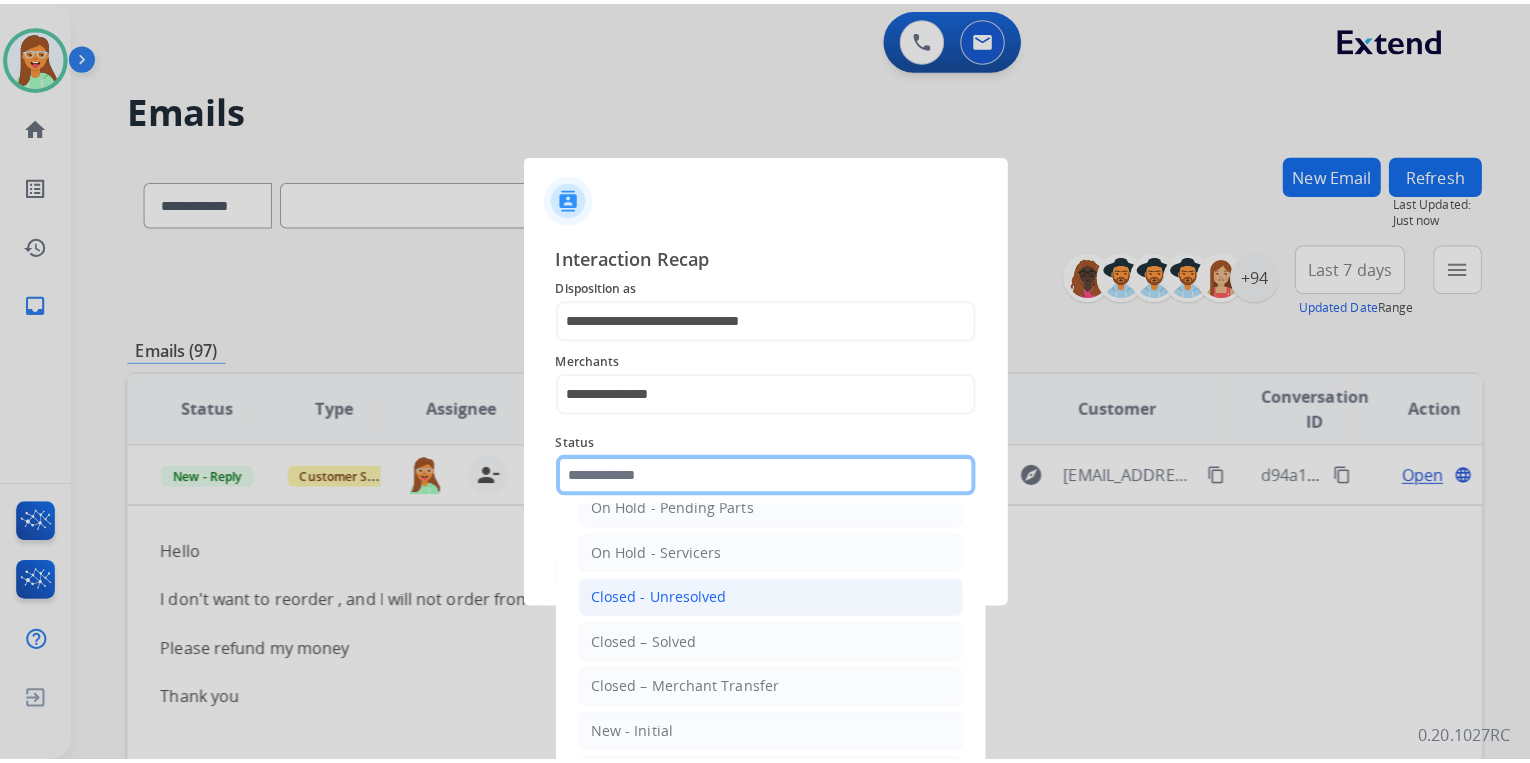 scroll, scrollTop: 116, scrollLeft: 0, axis: vertical 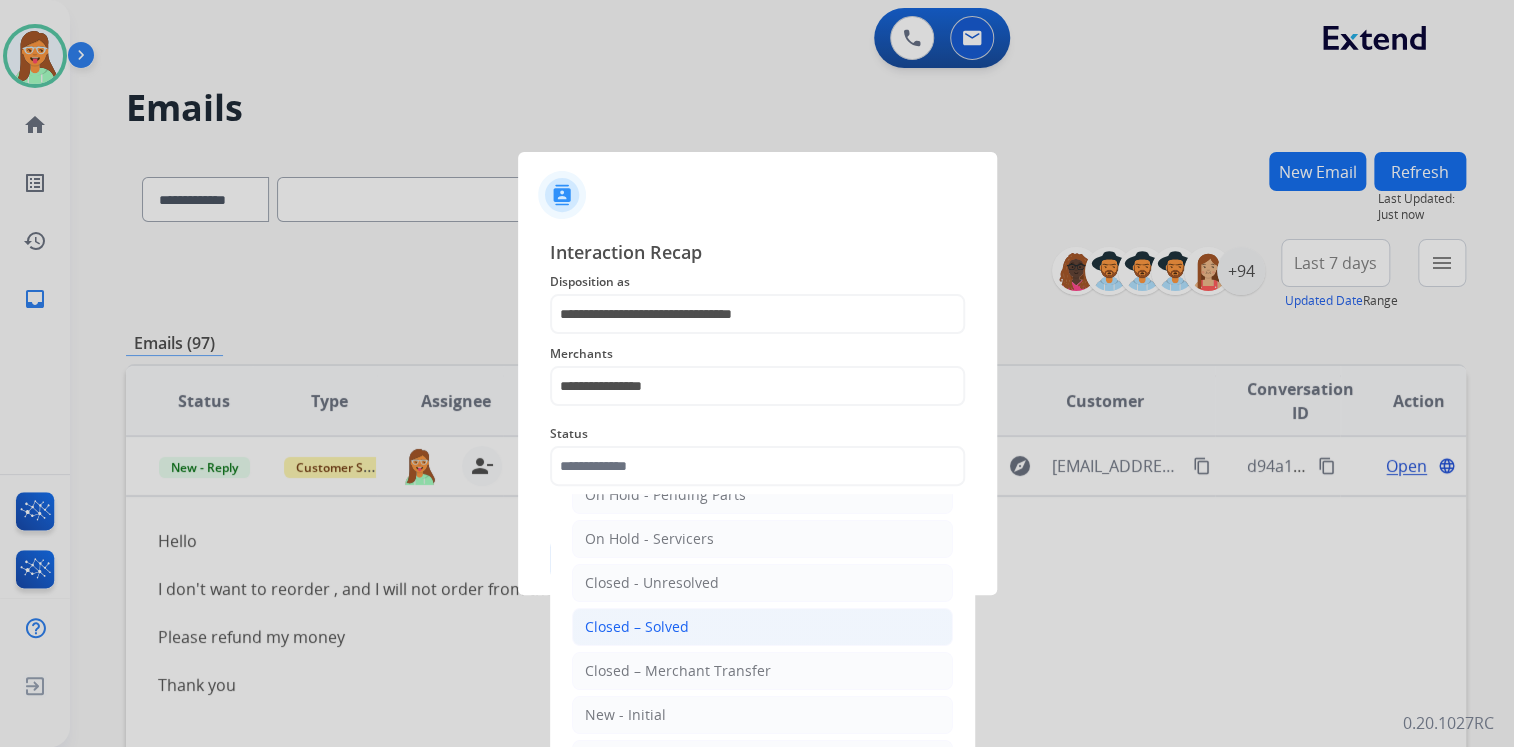 click on "Closed – Solved" 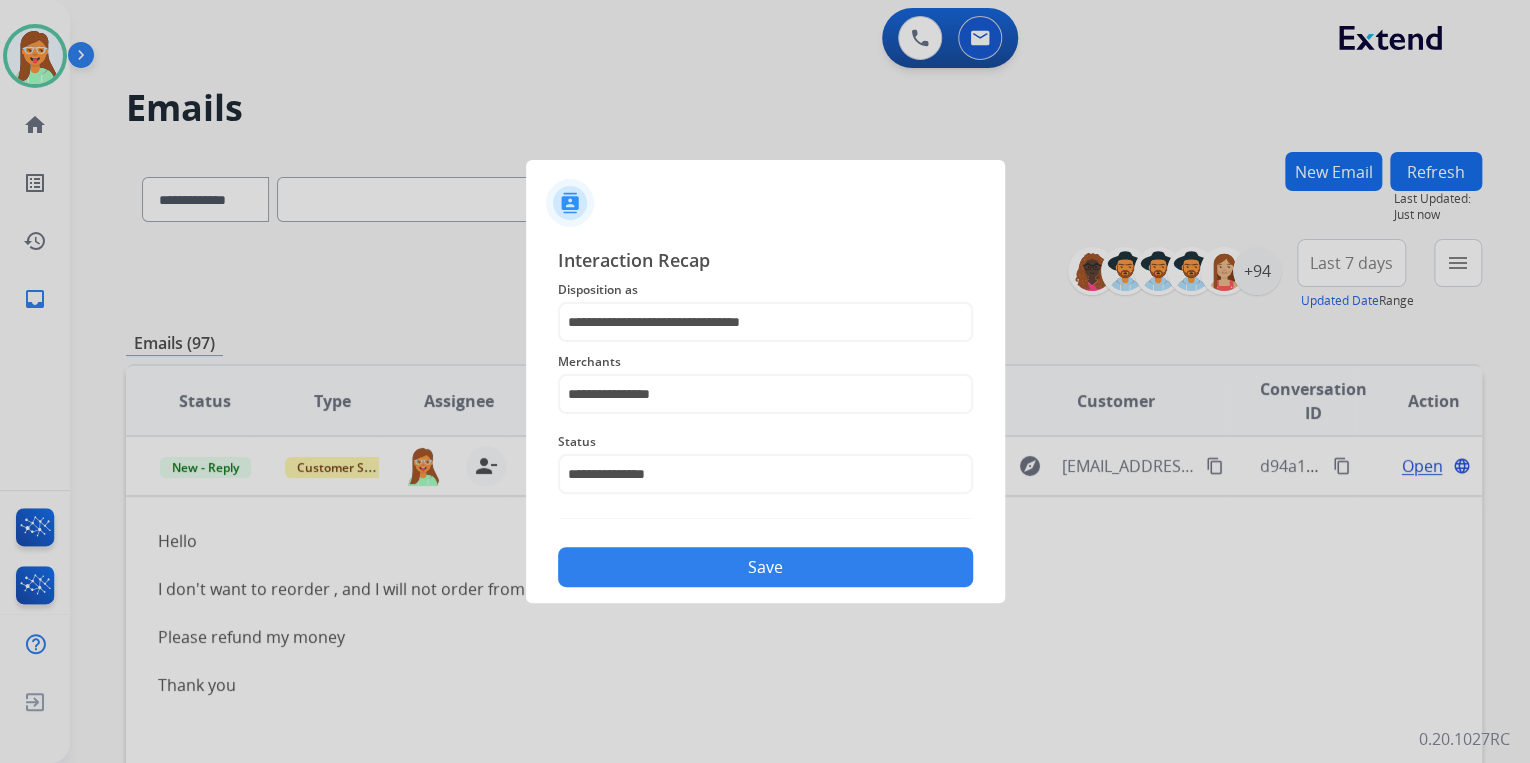 click on "Save" 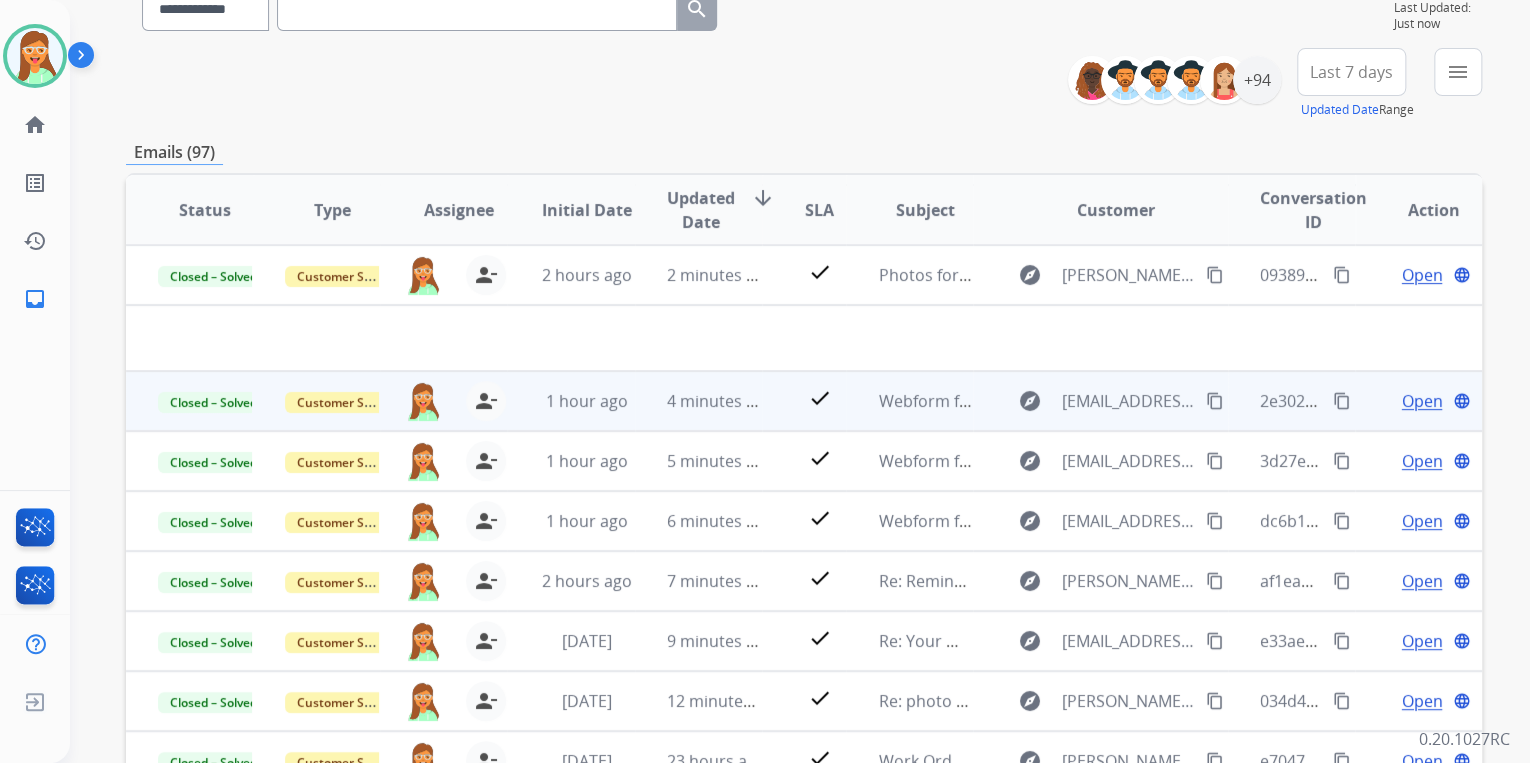scroll, scrollTop: 240, scrollLeft: 0, axis: vertical 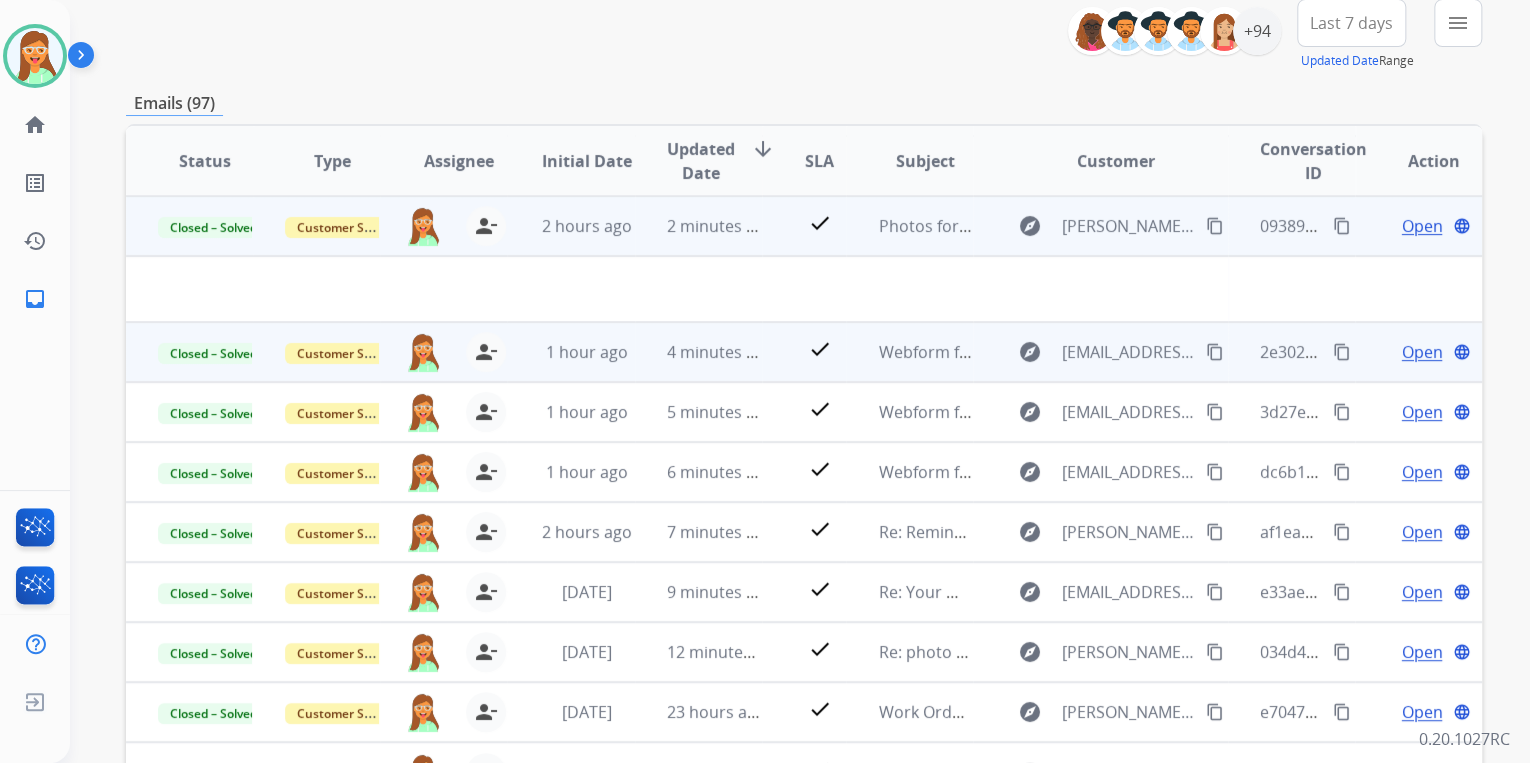 click on "check" at bounding box center [804, 226] 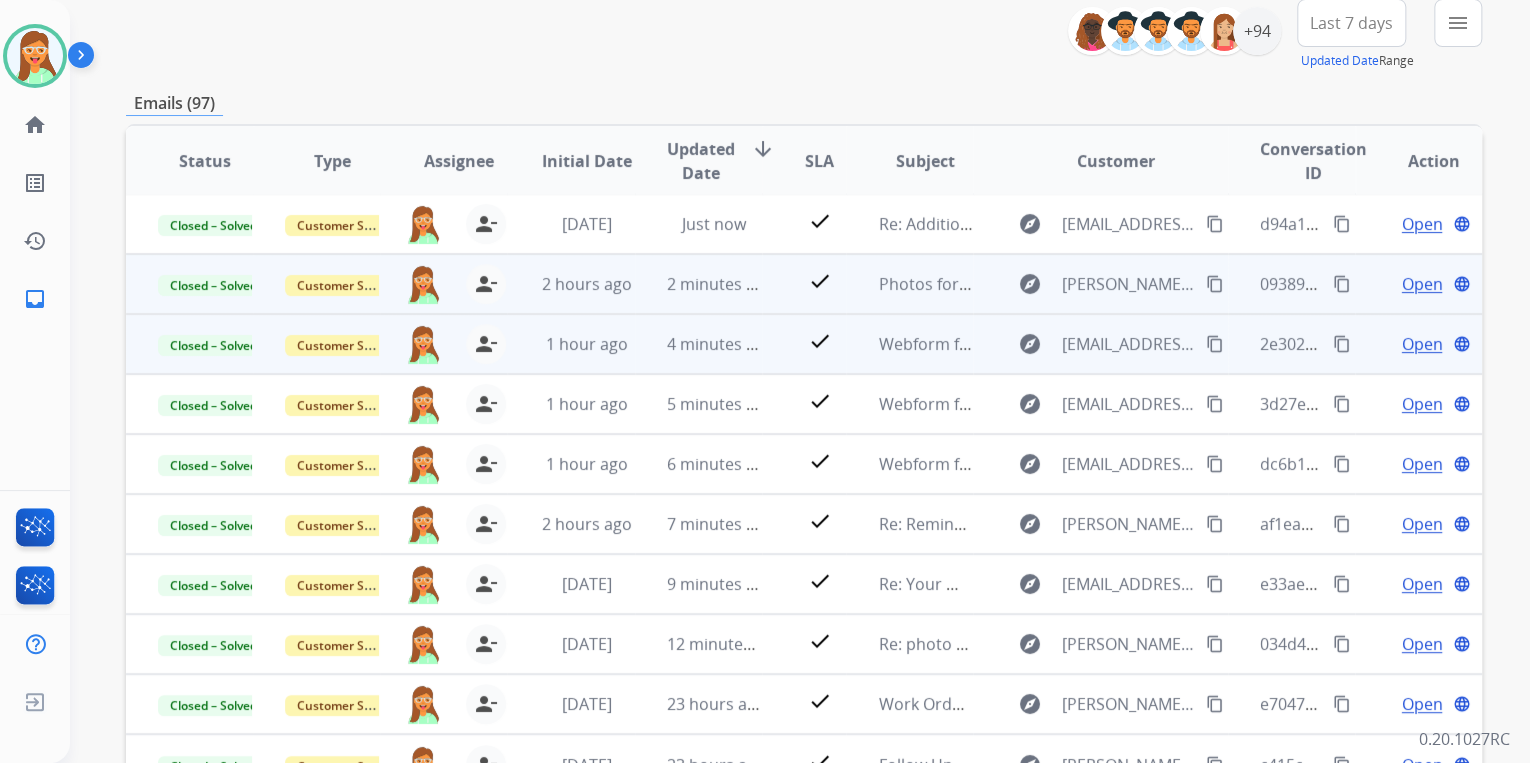 scroll, scrollTop: 1, scrollLeft: 0, axis: vertical 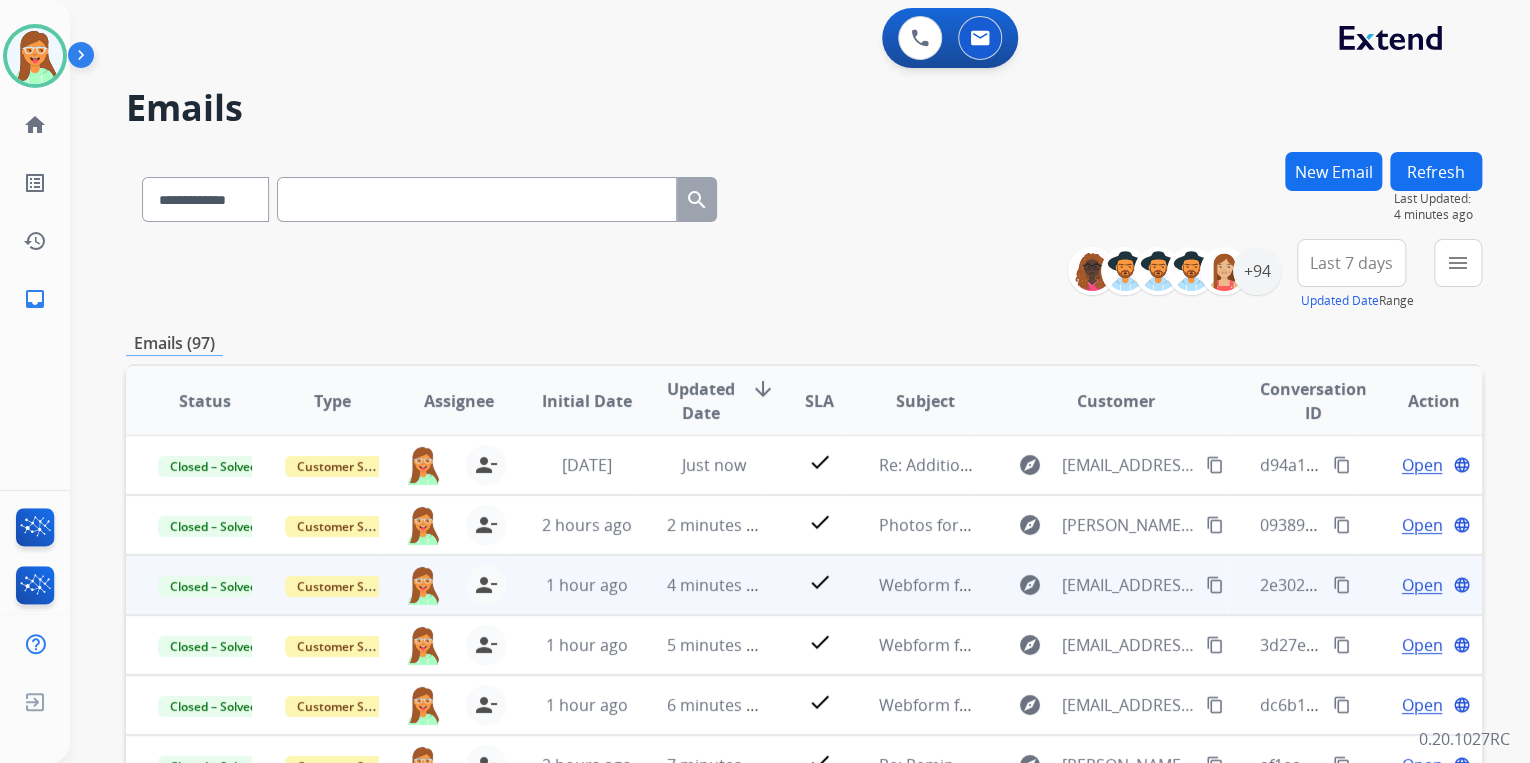 click on "**********" at bounding box center (776, 453) 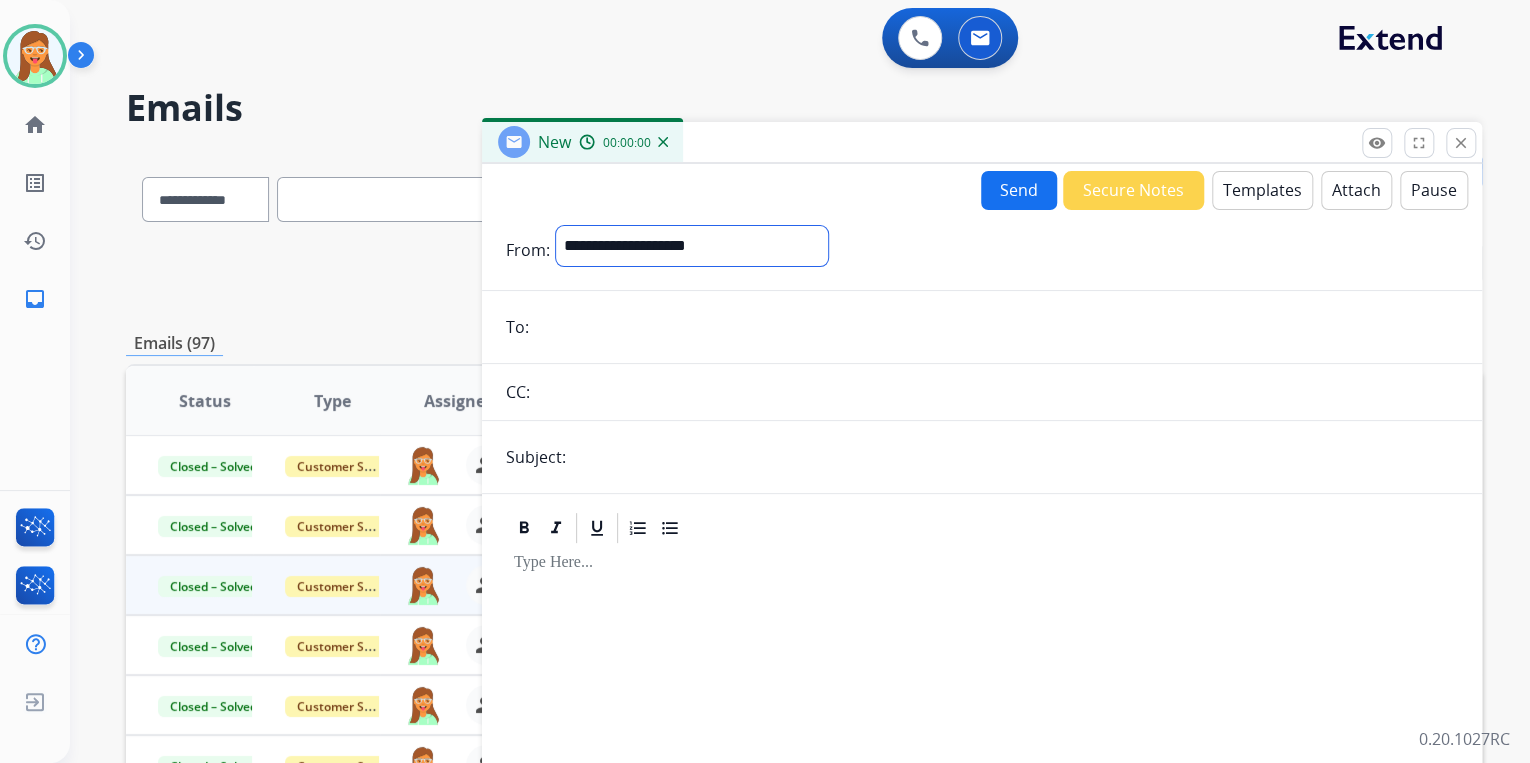 click on "**********" at bounding box center (692, 246) 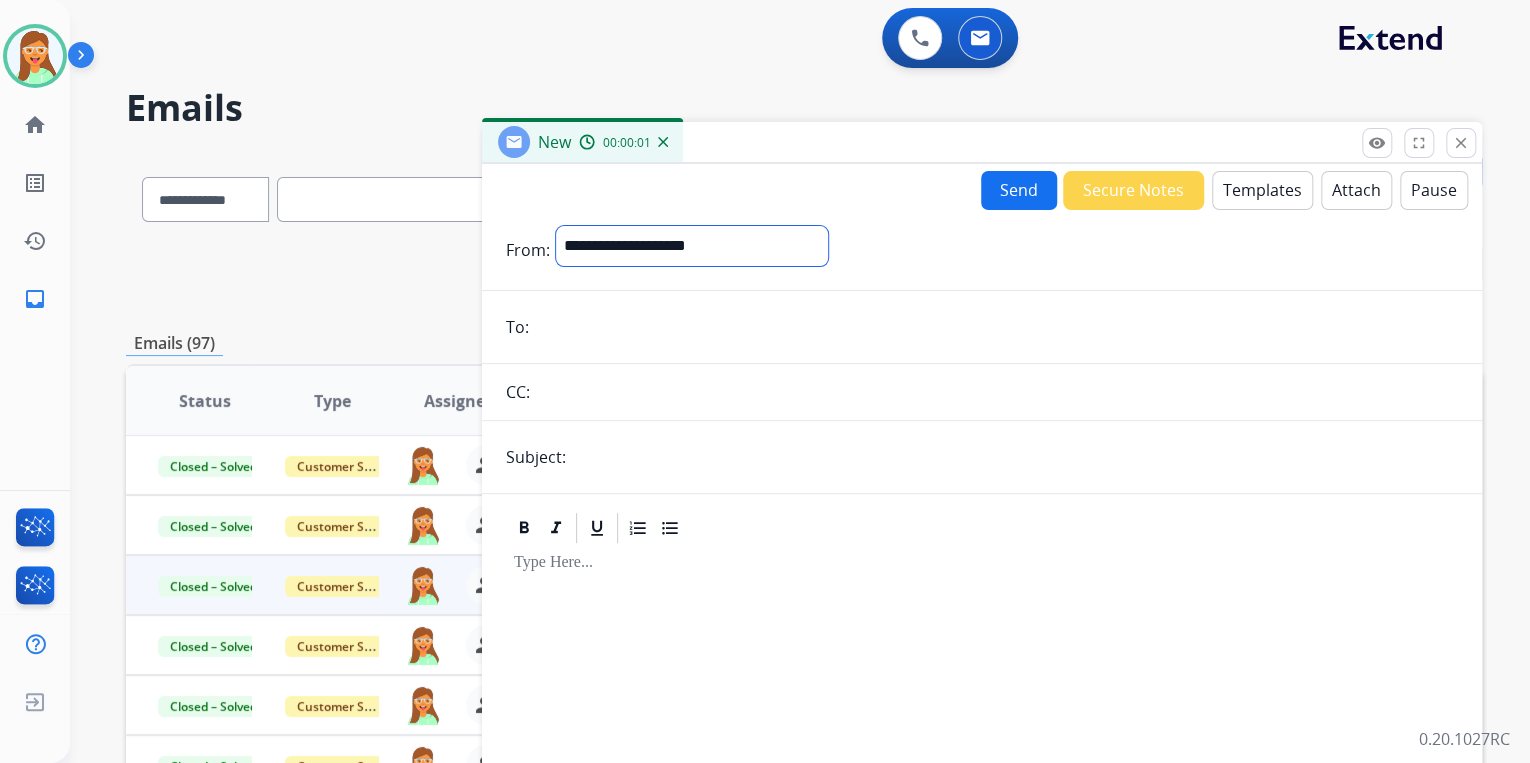 select on "**********" 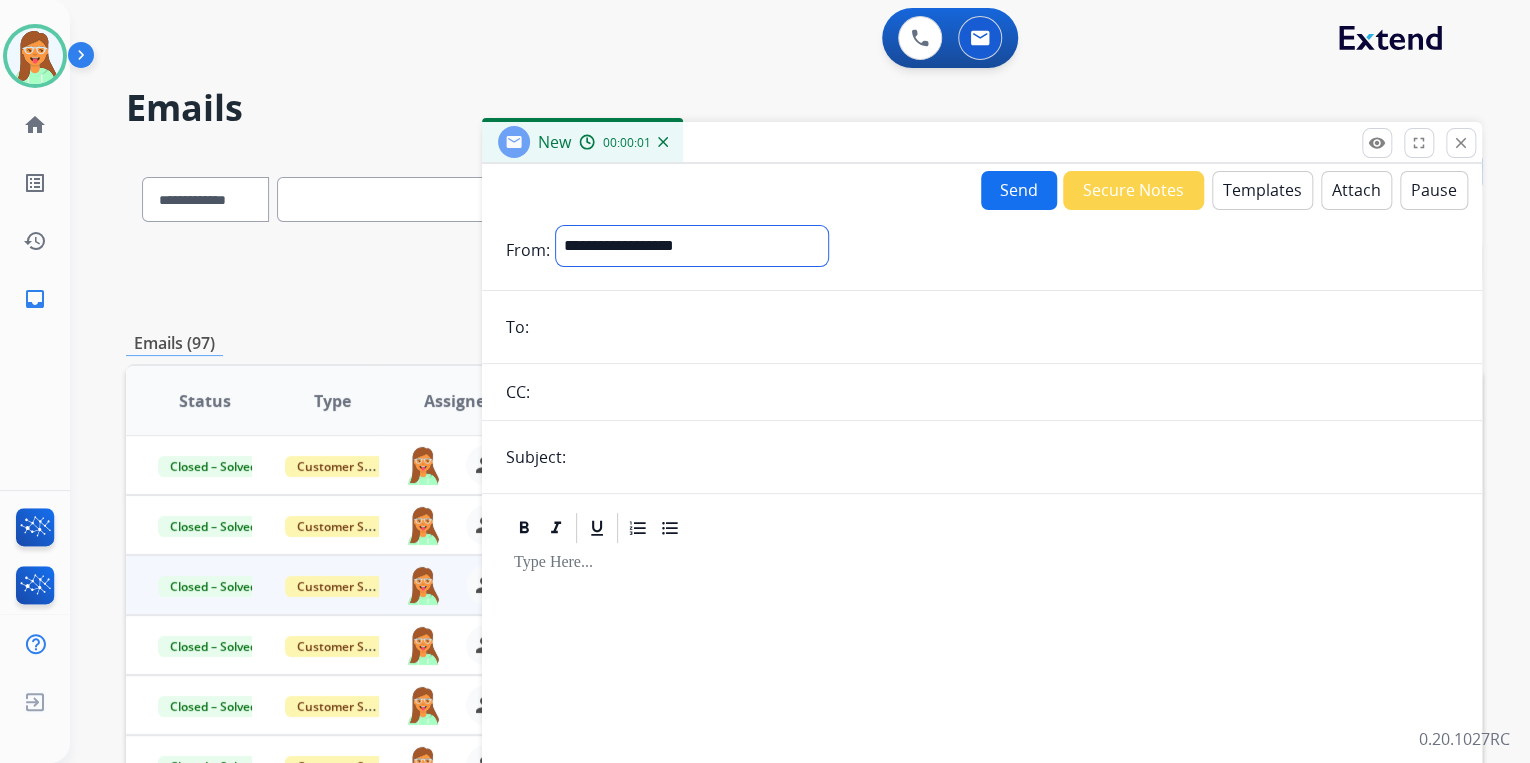 click on "**********" at bounding box center [692, 246] 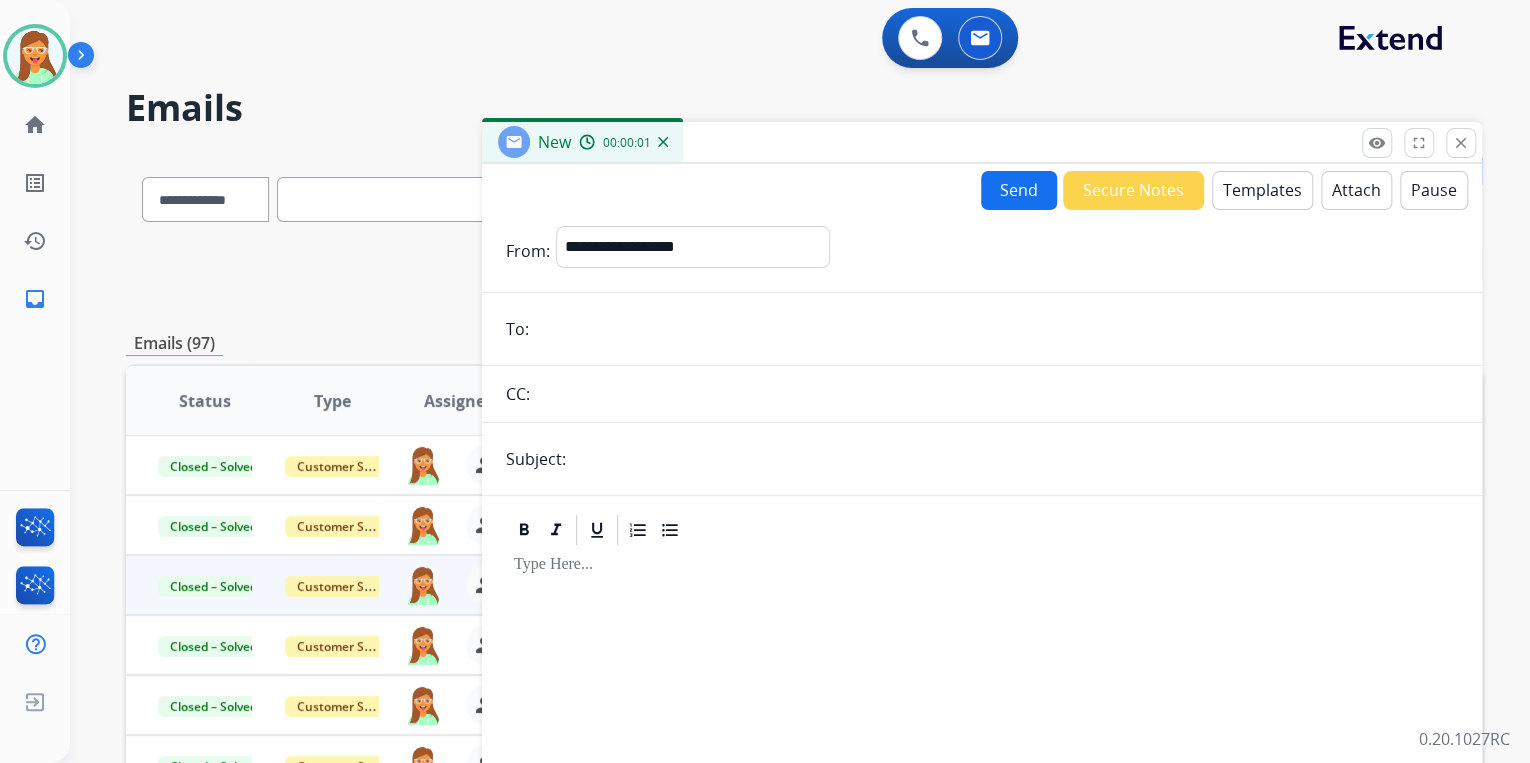 click at bounding box center [996, 329] 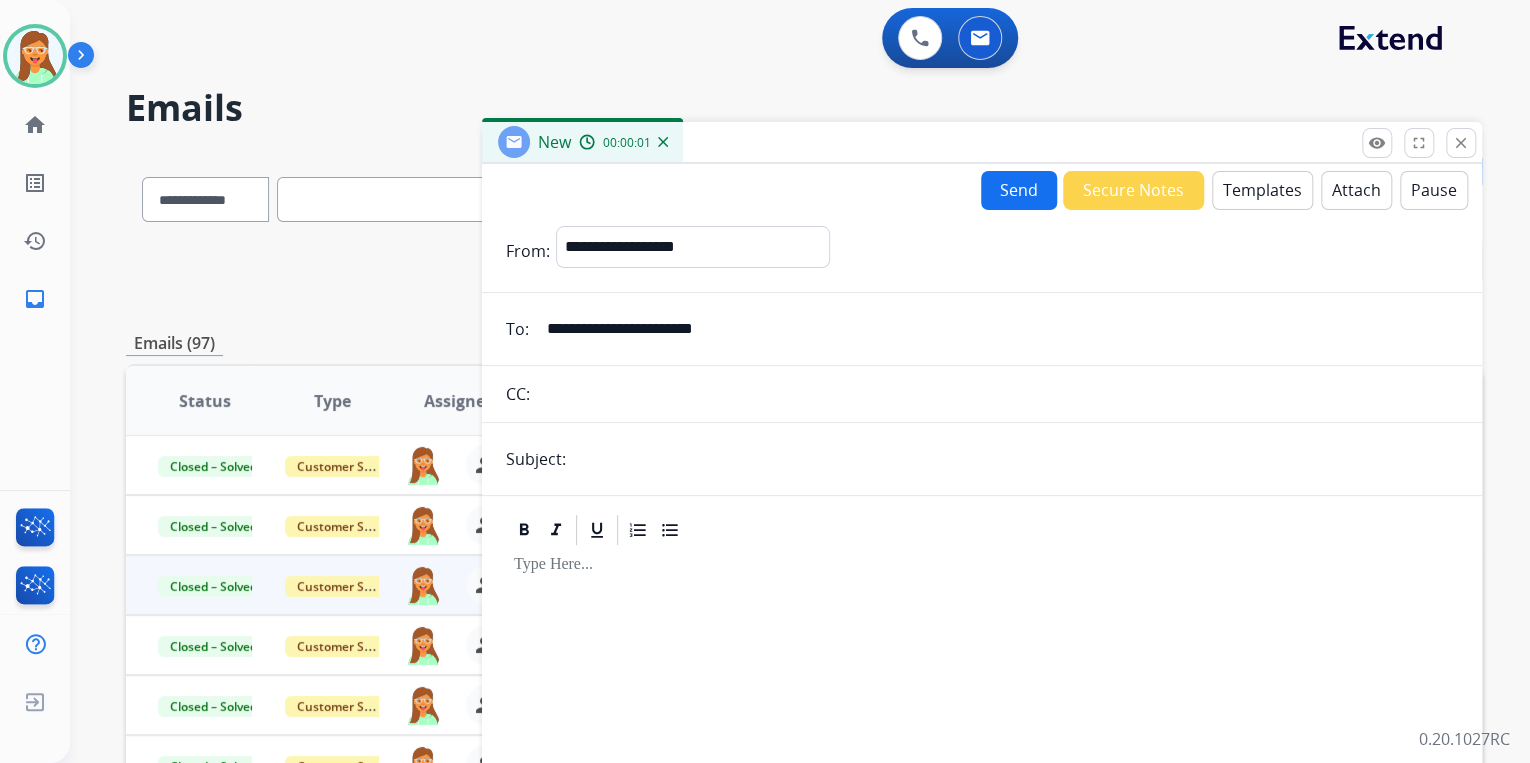 type on "**********" 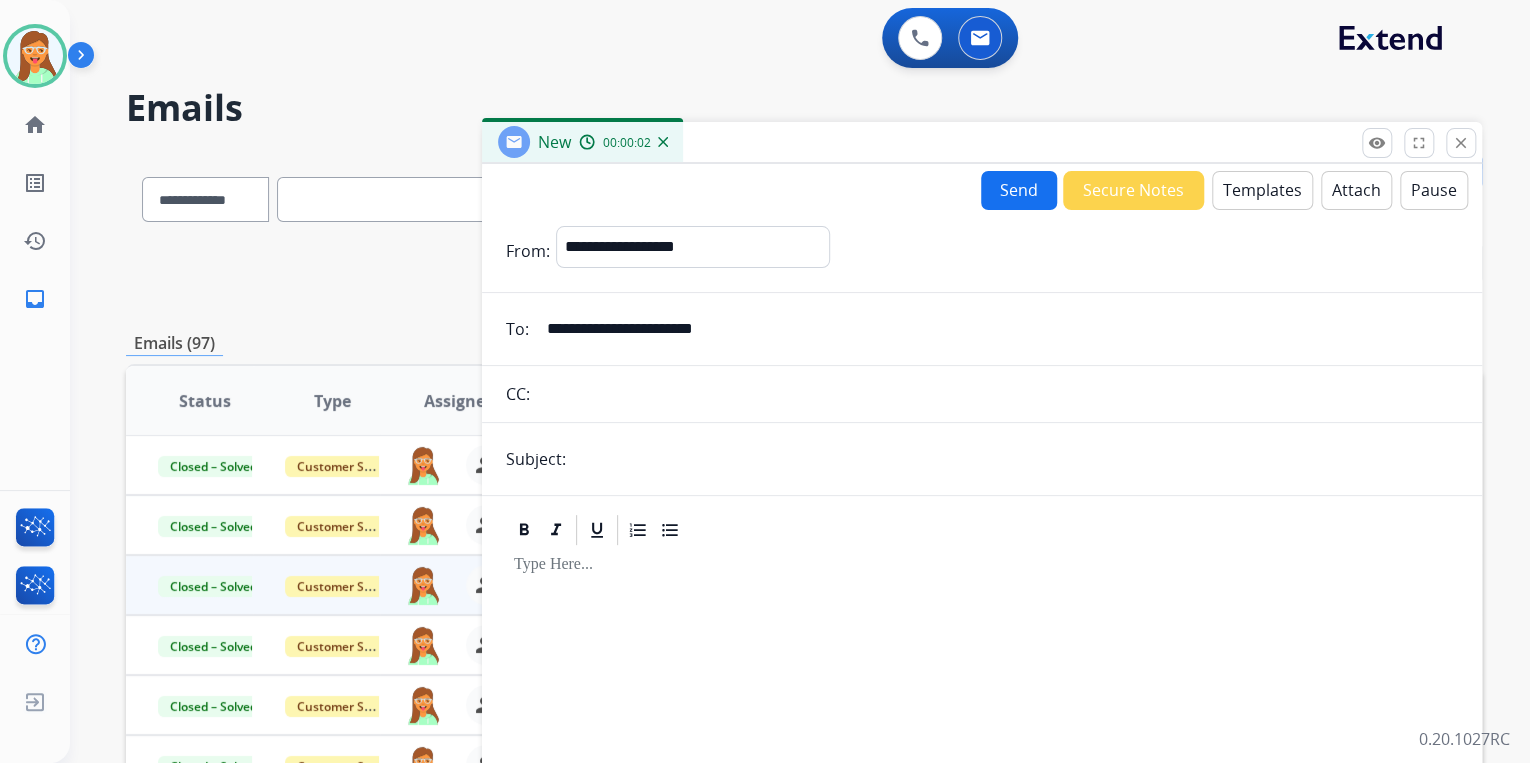 click at bounding box center (1015, 459) 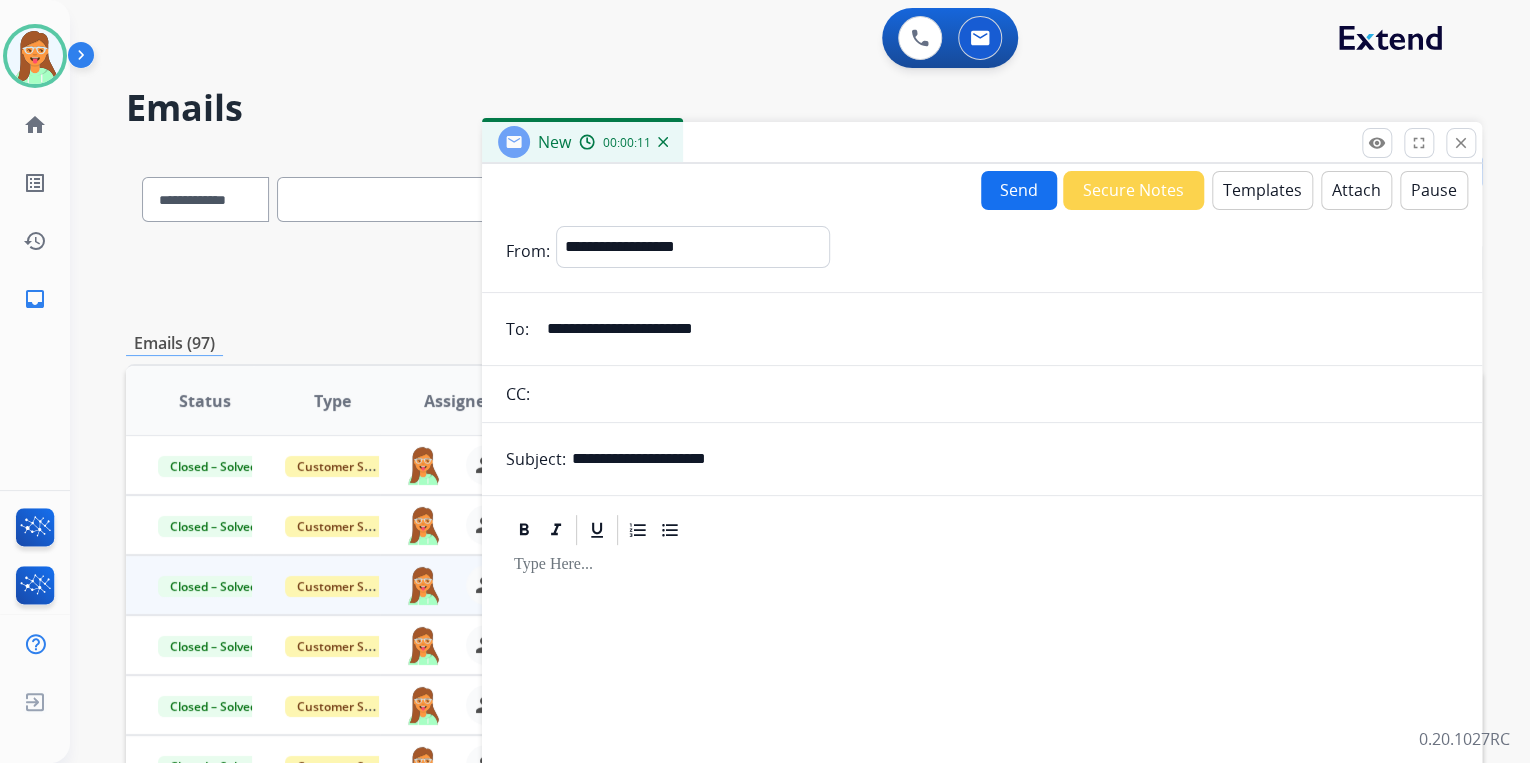 type on "**********" 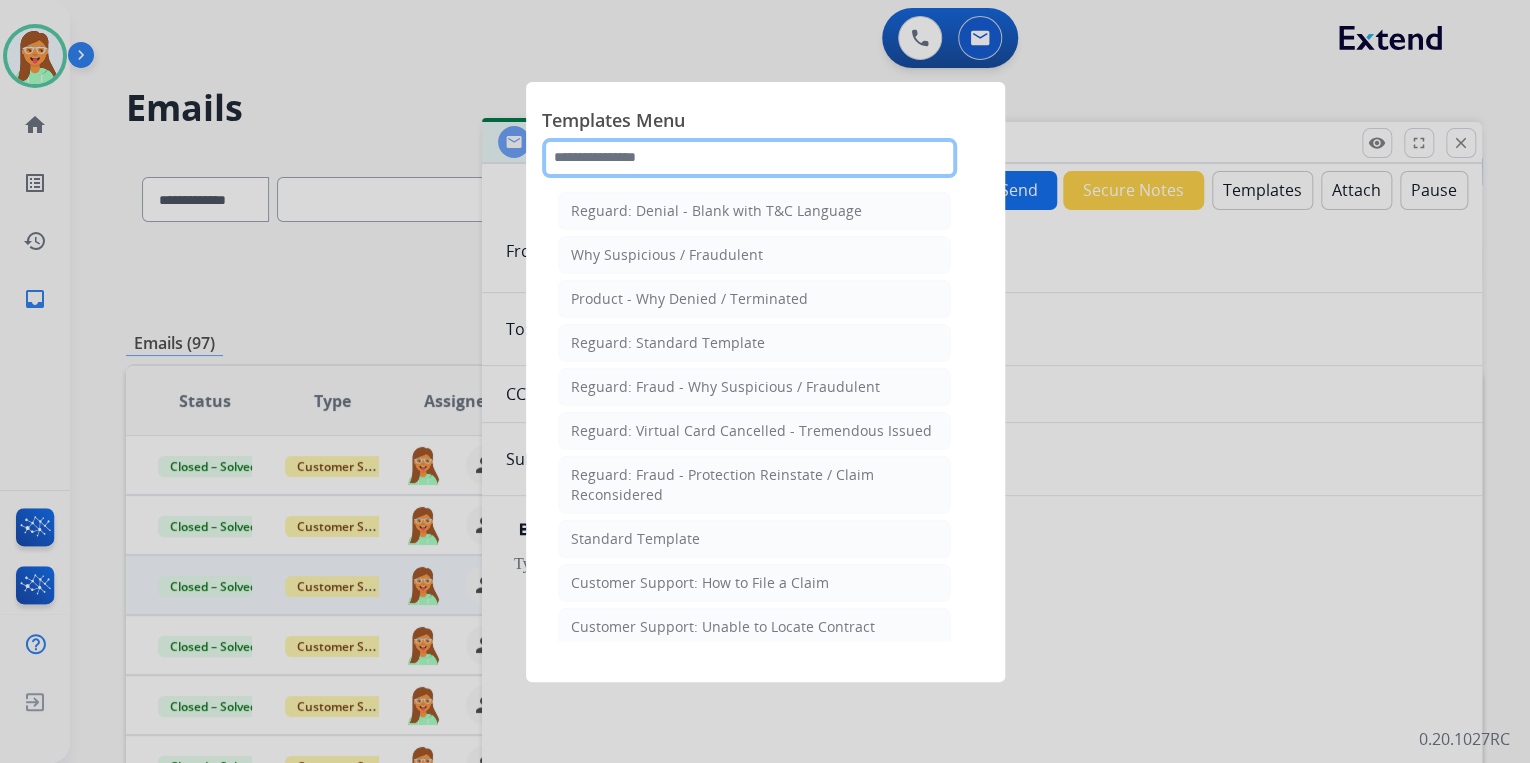 click 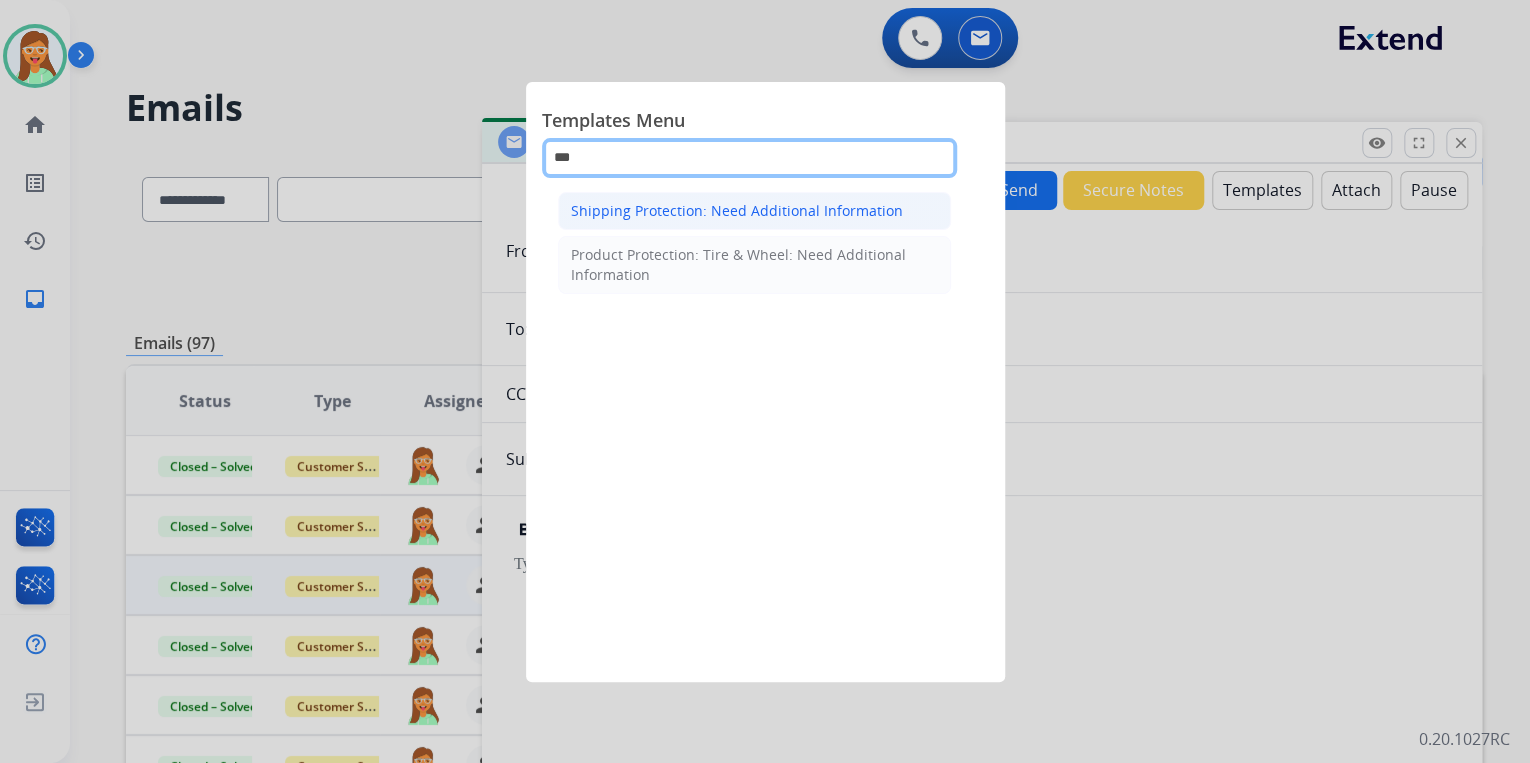 type on "***" 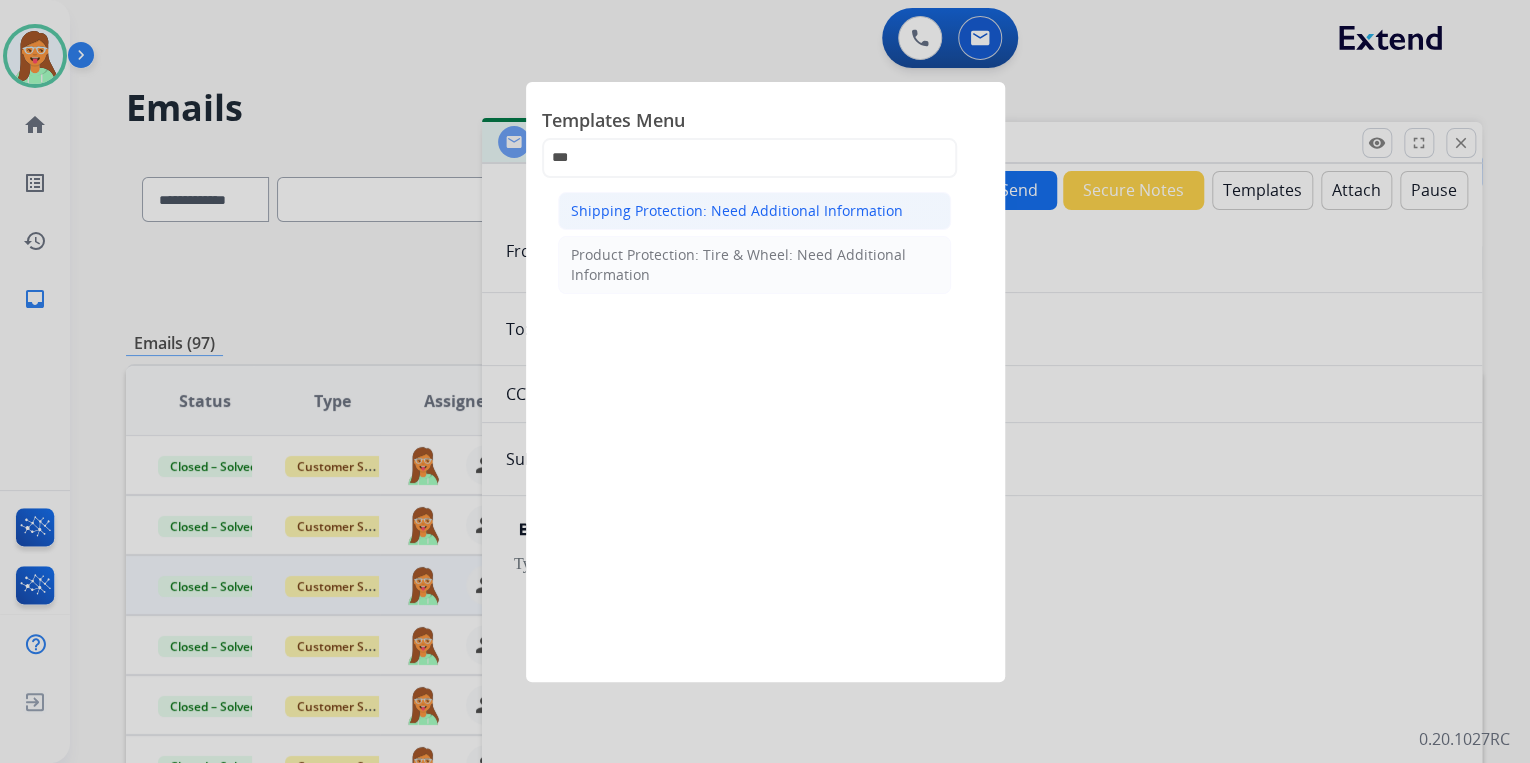 click on "Shipping Protection: Need Additional Information" 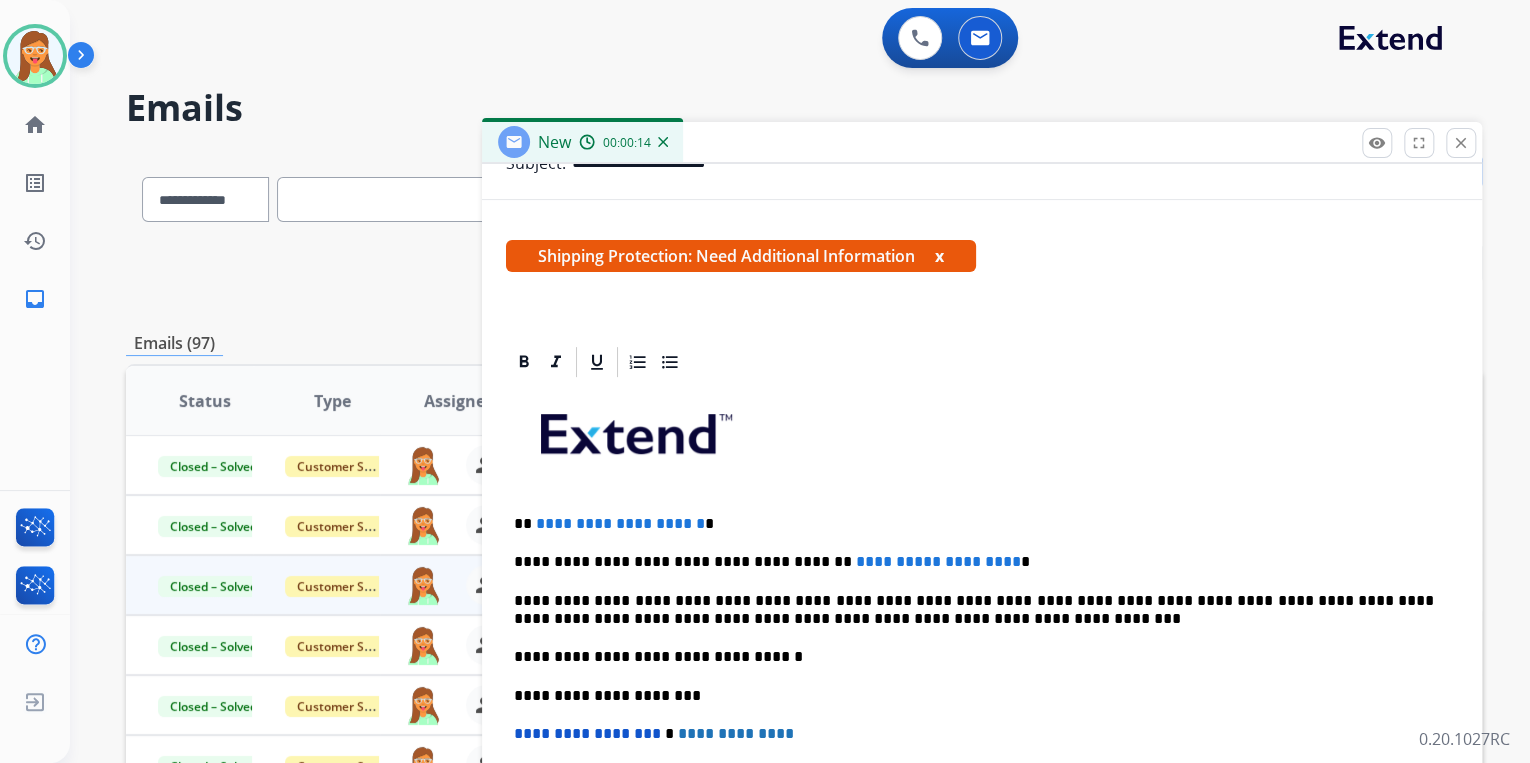 scroll, scrollTop: 383, scrollLeft: 0, axis: vertical 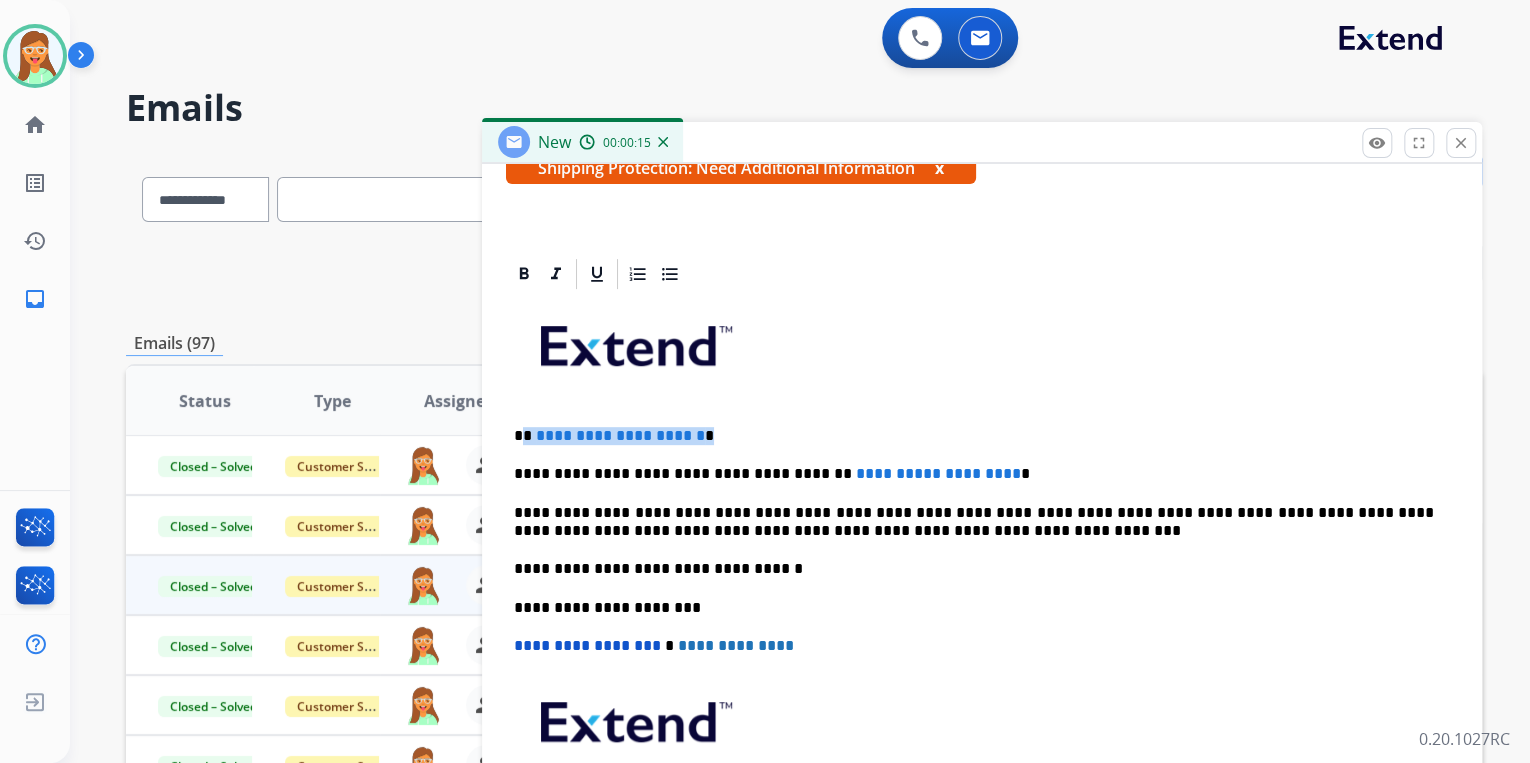 drag, startPoint x: 630, startPoint y: 427, endPoint x: 524, endPoint y: 427, distance: 106 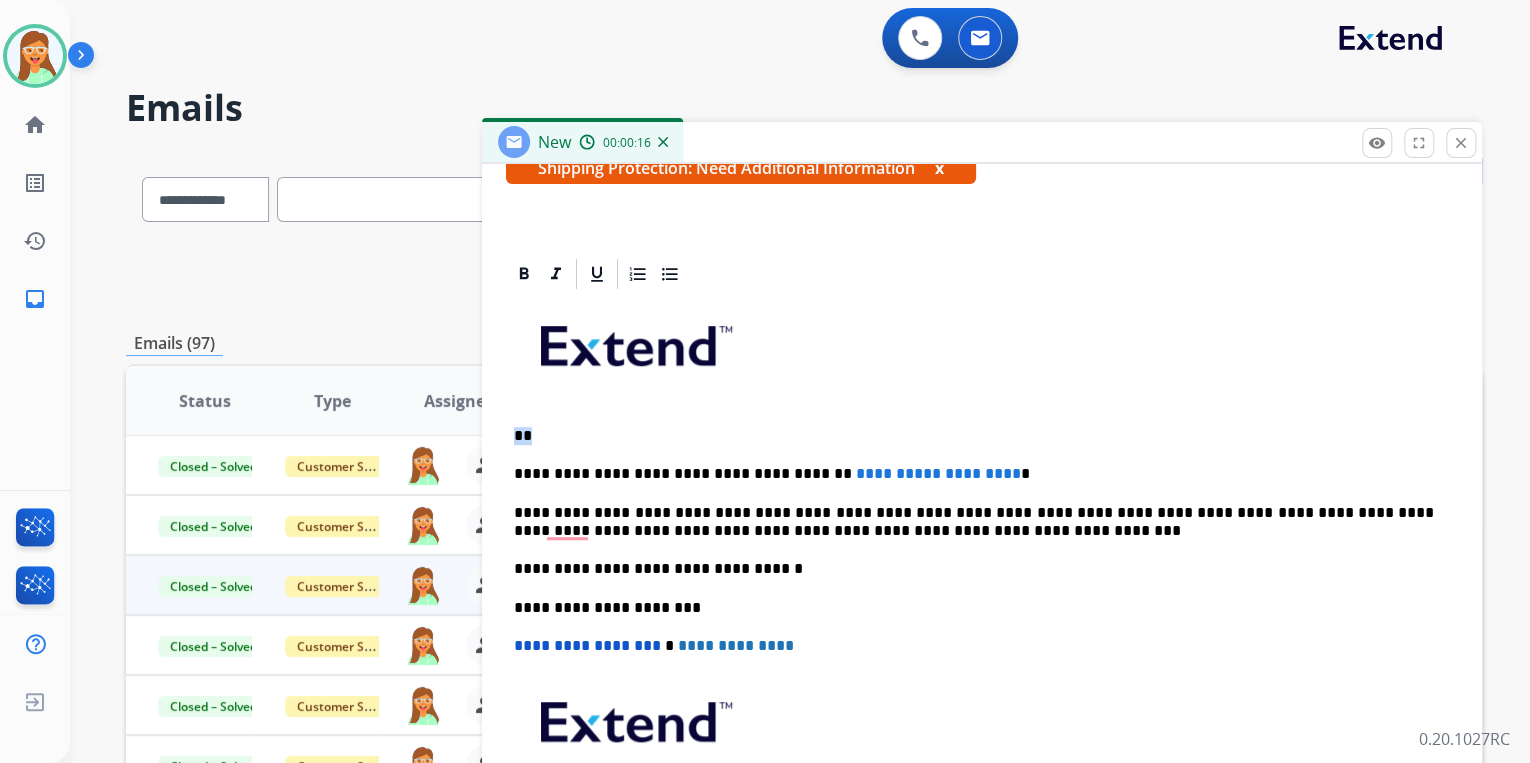 type 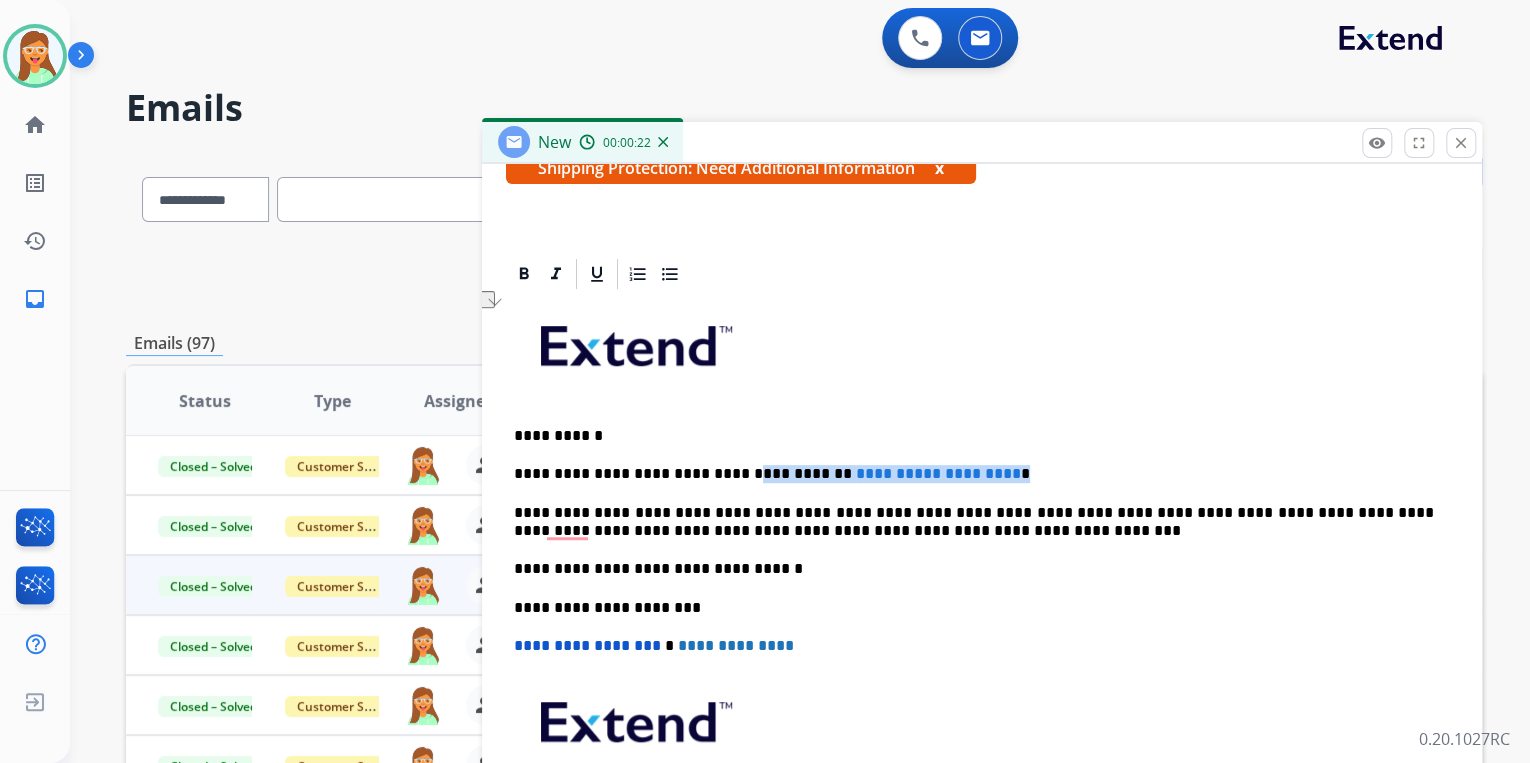 drag, startPoint x: 1015, startPoint y: 458, endPoint x: 725, endPoint y: 464, distance: 290.06207 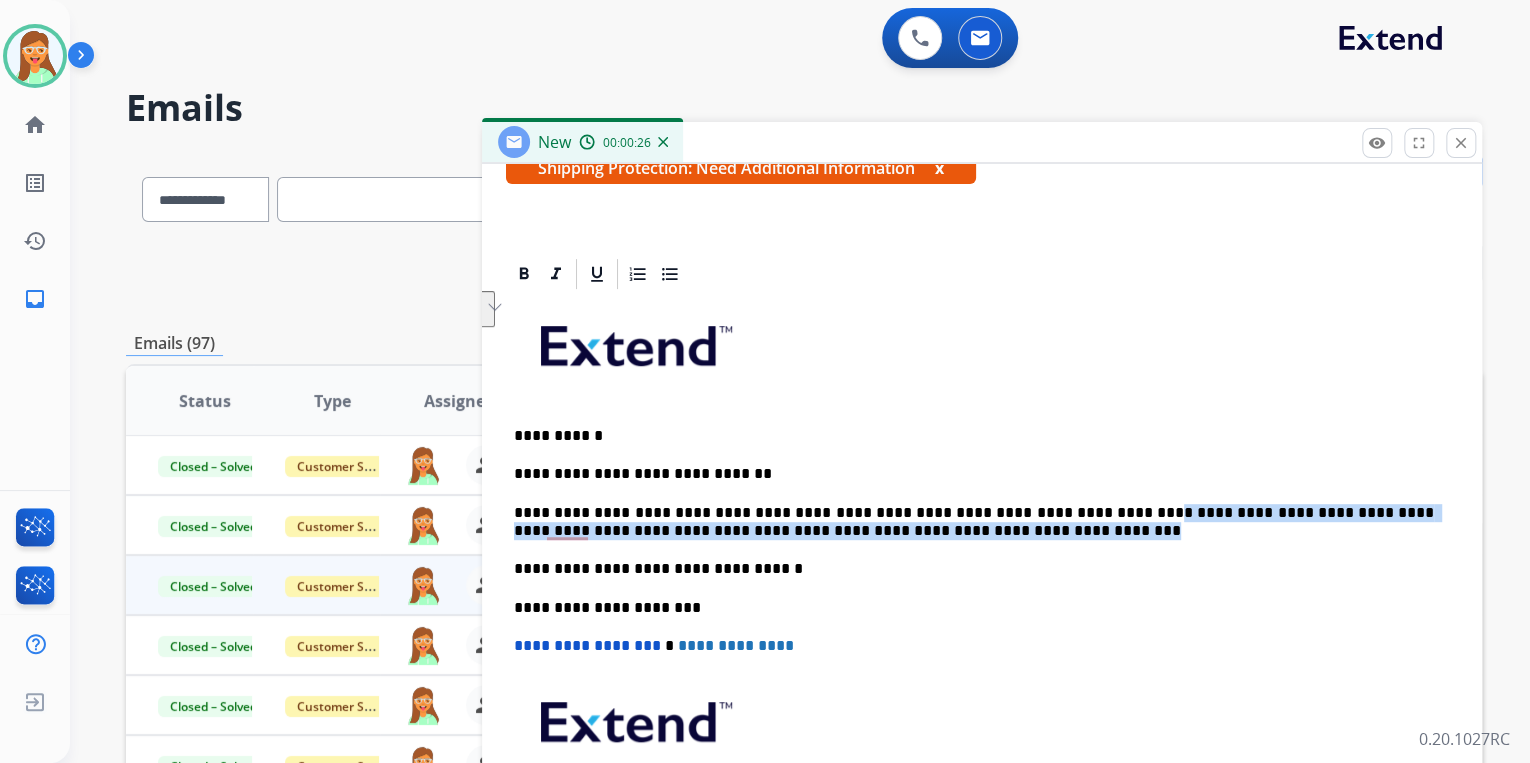 drag, startPoint x: 1074, startPoint y: 505, endPoint x: 1107, endPoint y: 520, distance: 36.249138 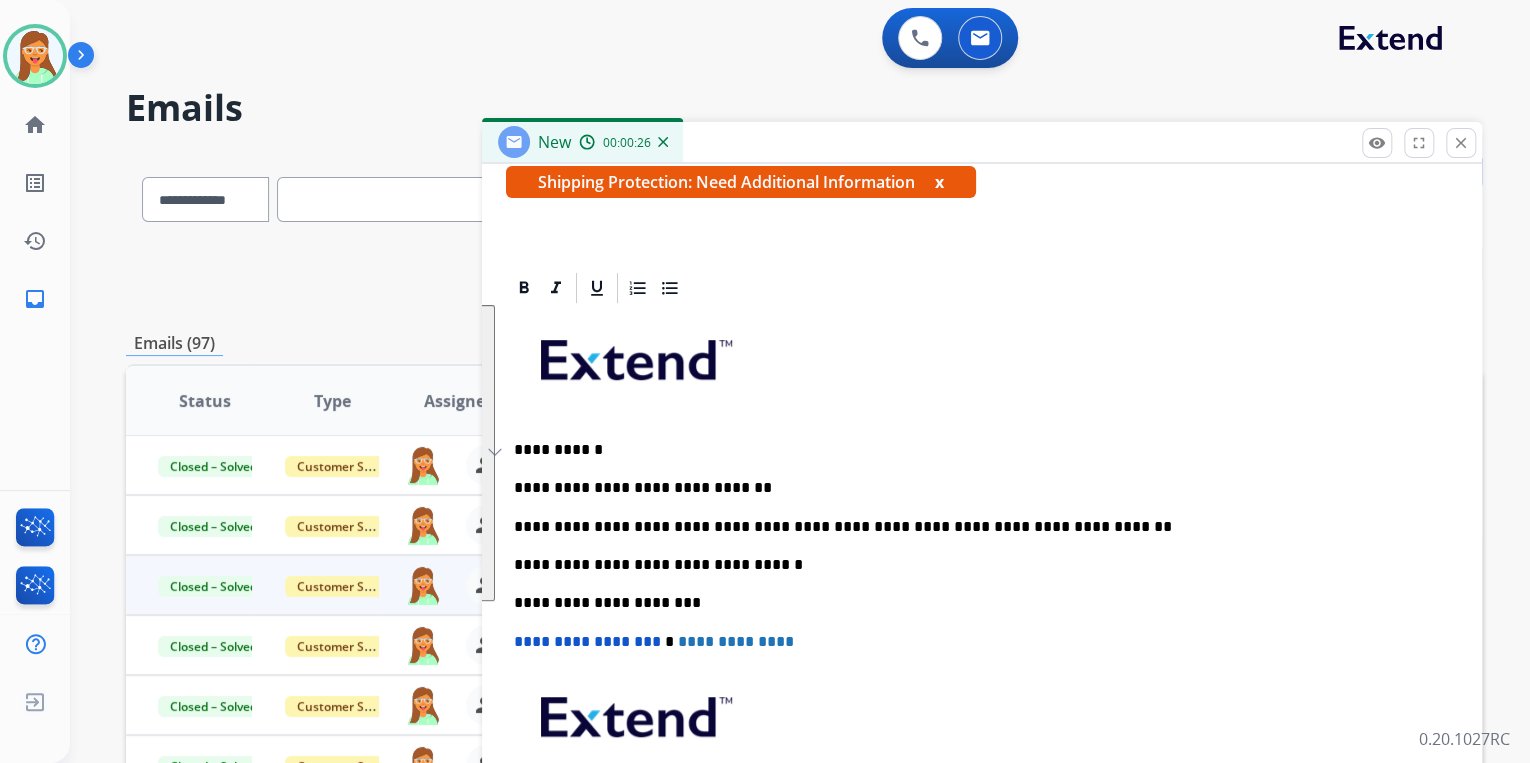 scroll, scrollTop: 364, scrollLeft: 0, axis: vertical 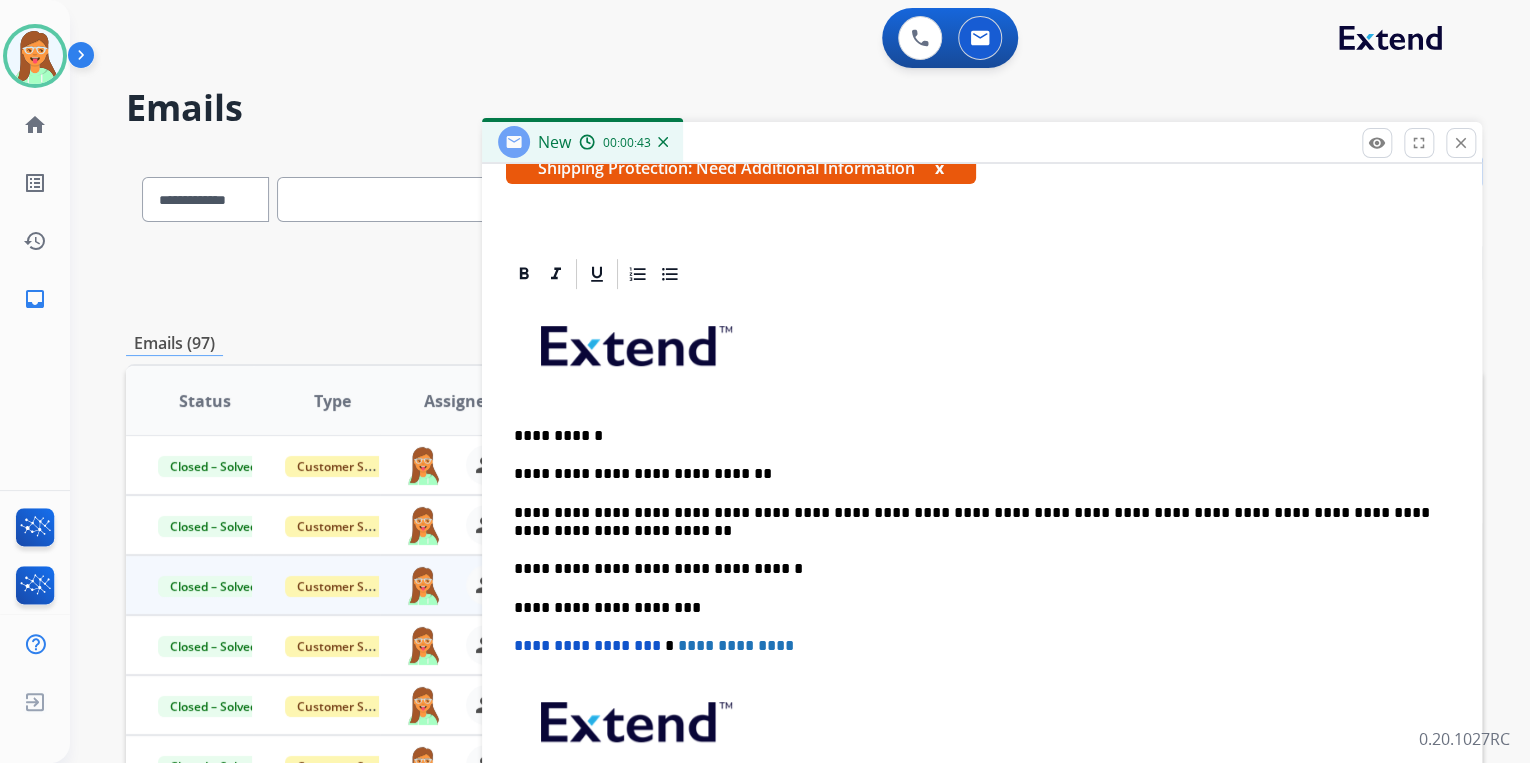 click on "**********" at bounding box center (974, 522) 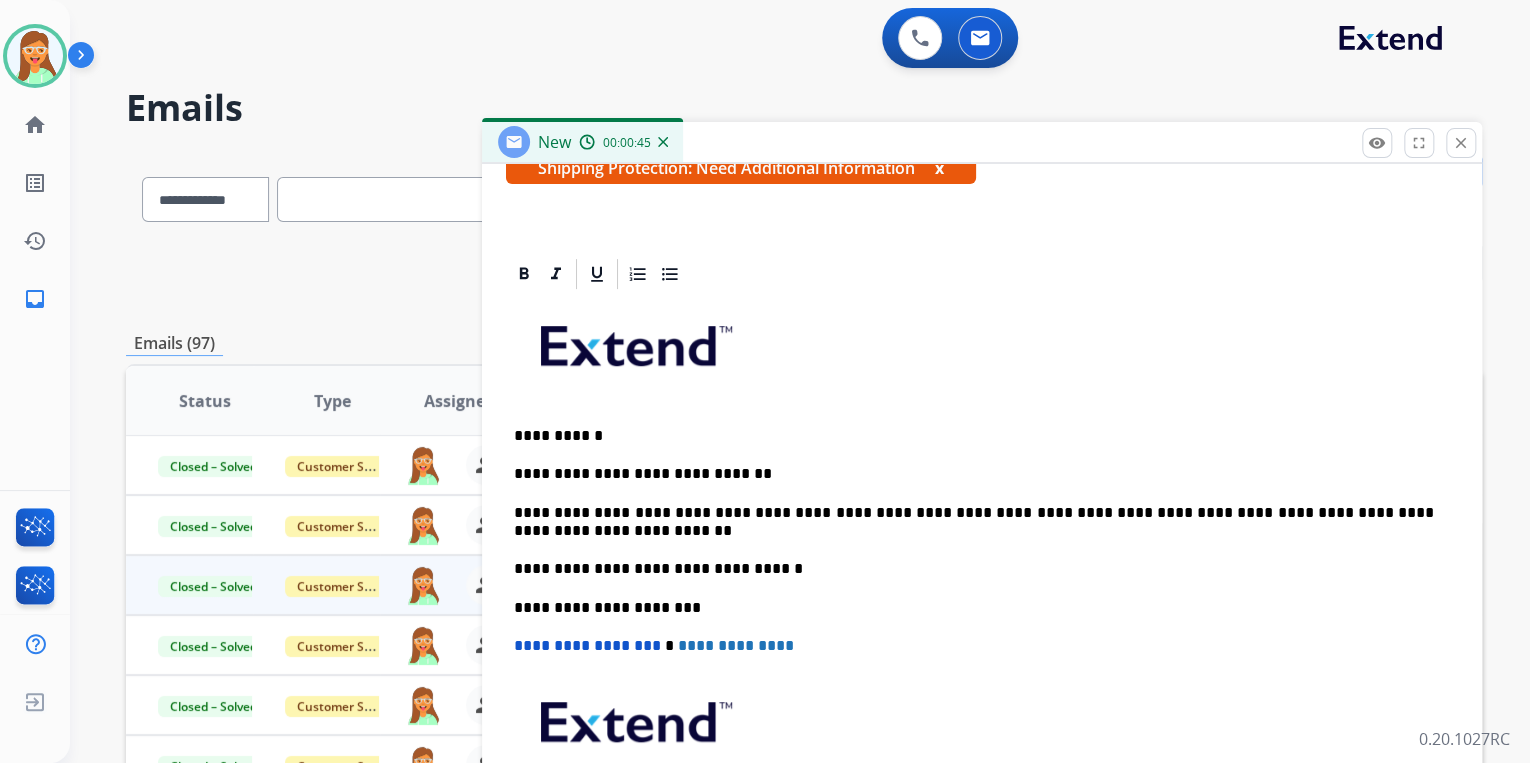 click on "**********" at bounding box center (974, 522) 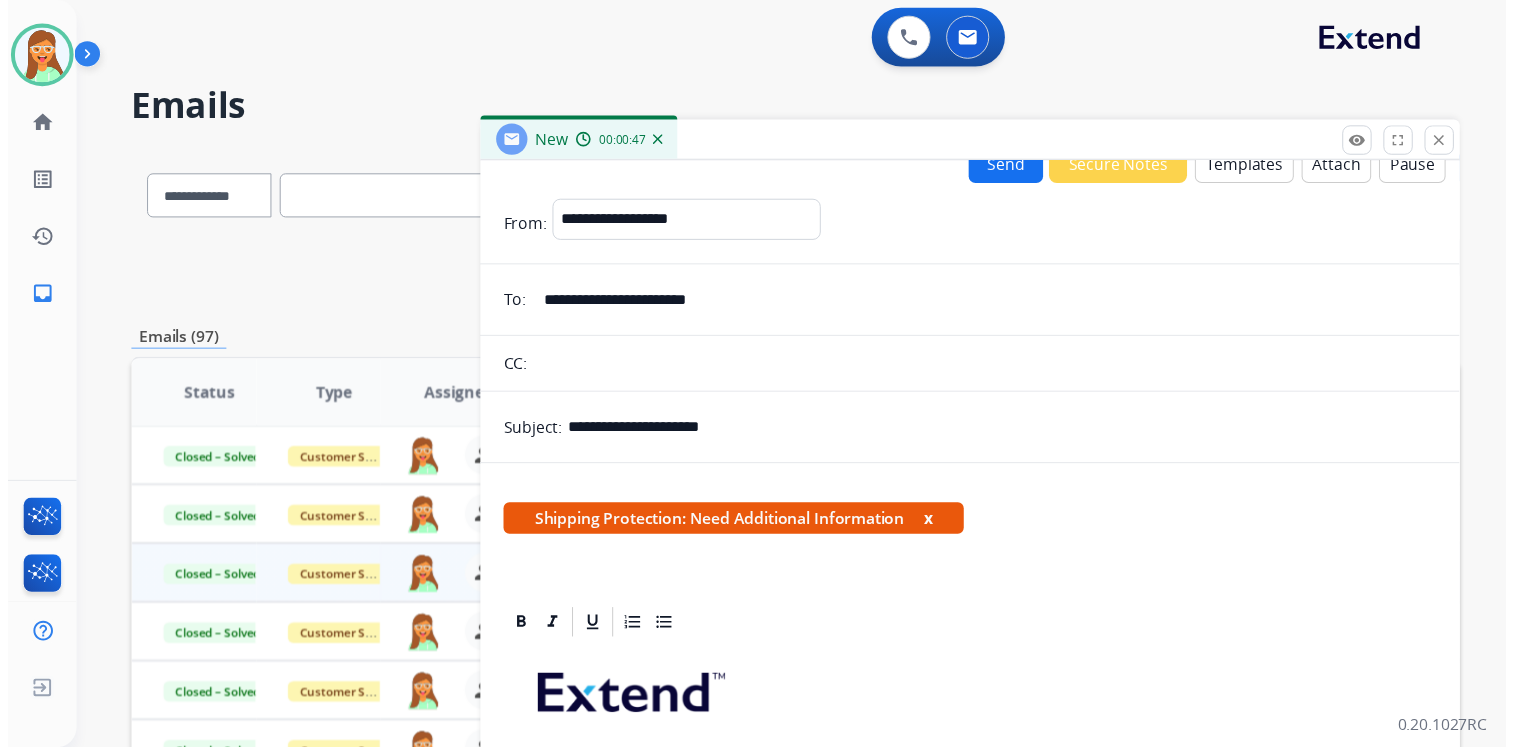 scroll, scrollTop: 0, scrollLeft: 0, axis: both 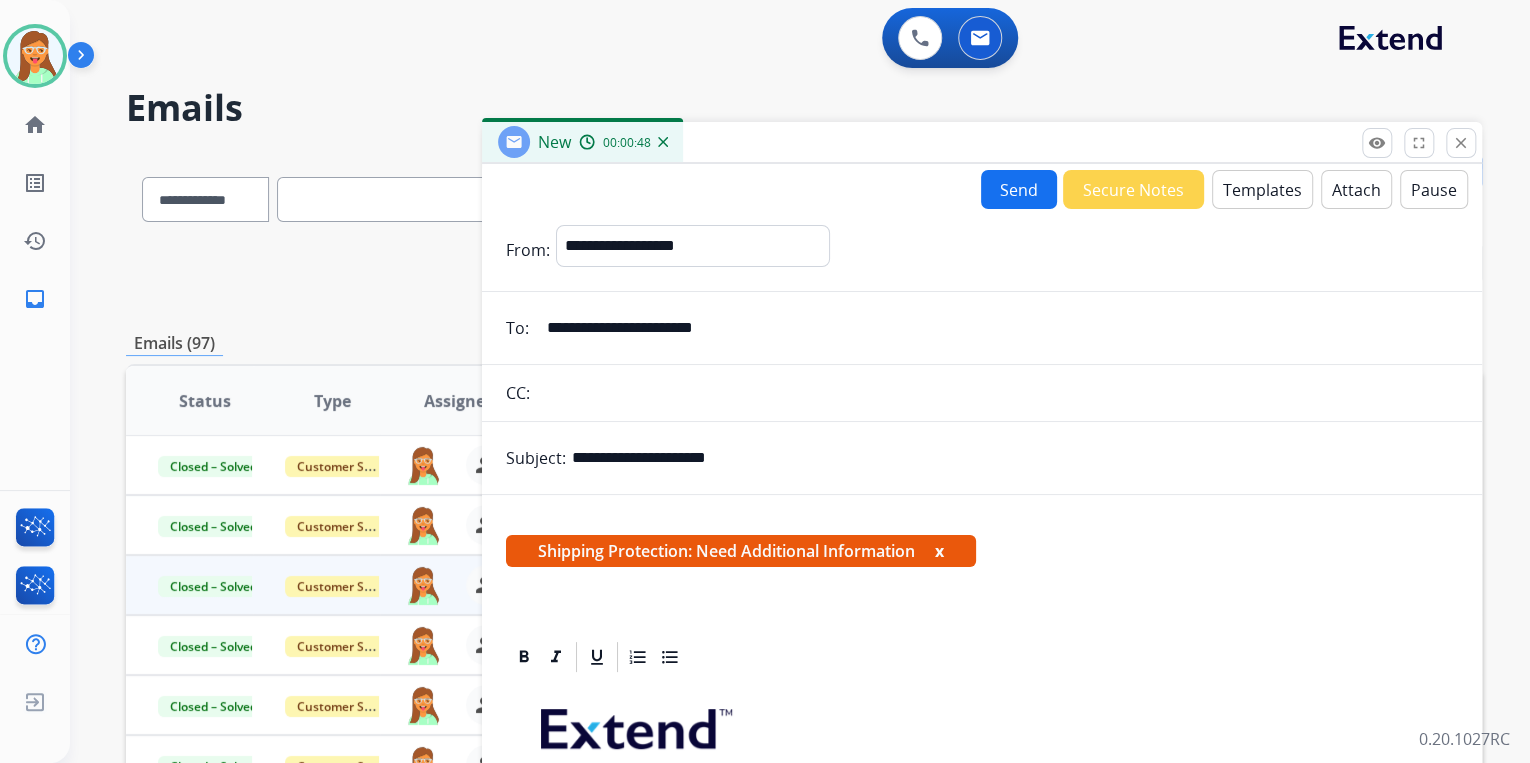 click on "Send" at bounding box center (1019, 189) 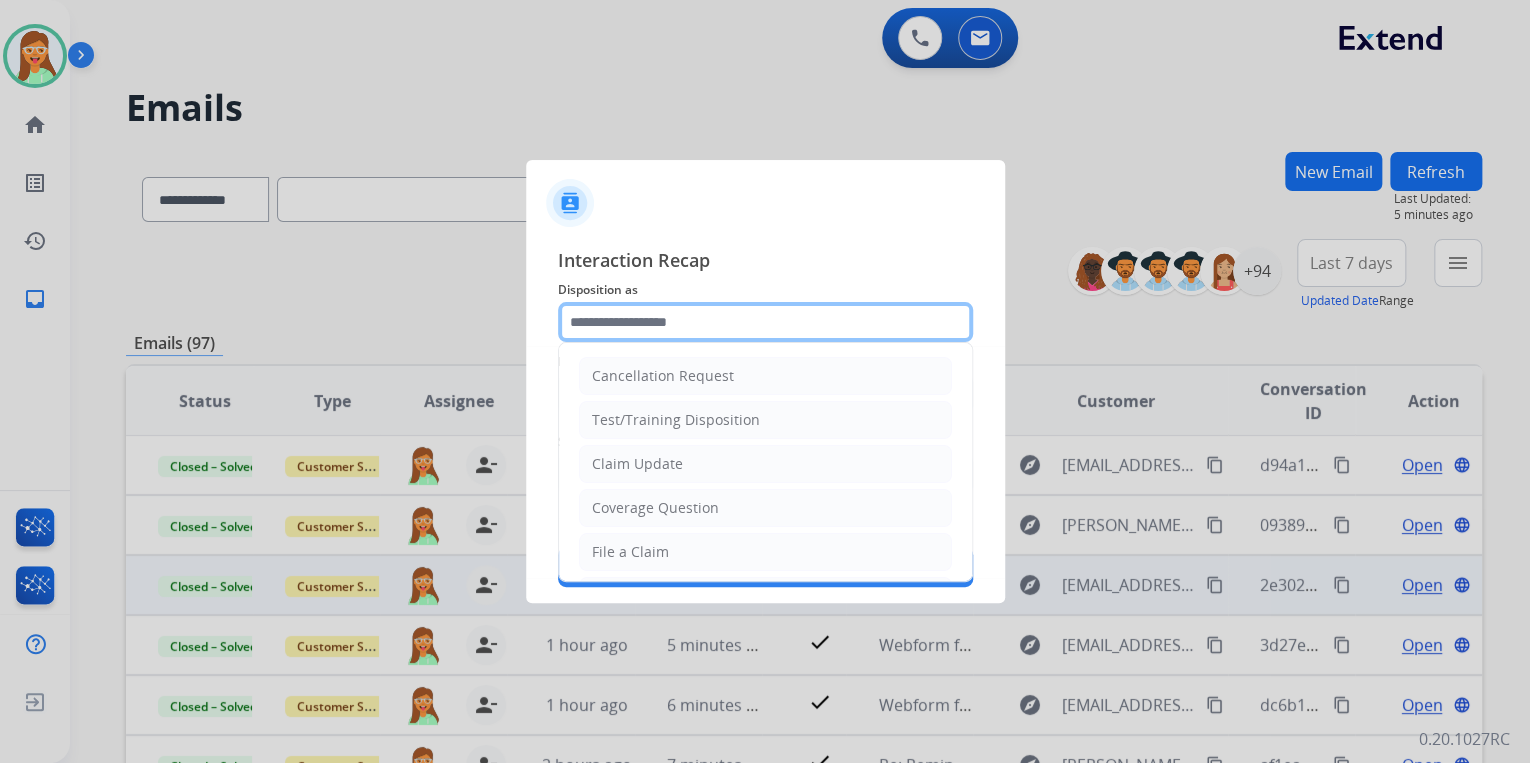 click 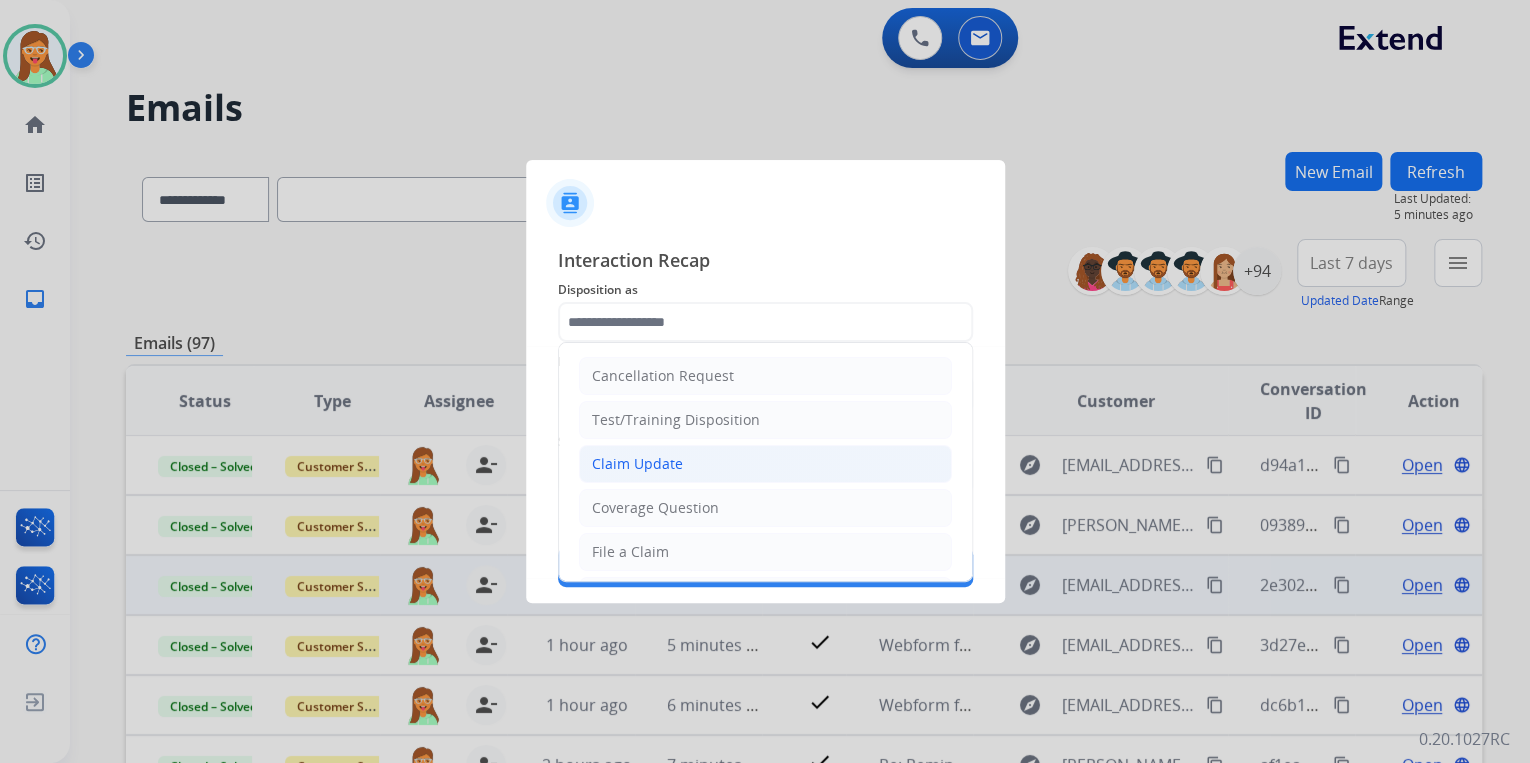 drag, startPoint x: 662, startPoint y: 470, endPoint x: 656, endPoint y: 382, distance: 88.20431 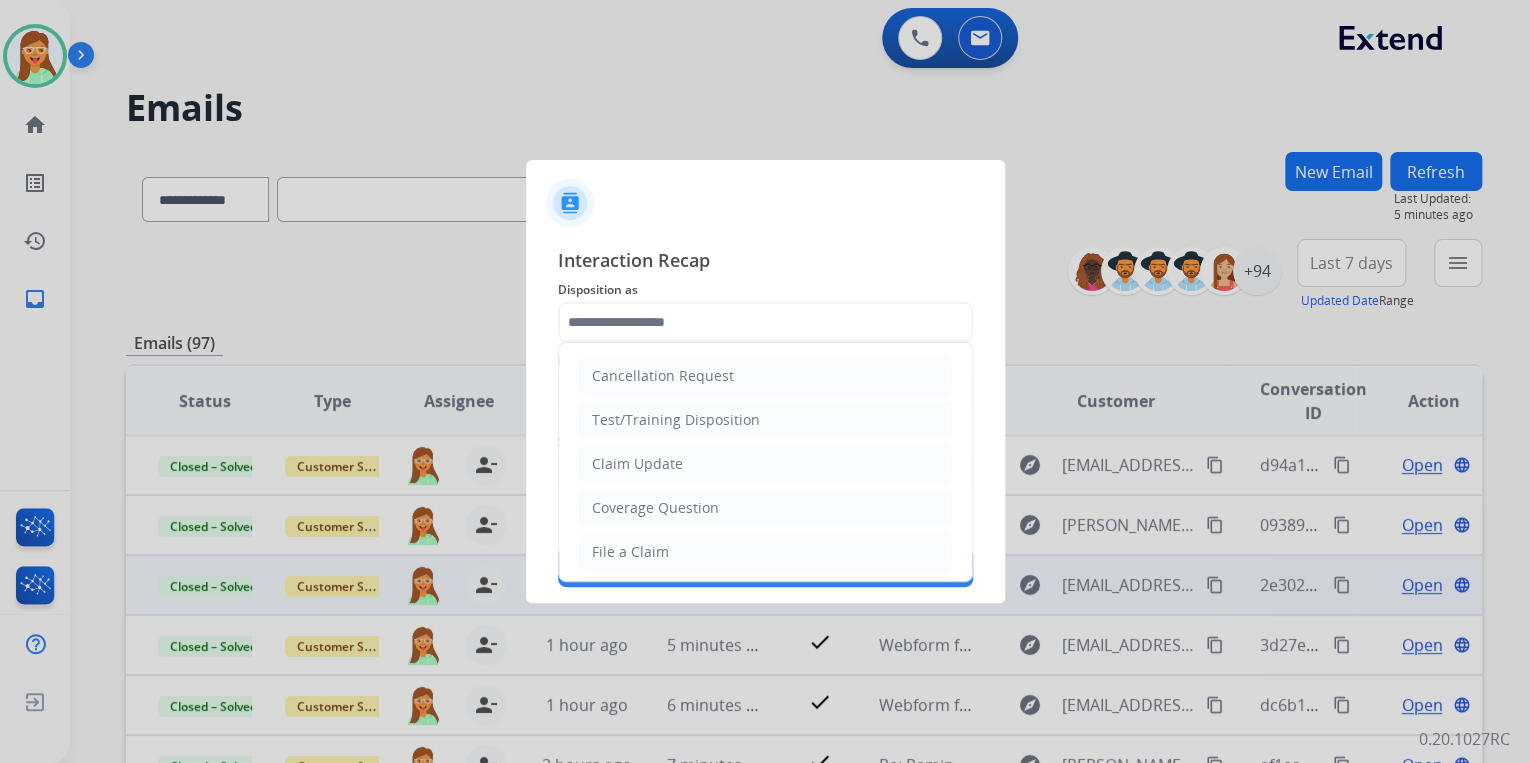 click on "Claim Update" 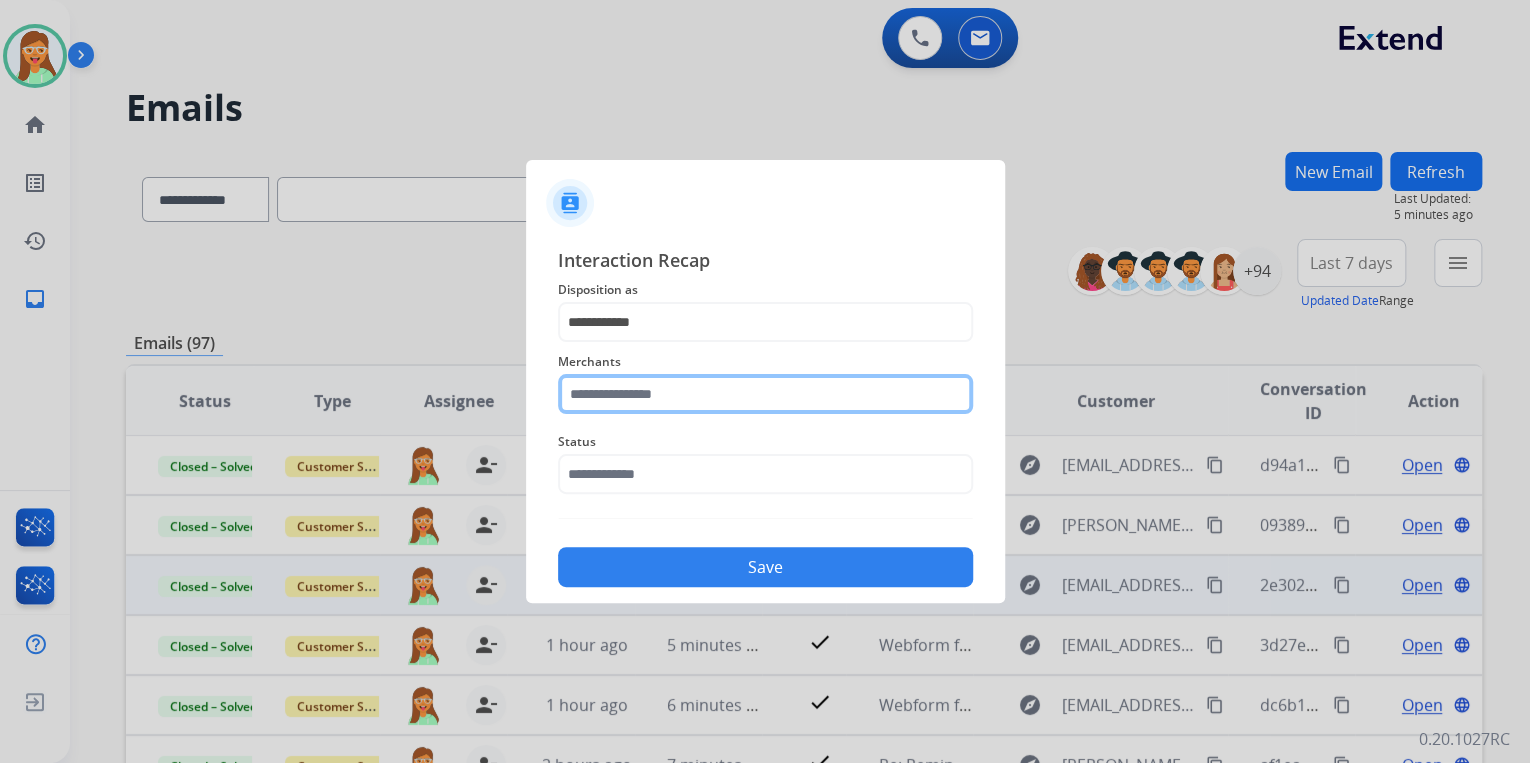 click 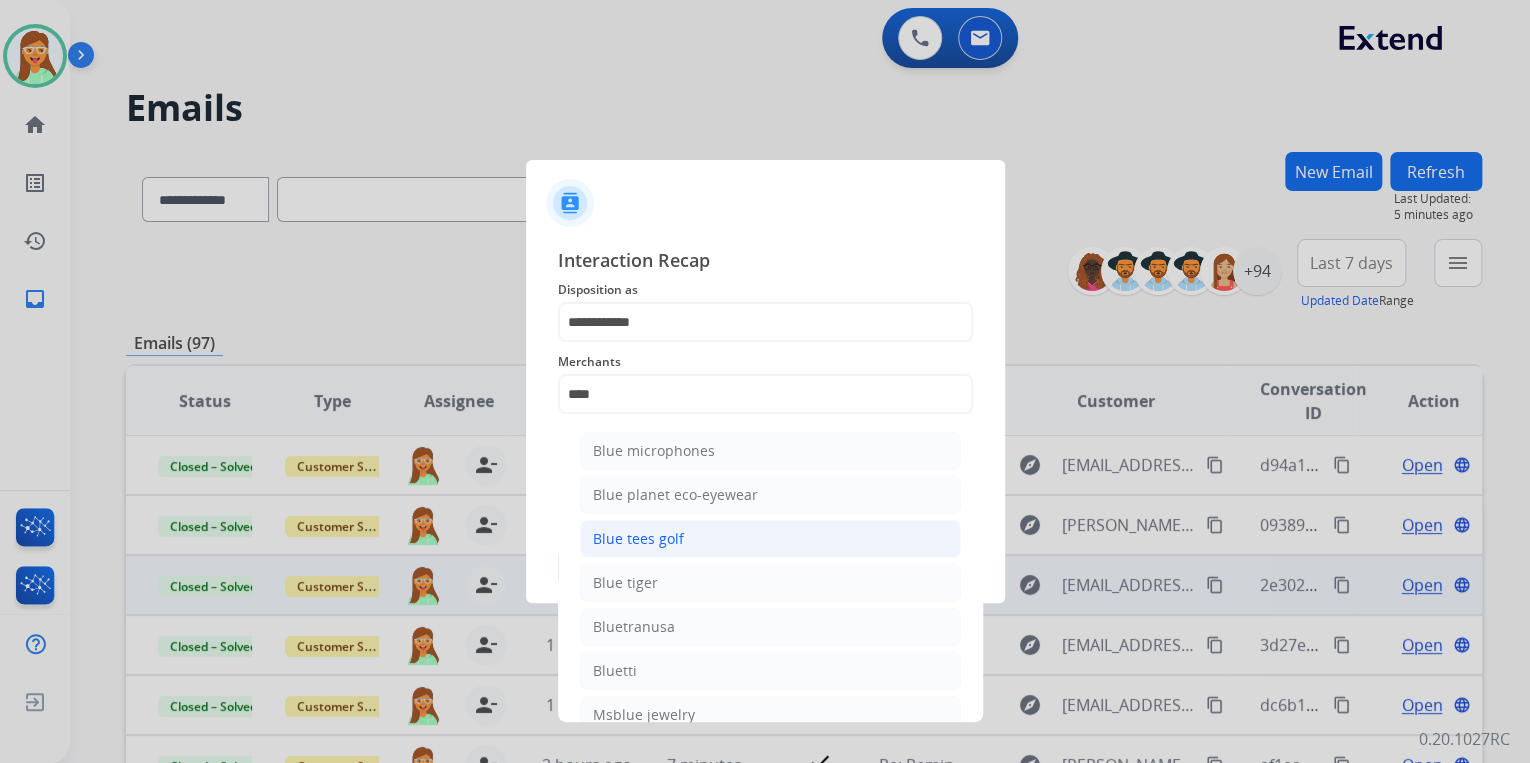 click on "Blue tees golf" 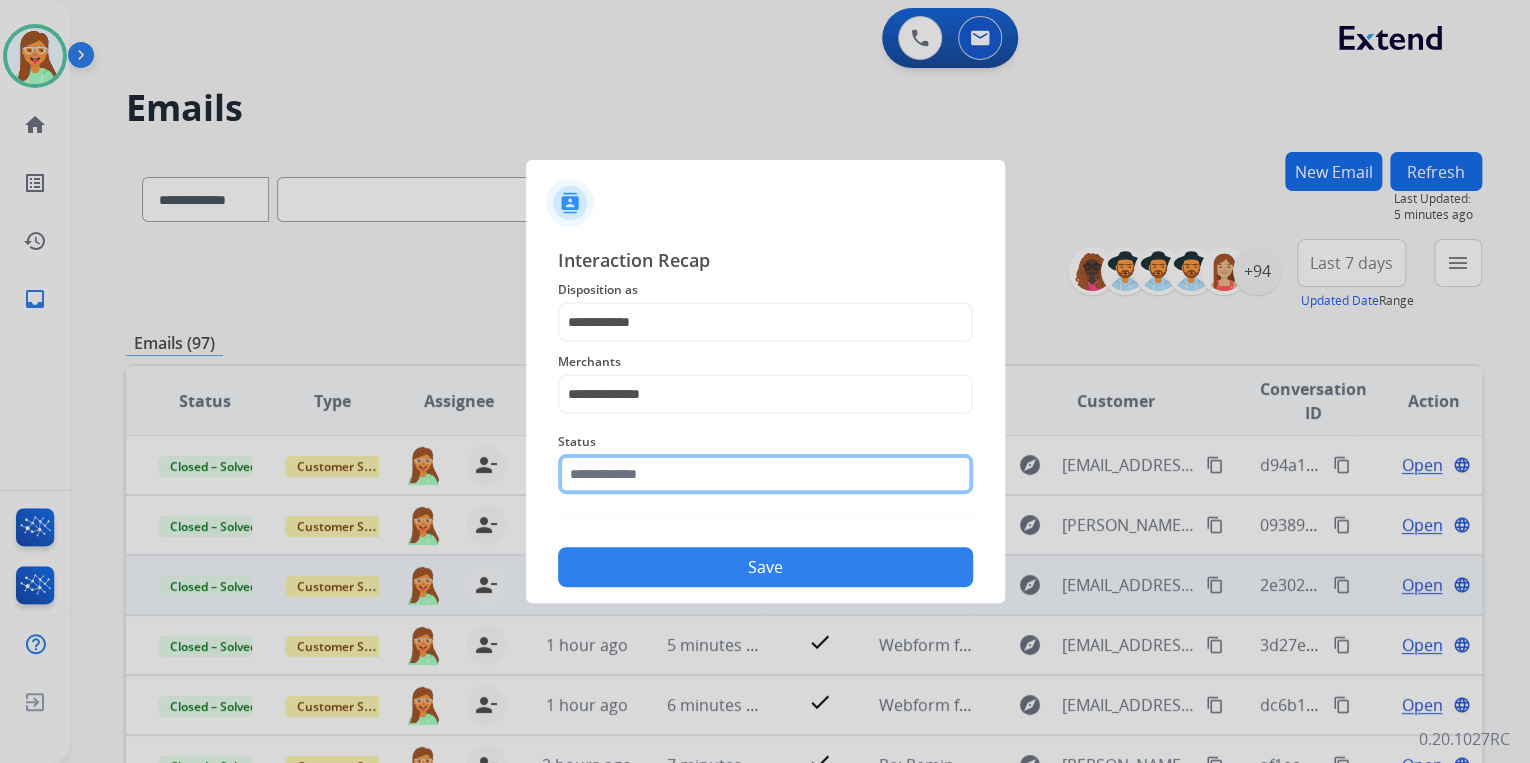 click 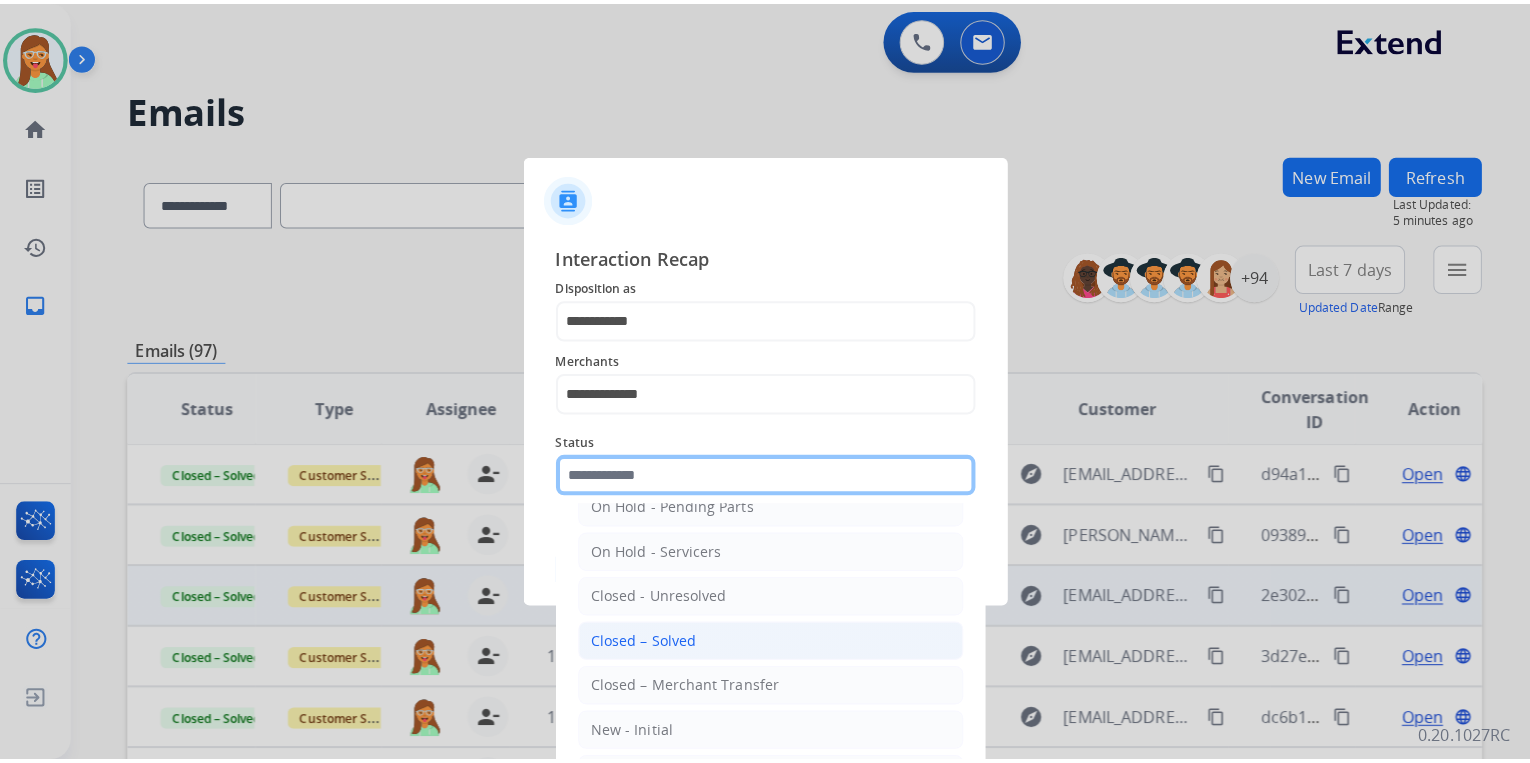 scroll, scrollTop: 116, scrollLeft: 0, axis: vertical 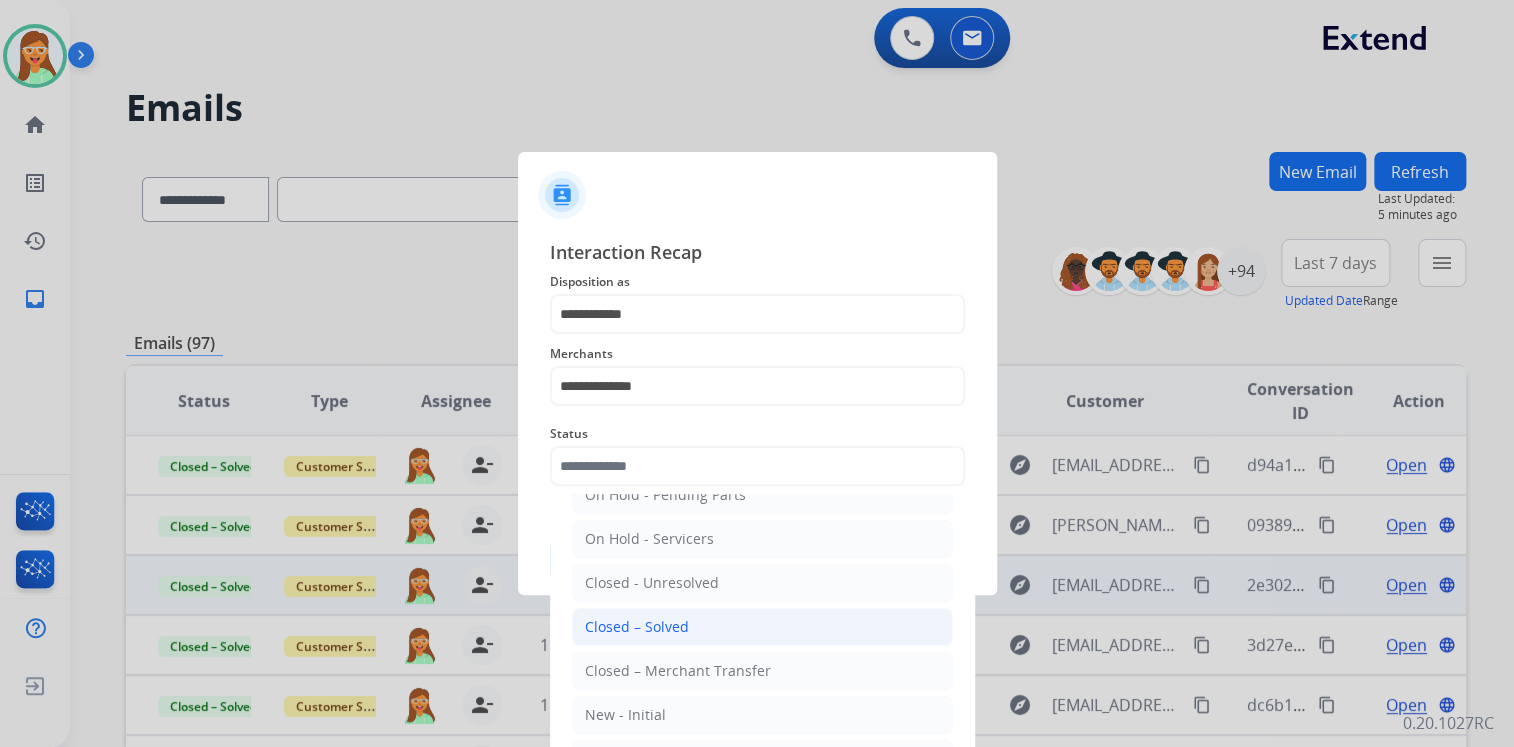 click on "Closed – Solved" 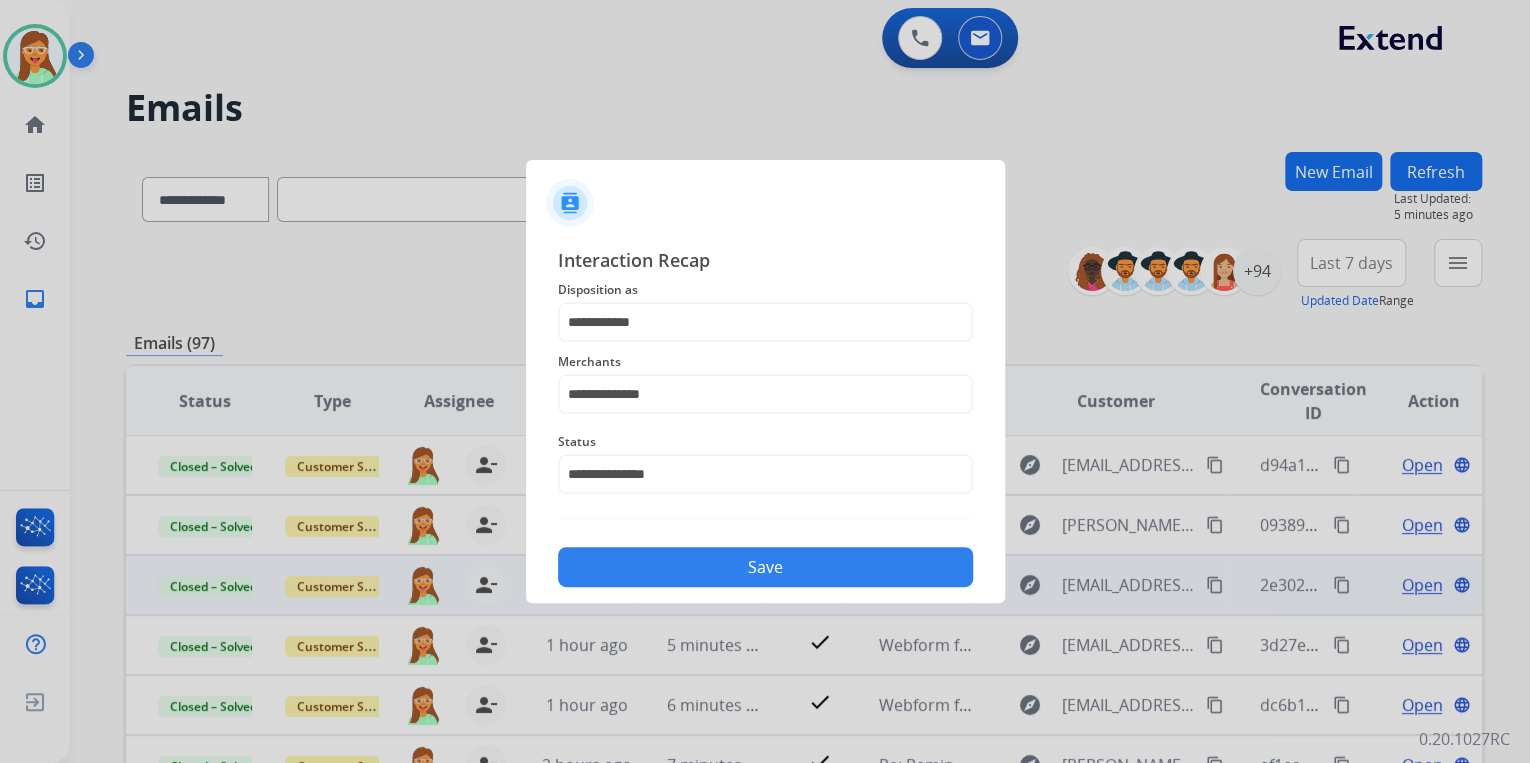 click on "Save" 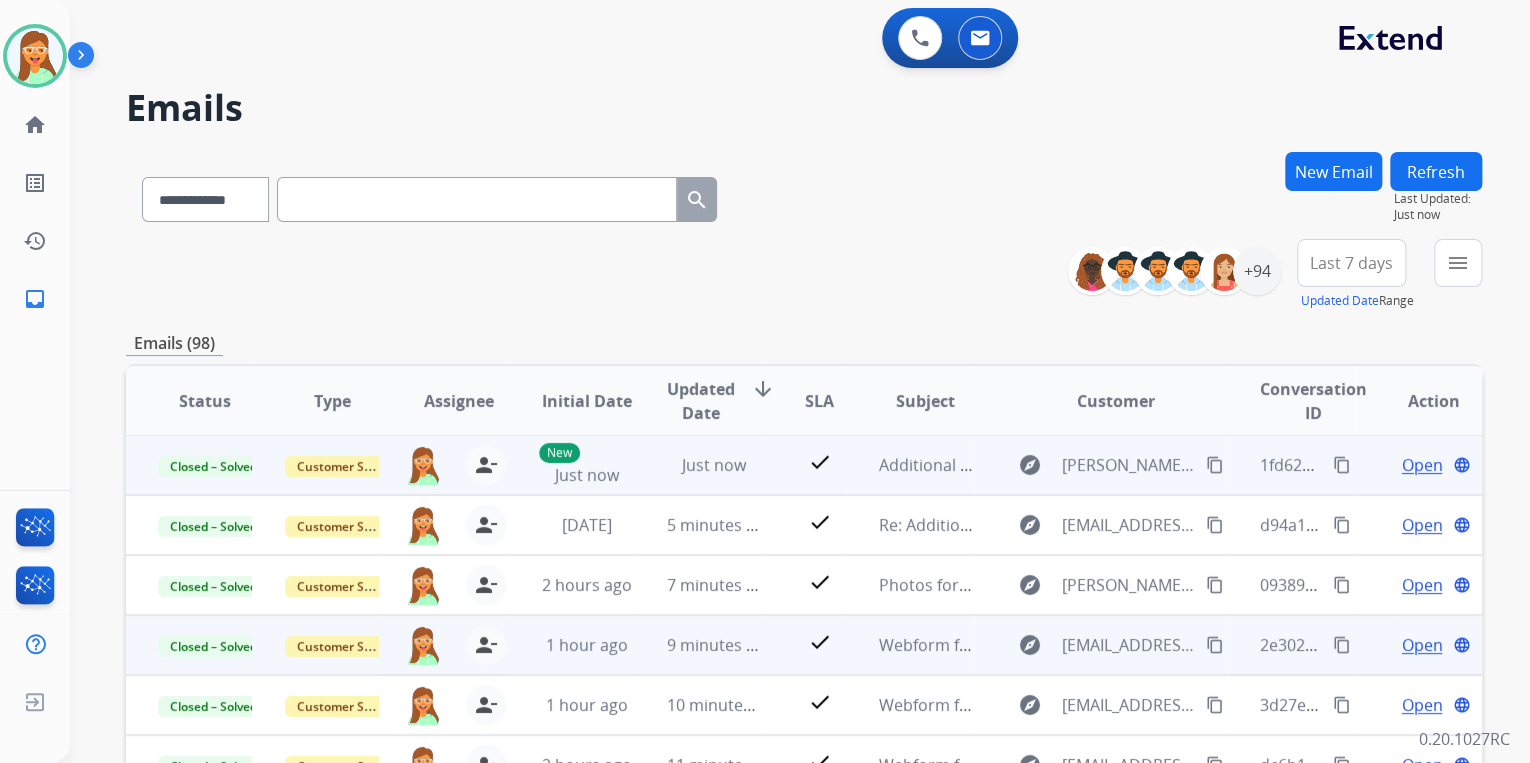 click on "content_copy" at bounding box center [1342, 465] 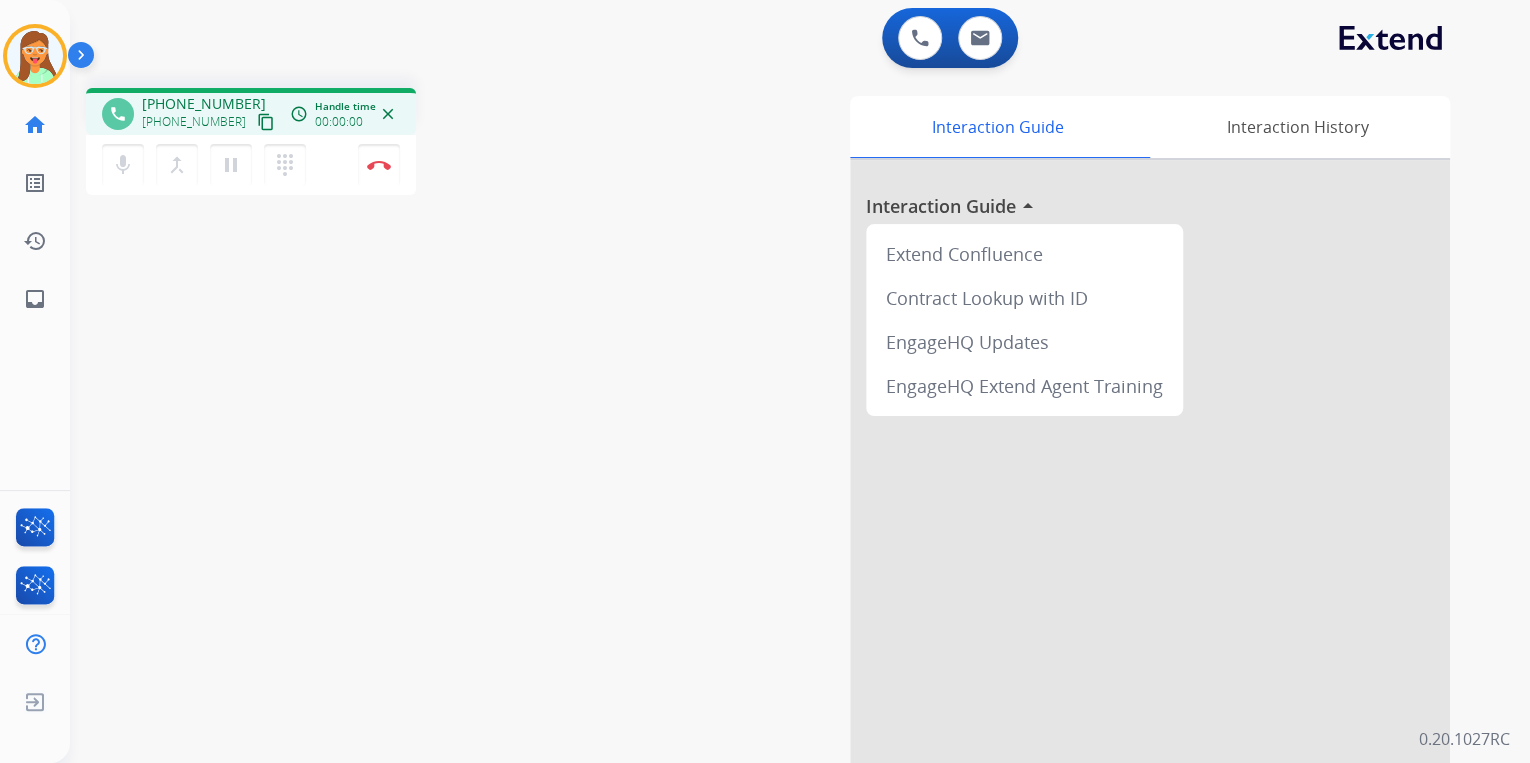 click on "content_copy" at bounding box center [266, 122] 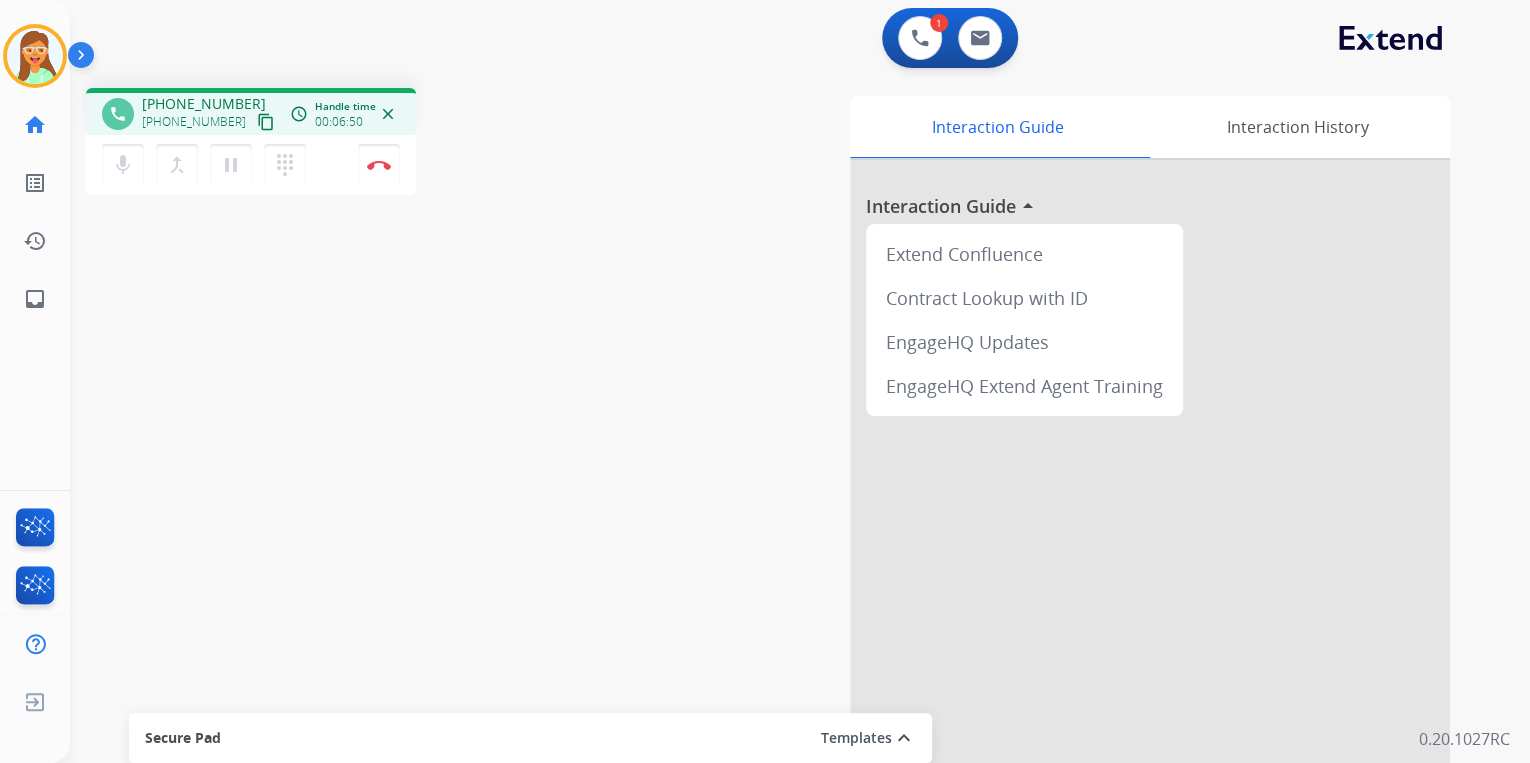 type 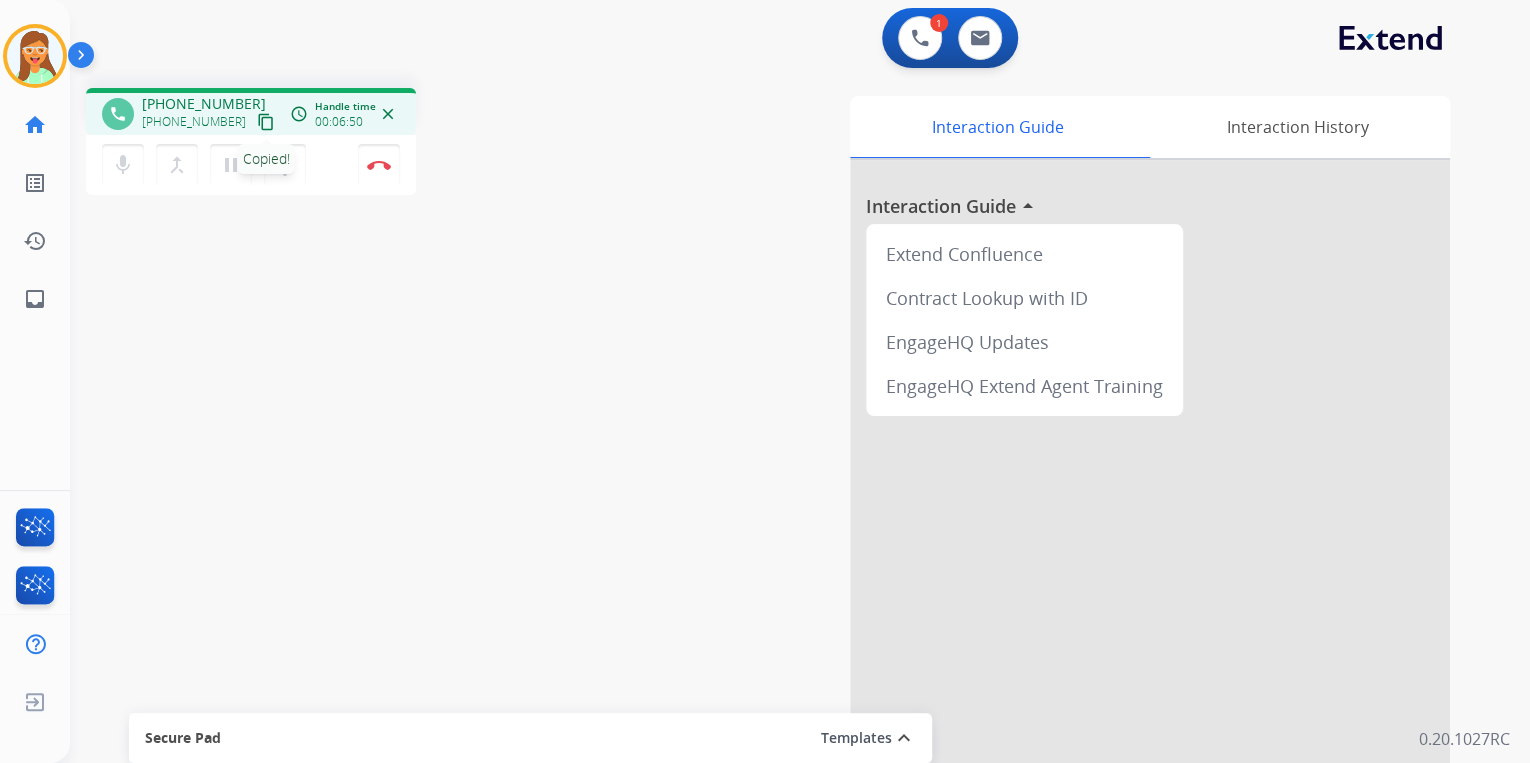 click on "content_copy Copied!" at bounding box center [266, 122] 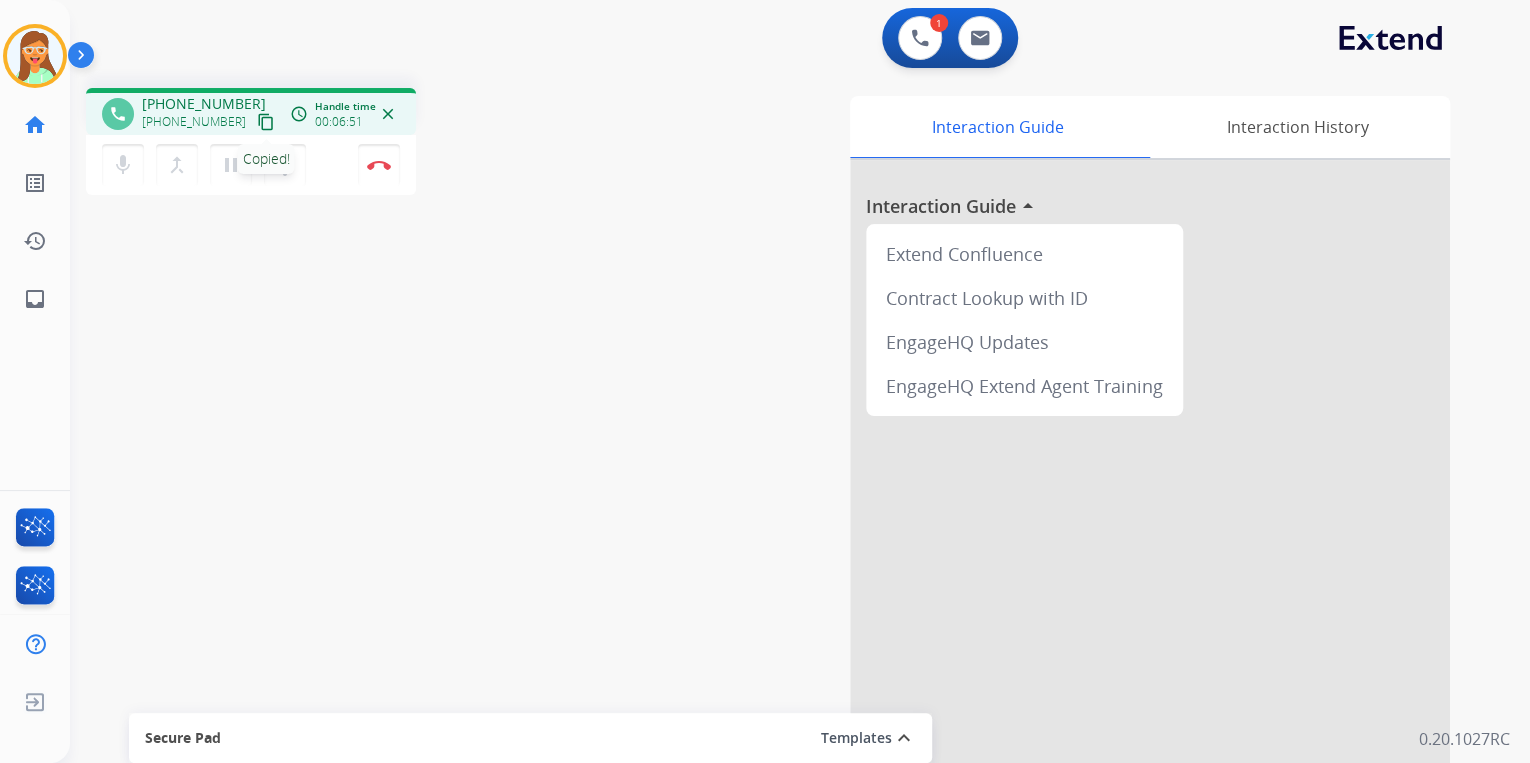 click on "content_copy Copied!" at bounding box center [266, 122] 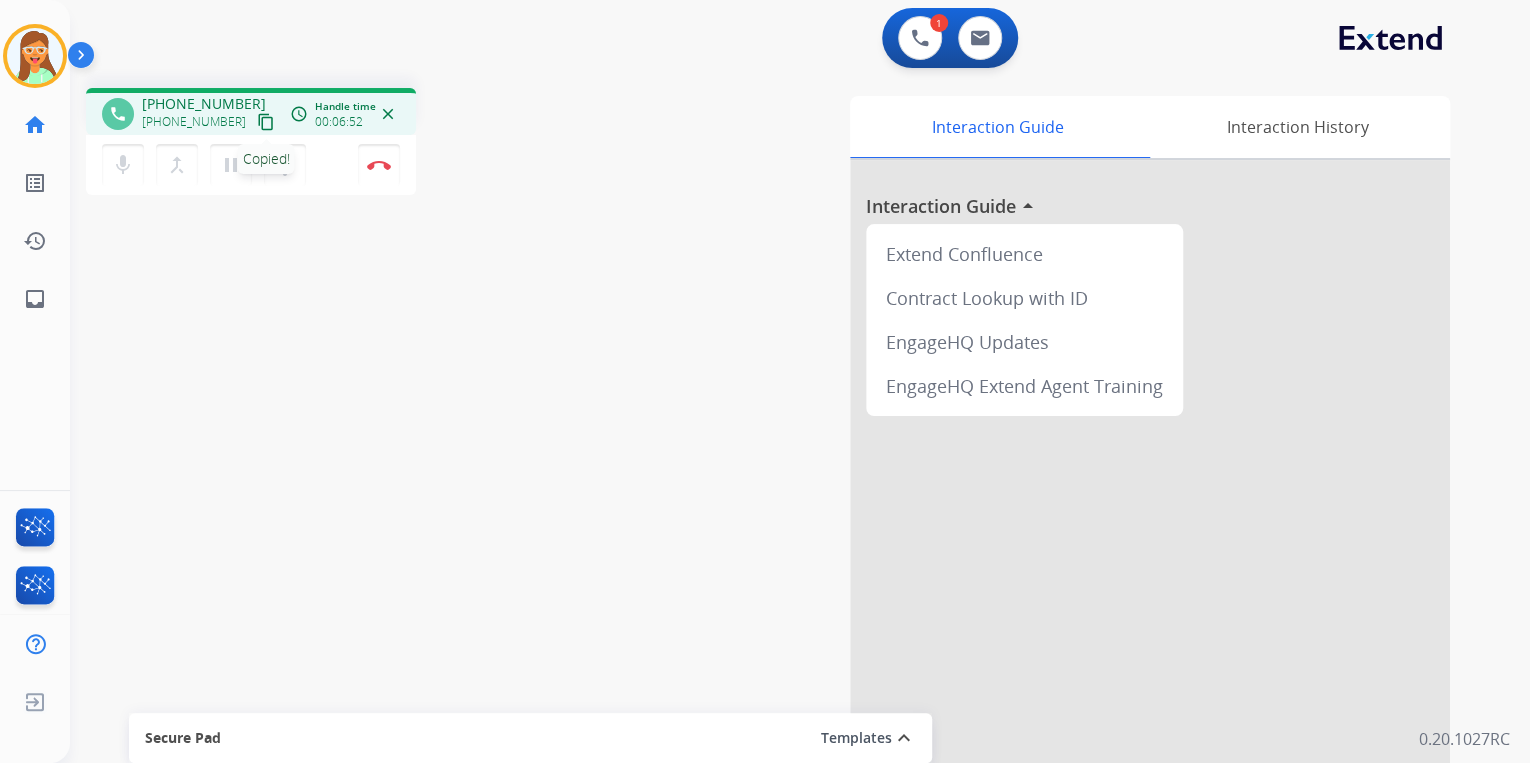 click on "content_copy Copied!" at bounding box center [266, 122] 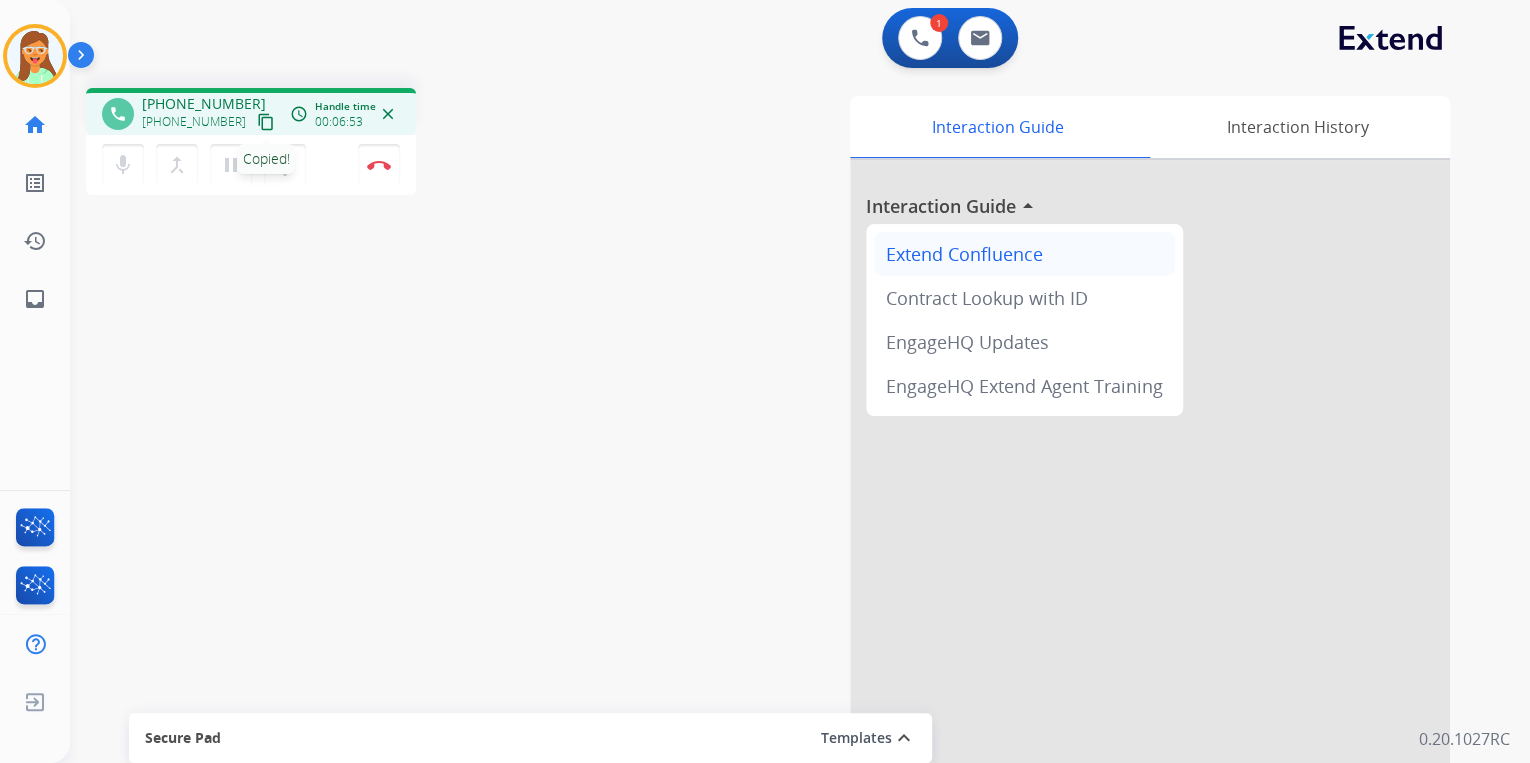 click on "content_copy Copied!" at bounding box center (266, 122) 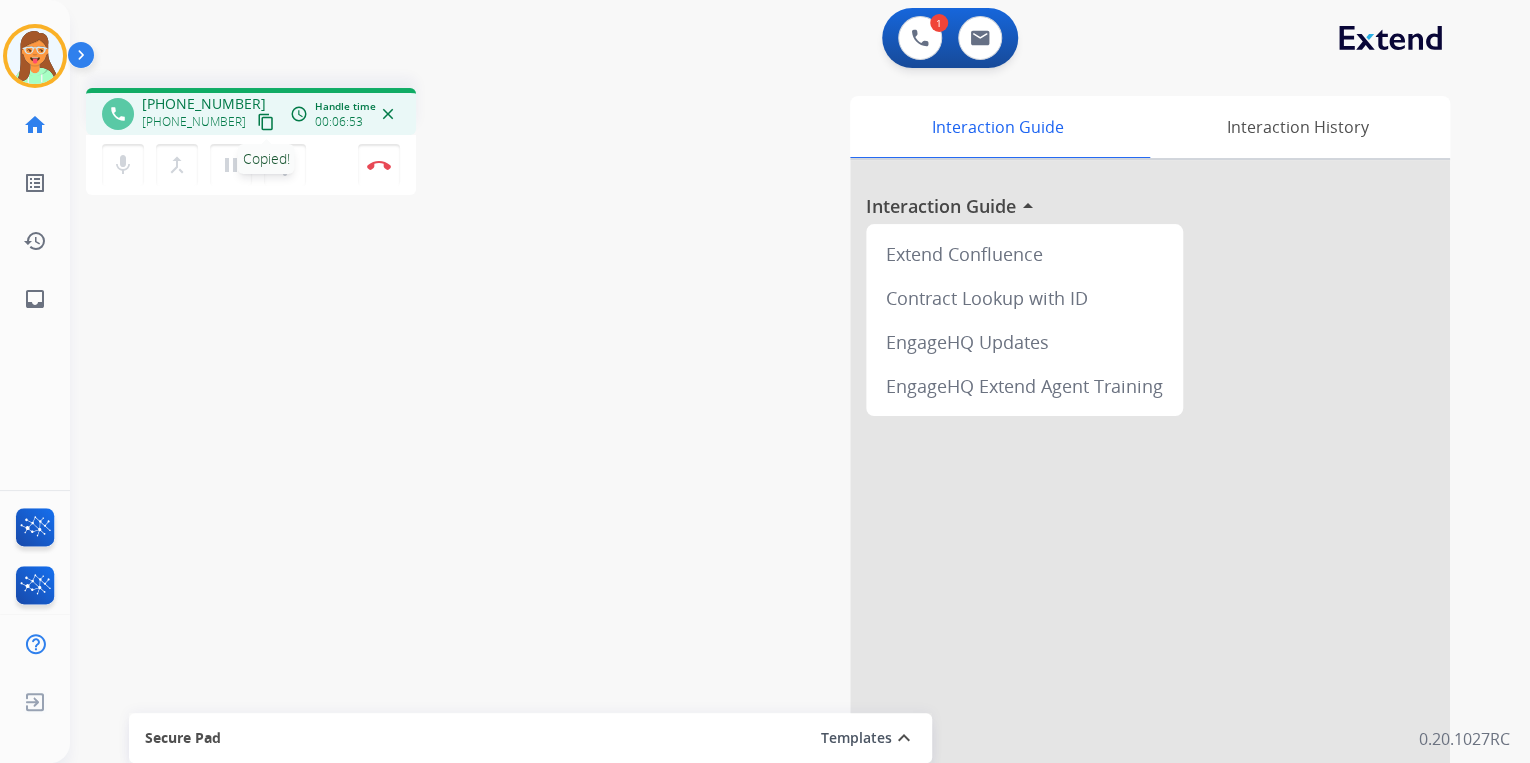 click on "content_copy Copied!" at bounding box center [266, 122] 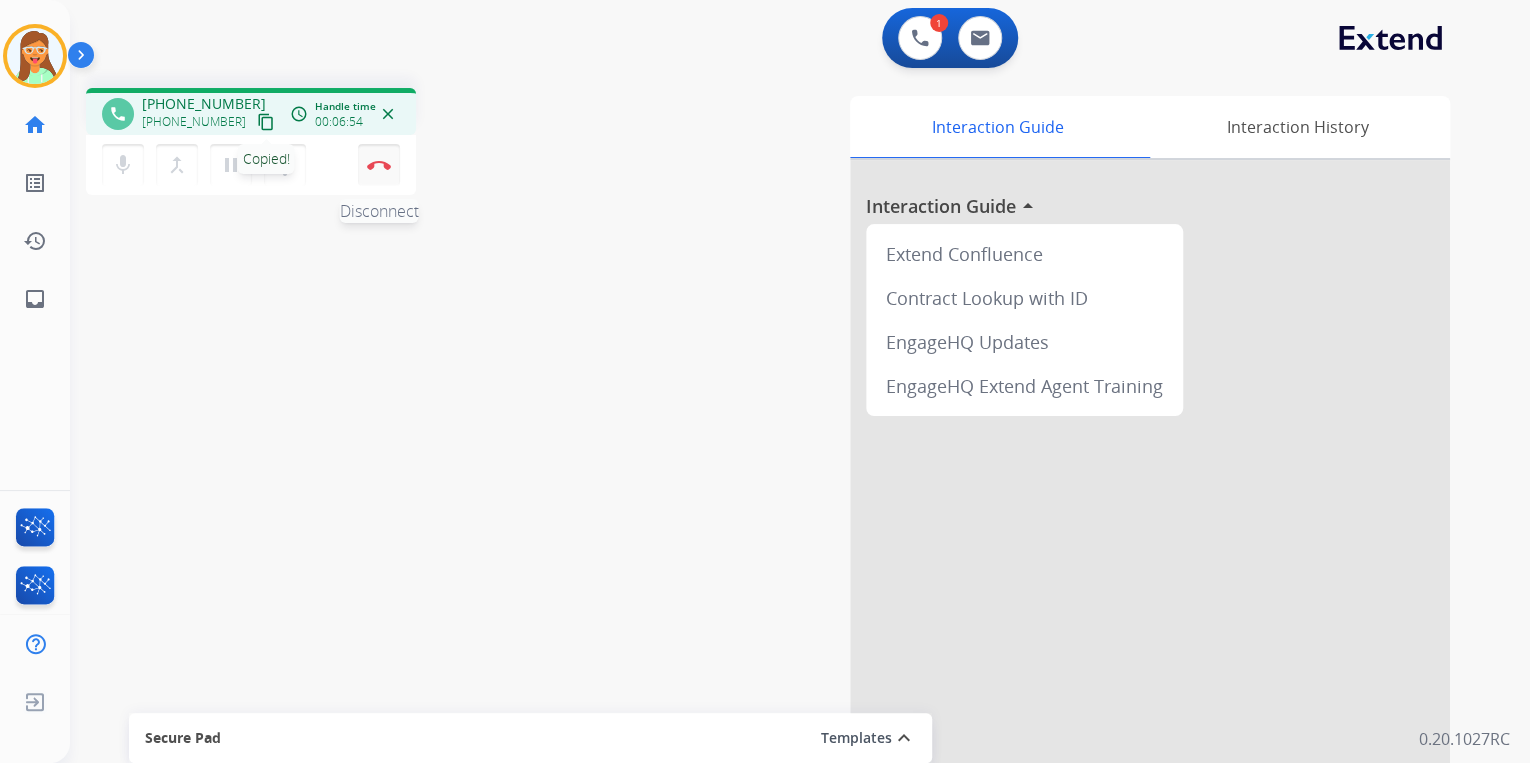 click on "content_copy Copied!" at bounding box center (266, 122) 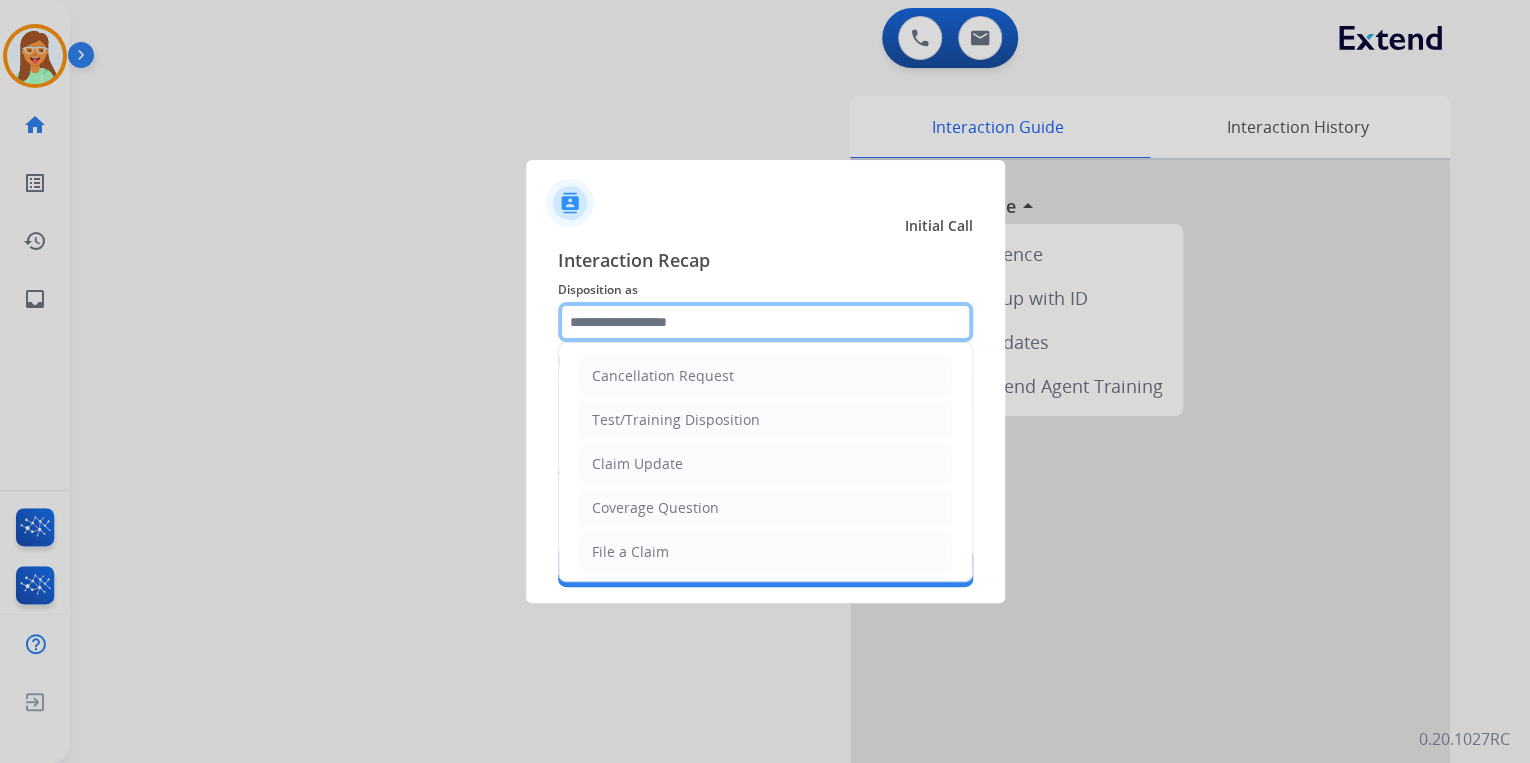 click 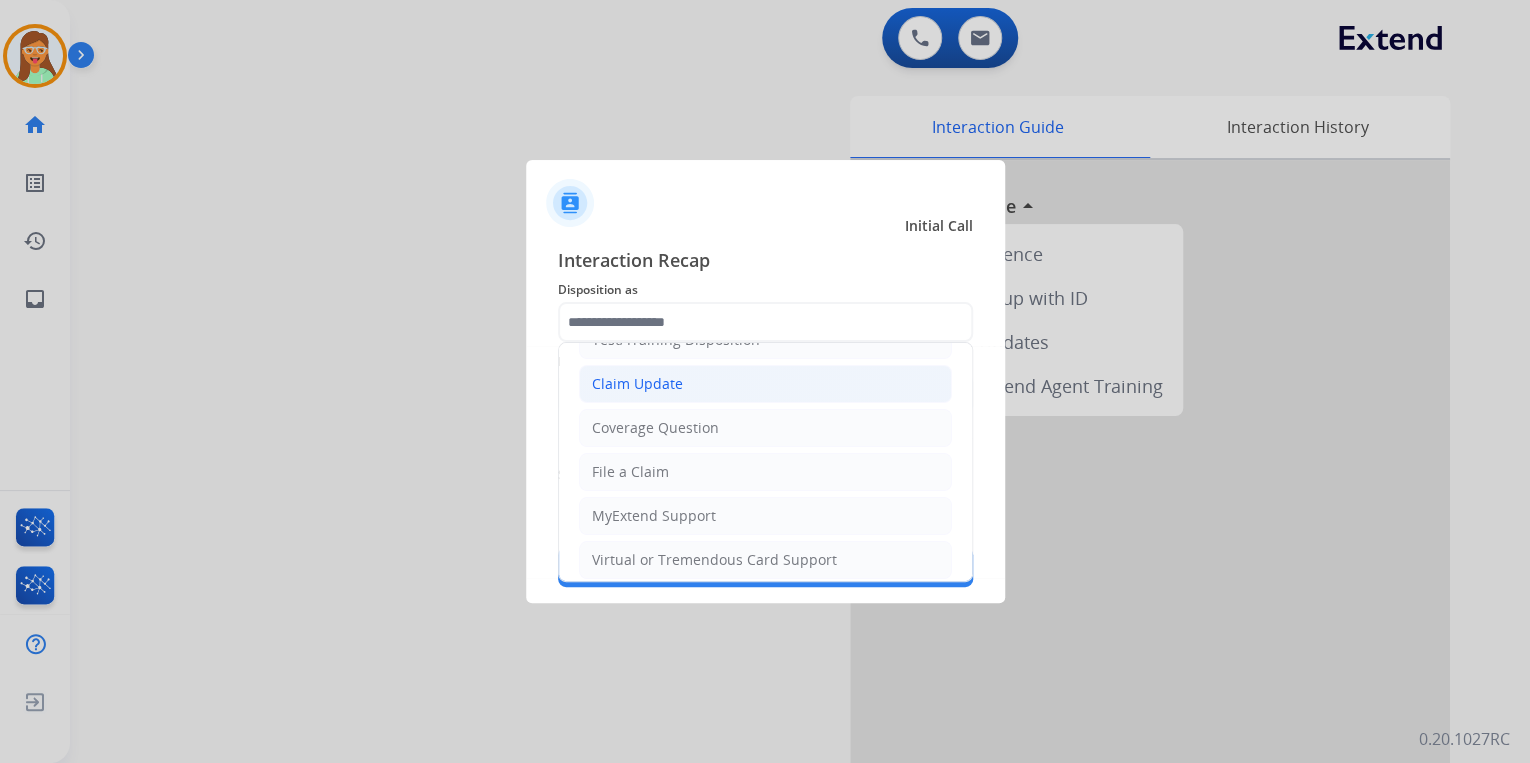 click on "Claim Update" 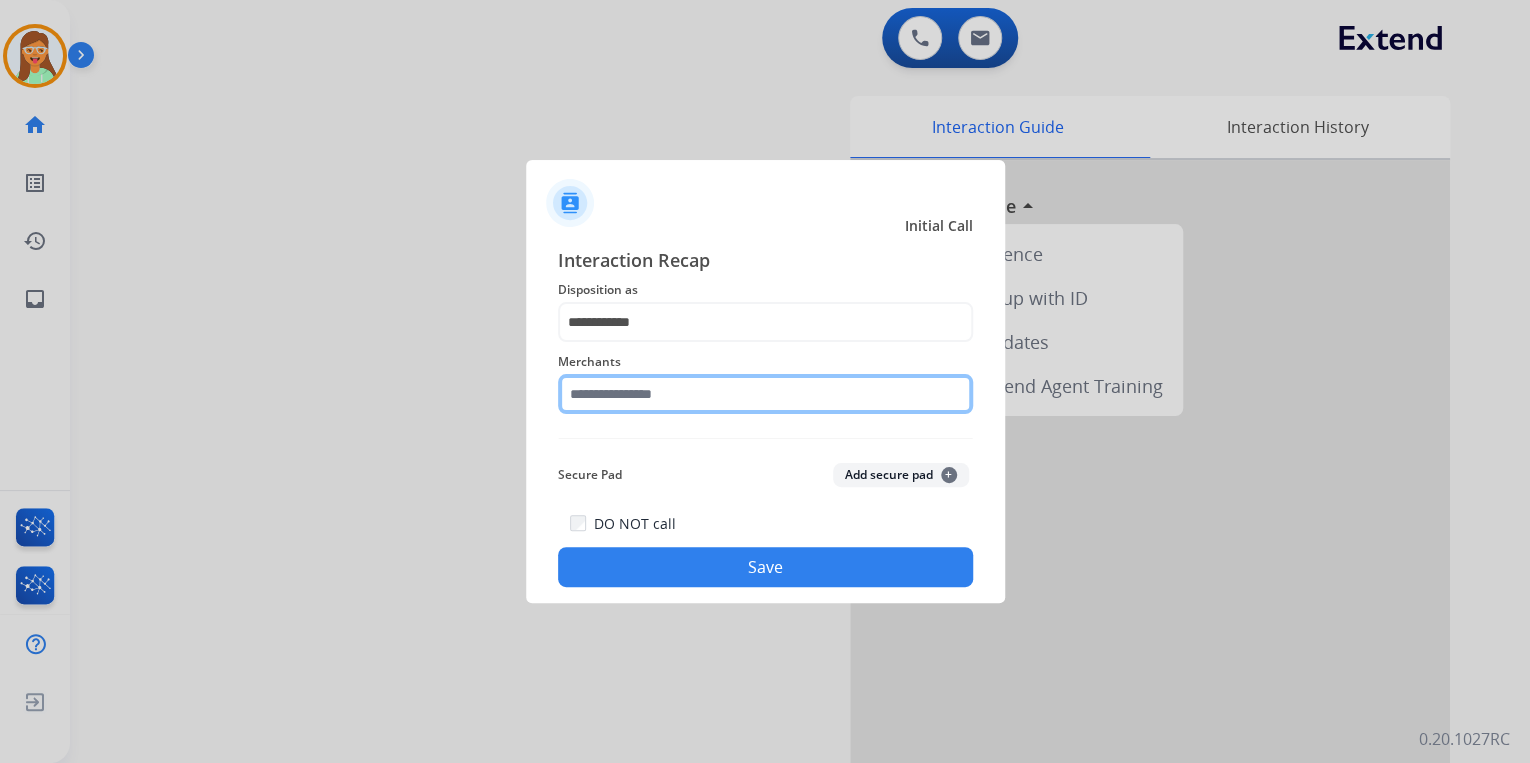 click 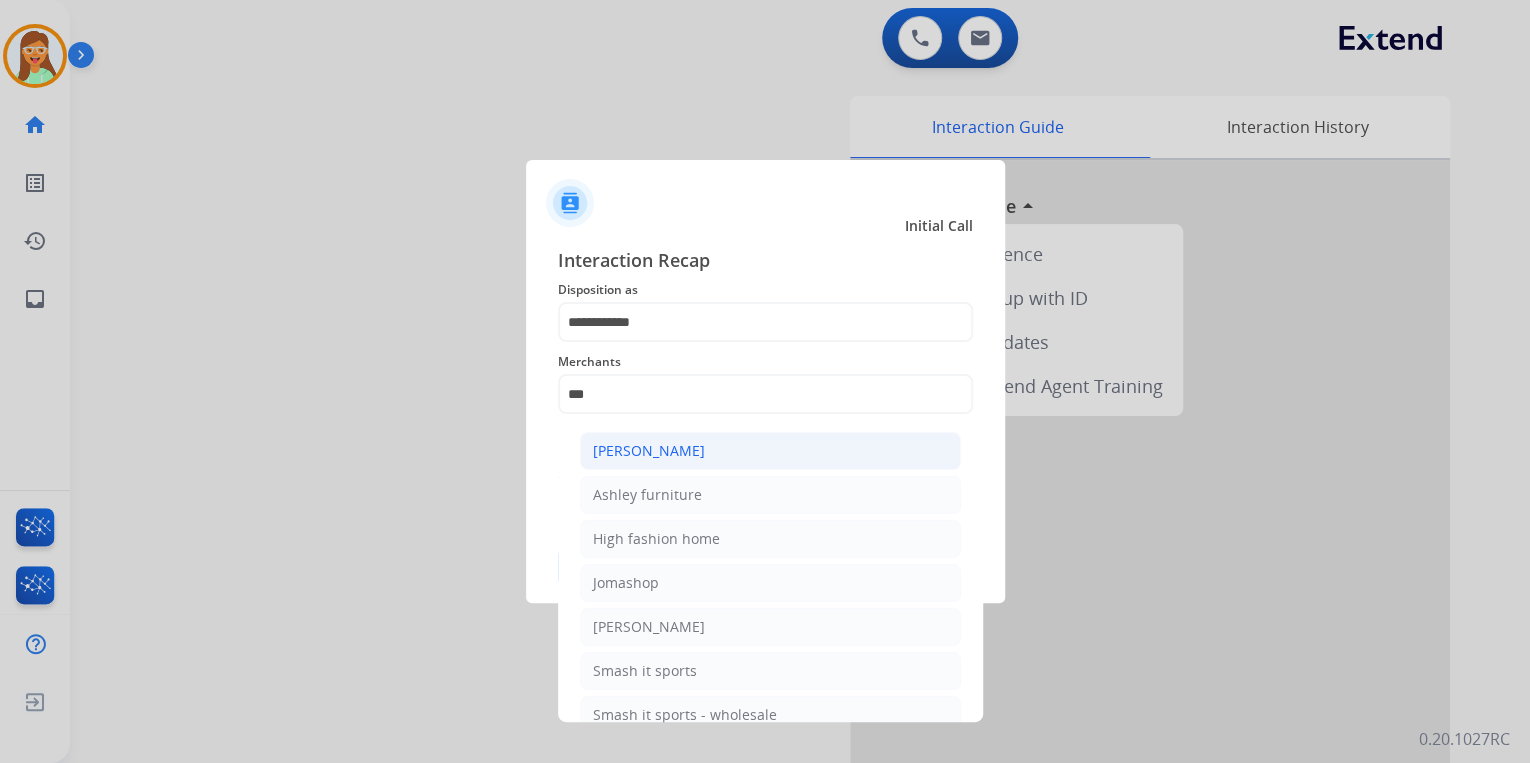 click on "[PERSON_NAME]" 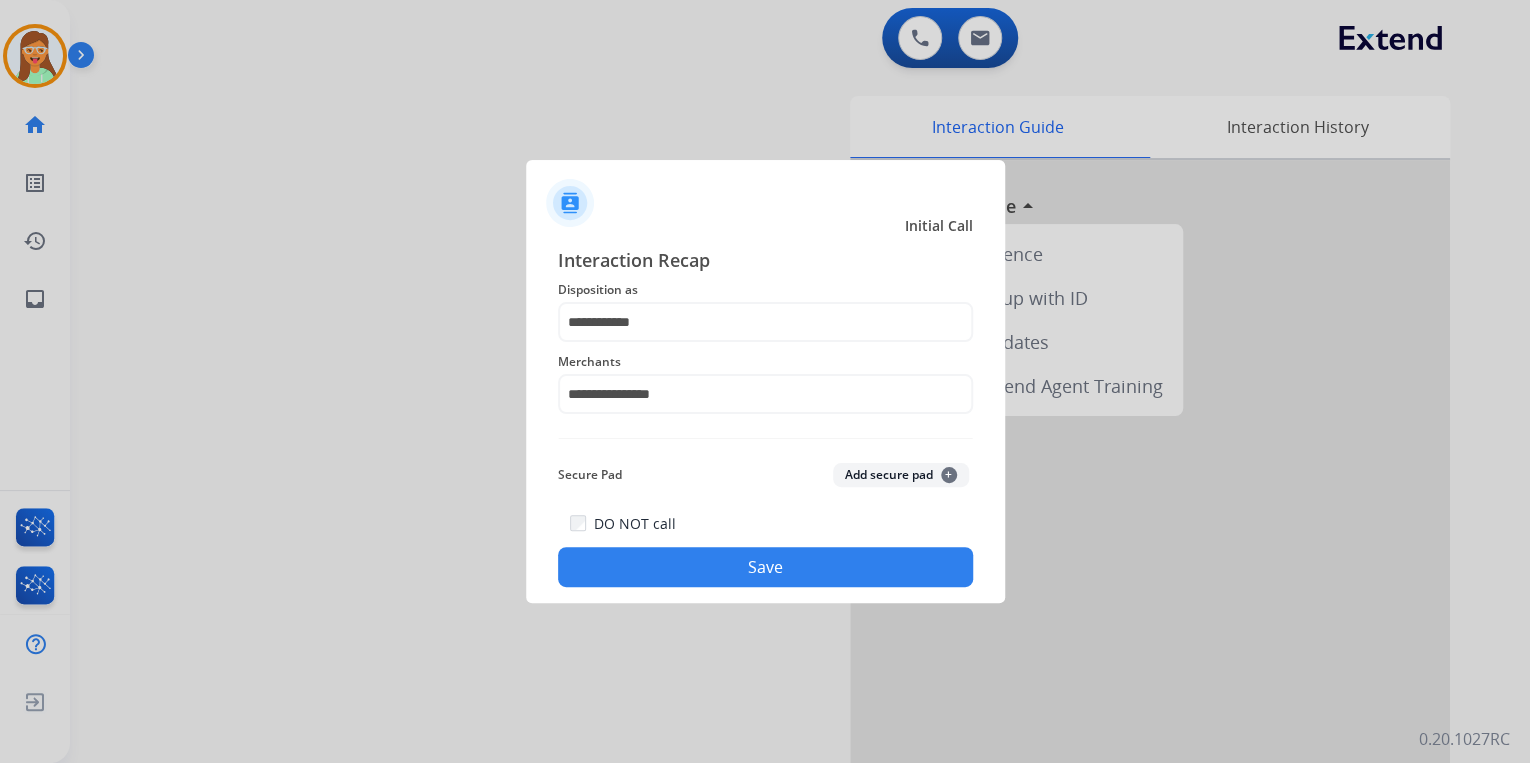 click on "Save" 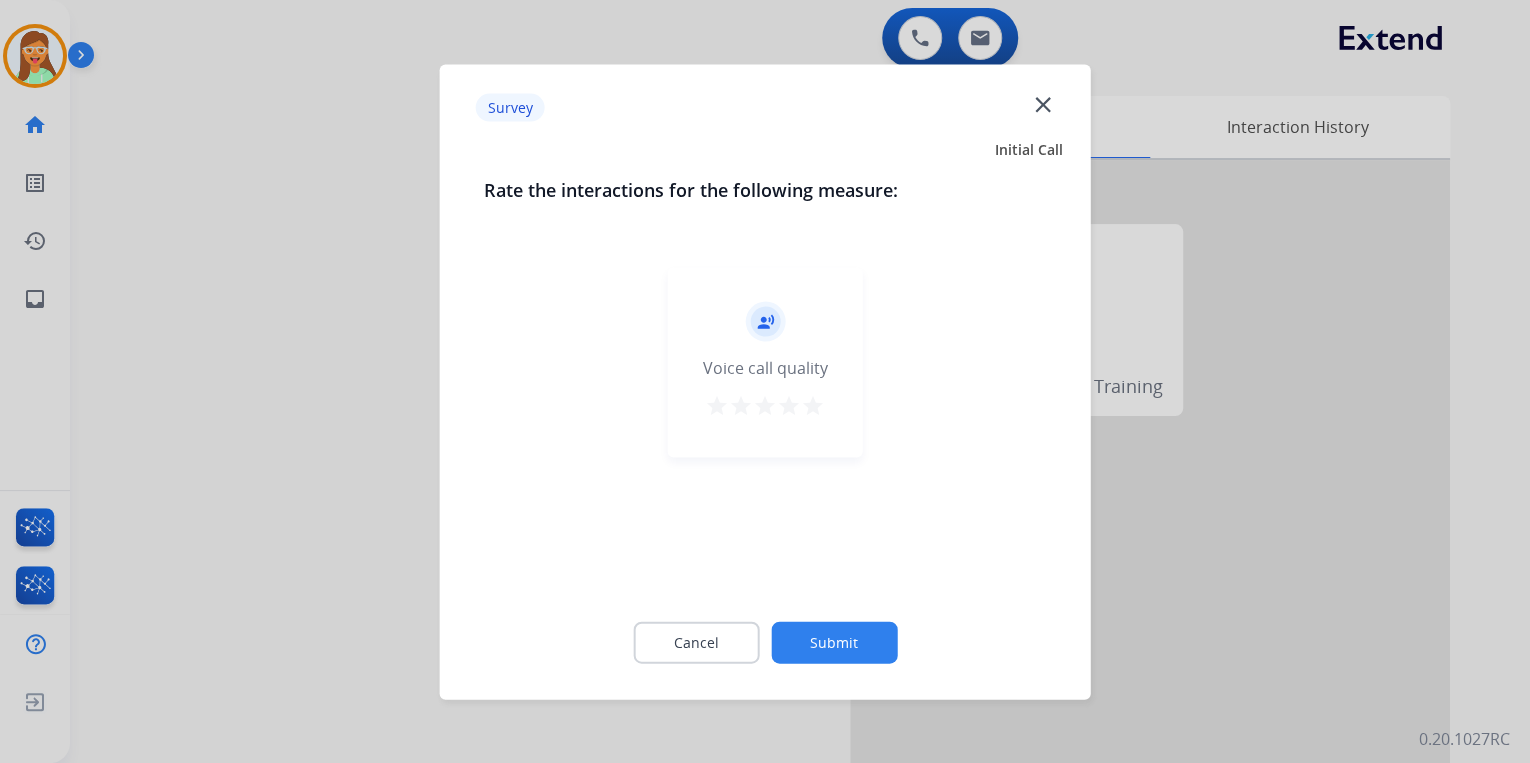 click on "star" at bounding box center [813, 405] 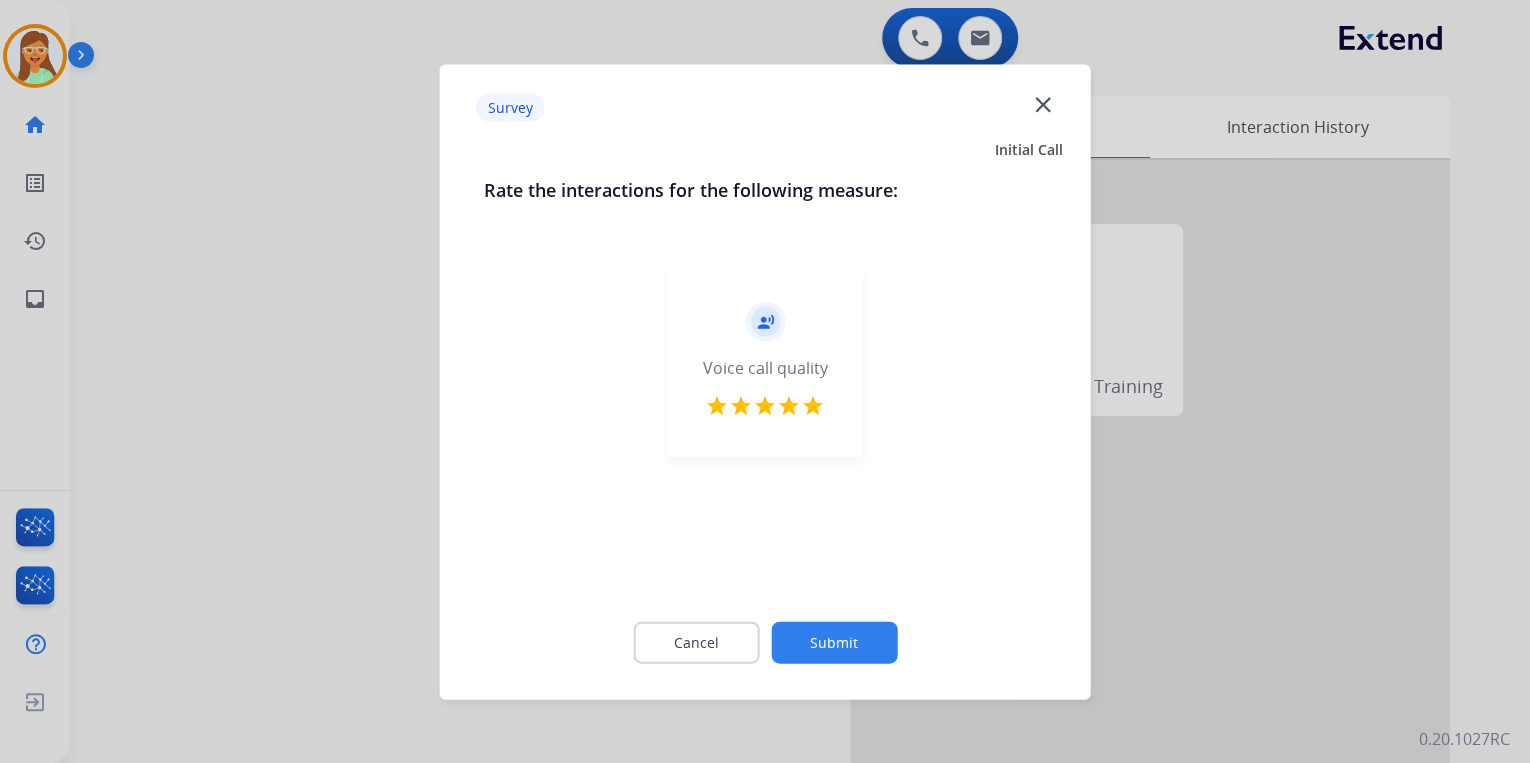 click on "Submit" 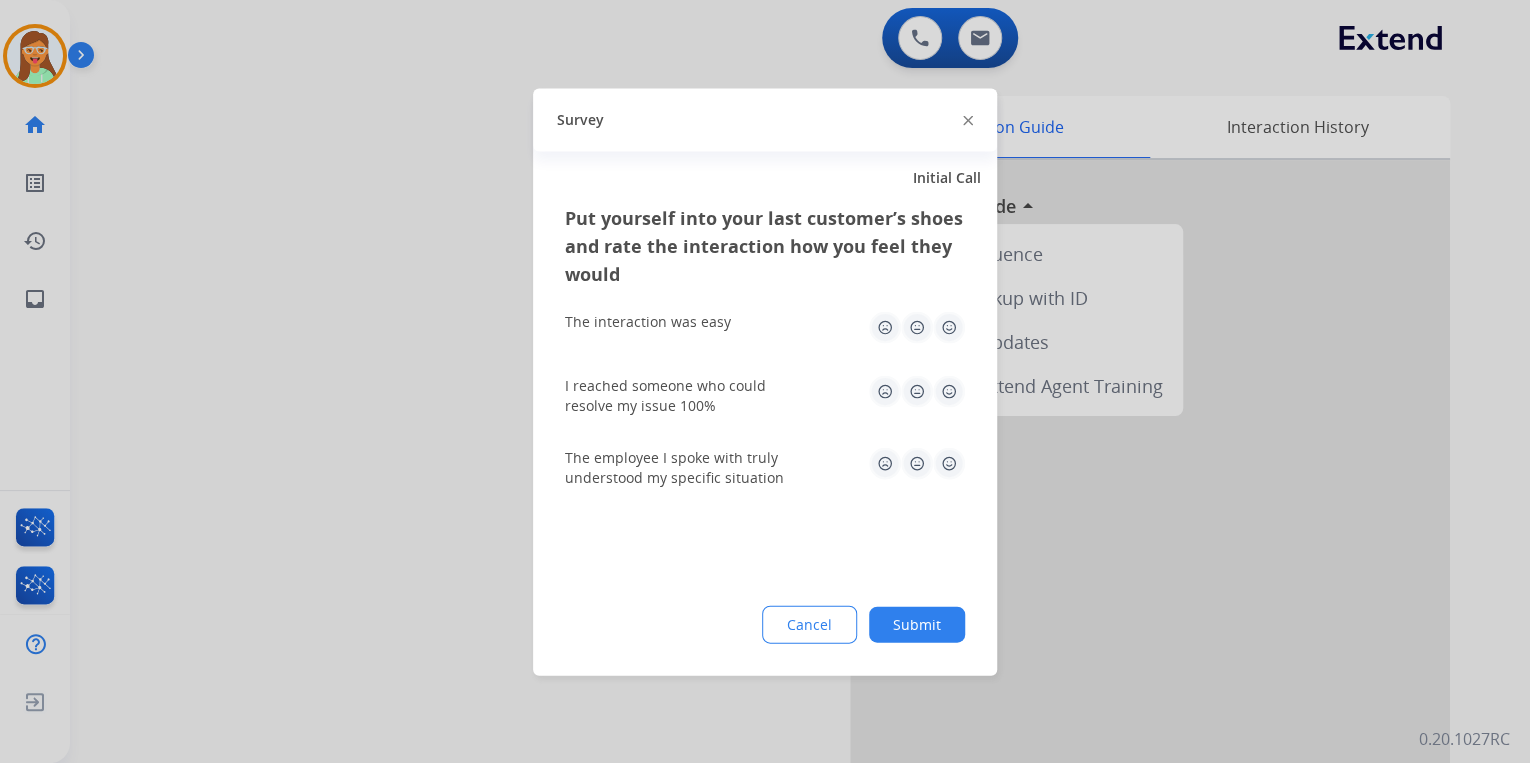 click 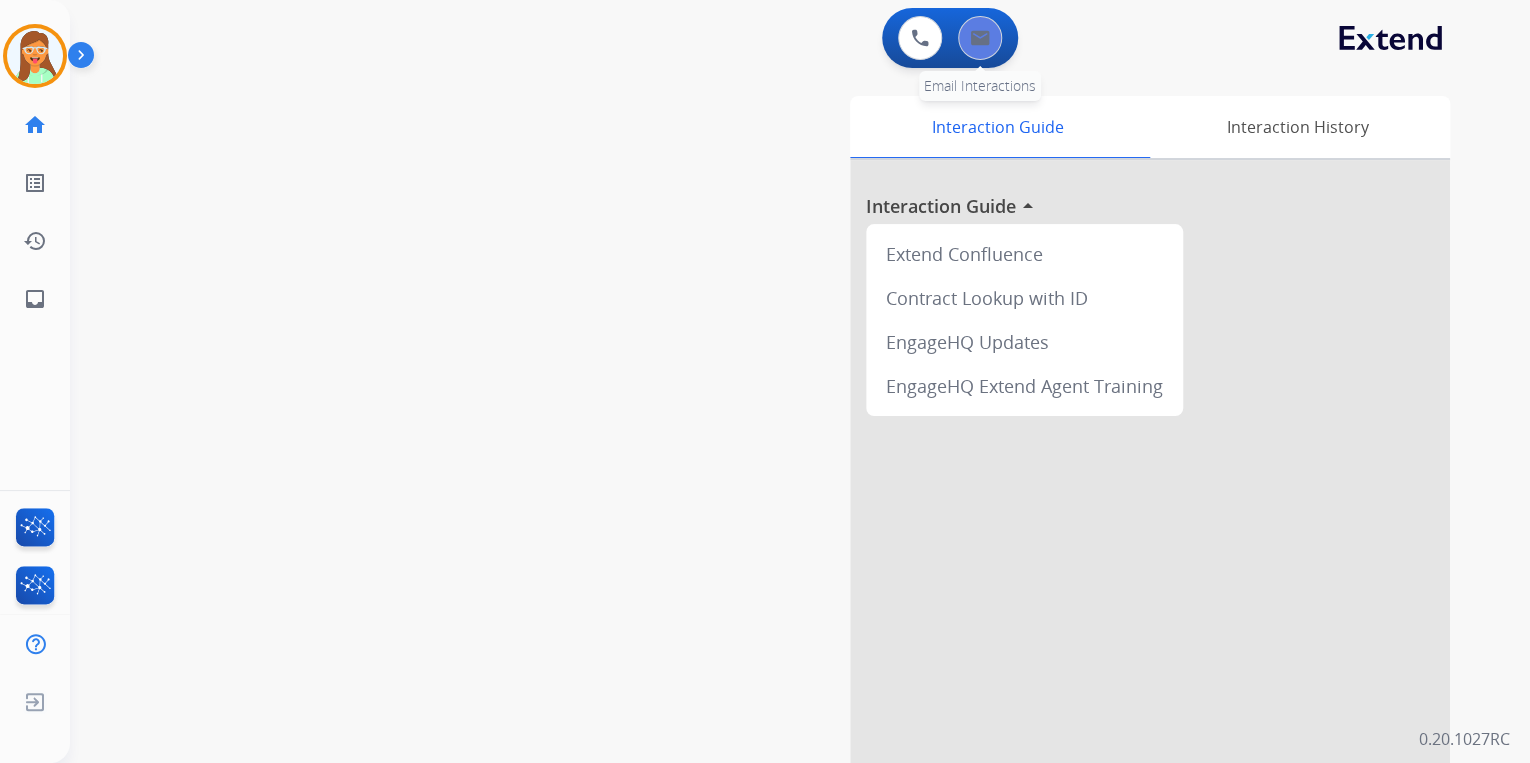 click at bounding box center [980, 38] 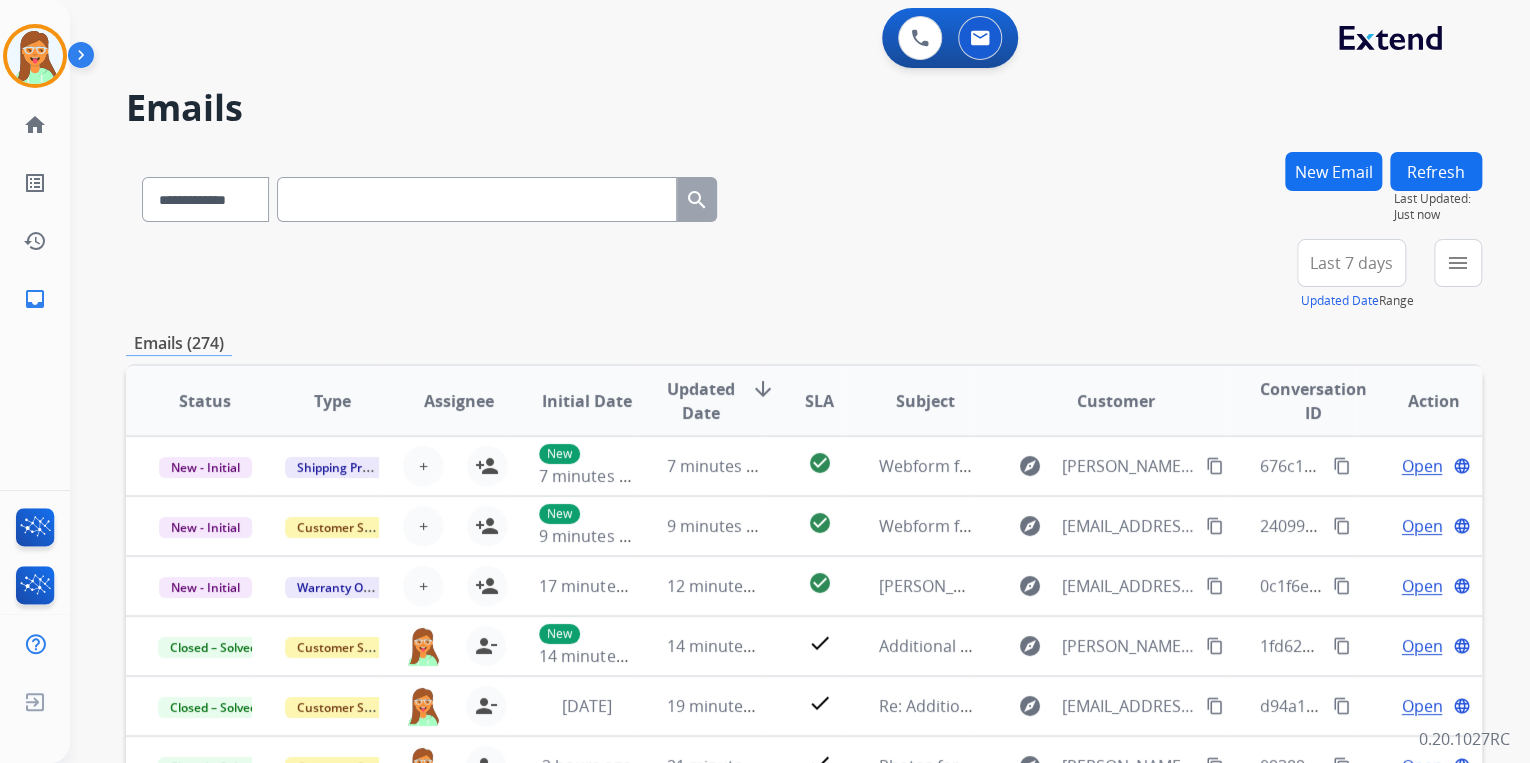 click on "New Email" at bounding box center (1333, 171) 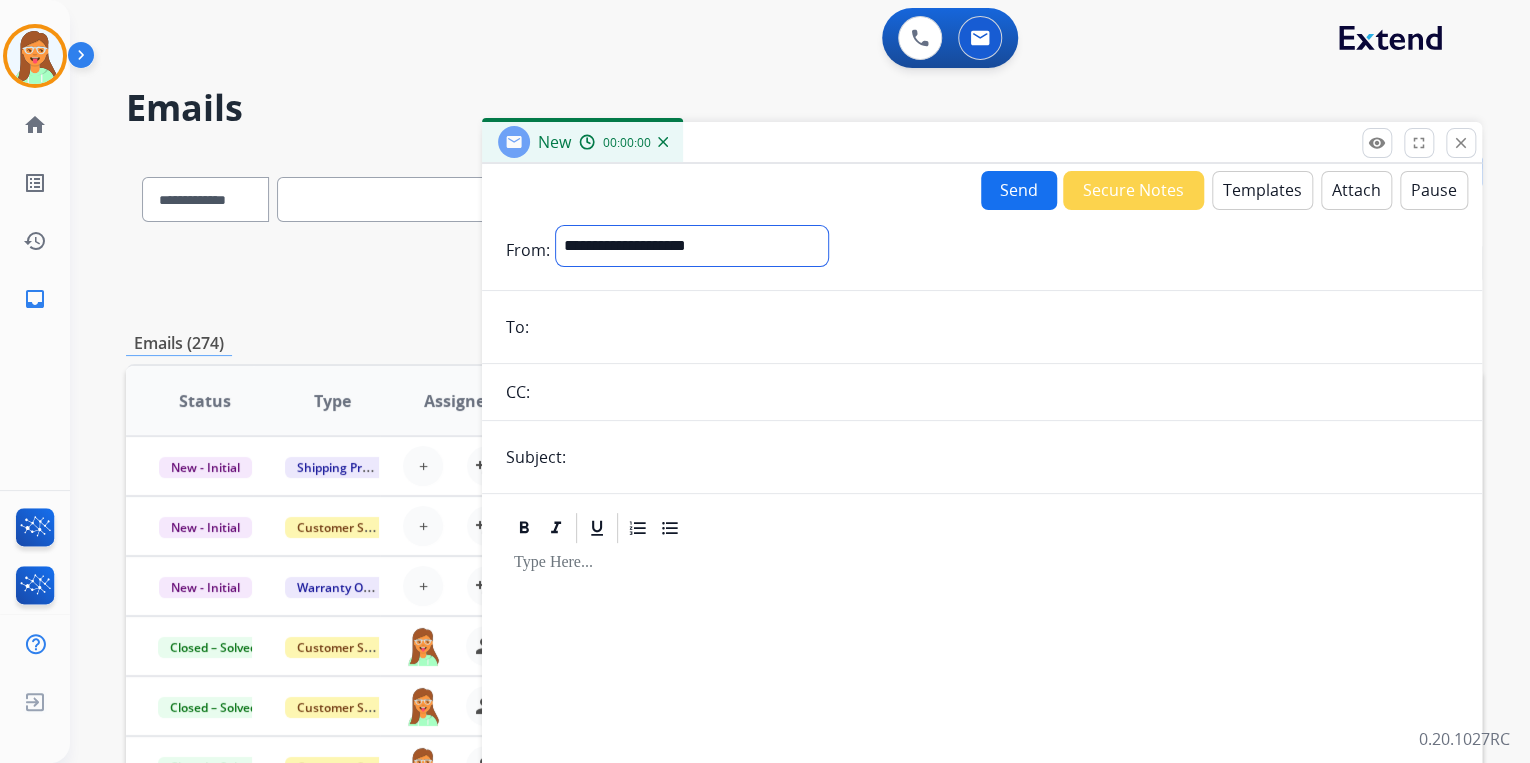 click on "**********" at bounding box center [692, 246] 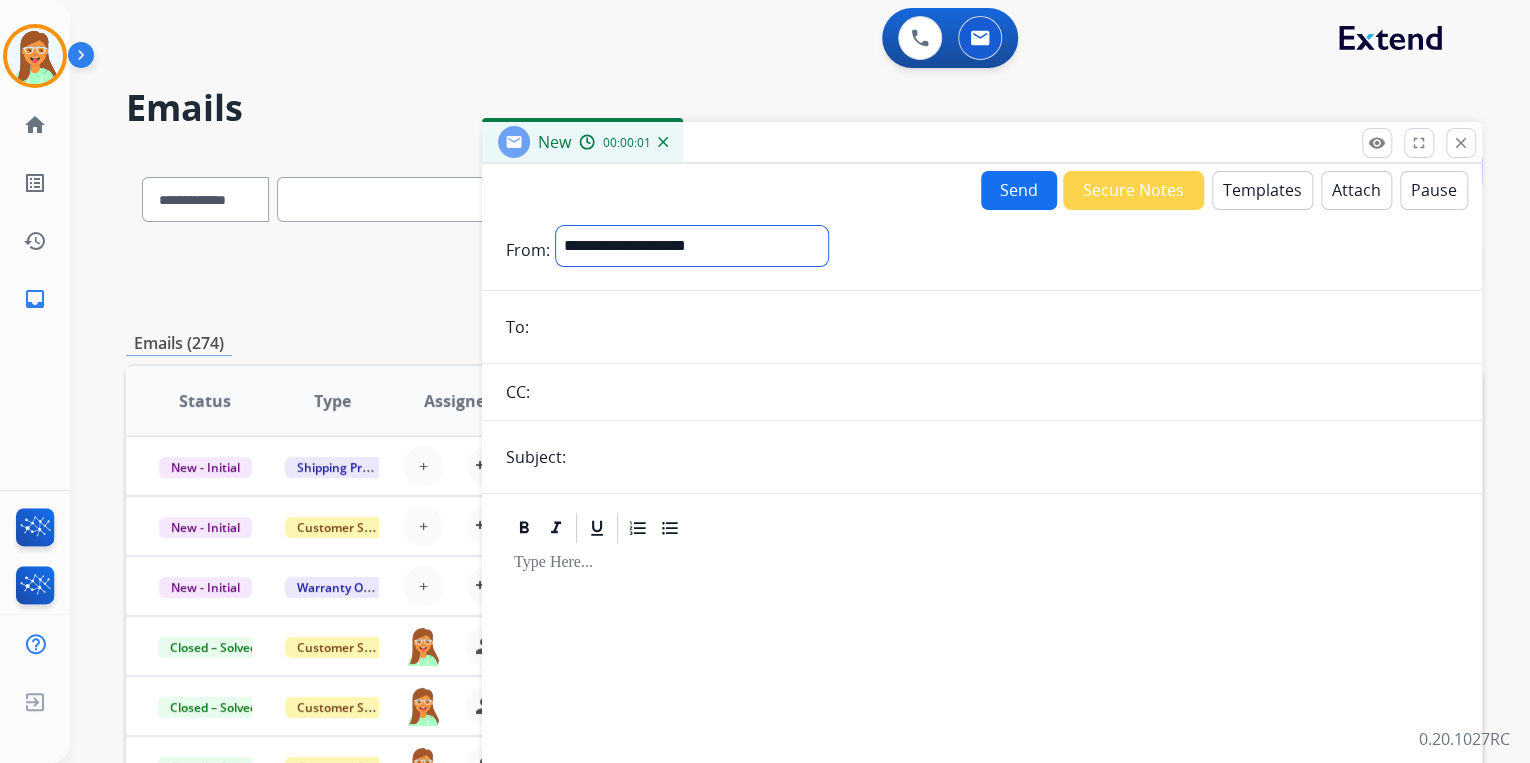 select on "**********" 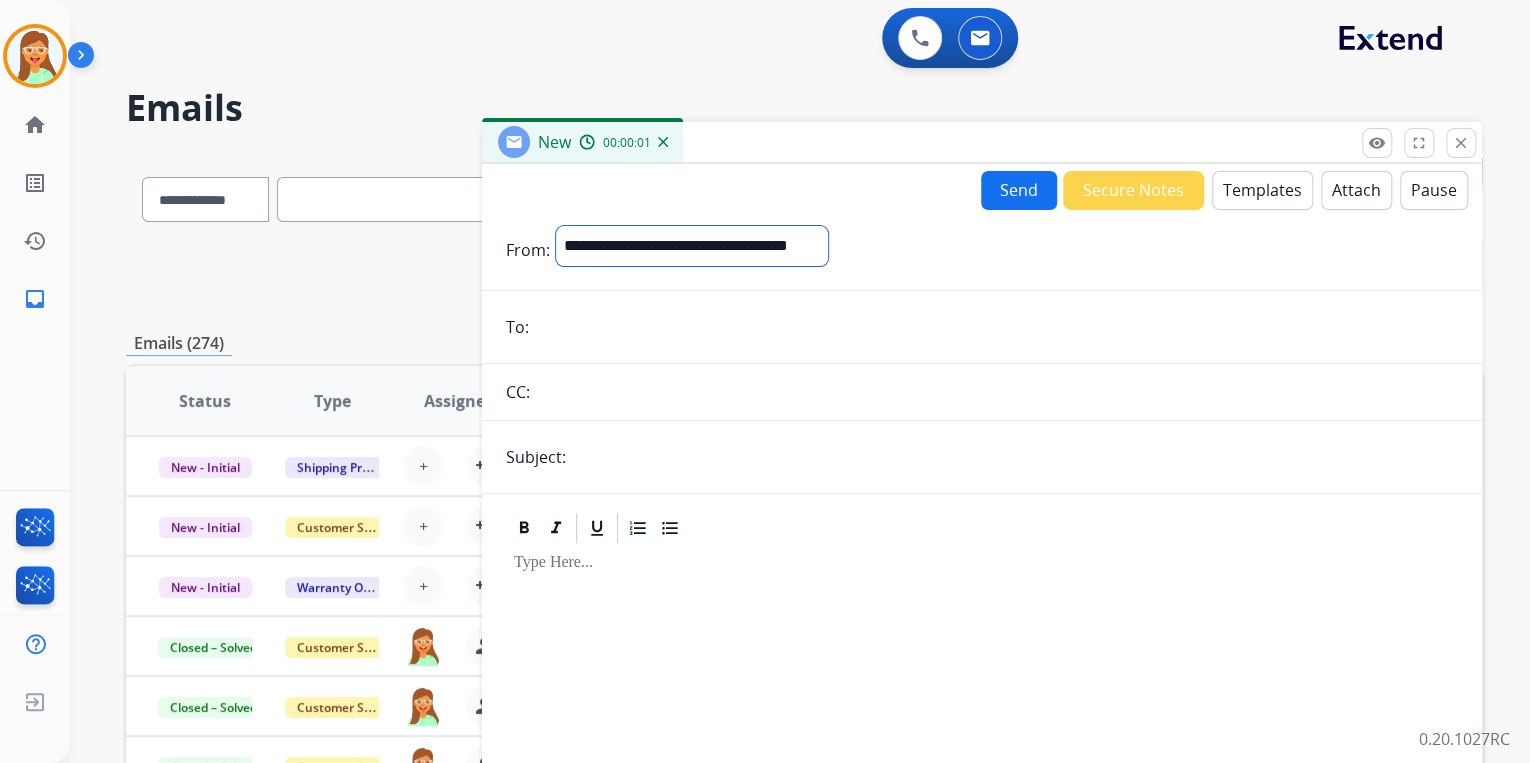 click on "**********" at bounding box center [692, 246] 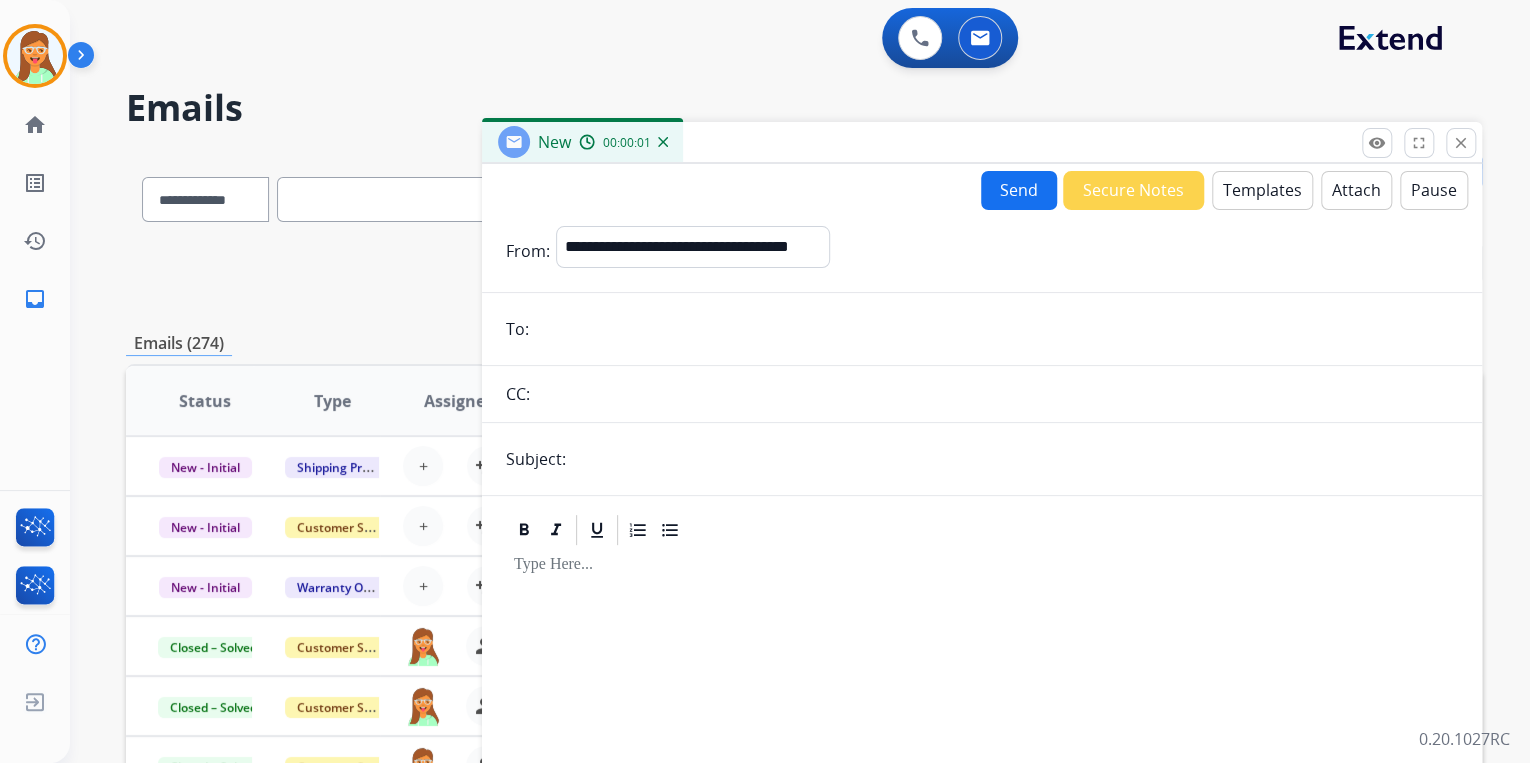 click on "**********" at bounding box center [982, 556] 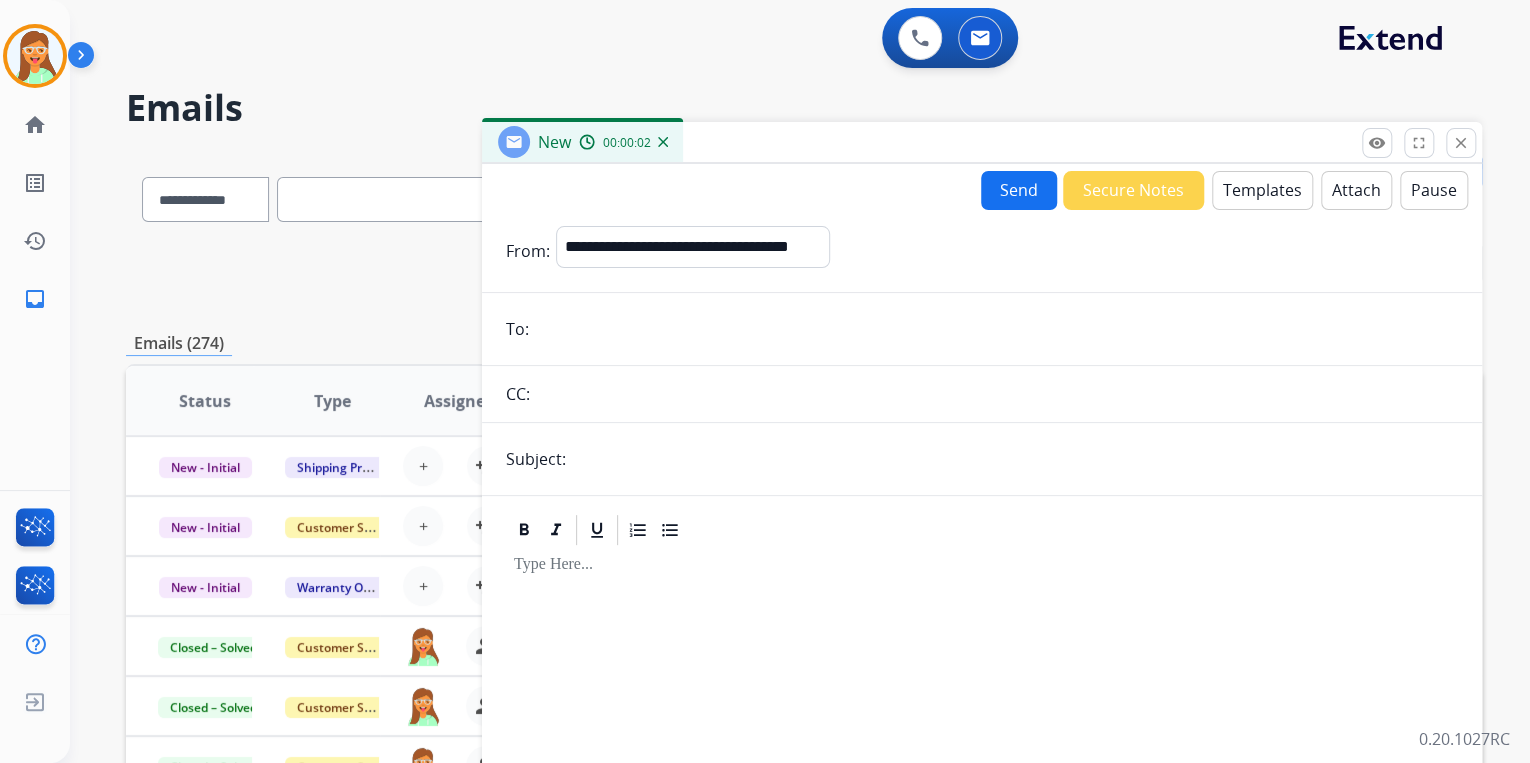 paste on "**********" 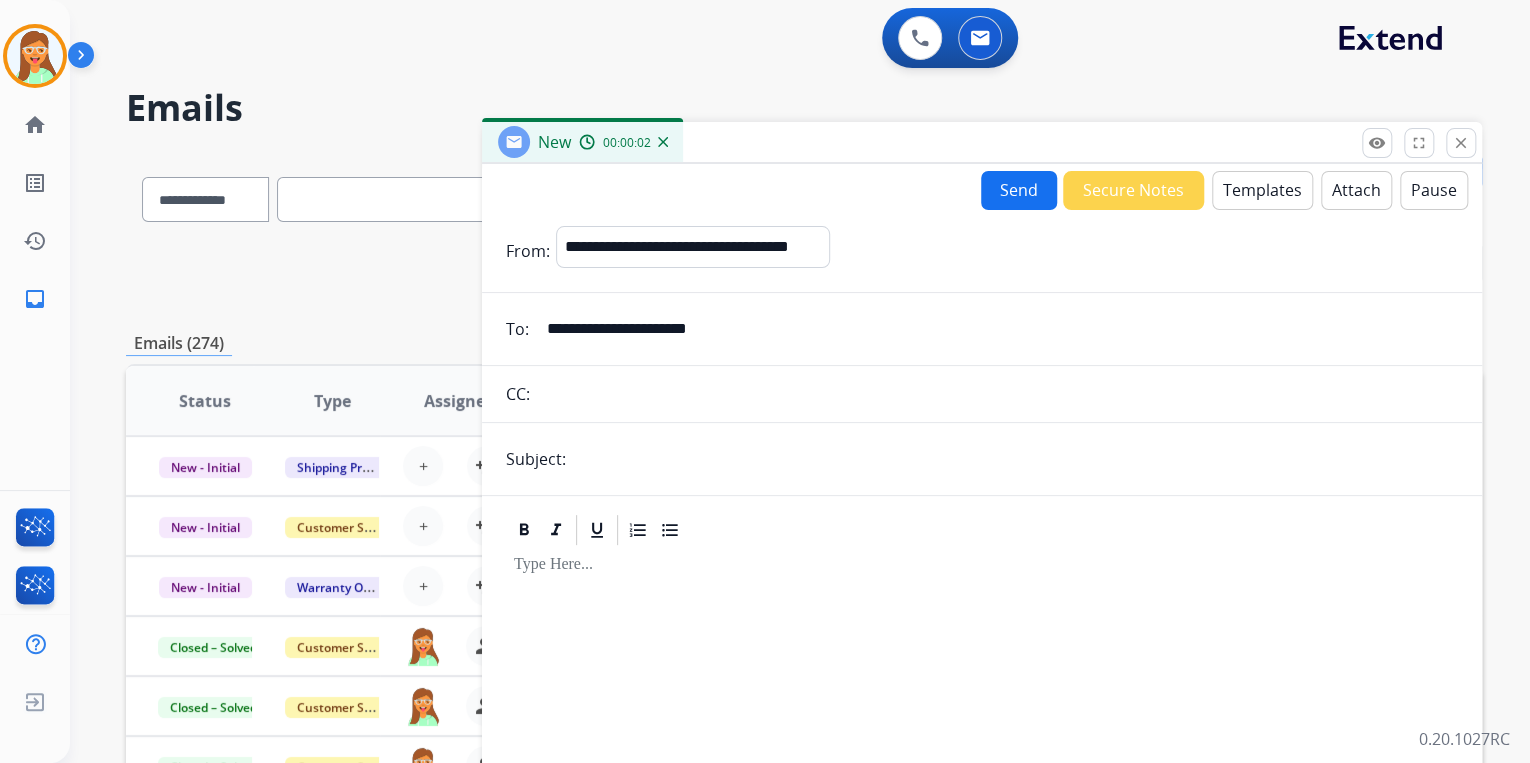 type on "**********" 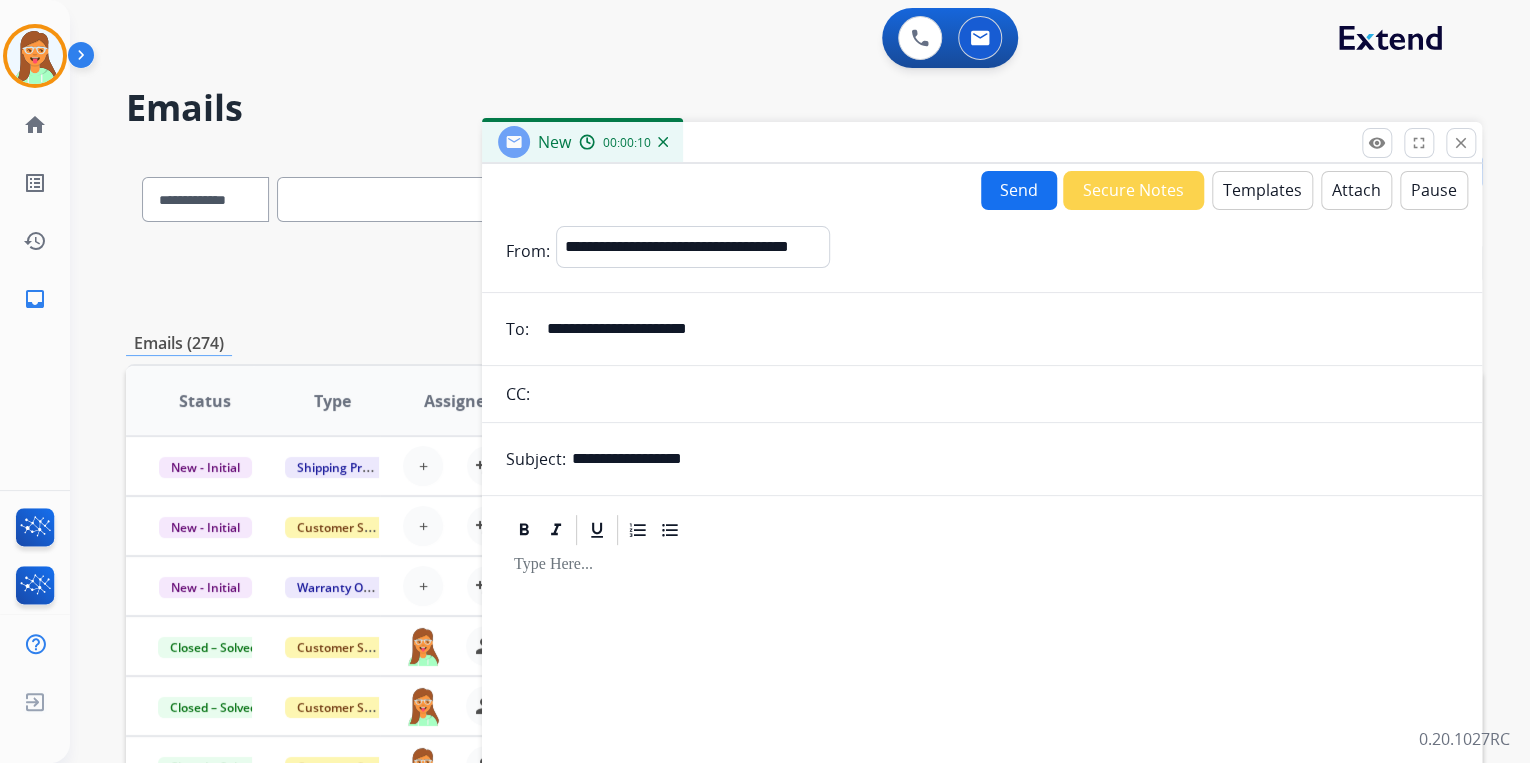 type on "**********" 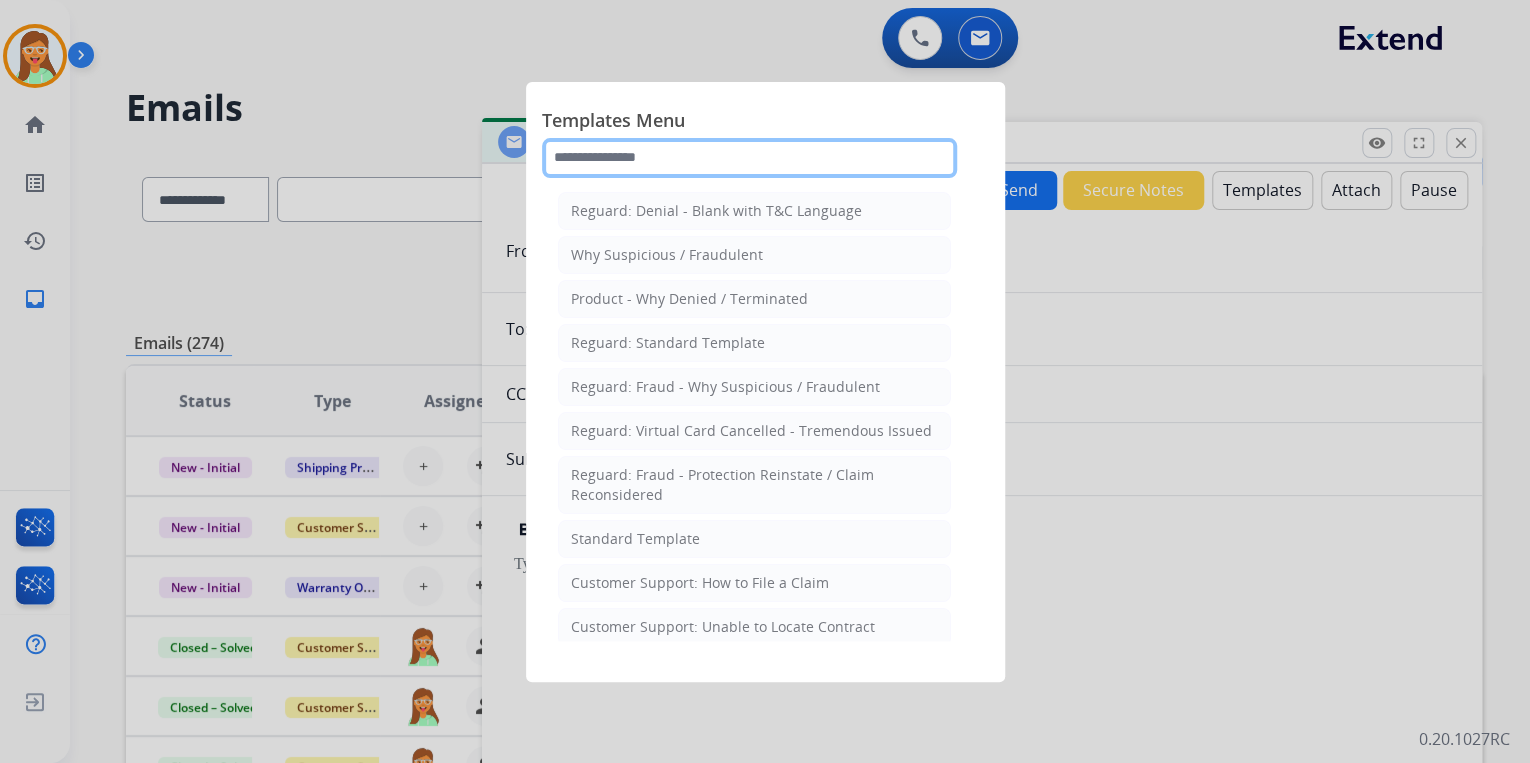 click 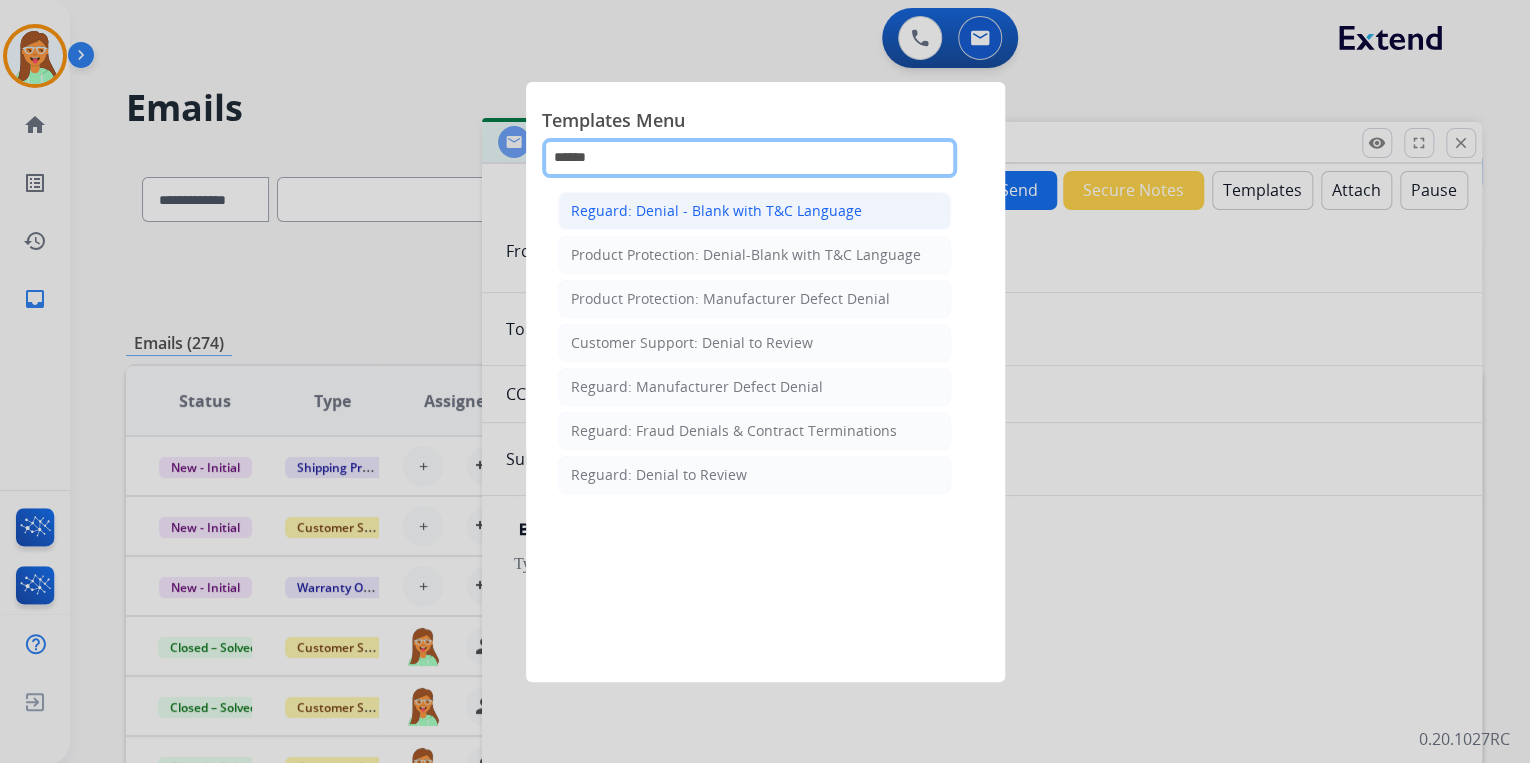 type on "******" 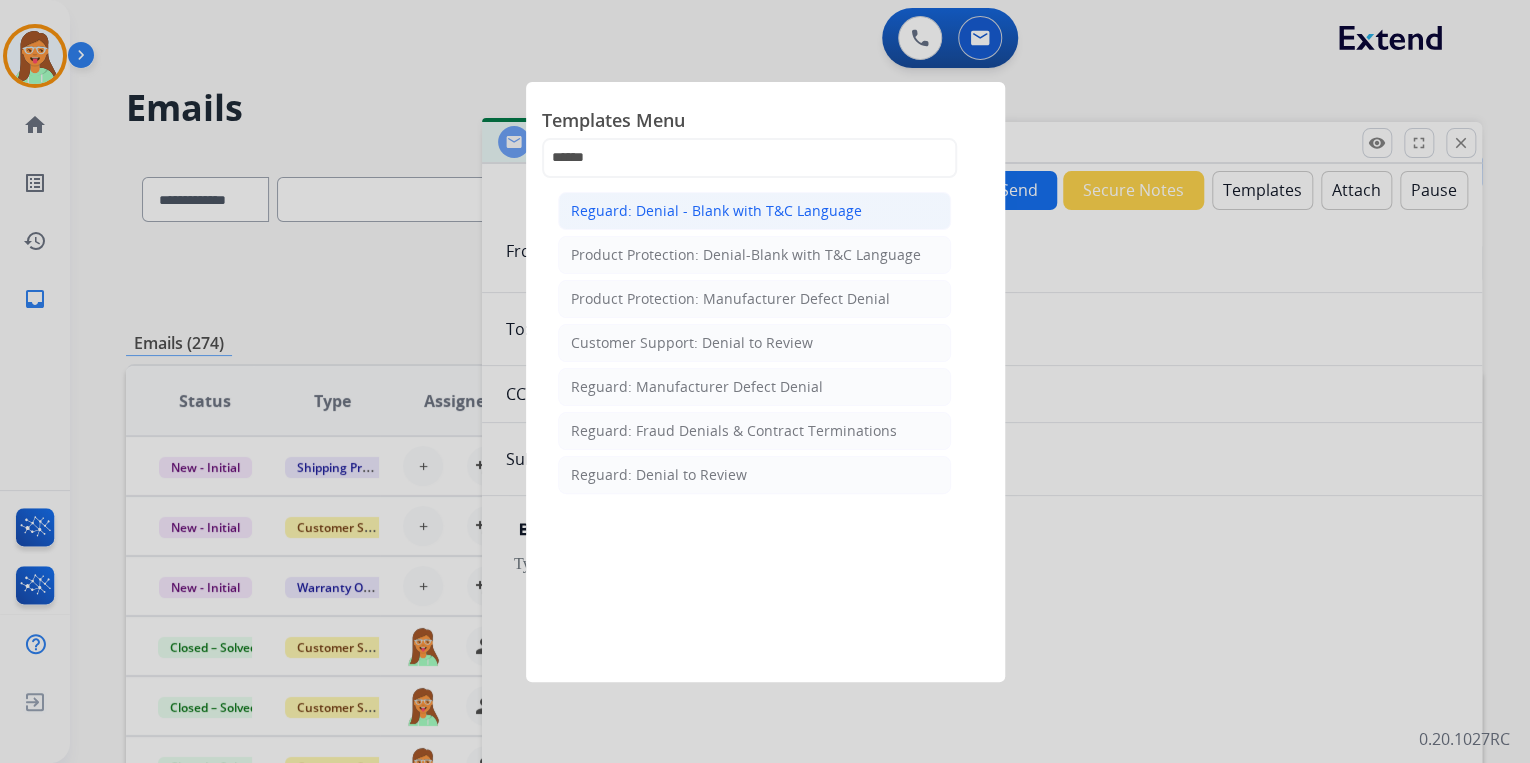 click on "Reguard: Denial - Blank with T&C Language" 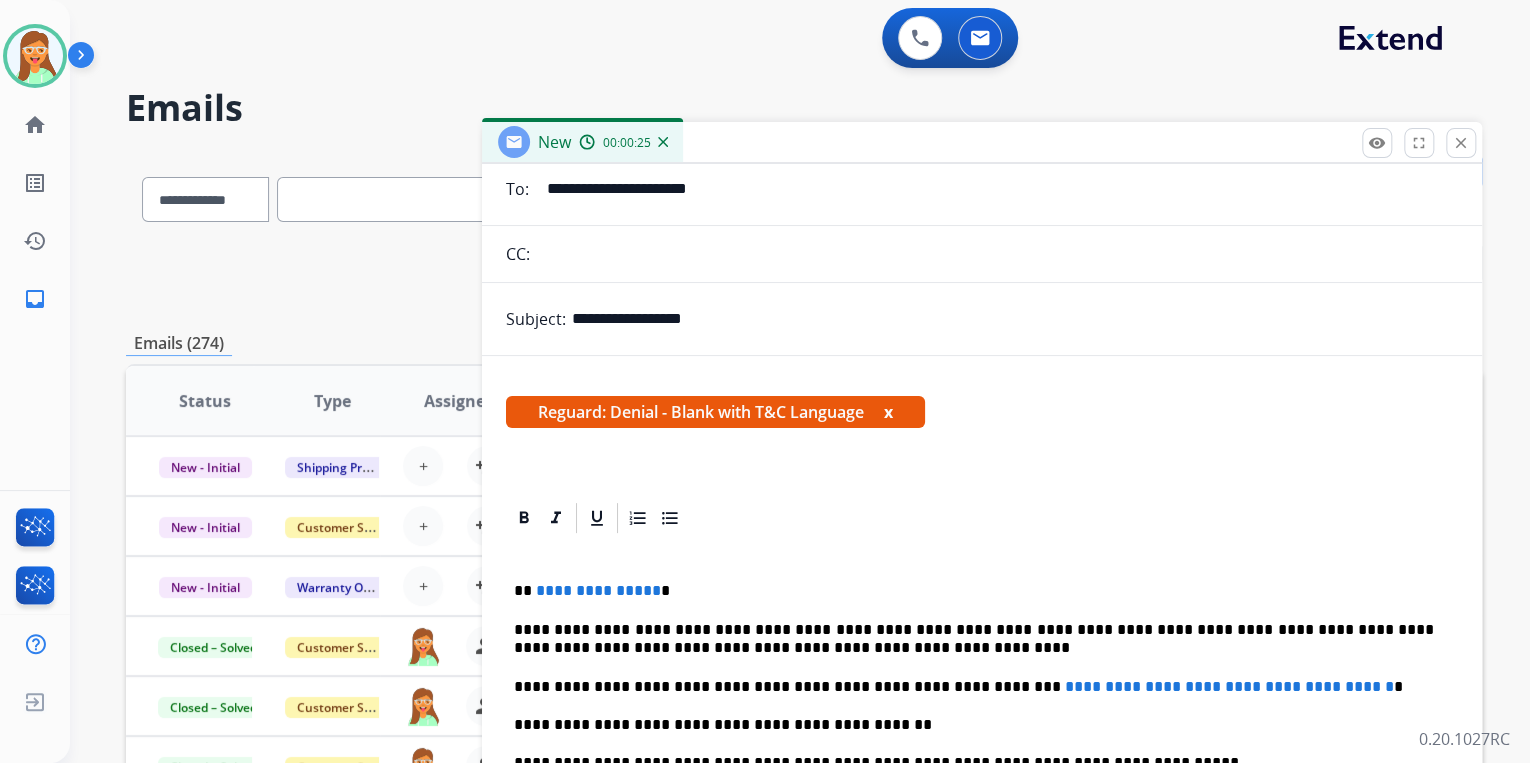 scroll, scrollTop: 263, scrollLeft: 0, axis: vertical 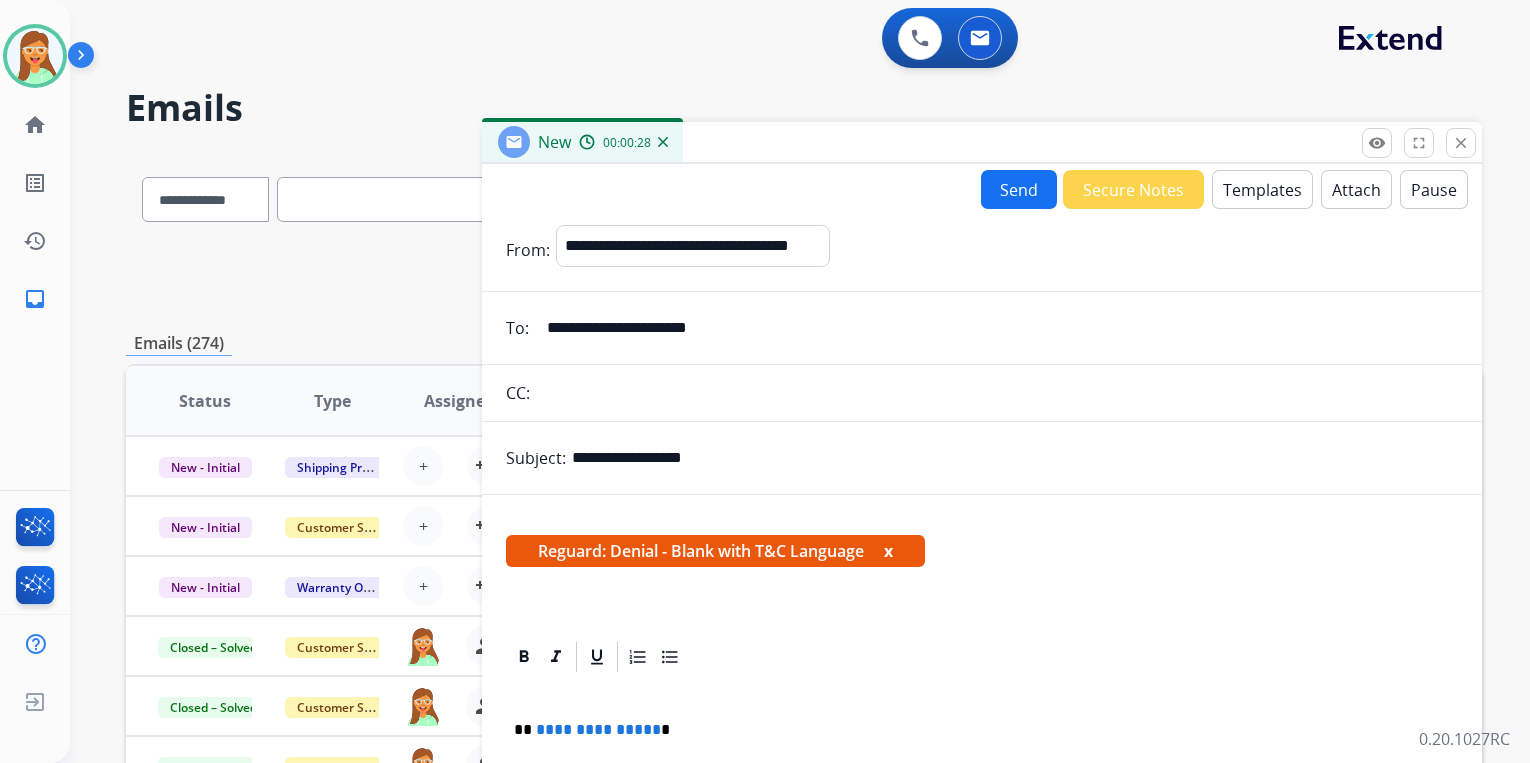 select on "**********" 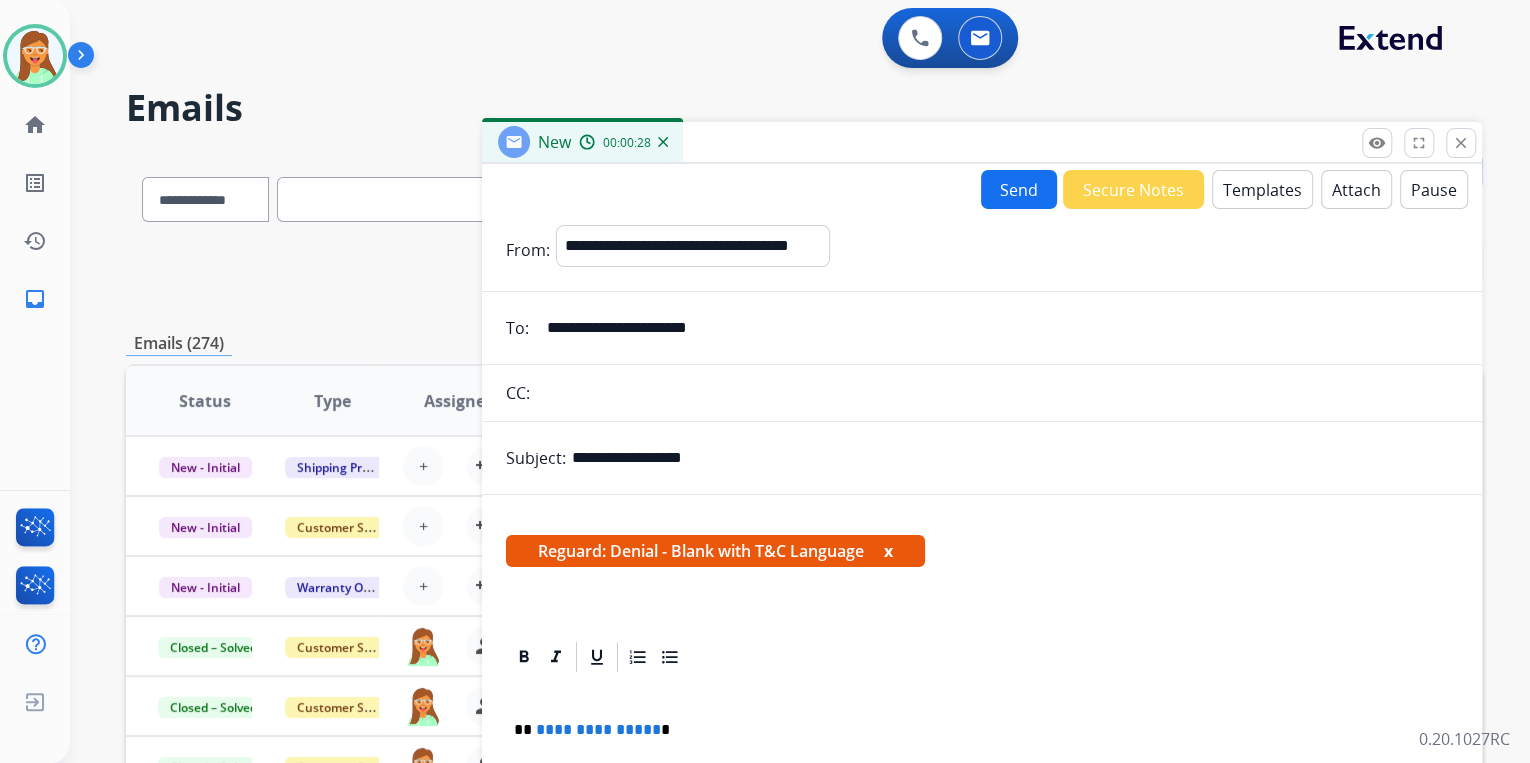 scroll, scrollTop: 263, scrollLeft: 0, axis: vertical 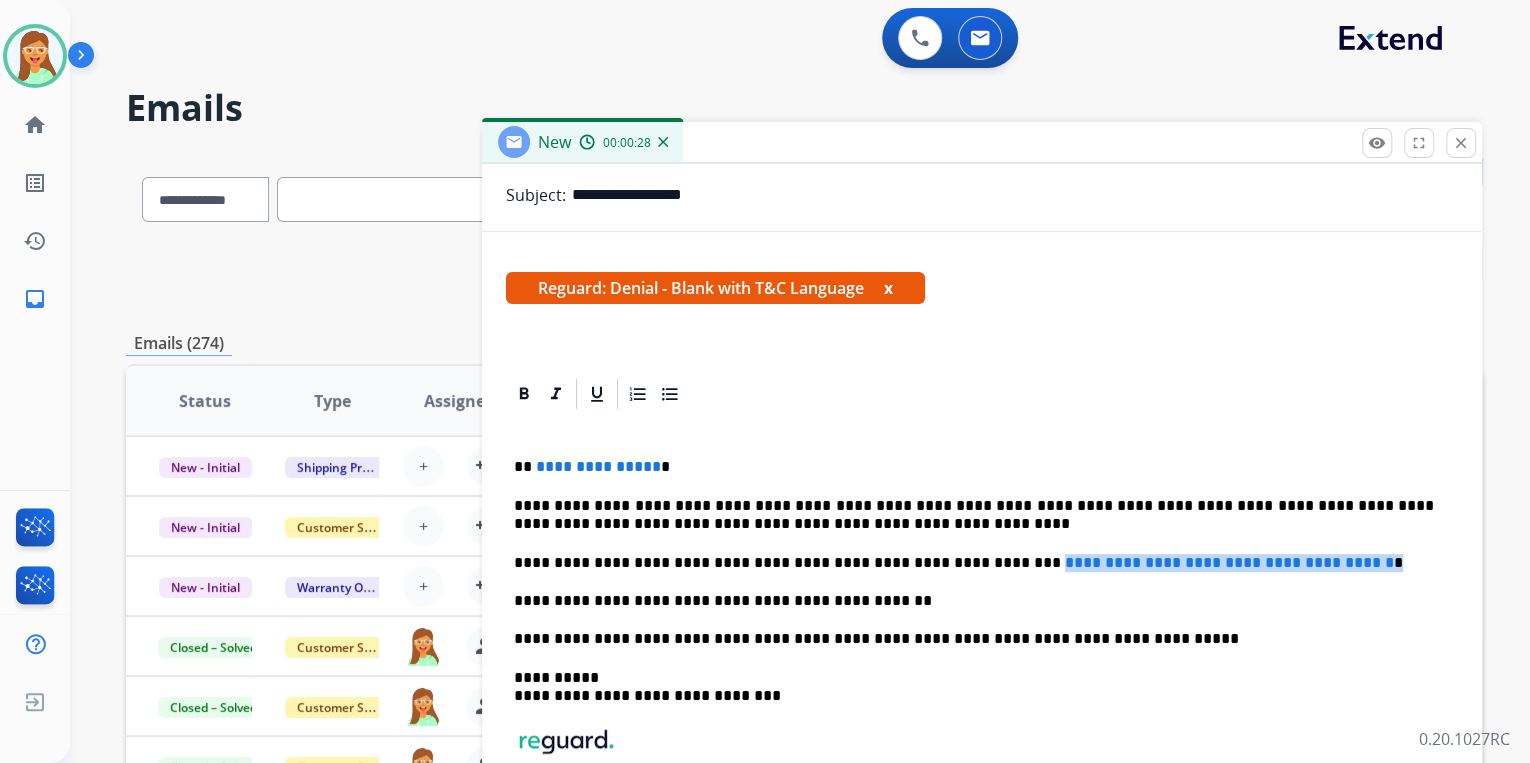 click on "**********" at bounding box center (974, 563) 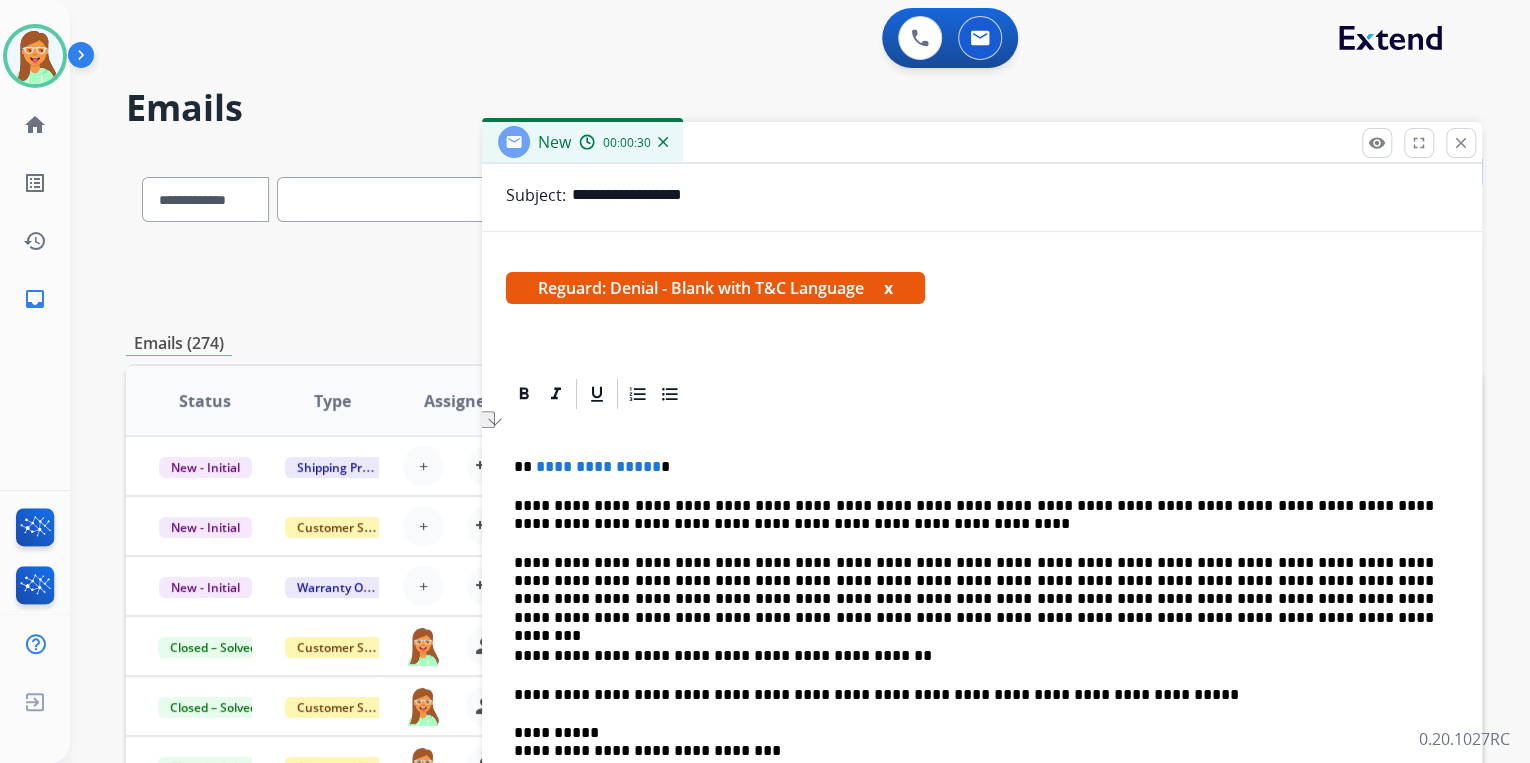 type 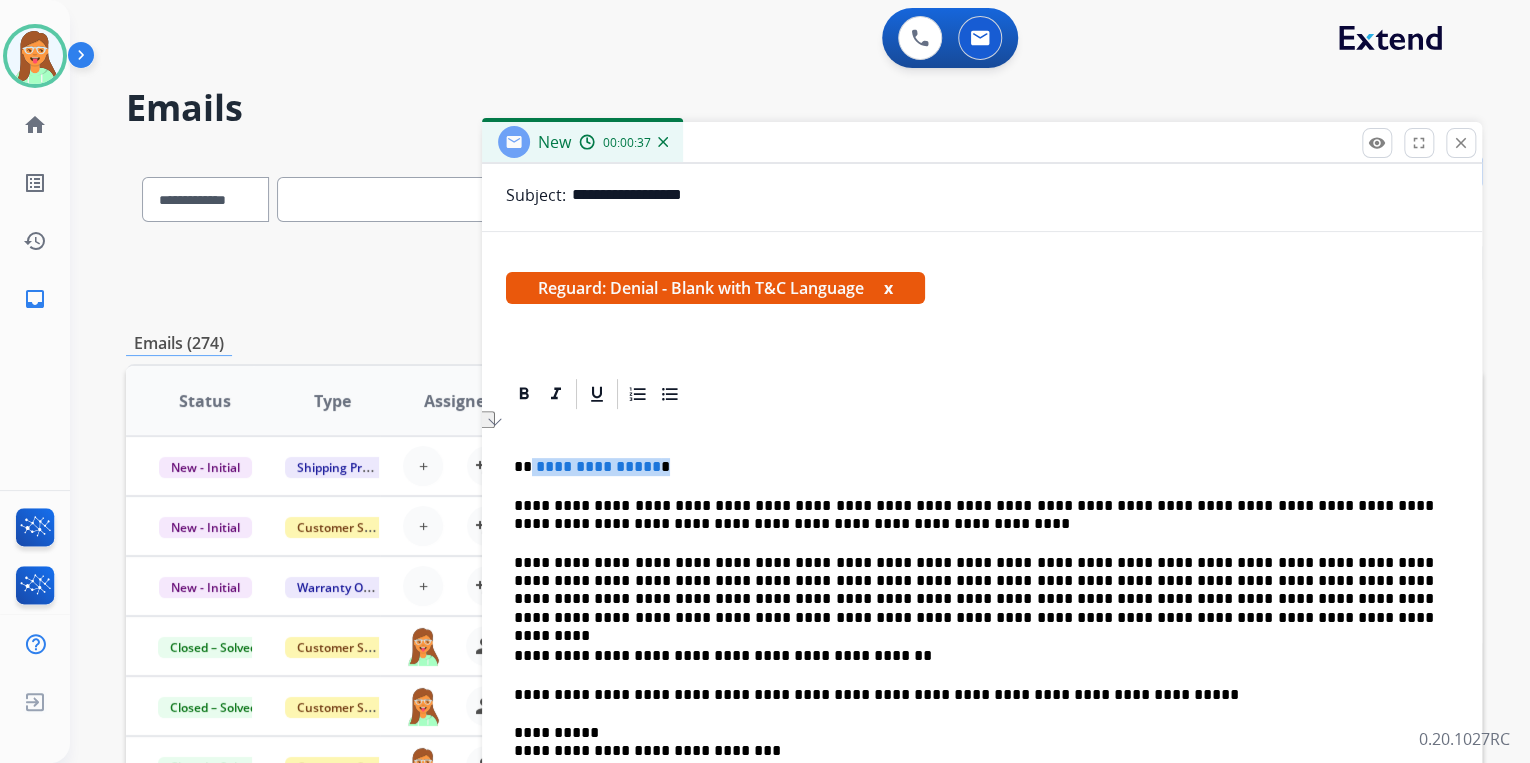 drag, startPoint x: 700, startPoint y: 455, endPoint x: 529, endPoint y: 456, distance: 171.00293 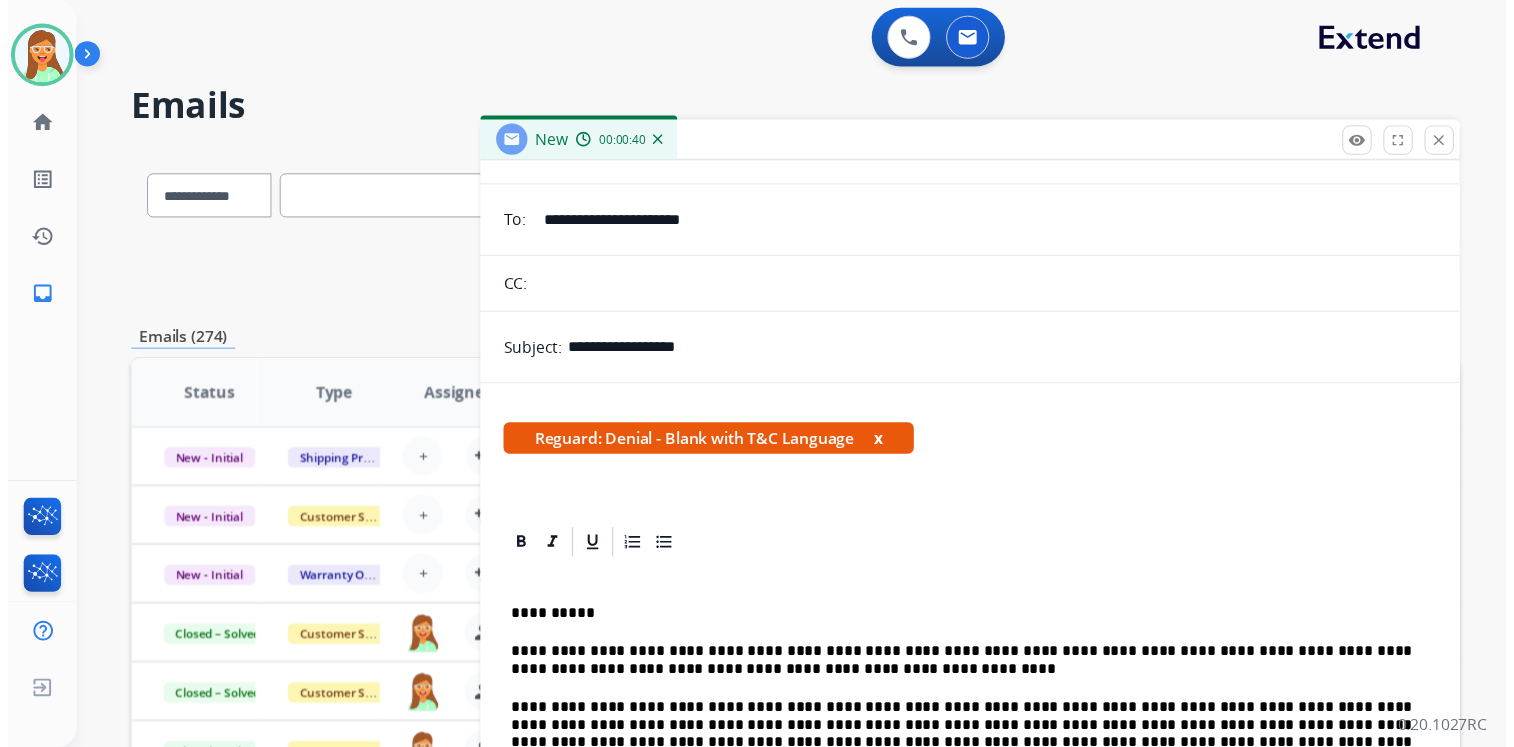 scroll, scrollTop: 0, scrollLeft: 0, axis: both 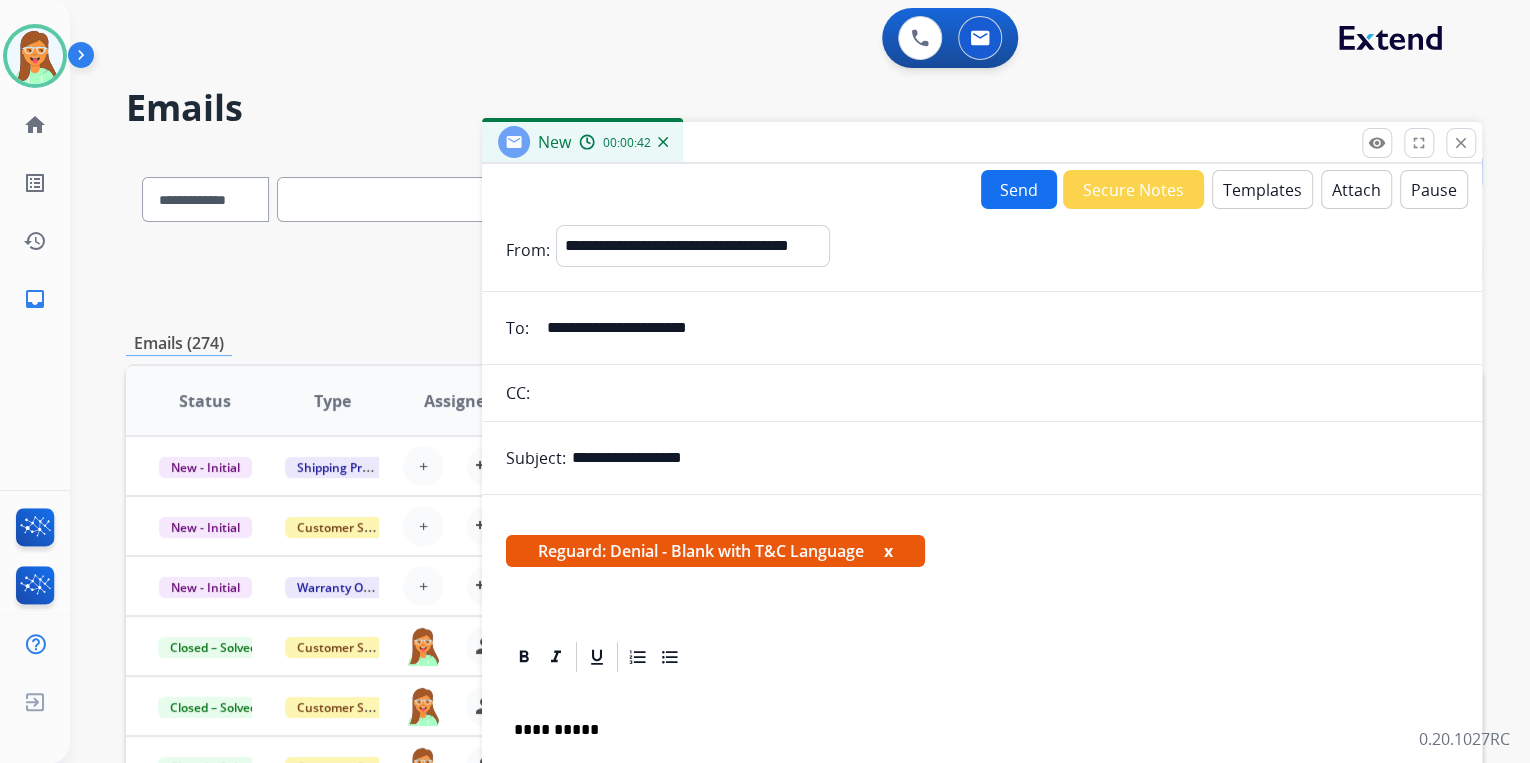 click on "Attach" at bounding box center [1356, 189] 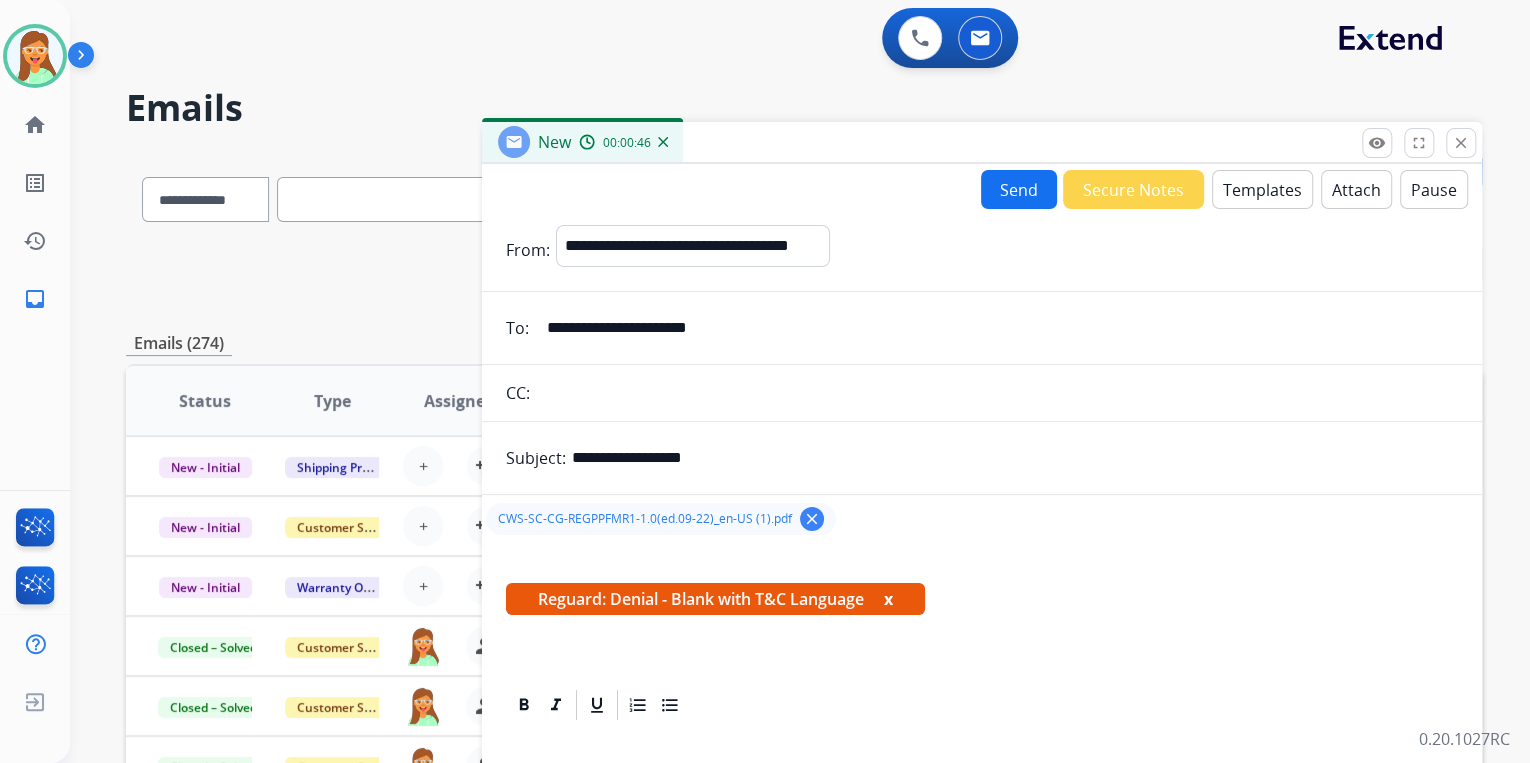 click on "Send" at bounding box center (1019, 189) 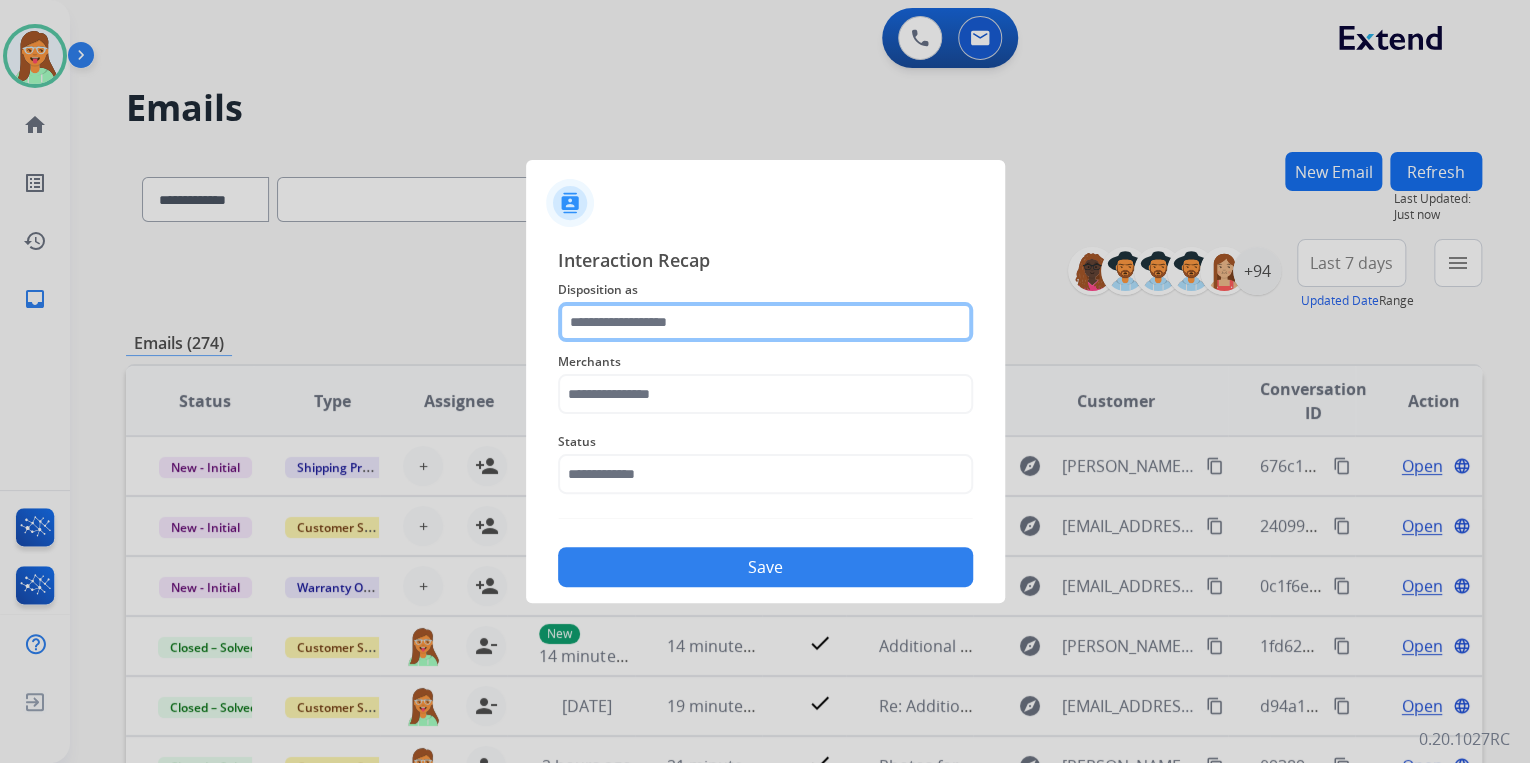 click 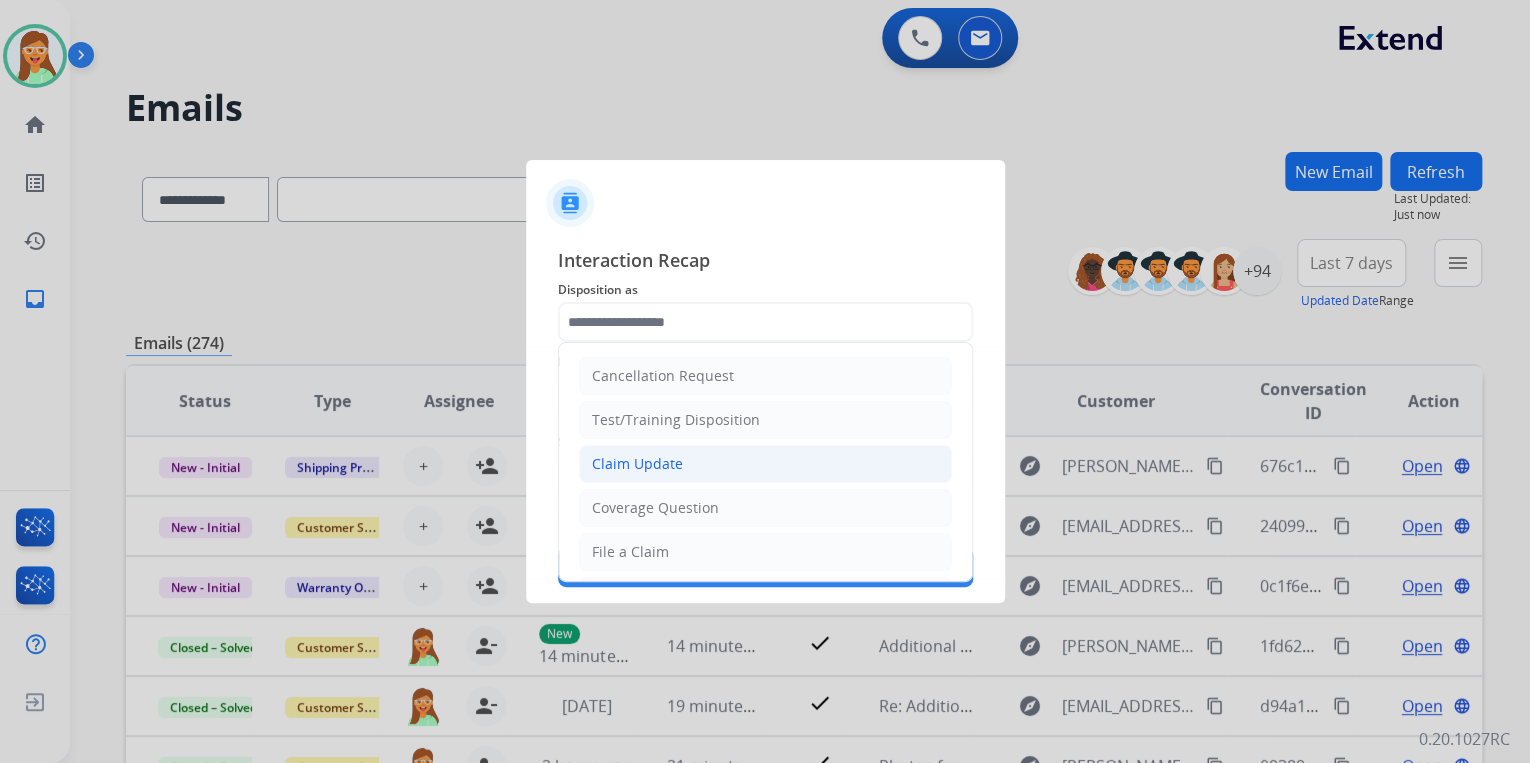 click on "Claim Update" 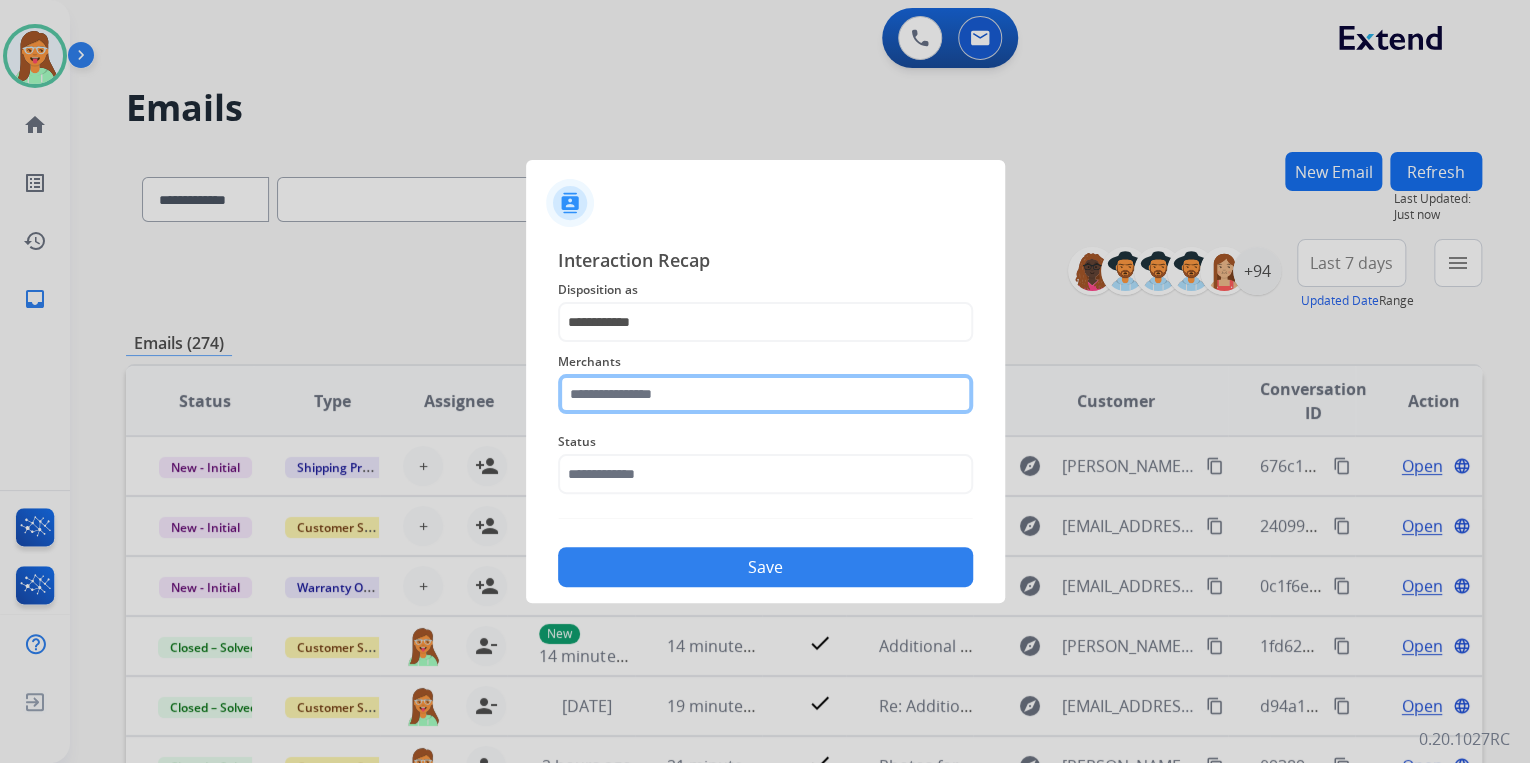 click 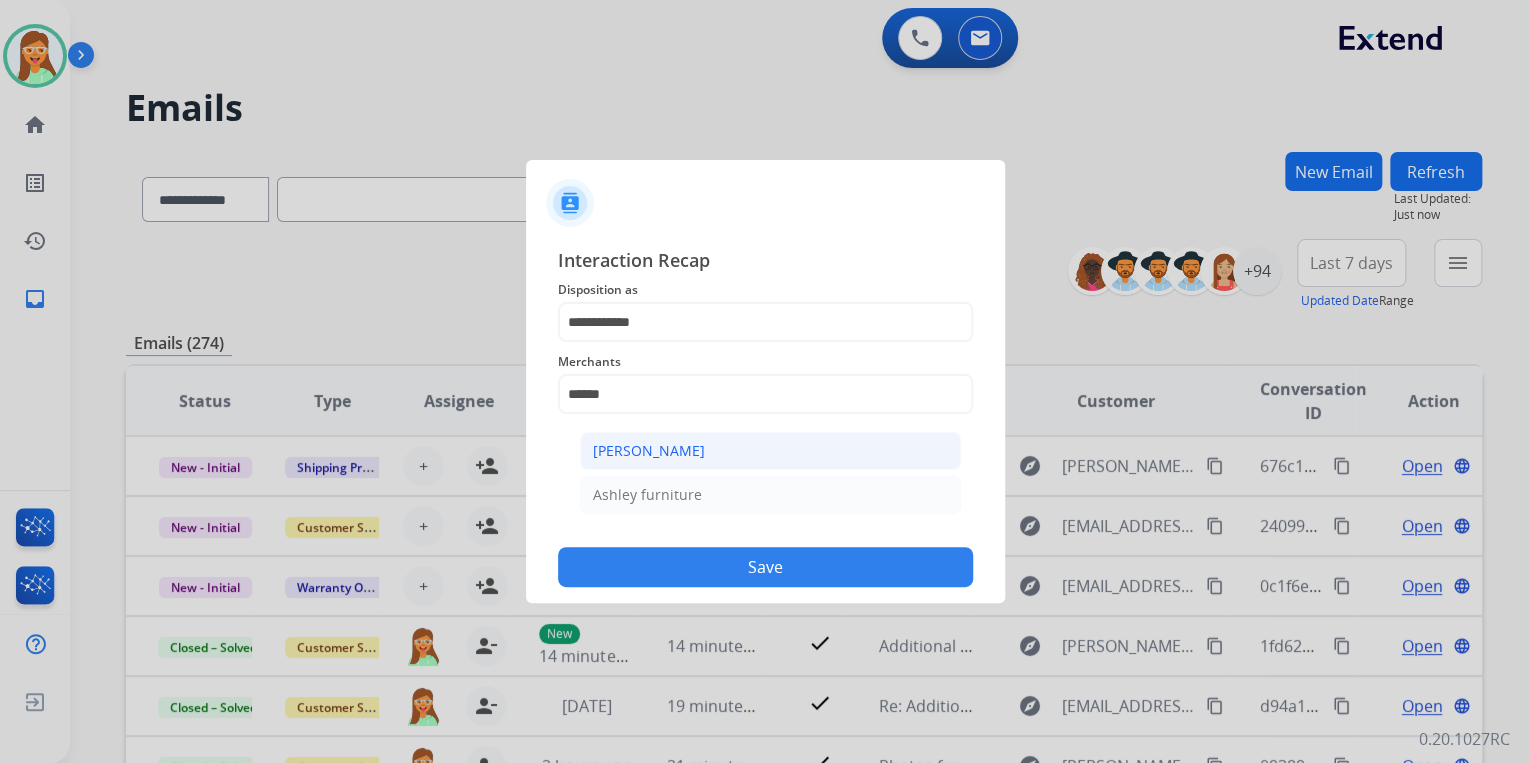 click on "[PERSON_NAME]" 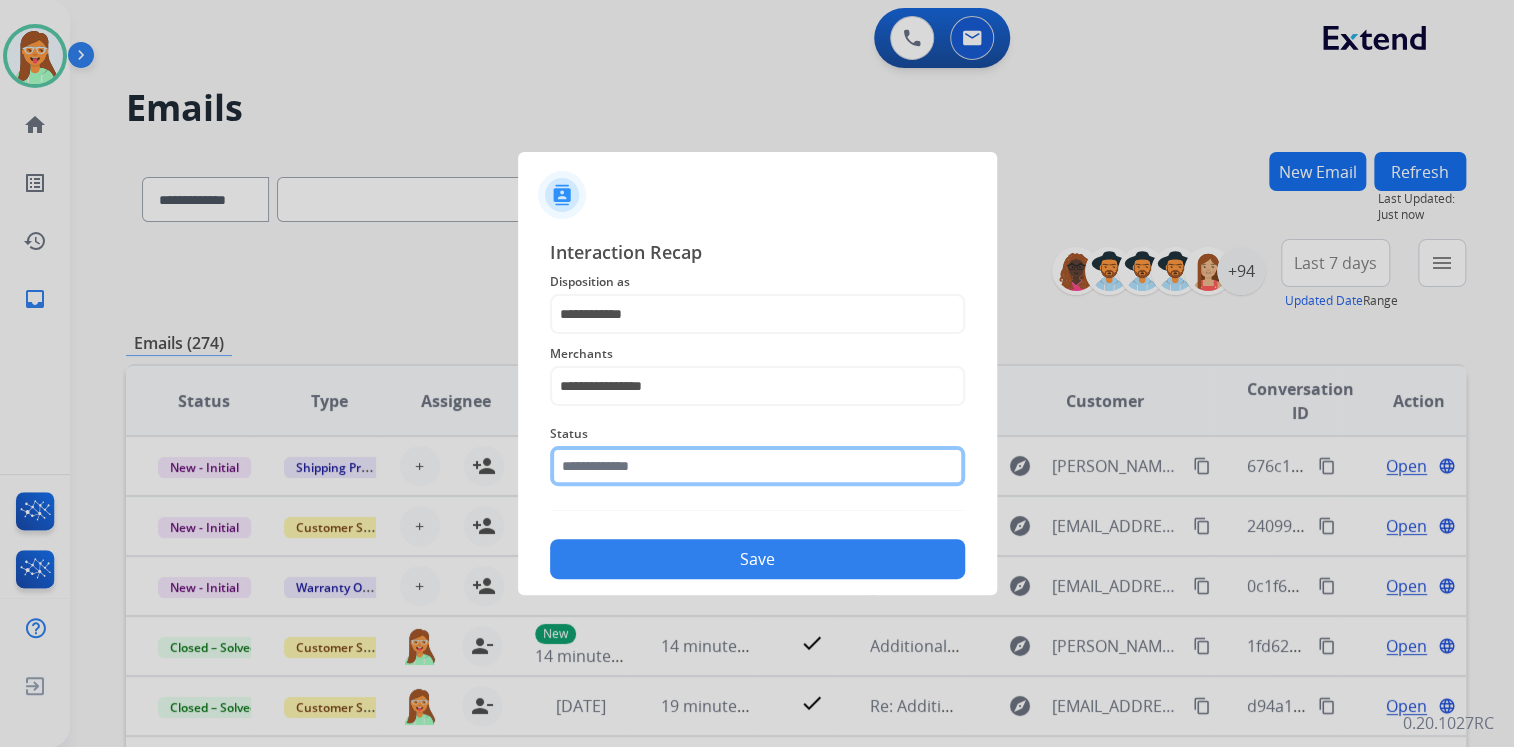 click 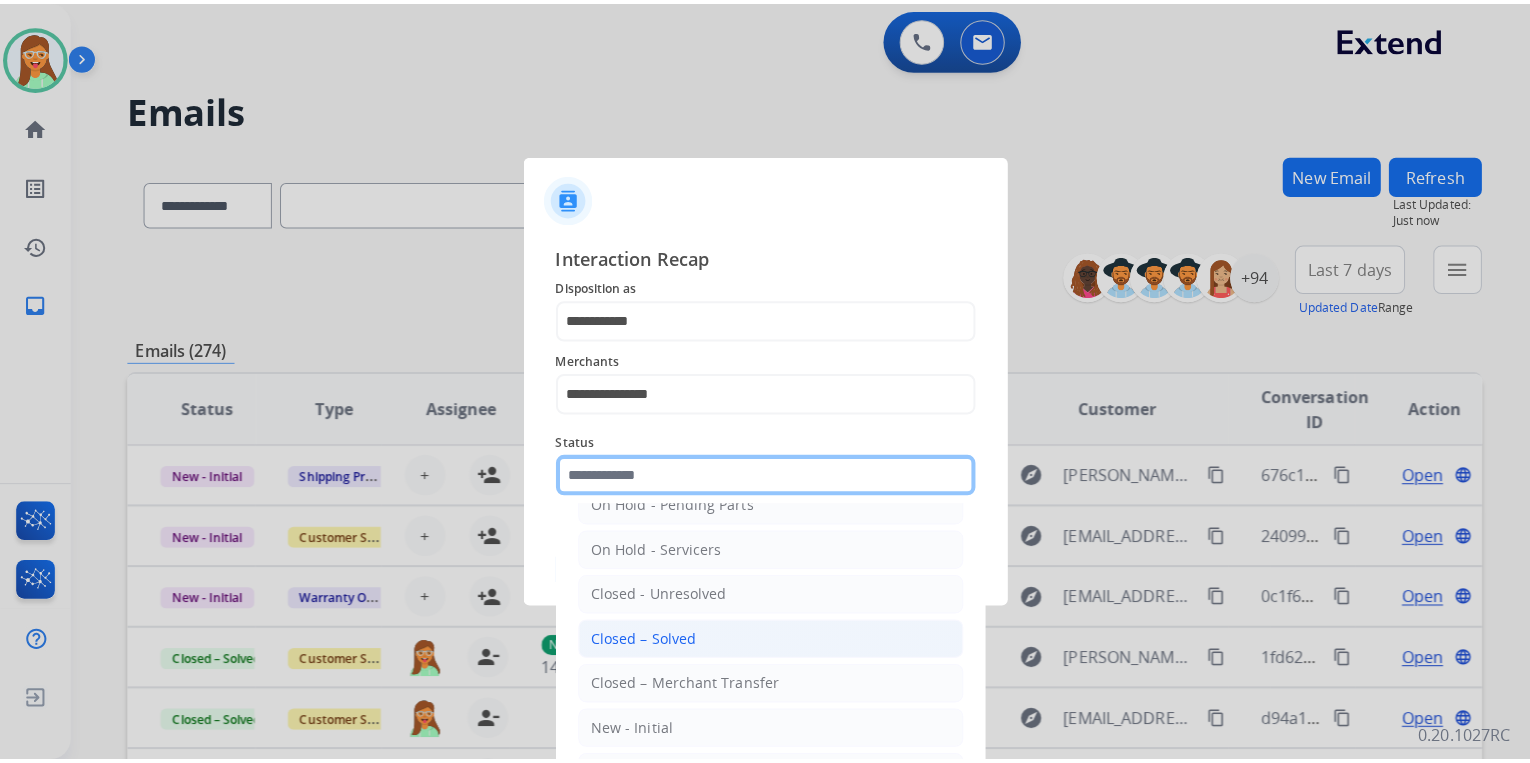 scroll, scrollTop: 116, scrollLeft: 0, axis: vertical 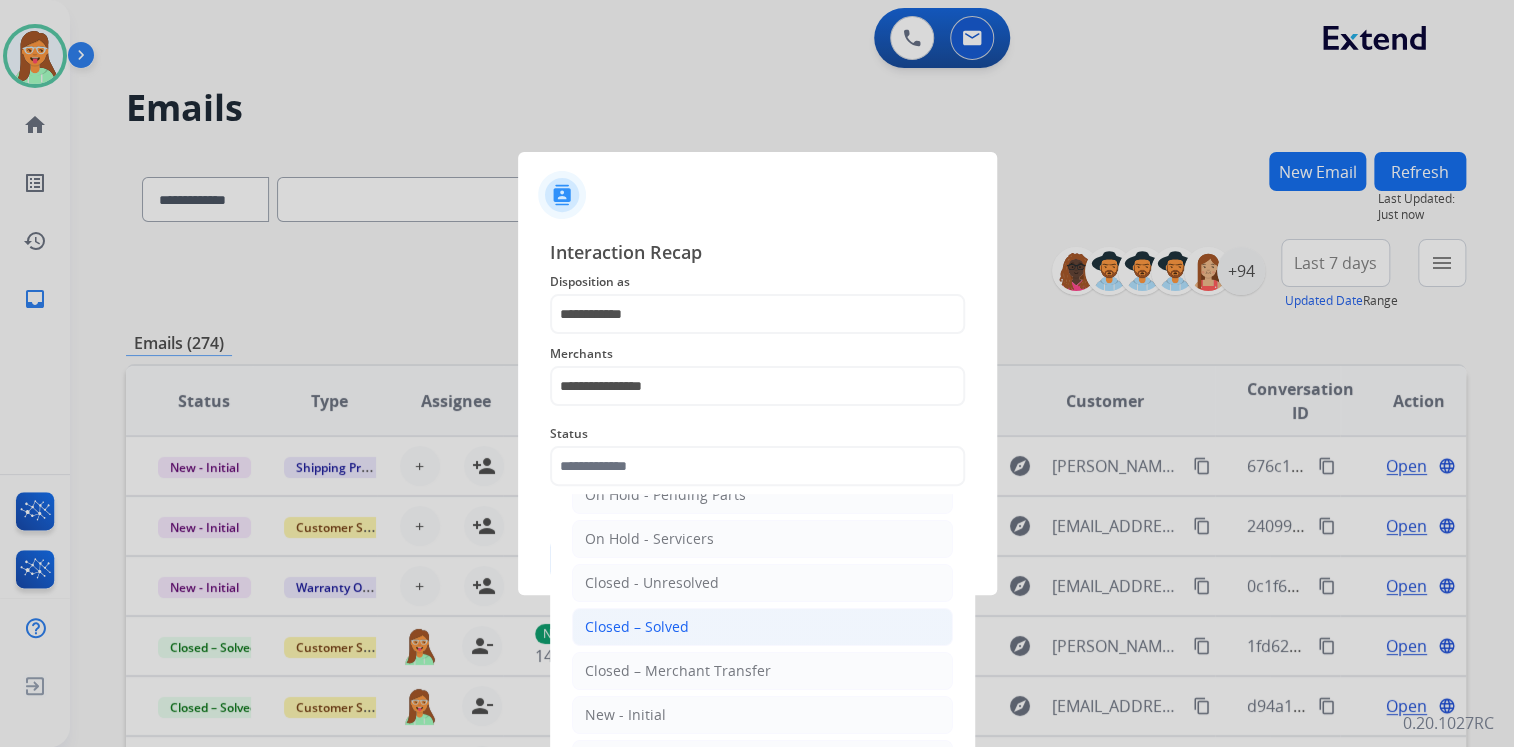 click on "Closed – Solved" 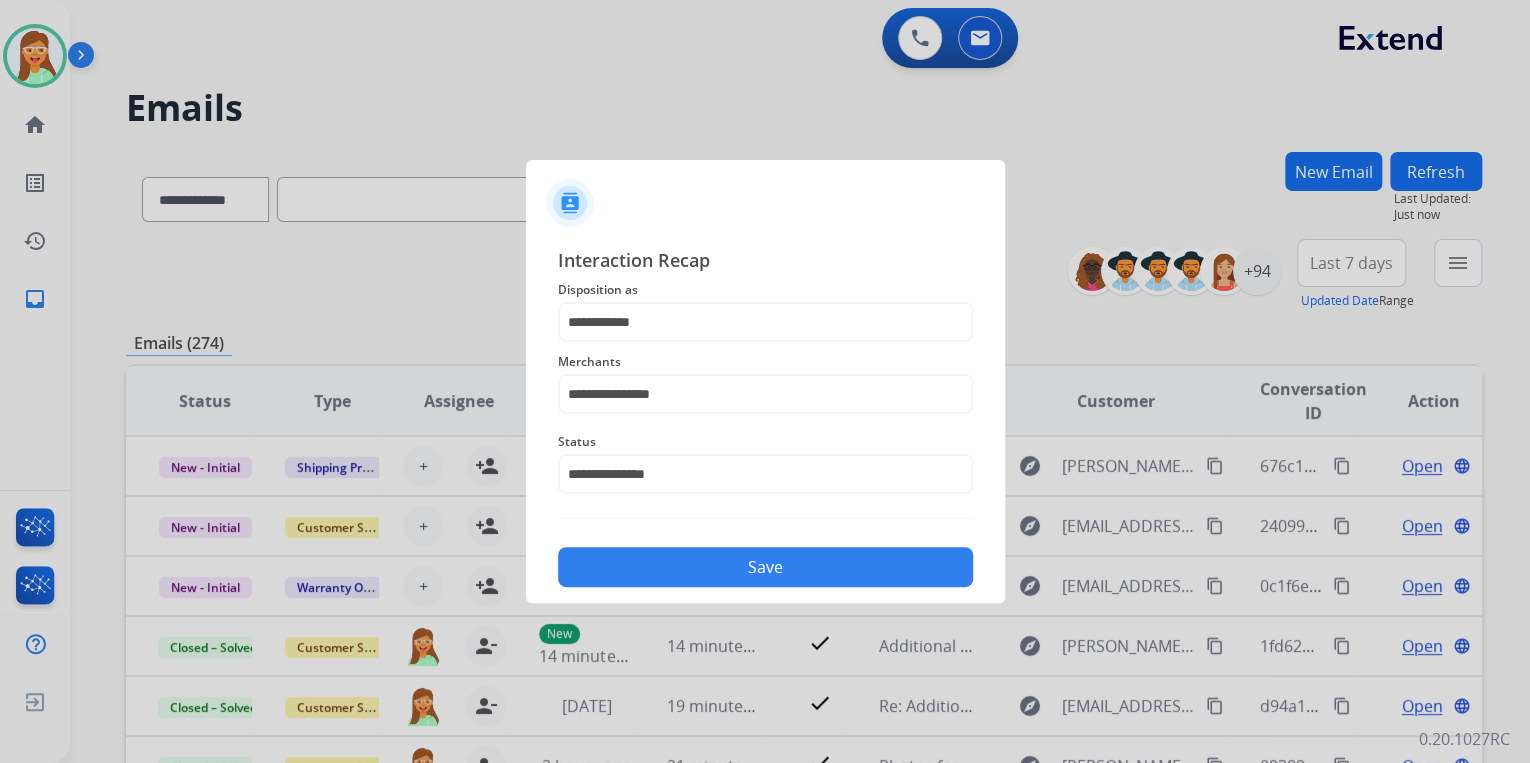 click on "Save" 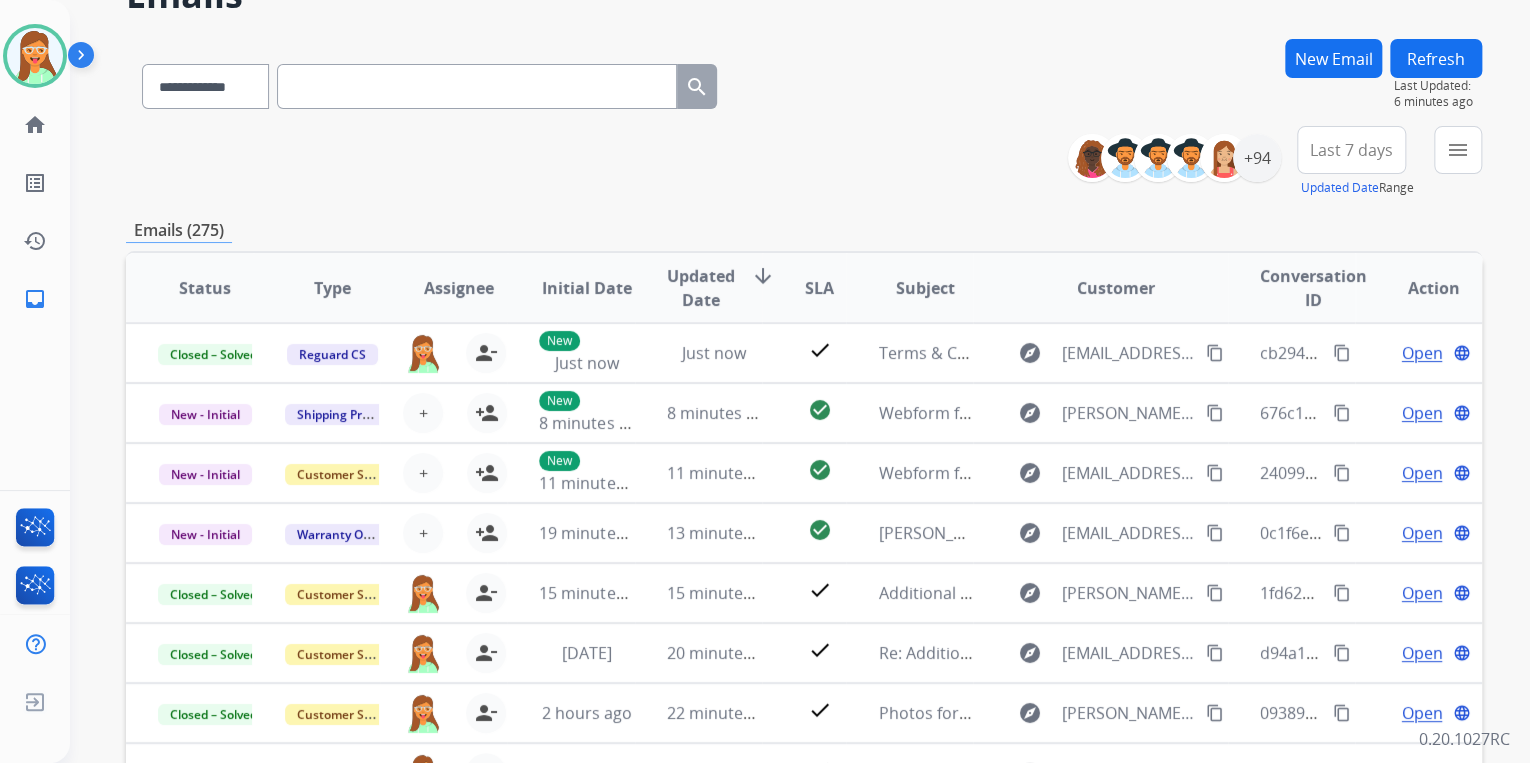 scroll, scrollTop: 240, scrollLeft: 0, axis: vertical 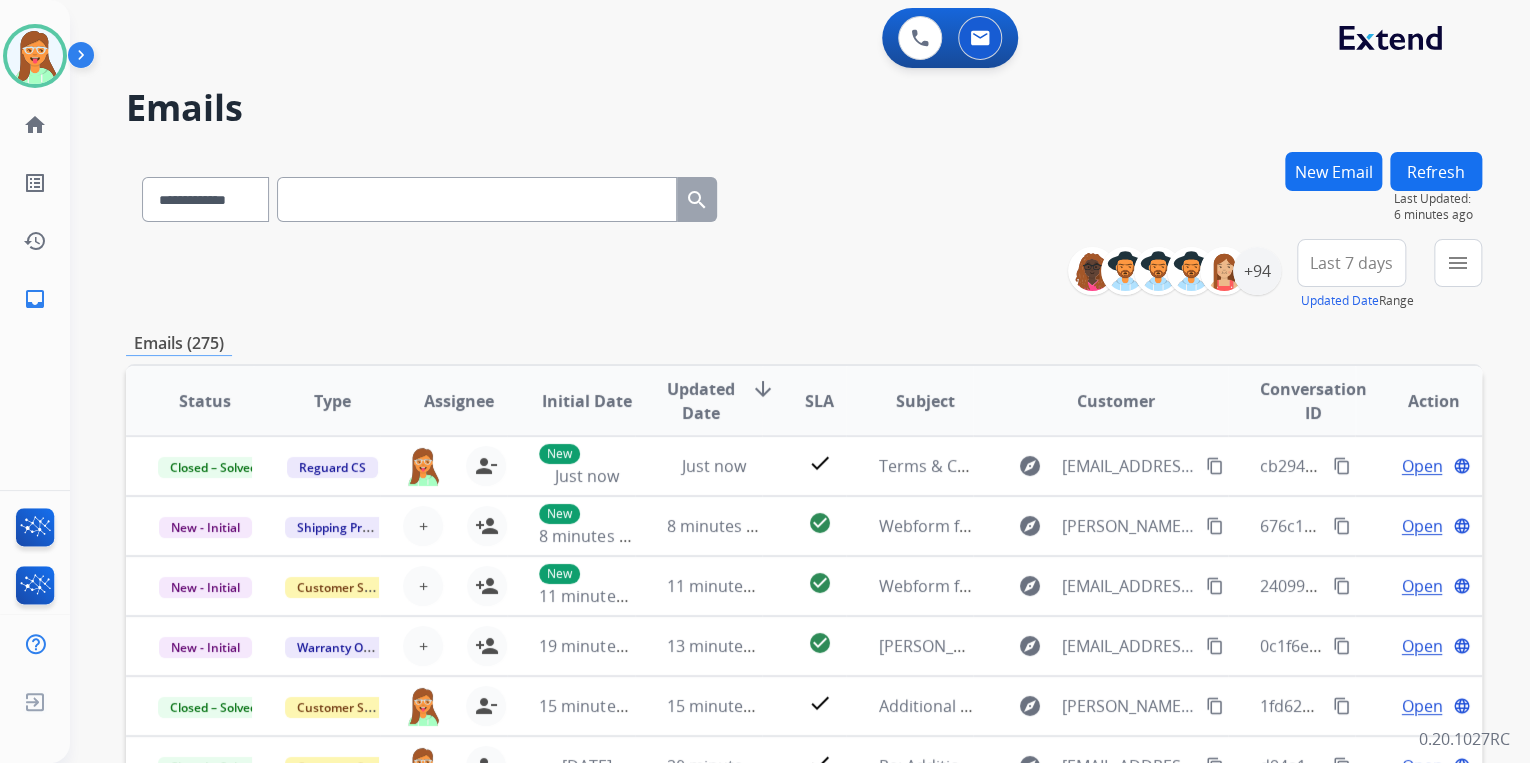 click on "menu" at bounding box center [1458, 263] 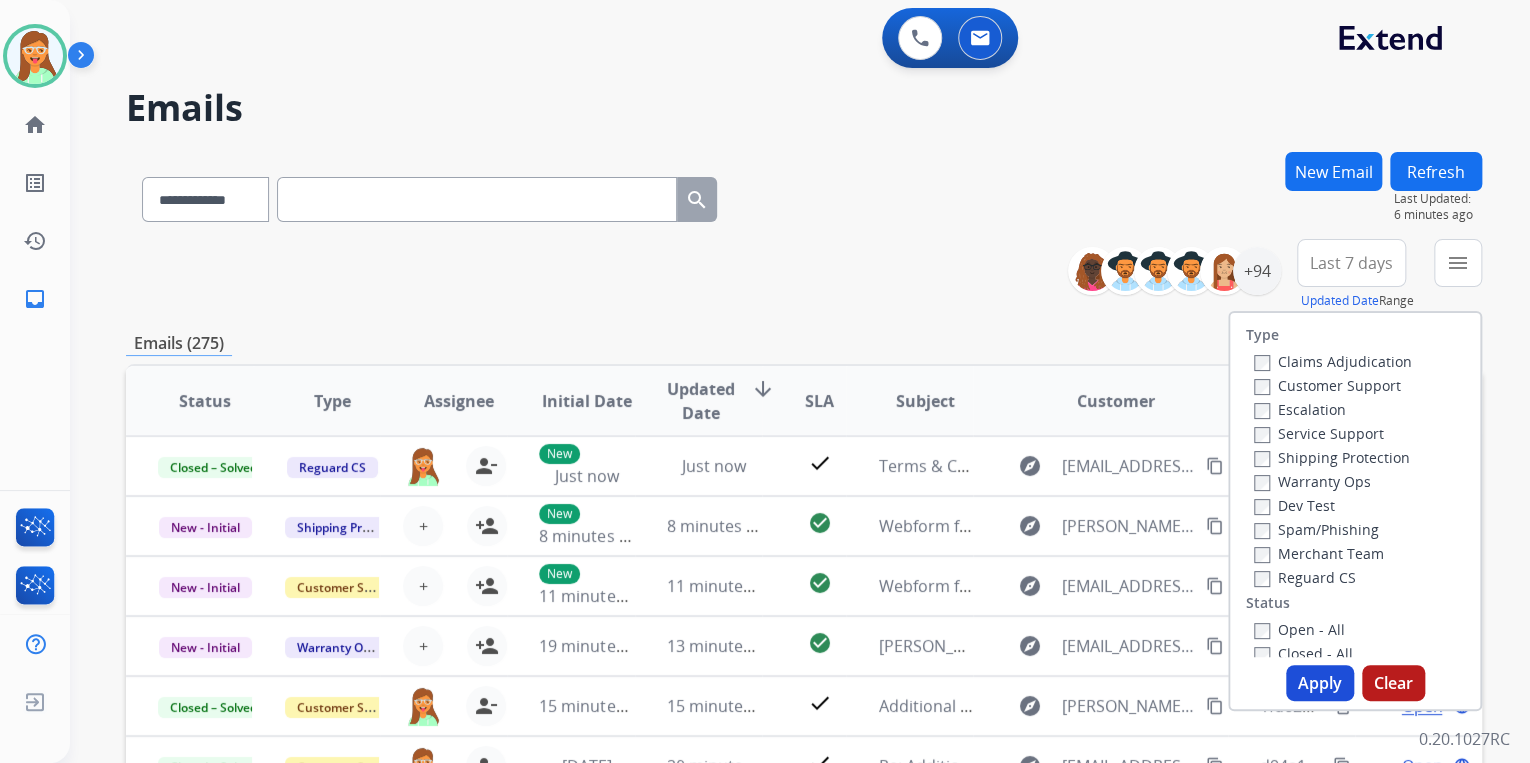 click on "Warranty Ops" at bounding box center [1312, 481] 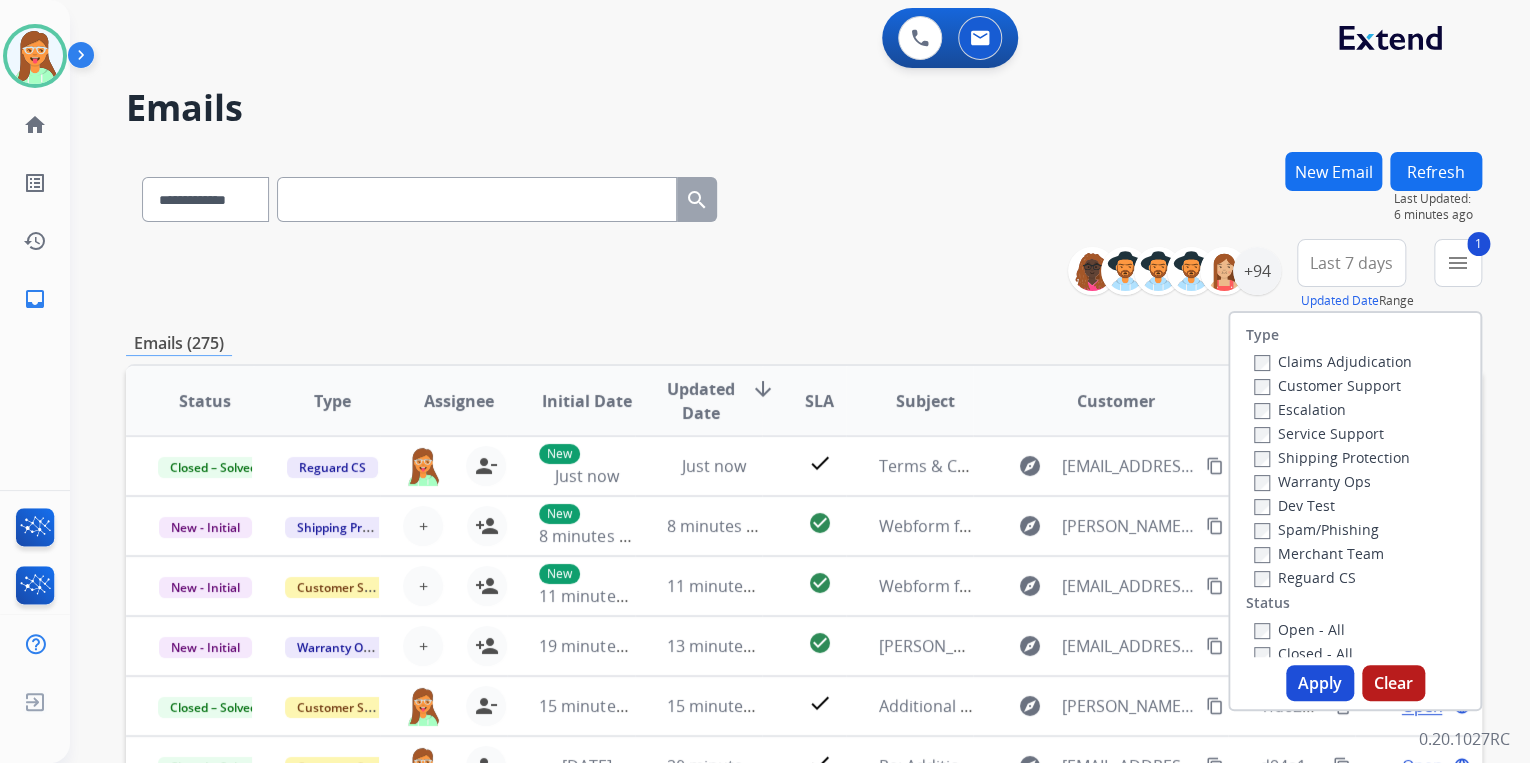 click on "Apply" at bounding box center [1320, 683] 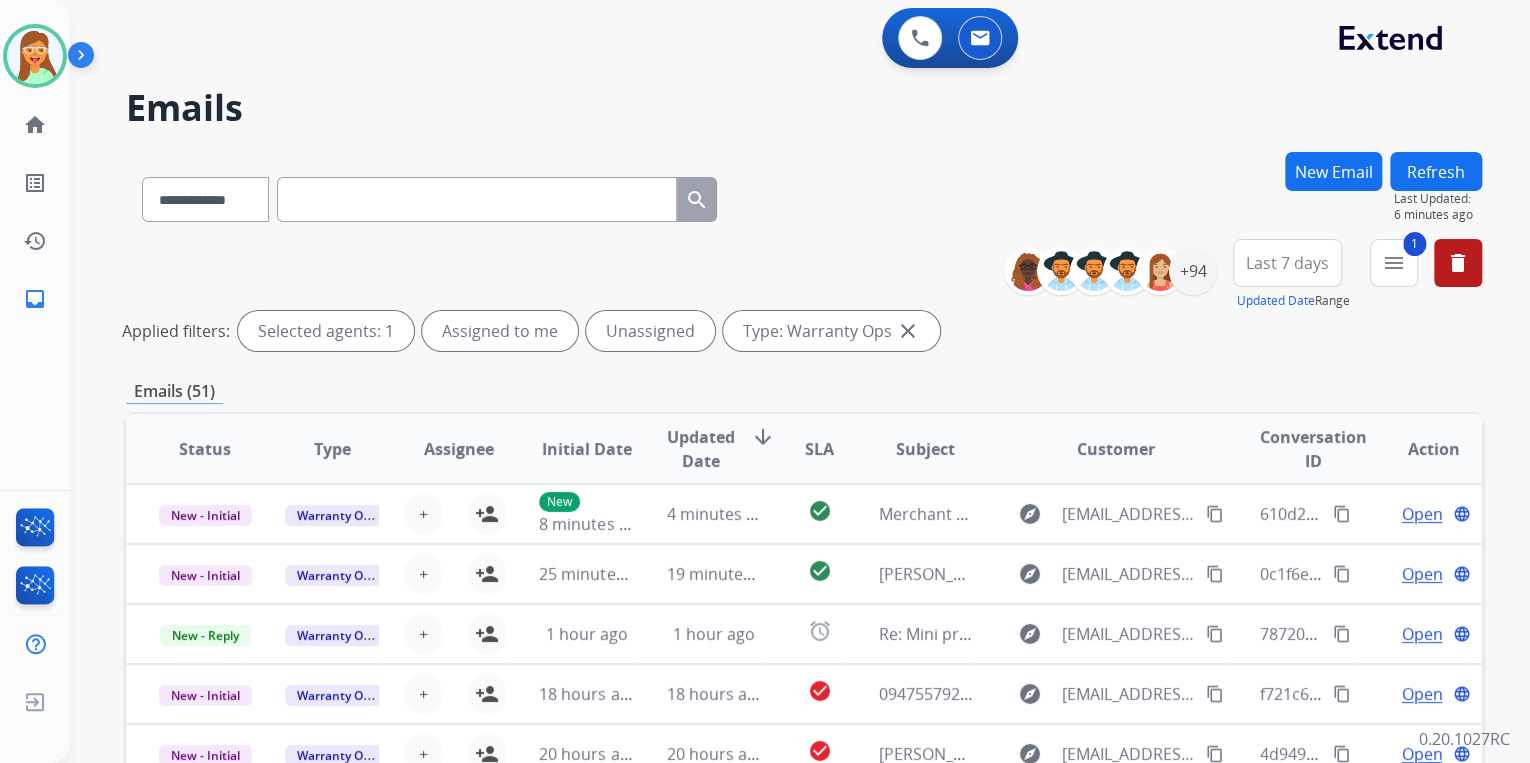click on "**********" at bounding box center [804, 299] 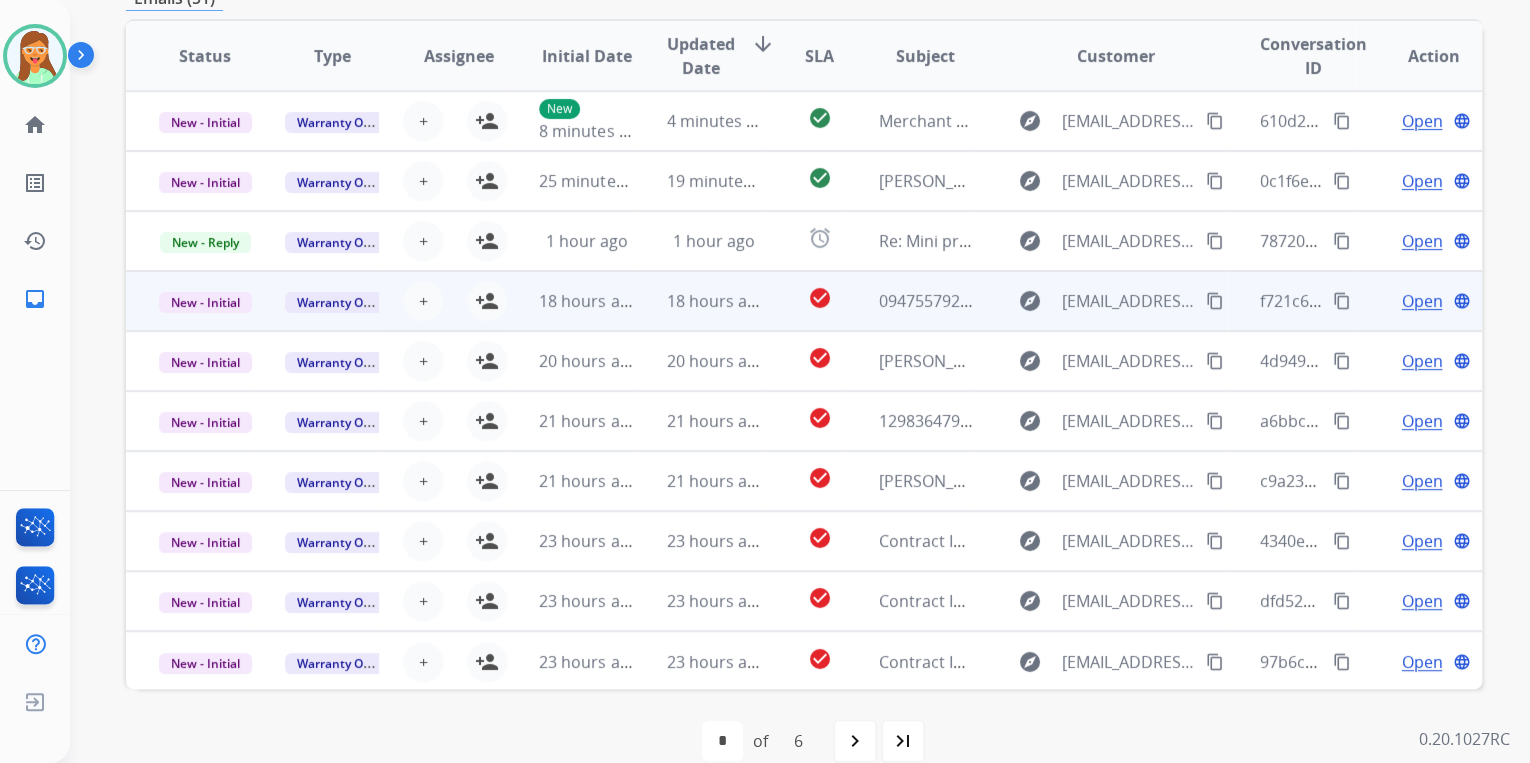 scroll, scrollTop: 400, scrollLeft: 0, axis: vertical 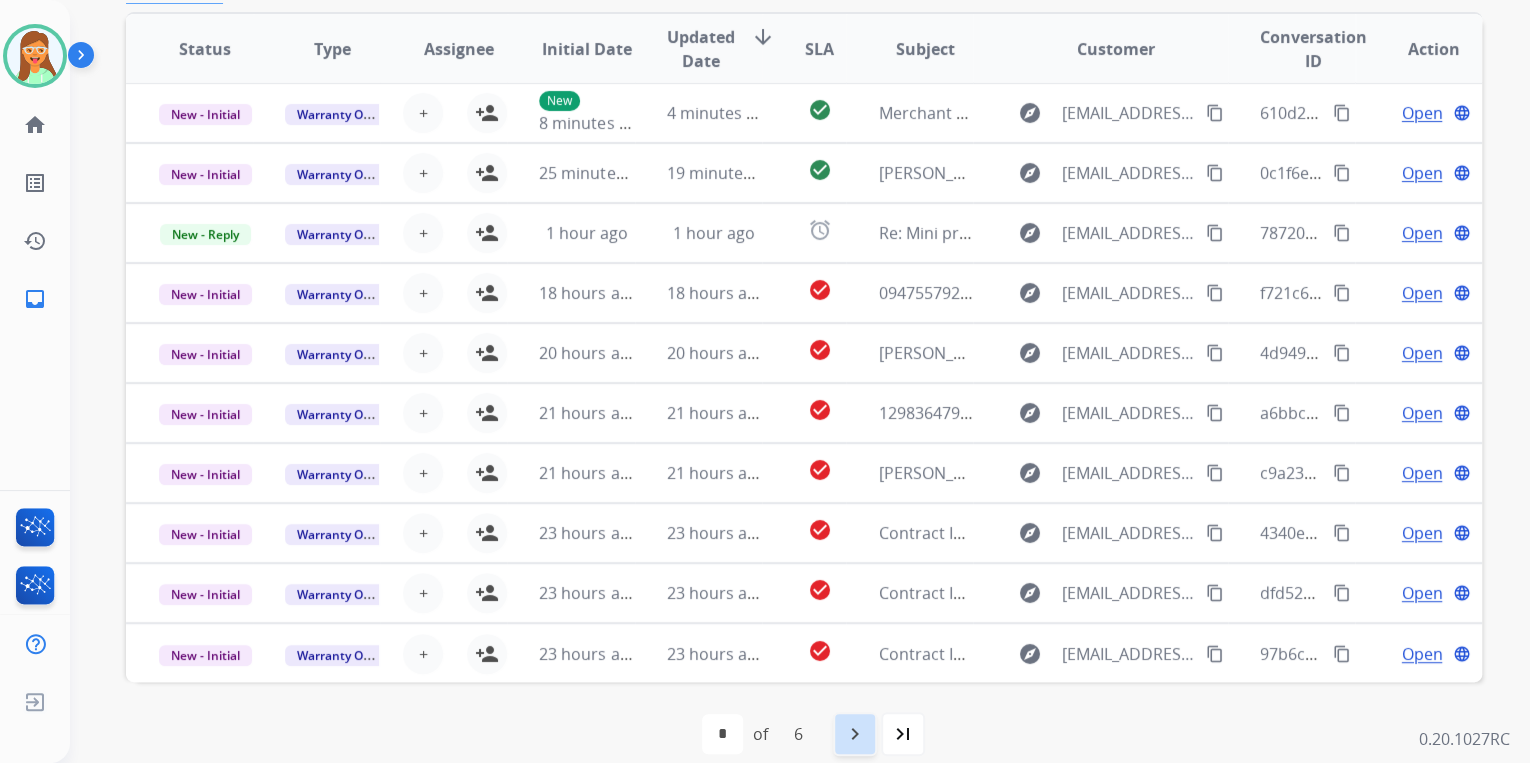 click on "navigate_next" at bounding box center (855, 734) 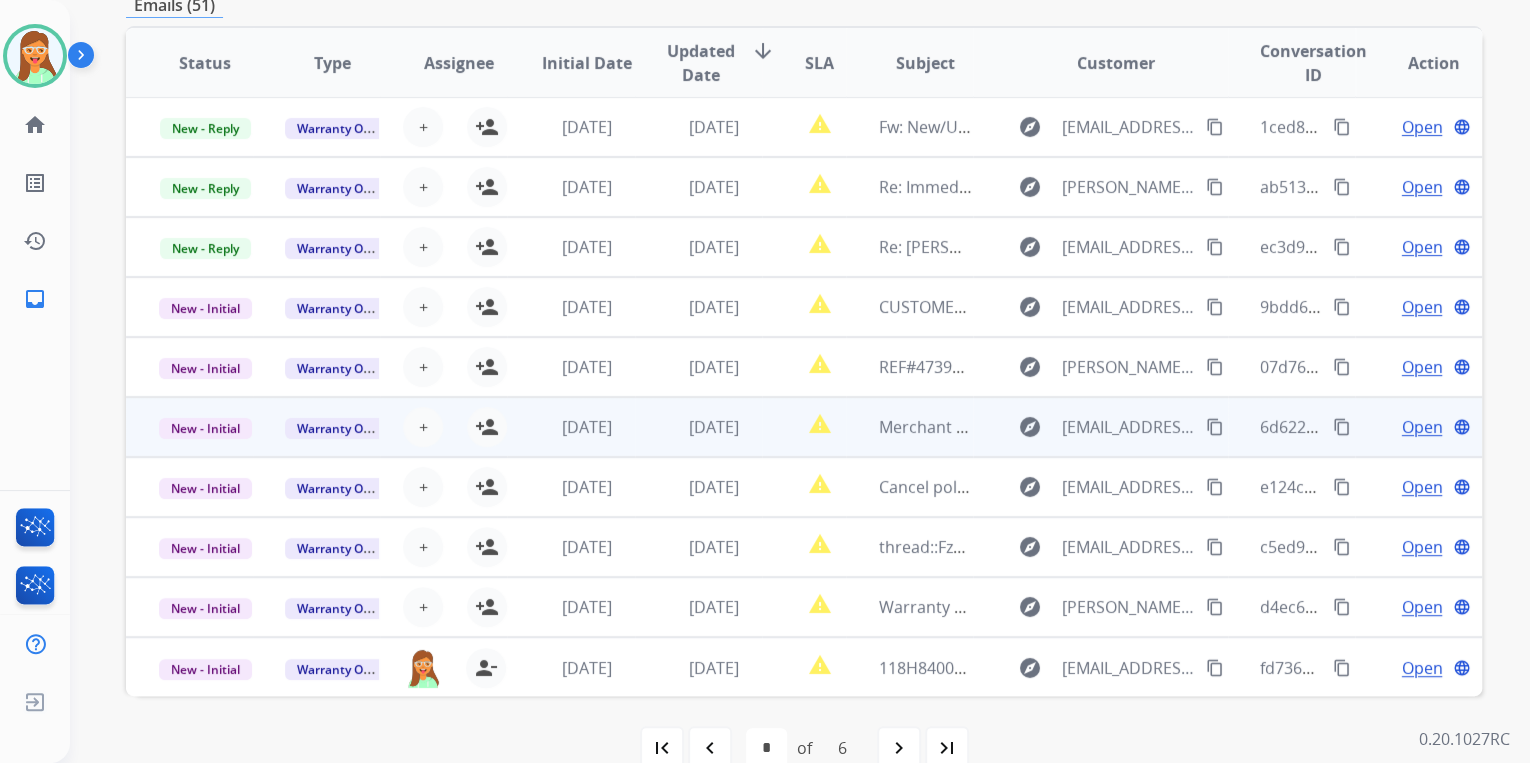scroll, scrollTop: 422, scrollLeft: 0, axis: vertical 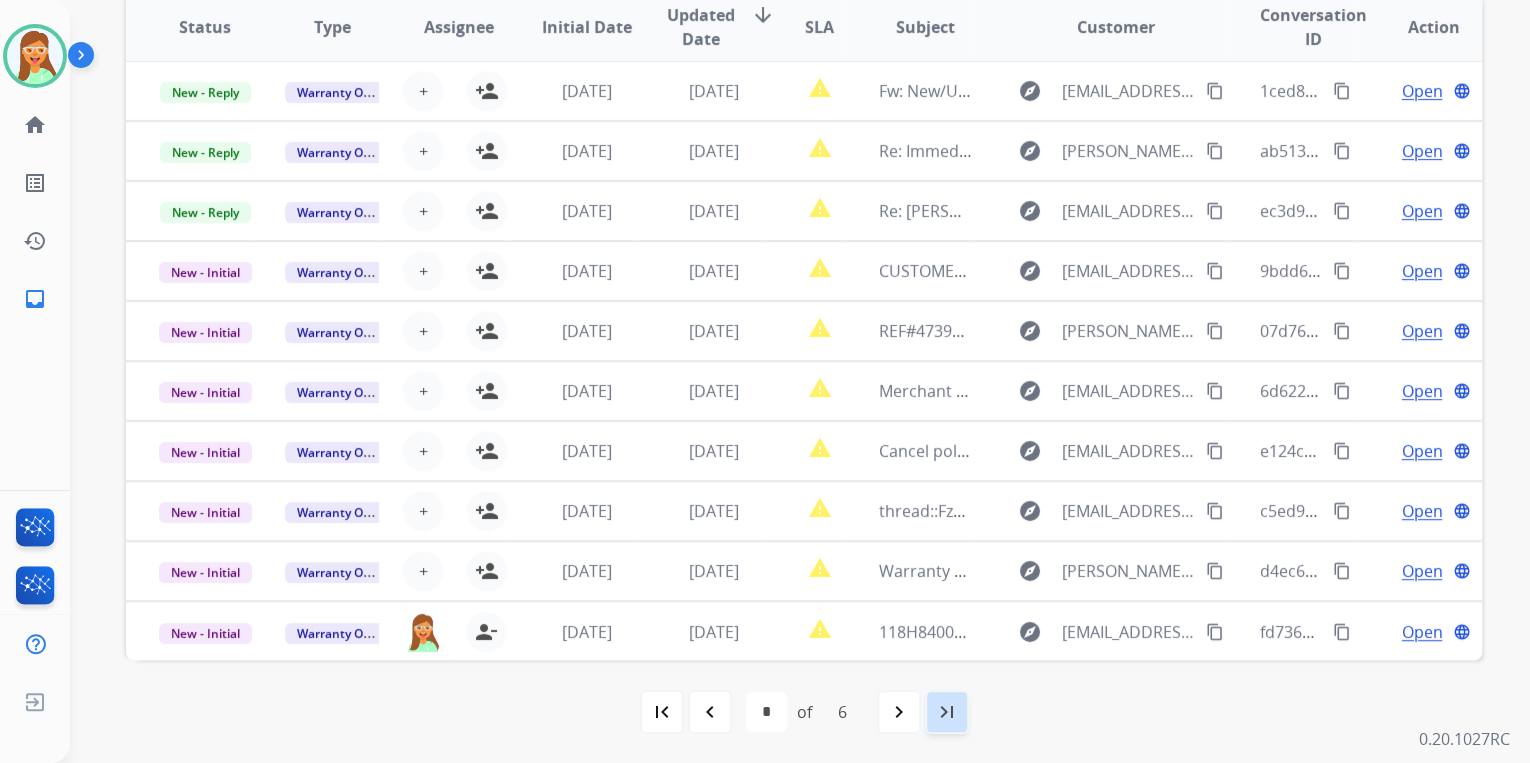 click on "last_page" at bounding box center [947, 712] 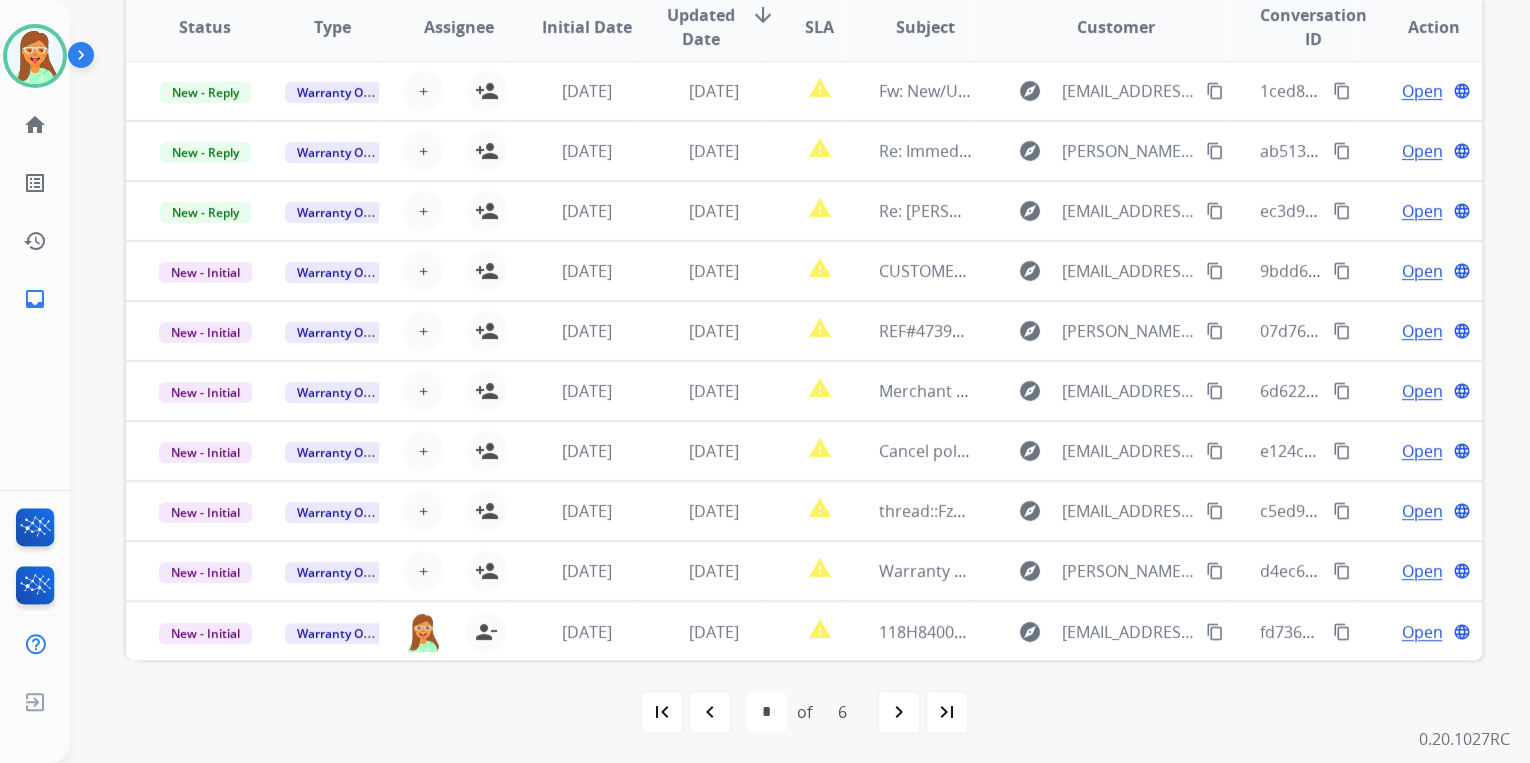 scroll, scrollTop: 0, scrollLeft: 0, axis: both 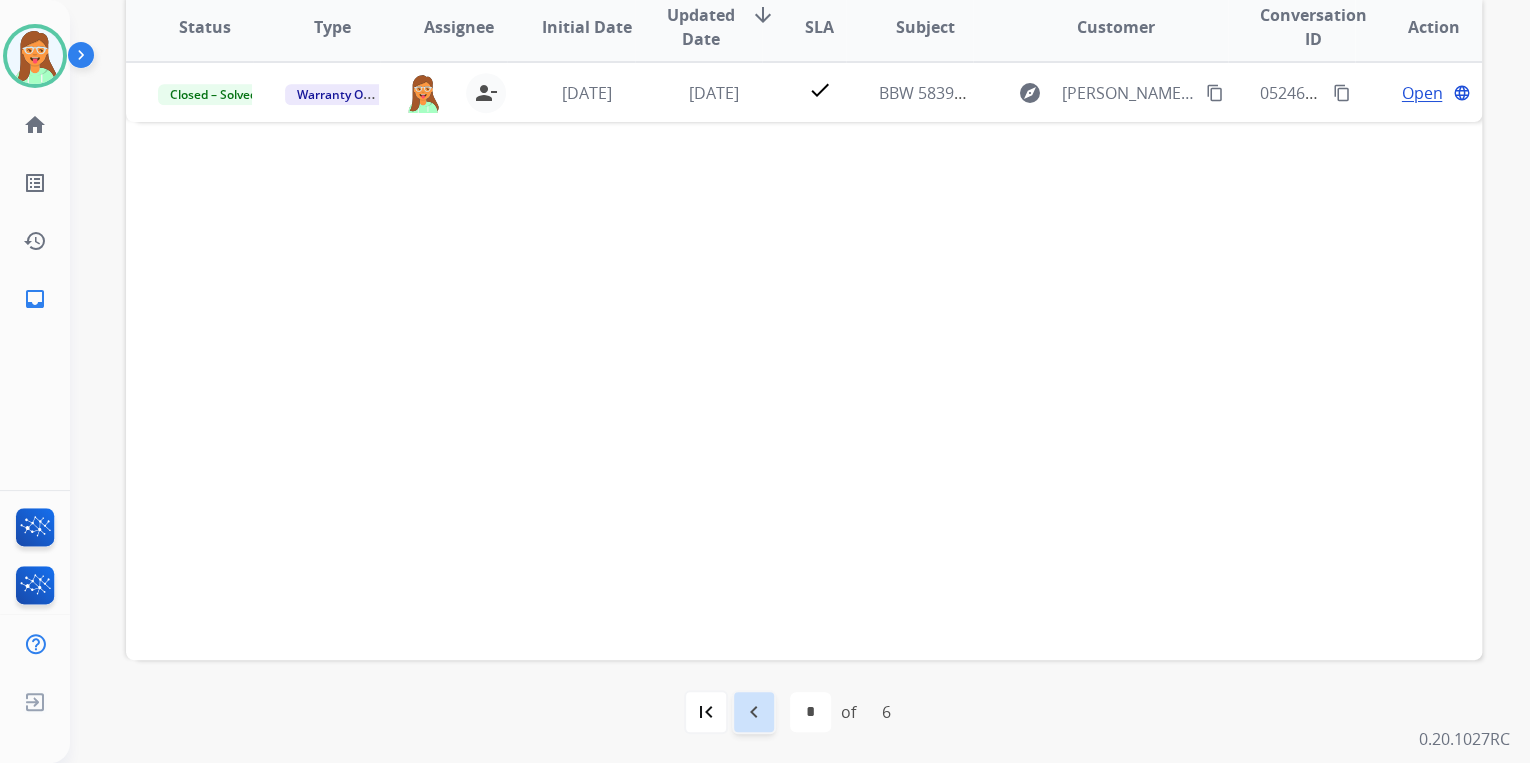 click on "navigate_before" at bounding box center [754, 712] 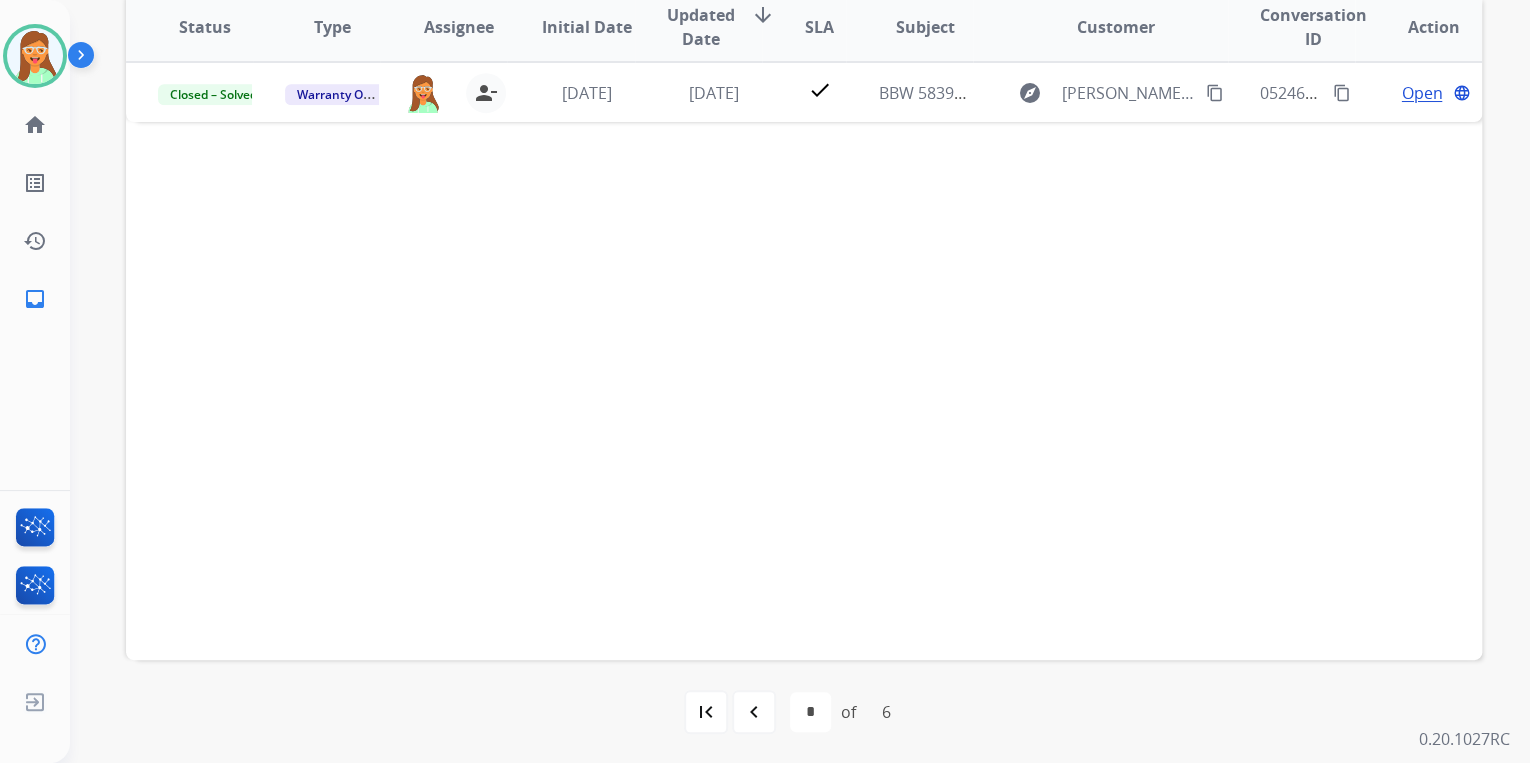 scroll, scrollTop: 0, scrollLeft: 0, axis: both 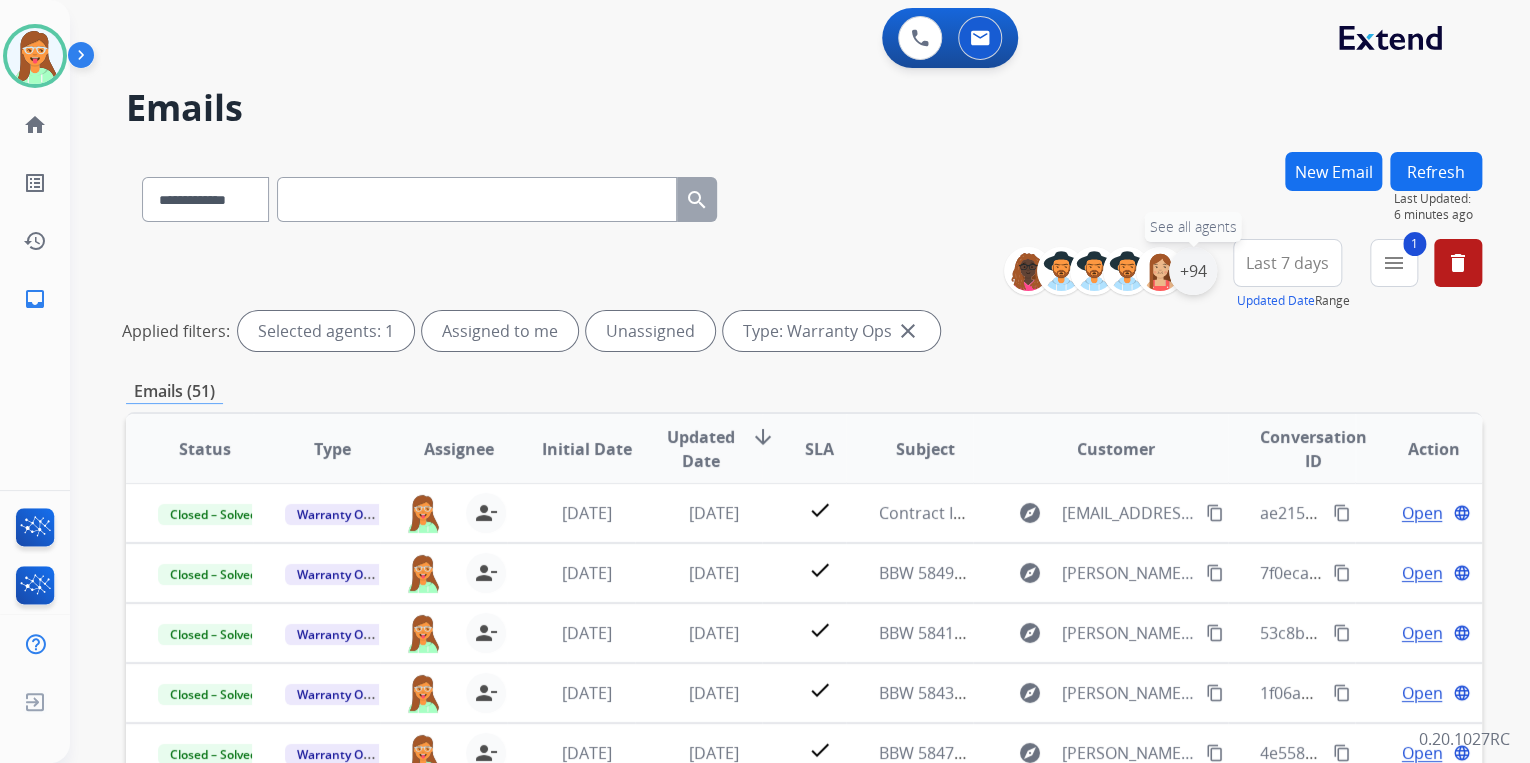 click on "+94" at bounding box center [1193, 271] 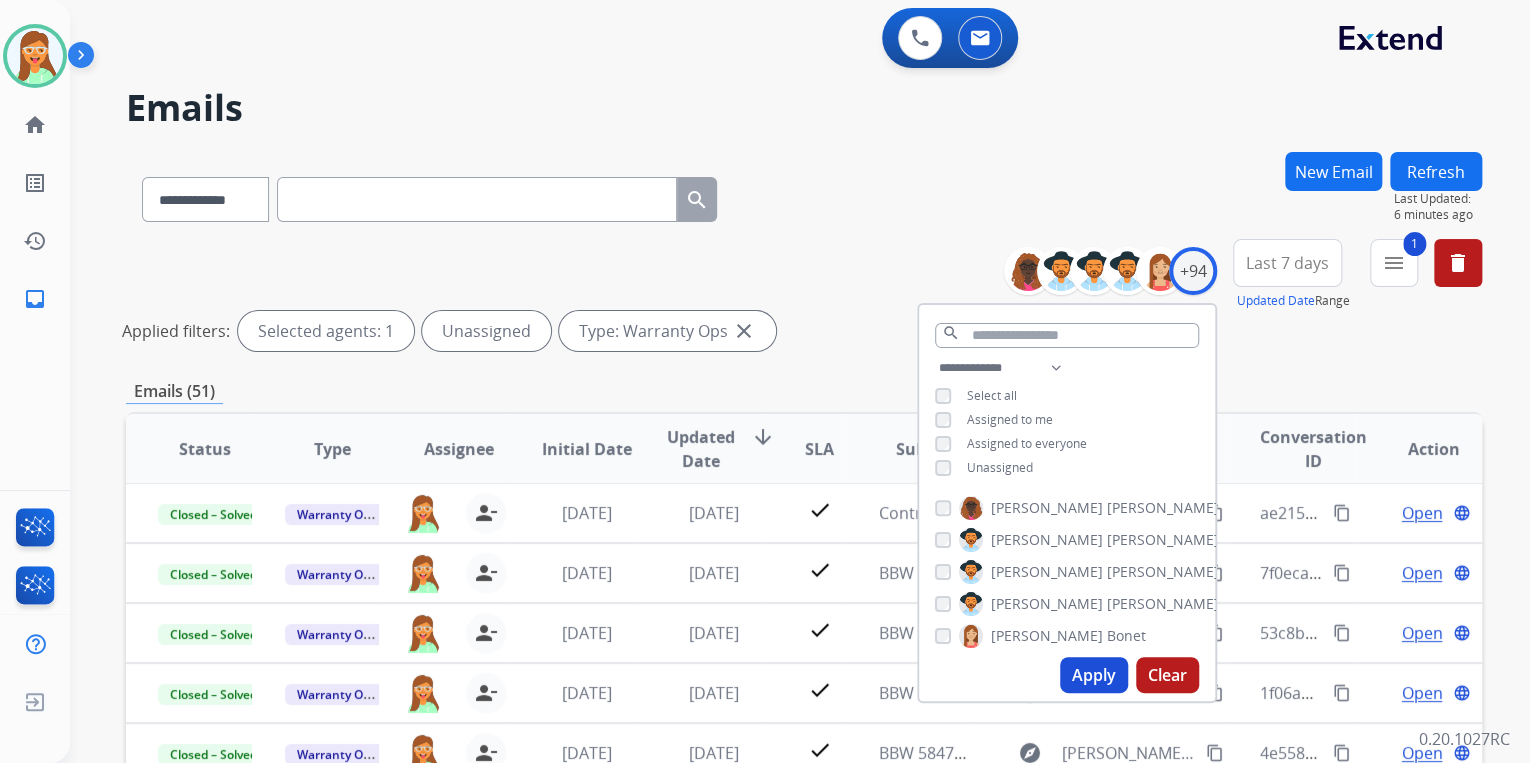 click on "Apply" at bounding box center [1094, 675] 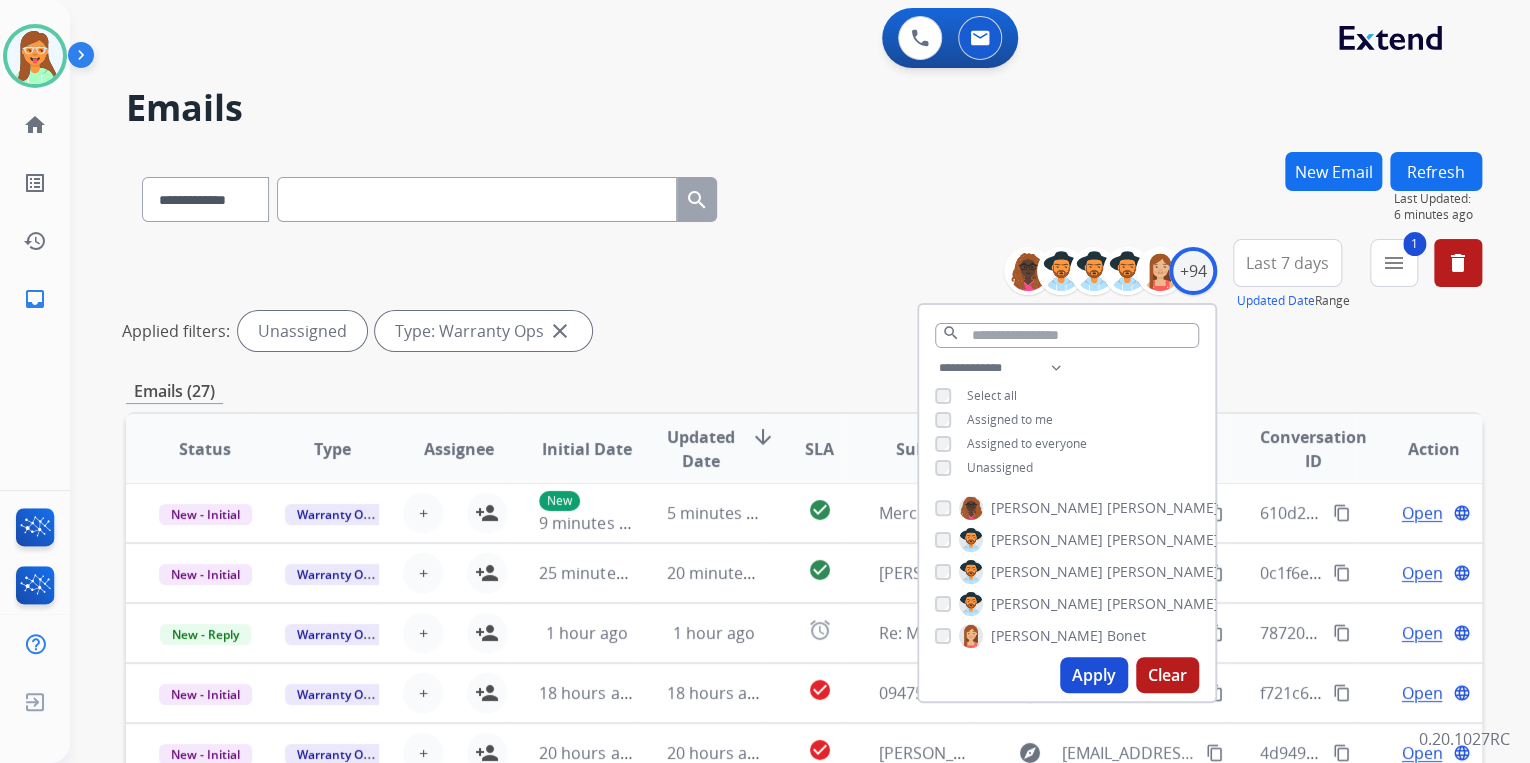 click on "**********" at bounding box center (804, 195) 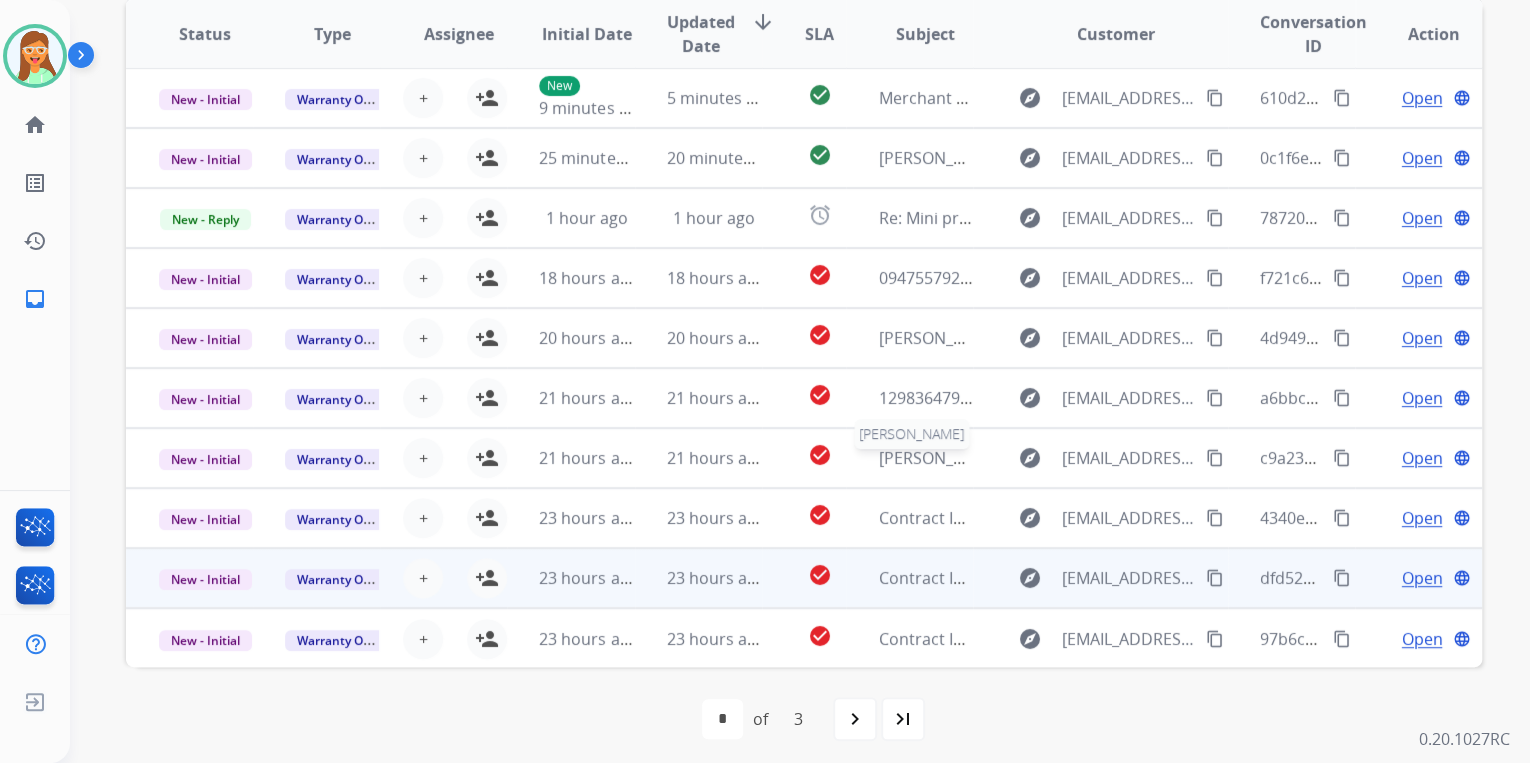scroll, scrollTop: 422, scrollLeft: 0, axis: vertical 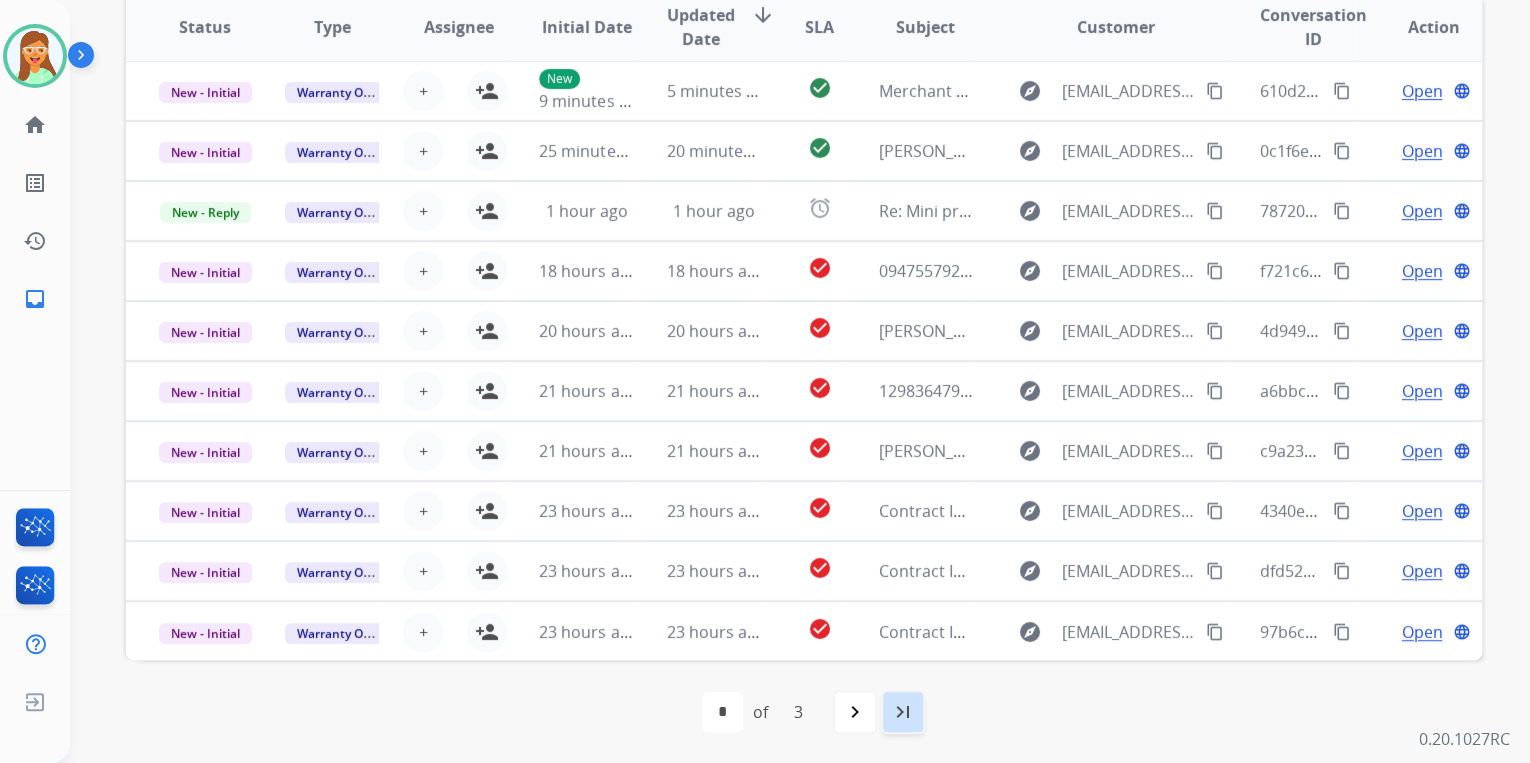 click on "last_page" at bounding box center [903, 712] 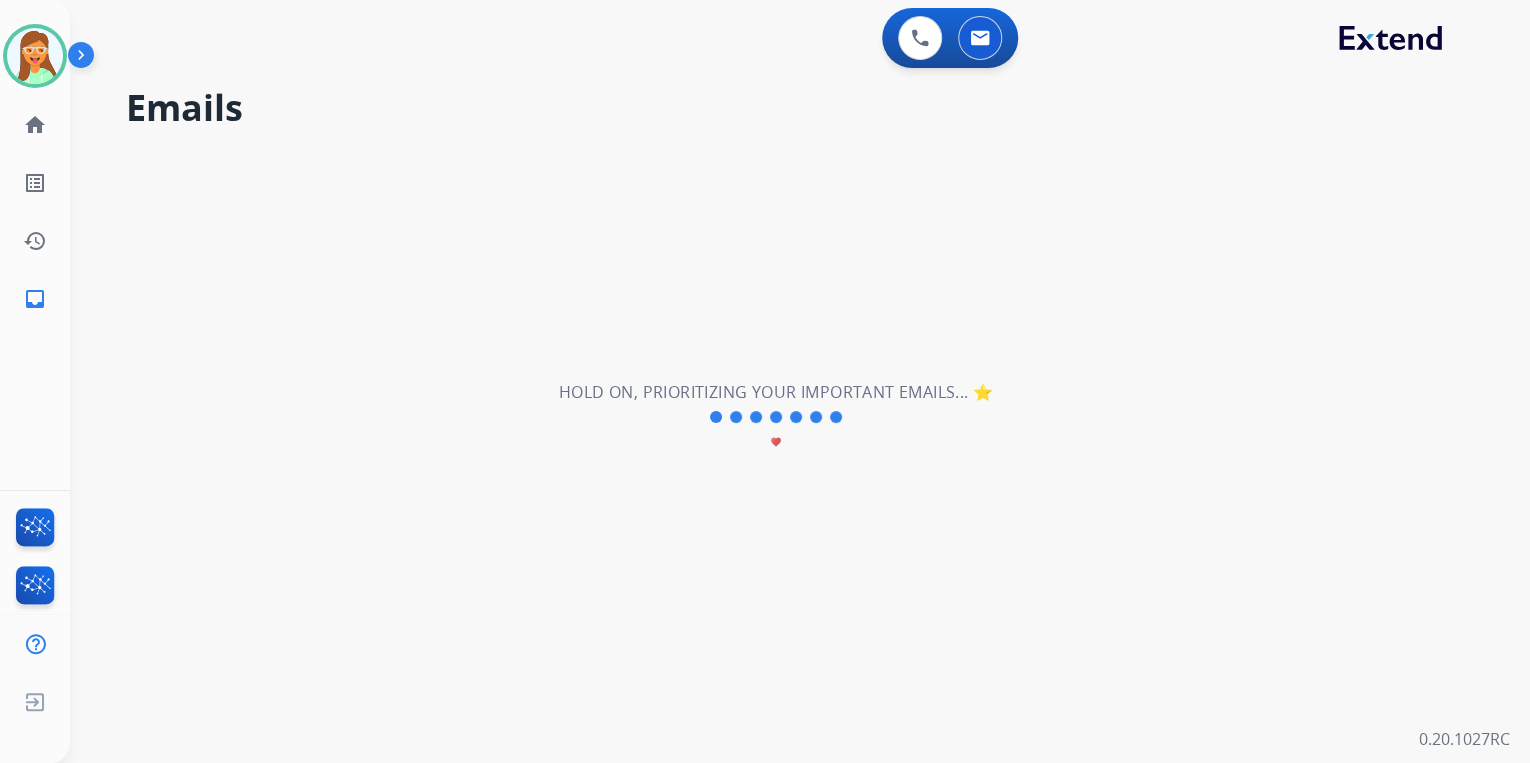 scroll, scrollTop: 0, scrollLeft: 0, axis: both 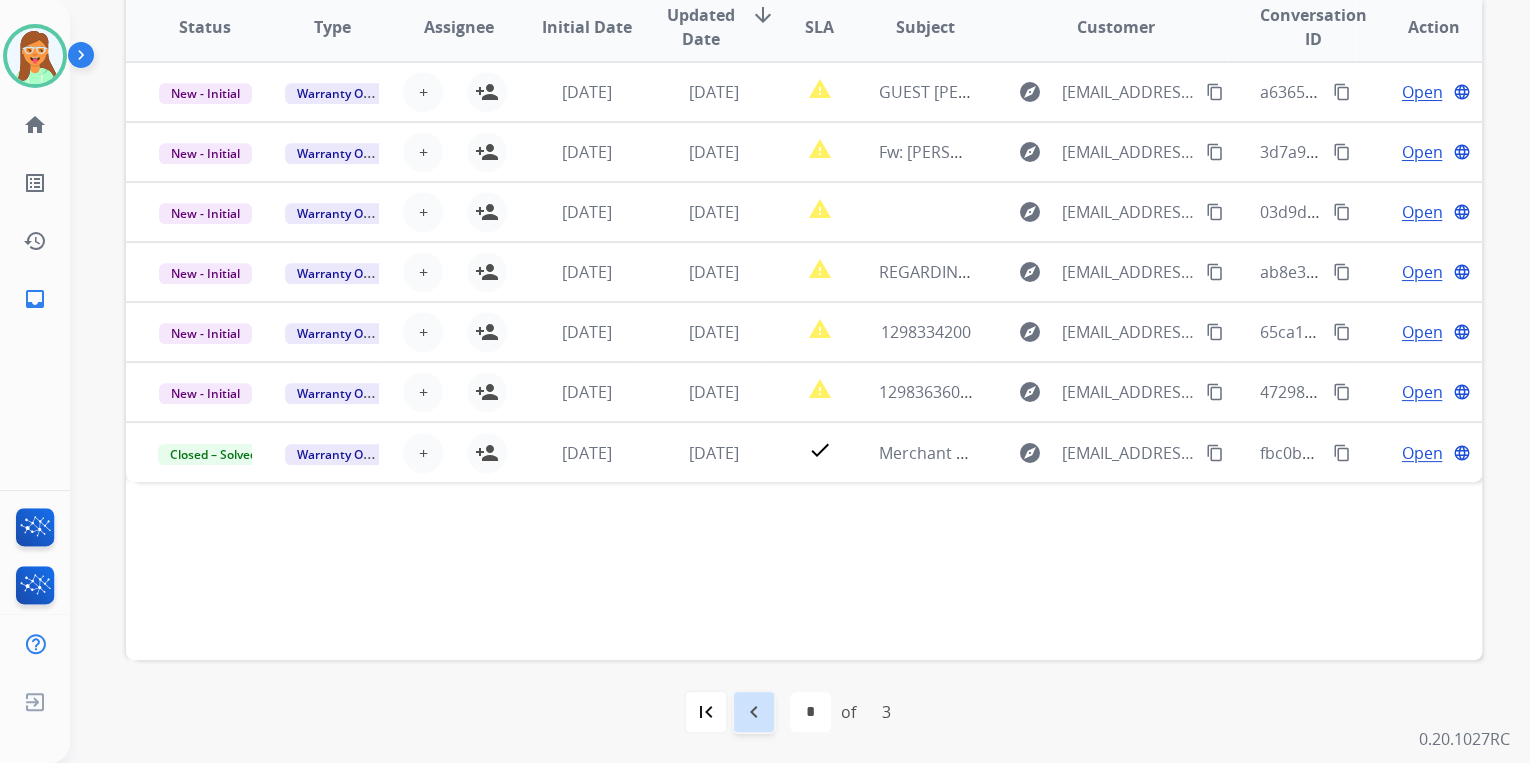 click on "navigate_before" at bounding box center [754, 712] 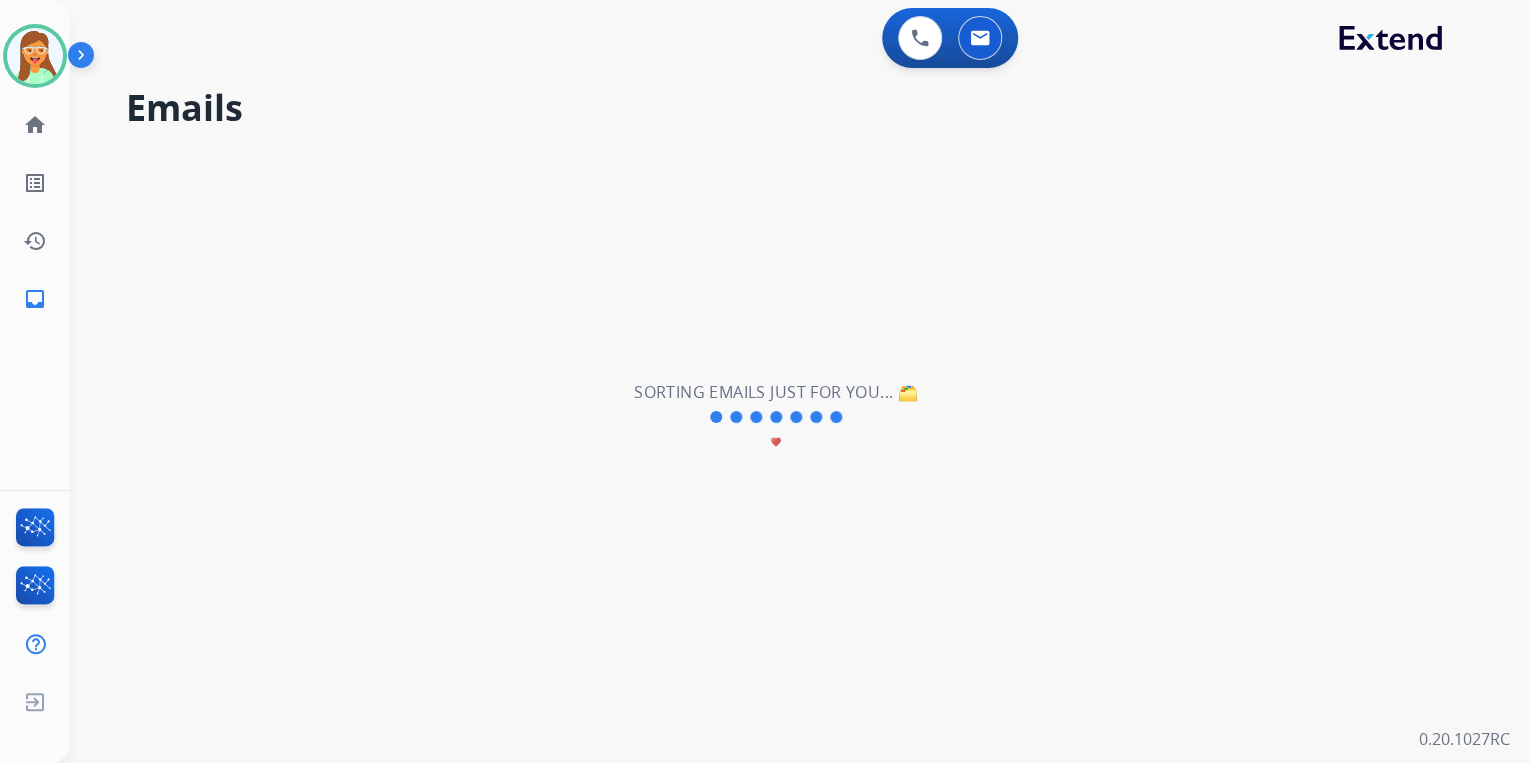 scroll, scrollTop: 0, scrollLeft: 0, axis: both 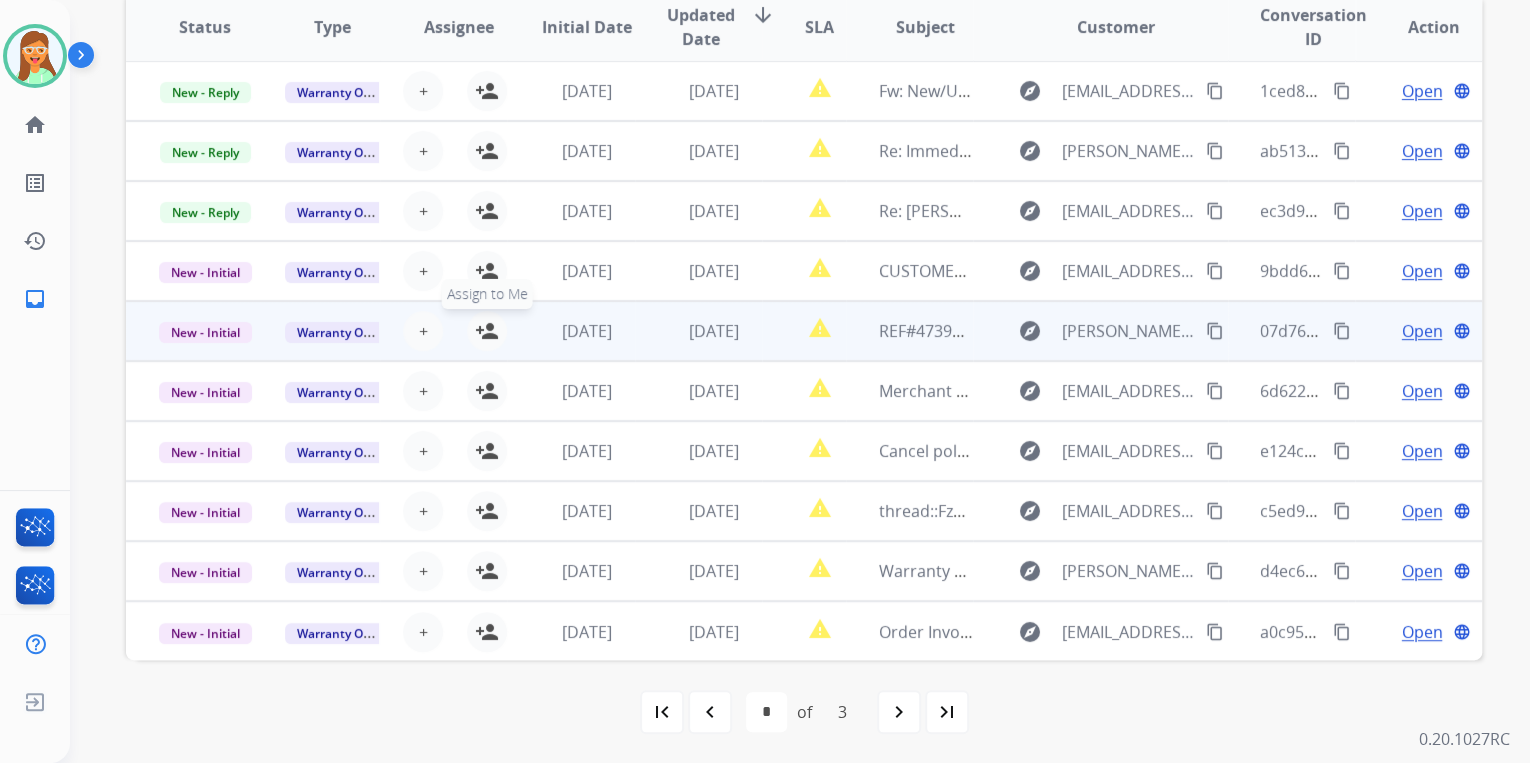 click on "person_add" at bounding box center [487, 331] 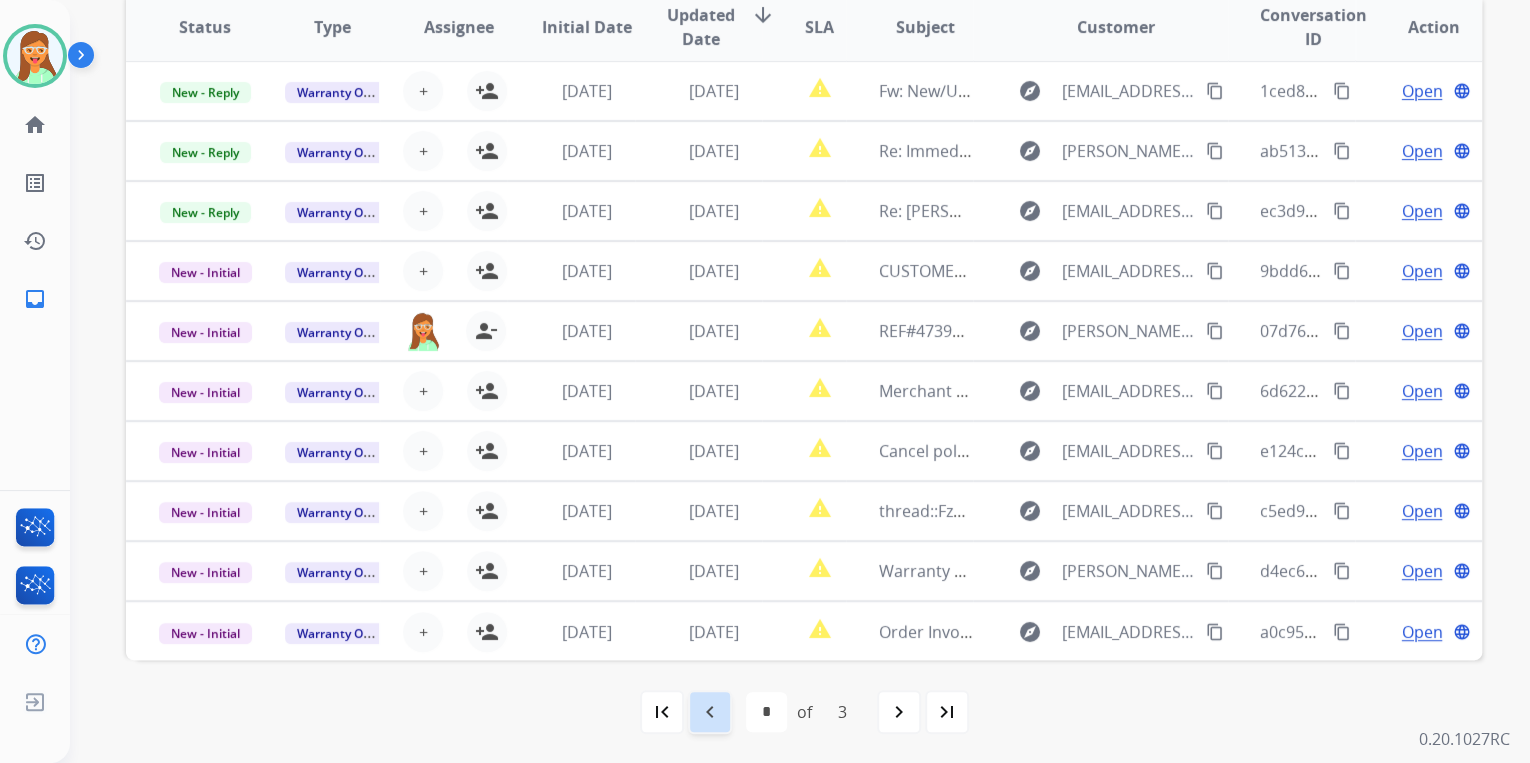 click on "navigate_before" at bounding box center [710, 712] 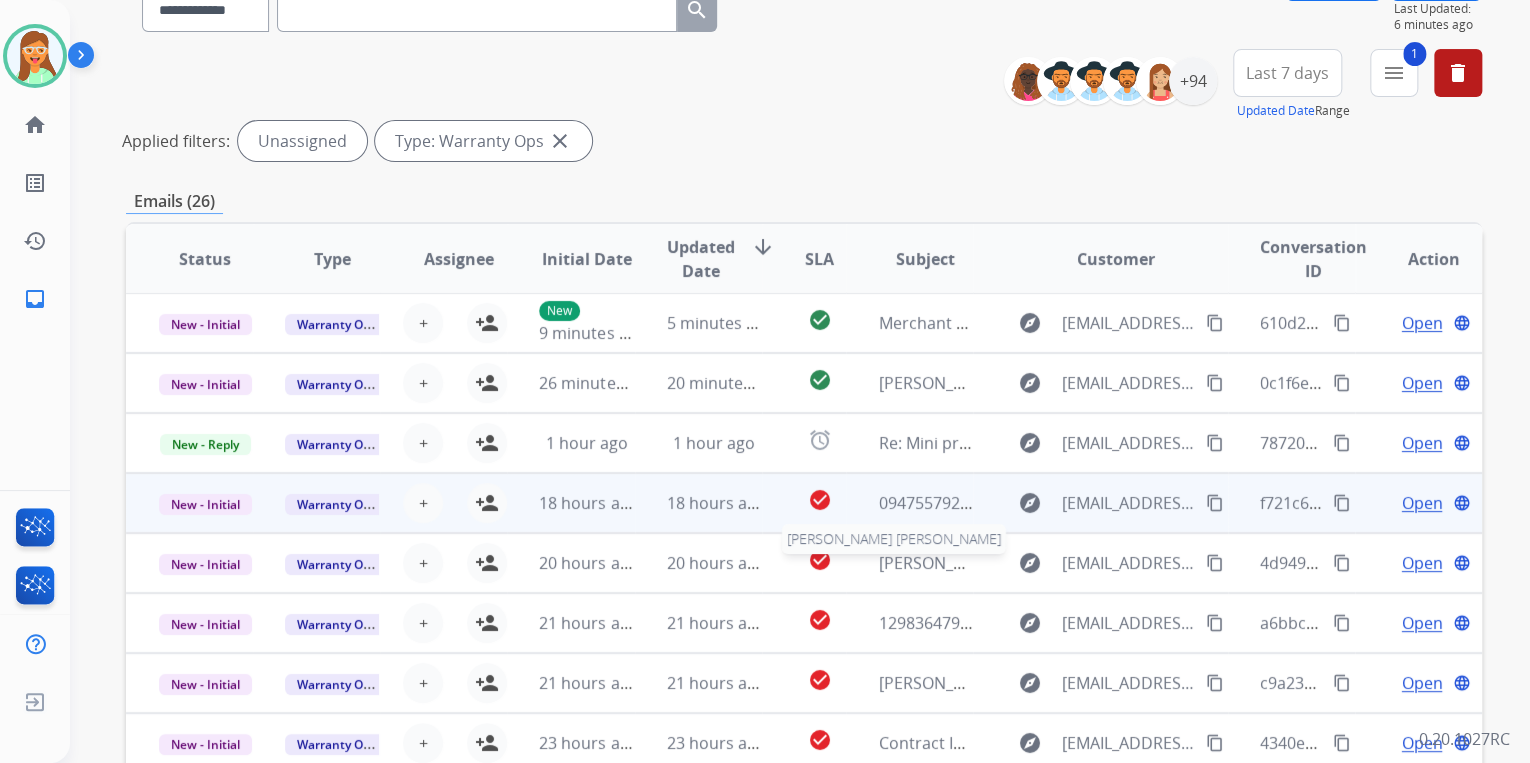 scroll, scrollTop: 422, scrollLeft: 0, axis: vertical 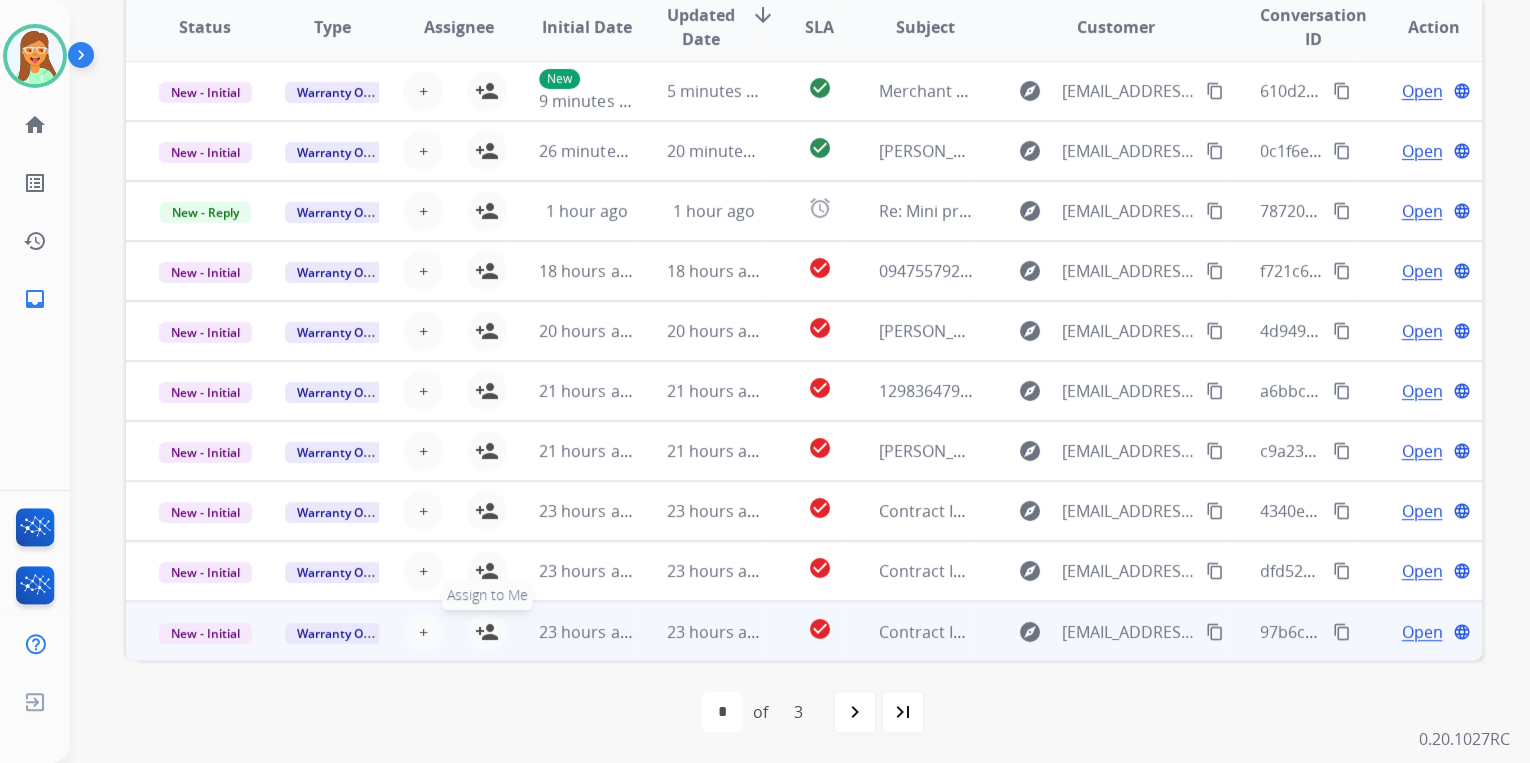 click on "person_add" at bounding box center [487, 632] 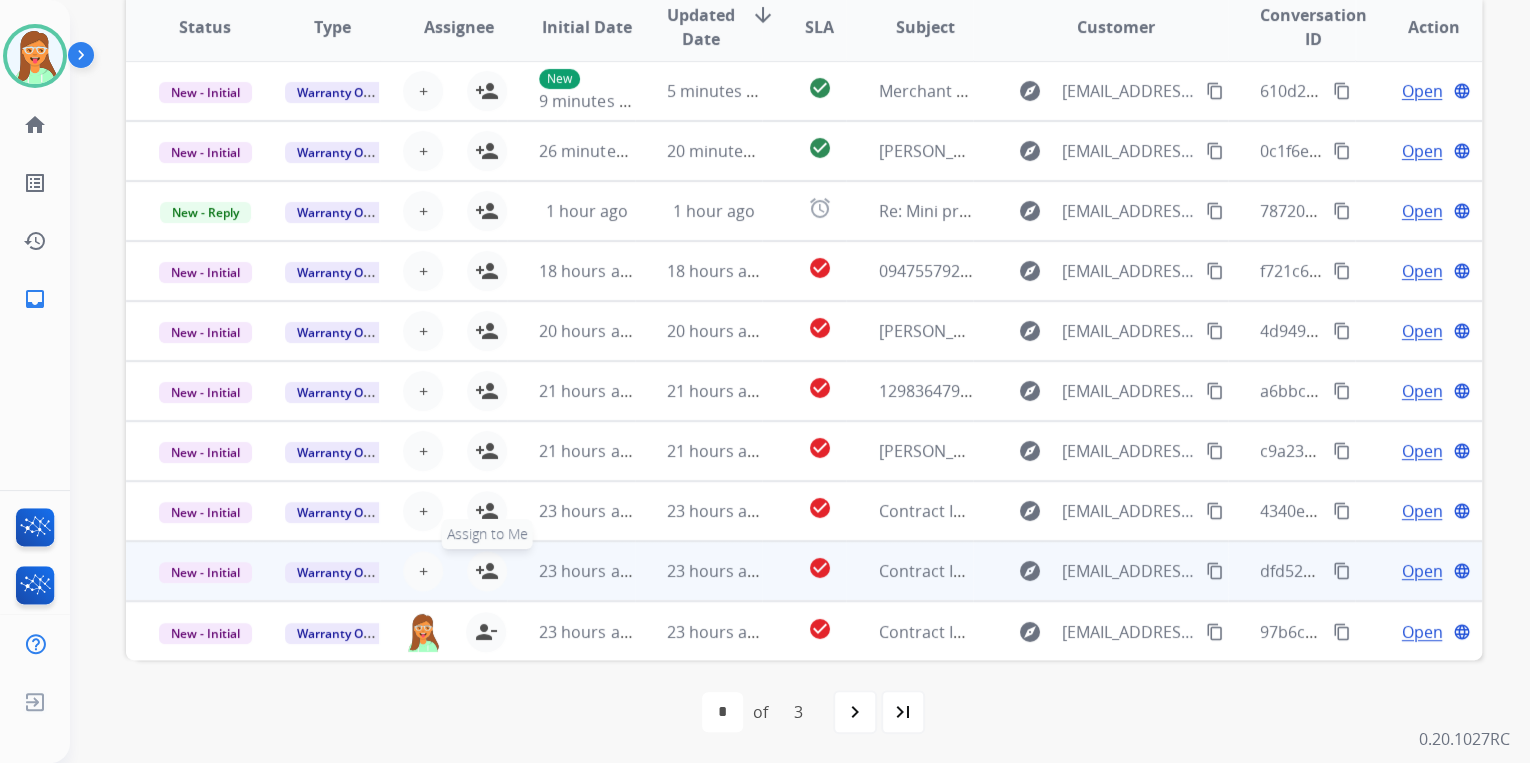 click on "person_add" at bounding box center (487, 571) 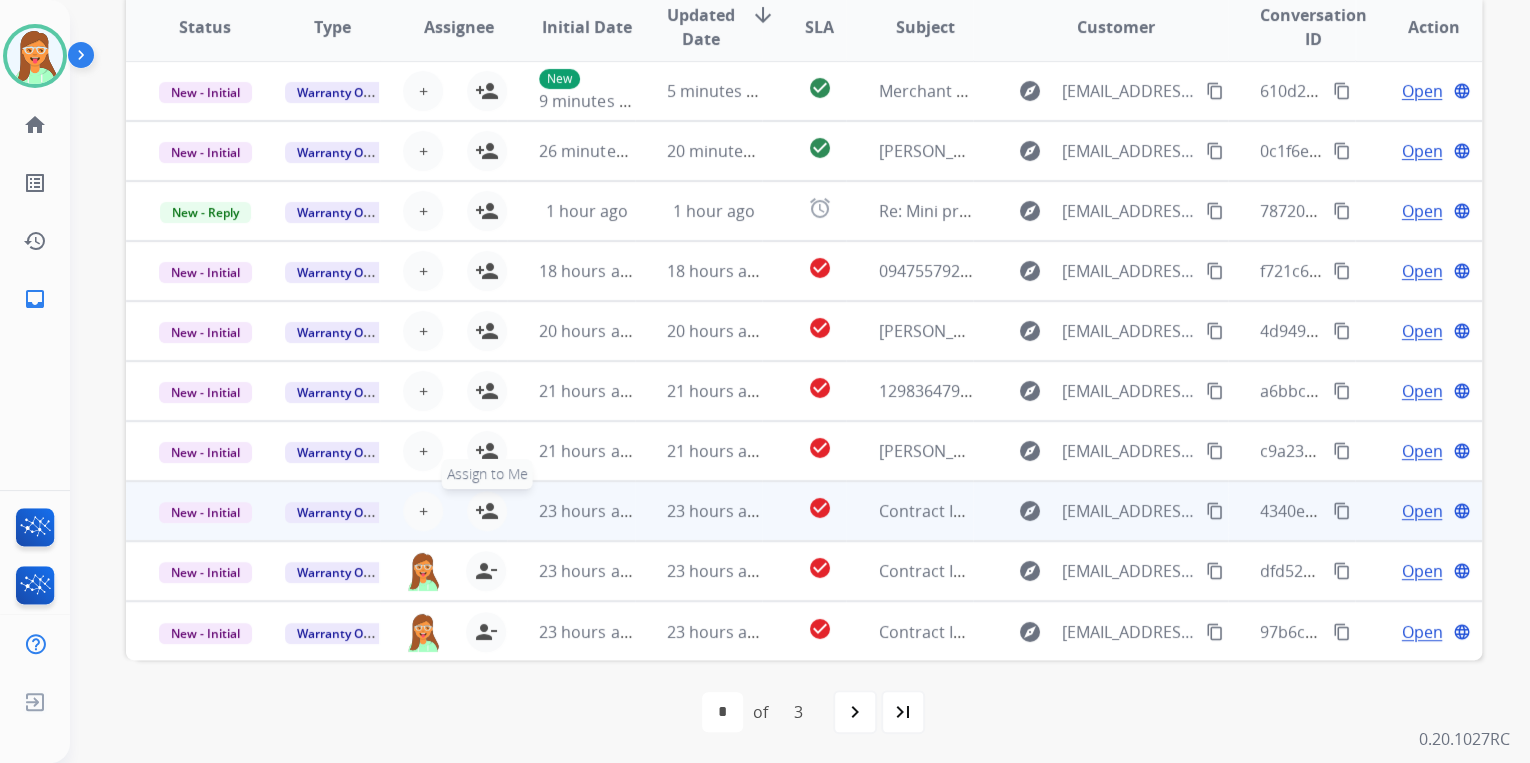 click on "person_add" at bounding box center [487, 511] 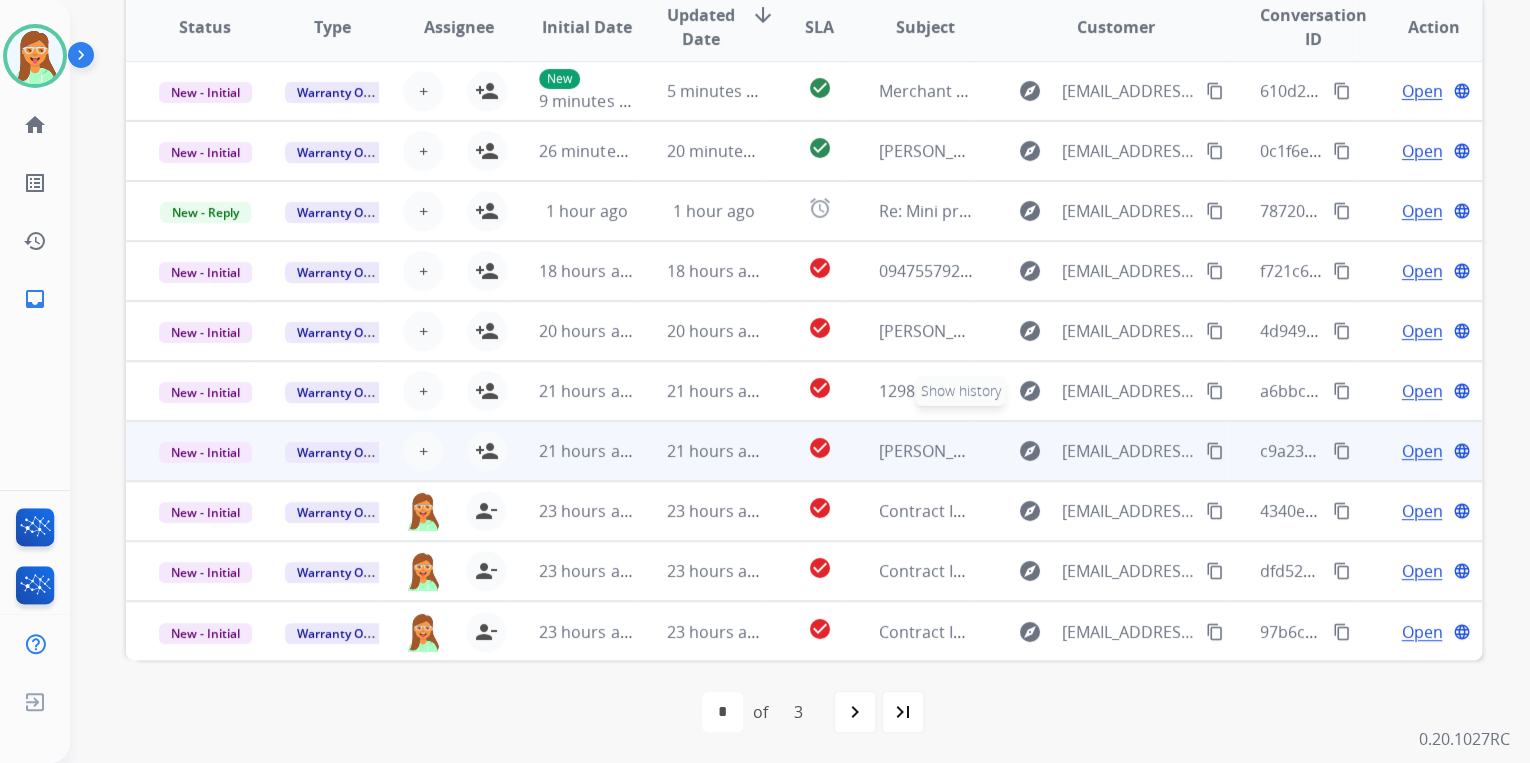 scroll, scrollTop: 0, scrollLeft: 0, axis: both 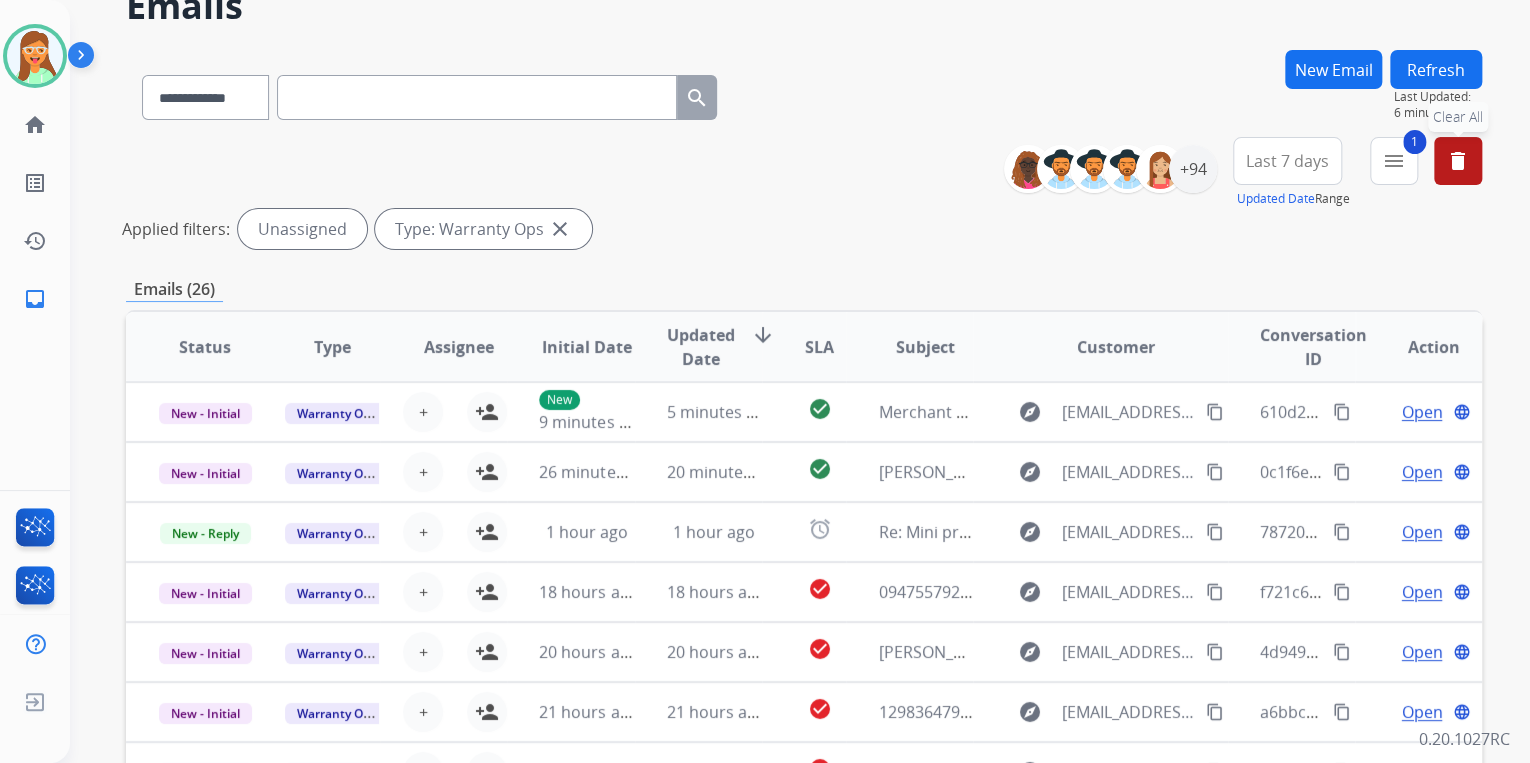 click on "delete  Clear All" at bounding box center (1458, 161) 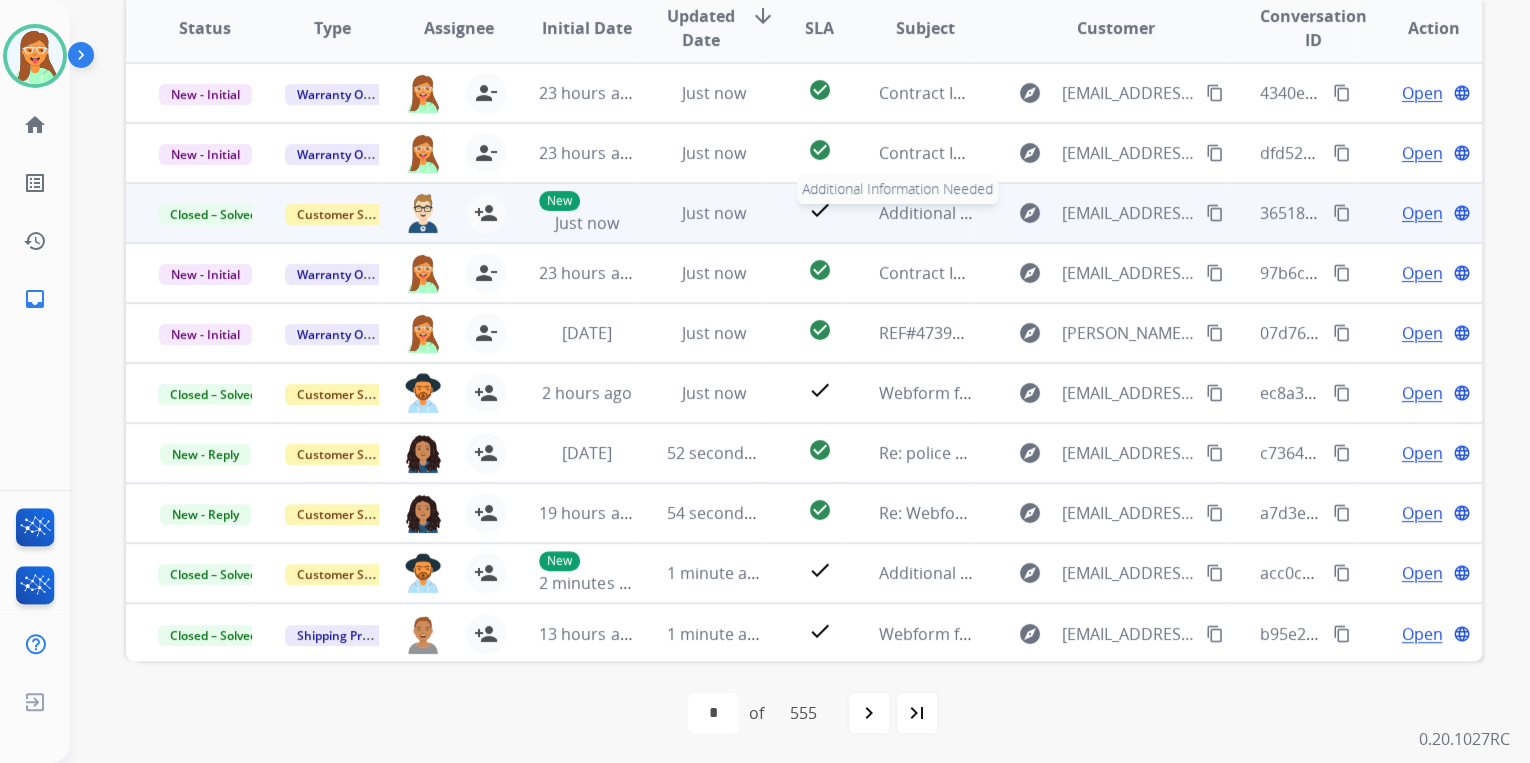 scroll, scrollTop: 374, scrollLeft: 0, axis: vertical 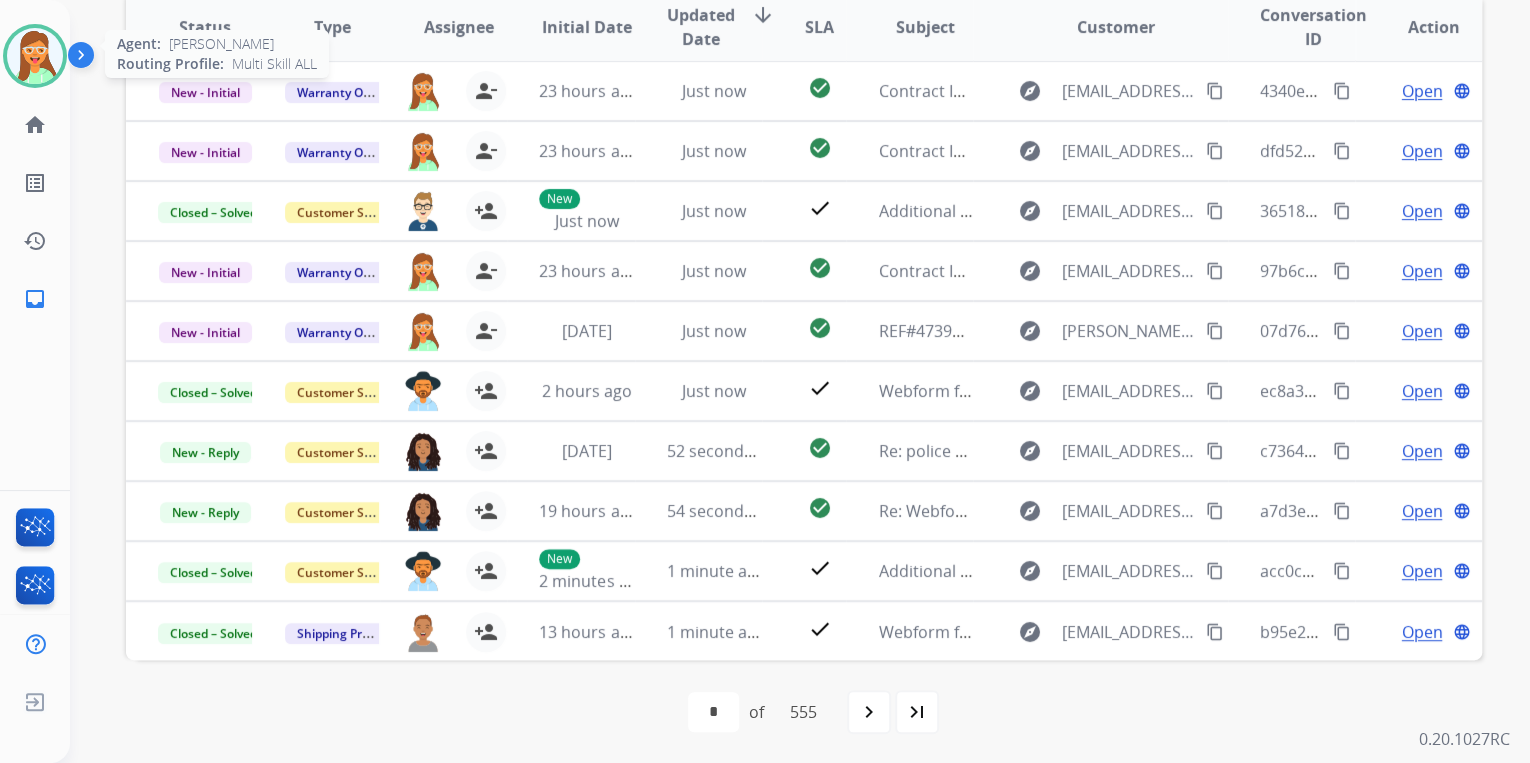 click at bounding box center [35, 56] 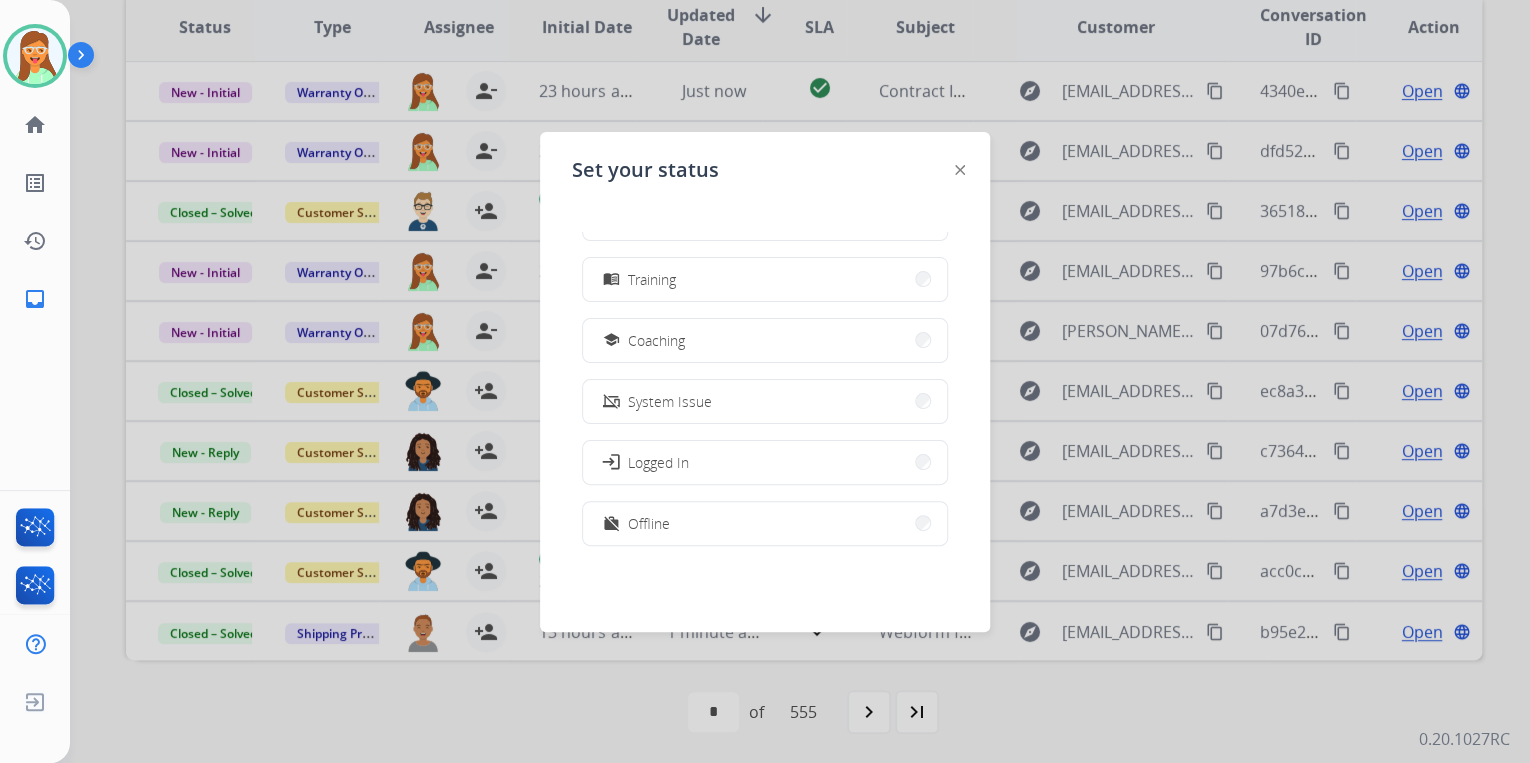 scroll, scrollTop: 376, scrollLeft: 0, axis: vertical 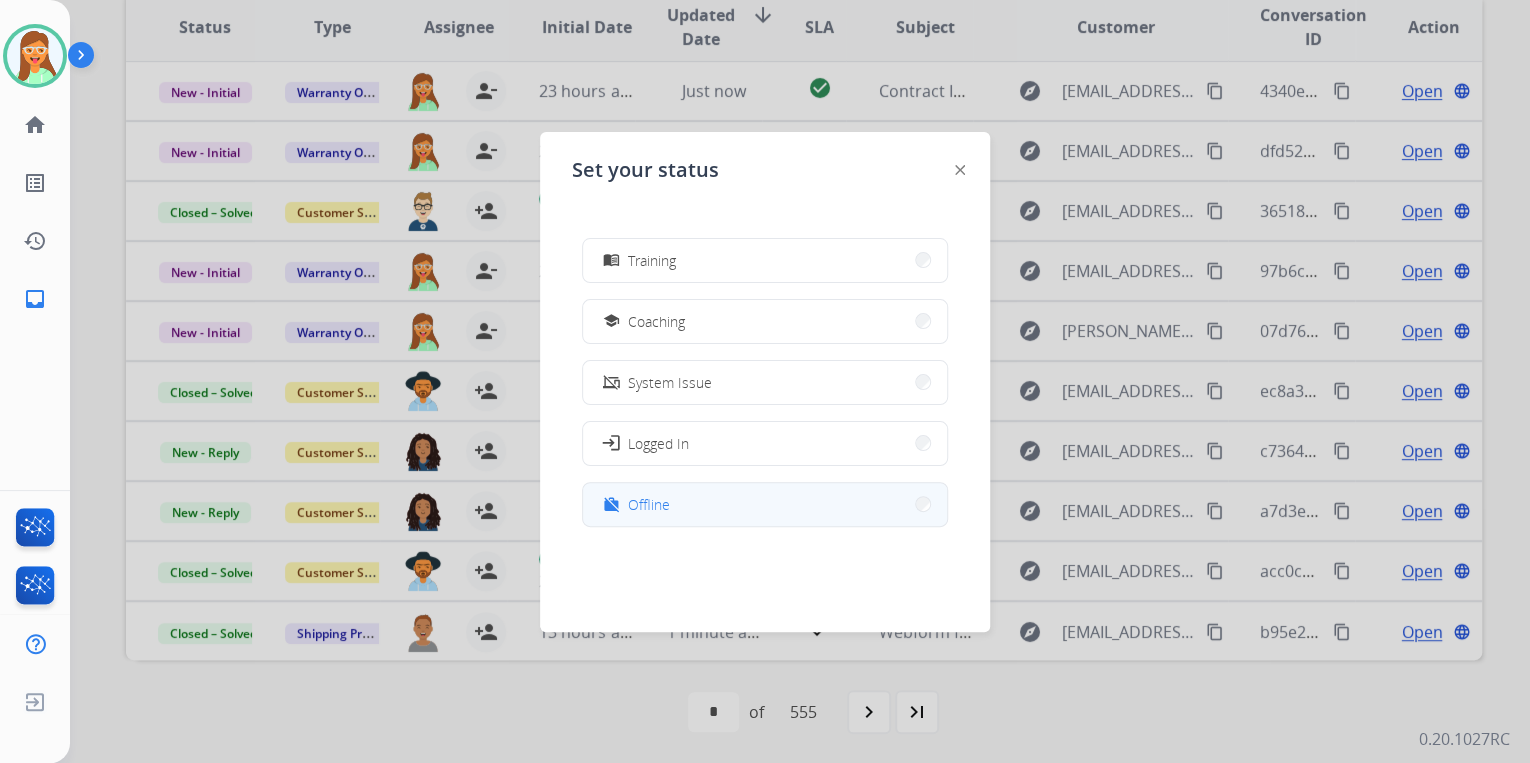 click on "work_off Offline" at bounding box center [765, 504] 